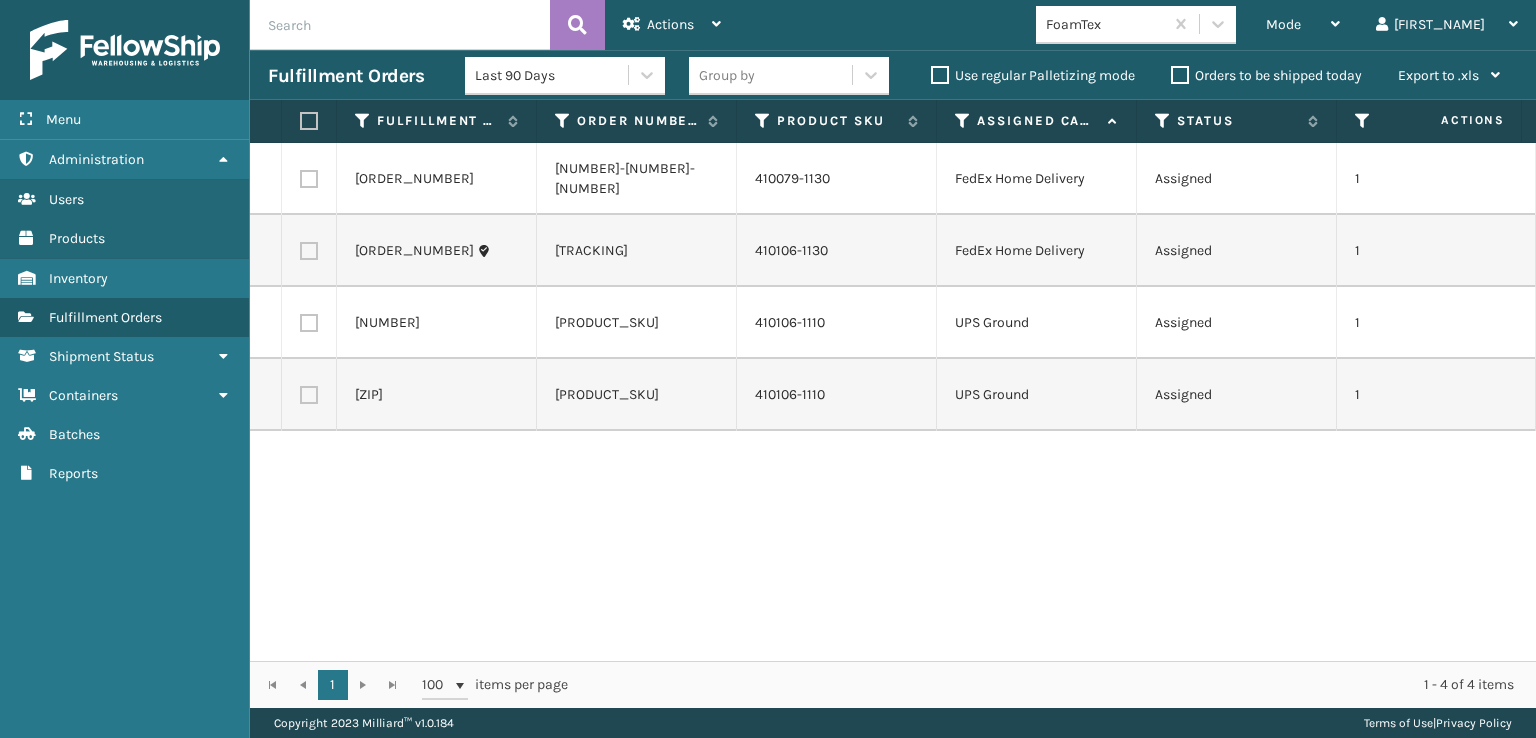 scroll, scrollTop: 0, scrollLeft: 0, axis: both 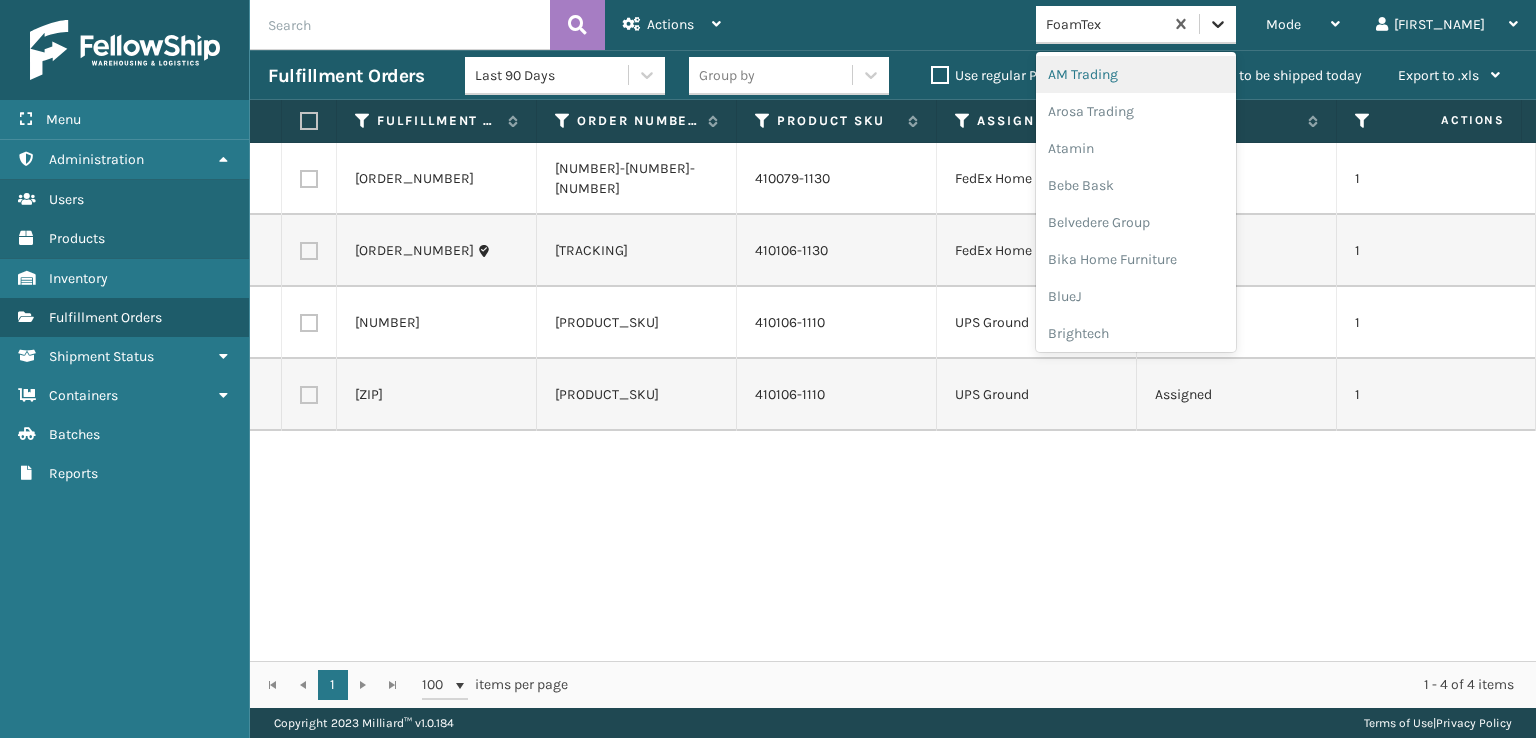 click 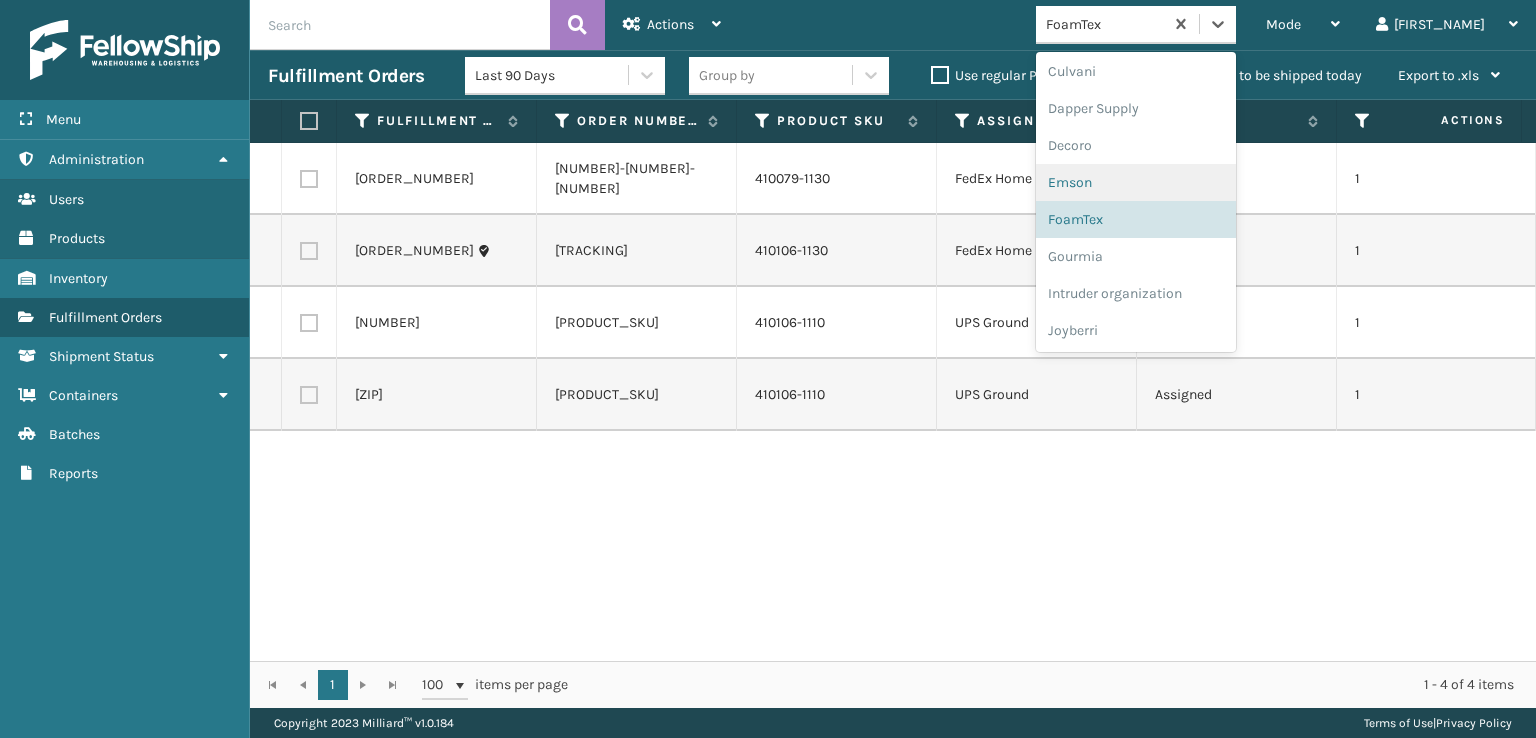 scroll, scrollTop: 332, scrollLeft: 0, axis: vertical 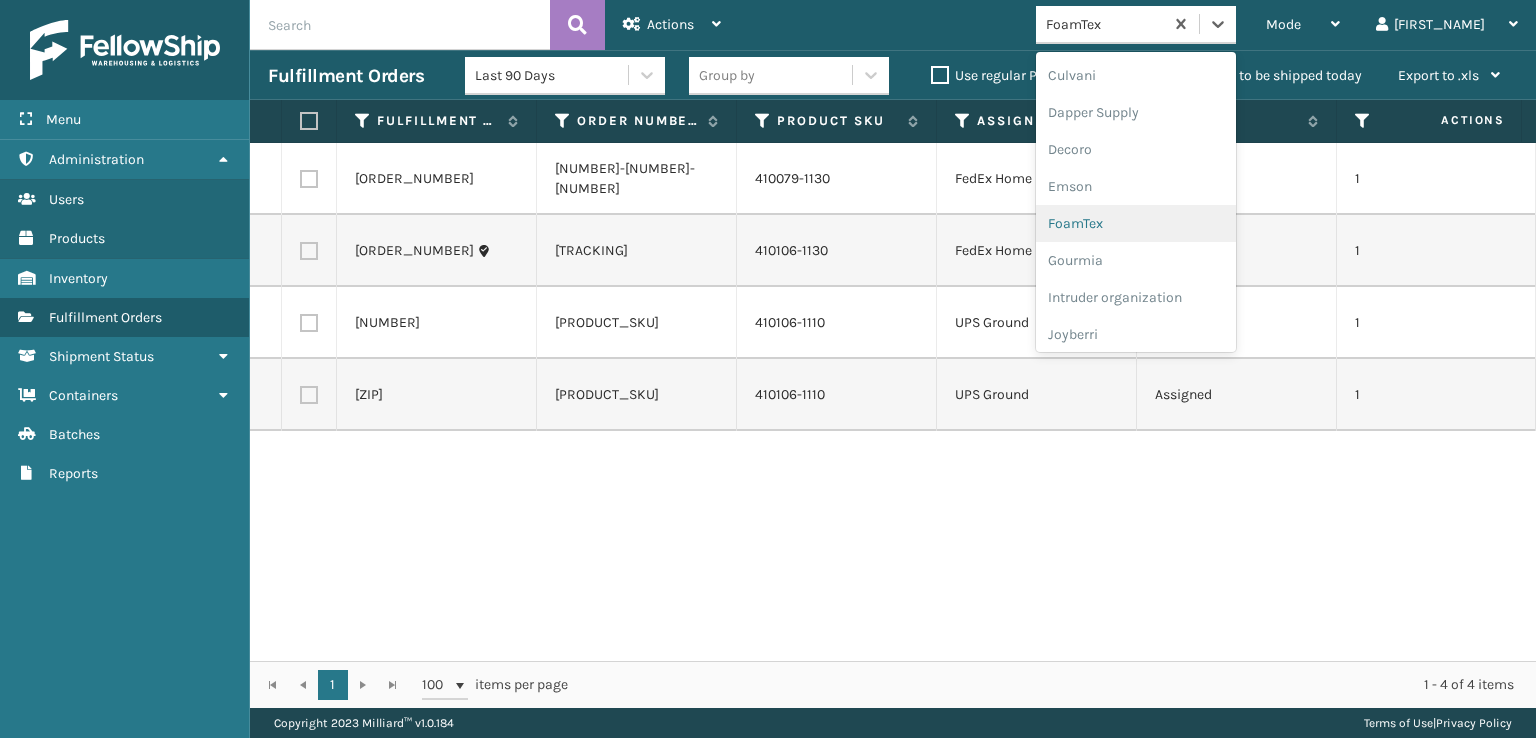 click on "FoamTex" at bounding box center (1136, 223) 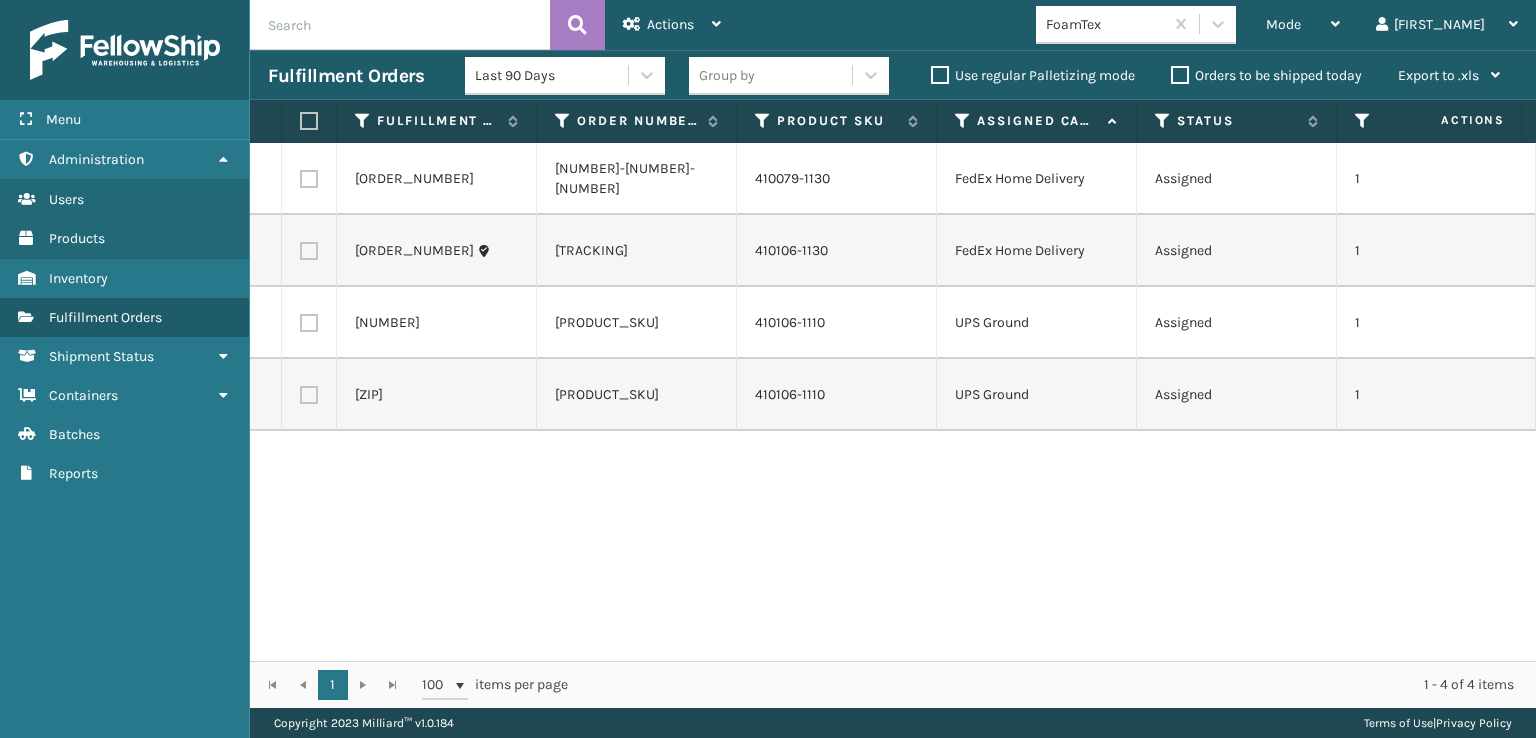 click at bounding box center (309, 121) 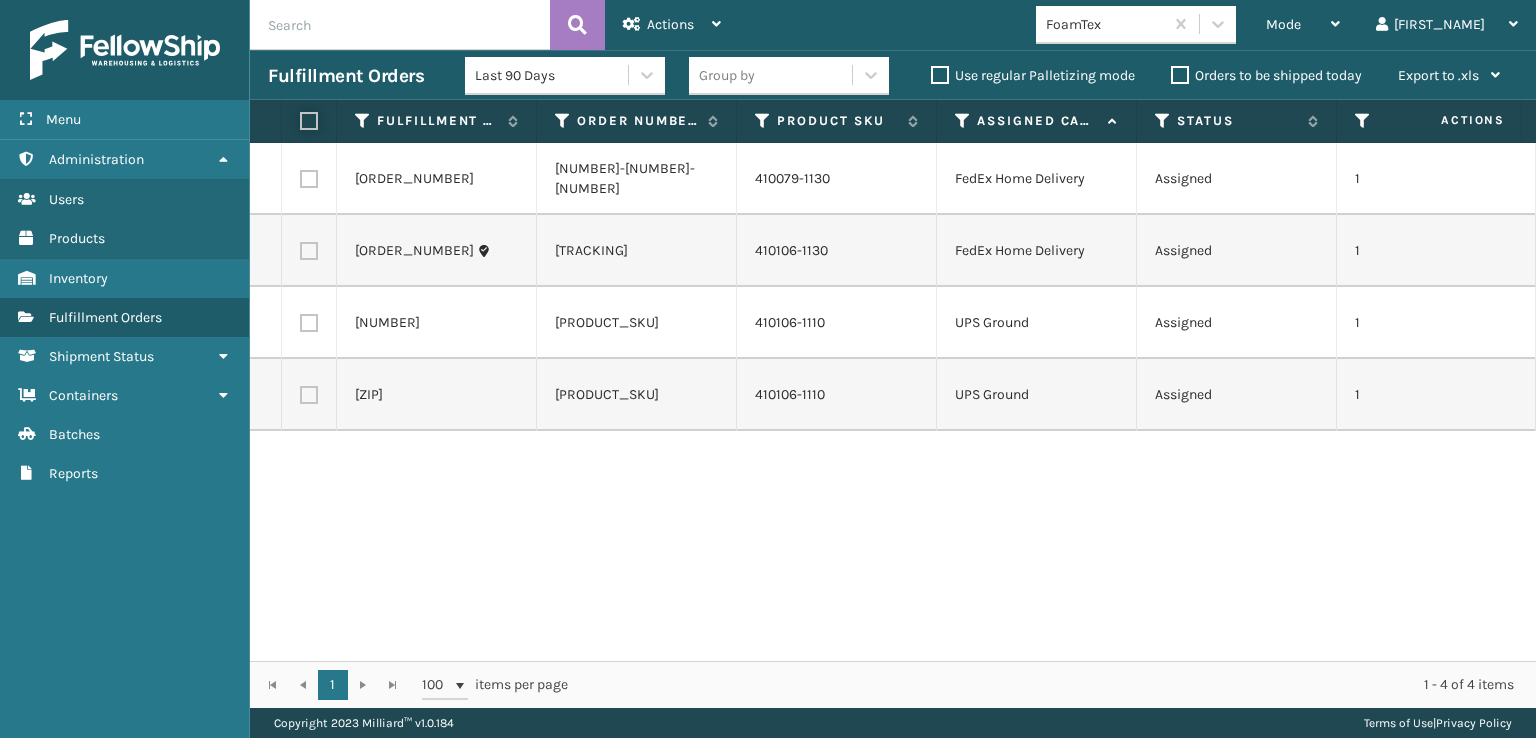 checkbox on "true" 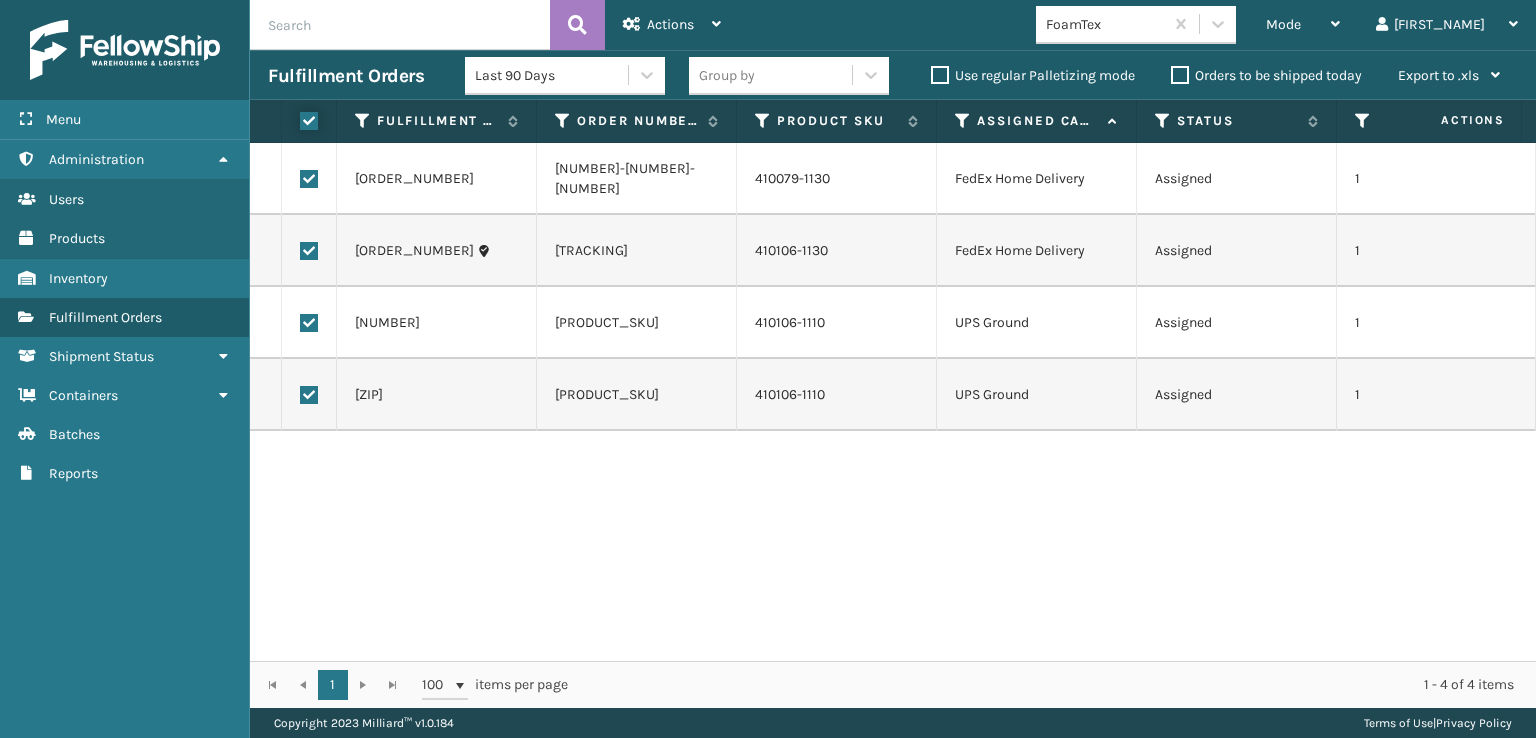 checkbox on "true" 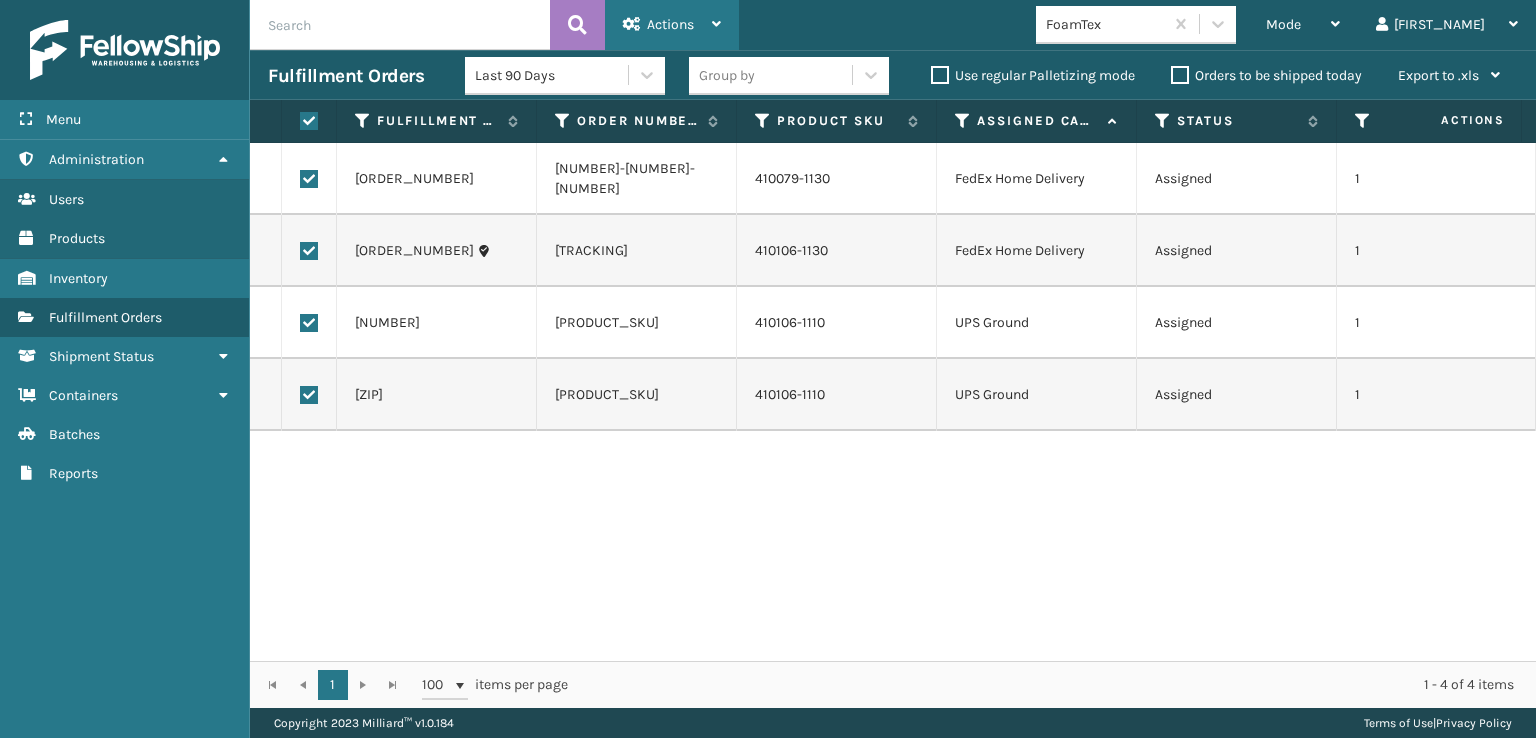 click on "Actions" at bounding box center (670, 24) 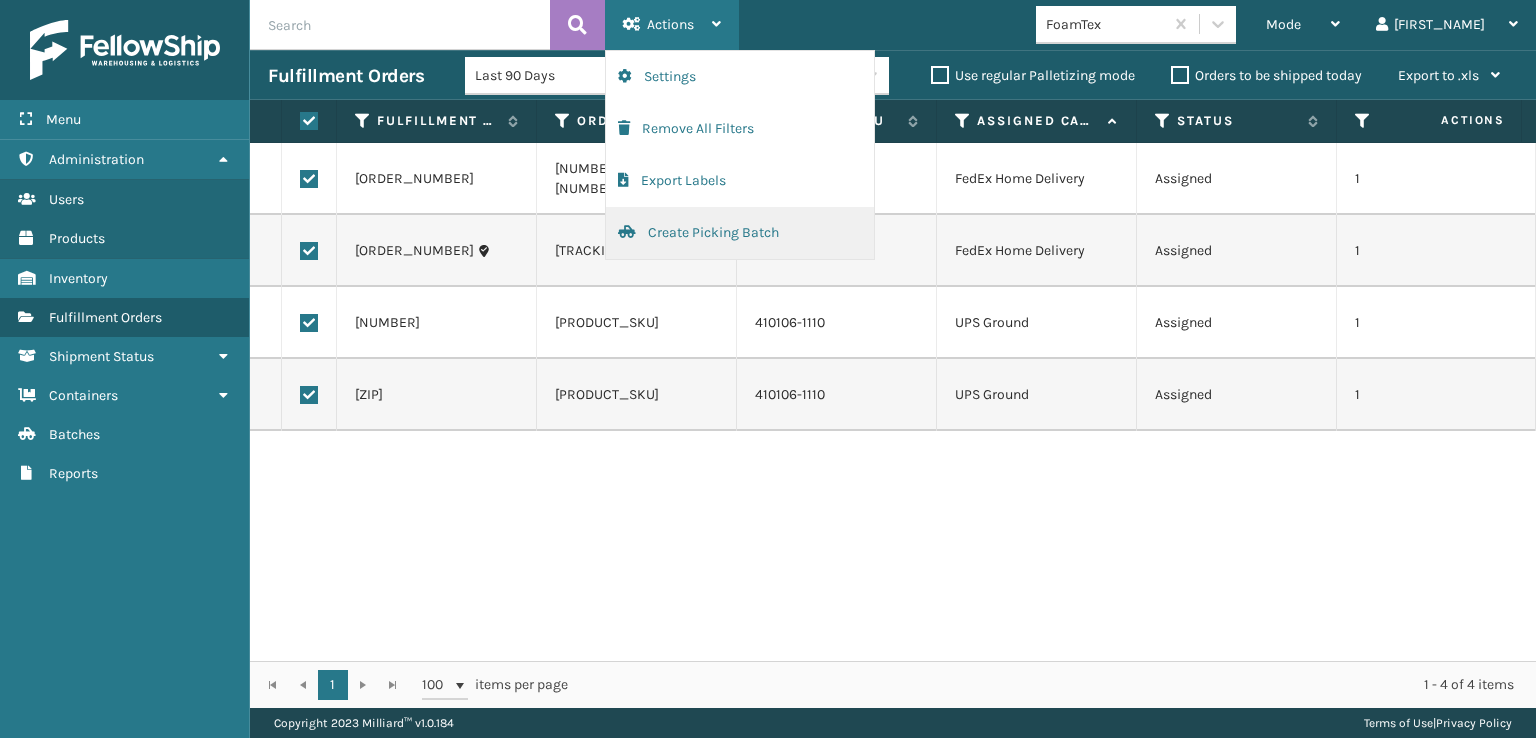 click on "Create Picking Batch" at bounding box center (740, 233) 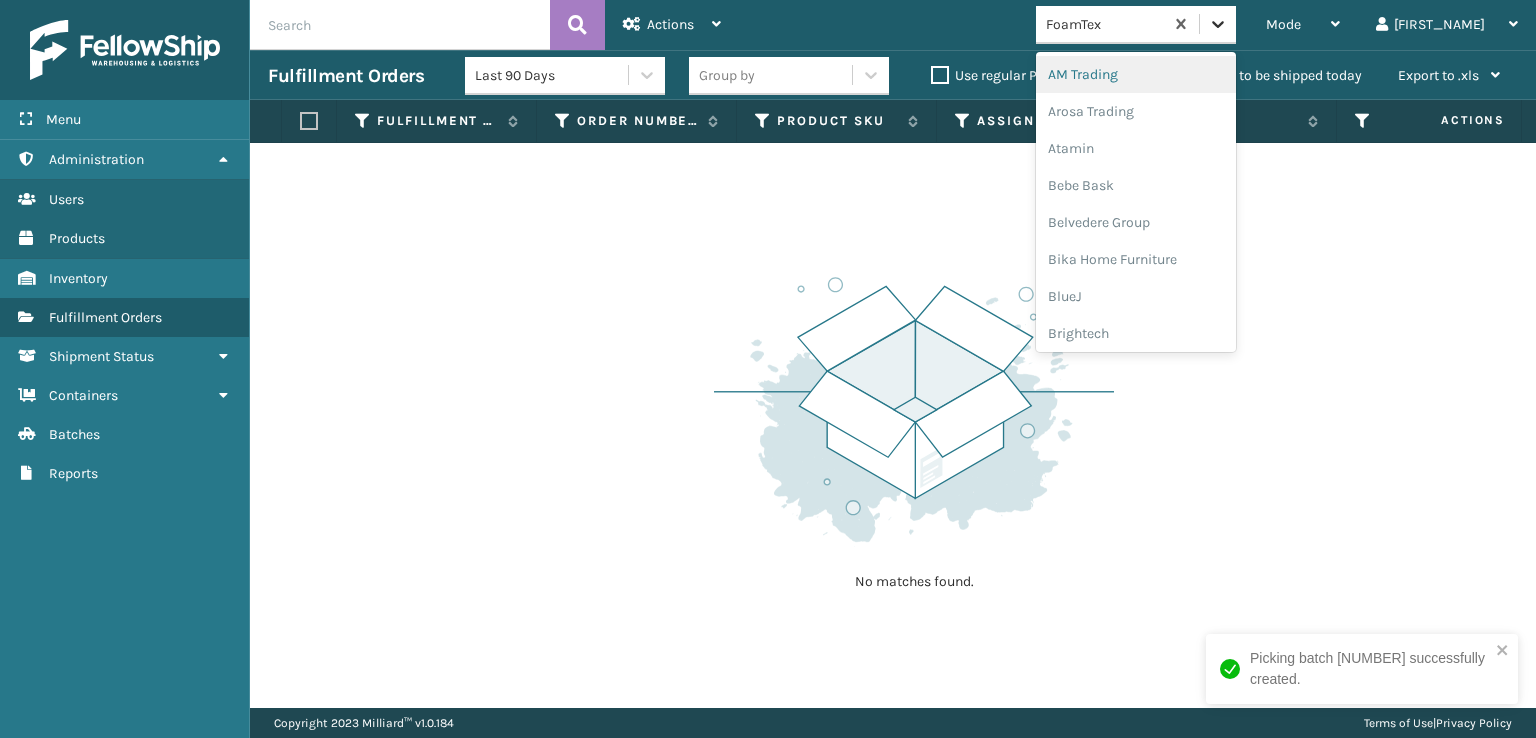 click at bounding box center [1218, 24] 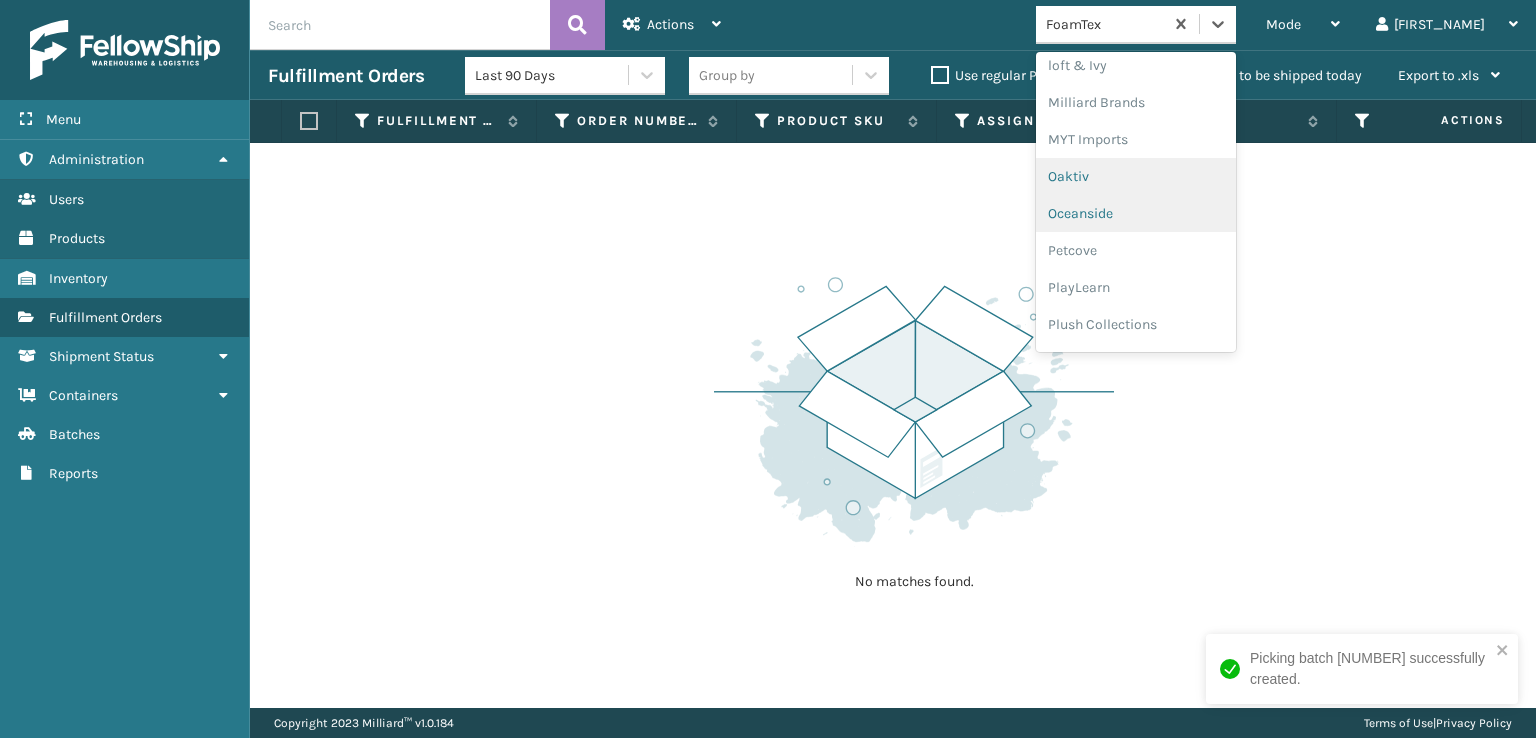 scroll, scrollTop: 832, scrollLeft: 0, axis: vertical 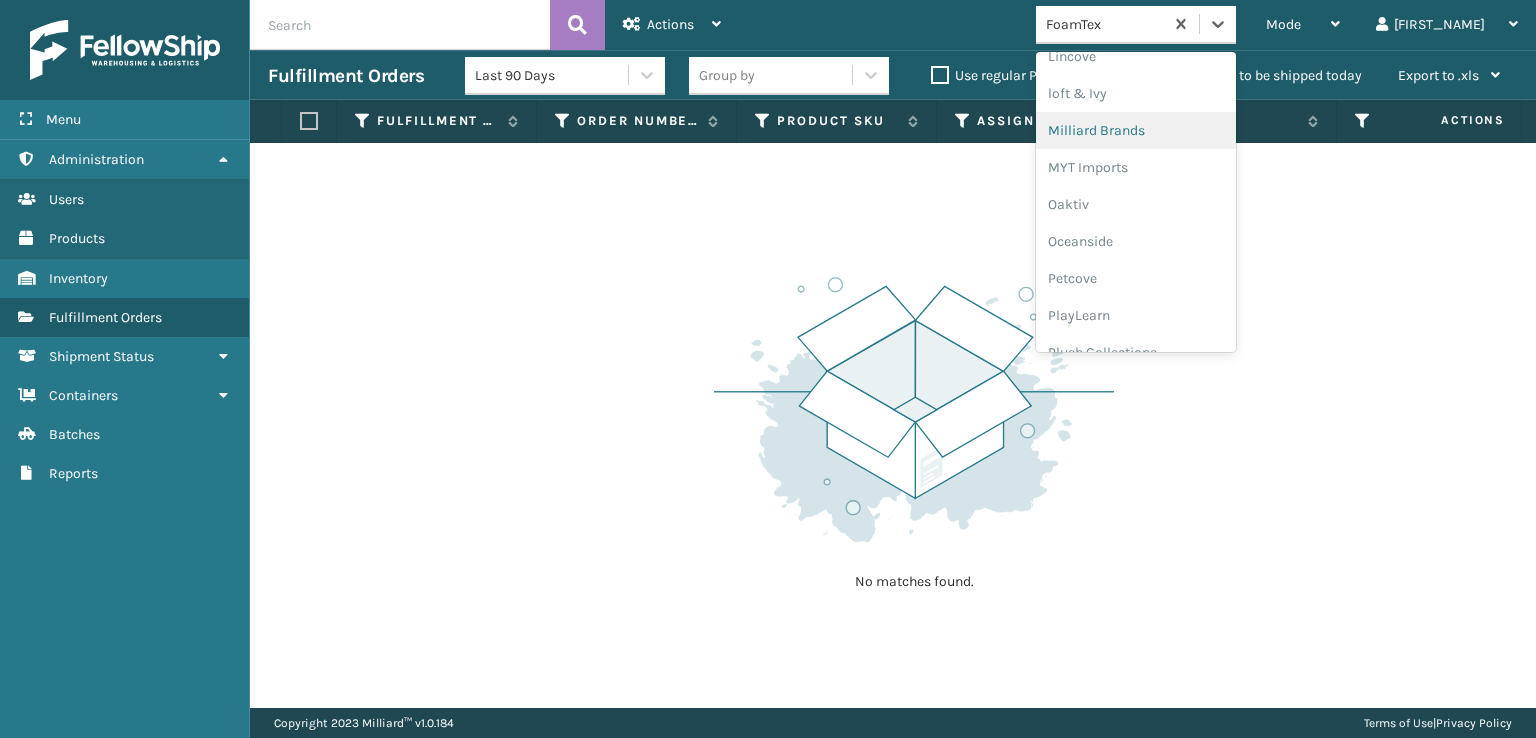 click on "Milliard Brands" at bounding box center (1136, 130) 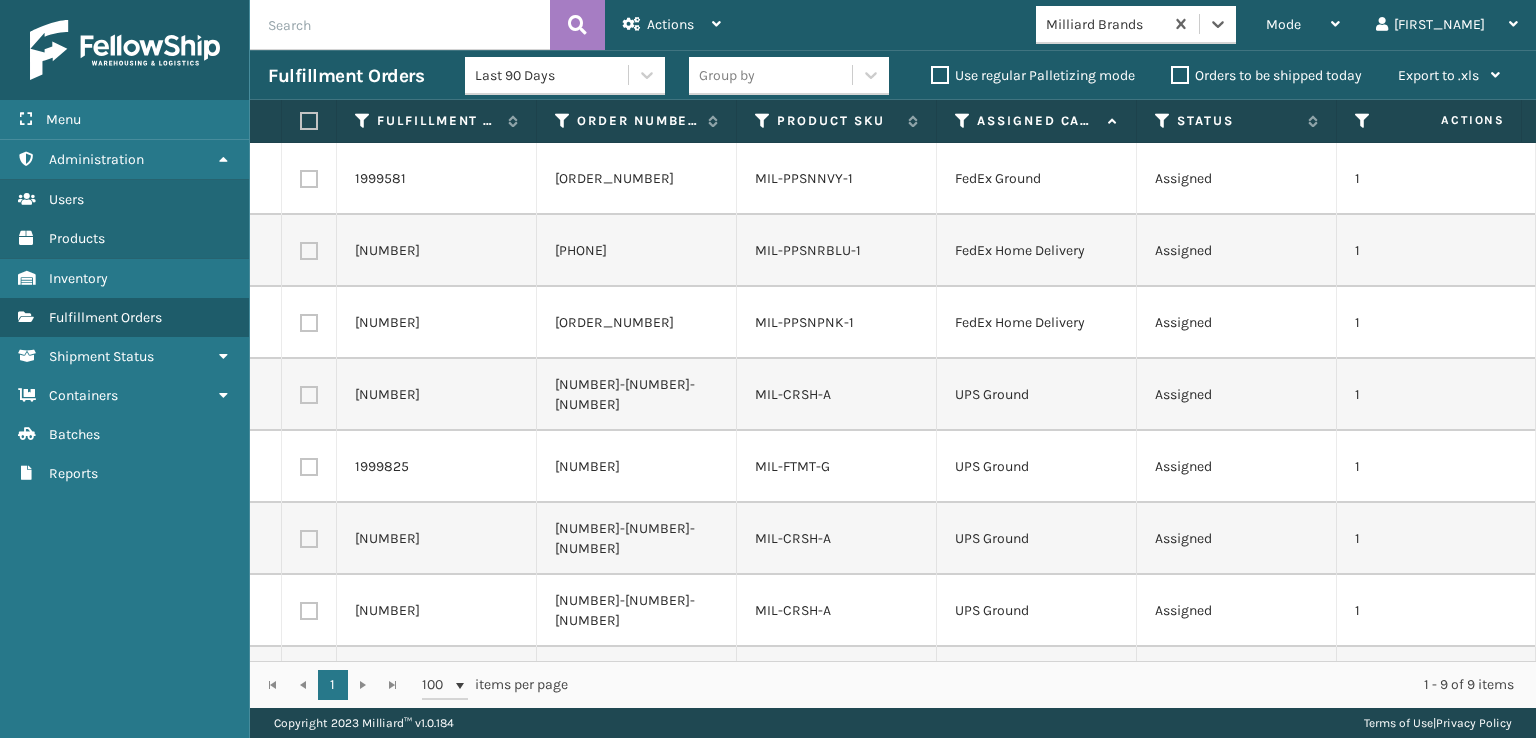click at bounding box center [309, 121] 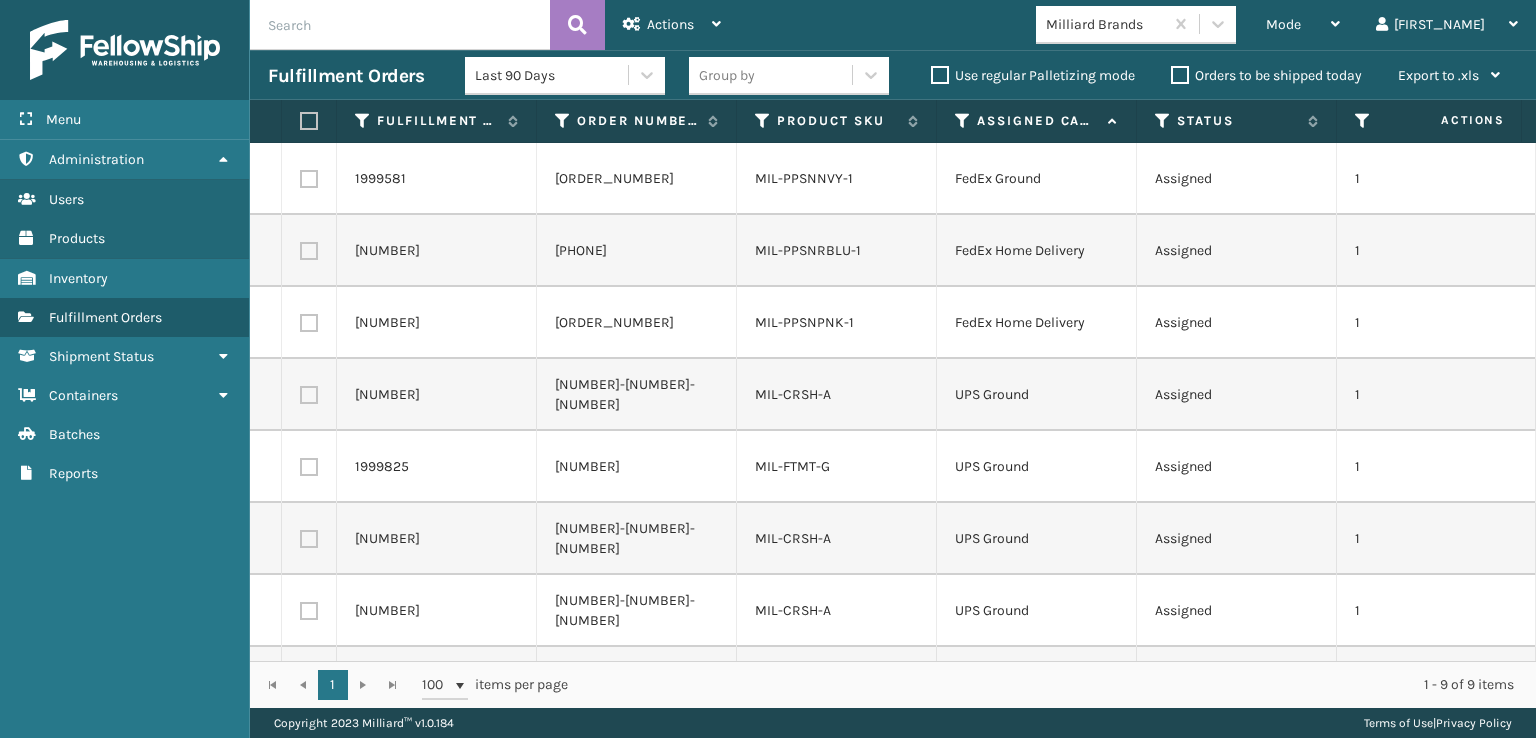 click at bounding box center [309, 121] 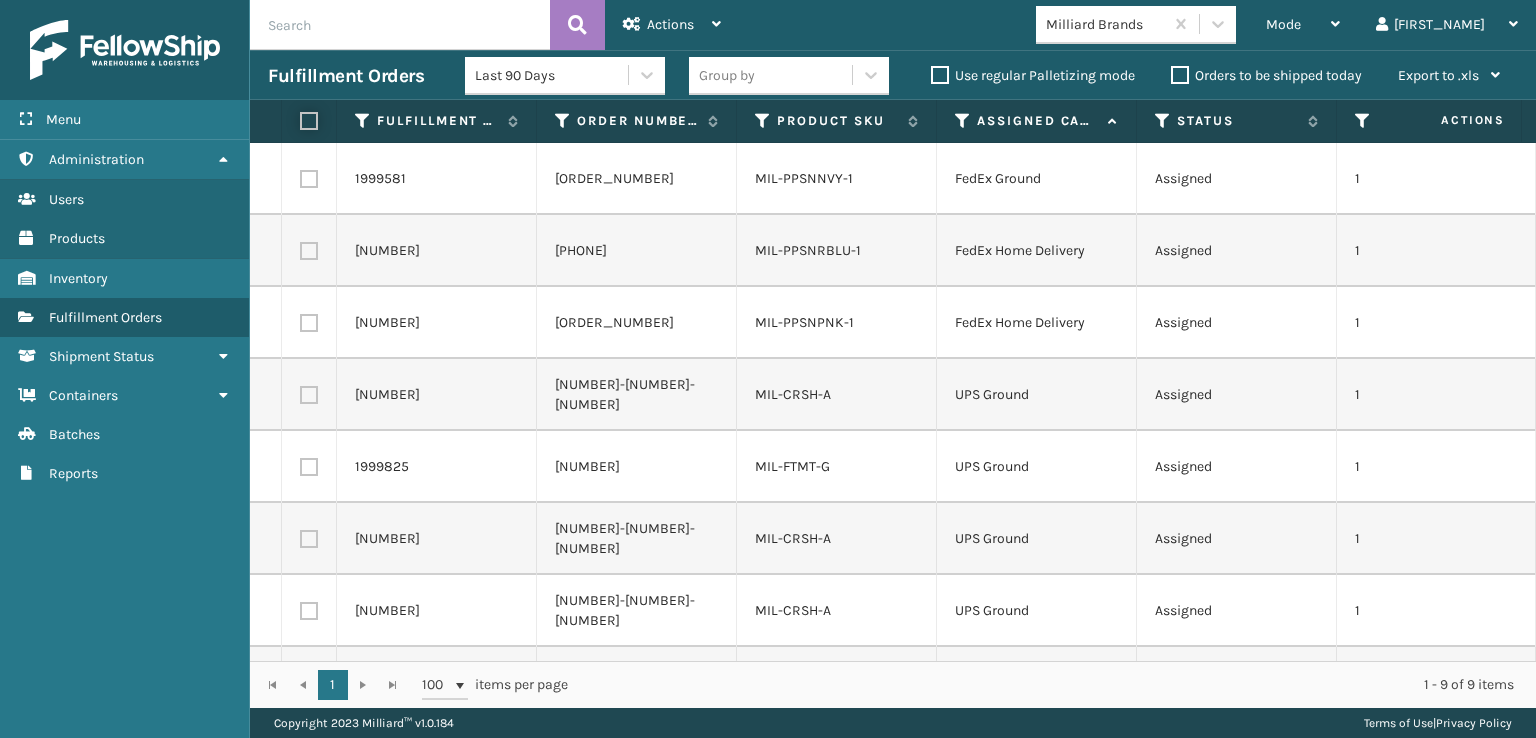 click at bounding box center [300, 121] 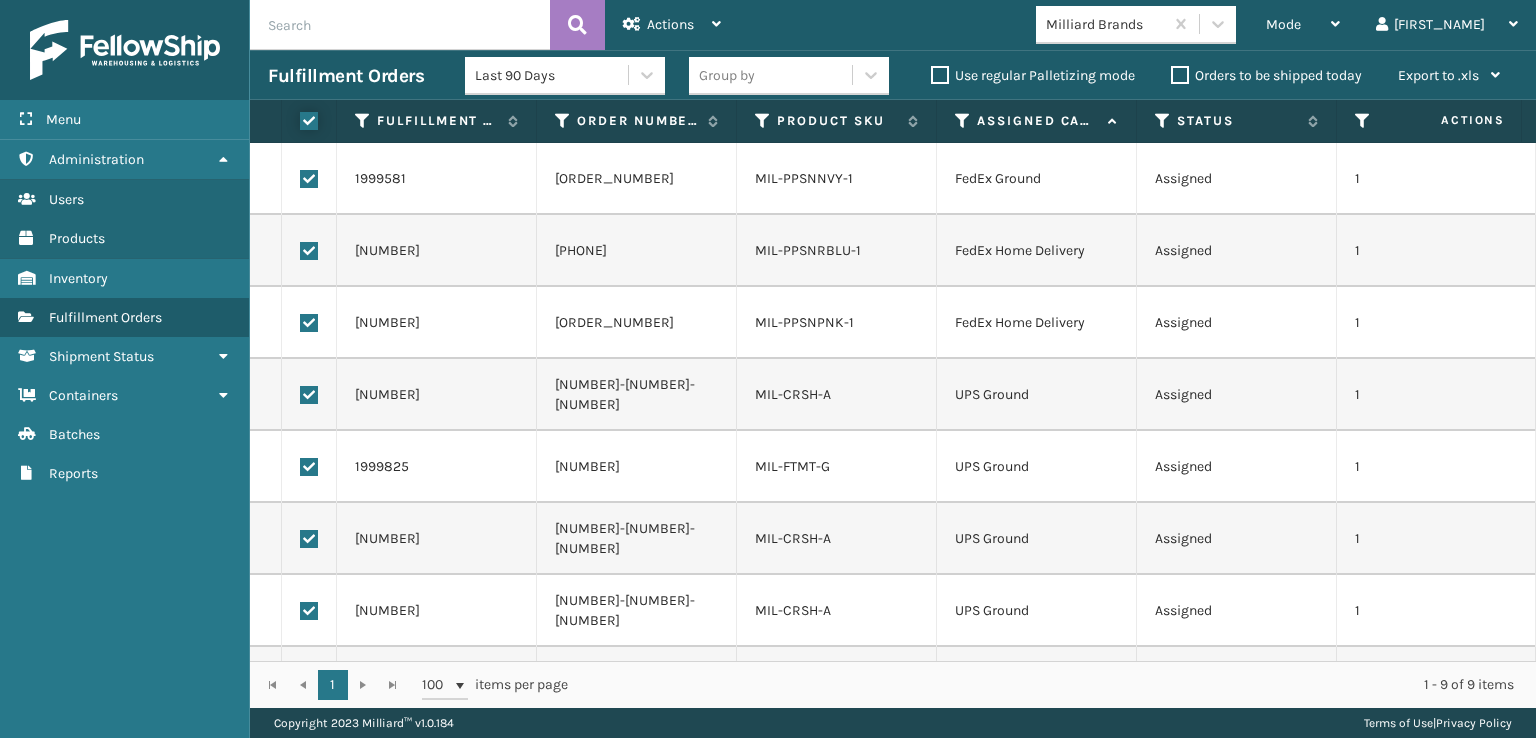 checkbox on "true" 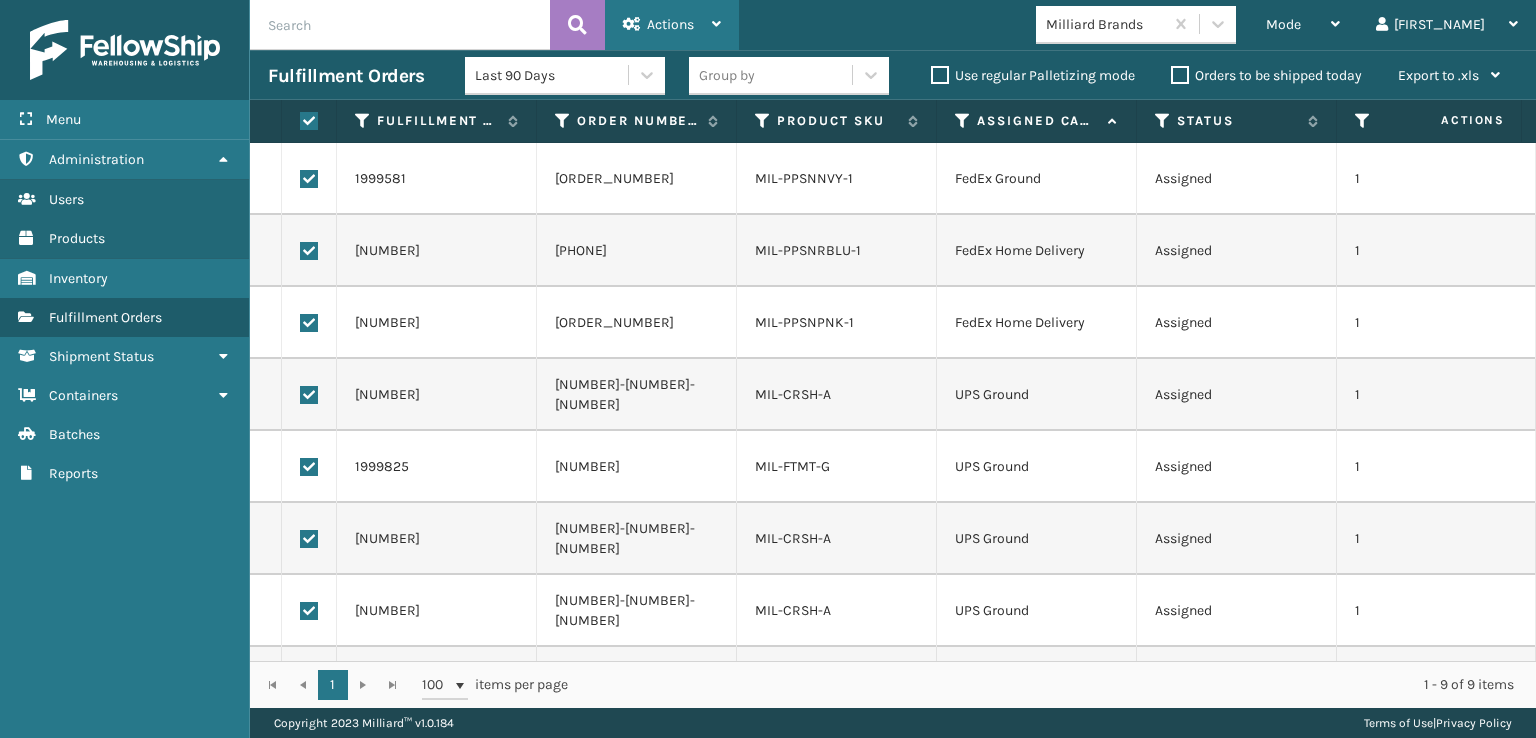 click on "Actions" at bounding box center (672, 25) 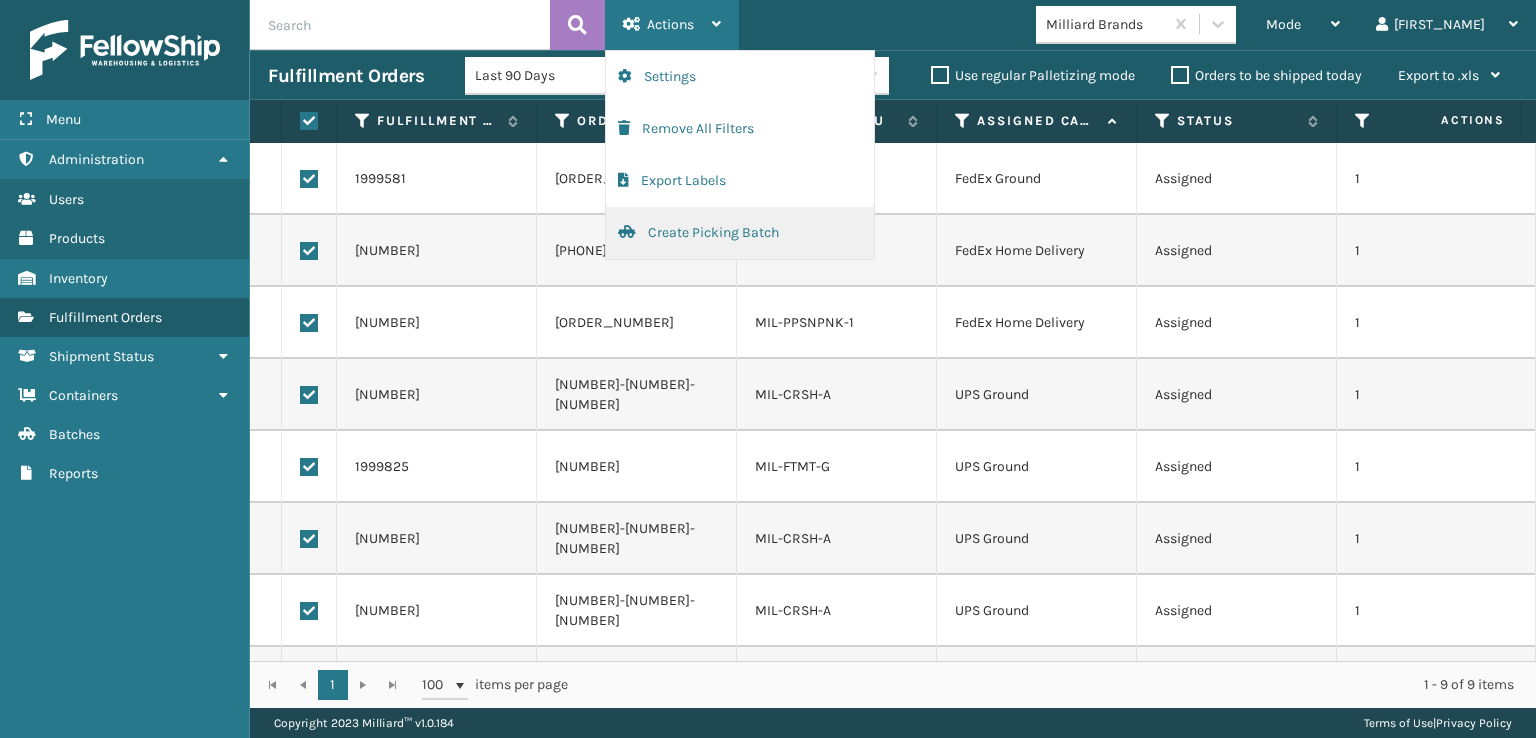 click on "Create Picking Batch" at bounding box center [740, 233] 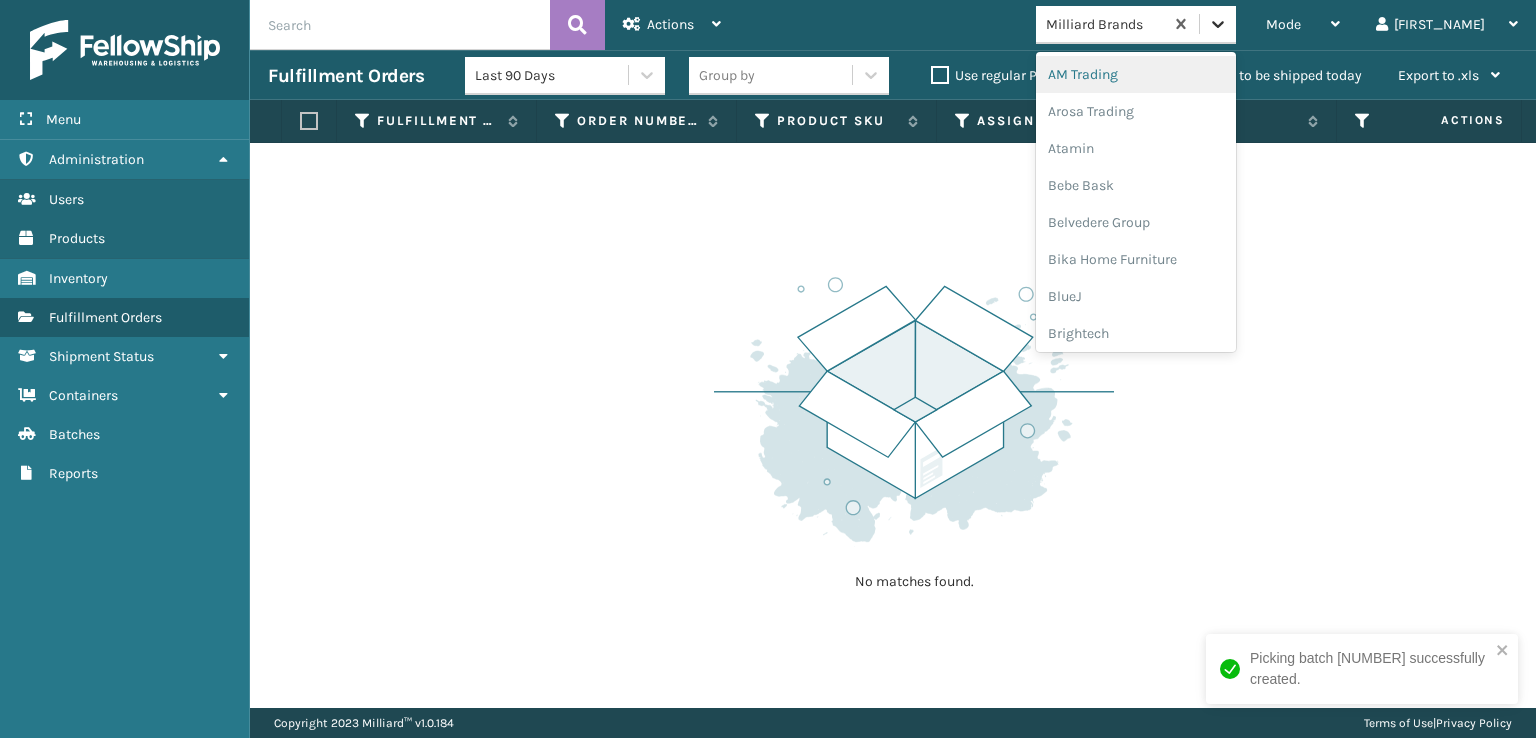 click at bounding box center [1218, 24] 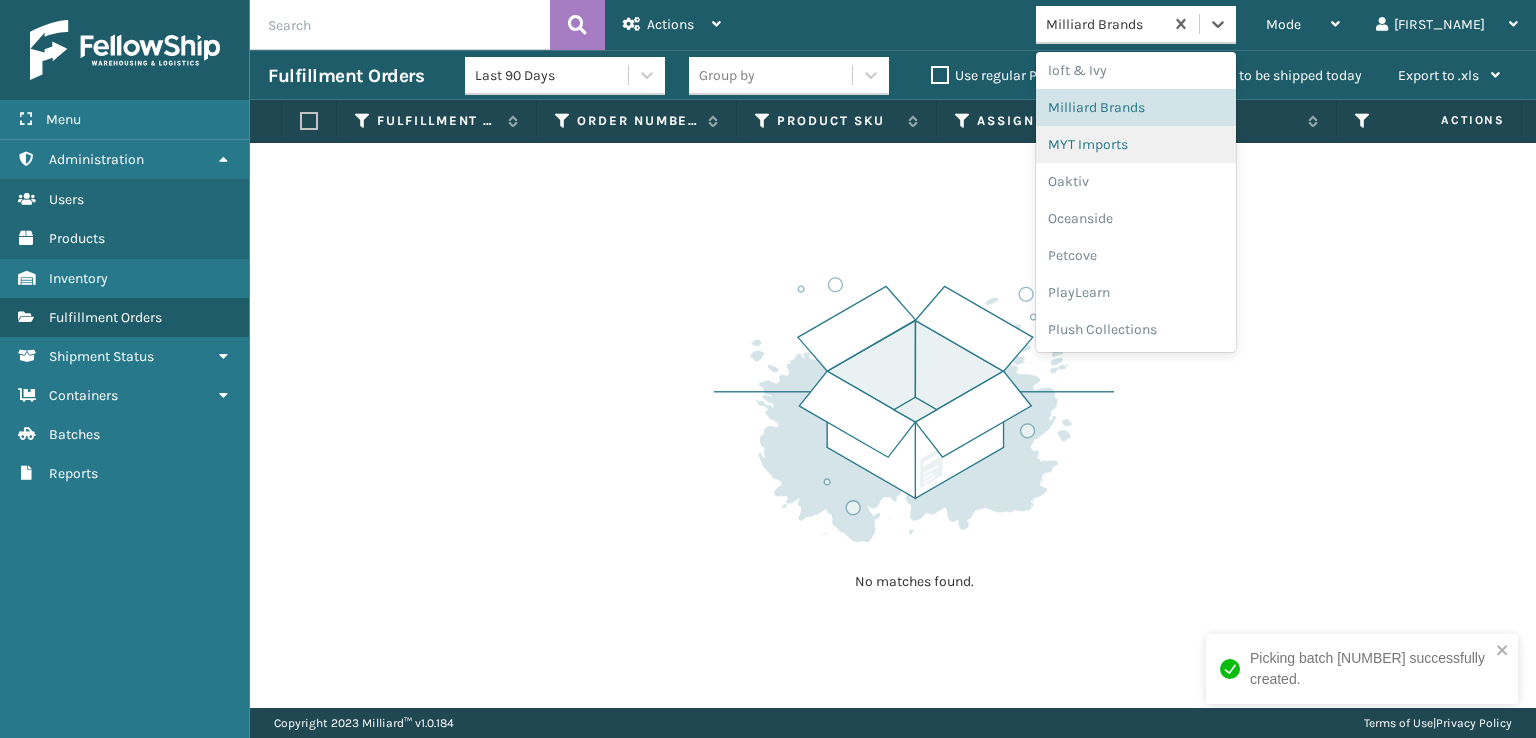 scroll, scrollTop: 966, scrollLeft: 0, axis: vertical 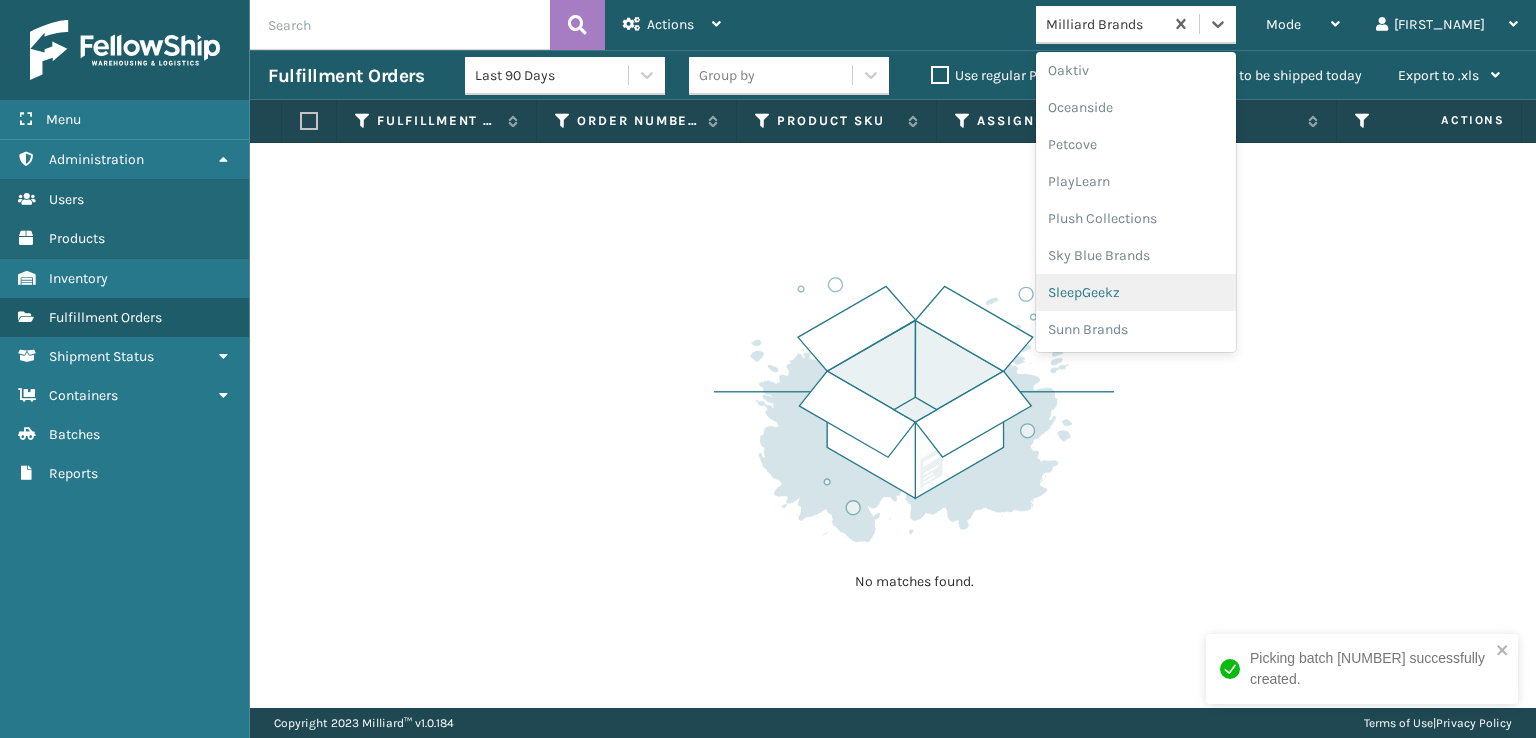 click on "SleepGeekz" at bounding box center [1136, 292] 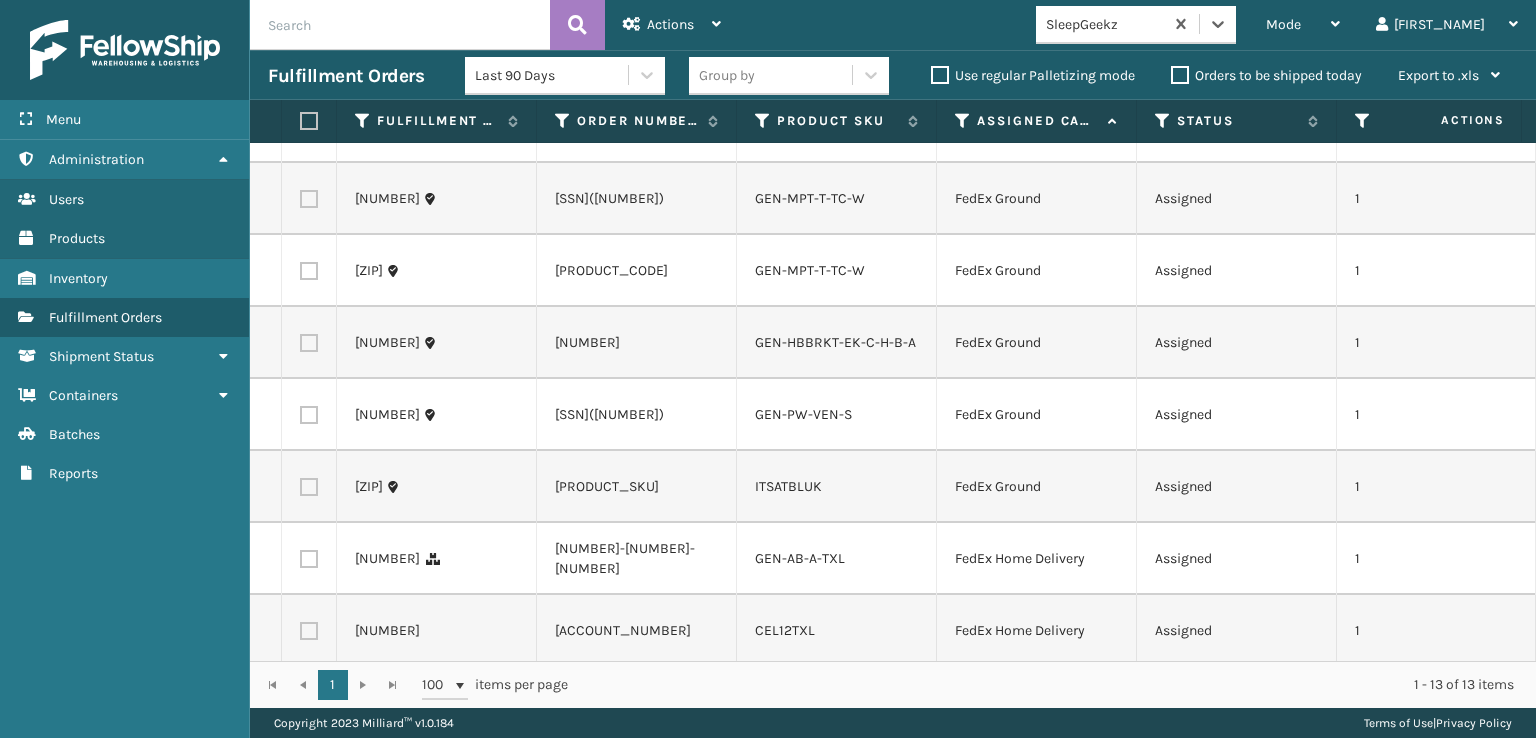 scroll, scrollTop: 468, scrollLeft: 0, axis: vertical 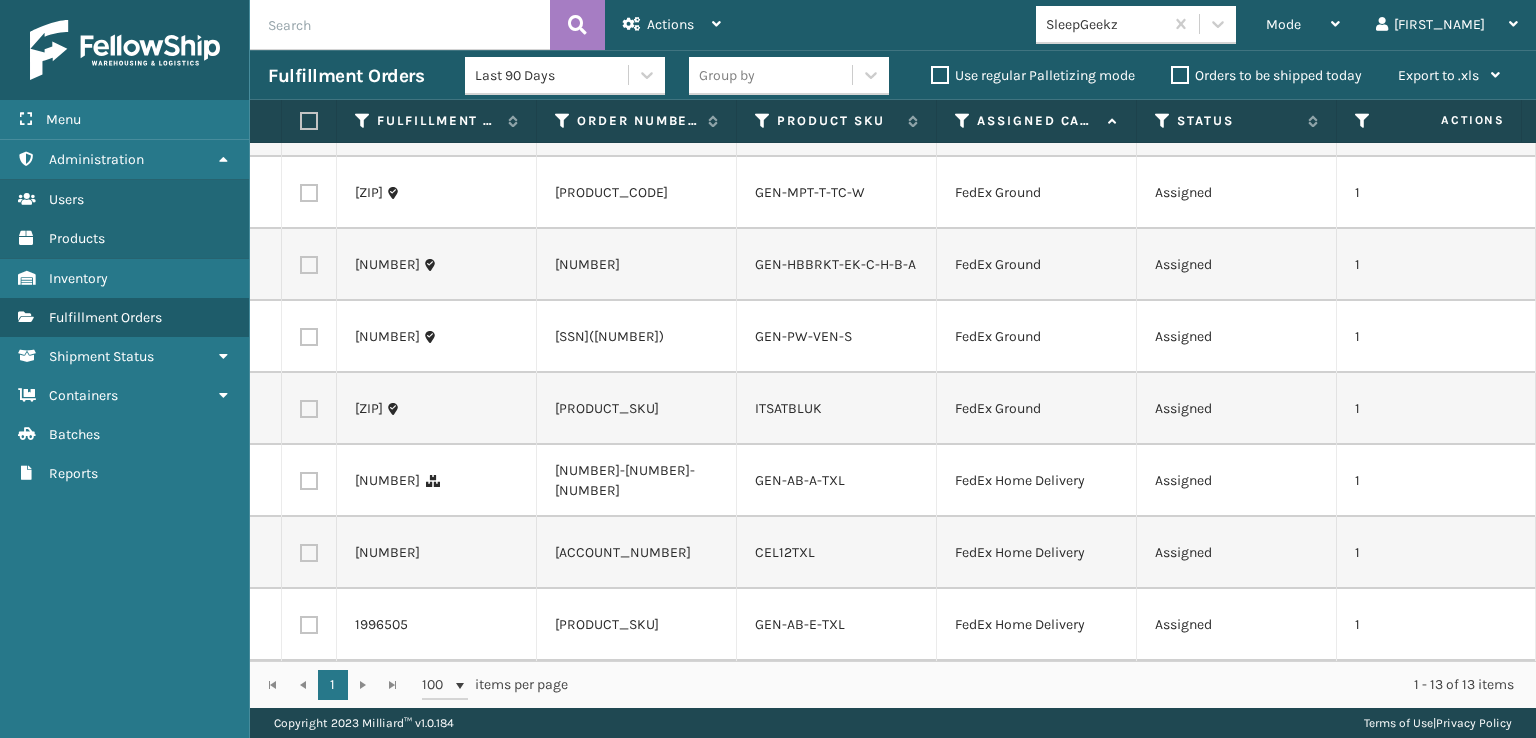 click at bounding box center (309, 409) 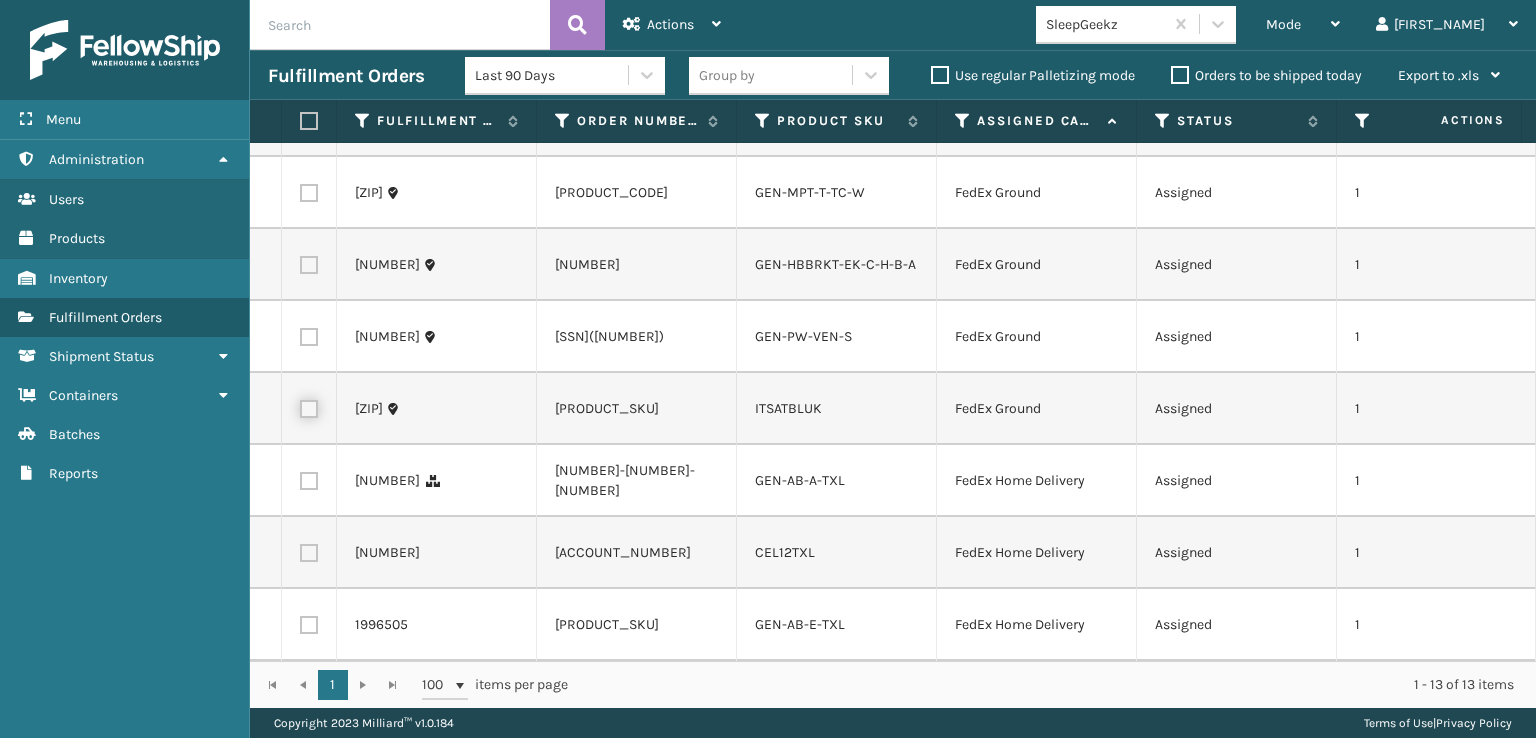 click at bounding box center (300, 406) 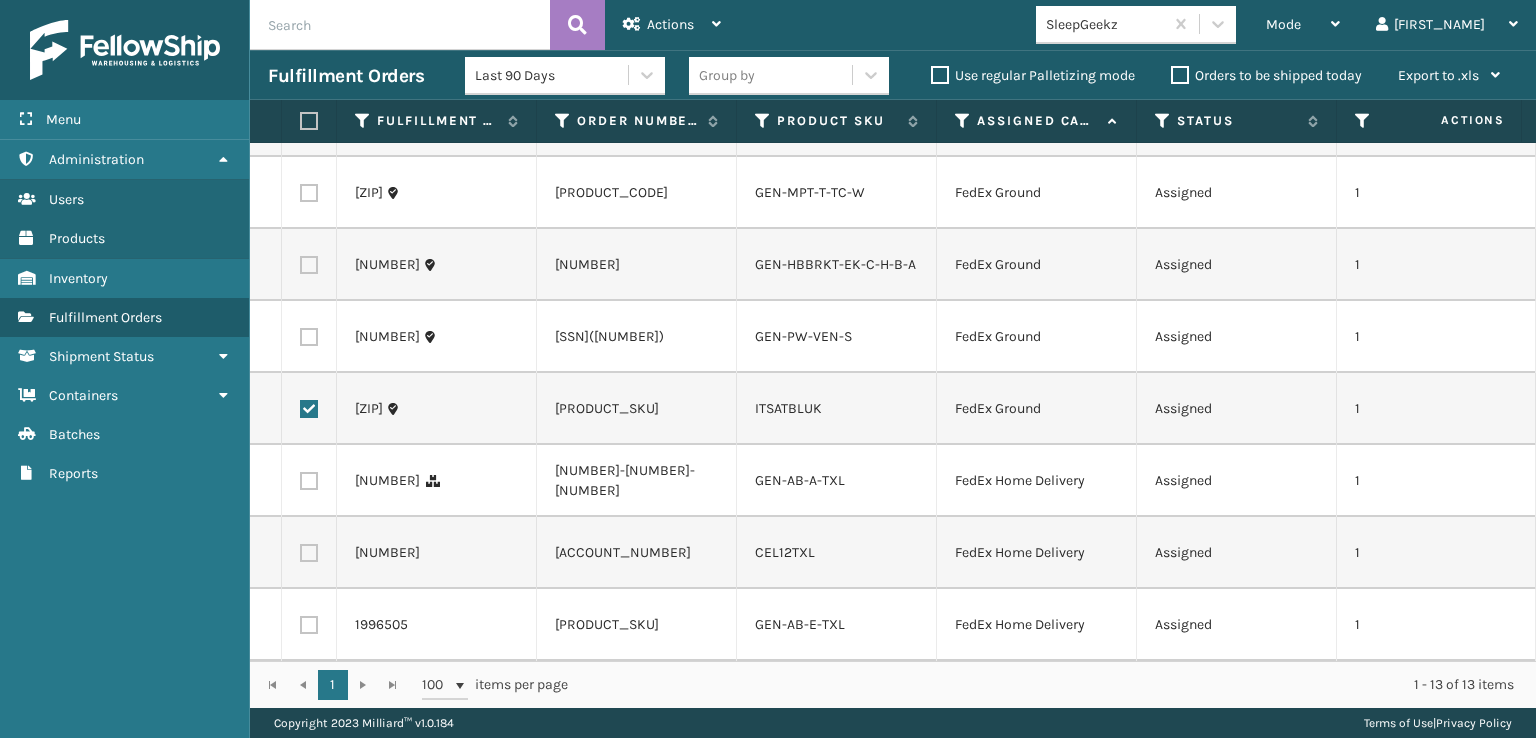 click at bounding box center (309, 337) 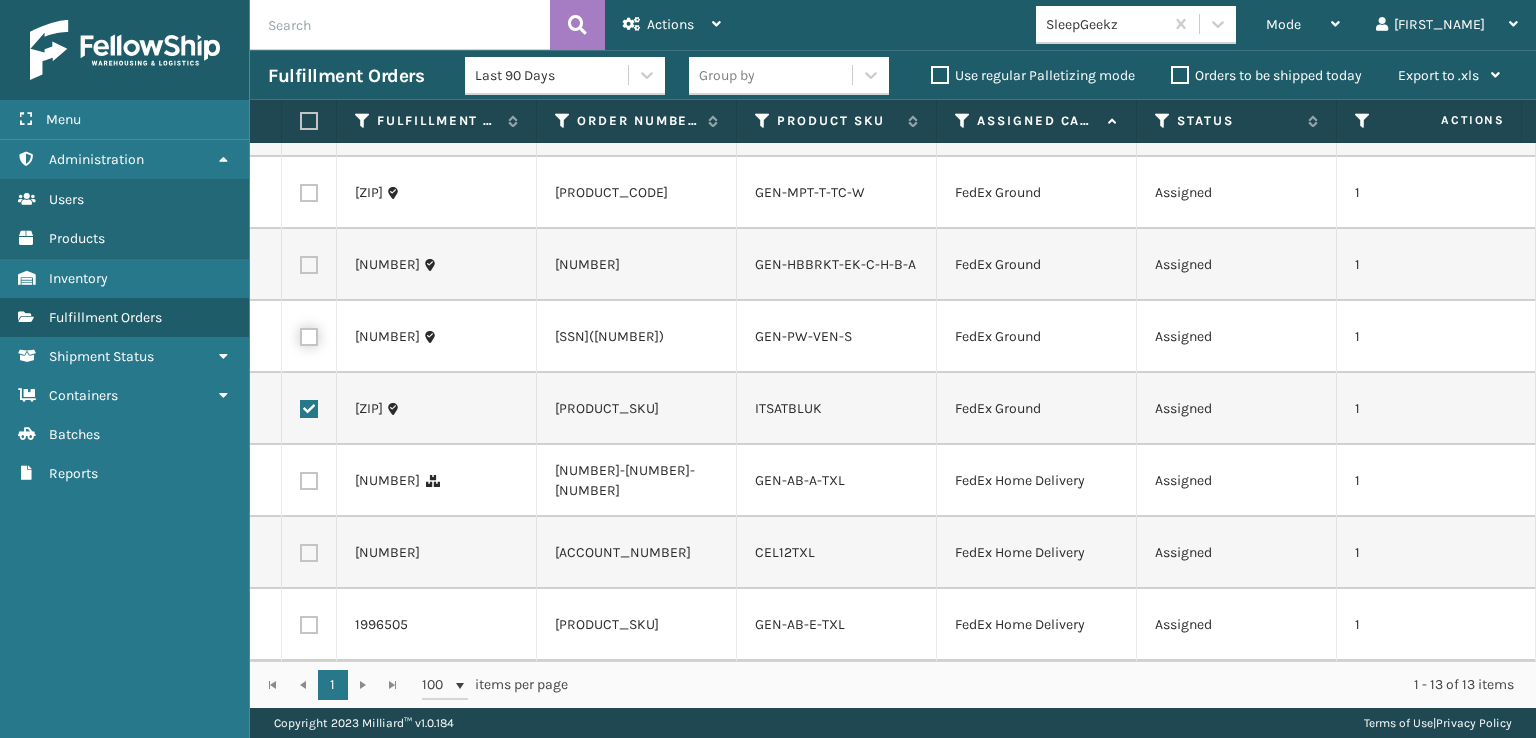 click at bounding box center [300, 334] 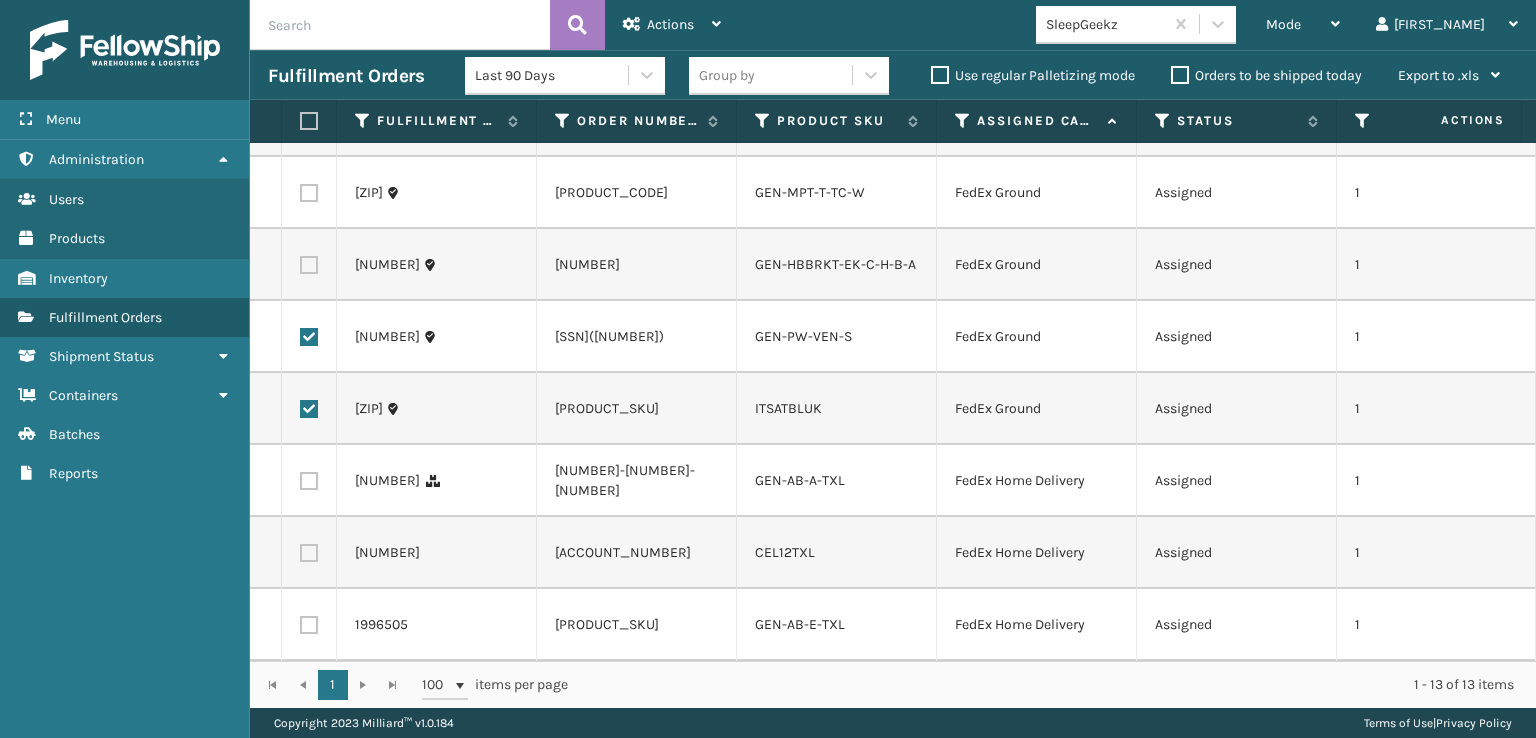 click at bounding box center (309, 265) 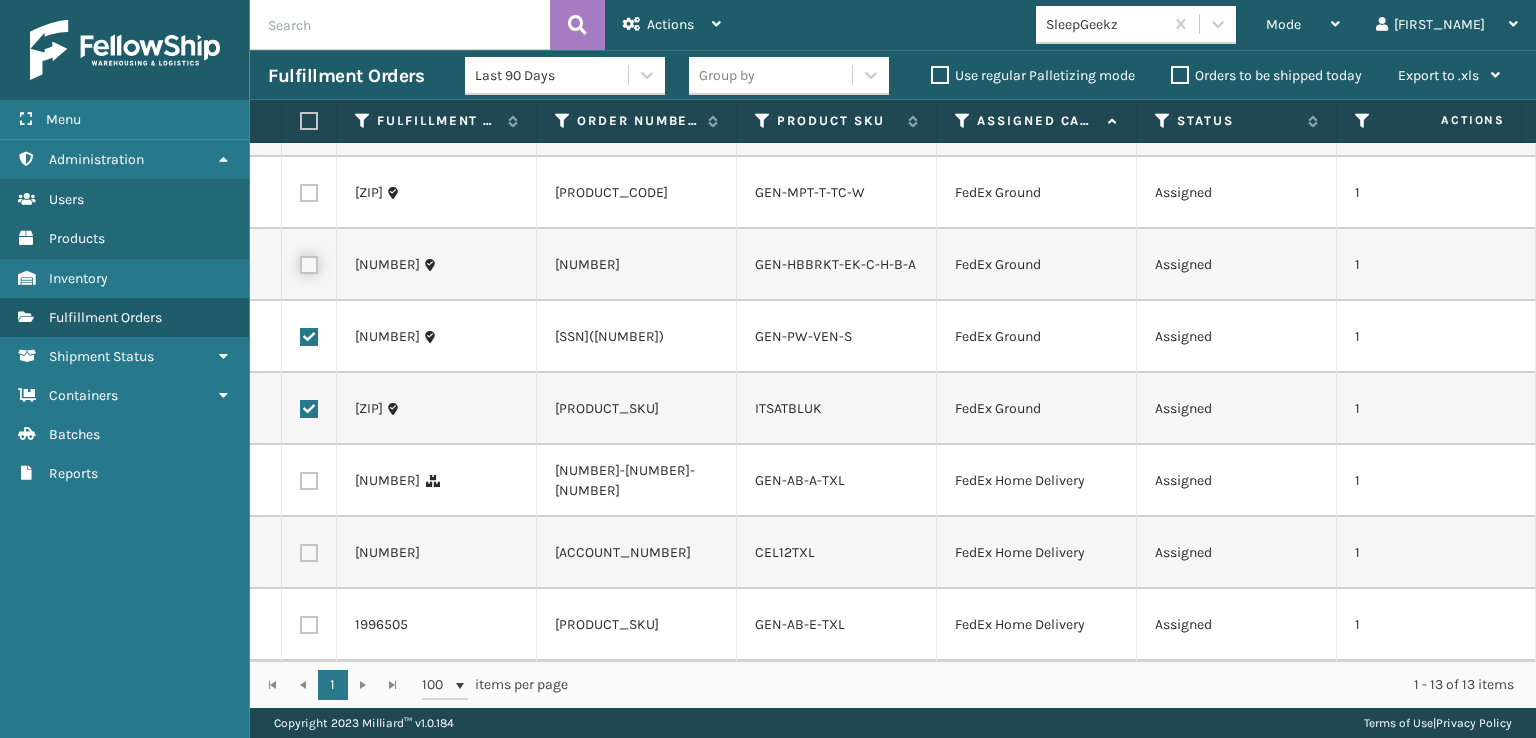 click at bounding box center (300, 262) 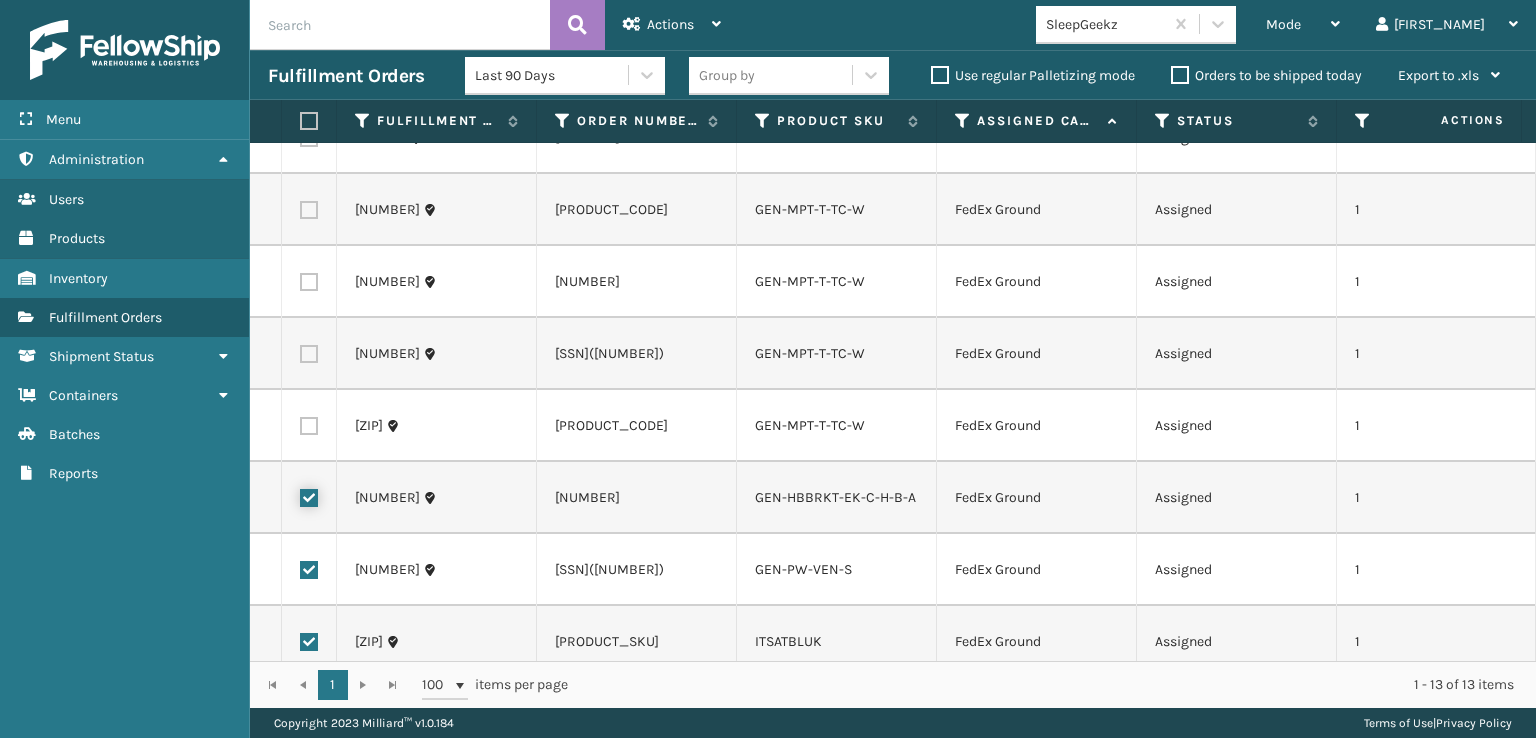scroll, scrollTop: 168, scrollLeft: 0, axis: vertical 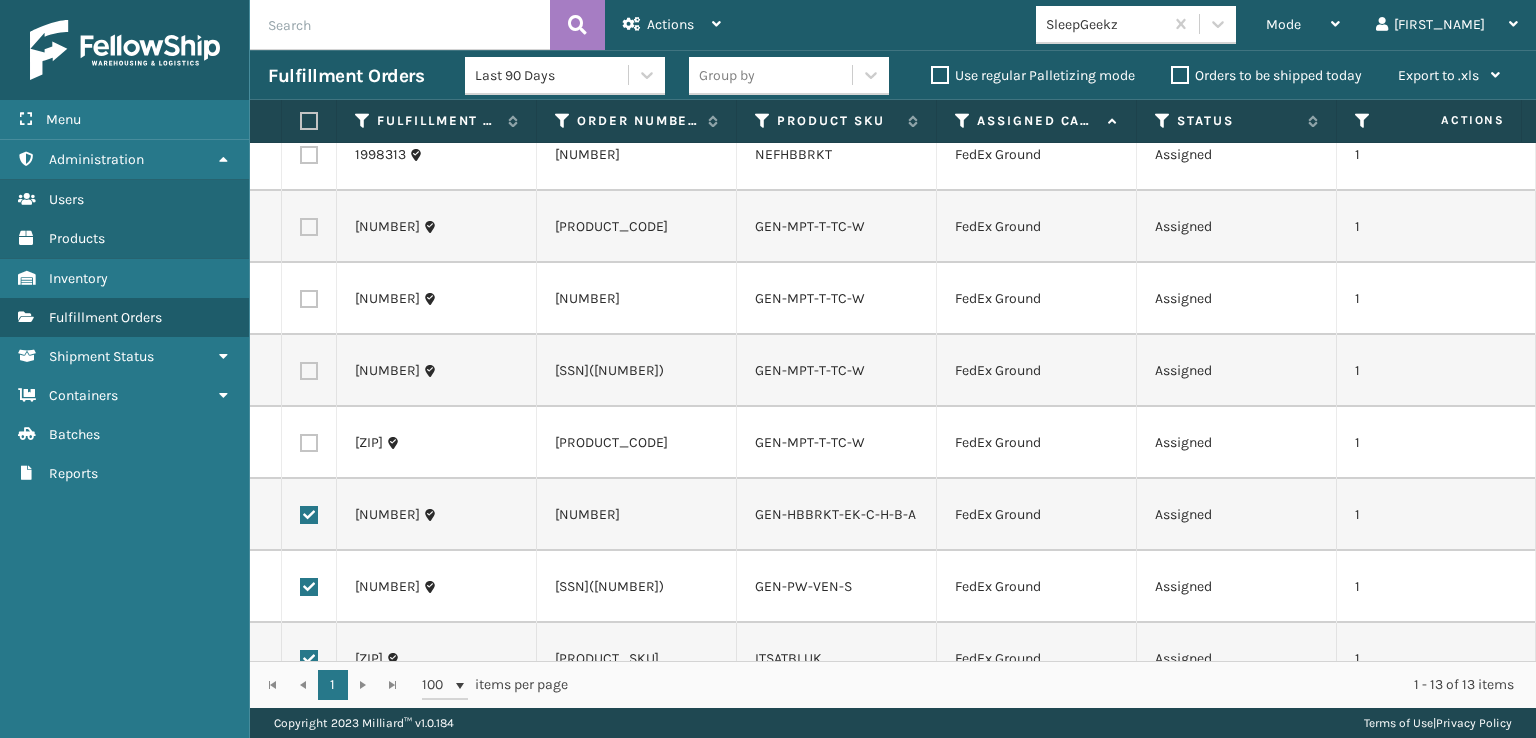 click at bounding box center [309, 443] 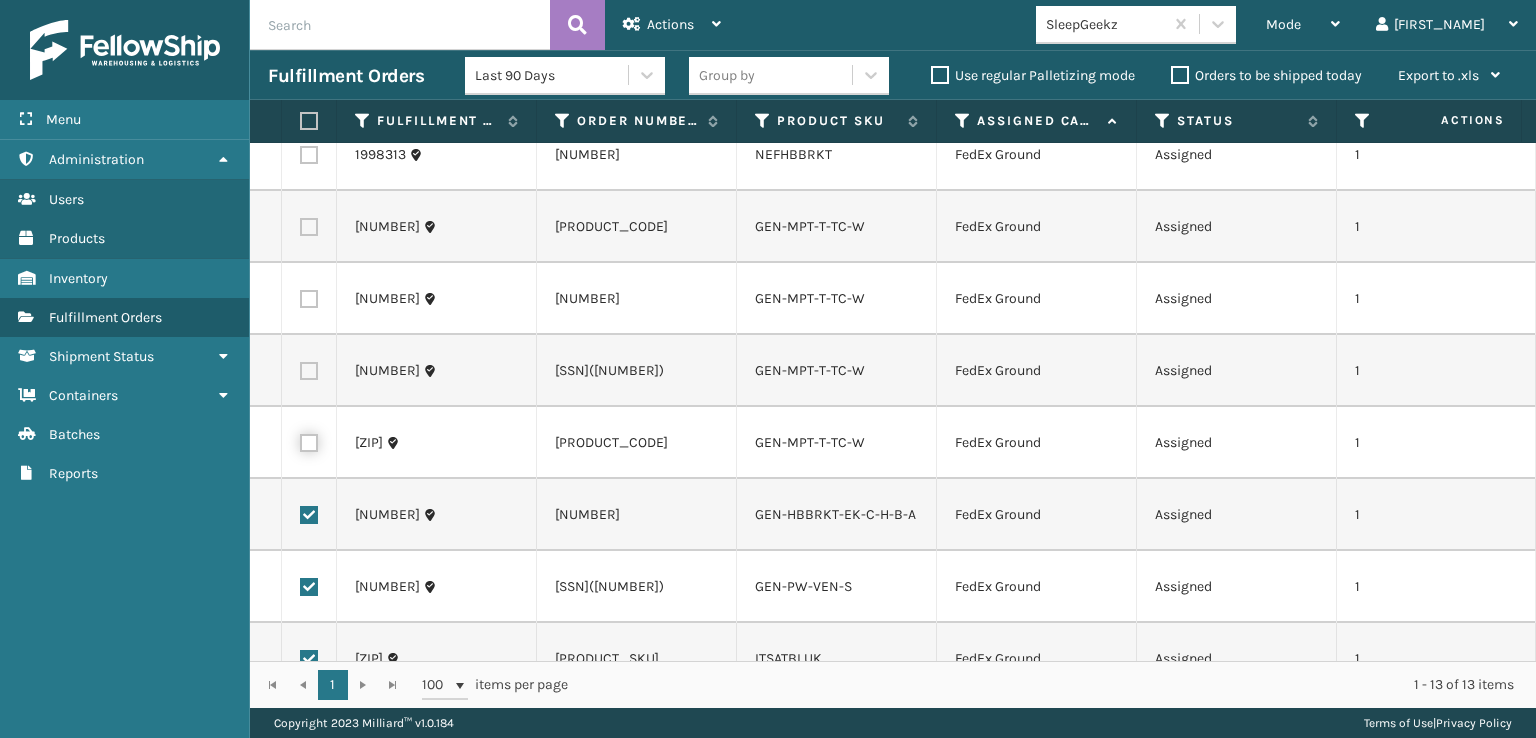 click at bounding box center (300, 440) 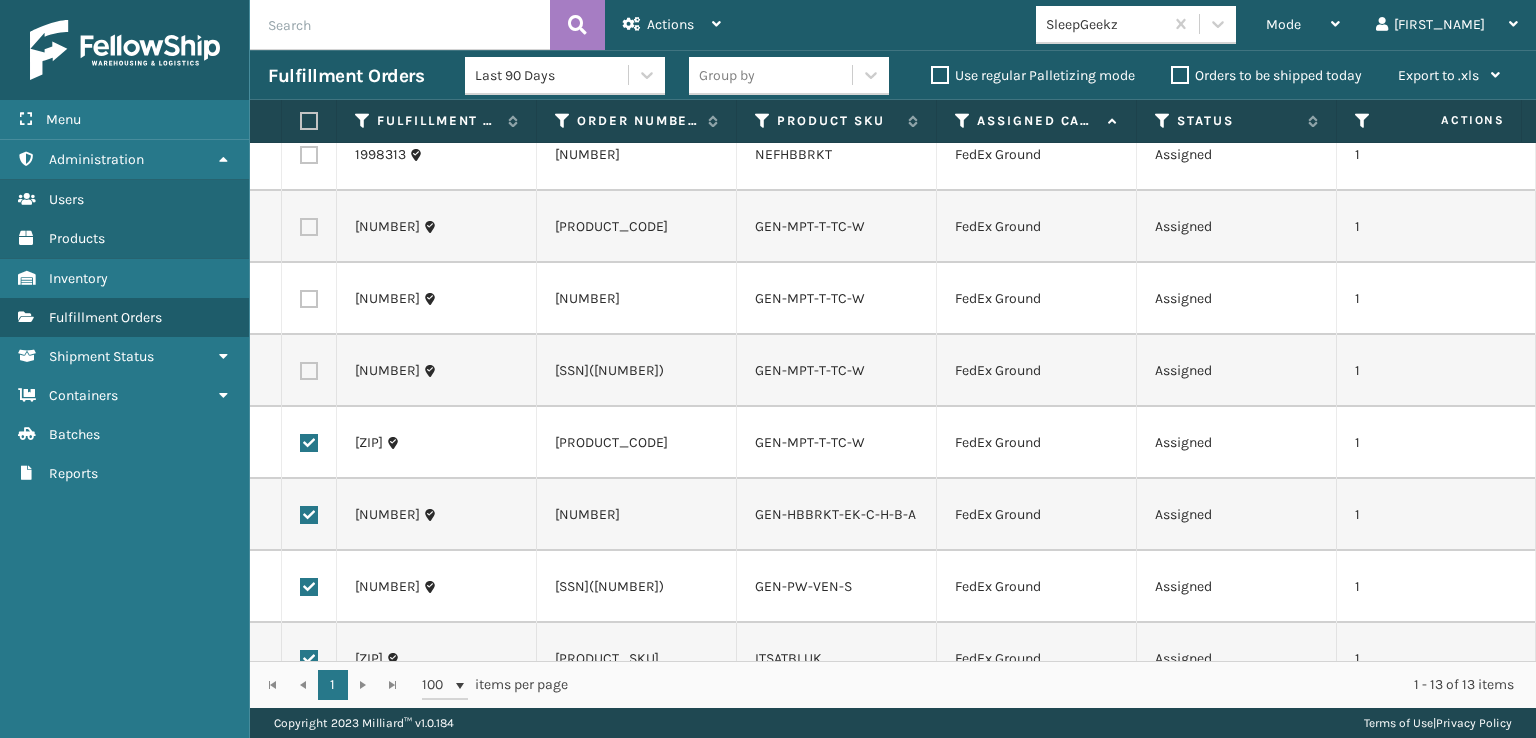 click at bounding box center (309, 371) 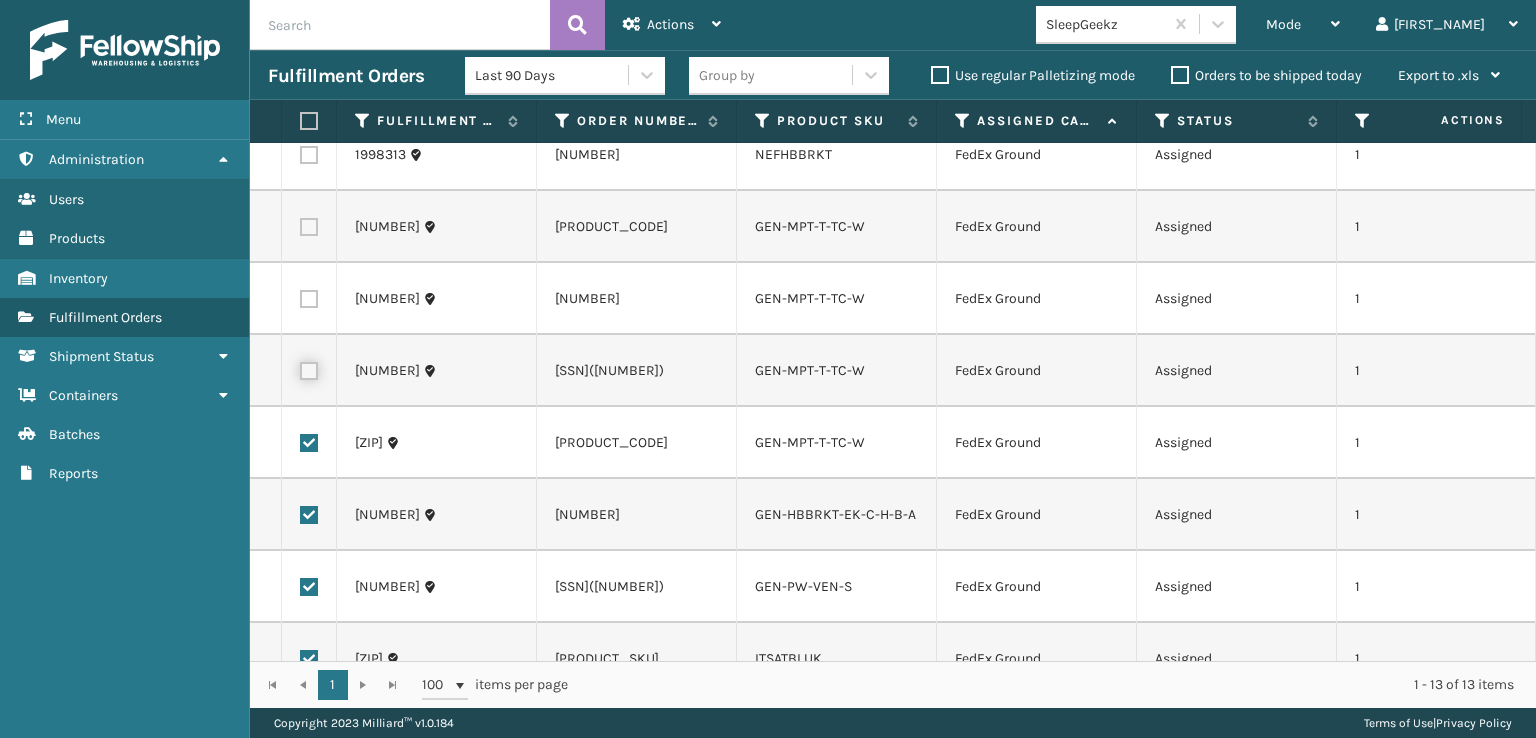 click at bounding box center [300, 368] 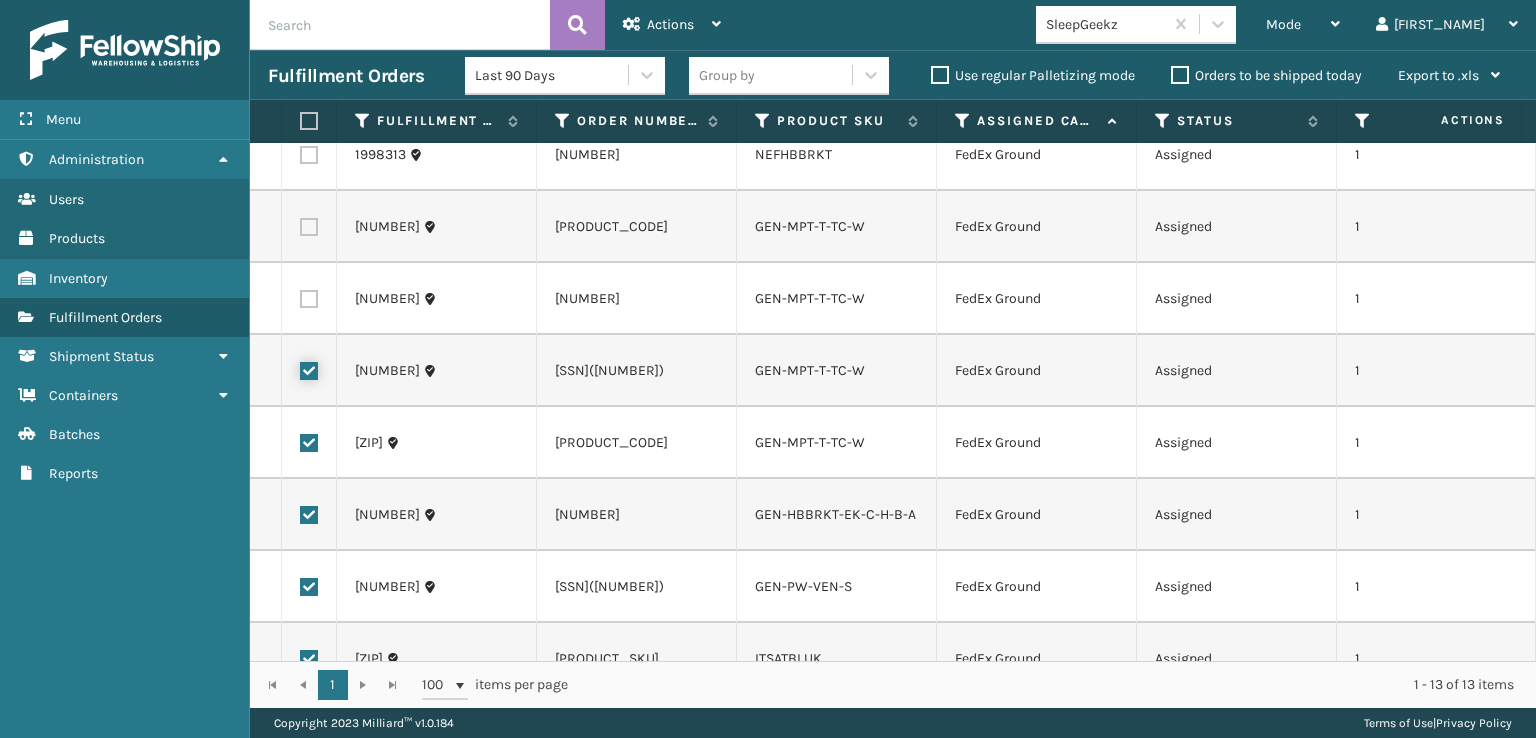 checkbox on "true" 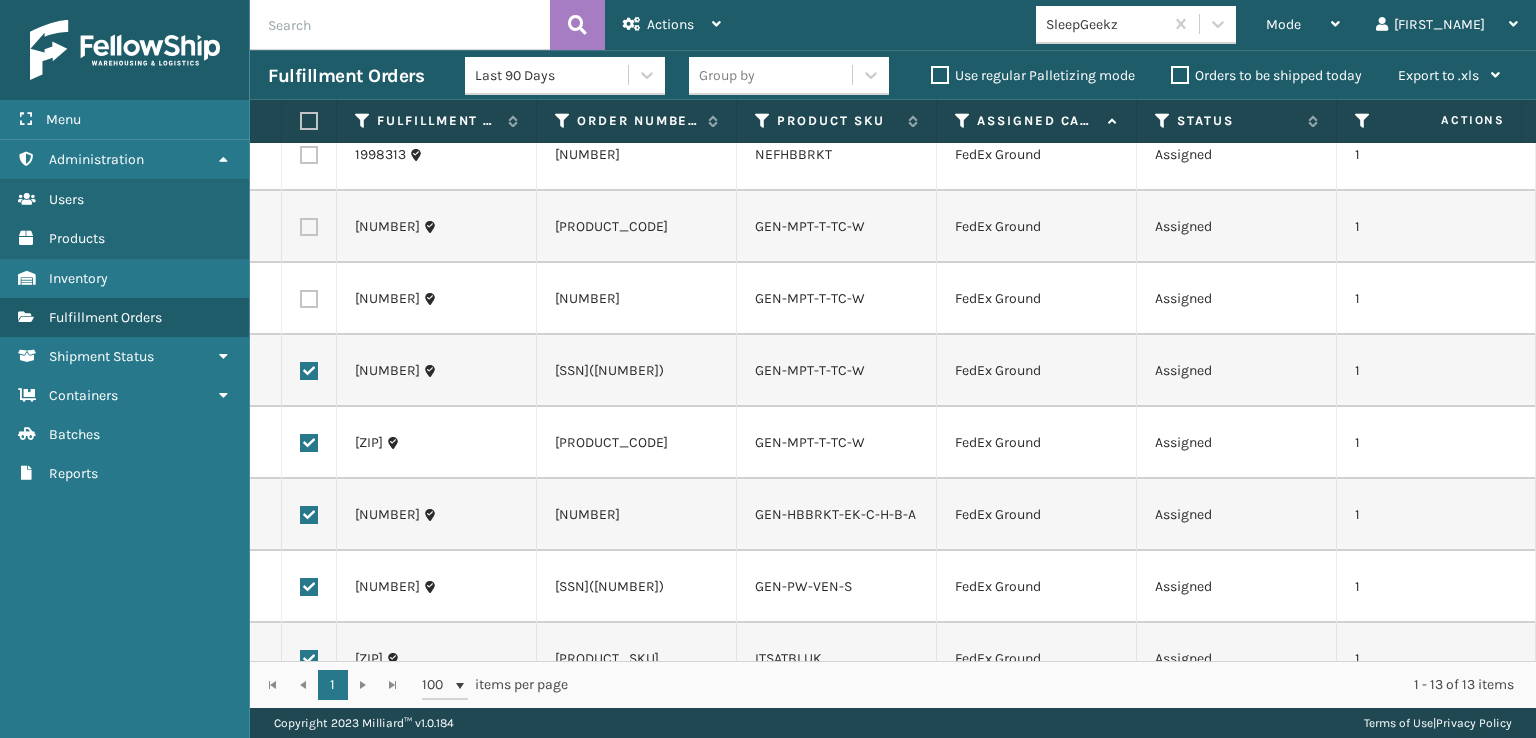 click at bounding box center [309, 299] 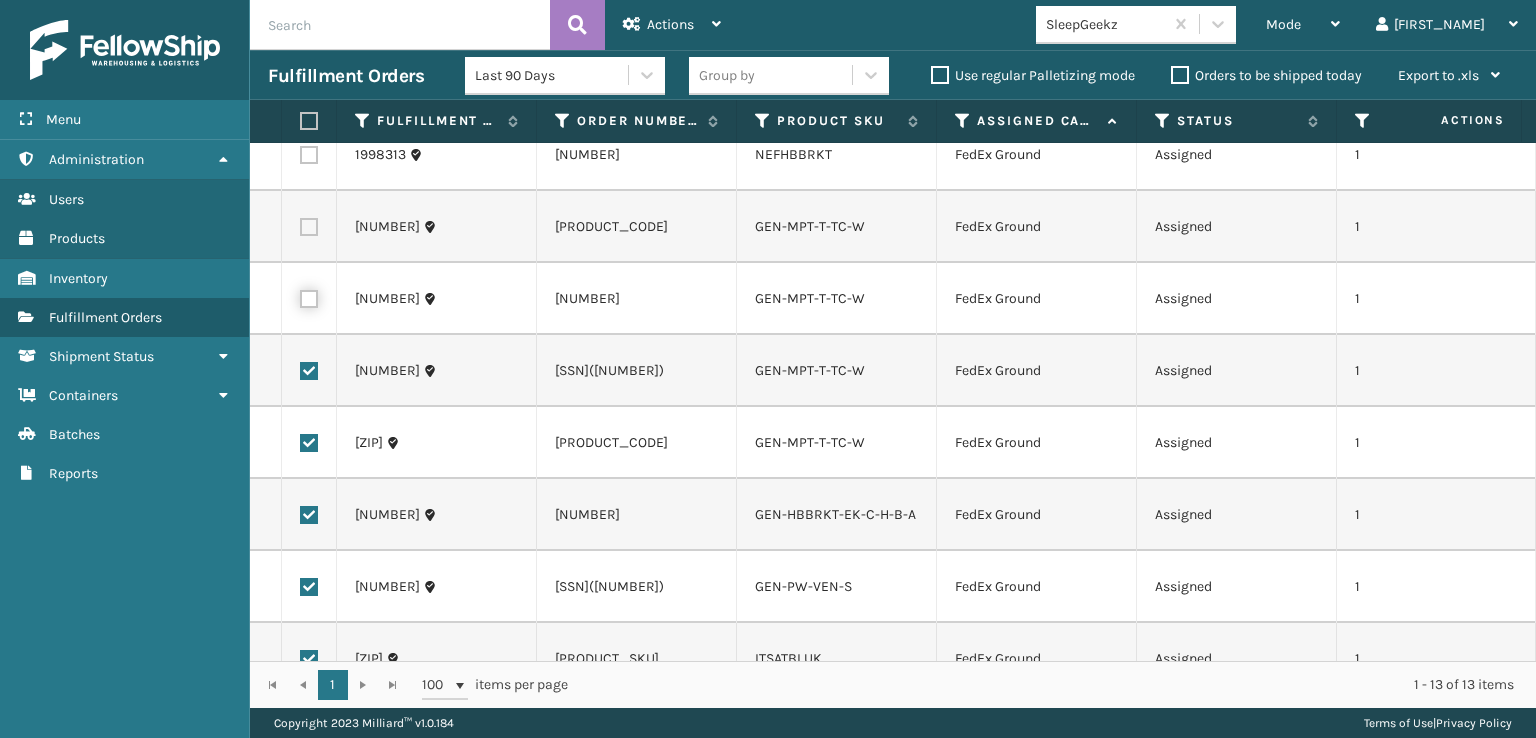 click at bounding box center [300, 296] 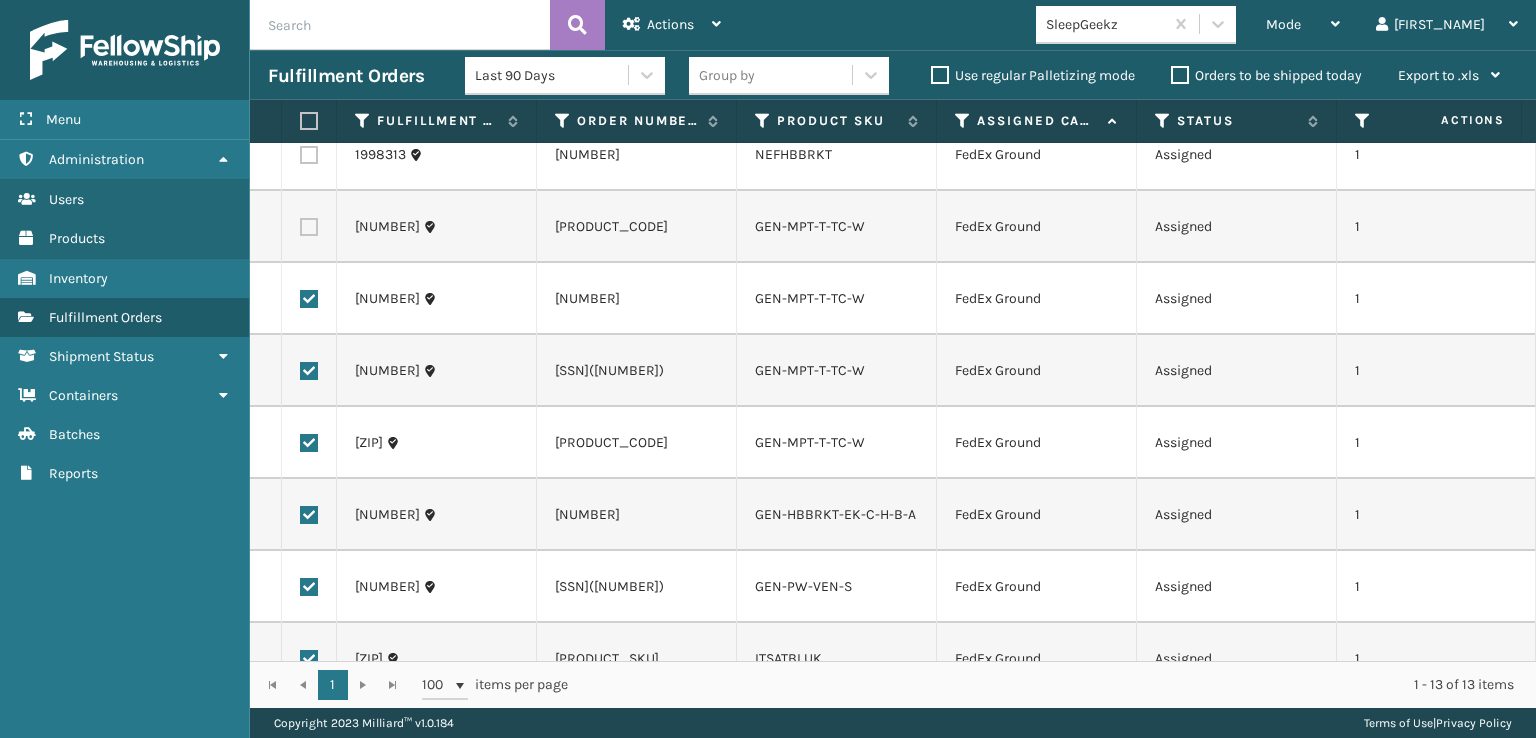 click at bounding box center [309, 227] 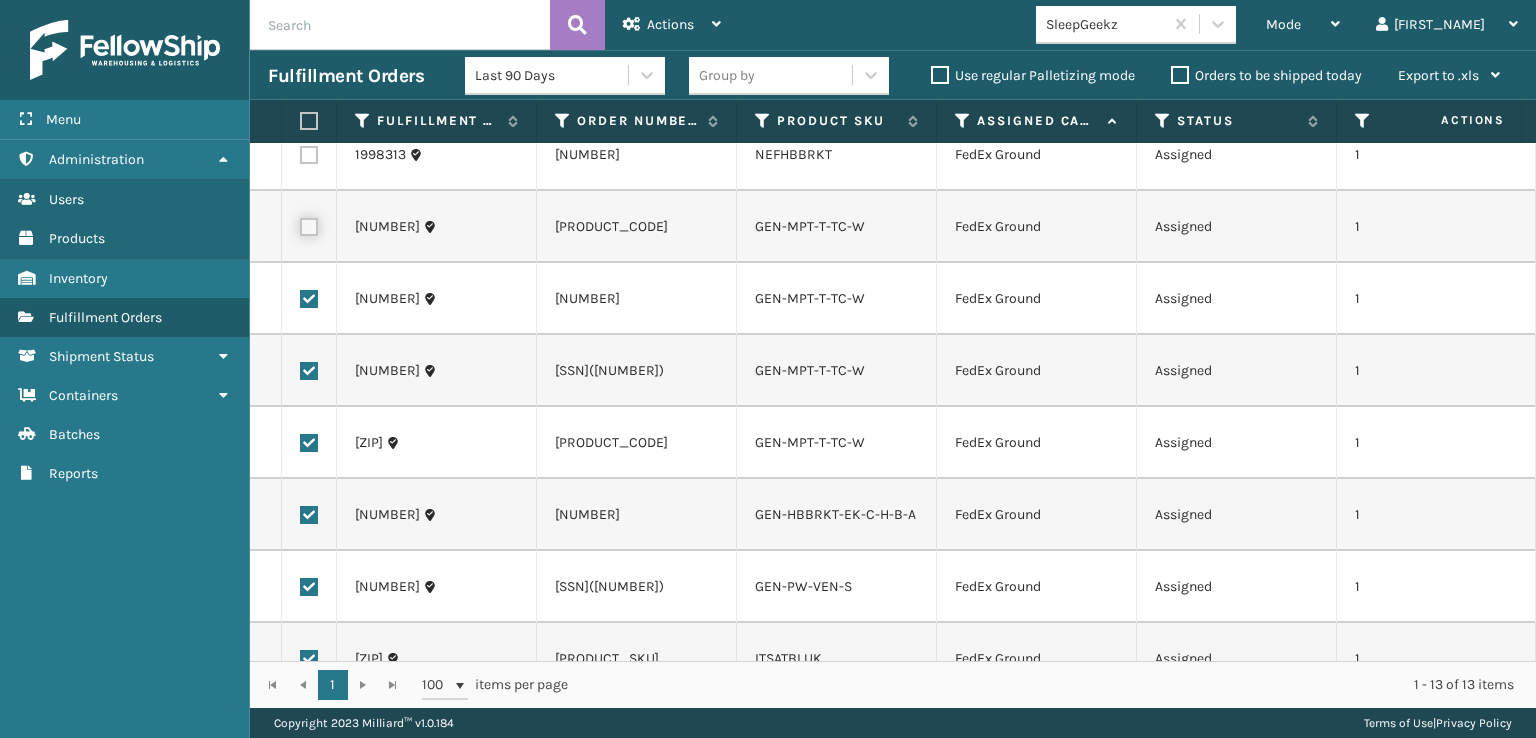 click at bounding box center (300, 224) 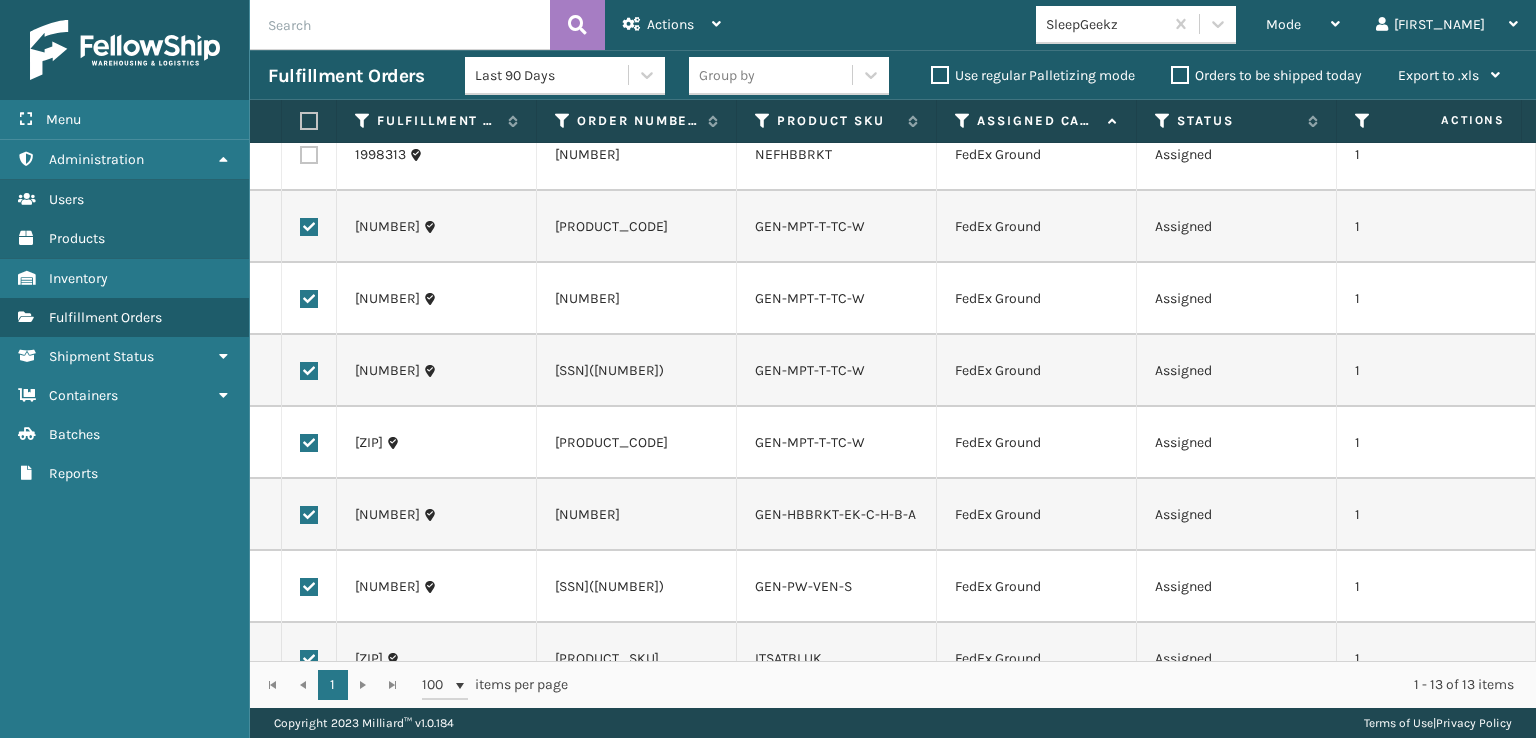 click at bounding box center (309, 155) 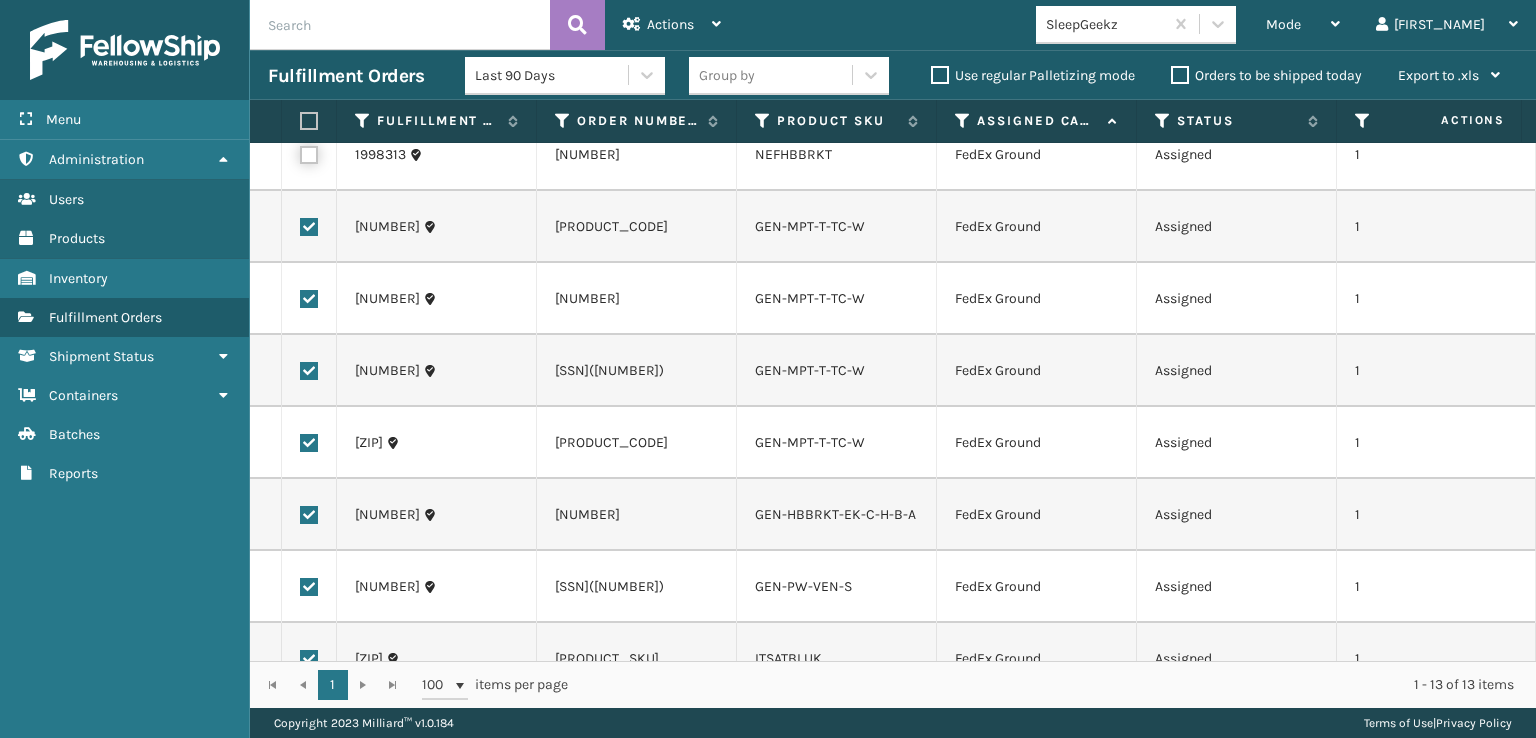 click at bounding box center (300, 152) 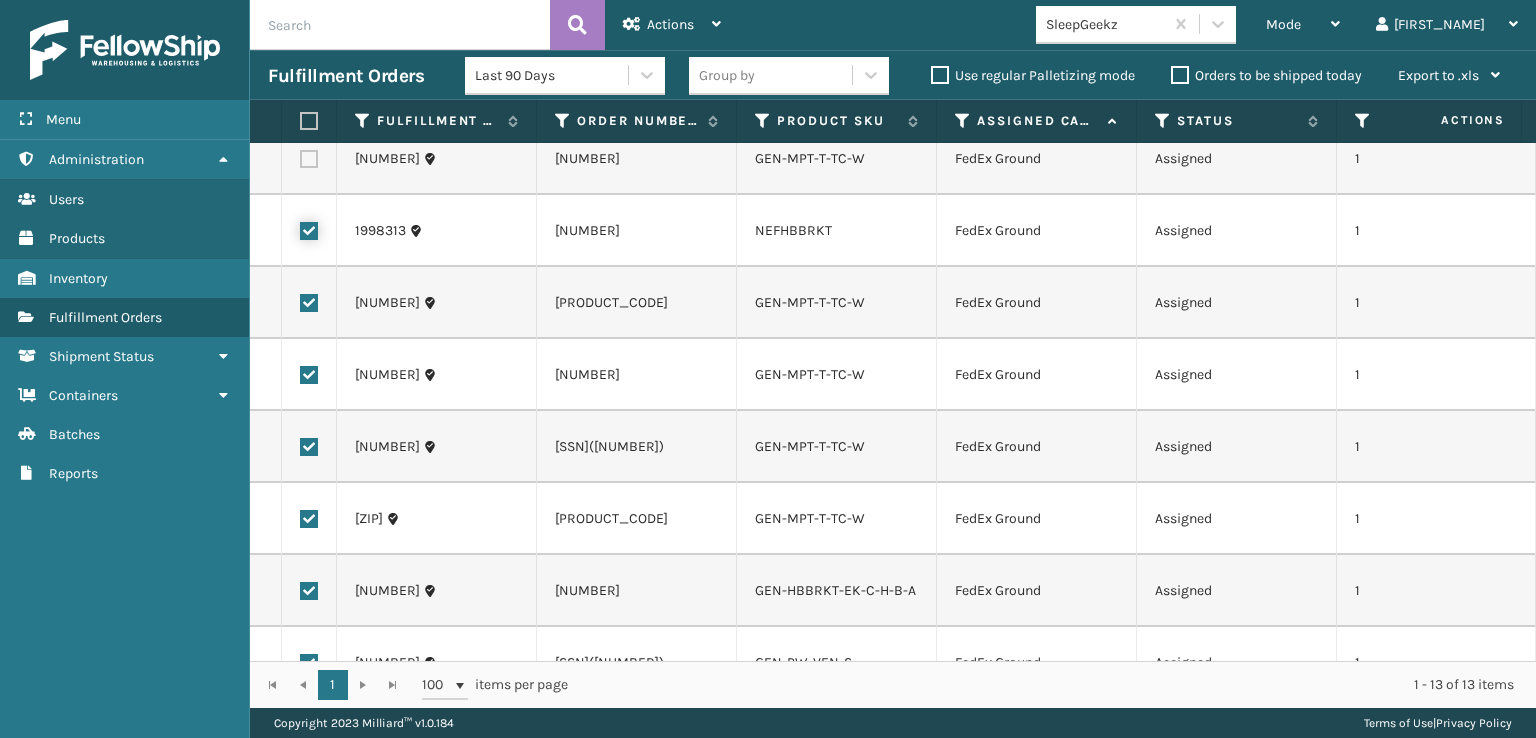 scroll, scrollTop: 0, scrollLeft: 0, axis: both 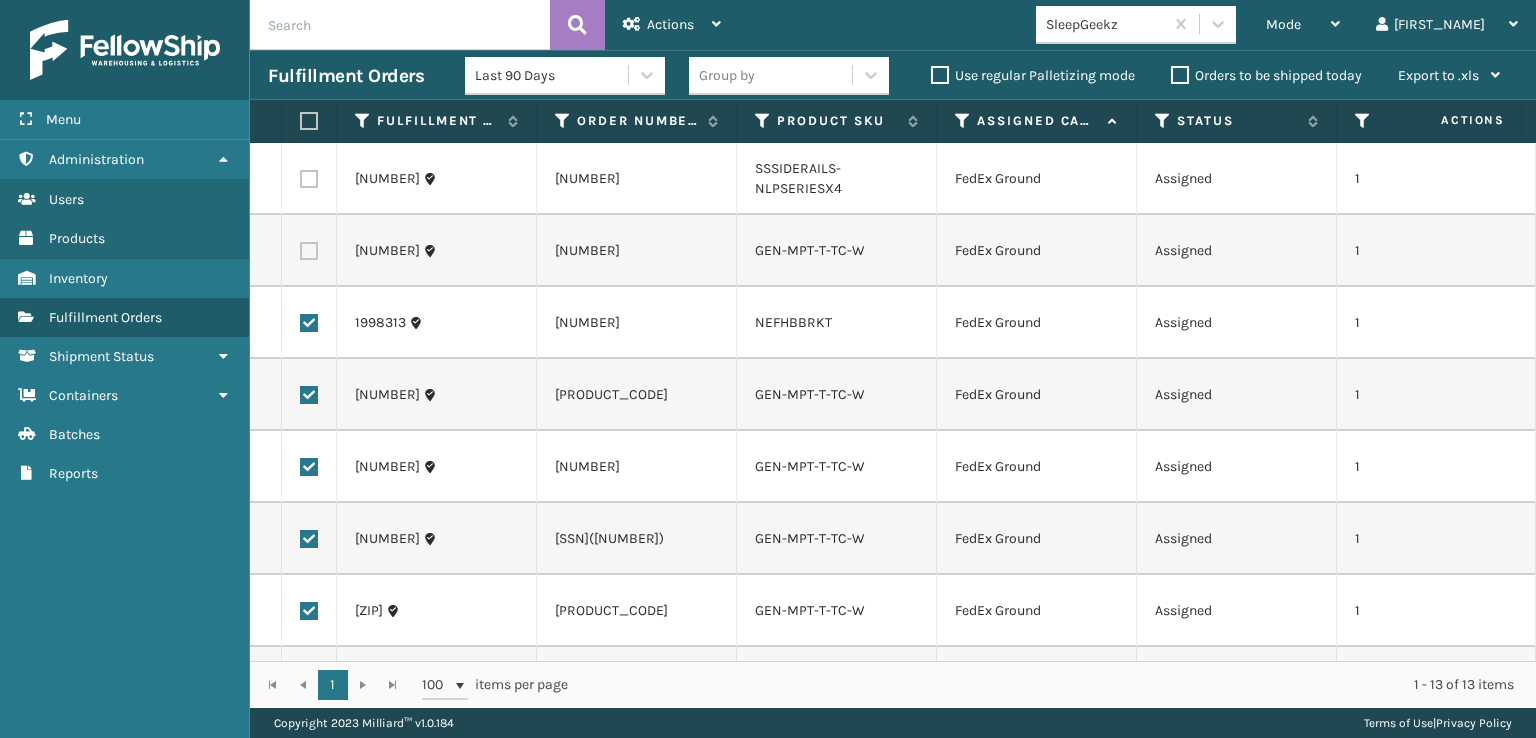 click at bounding box center [309, 251] 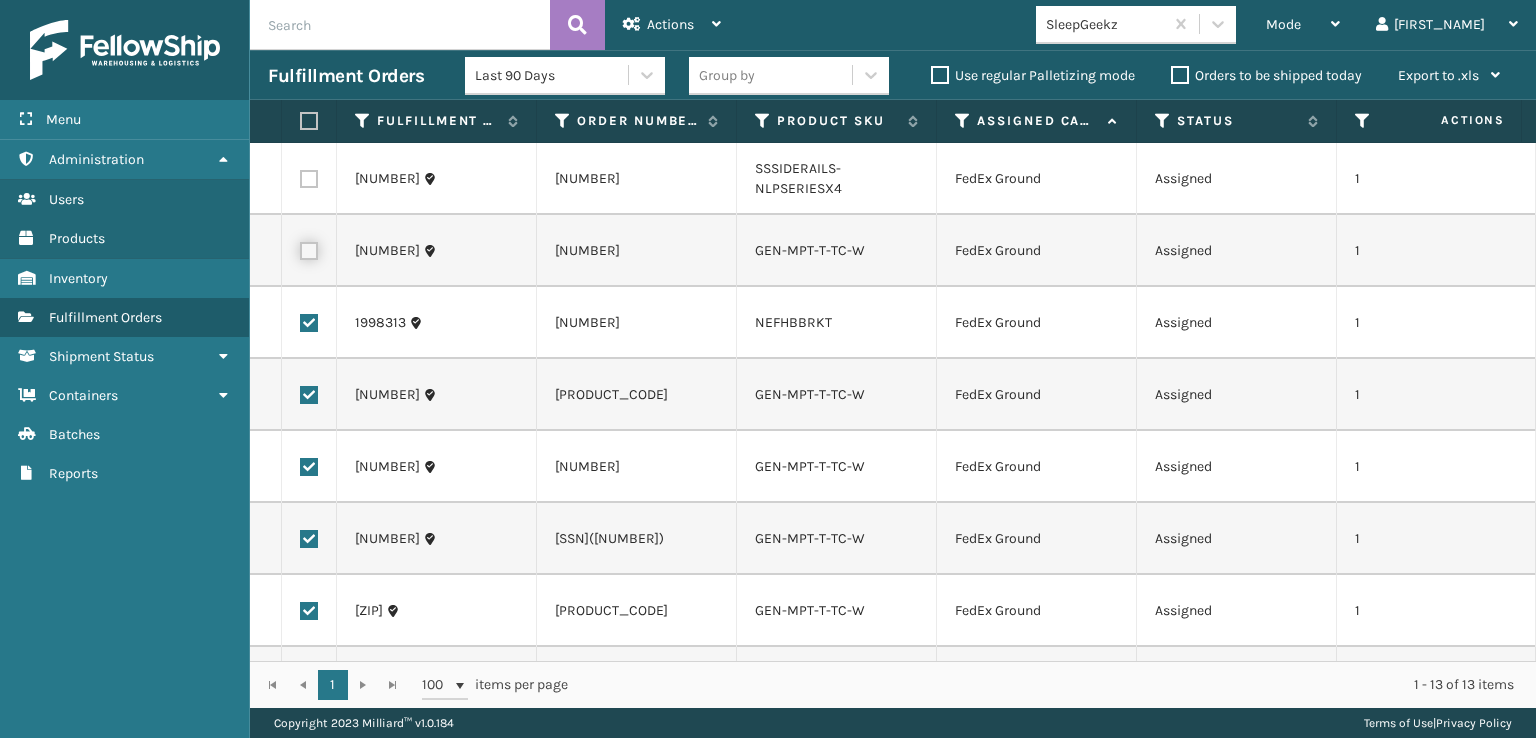click at bounding box center [300, 248] 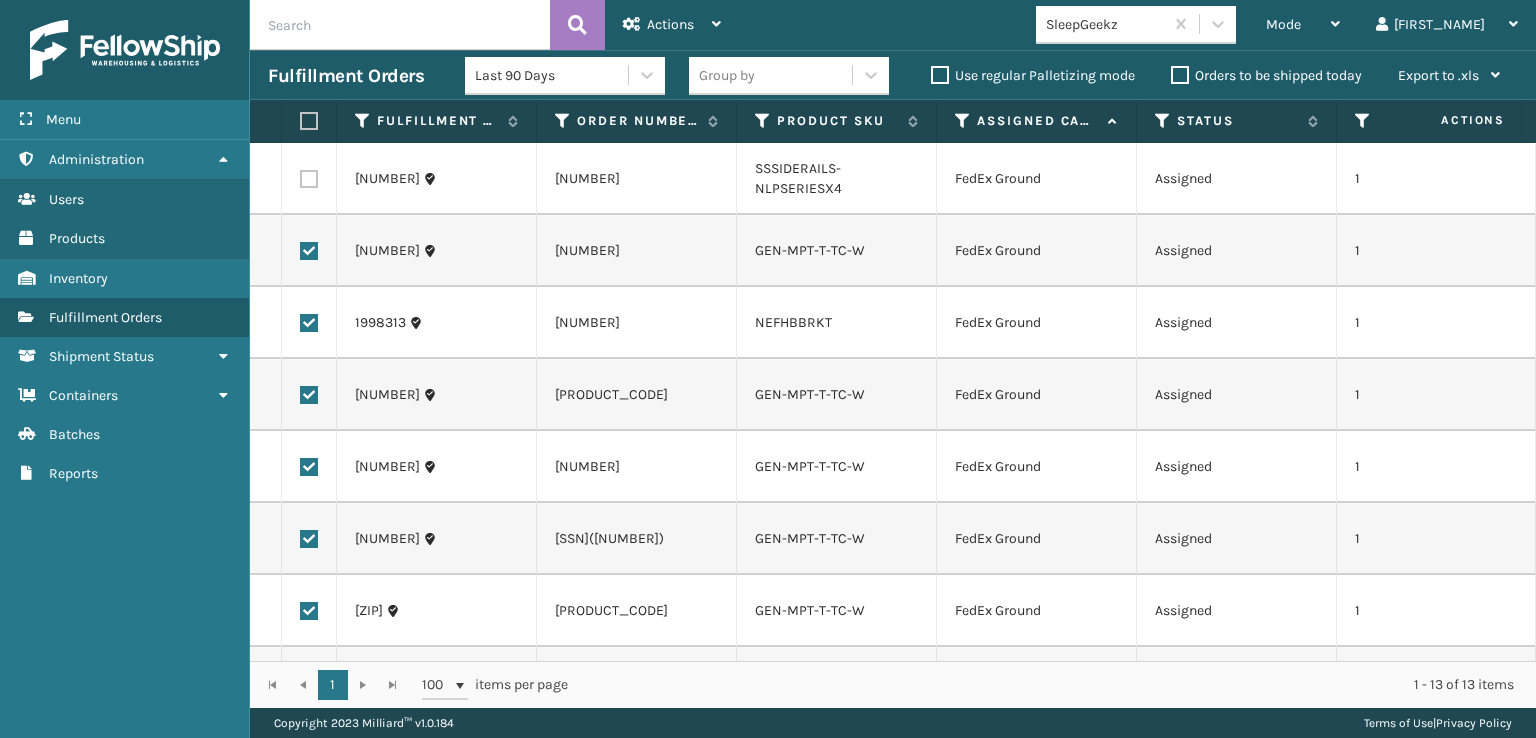 click at bounding box center (309, 179) 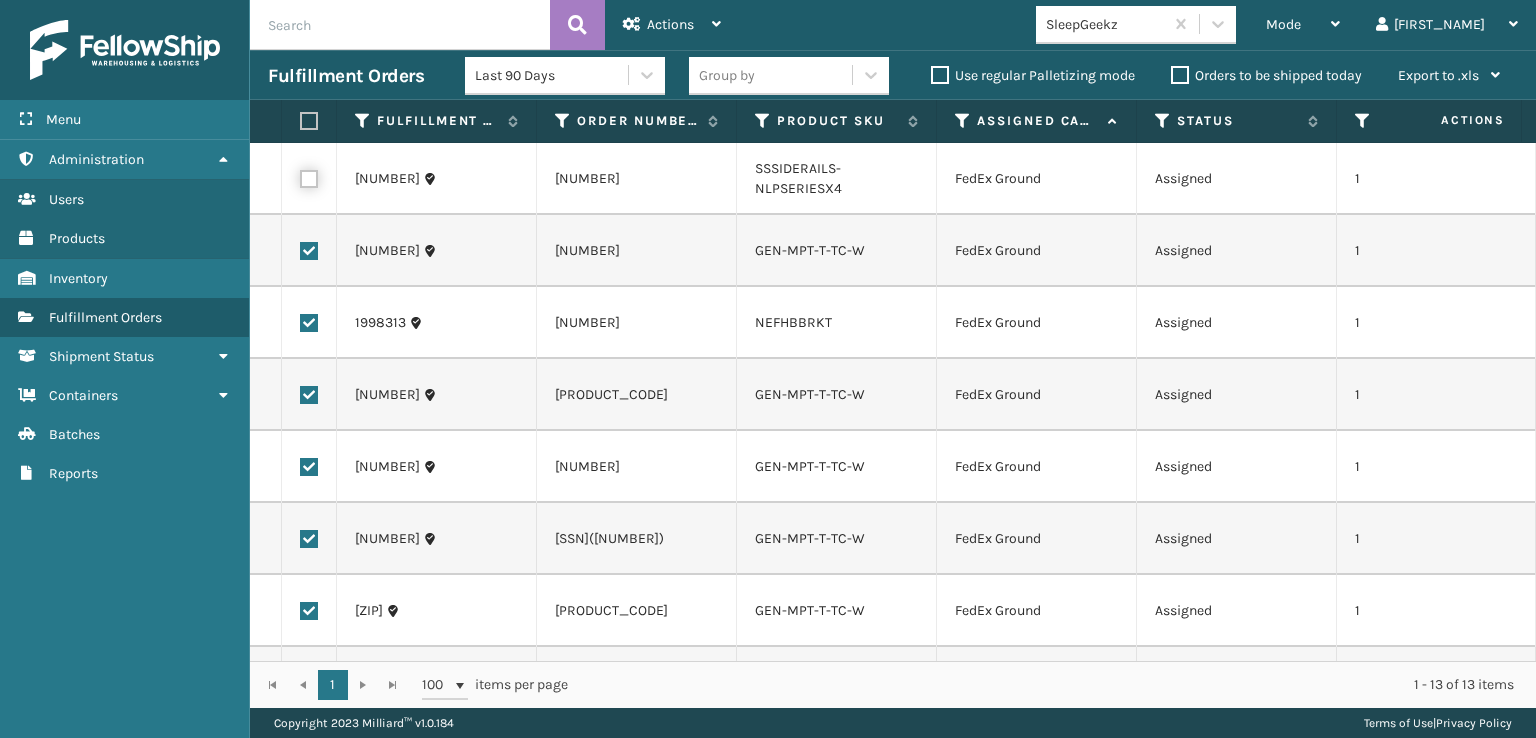 click at bounding box center [300, 176] 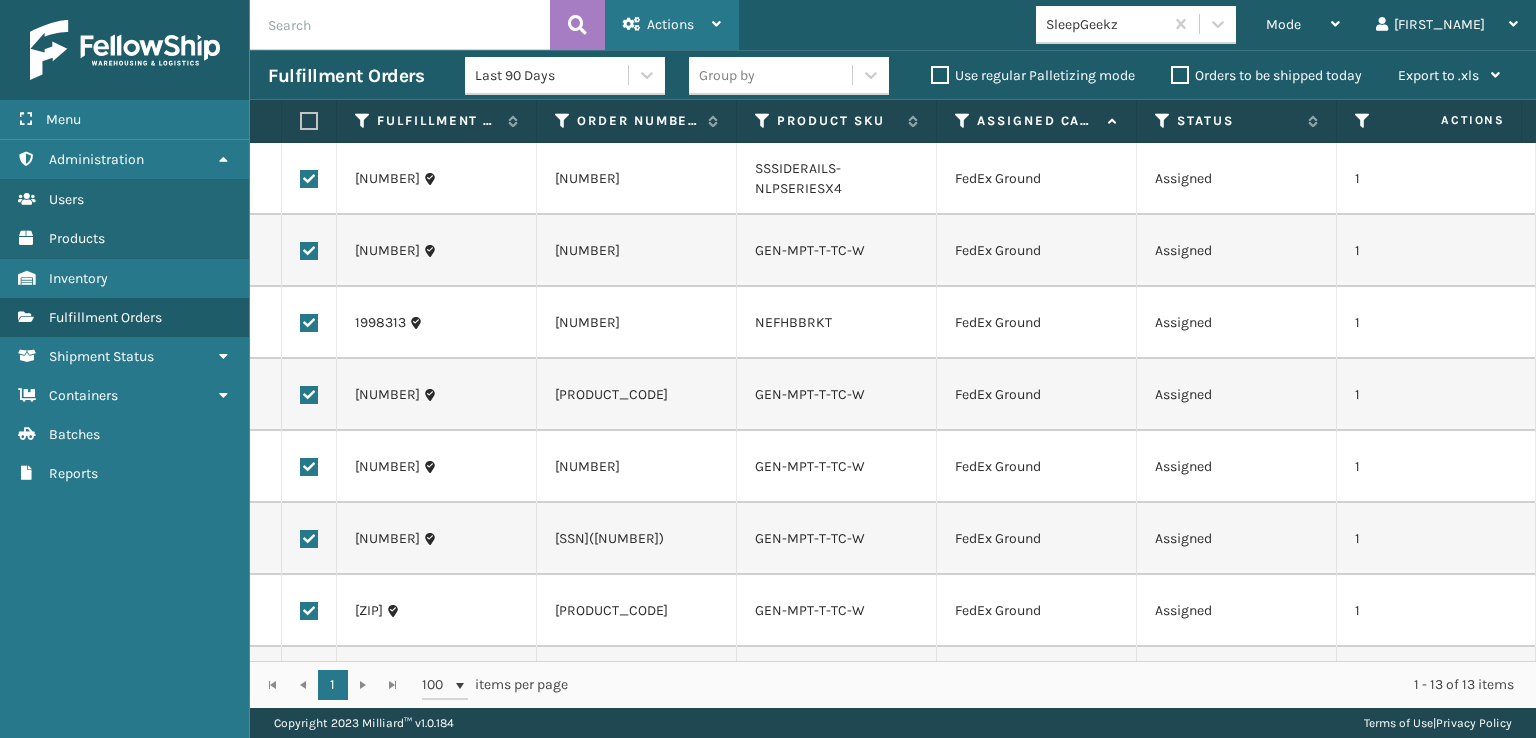 click on "Actions" at bounding box center (670, 24) 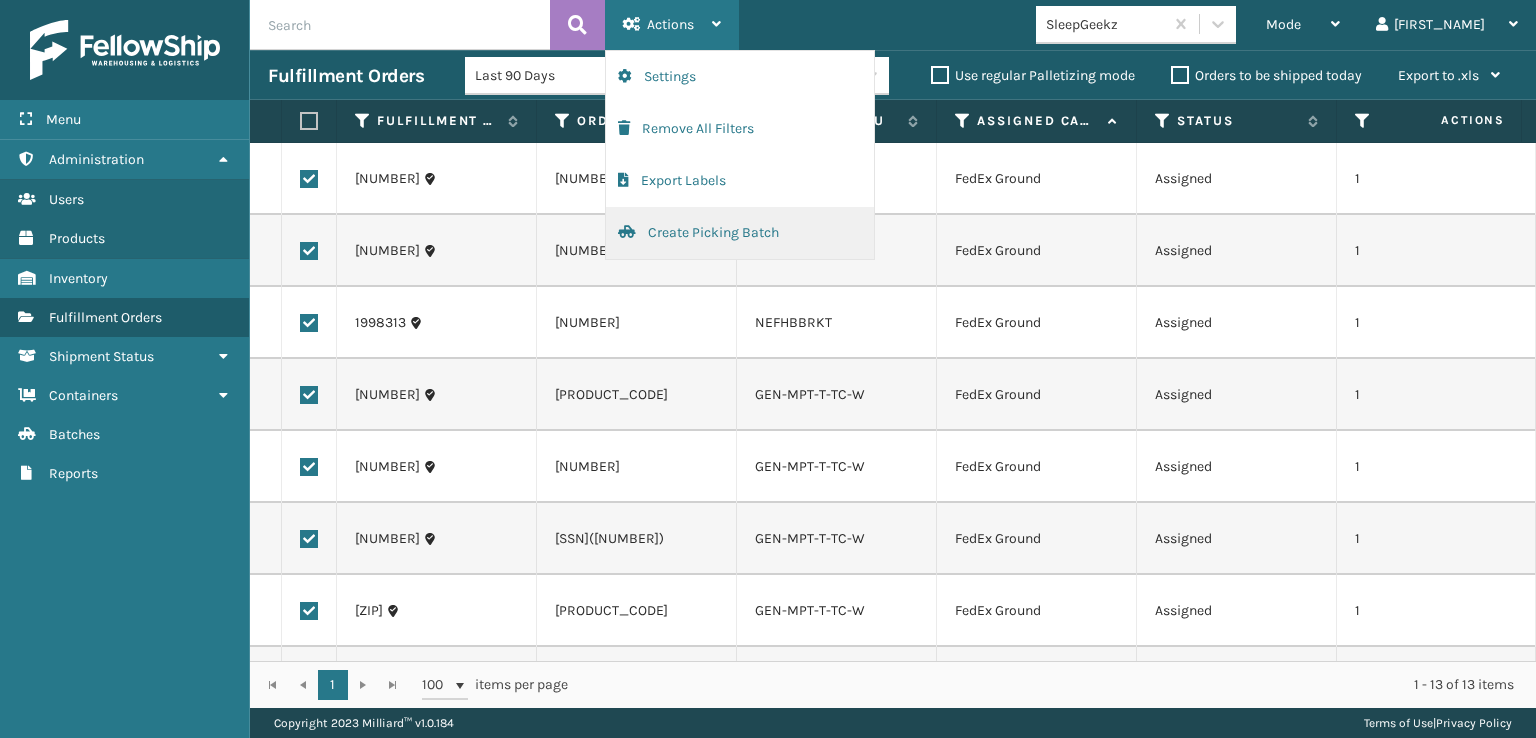 click on "Create Picking Batch" at bounding box center [740, 233] 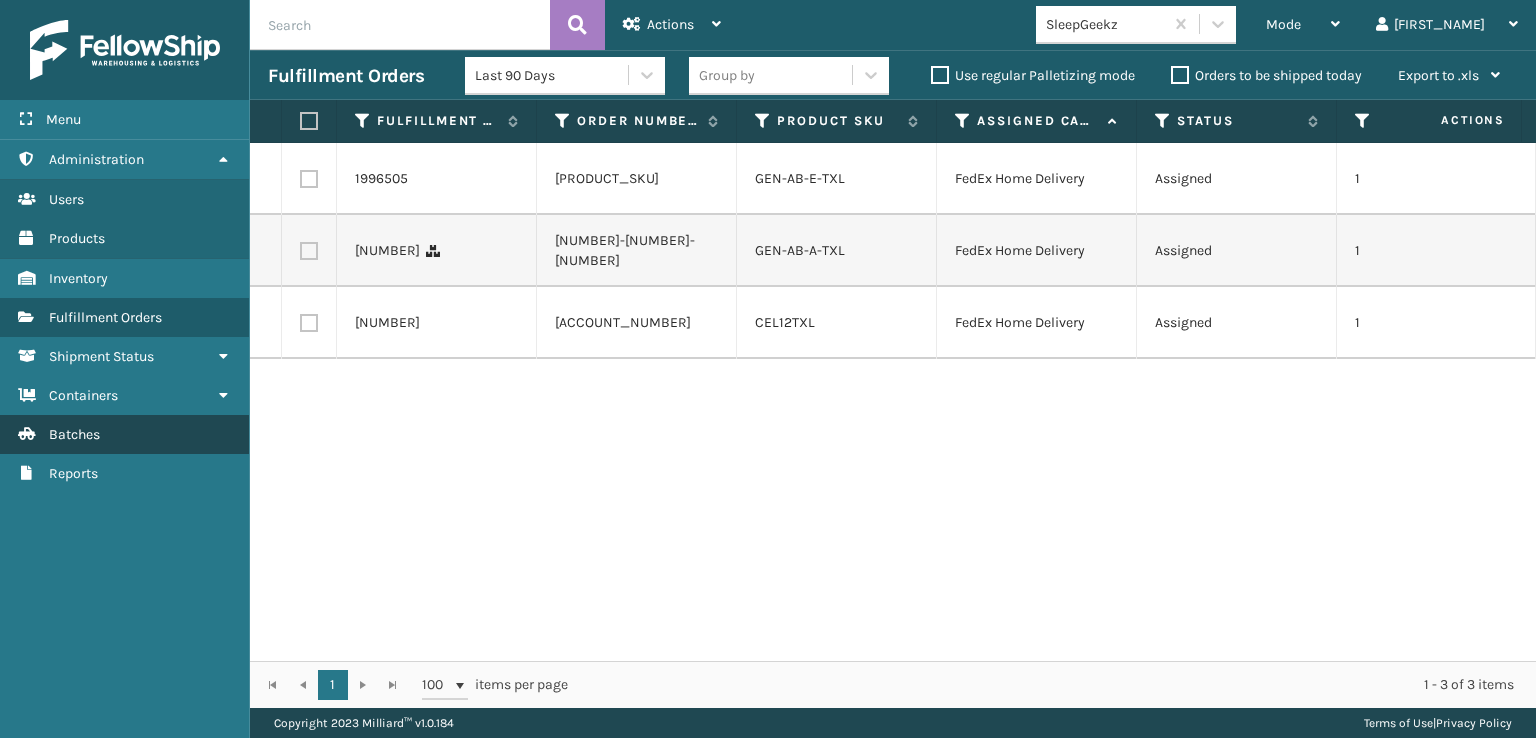 click on "Batches" at bounding box center (74, 434) 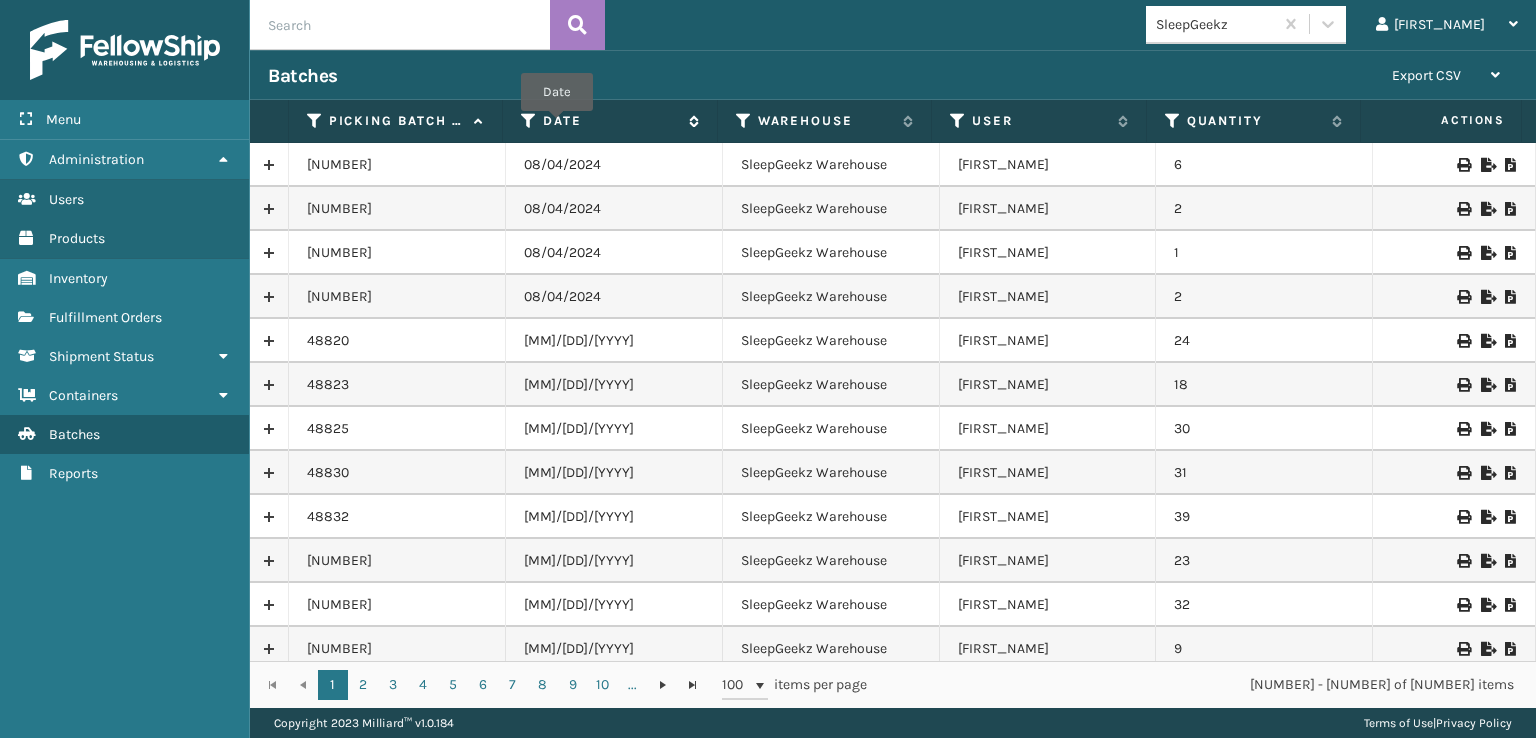 click on "Date" at bounding box center (611, 121) 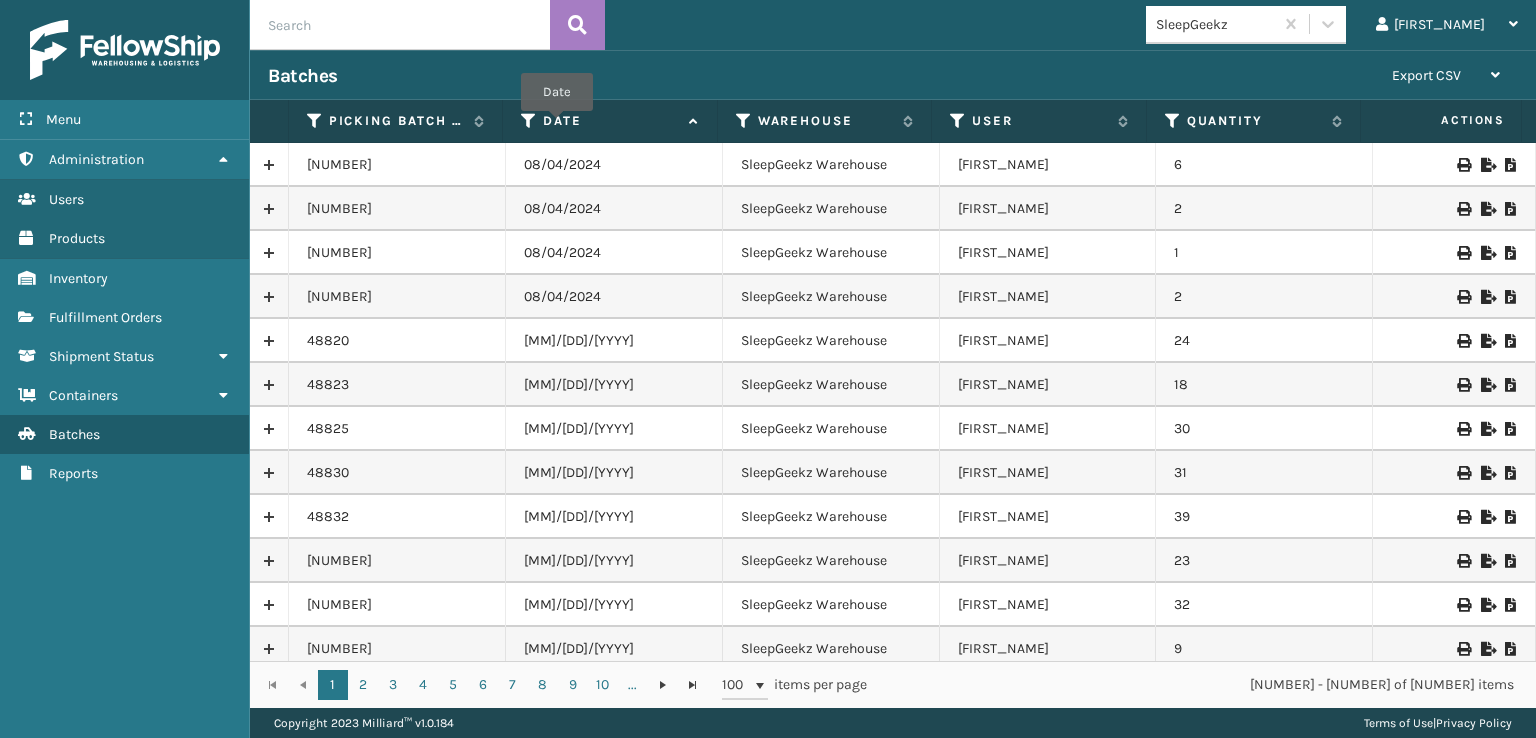 click on "Date" at bounding box center (611, 121) 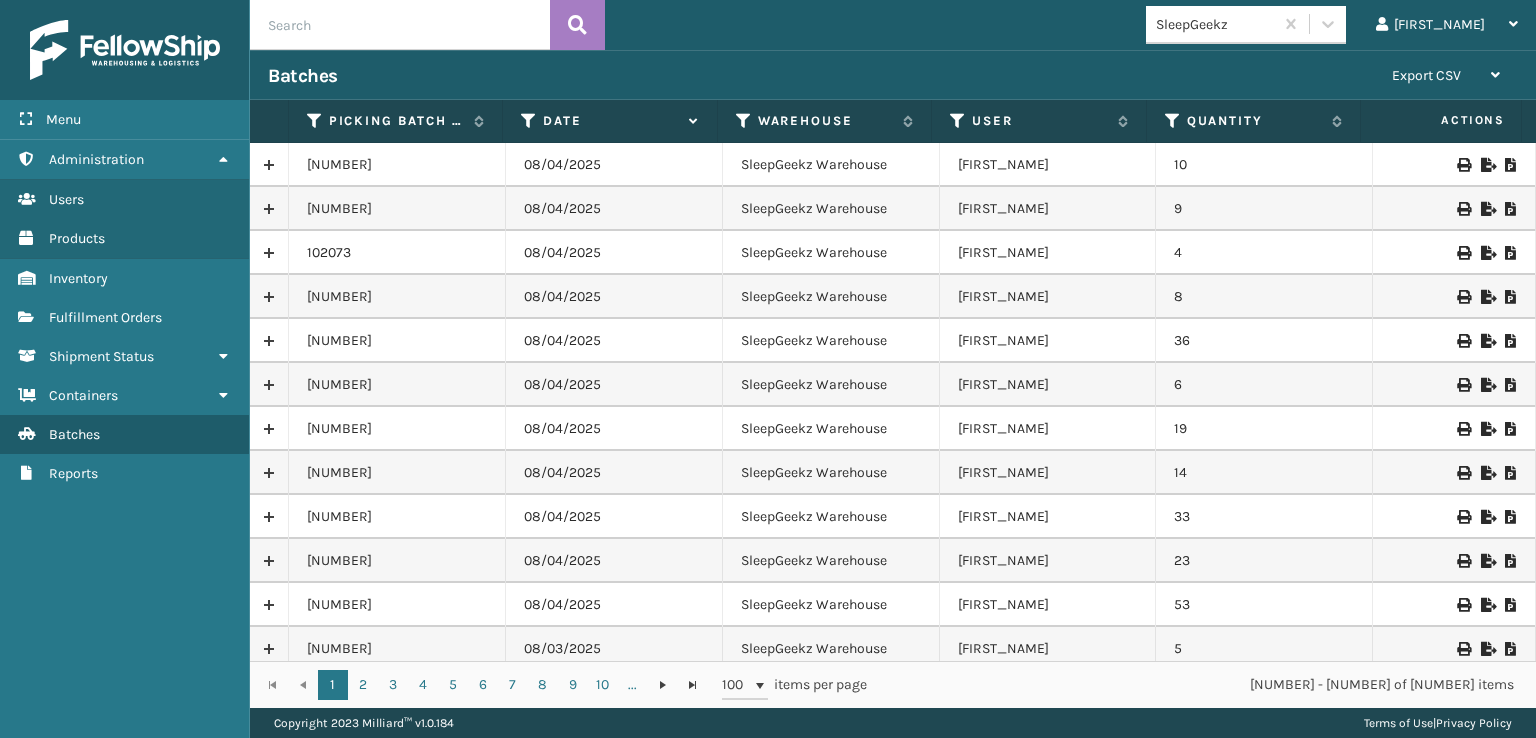 click at bounding box center [269, 209] 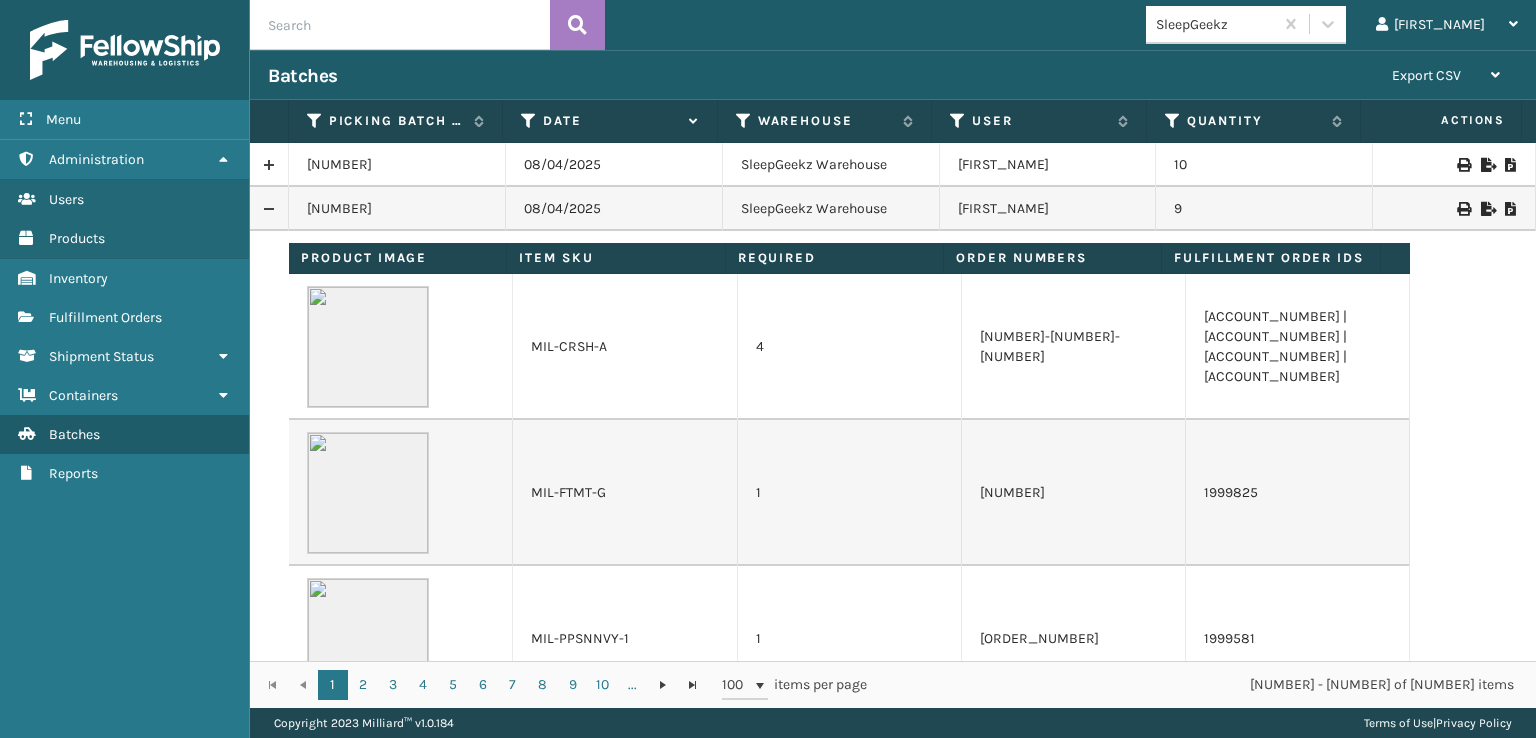 click at bounding box center [269, 209] 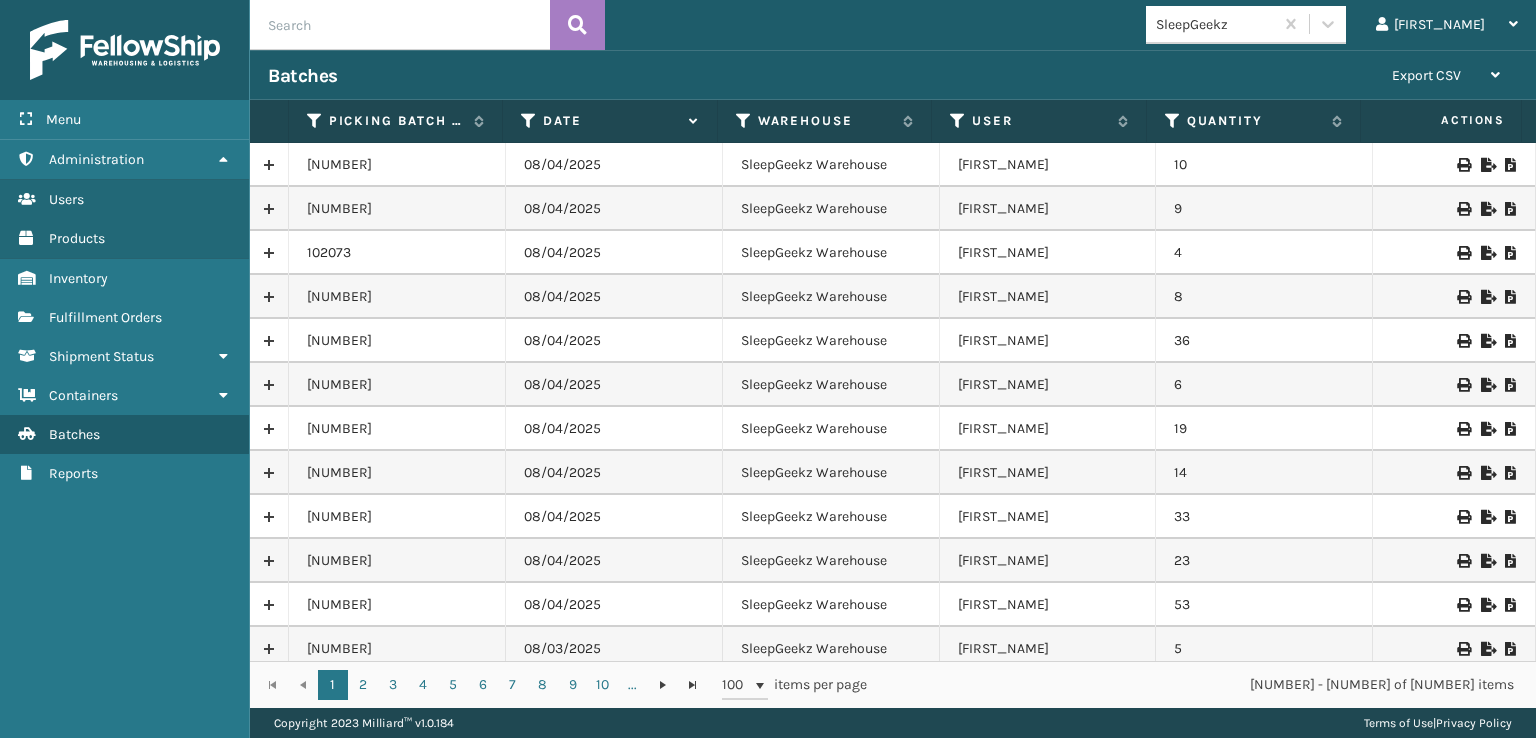 click at bounding box center (269, 165) 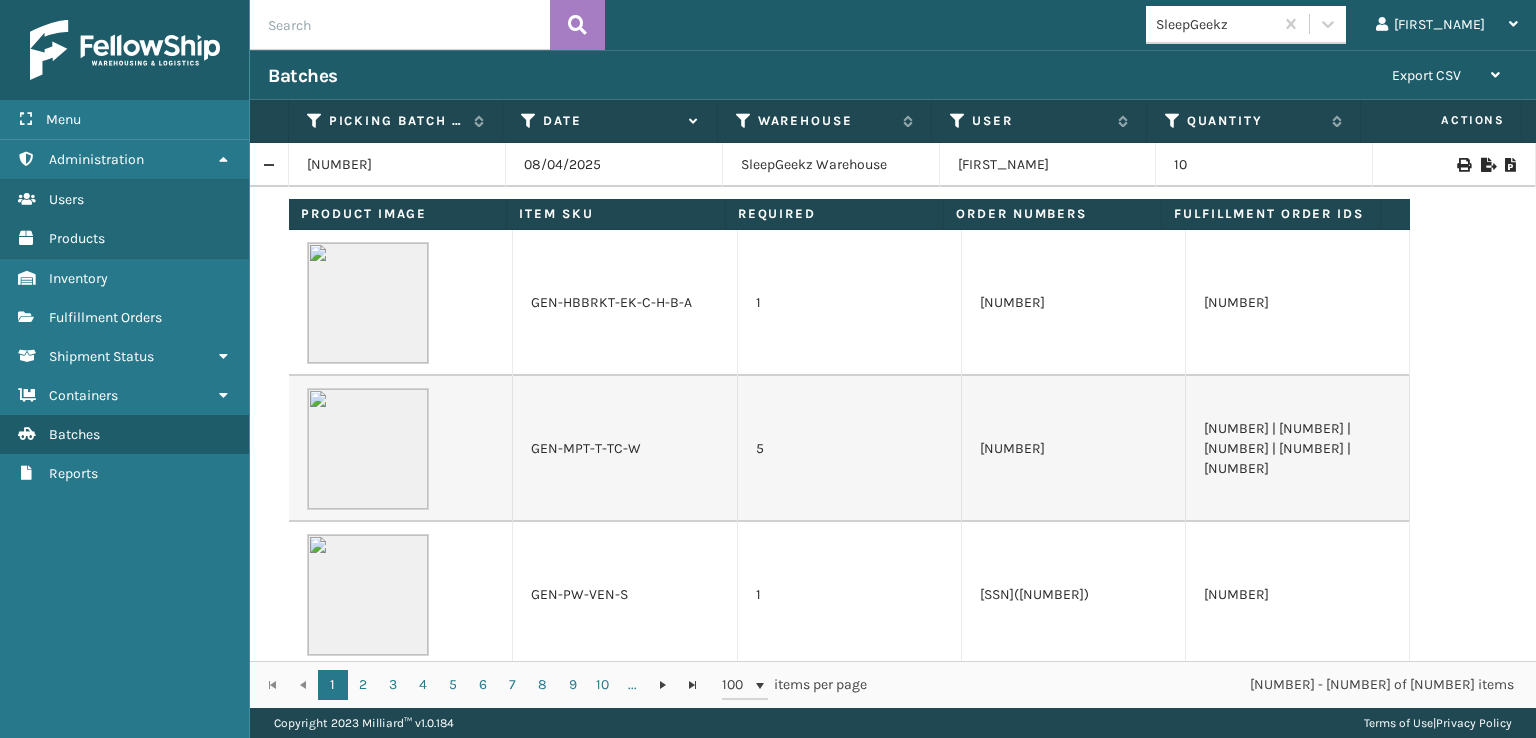 click at bounding box center (1511, 165) 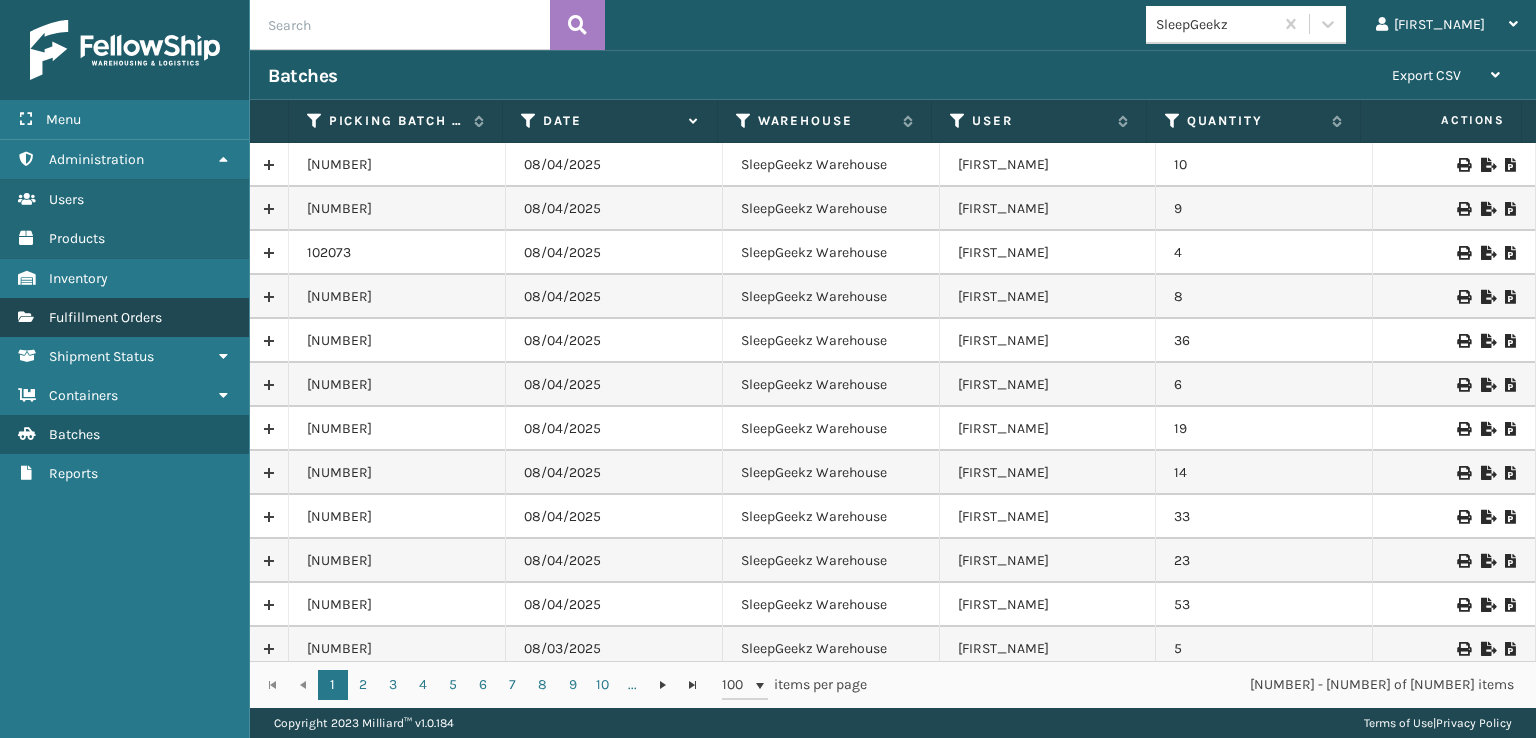 click on "Fulfillment Orders" at bounding box center (105, 317) 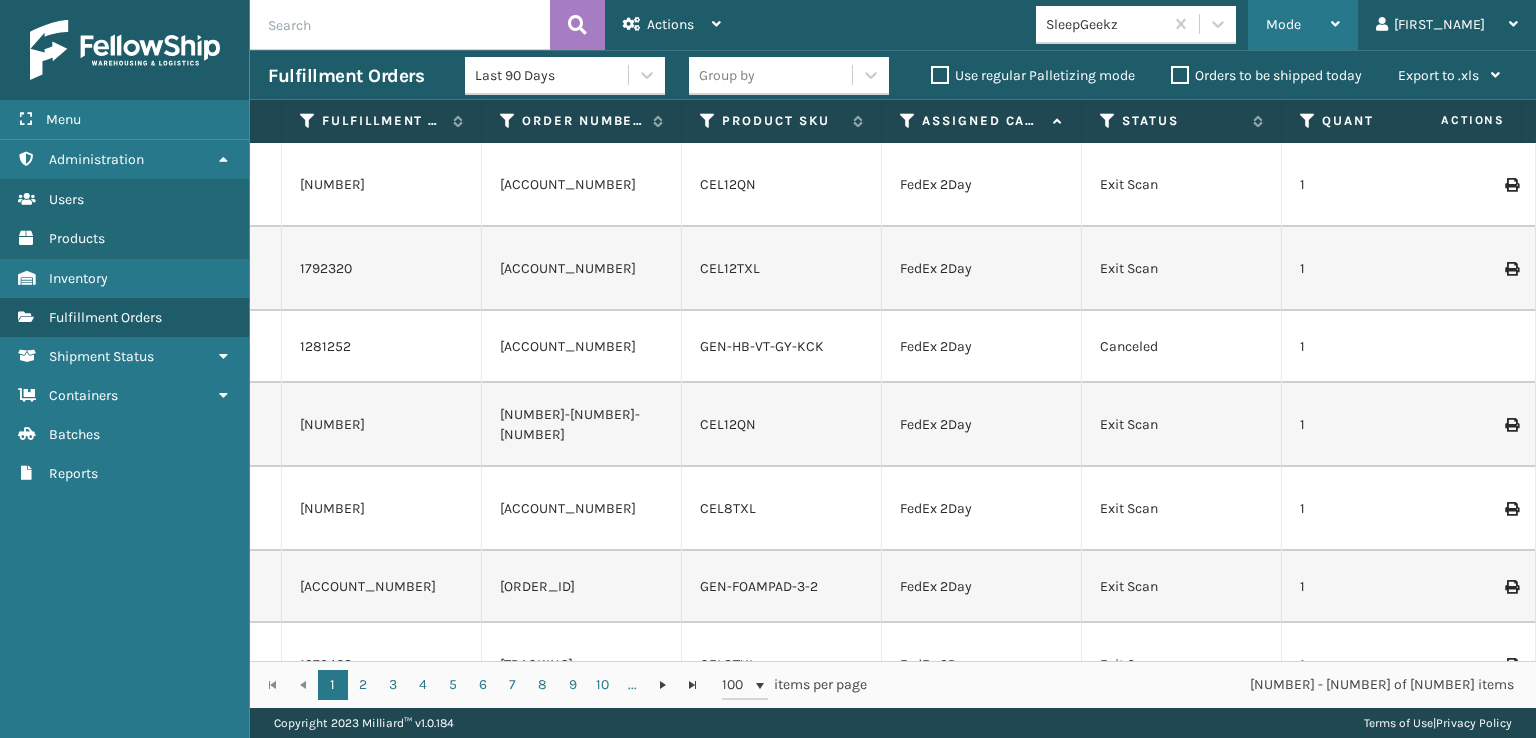 click on "Mode" at bounding box center (1283, 24) 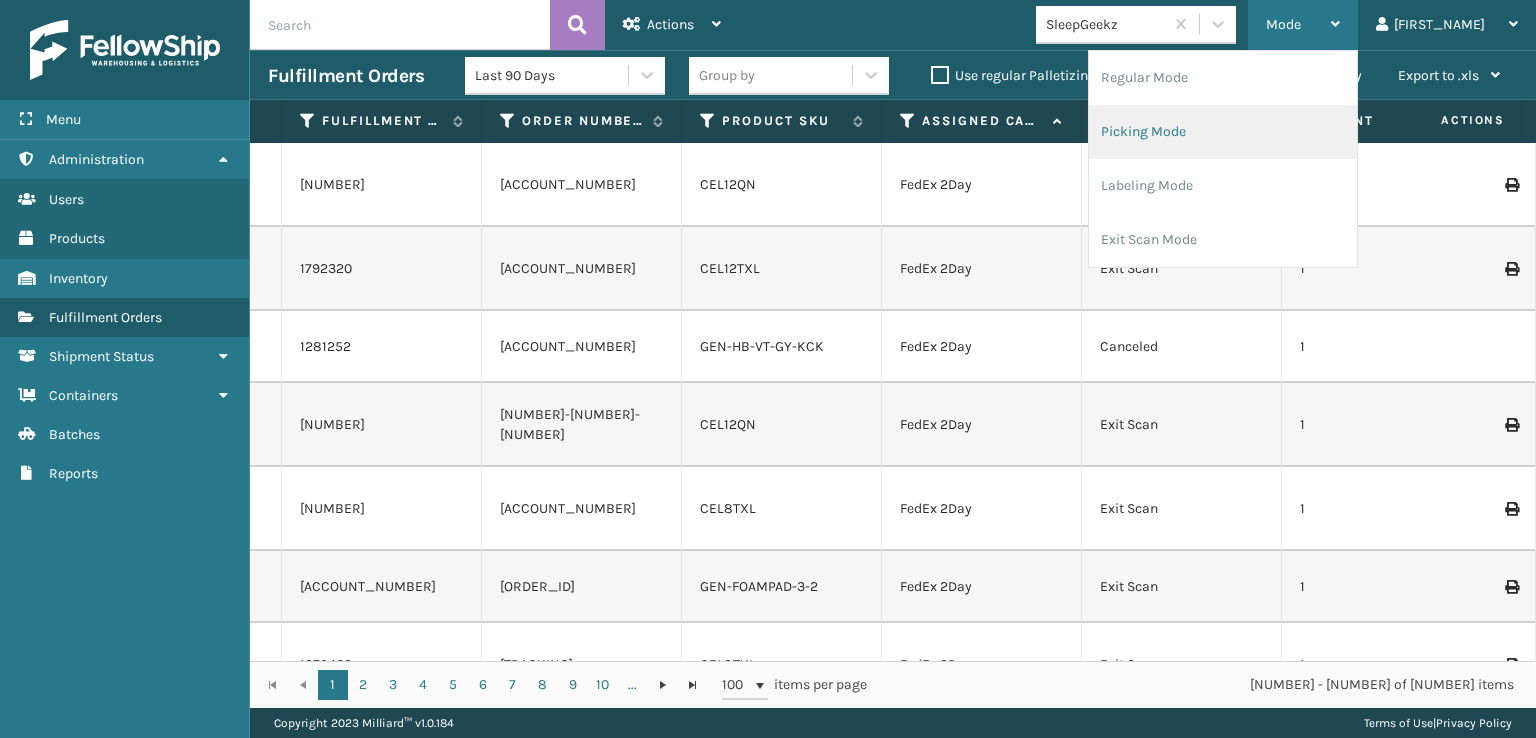 click on "Picking Mode" at bounding box center [1223, 132] 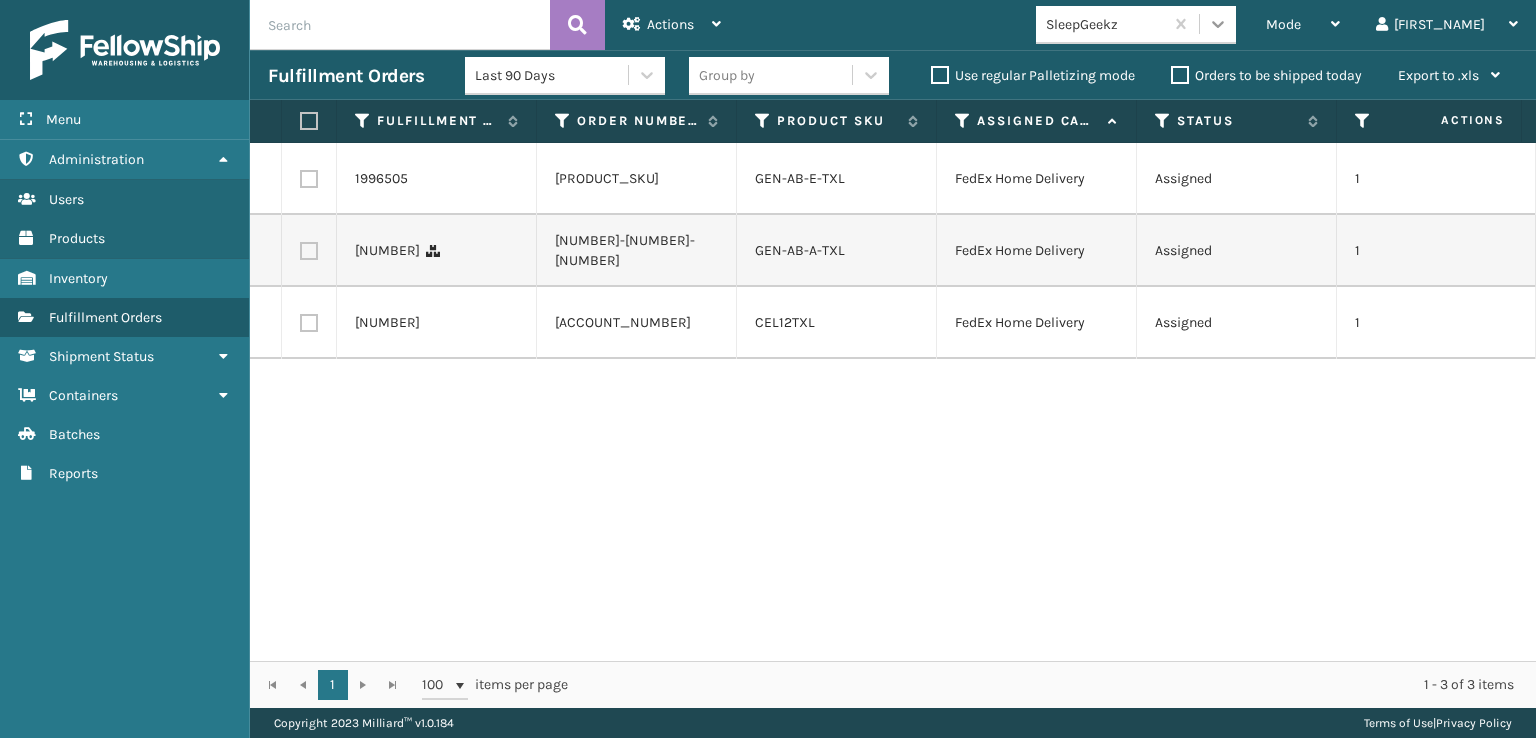 click at bounding box center [1218, 24] 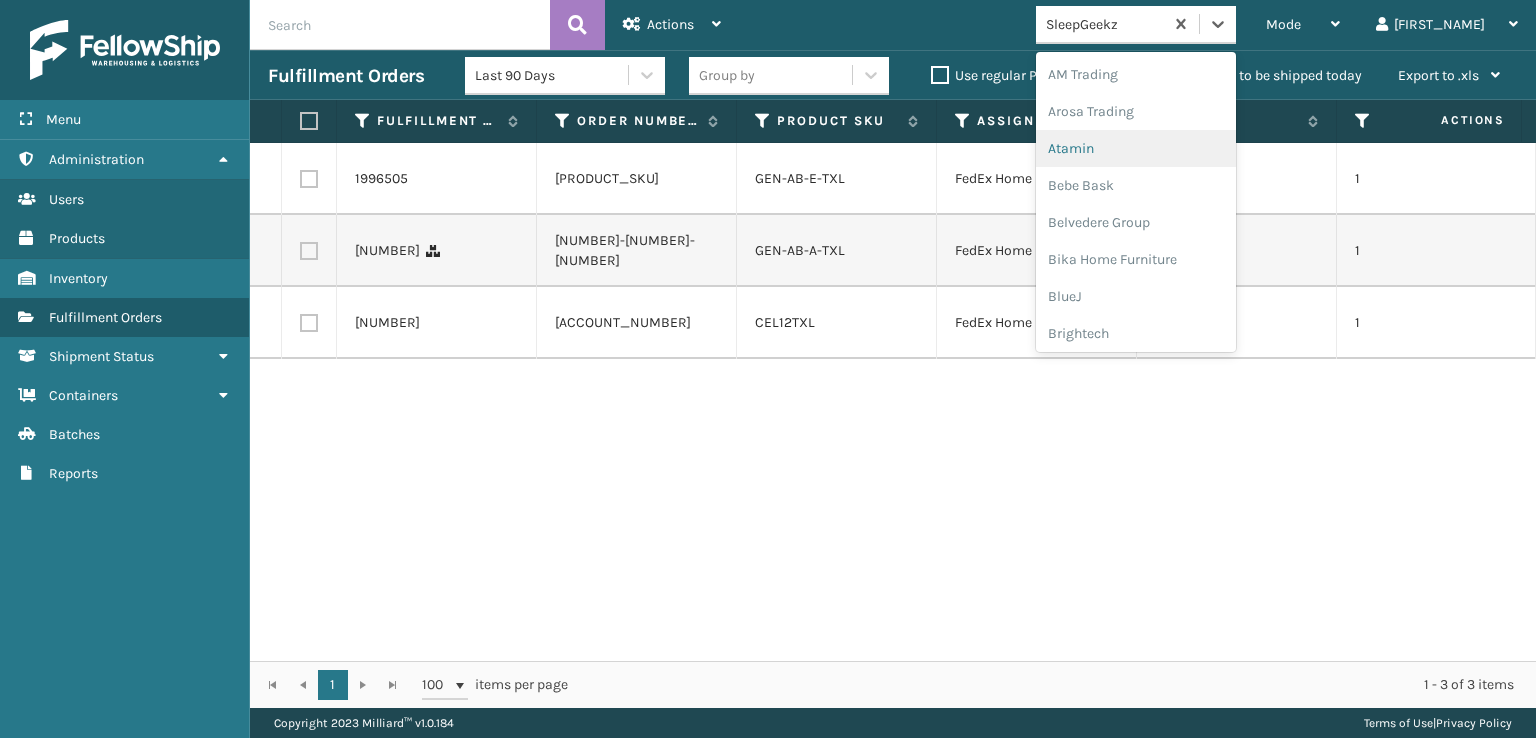 scroll, scrollTop: 632, scrollLeft: 0, axis: vertical 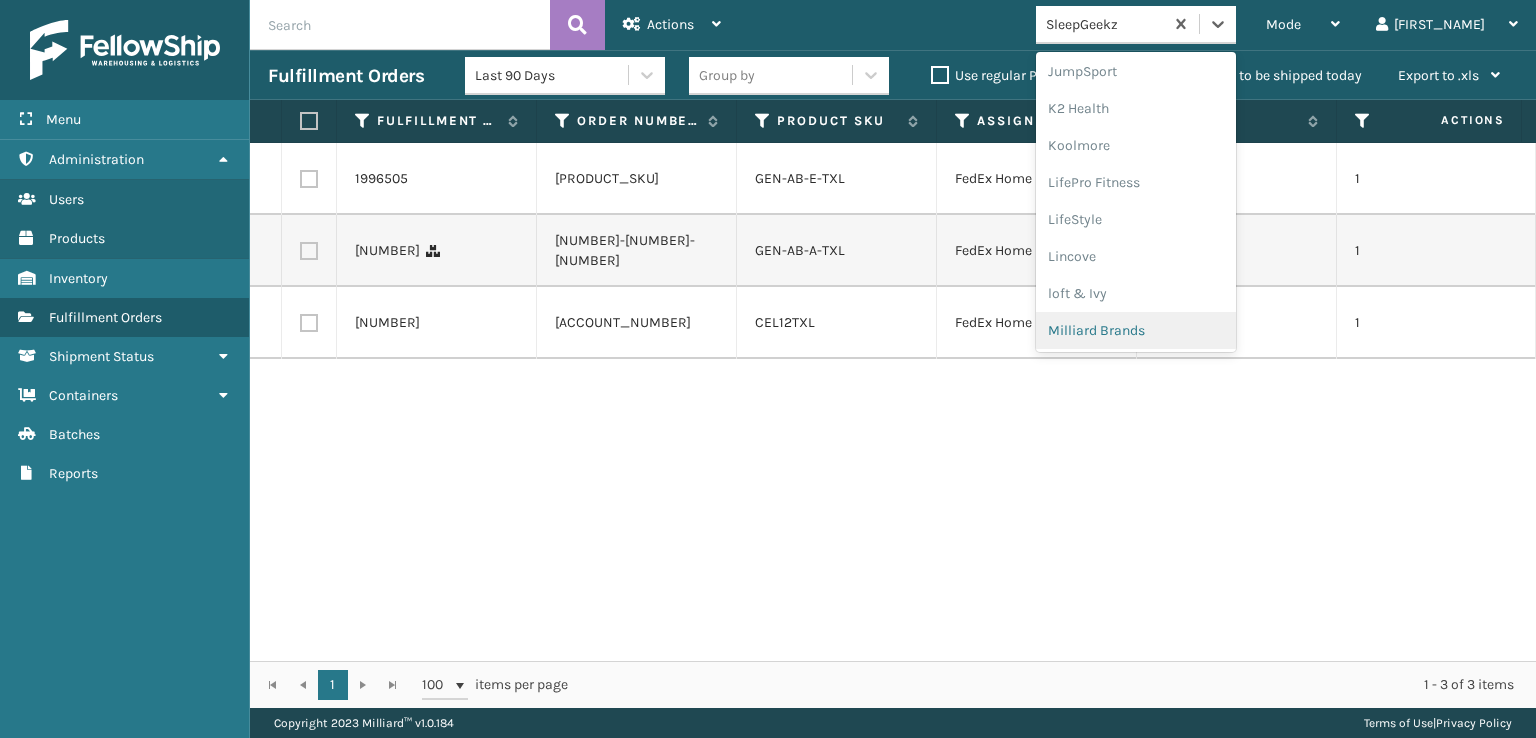 click on "Milliard Brands" at bounding box center (1136, 330) 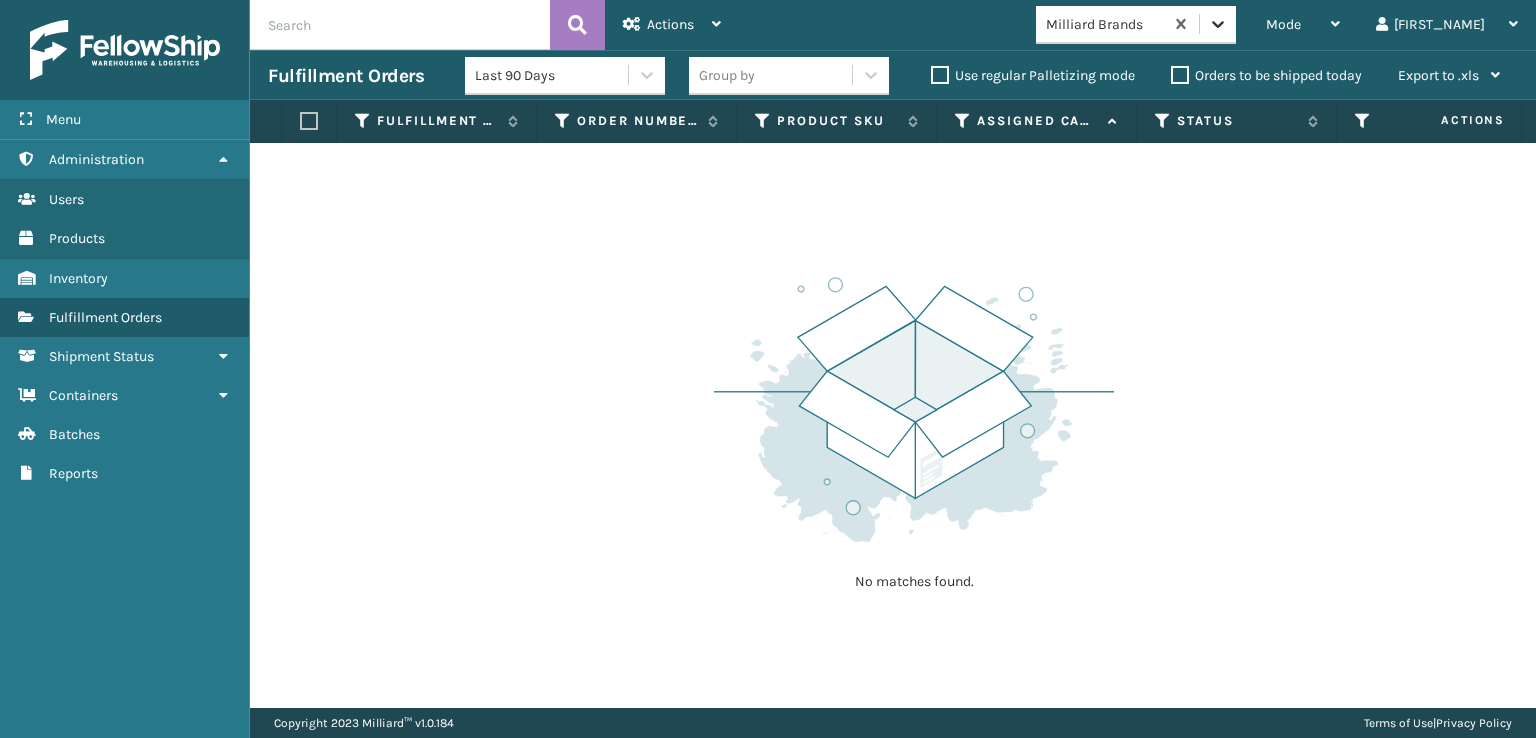click 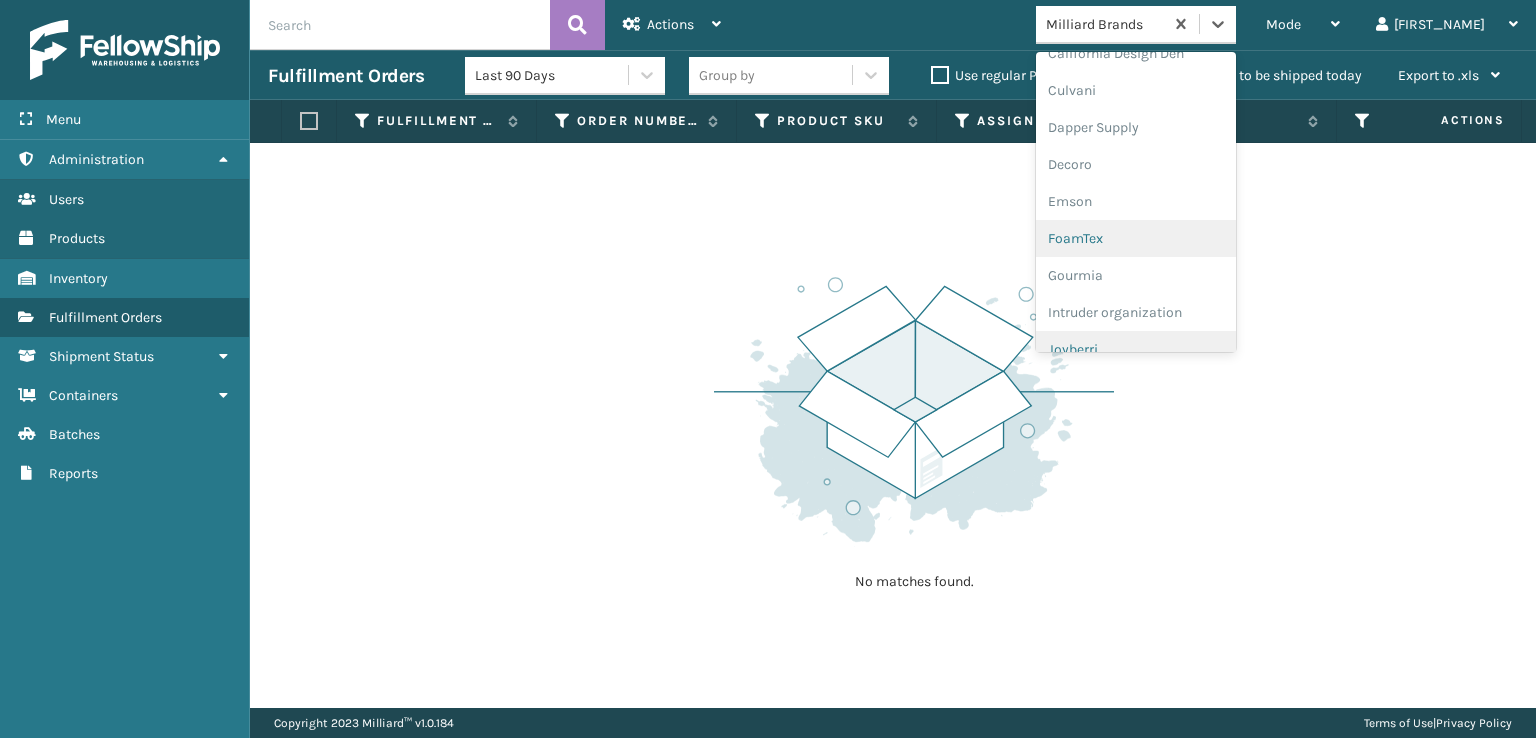 scroll, scrollTop: 300, scrollLeft: 0, axis: vertical 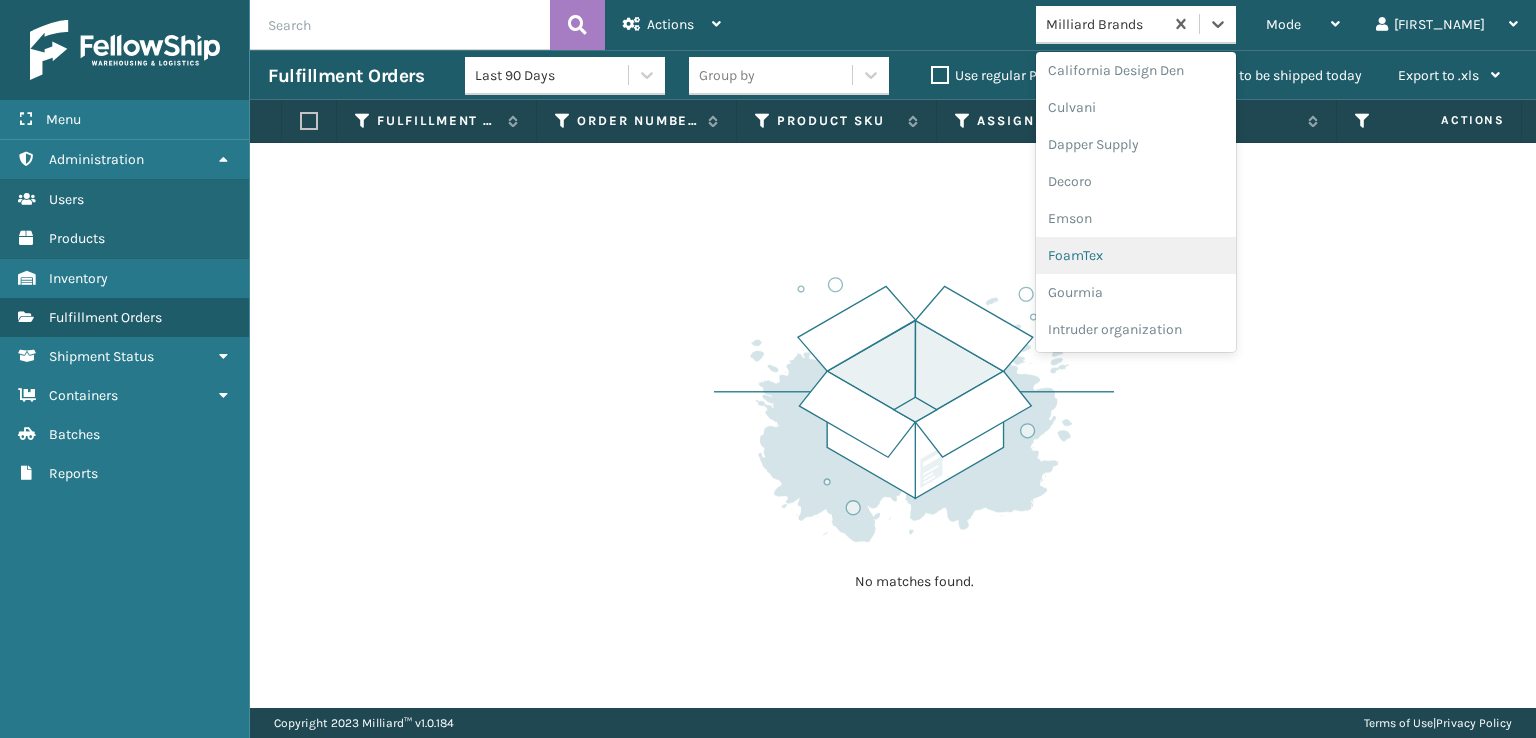 click on "FoamTex" at bounding box center [1136, 255] 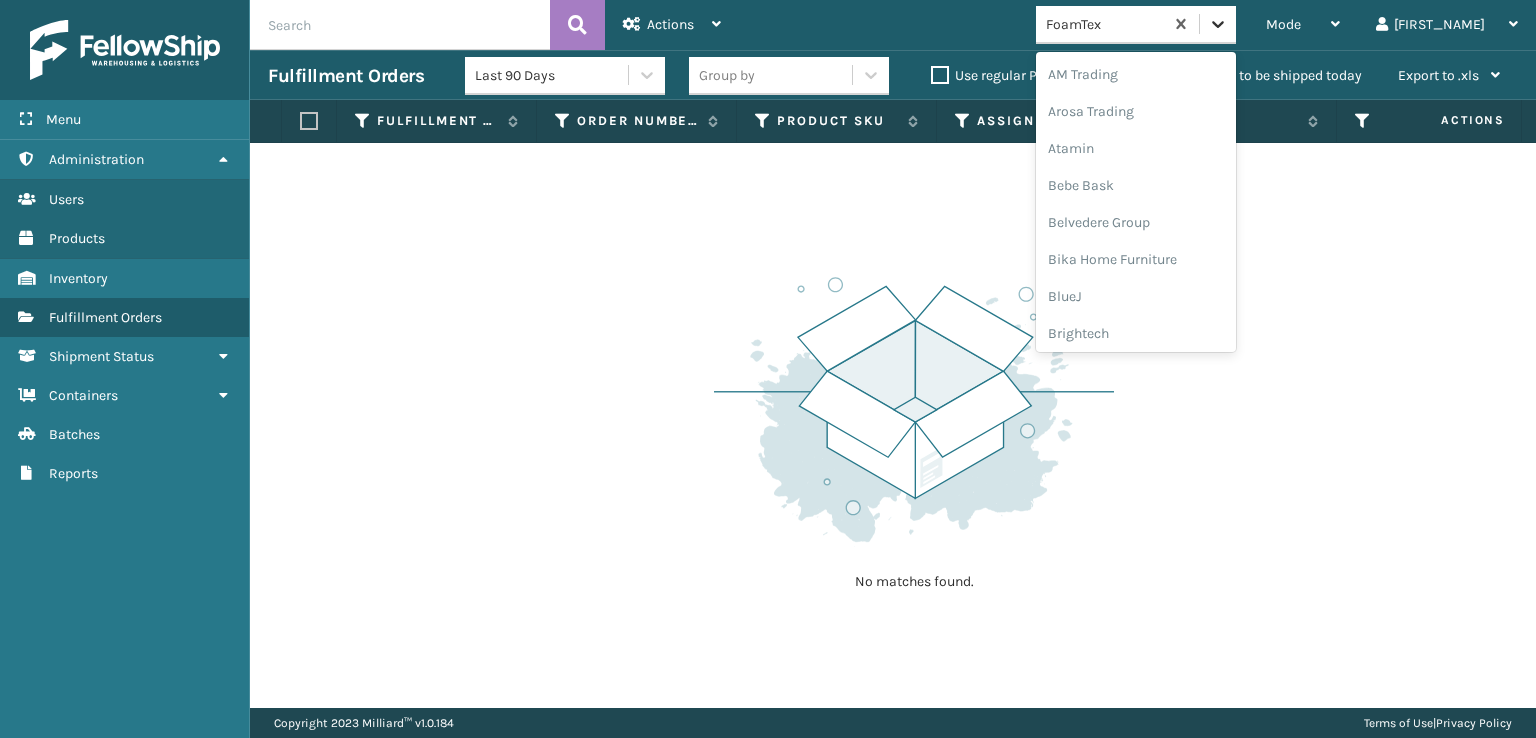 click 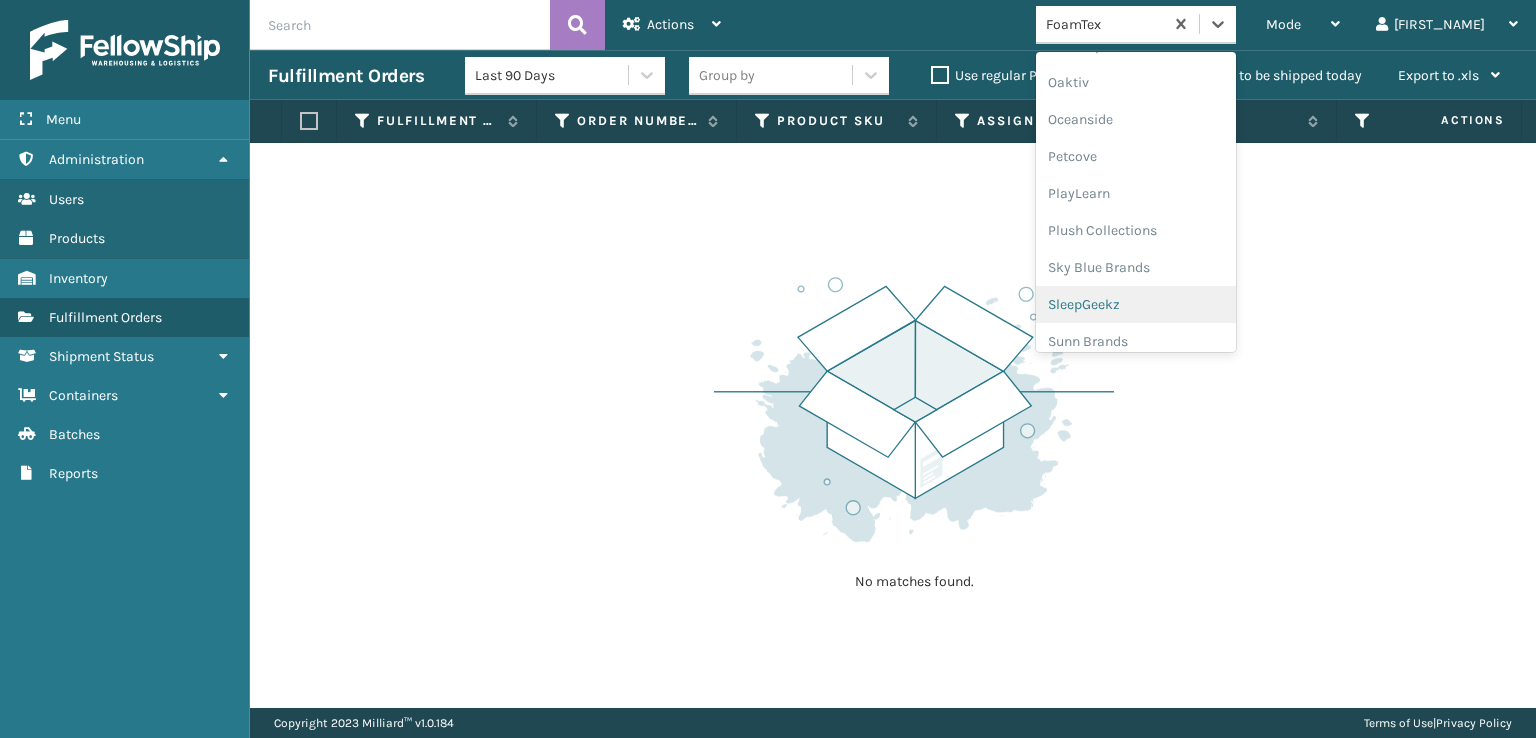 scroll, scrollTop: 966, scrollLeft: 0, axis: vertical 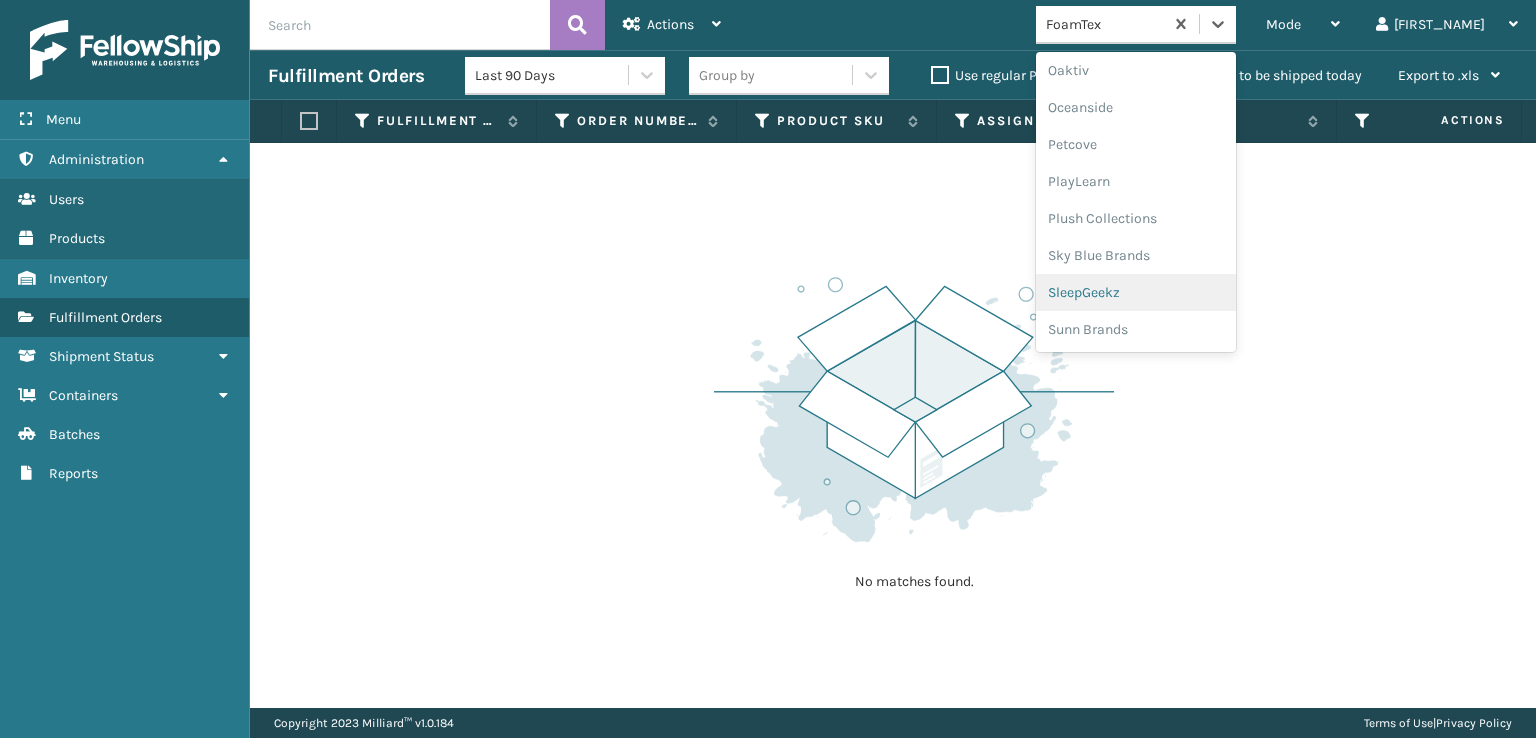 click on "SleepGeekz" at bounding box center (1136, 292) 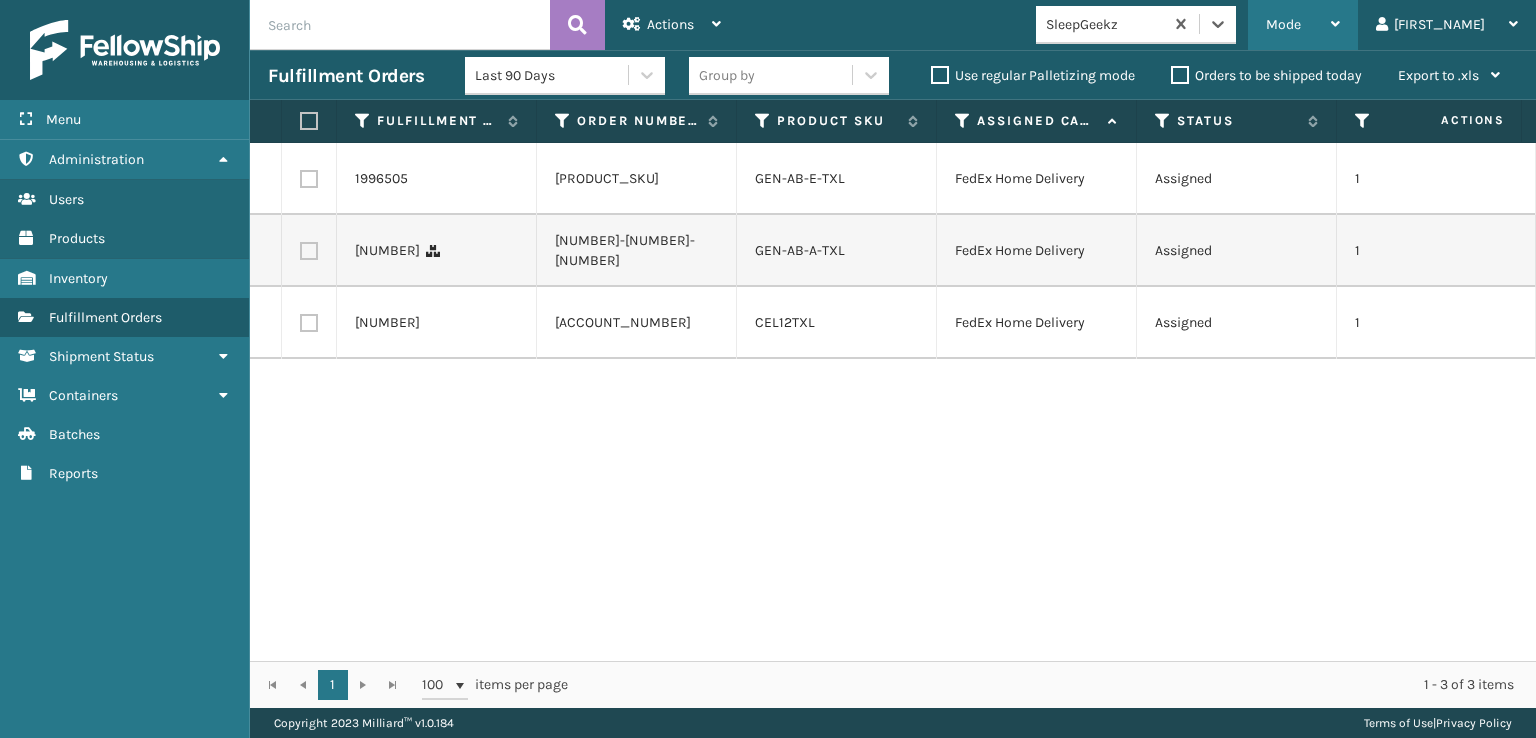 click on "Mode" at bounding box center [1283, 24] 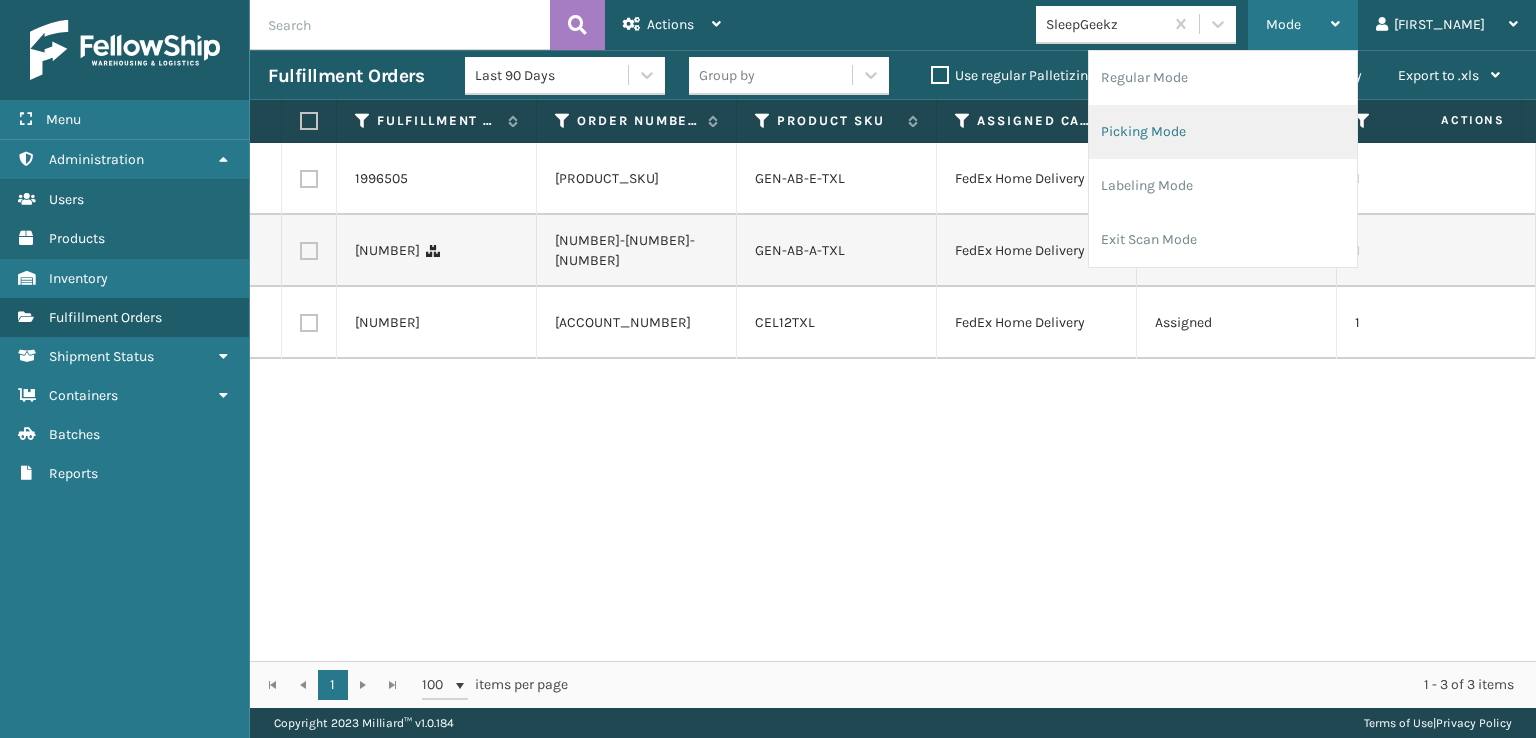 click on "Picking Mode" at bounding box center (1223, 132) 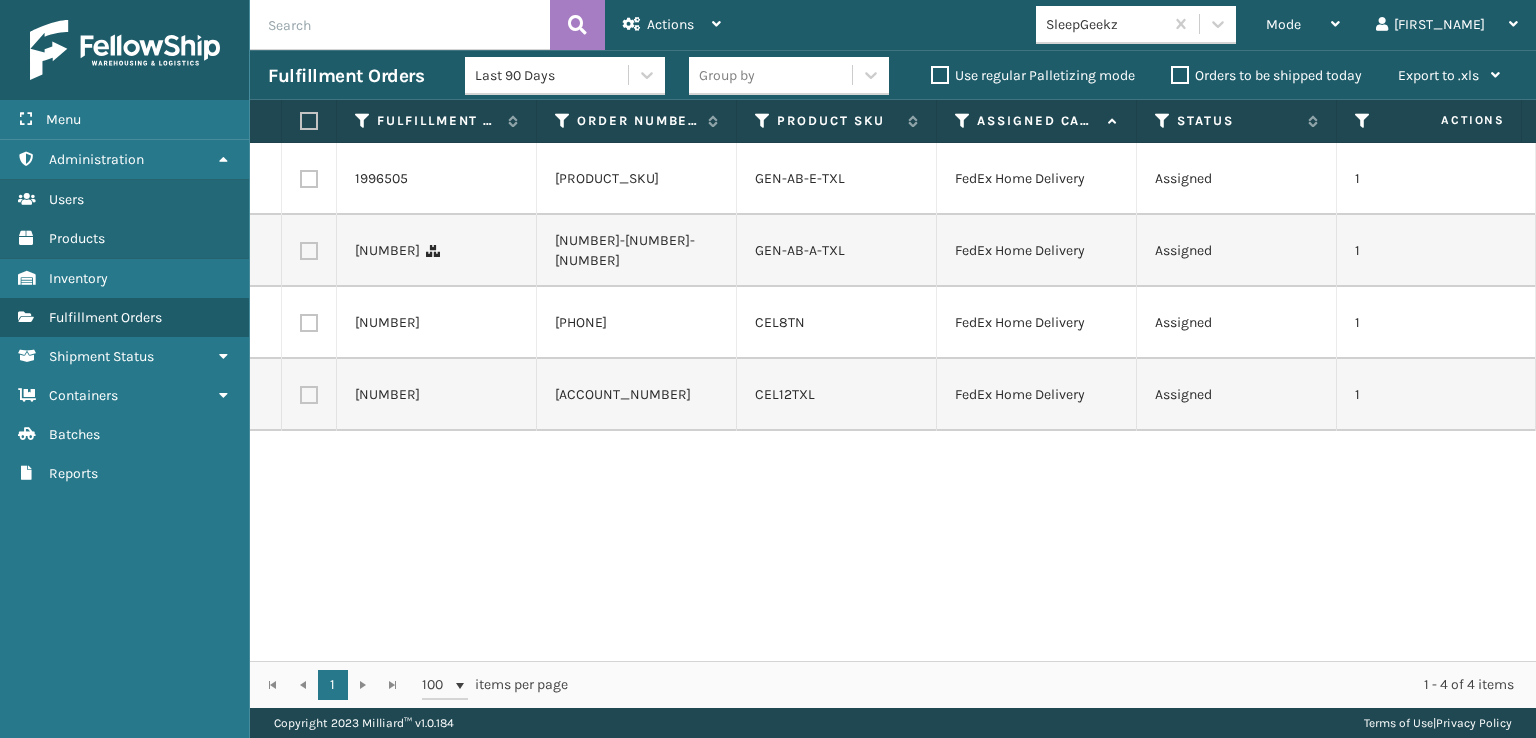 click at bounding box center (309, 121) 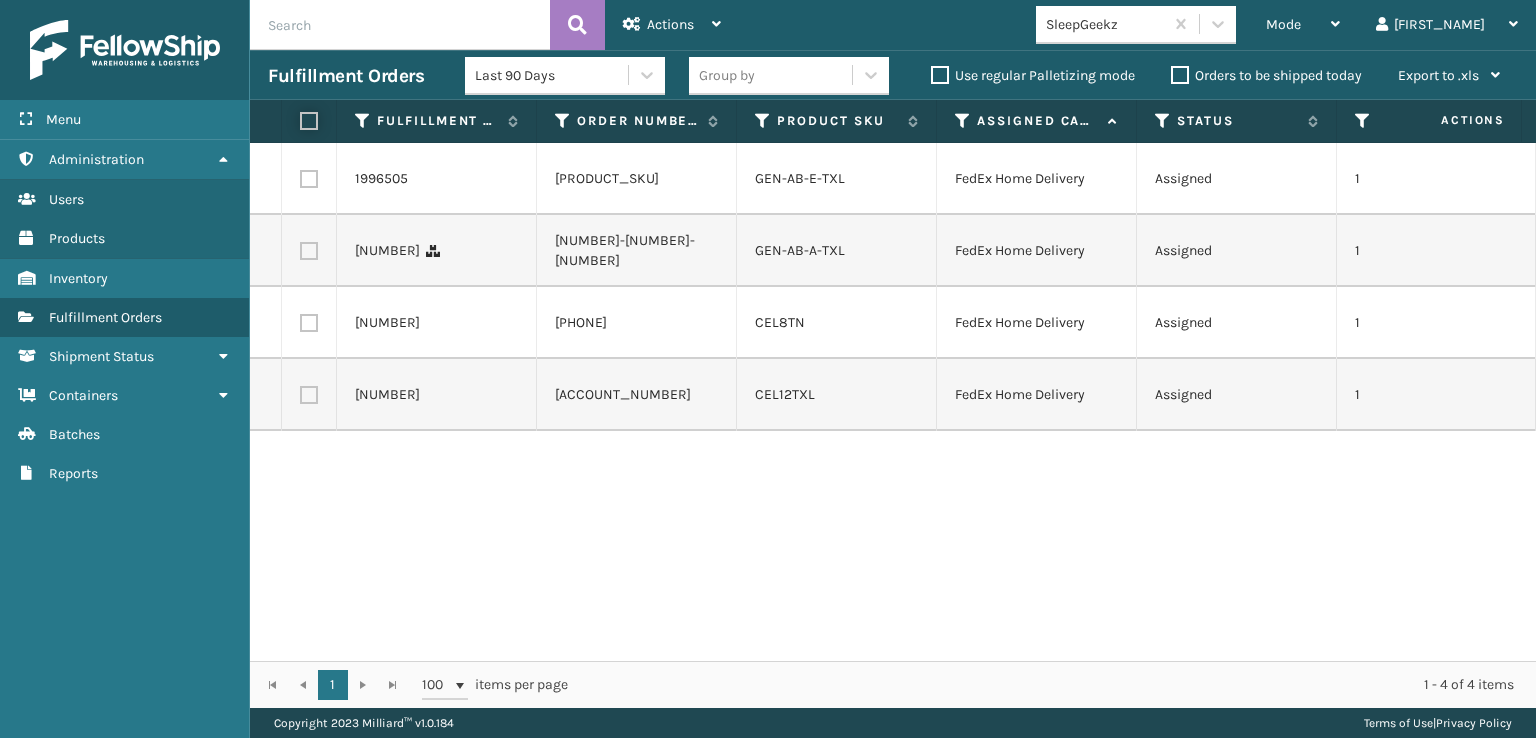 click at bounding box center (300, 121) 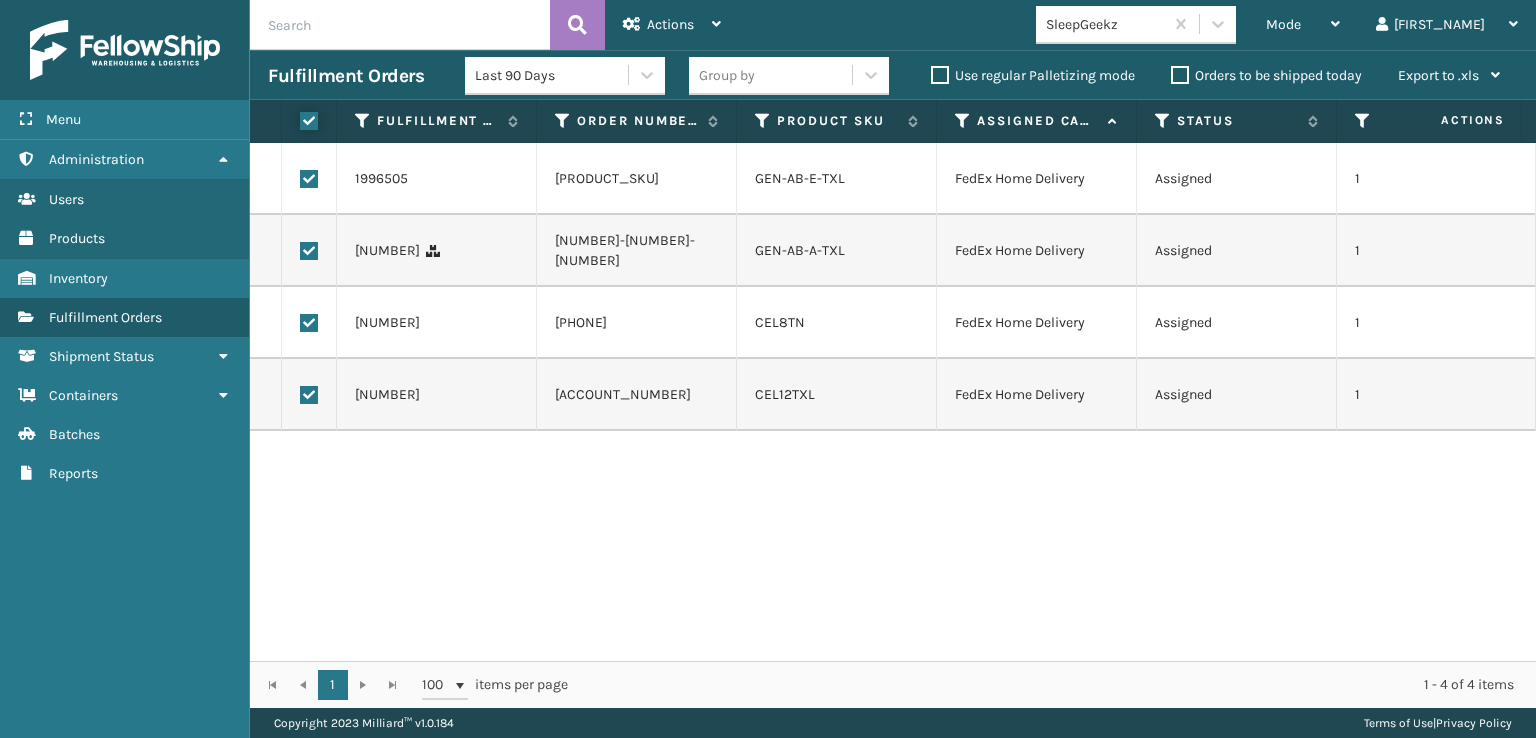 checkbox on "true" 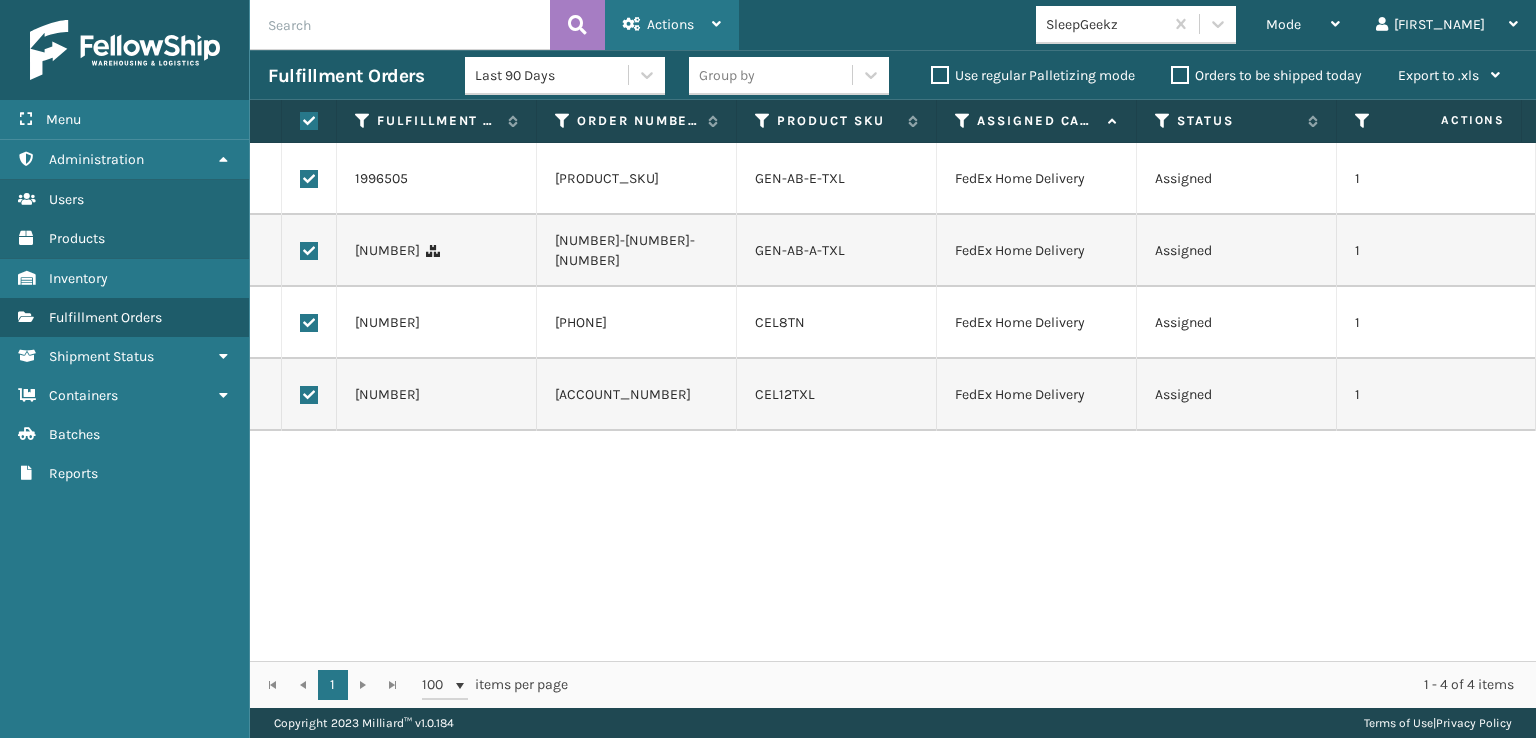 click on "Actions" at bounding box center (670, 24) 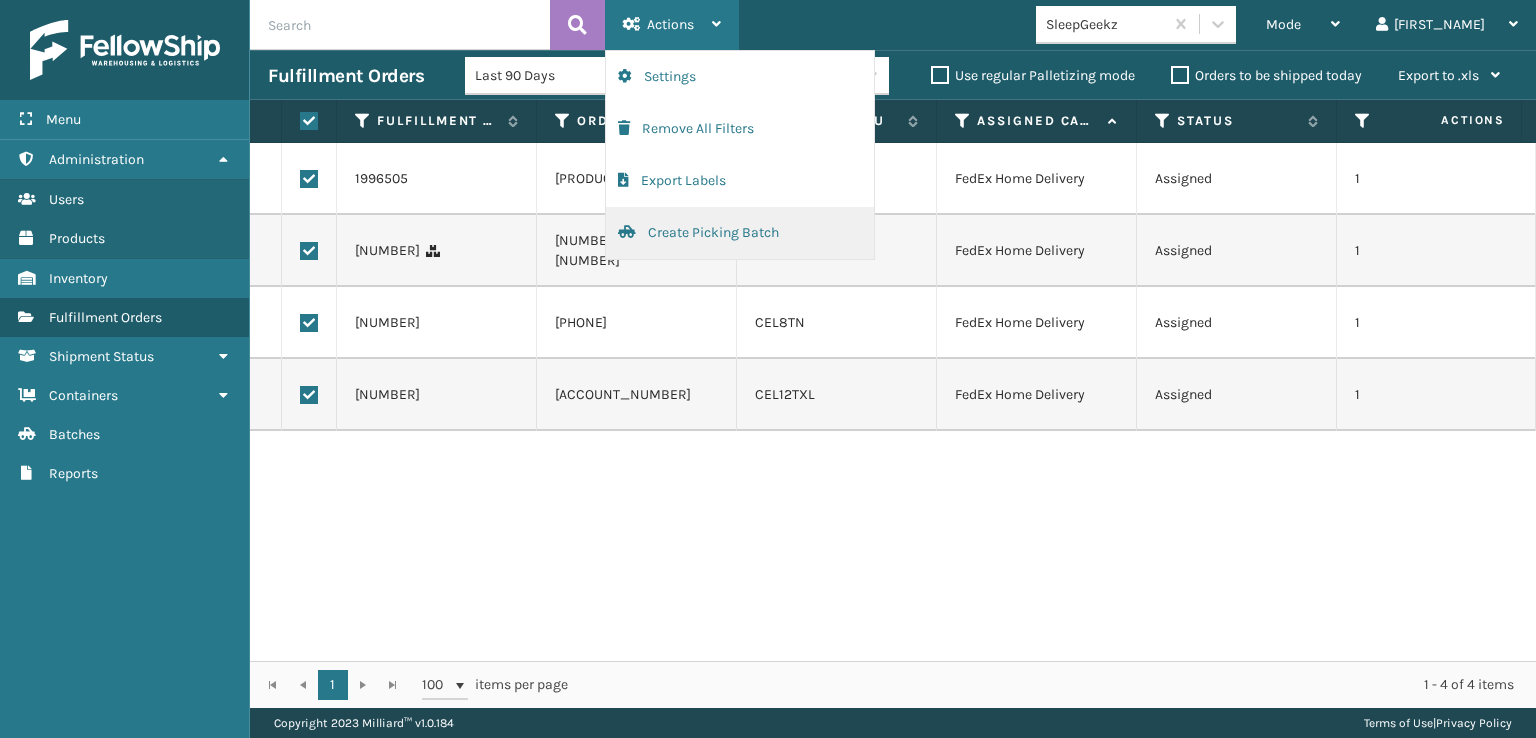 click on "Create Picking Batch" at bounding box center [740, 233] 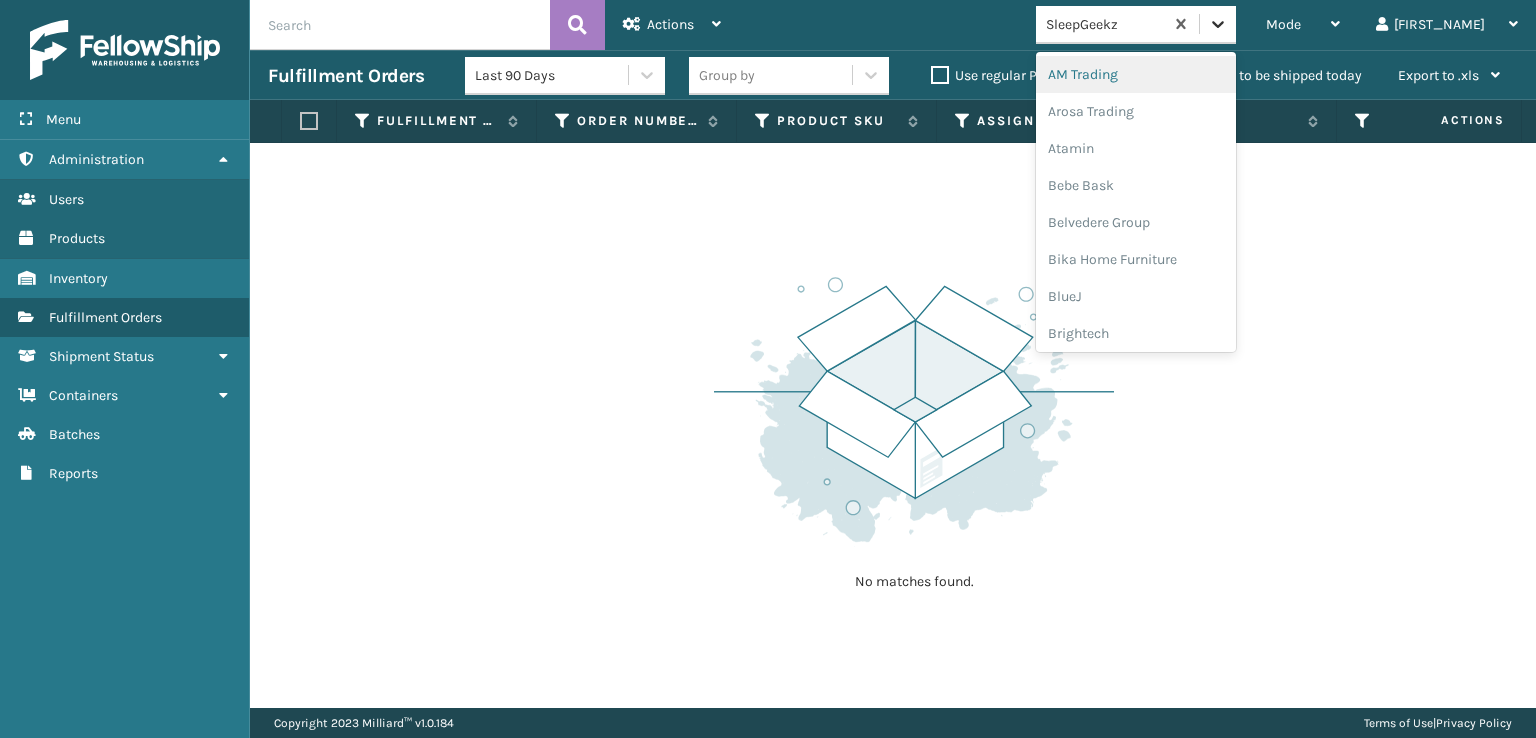click 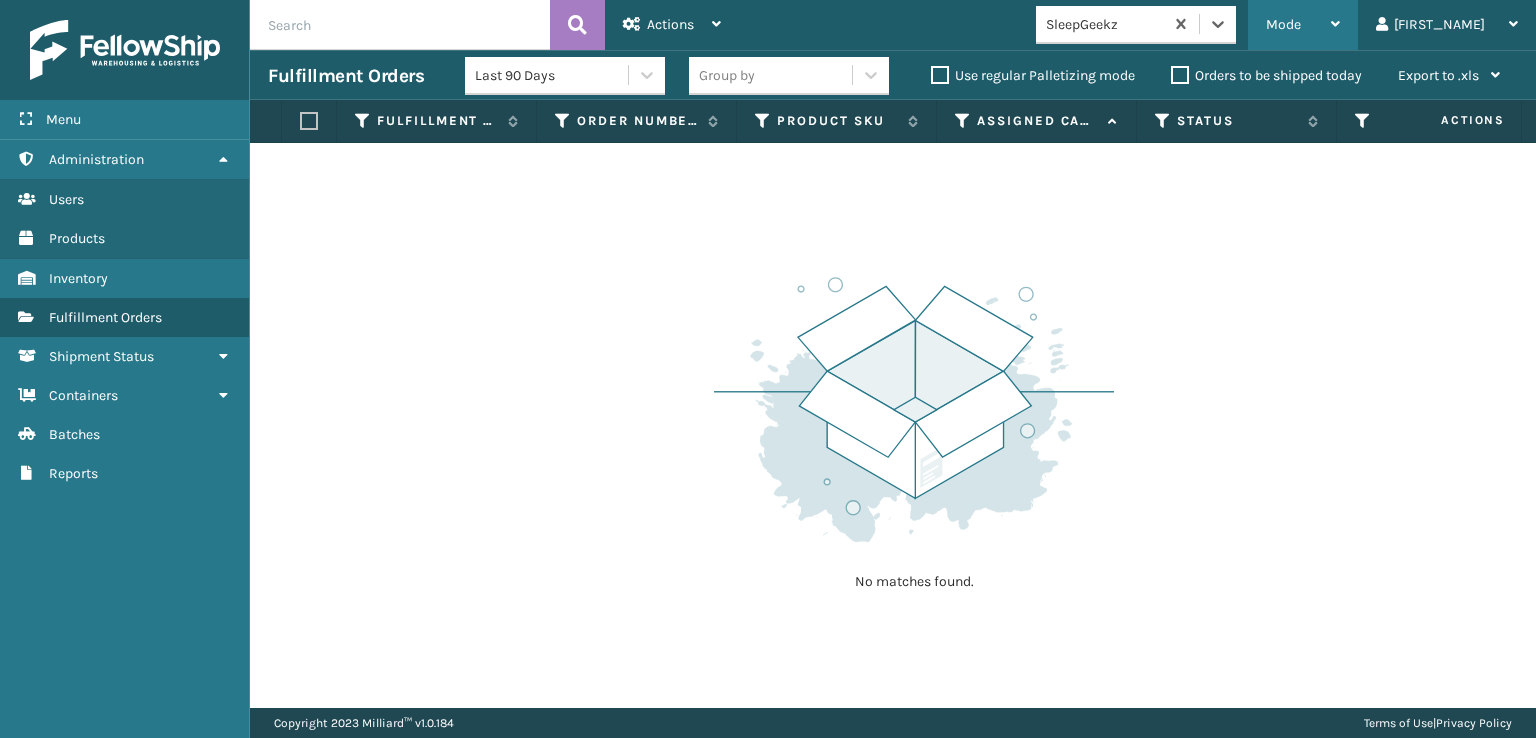 click on "Mode" at bounding box center (1283, 24) 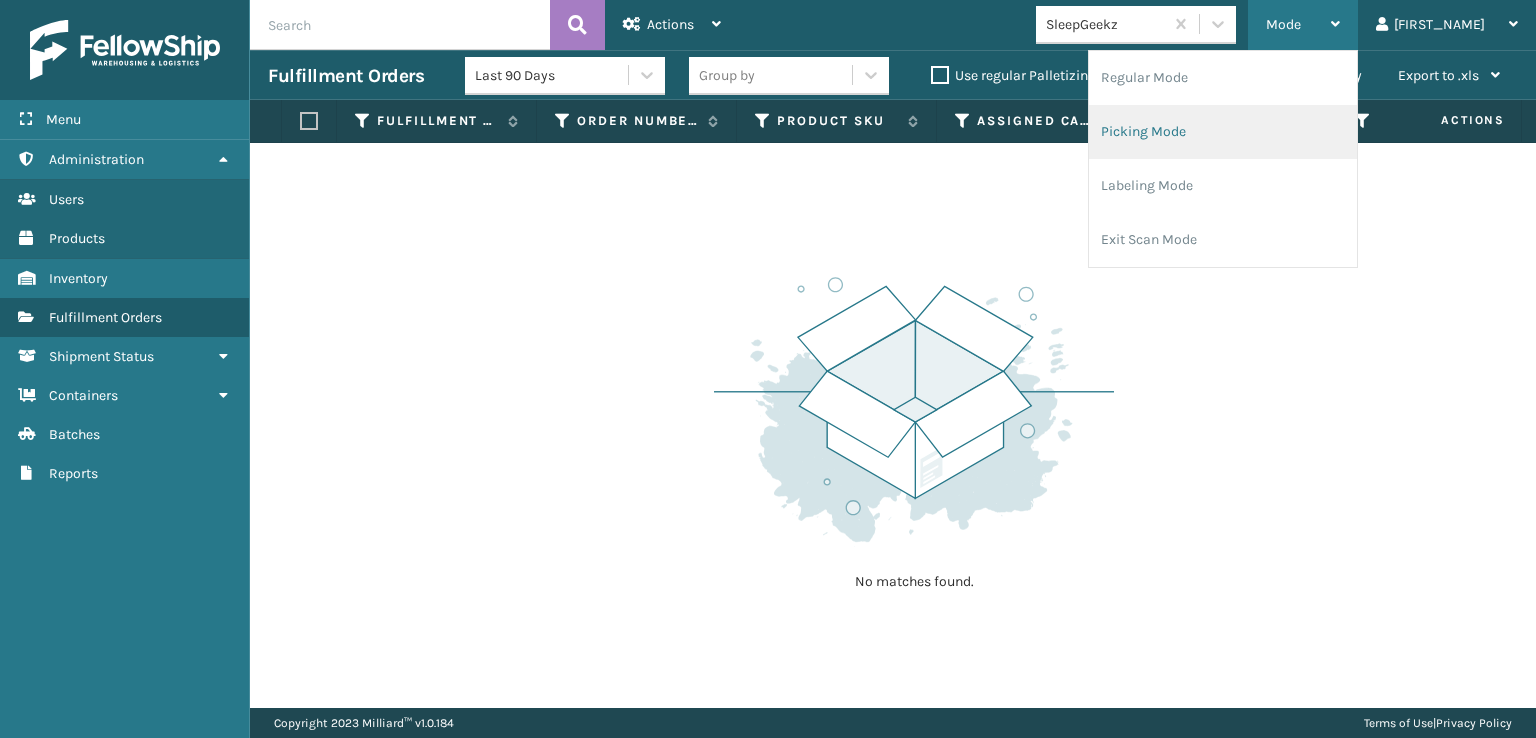 click on "Picking Mode" at bounding box center (1223, 132) 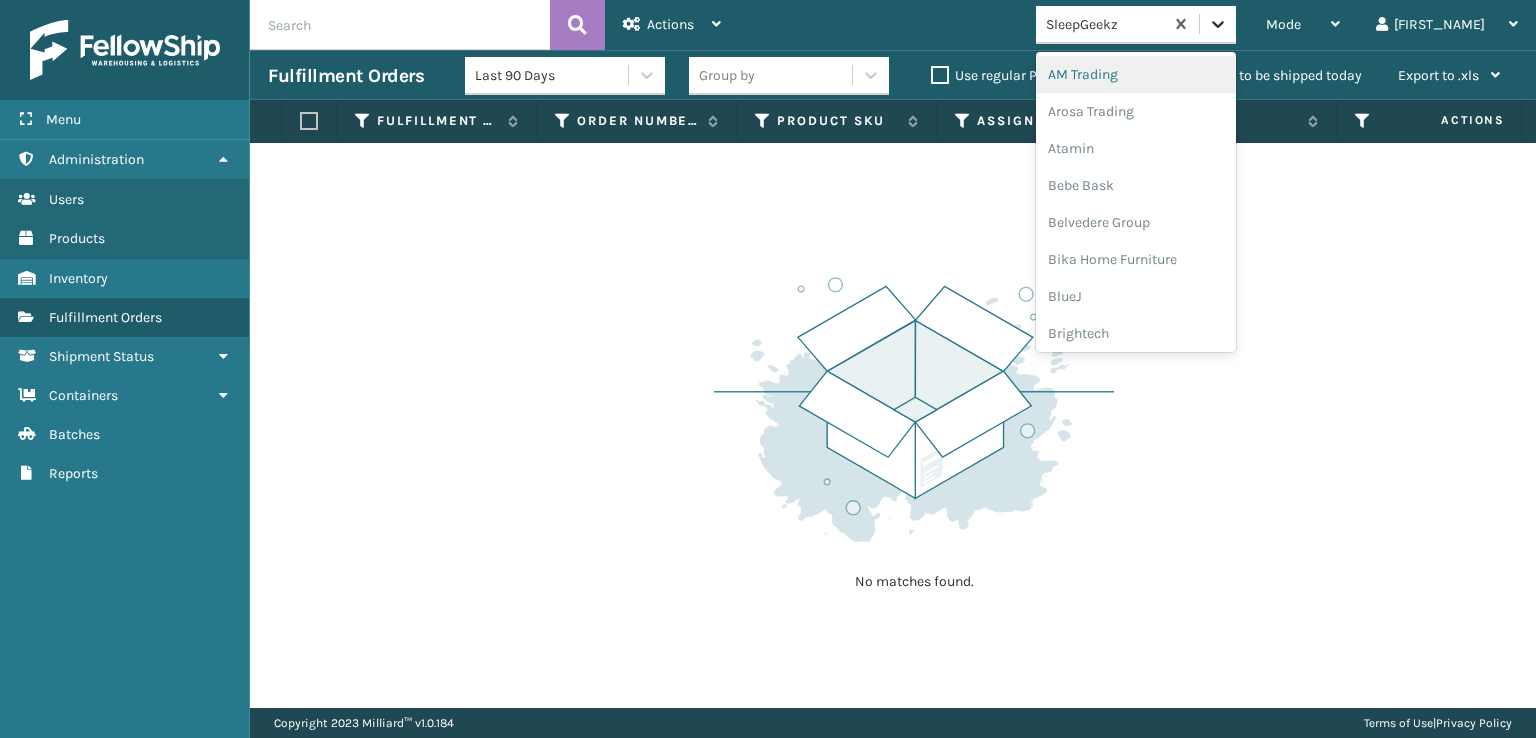 click 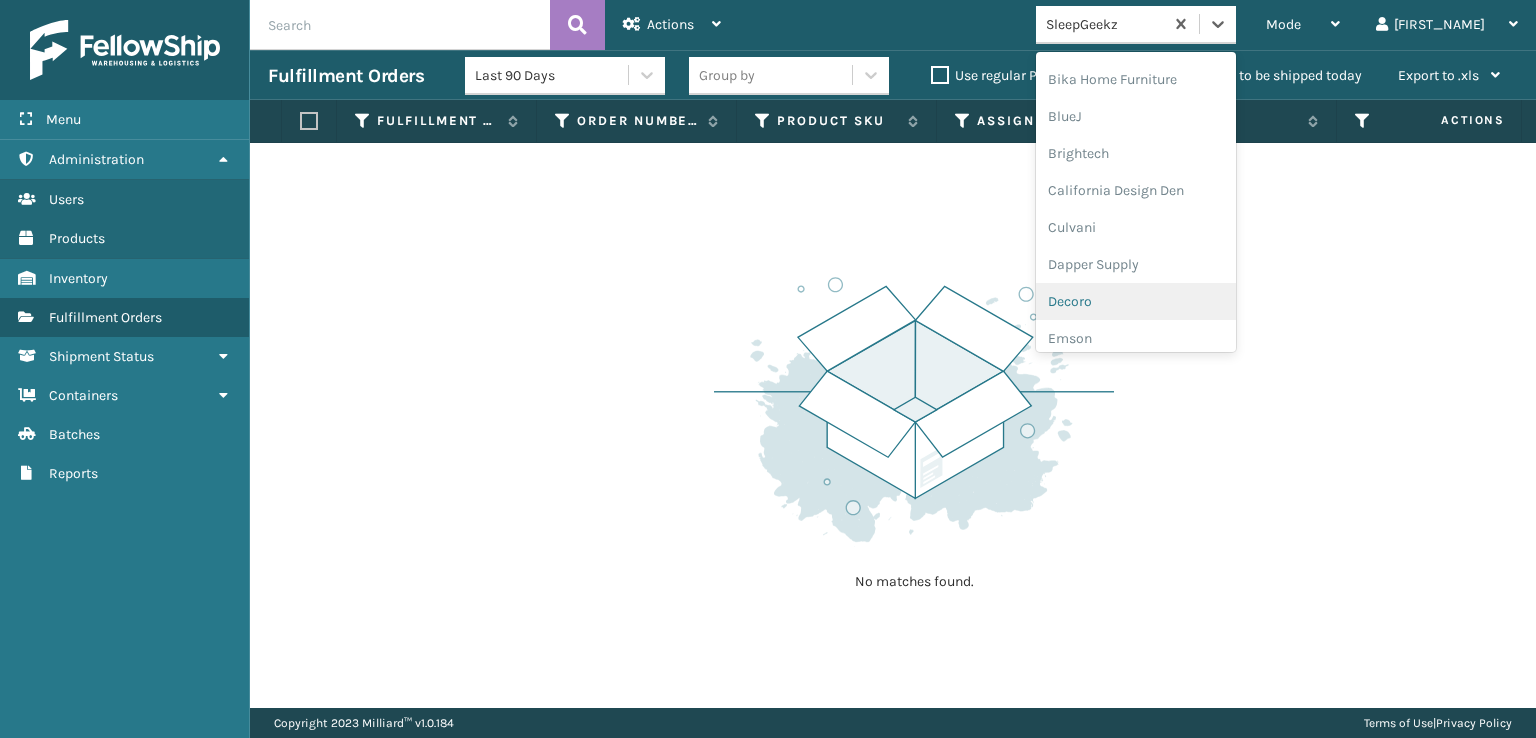 scroll, scrollTop: 300, scrollLeft: 0, axis: vertical 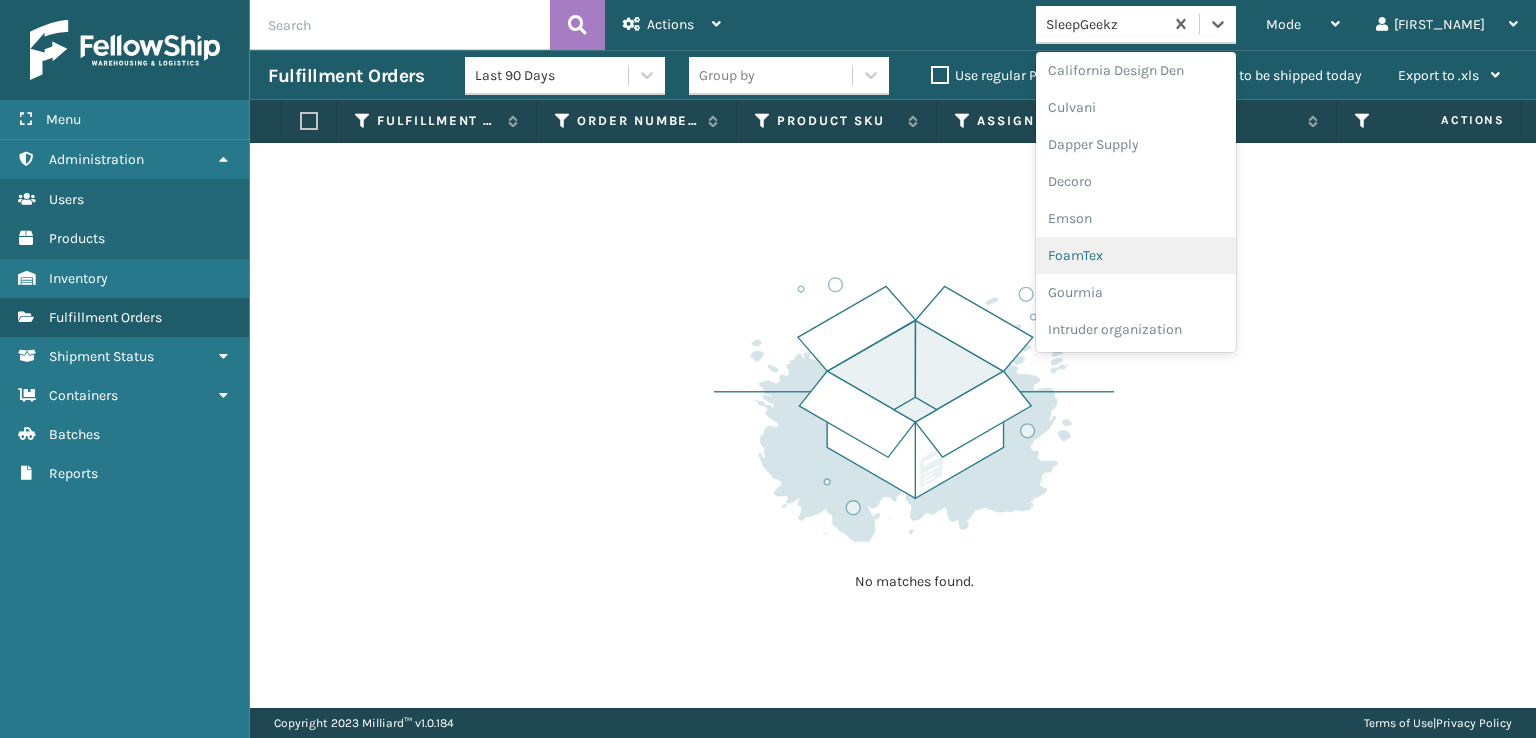 click on "FoamTex" at bounding box center (1136, 255) 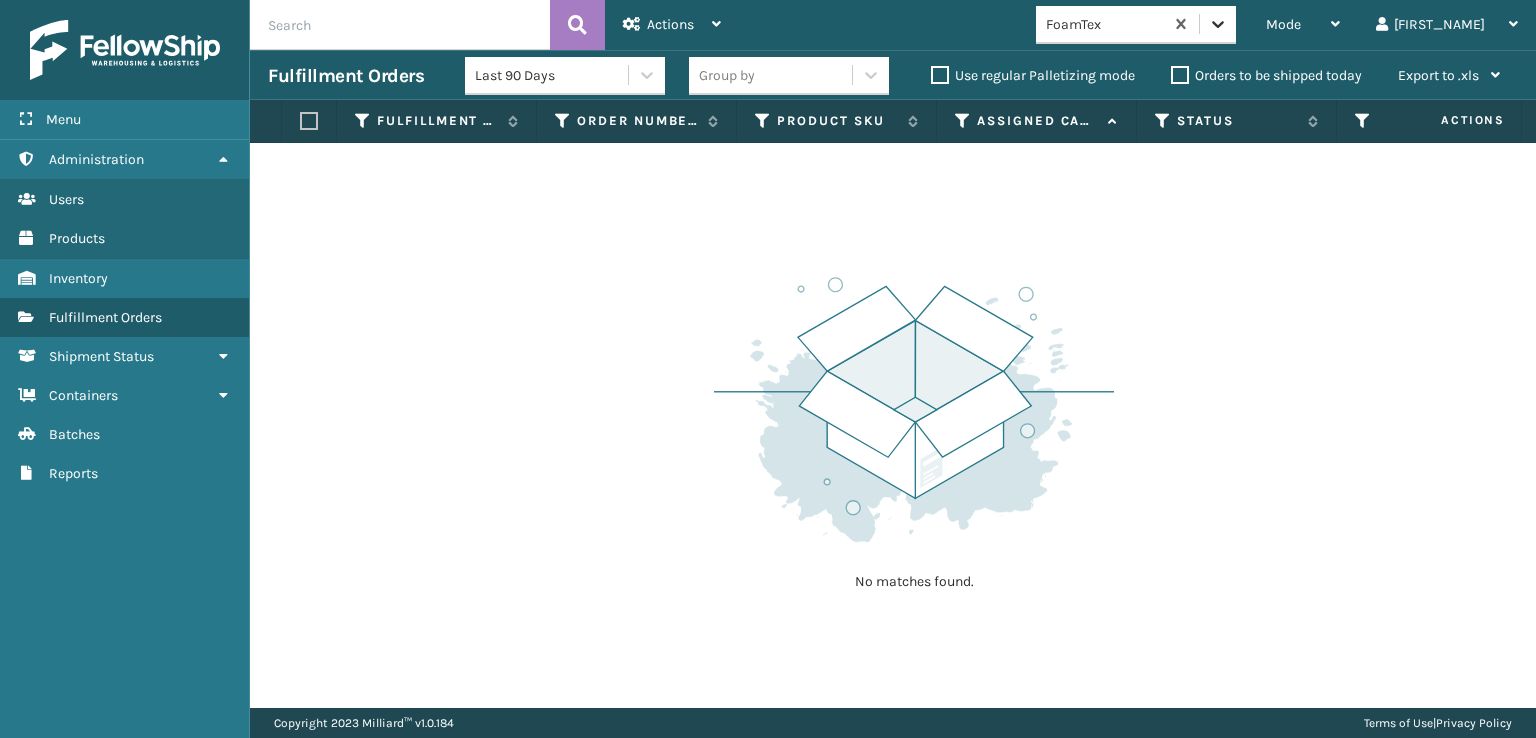 click 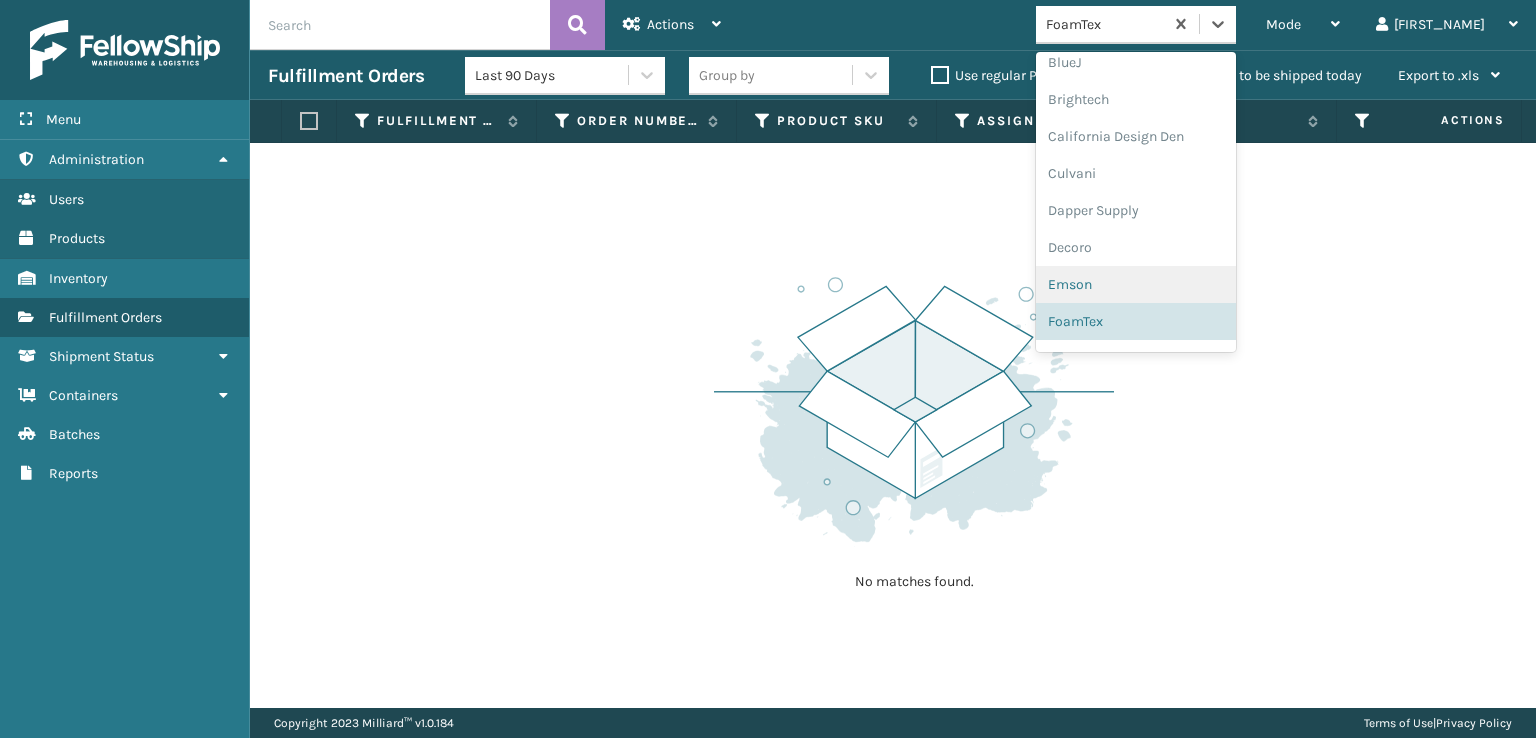 scroll, scrollTop: 632, scrollLeft: 0, axis: vertical 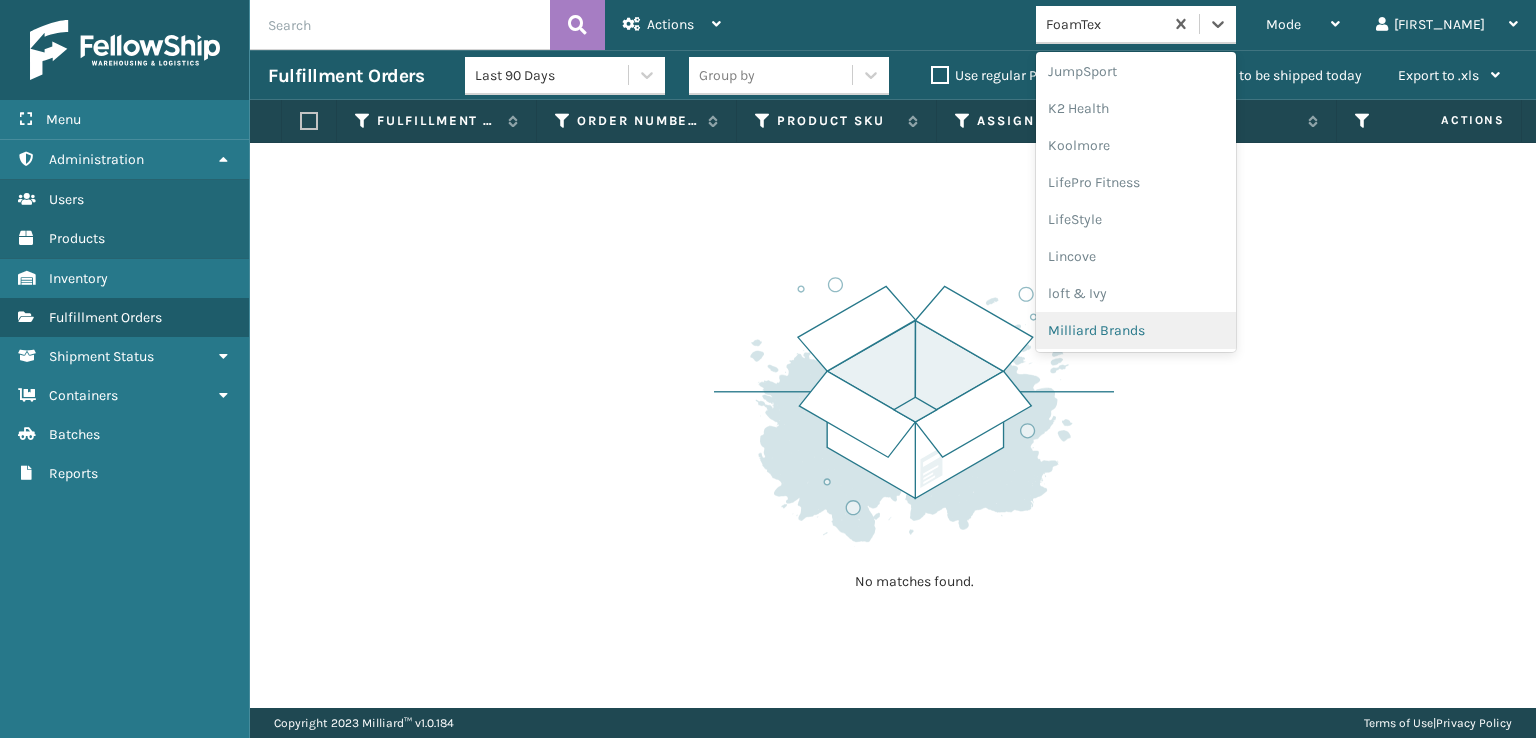 click on "Milliard Brands" at bounding box center [1136, 330] 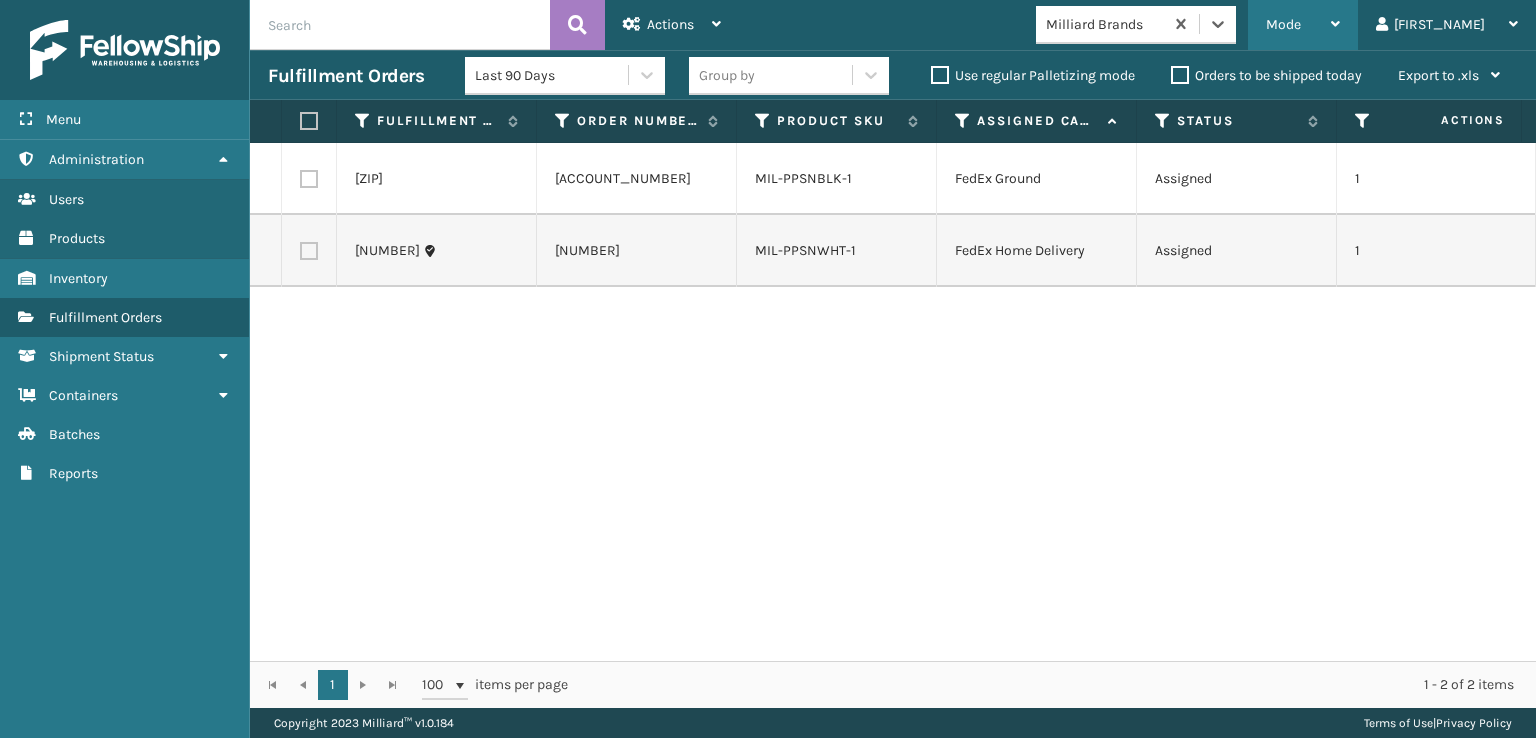 click on "Mode" at bounding box center (1283, 24) 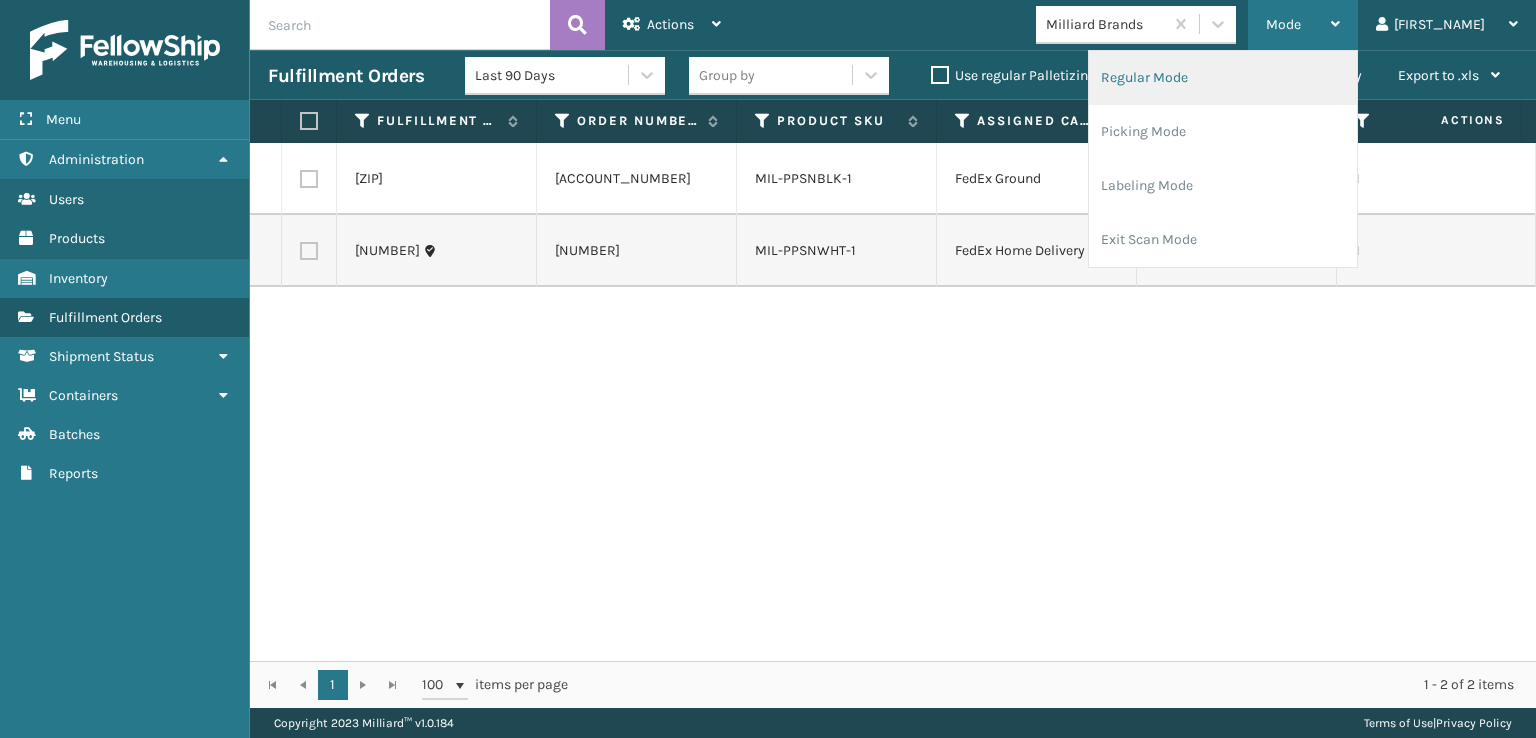 click on "Regular Mode" at bounding box center (1223, 78) 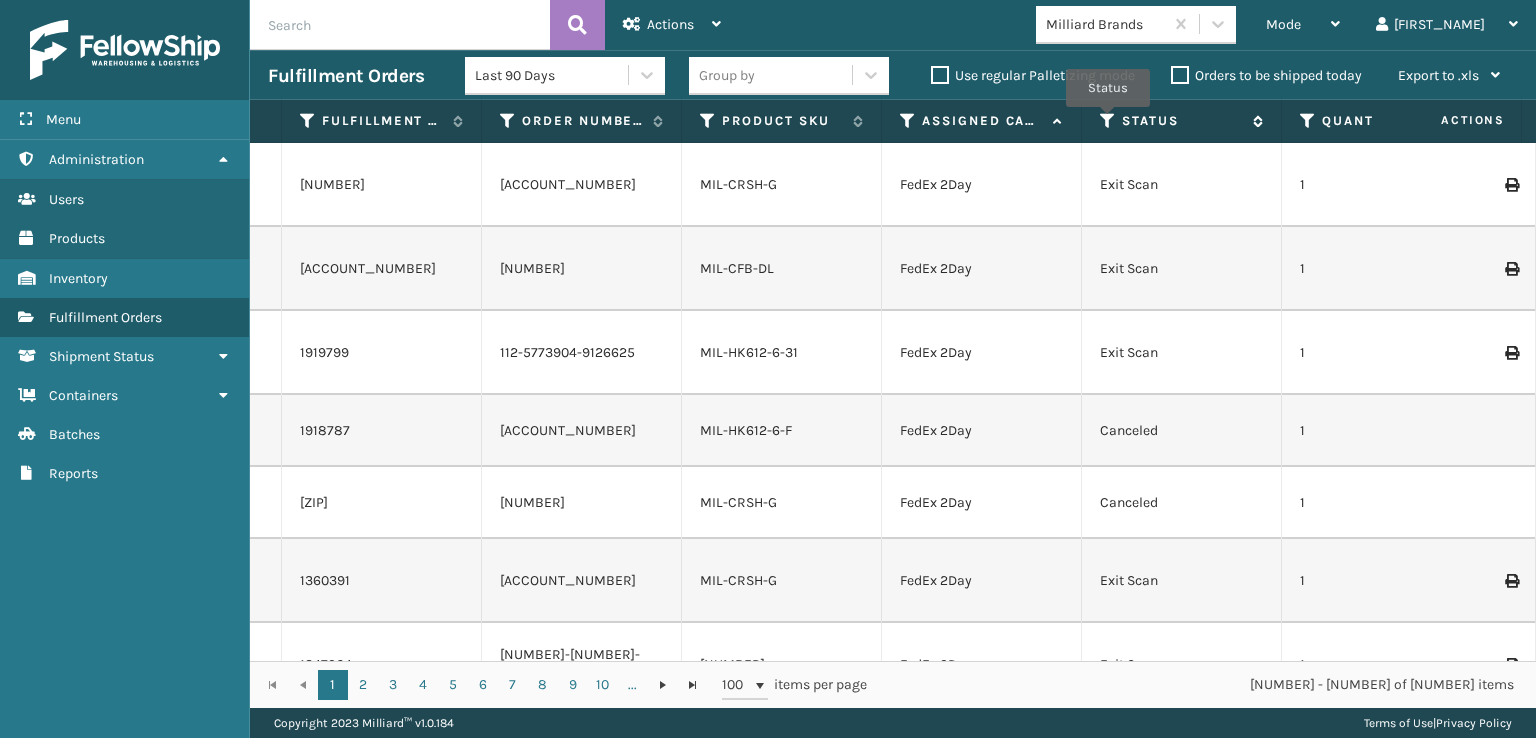 click at bounding box center [1108, 121] 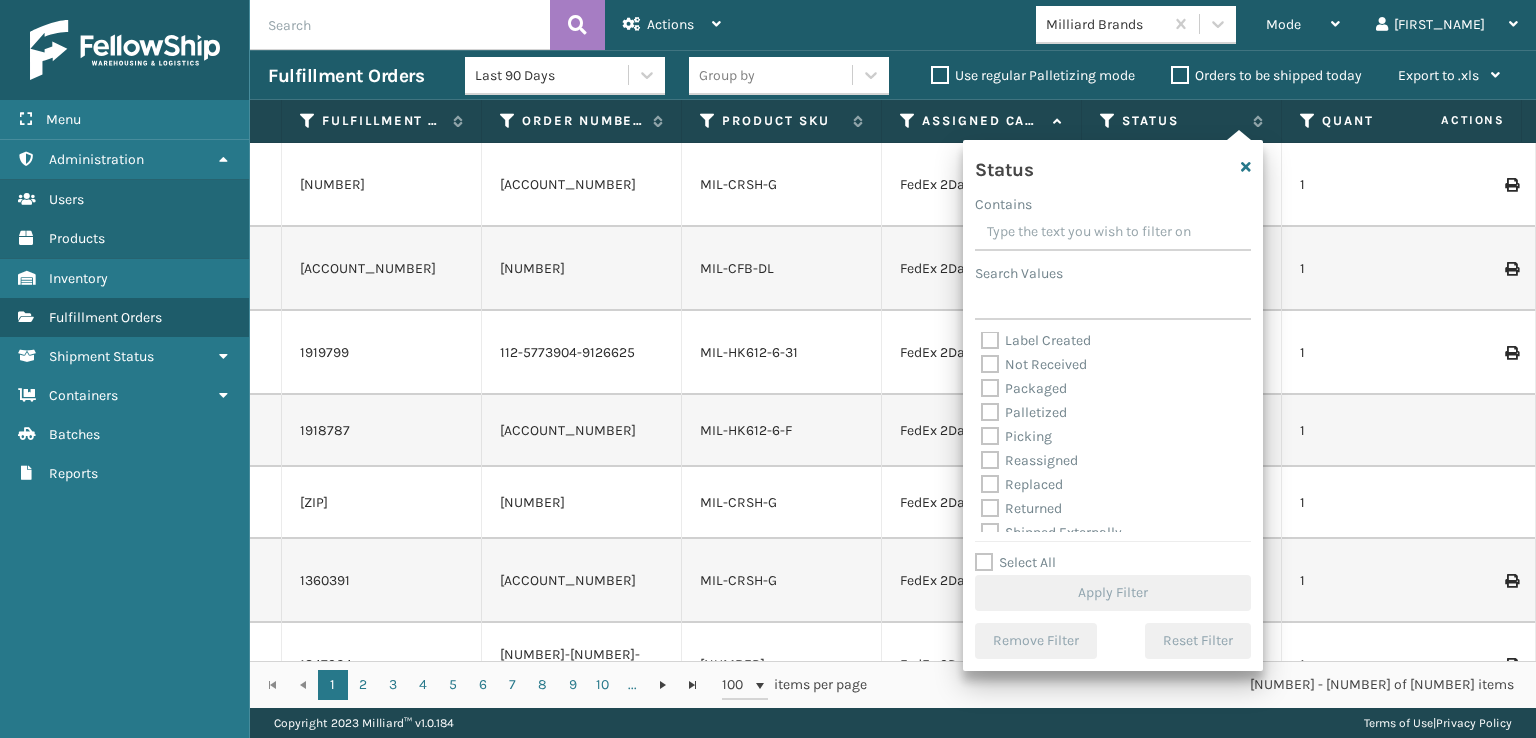 scroll, scrollTop: 100, scrollLeft: 0, axis: vertical 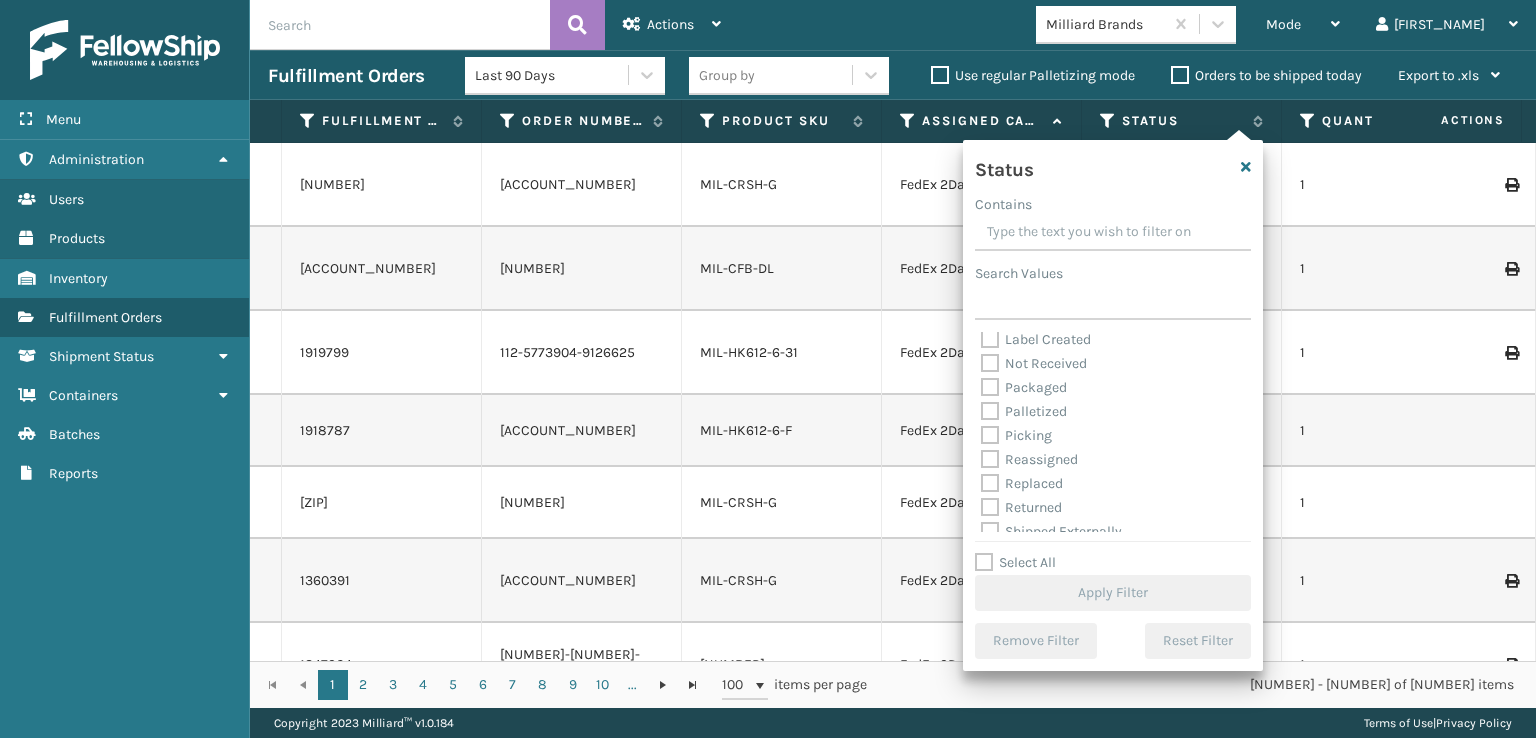 click on "Picking" at bounding box center (1016, 435) 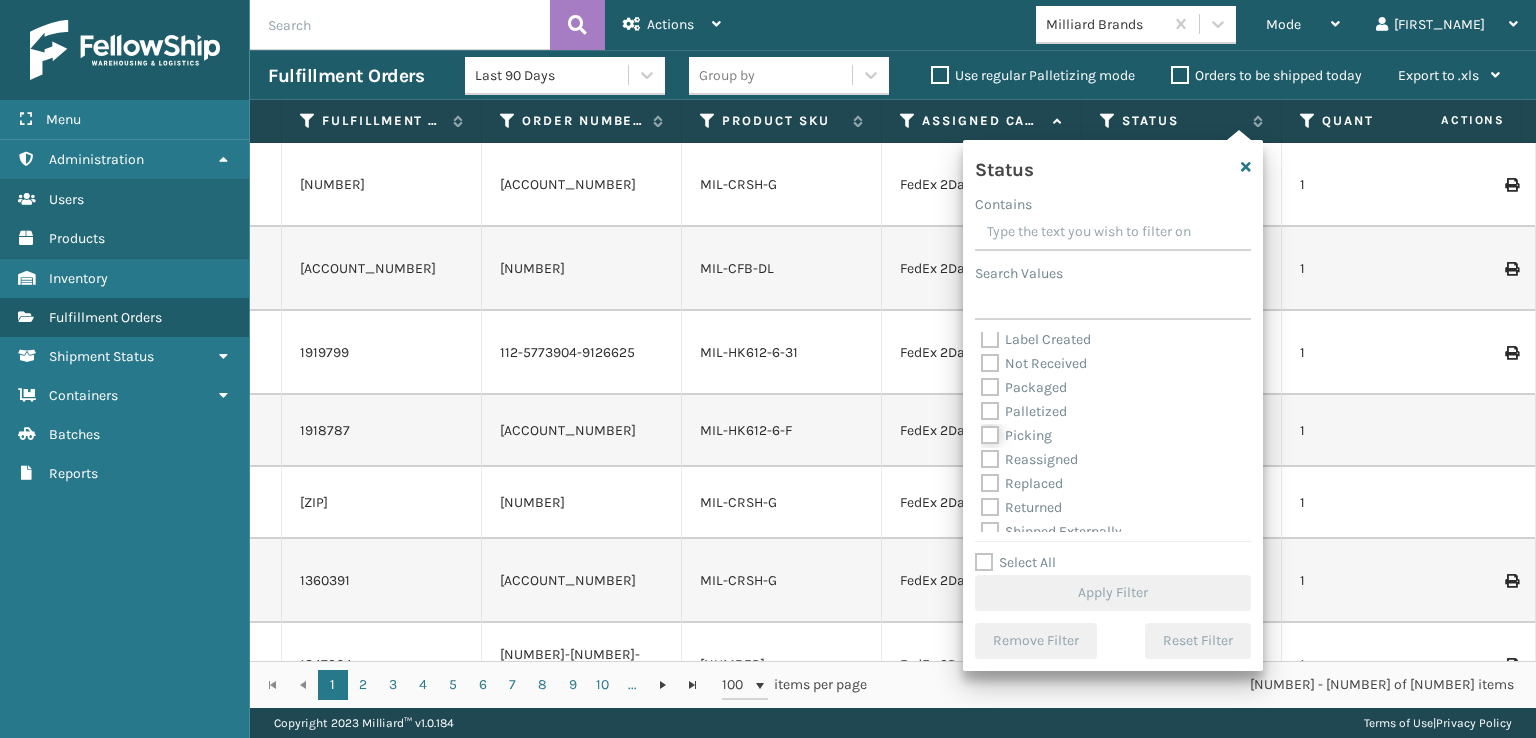 click on "Picking" at bounding box center [981, 430] 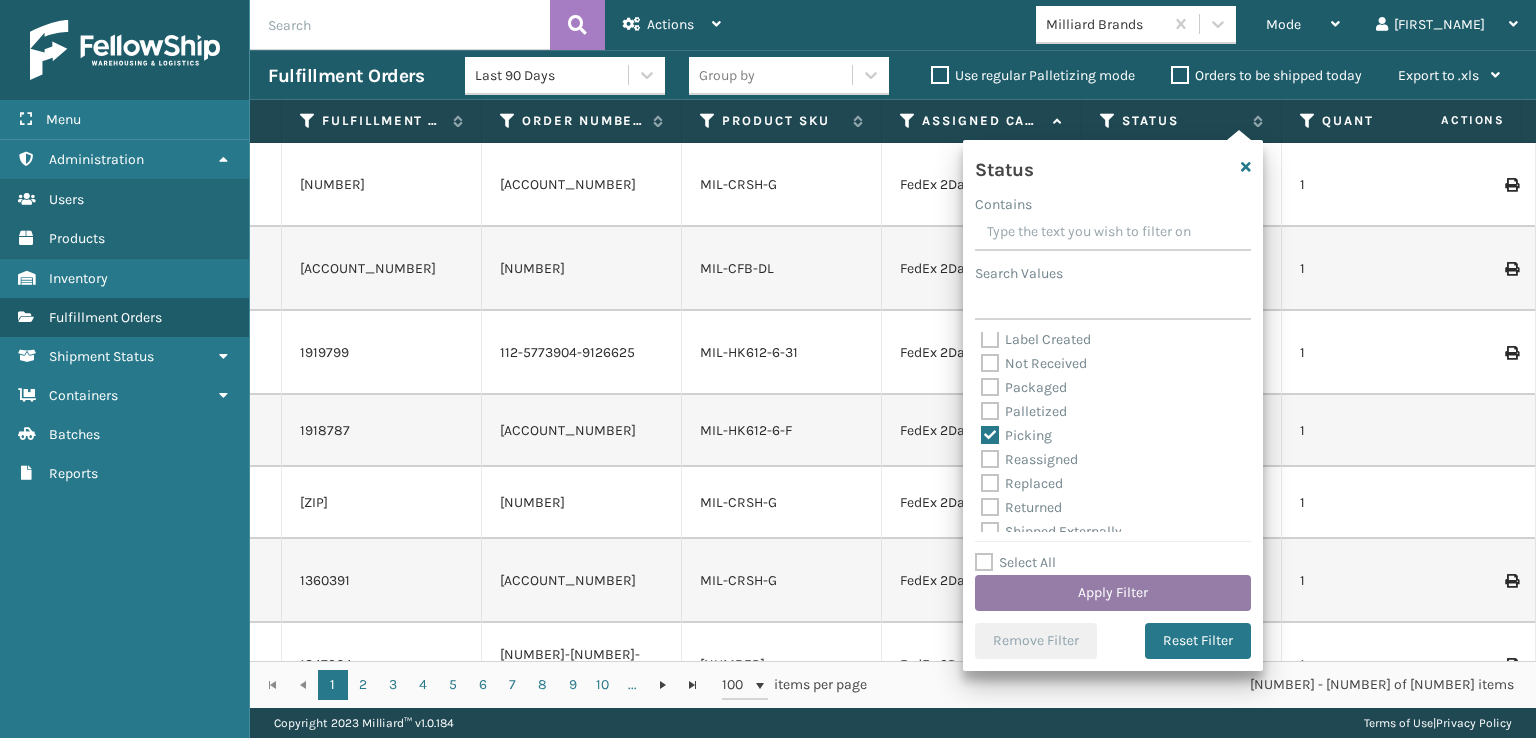 click on "Apply Filter" at bounding box center [1113, 593] 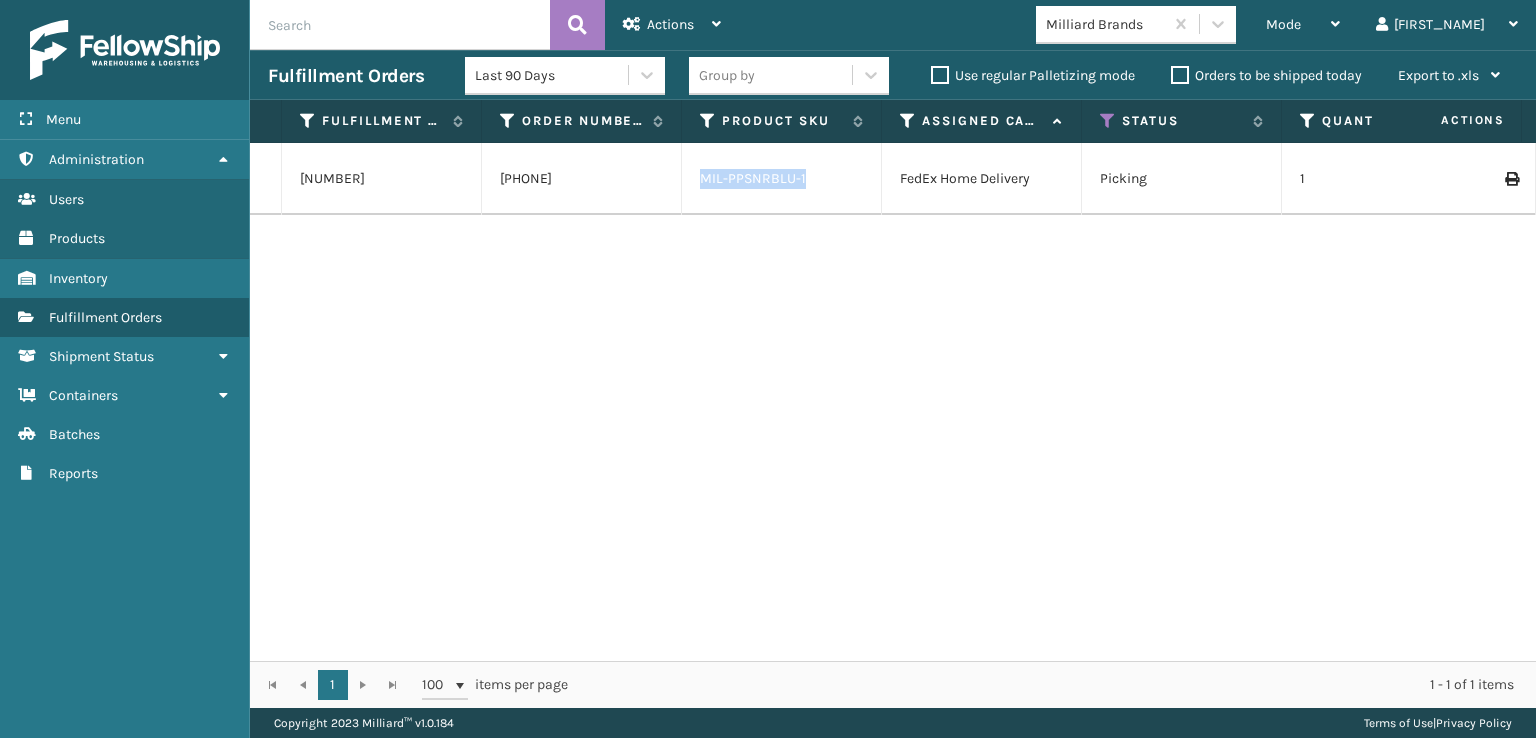 drag, startPoint x: 811, startPoint y: 184, endPoint x: 704, endPoint y: 181, distance: 107.042046 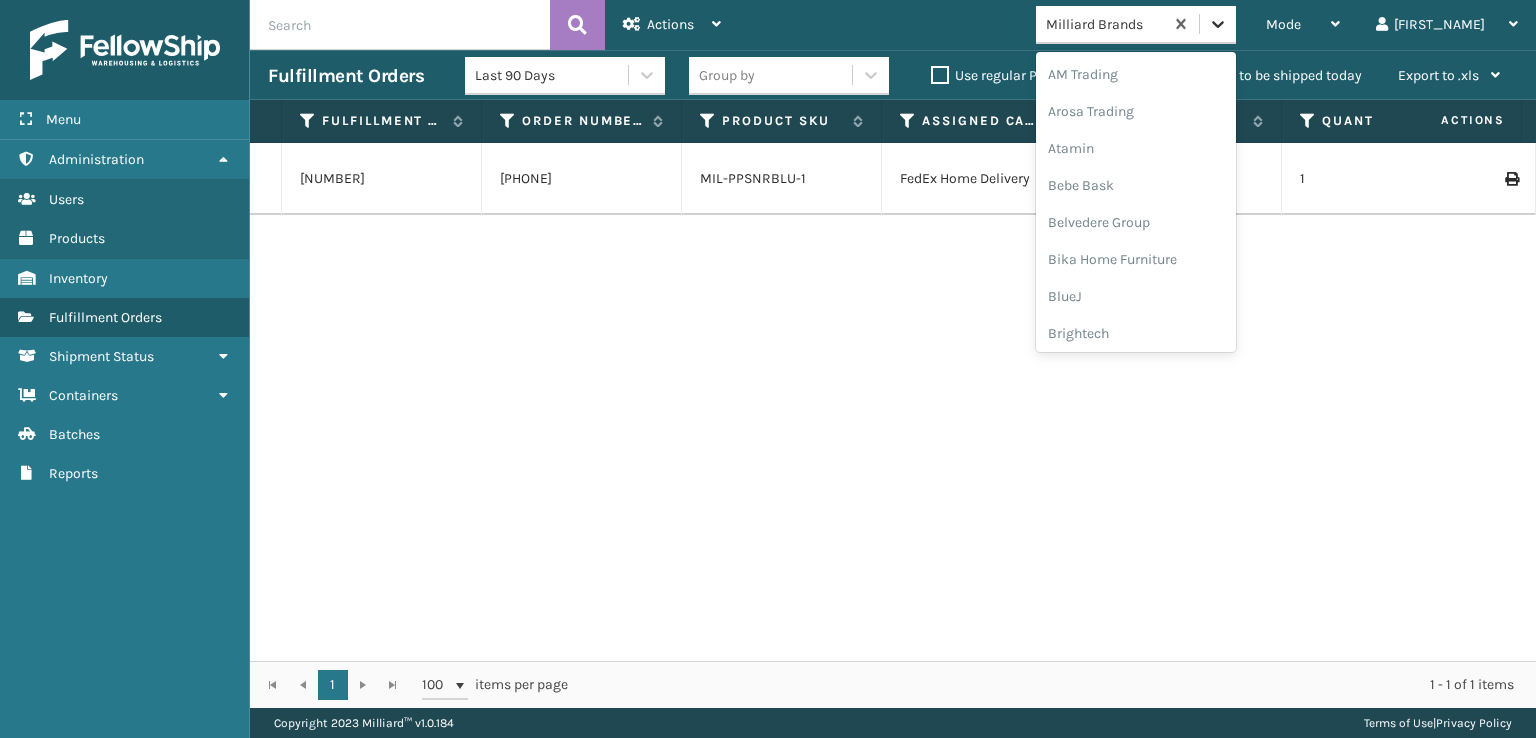 click at bounding box center (1218, 24) 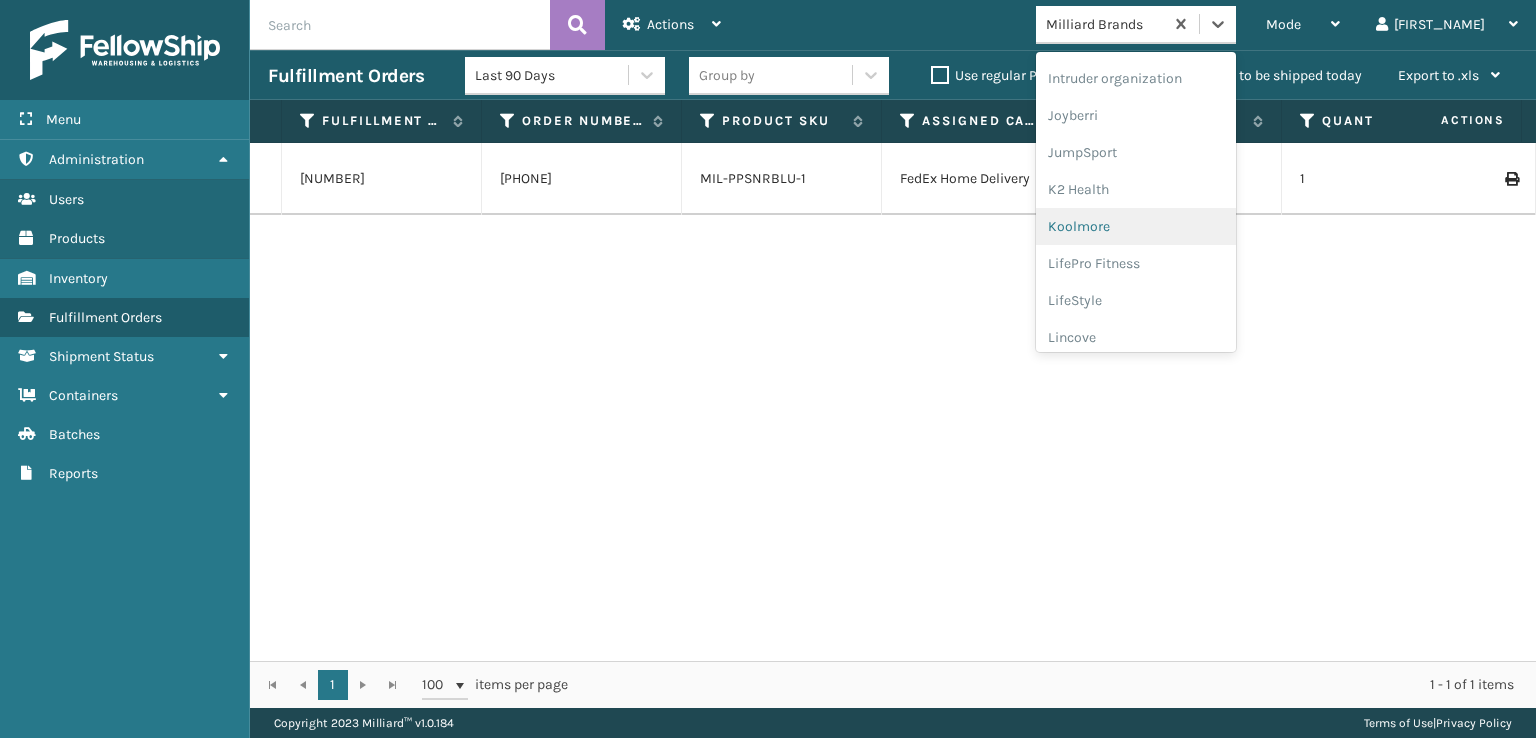 scroll, scrollTop: 432, scrollLeft: 0, axis: vertical 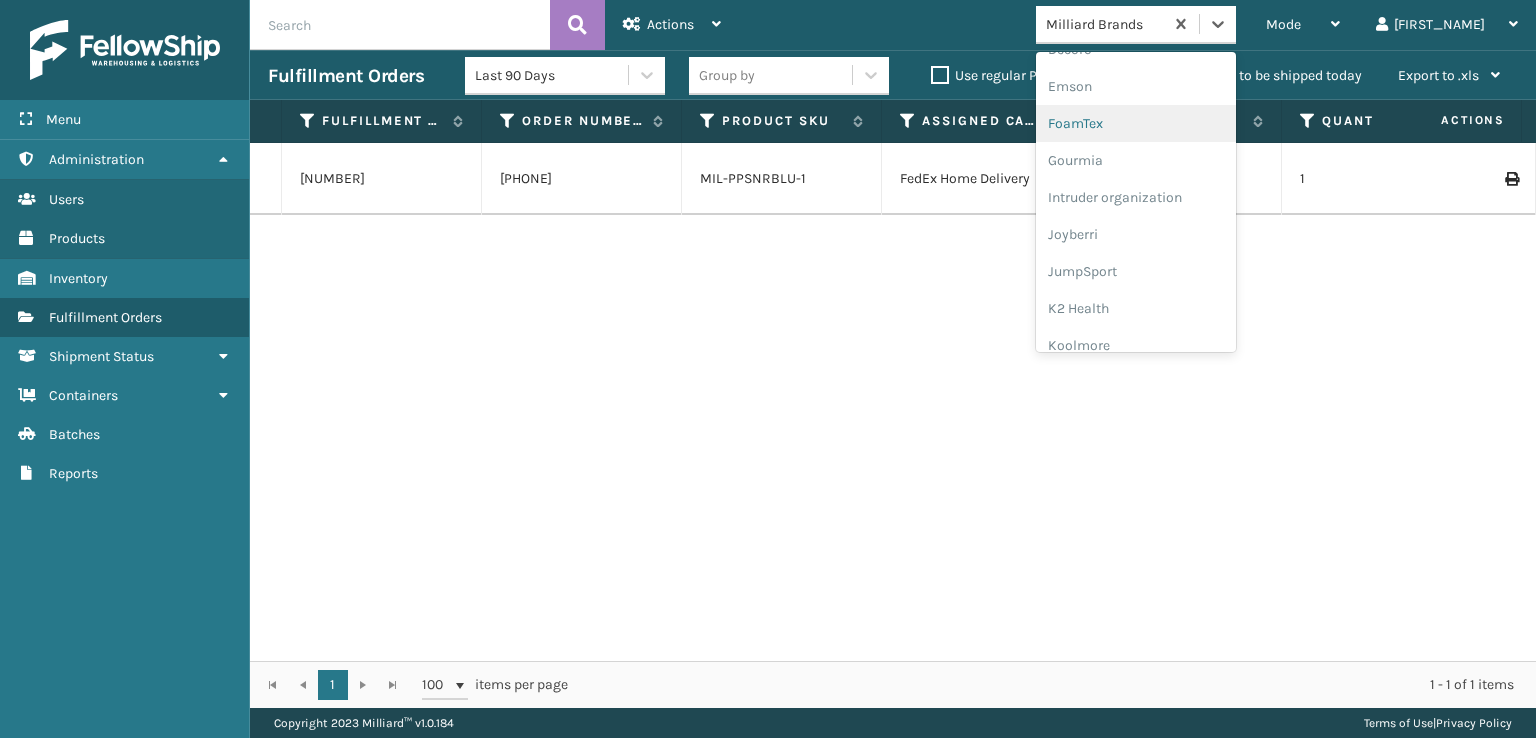 click on "FoamTex" at bounding box center [1136, 123] 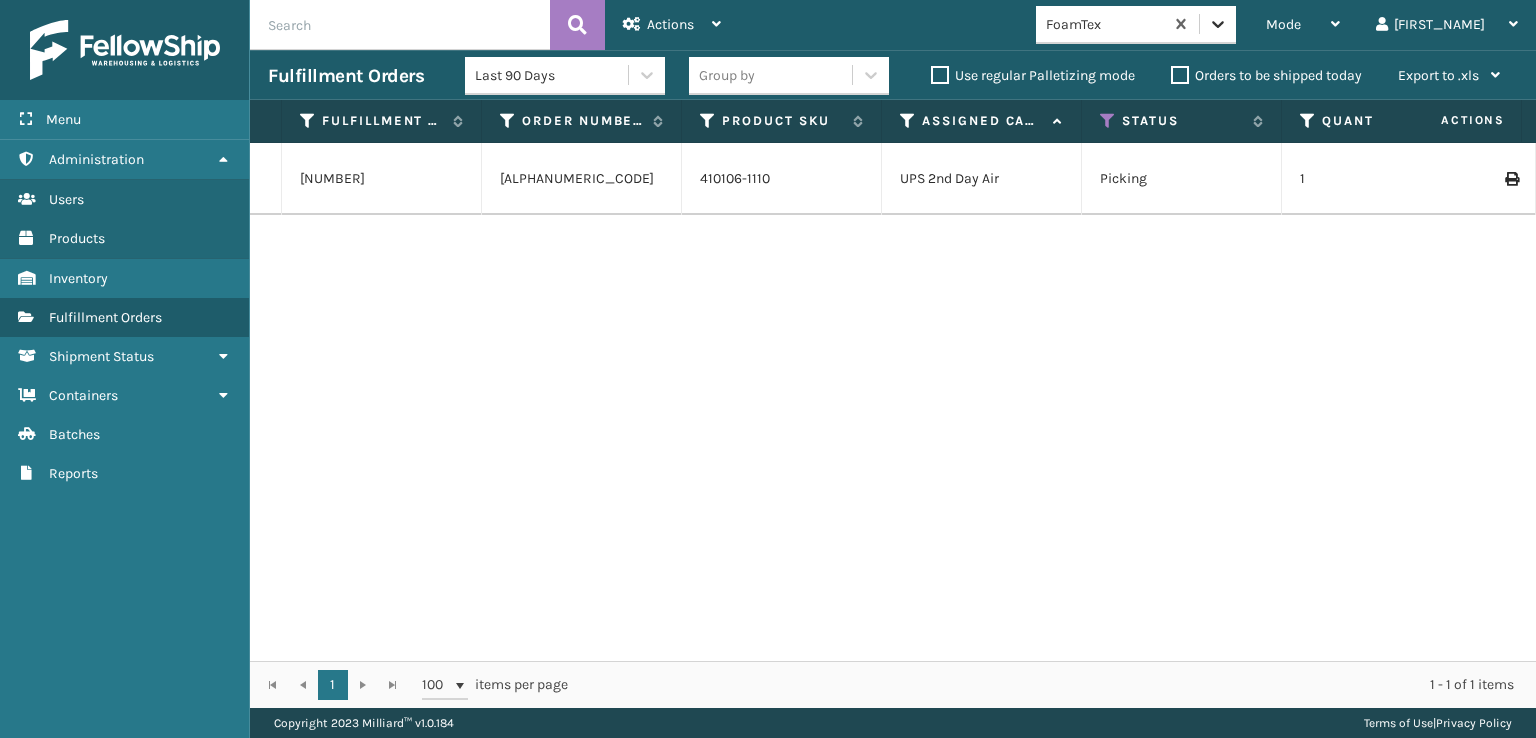 click 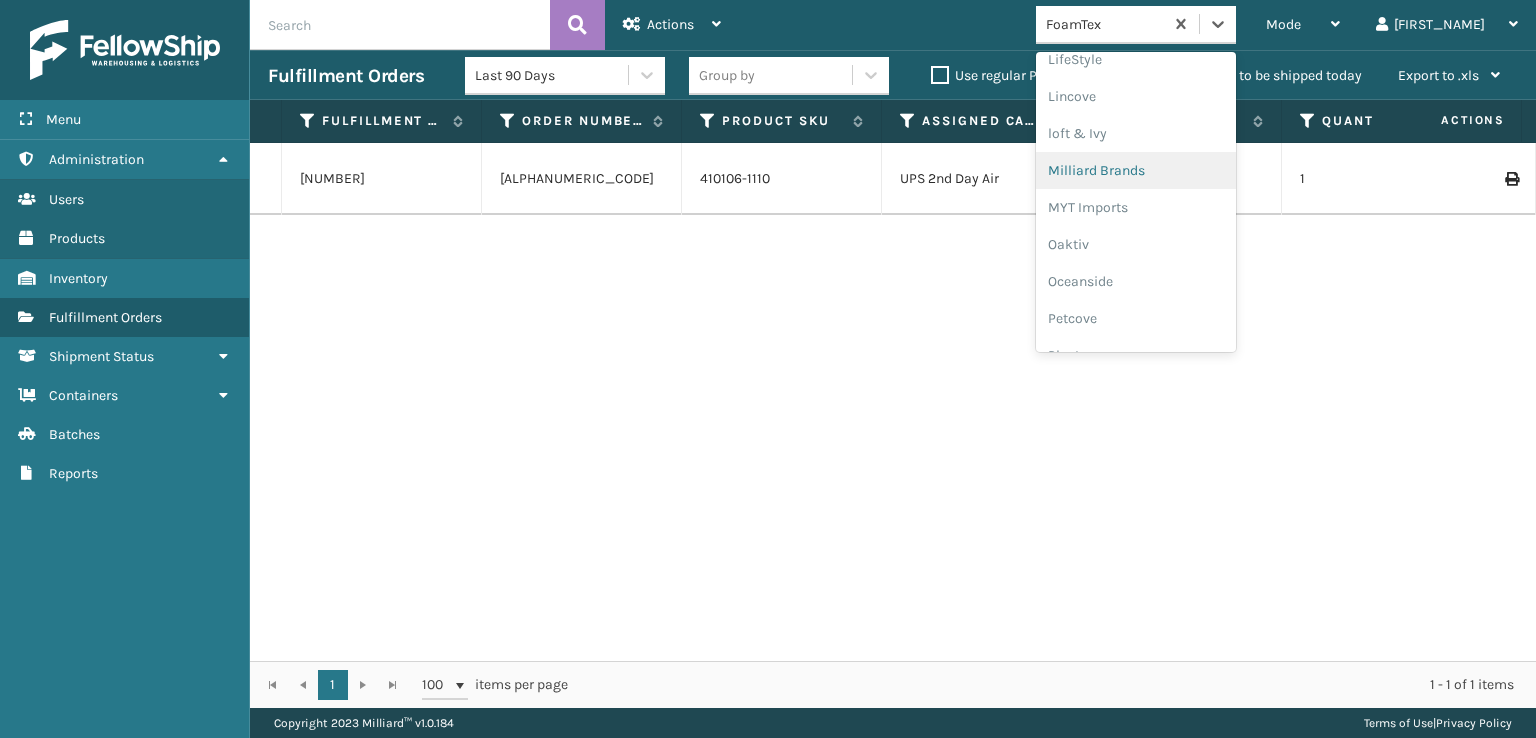 scroll, scrollTop: 966, scrollLeft: 0, axis: vertical 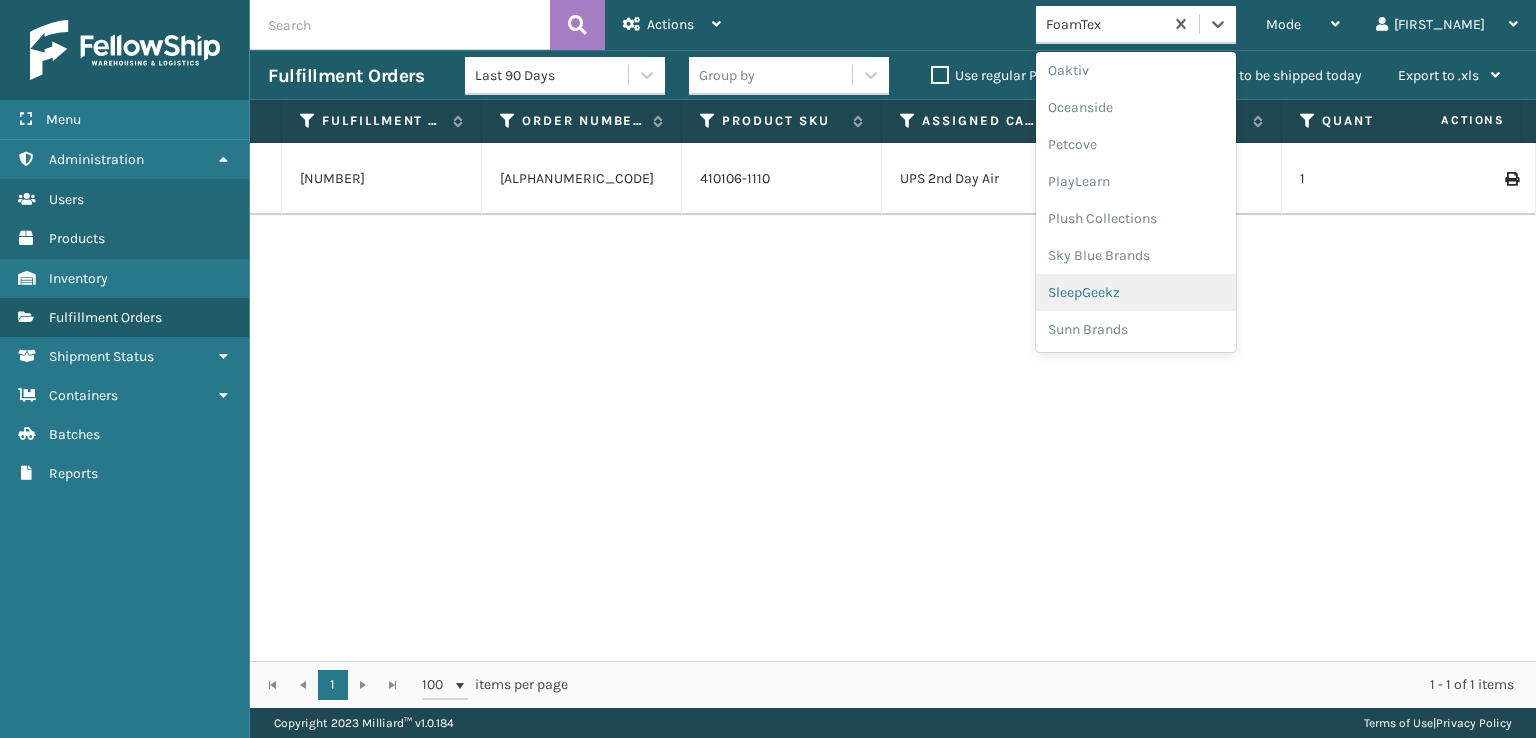 click on "SleepGeekz" at bounding box center [1136, 292] 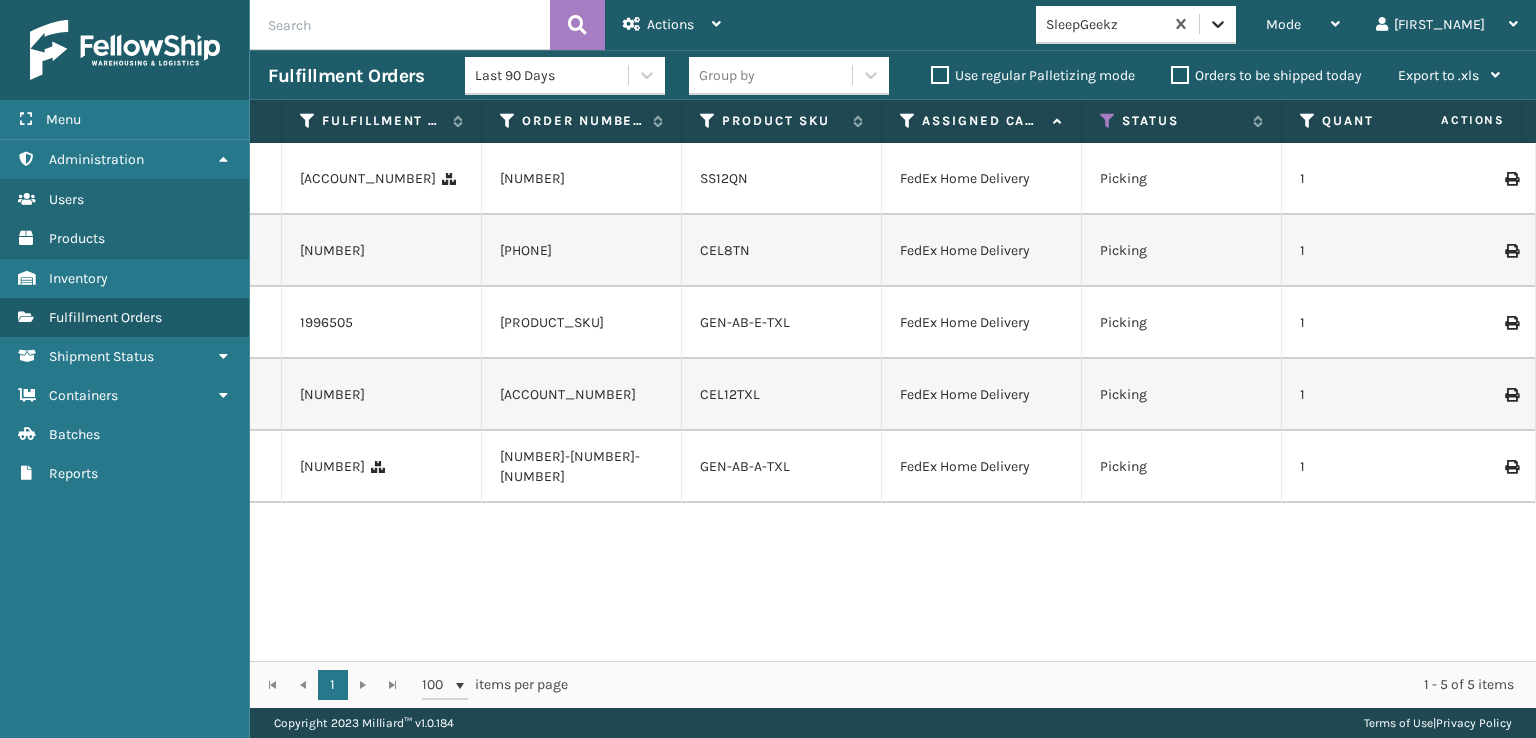 click 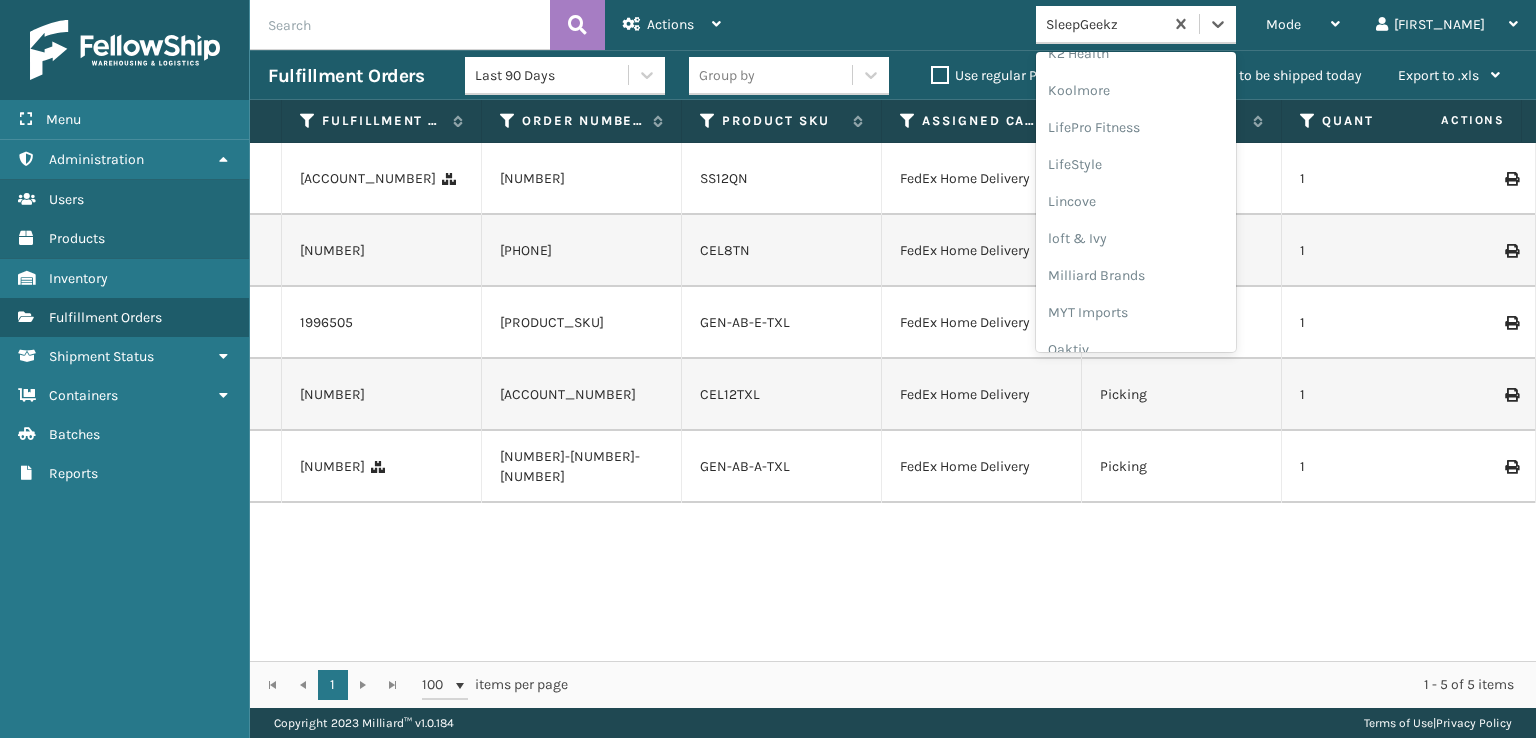 scroll, scrollTop: 732, scrollLeft: 0, axis: vertical 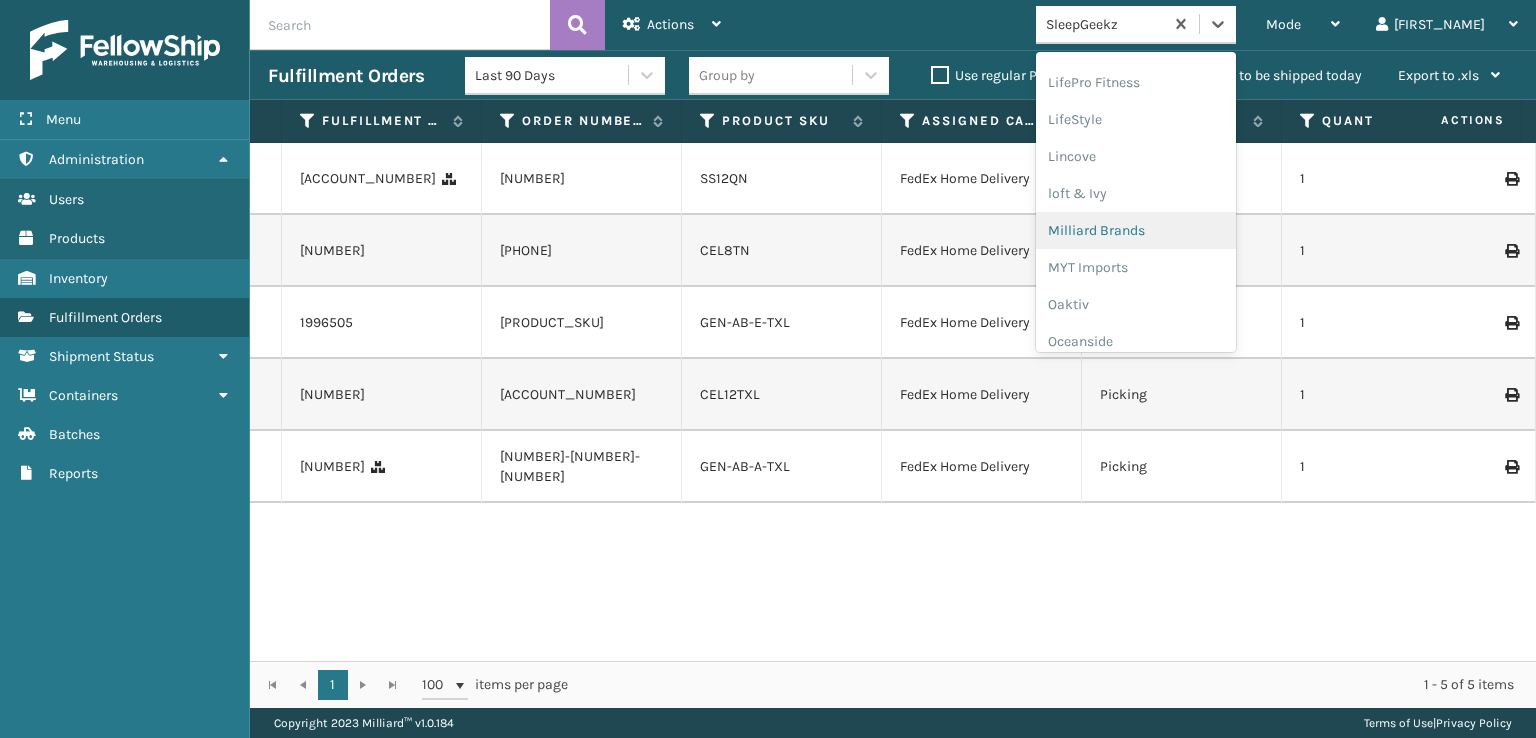 click on "Milliard Brands" at bounding box center [1136, 230] 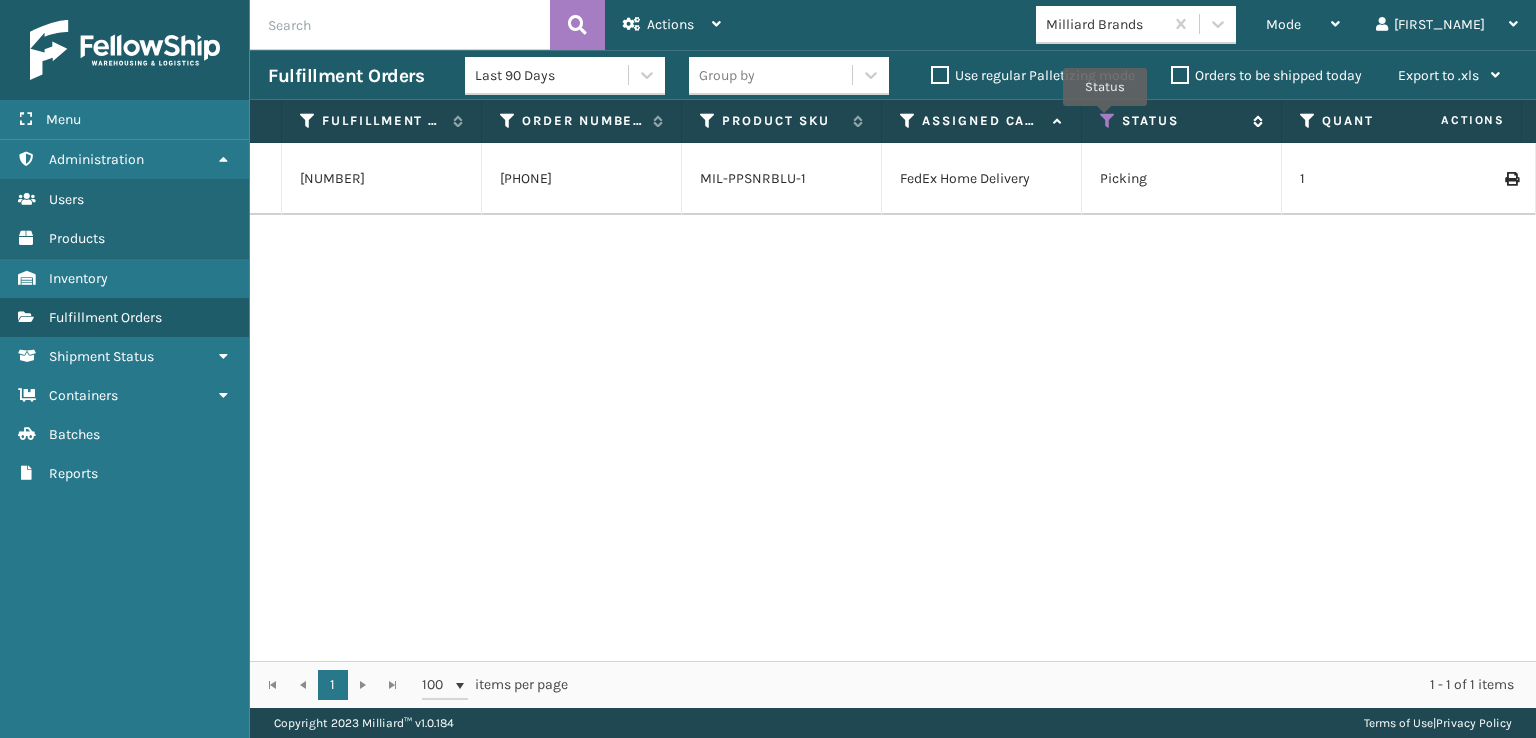 click at bounding box center [1108, 121] 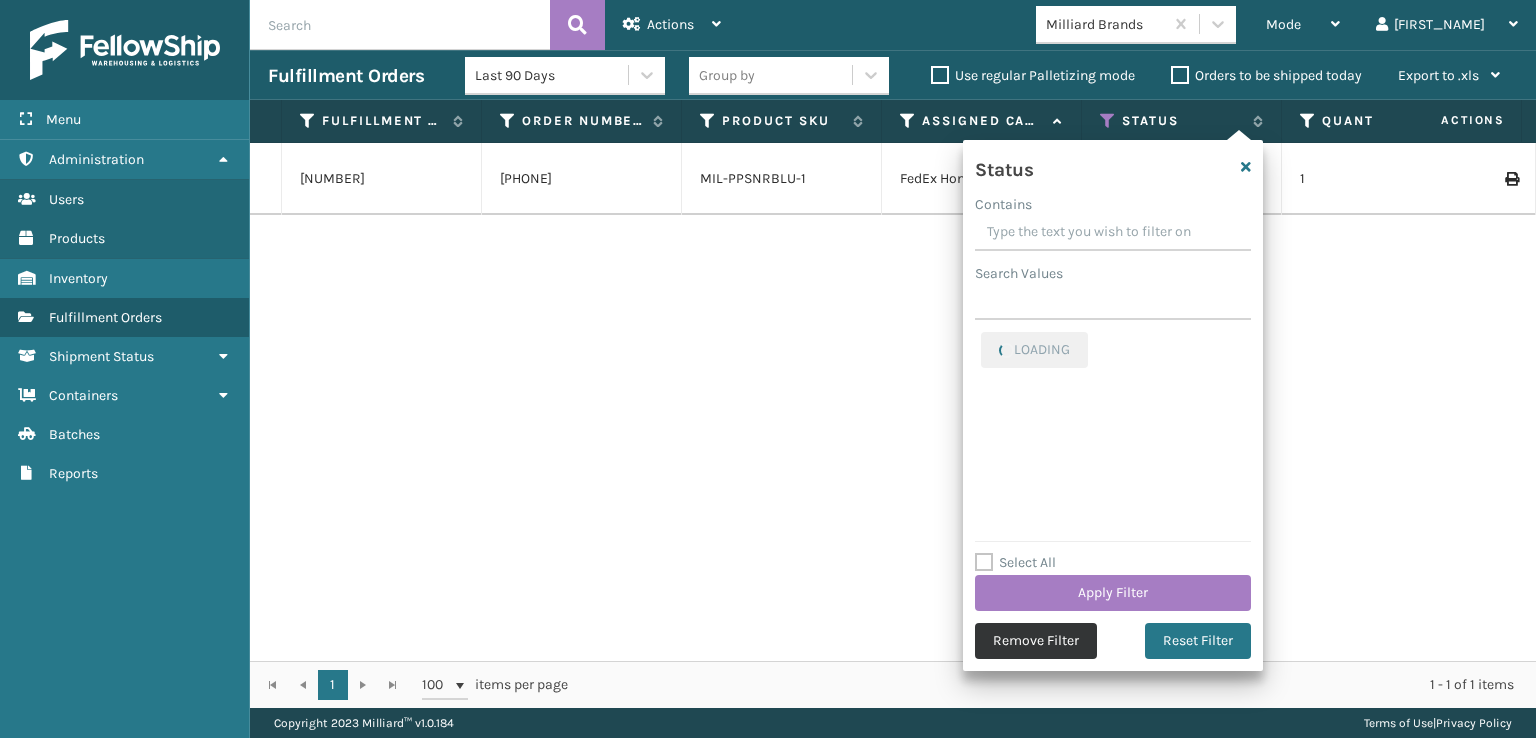click on "Remove Filter" at bounding box center [1036, 641] 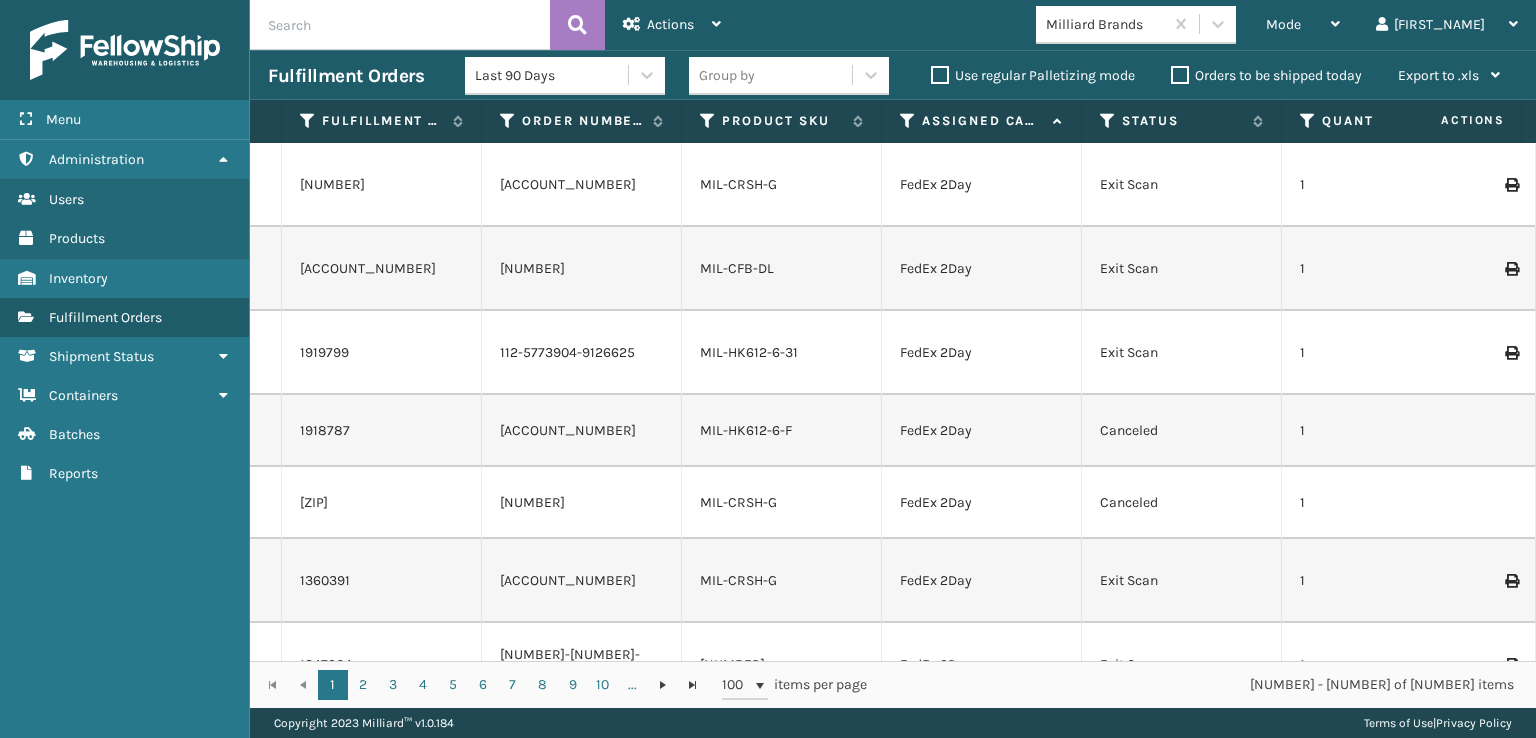scroll, scrollTop: 0, scrollLeft: 0, axis: both 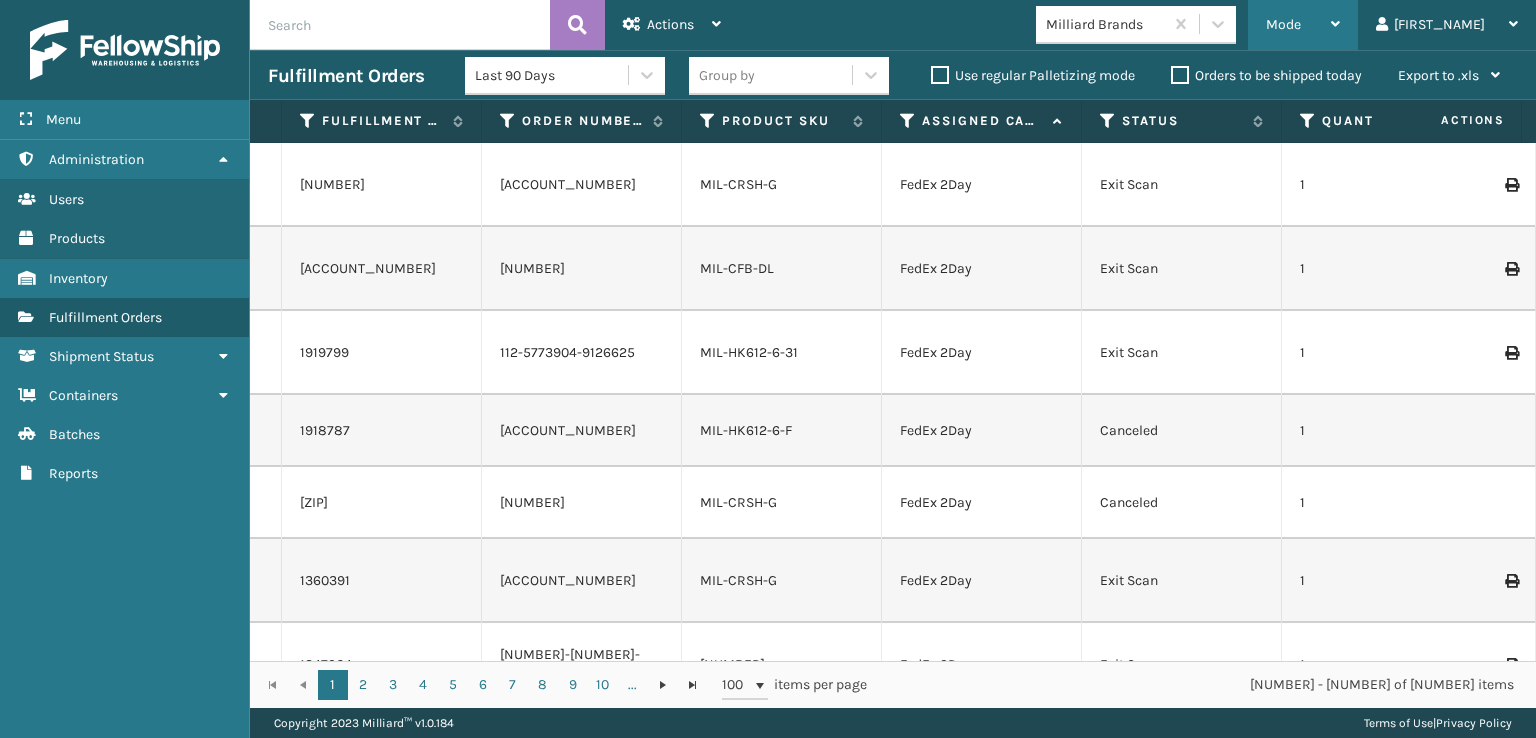 click on "Mode" at bounding box center [1283, 24] 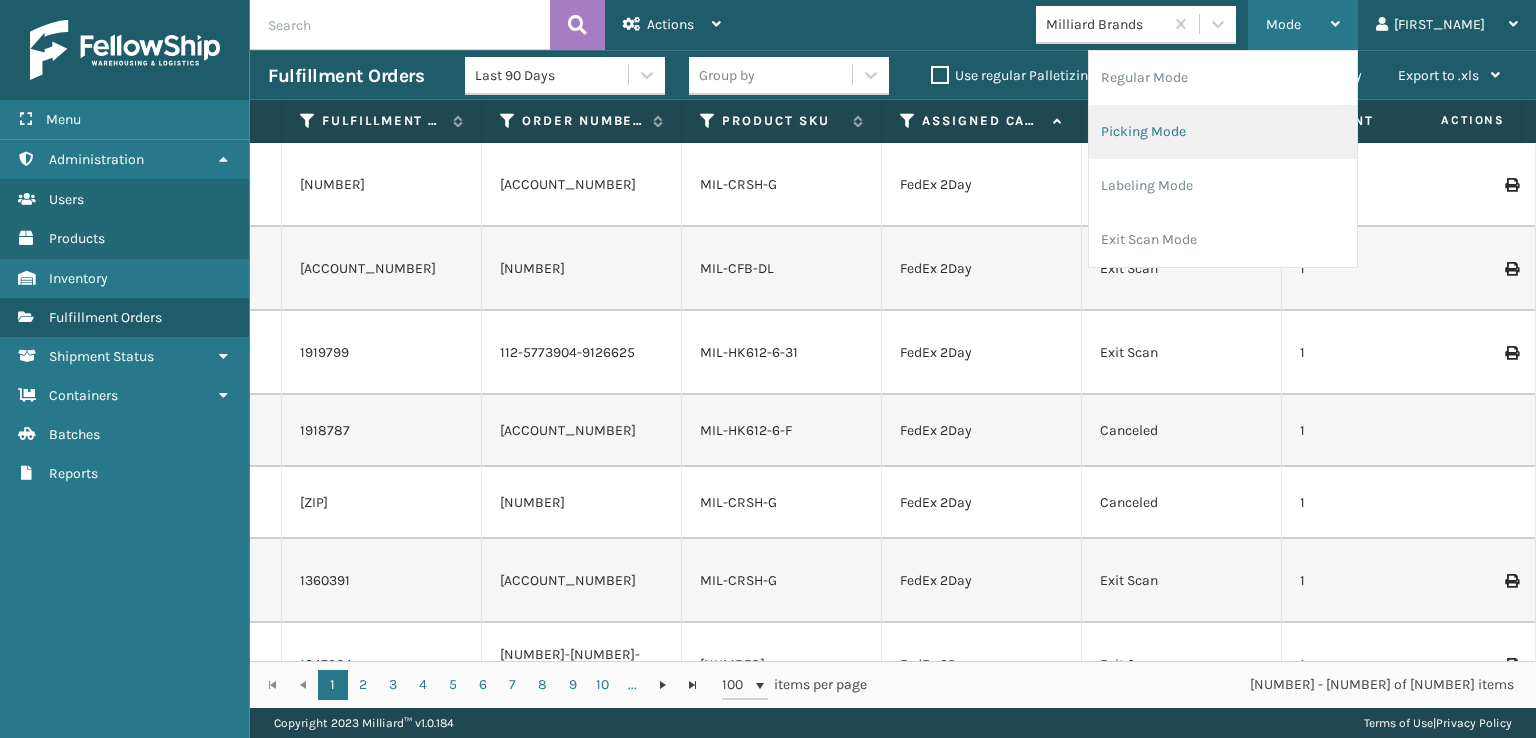 click on "Picking Mode" at bounding box center [1223, 132] 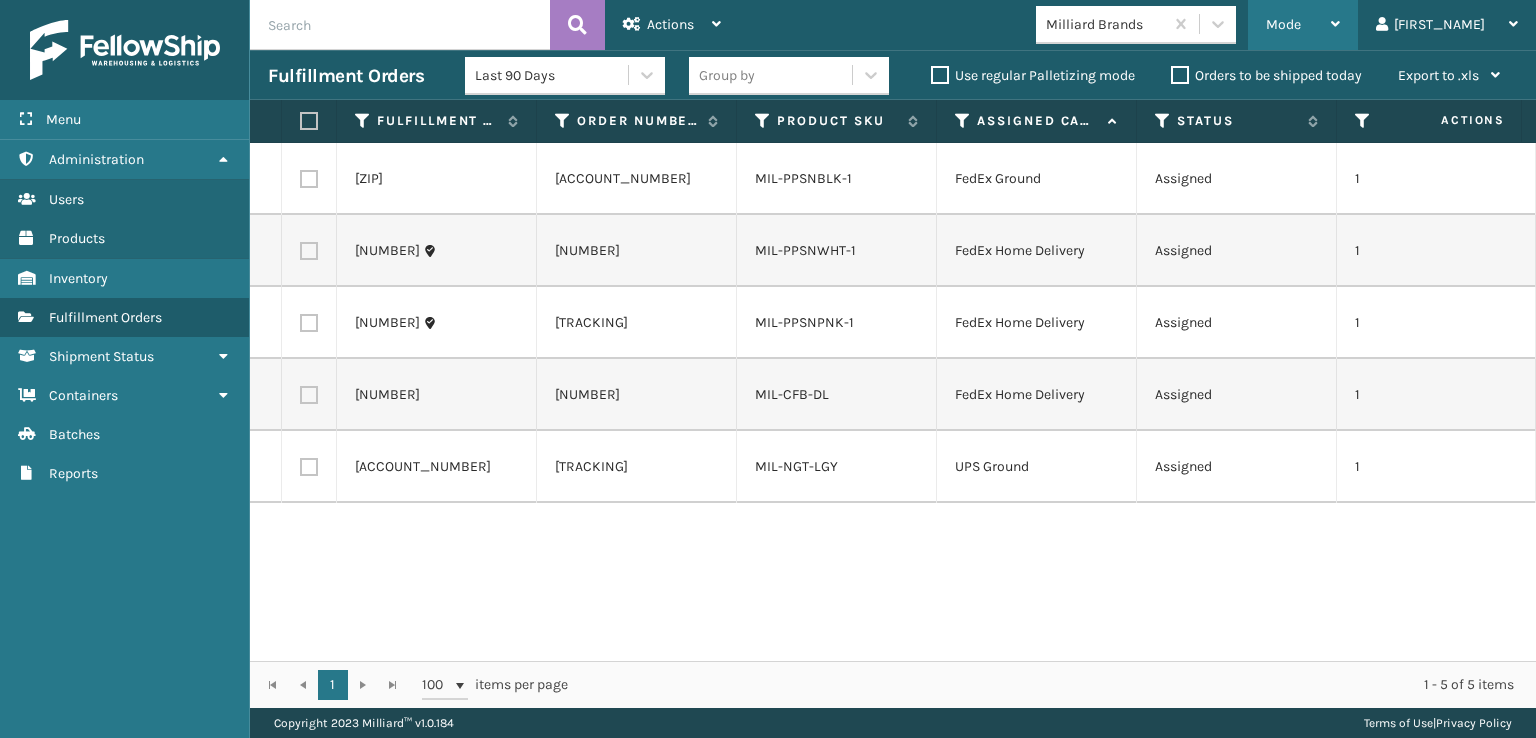 click on "Mode" at bounding box center (1283, 24) 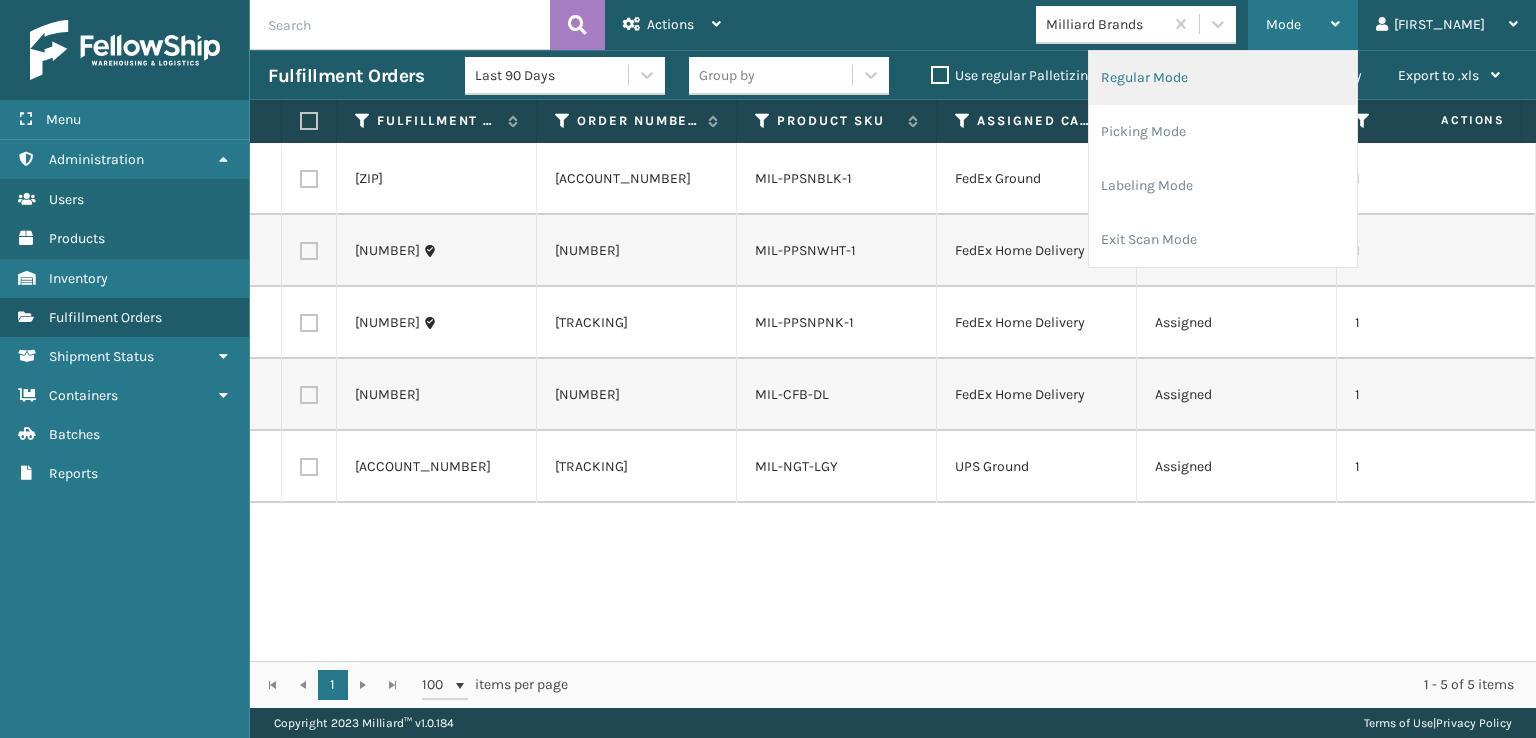 click on "Regular Mode" at bounding box center (1223, 78) 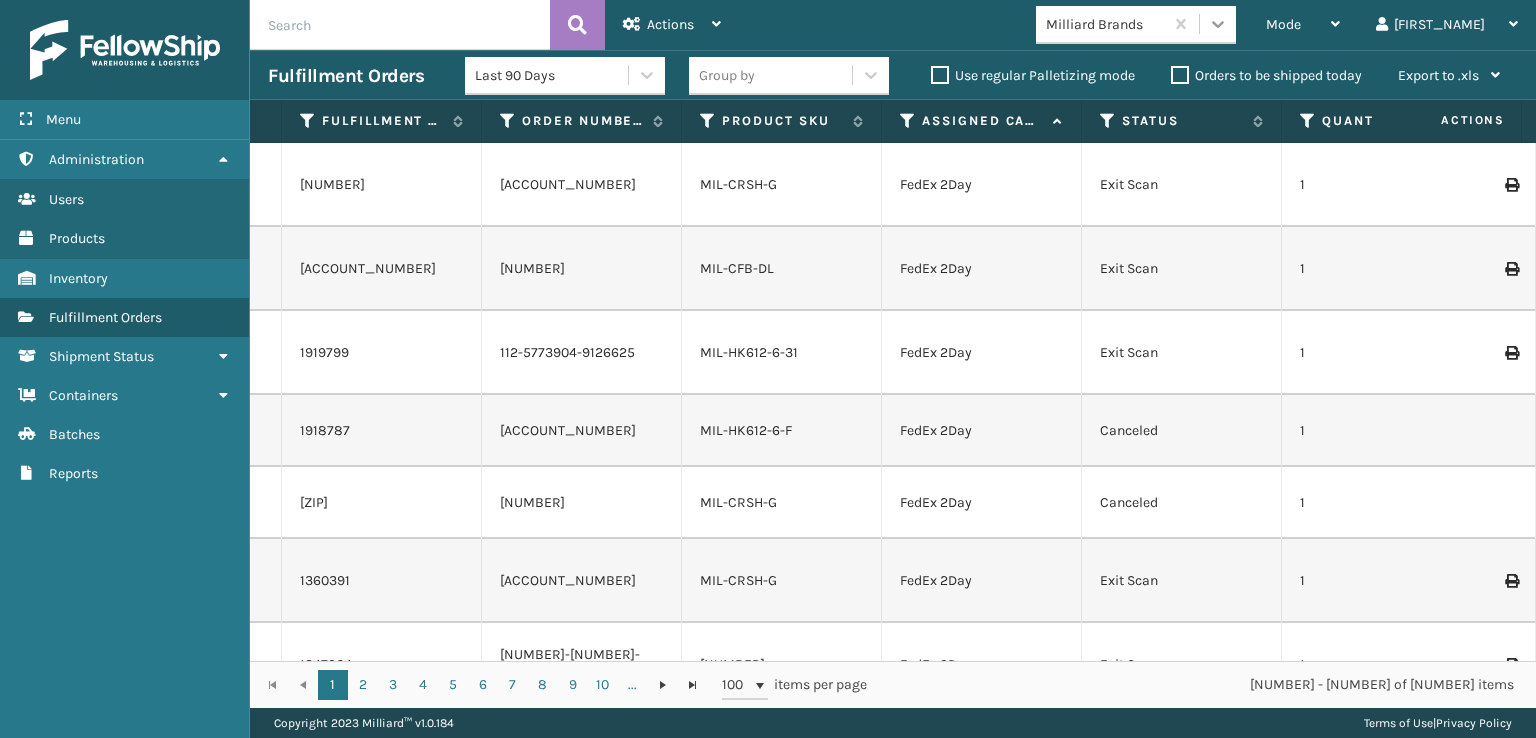 click at bounding box center [1218, 24] 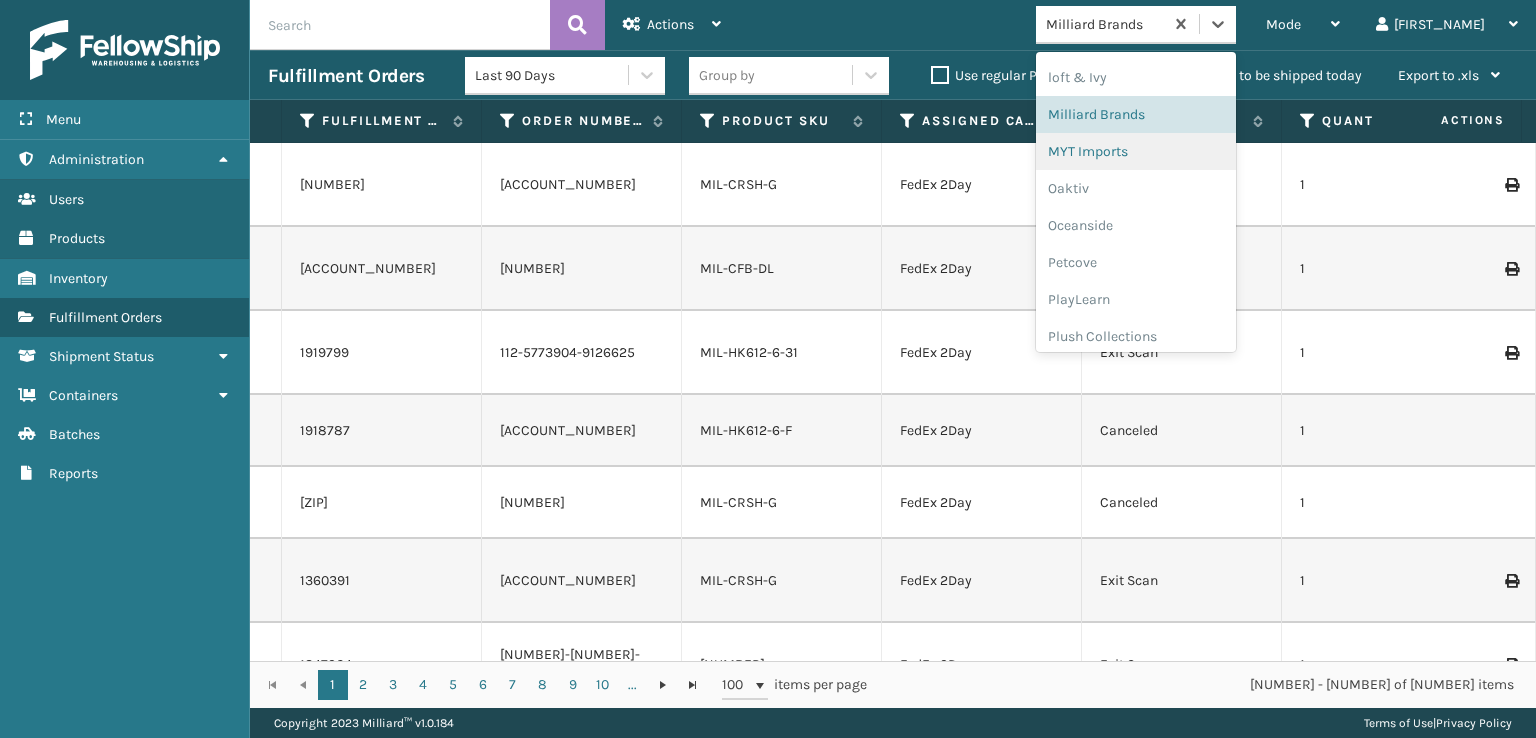 scroll, scrollTop: 966, scrollLeft: 0, axis: vertical 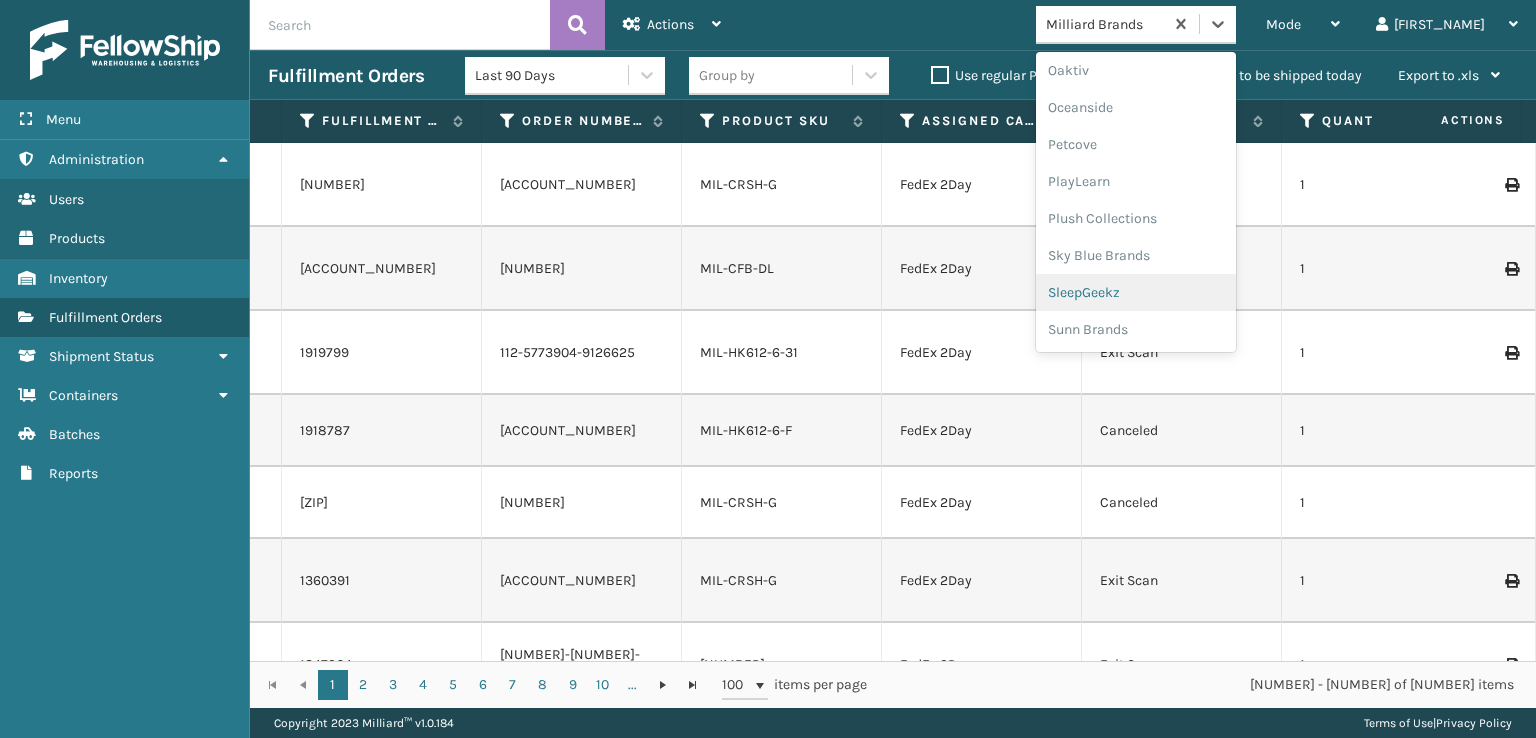 click on "SleepGeekz" at bounding box center [1136, 292] 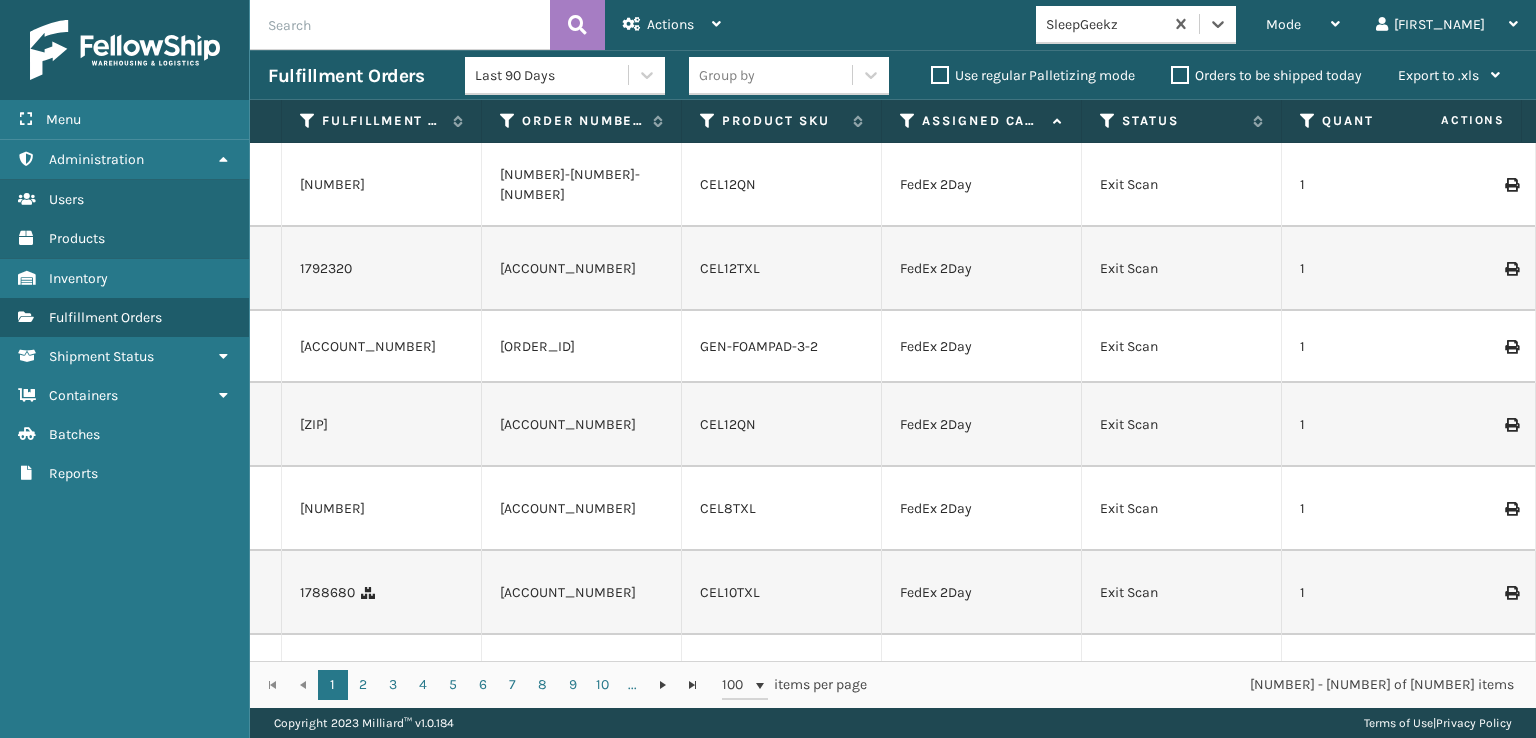 click at bounding box center [400, 25] 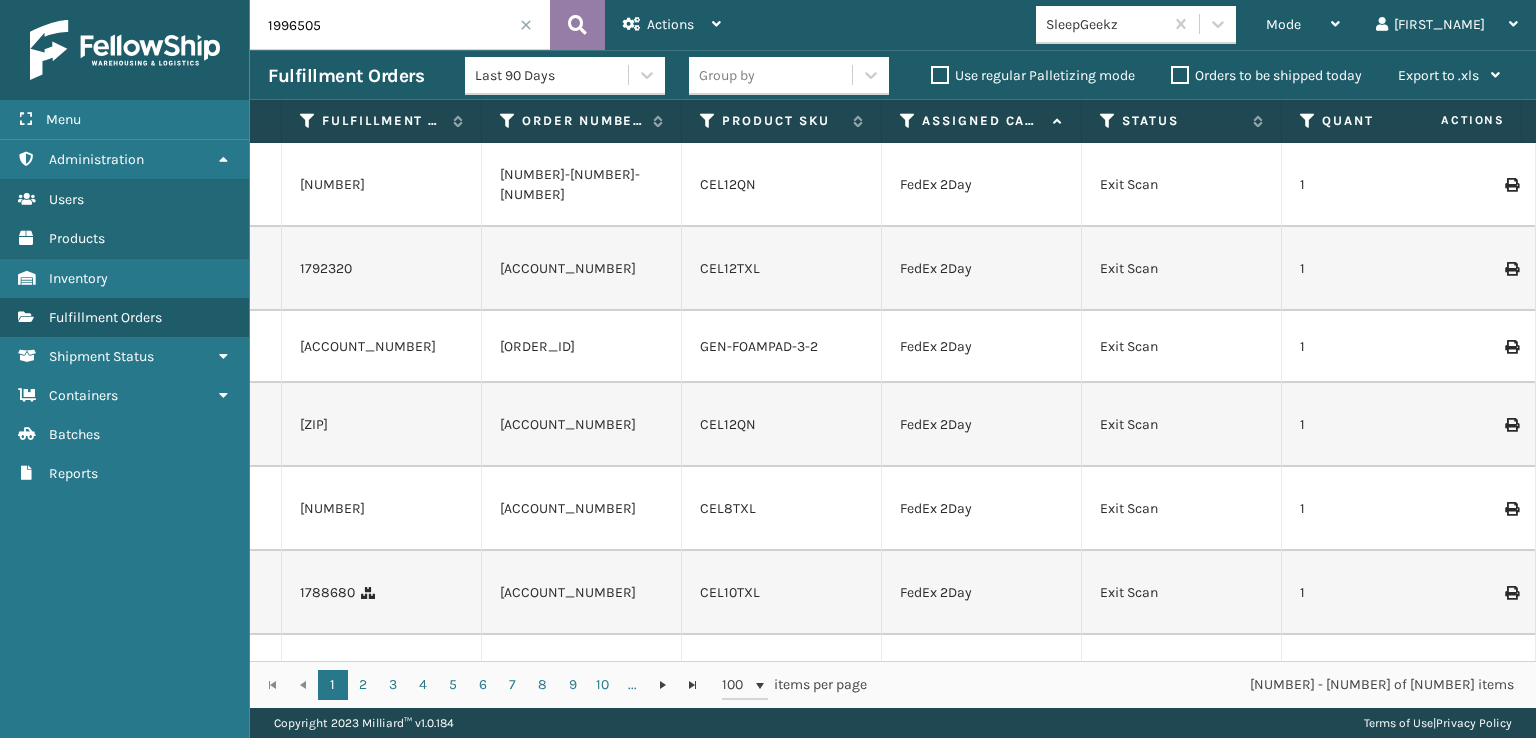 type on "1996505" 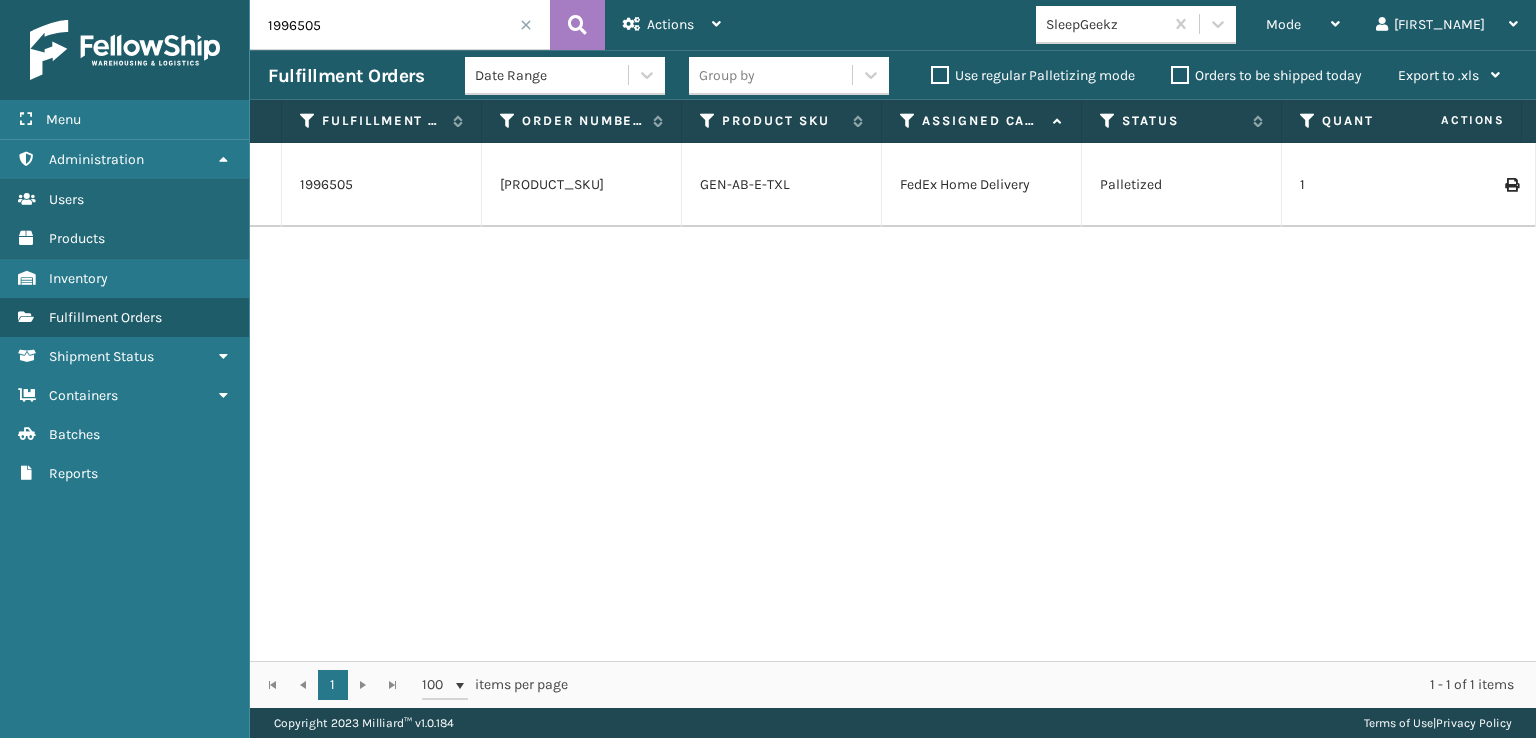click at bounding box center [1511, 185] 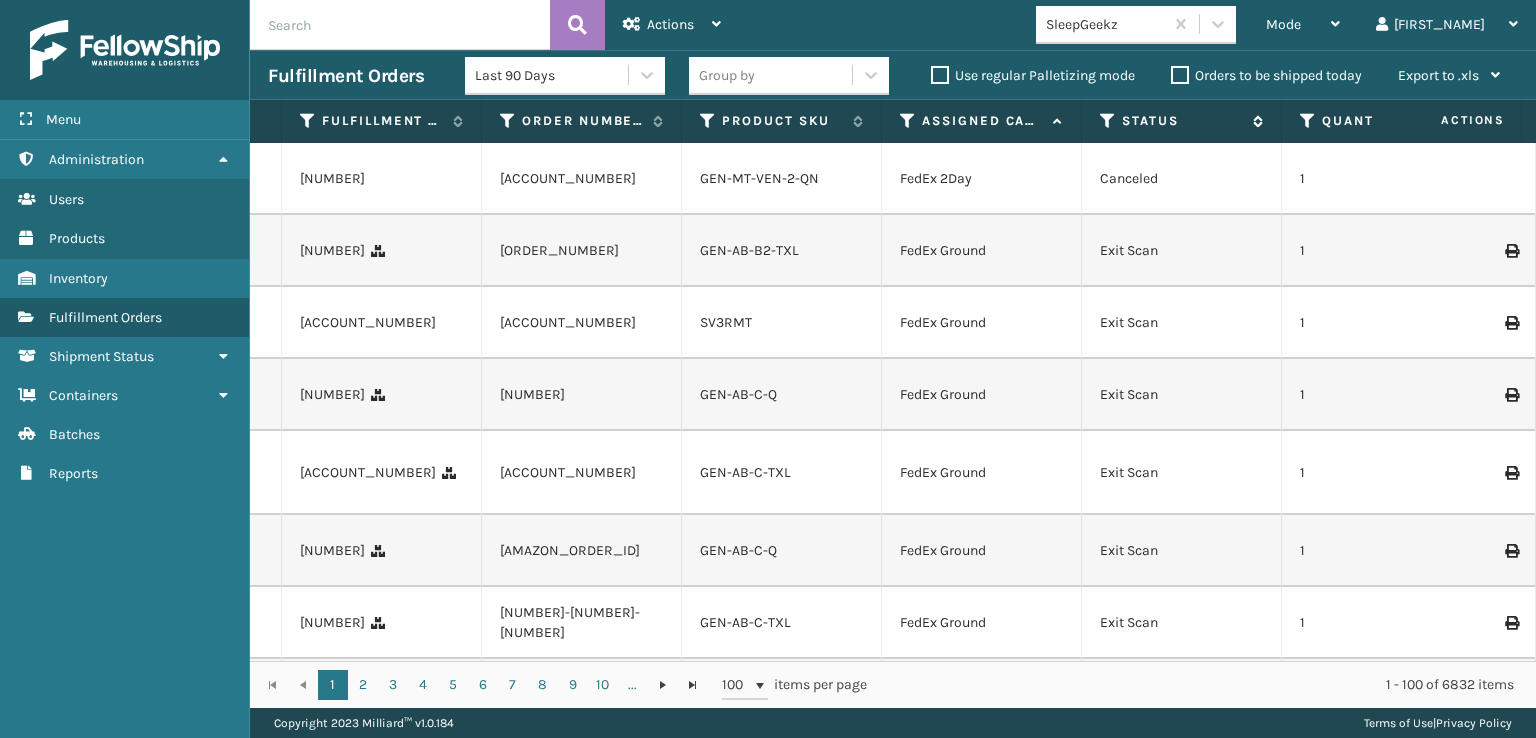 click at bounding box center (1108, 121) 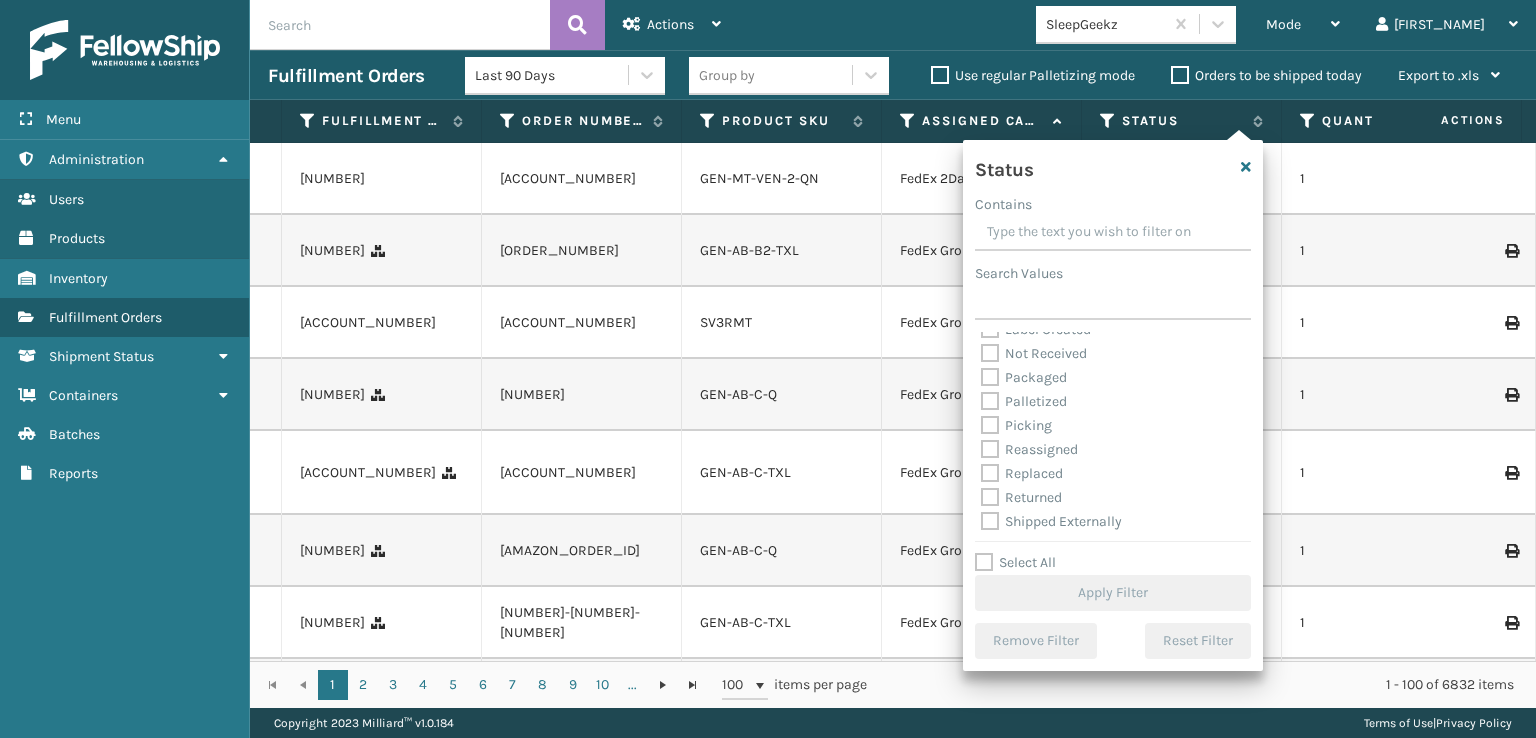 scroll, scrollTop: 112, scrollLeft: 0, axis: vertical 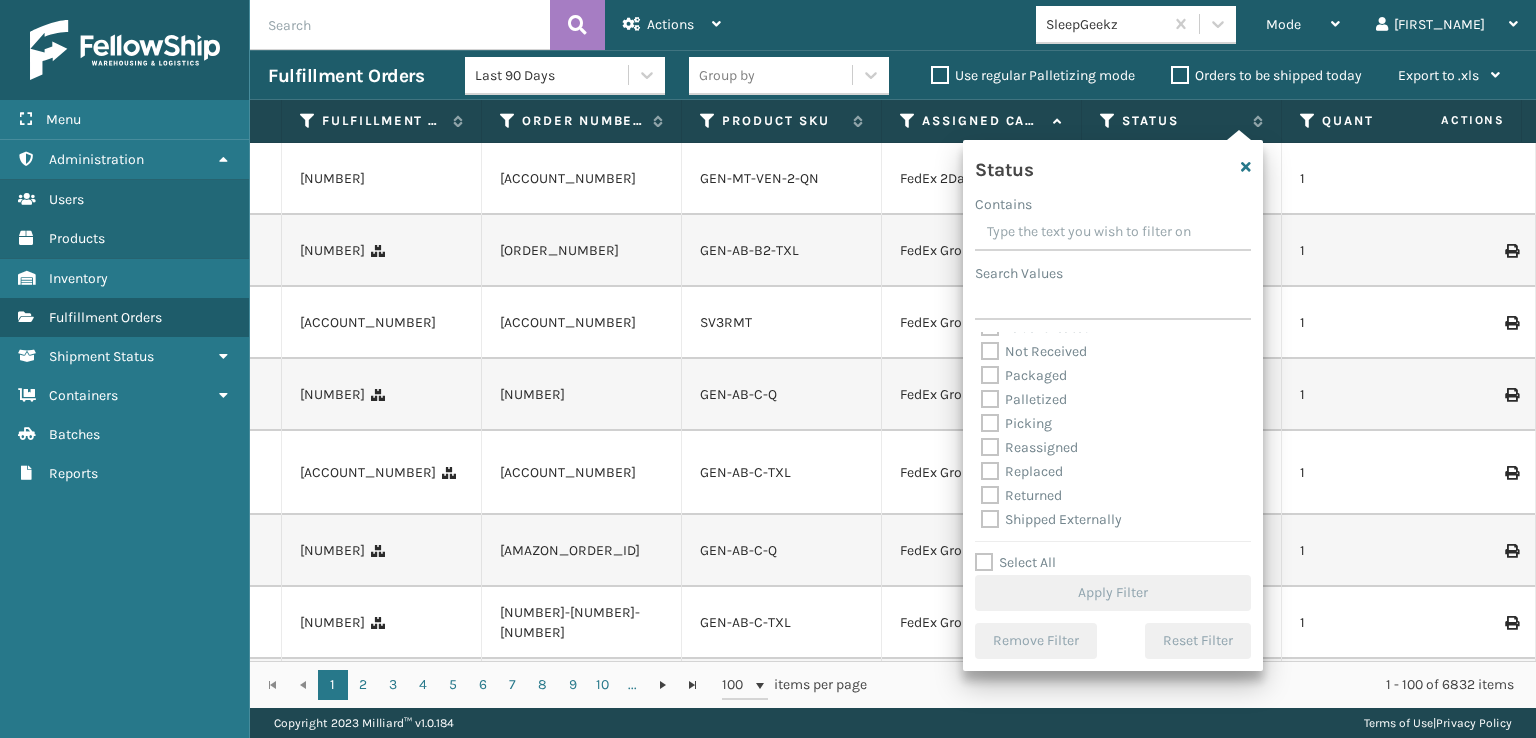 click on "Picking" at bounding box center (1016, 423) 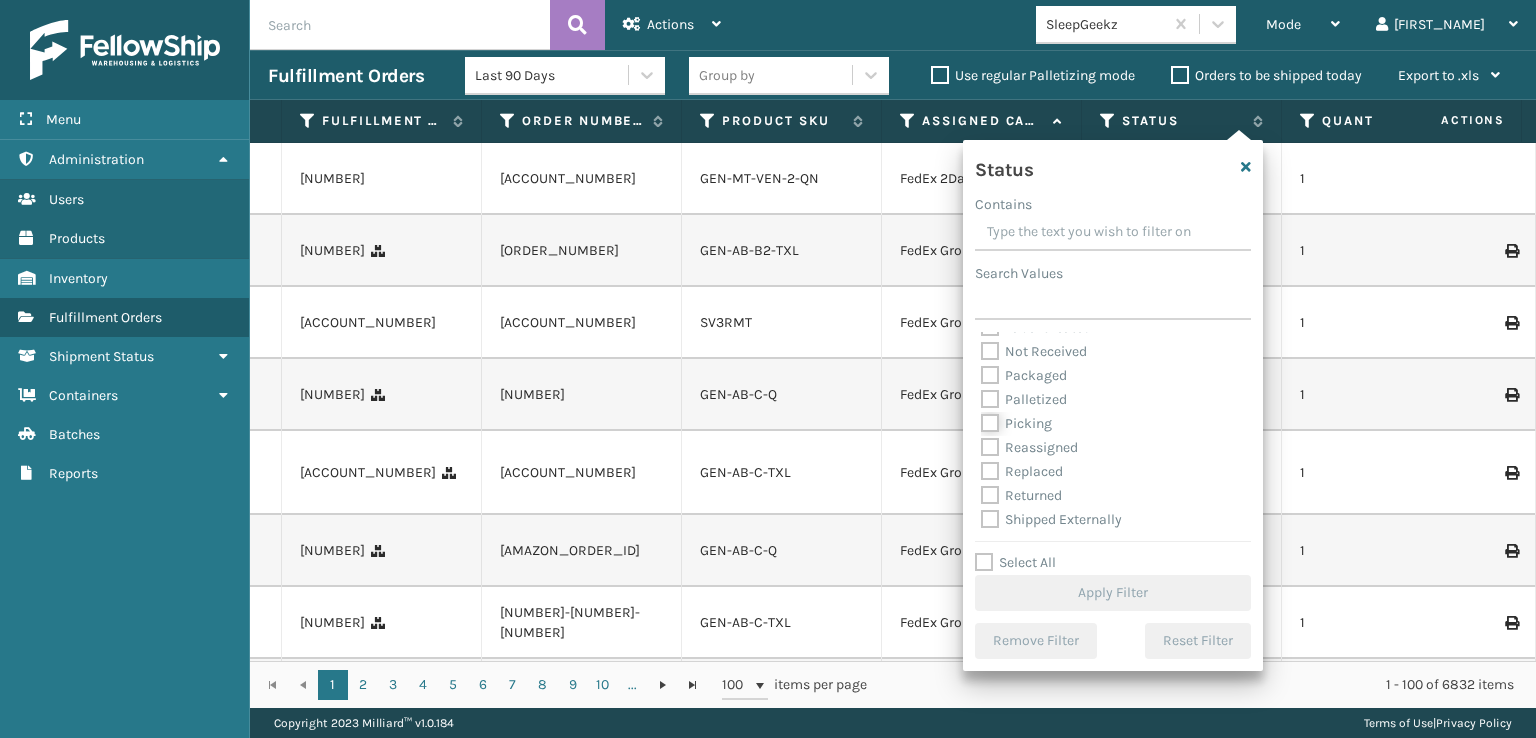 click on "Picking" at bounding box center [981, 418] 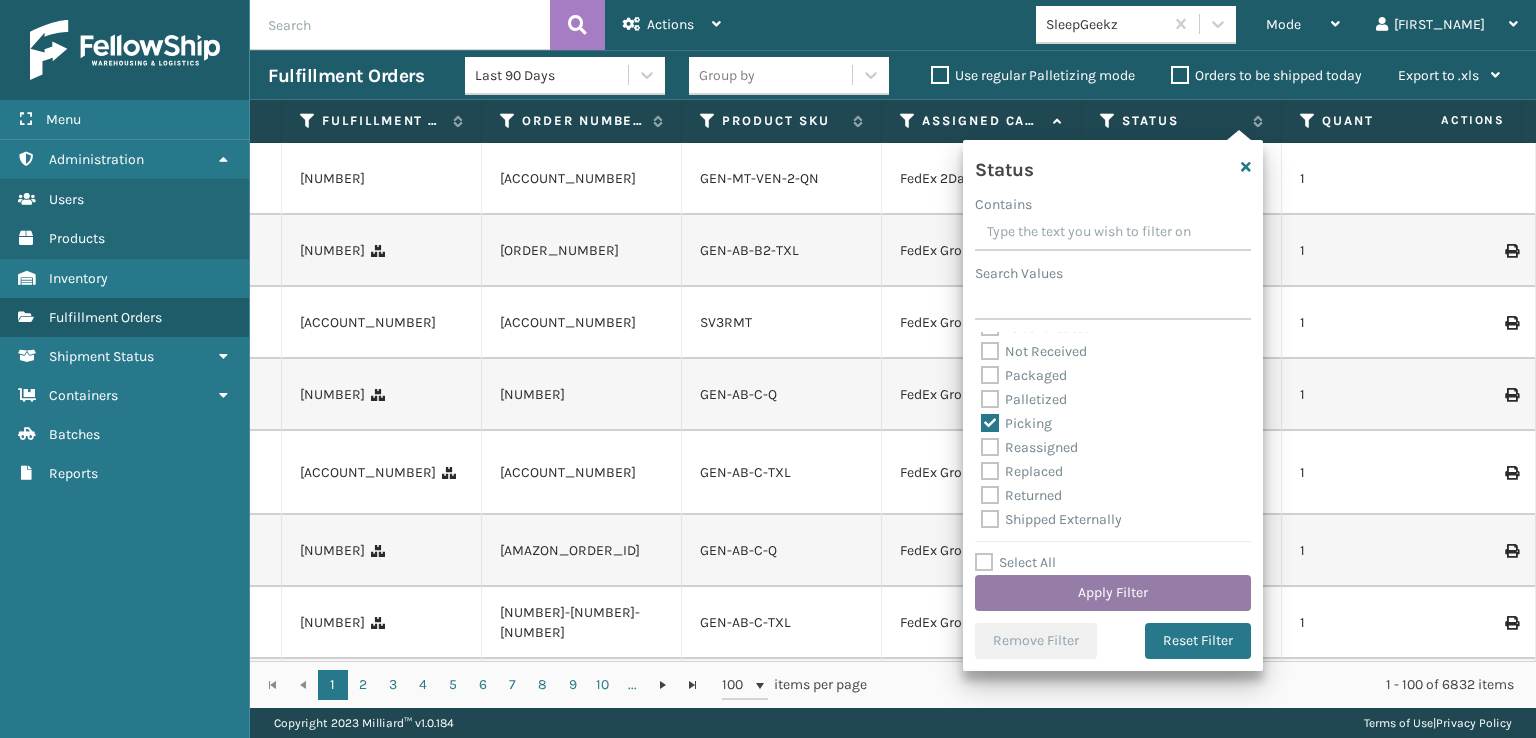 click on "Apply Filter" at bounding box center (1113, 593) 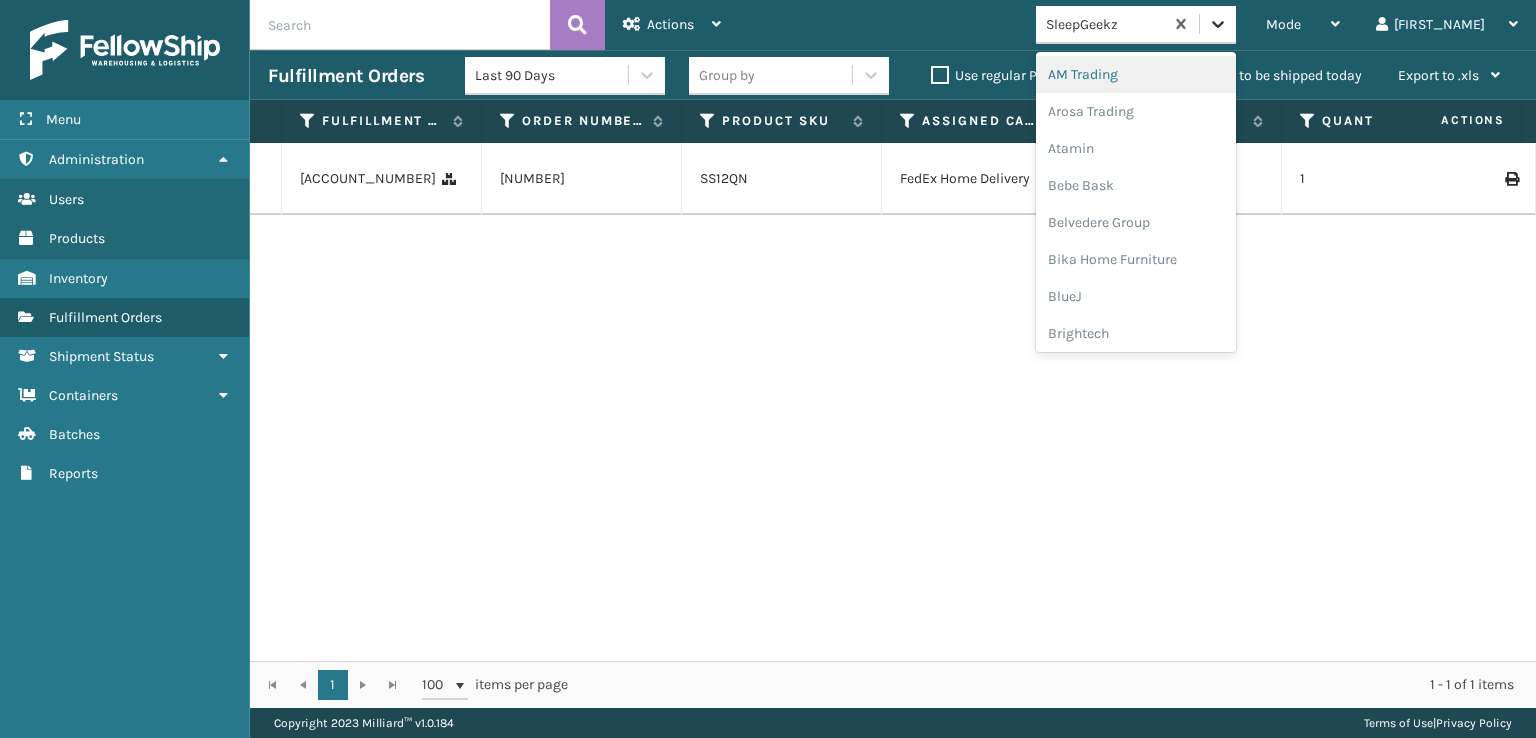 click 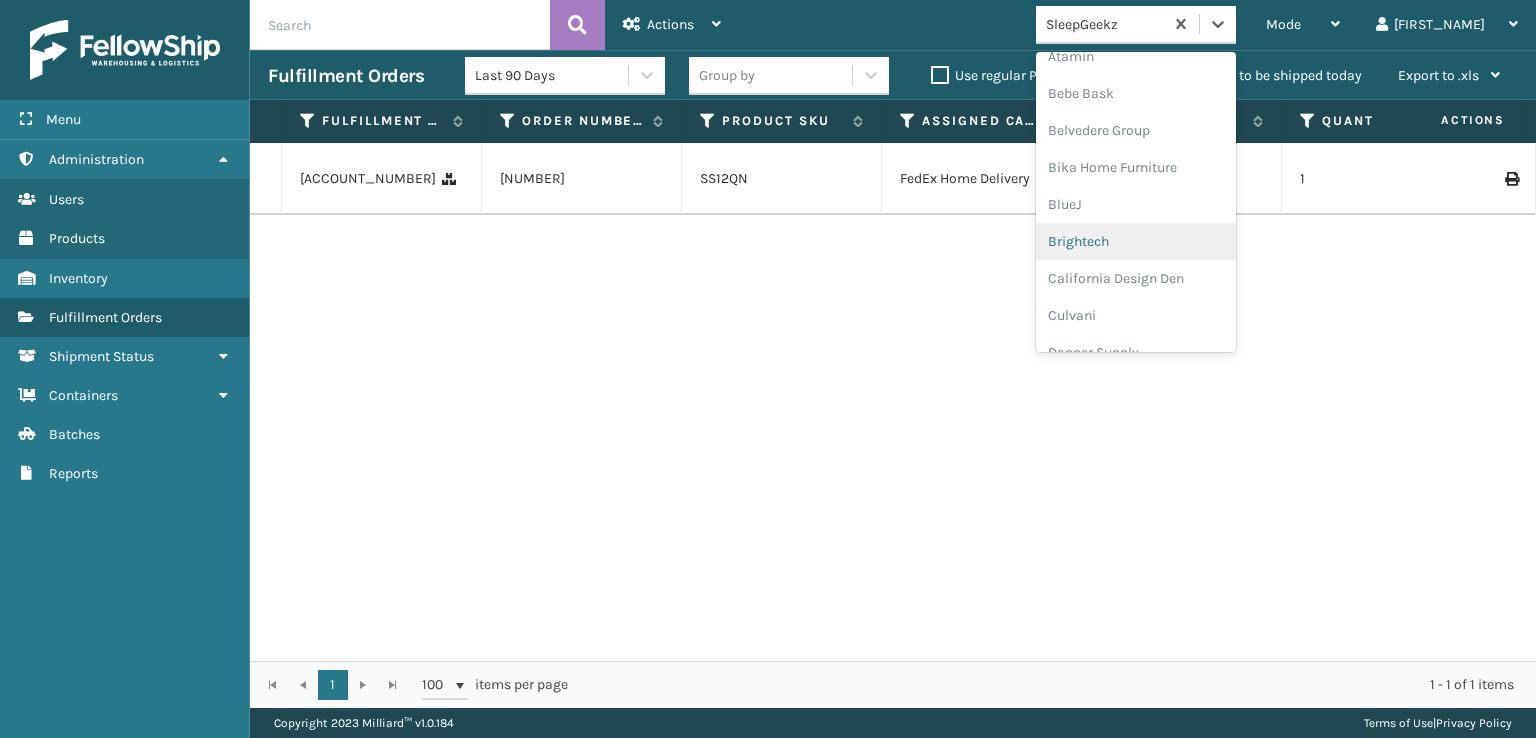 scroll, scrollTop: 300, scrollLeft: 0, axis: vertical 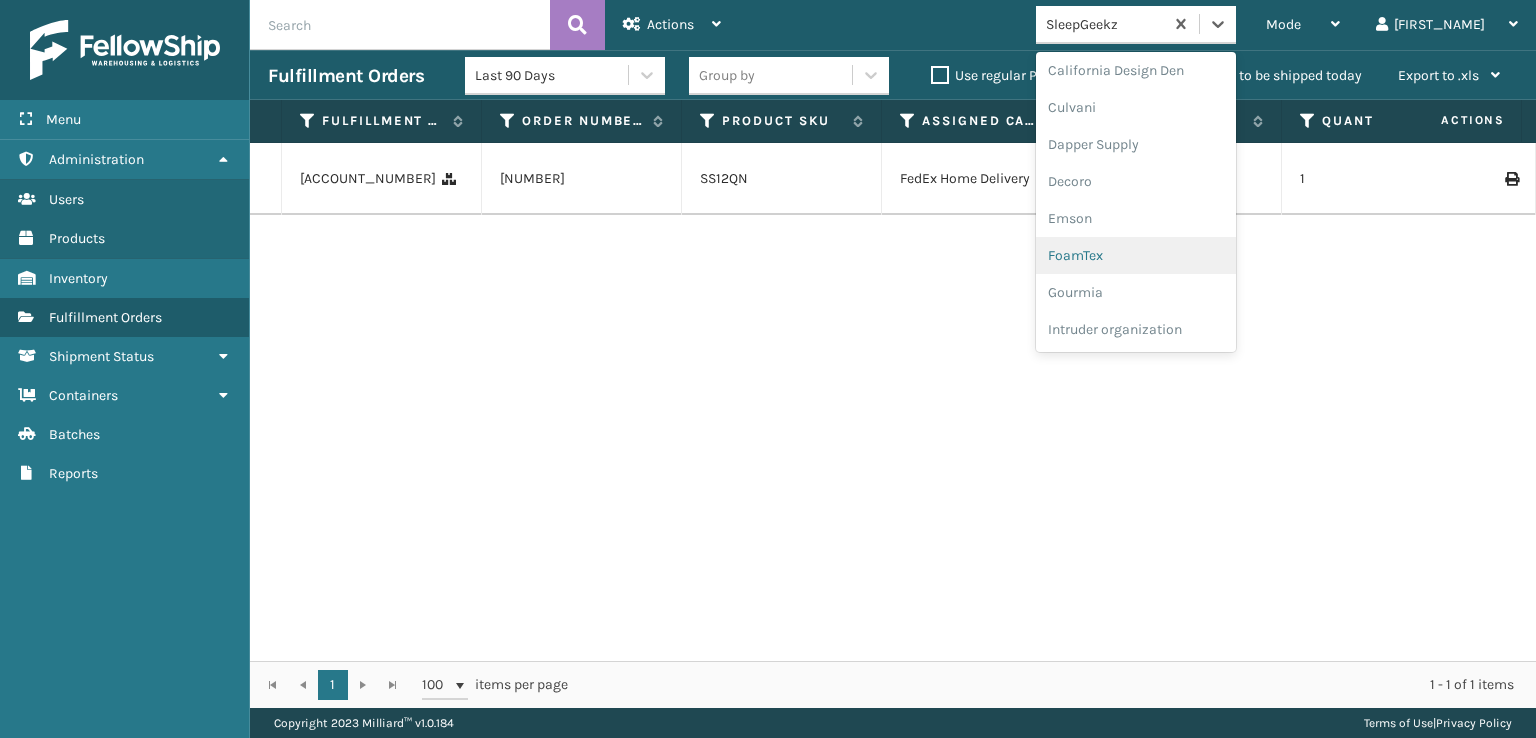 click on "FoamTex" at bounding box center [1136, 255] 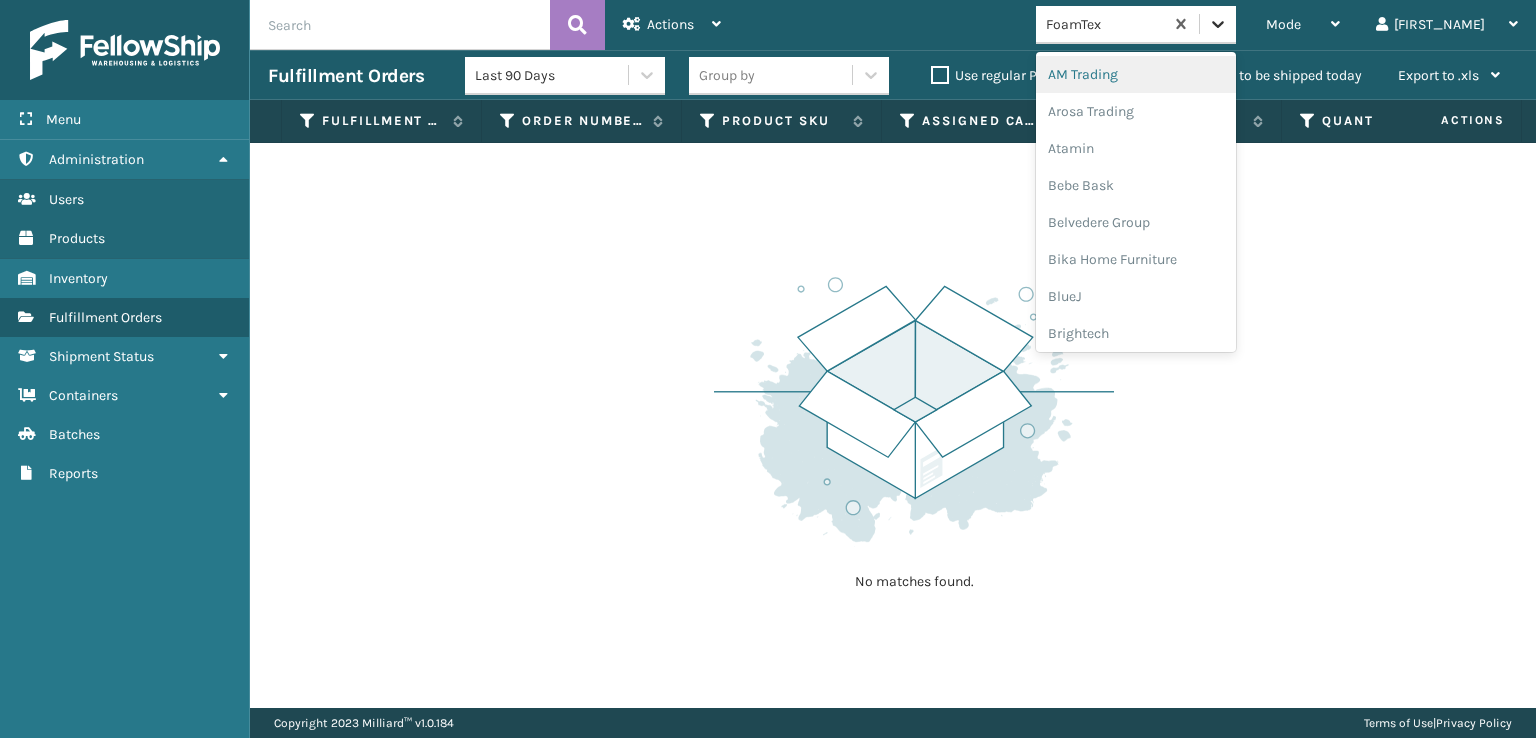 click 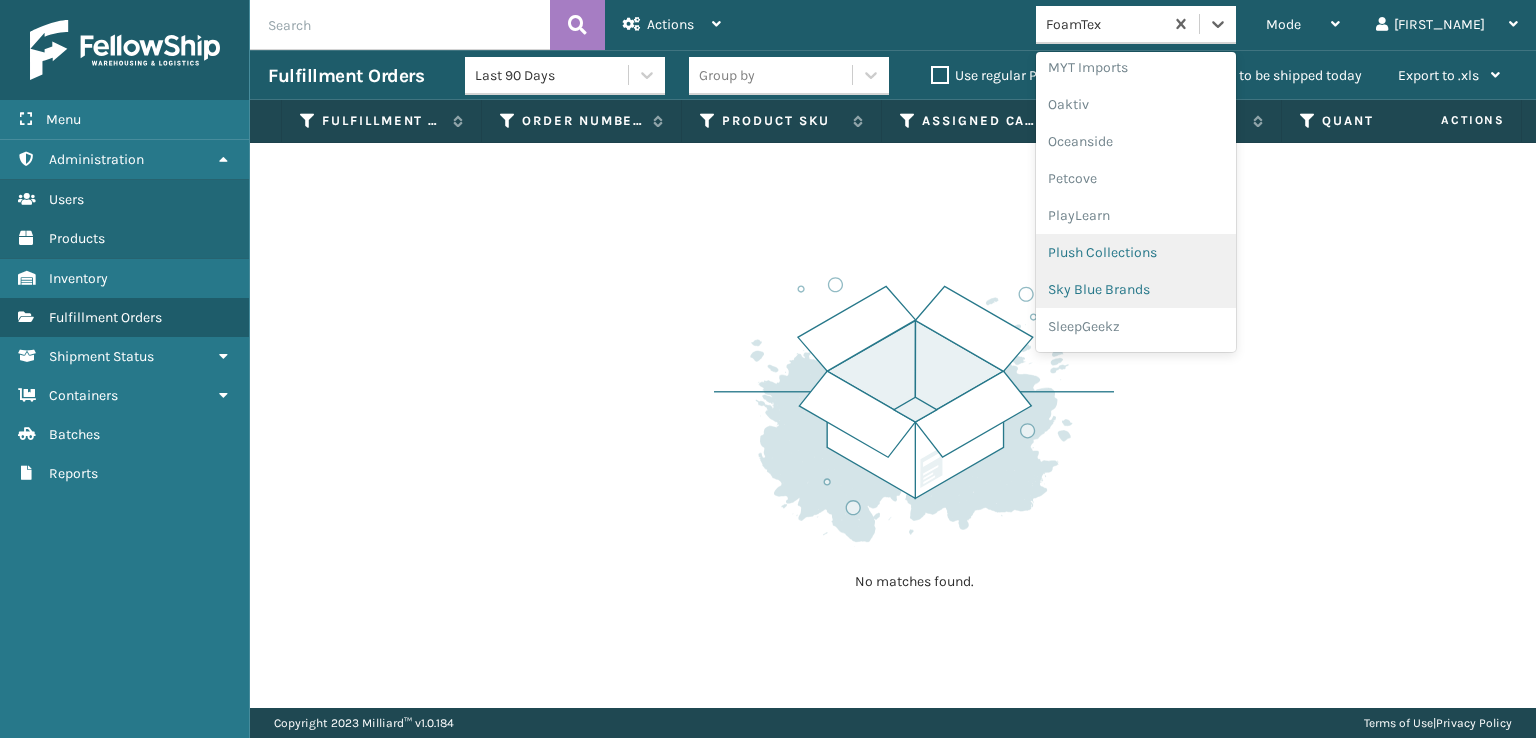 scroll, scrollTop: 966, scrollLeft: 0, axis: vertical 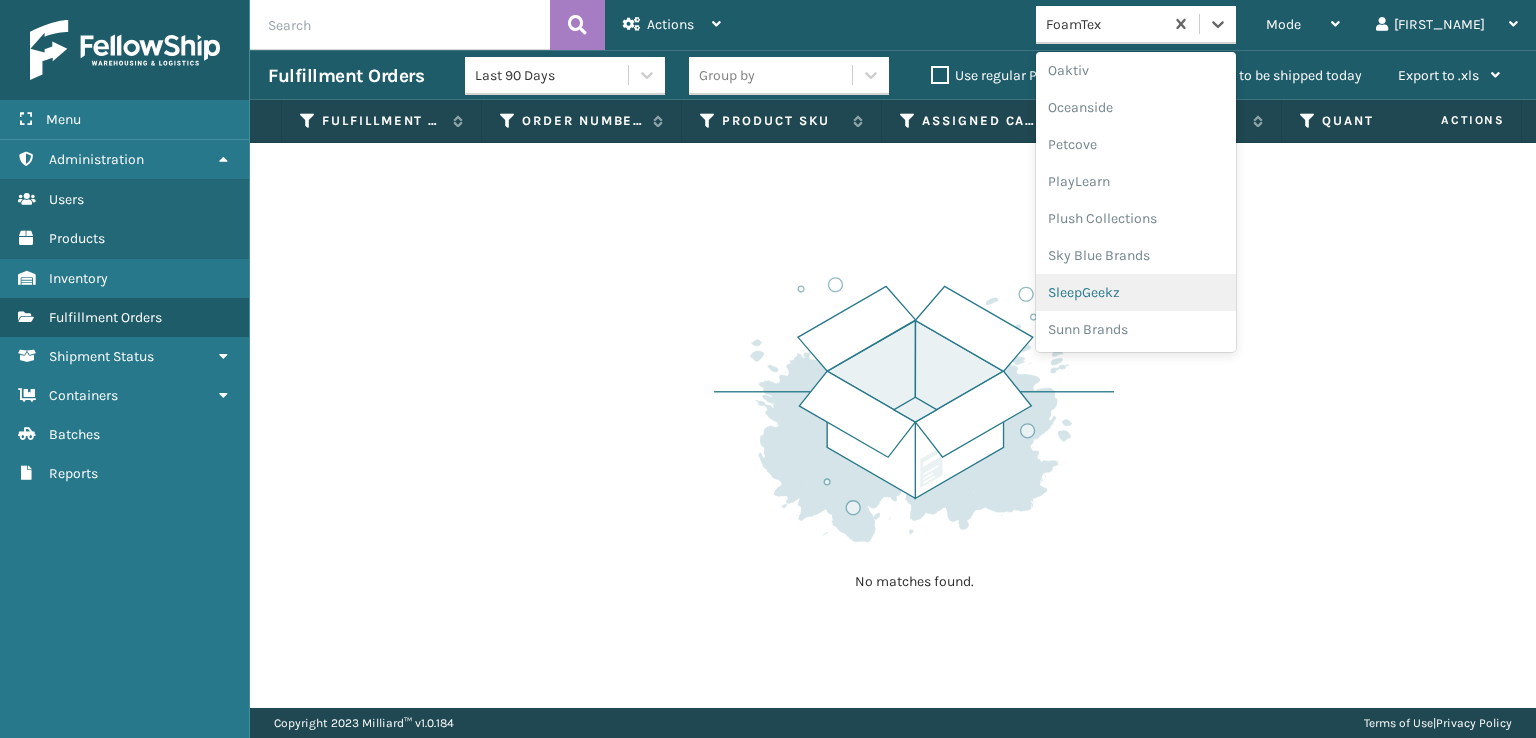 click on "SleepGeekz" at bounding box center [1136, 292] 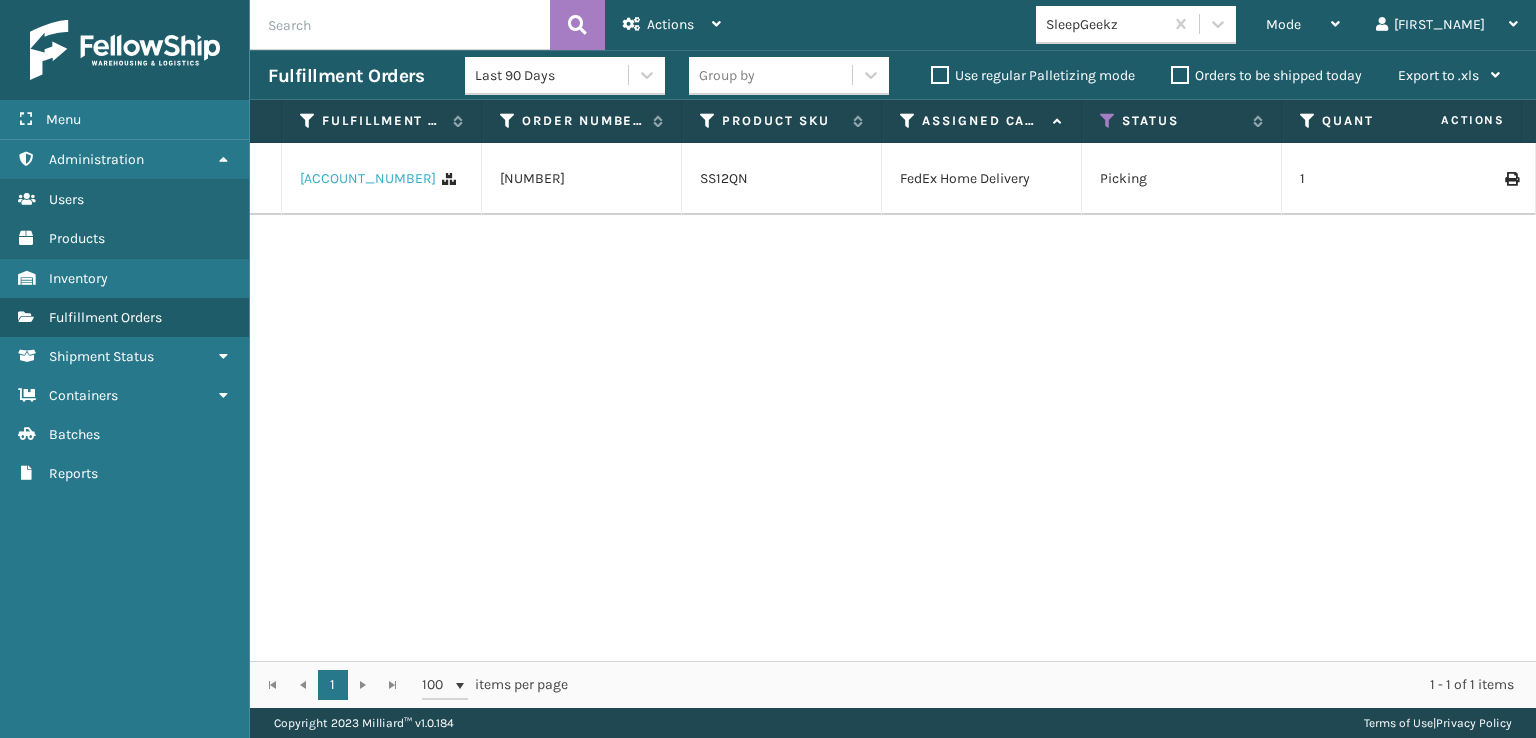 click on "[ACCOUNT_NUMBER]" at bounding box center (368, 179) 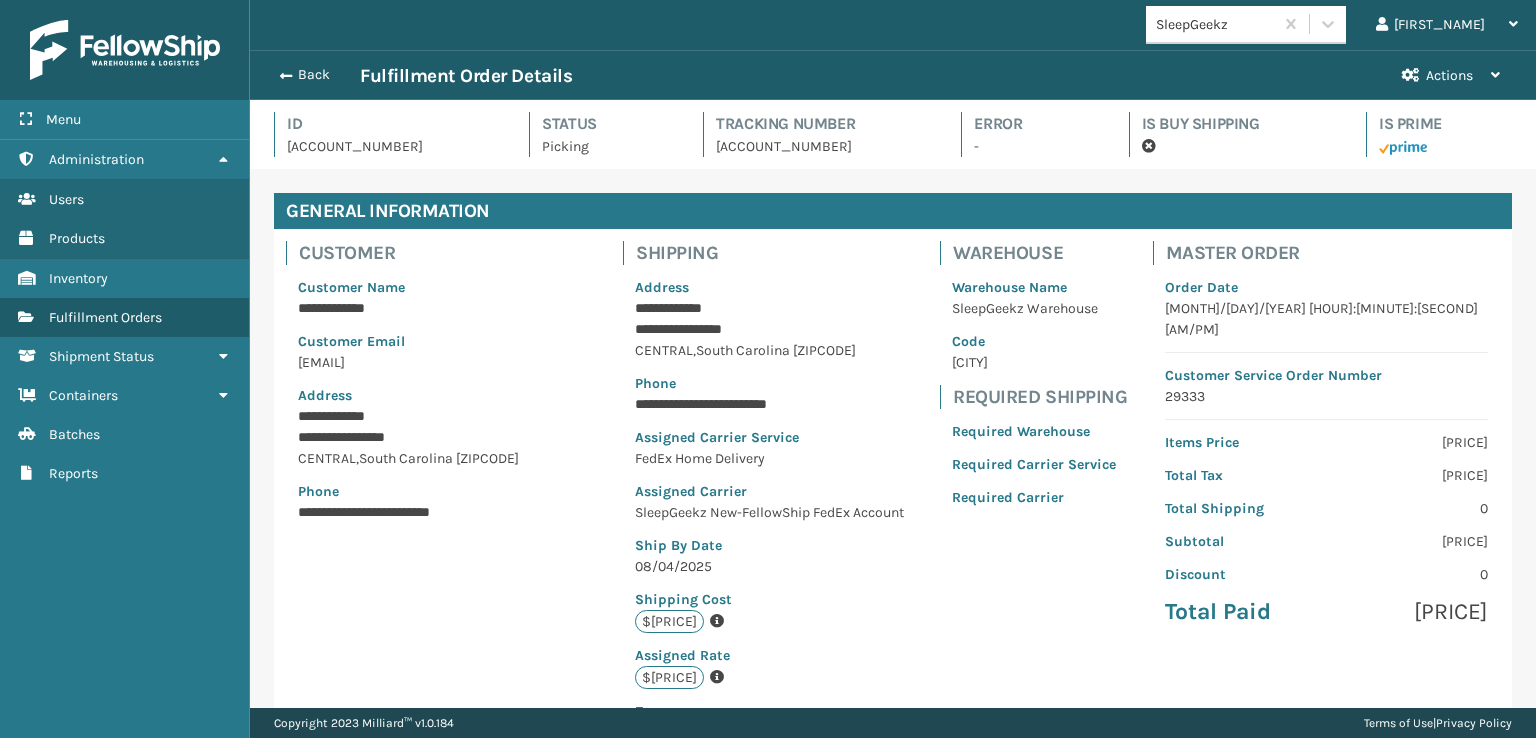 scroll, scrollTop: 99951, scrollLeft: 98713, axis: both 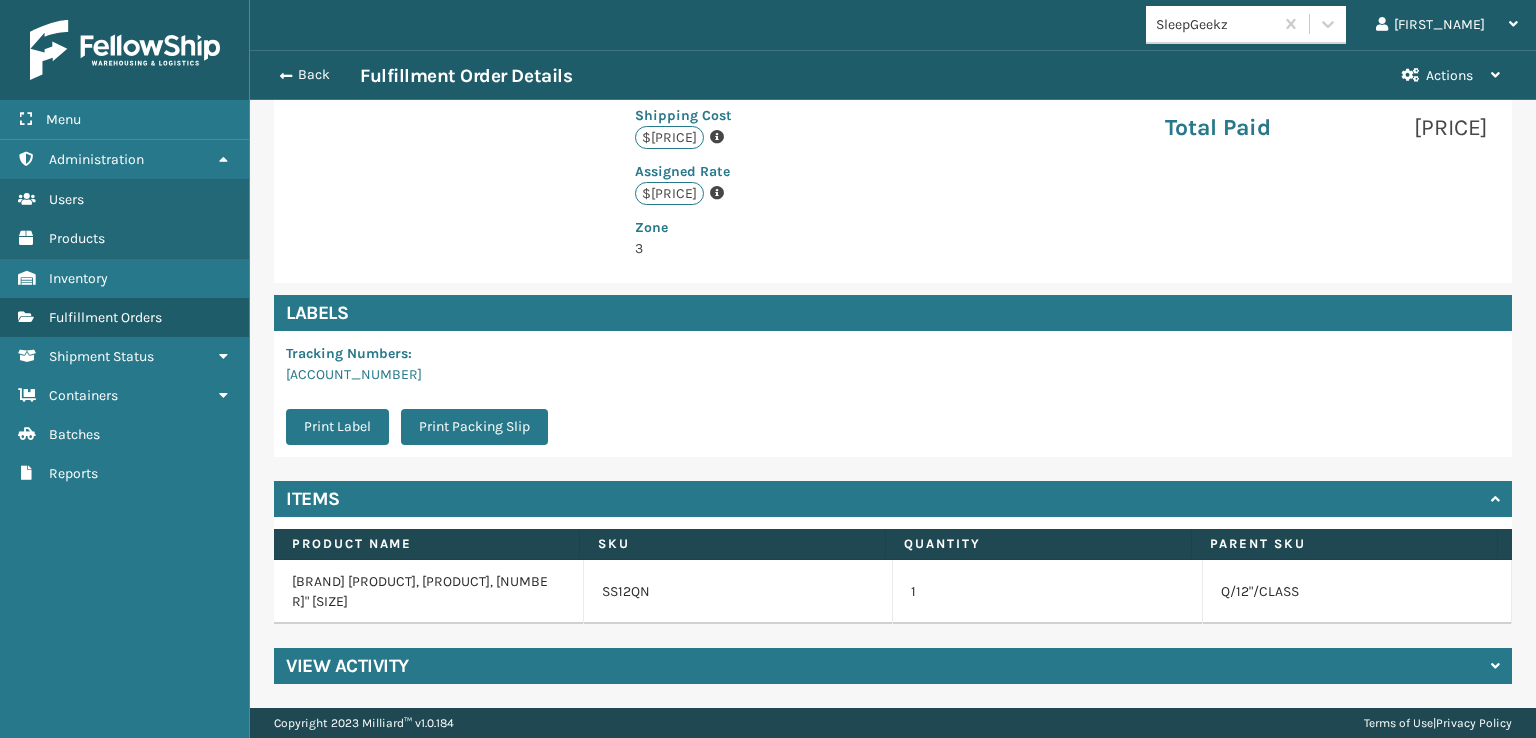 click on "View Activity" at bounding box center [893, 666] 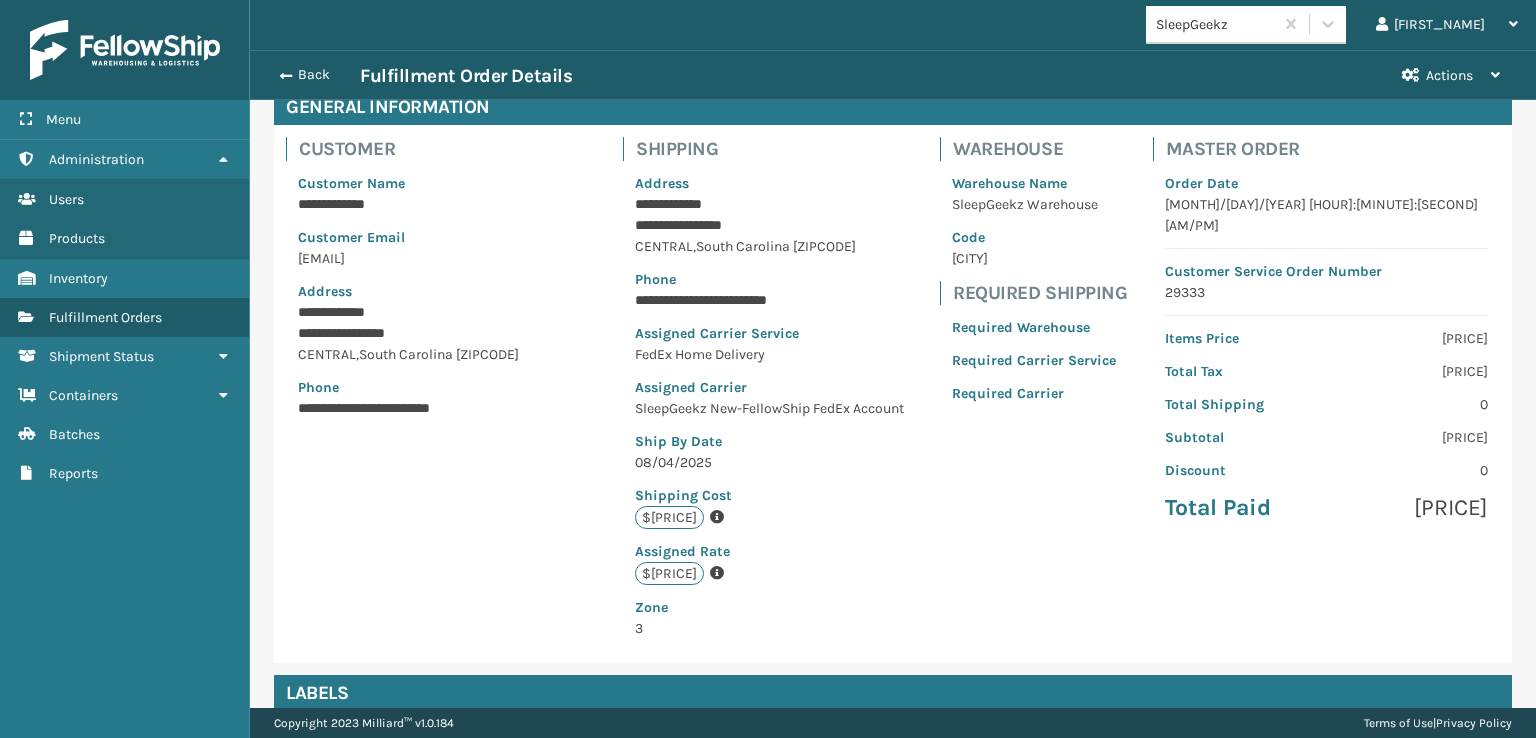 scroll, scrollTop: 0, scrollLeft: 0, axis: both 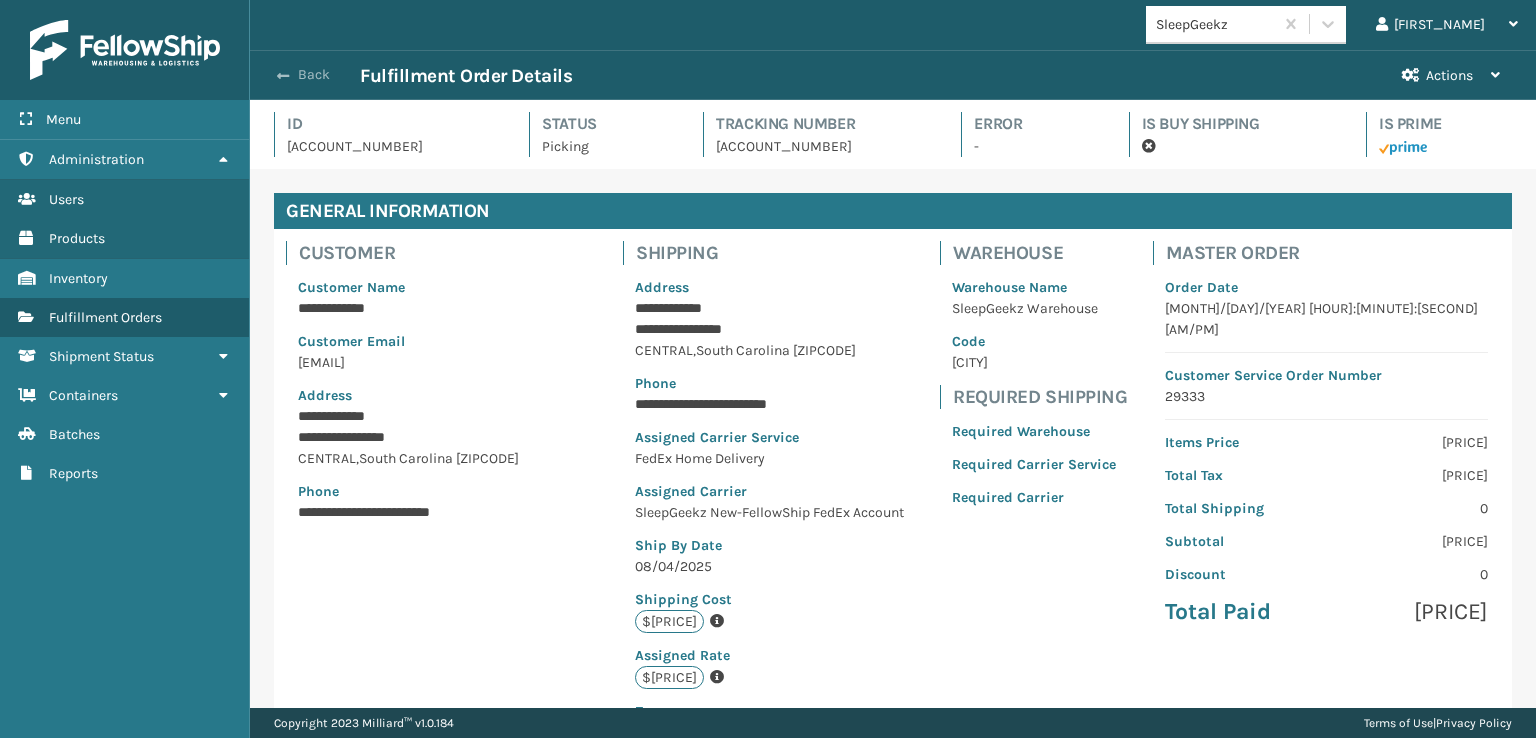 click on "Back" at bounding box center (314, 75) 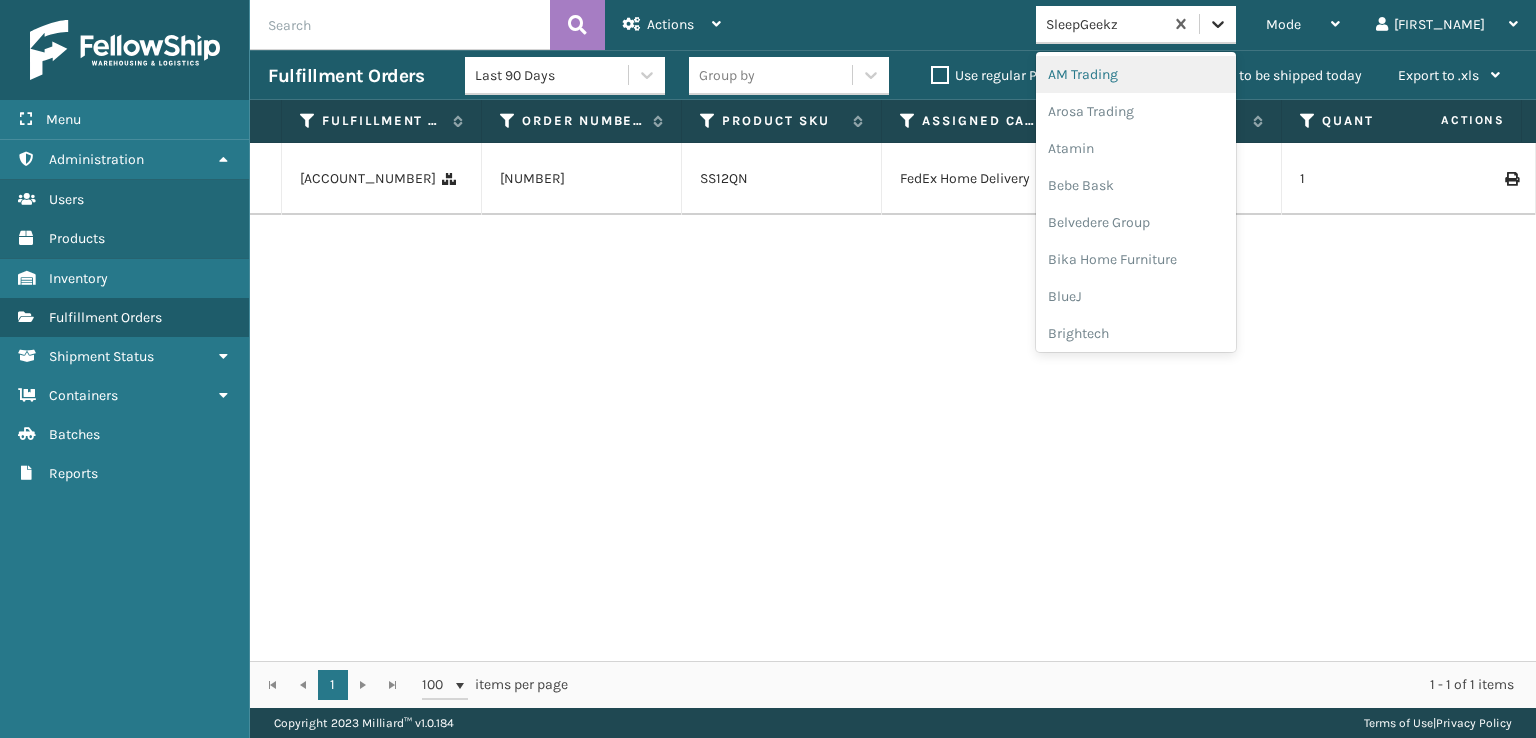 click at bounding box center (1218, 24) 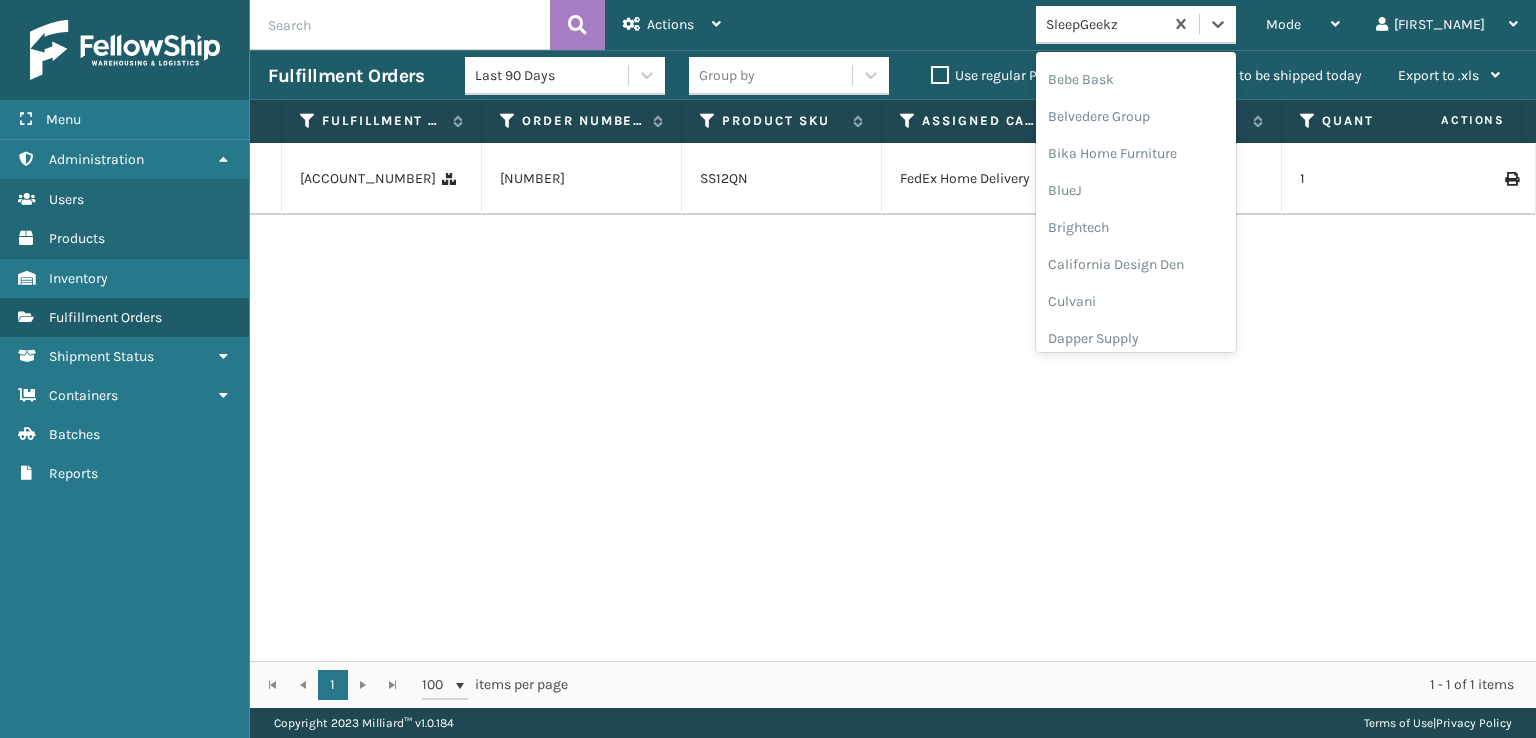 scroll, scrollTop: 300, scrollLeft: 0, axis: vertical 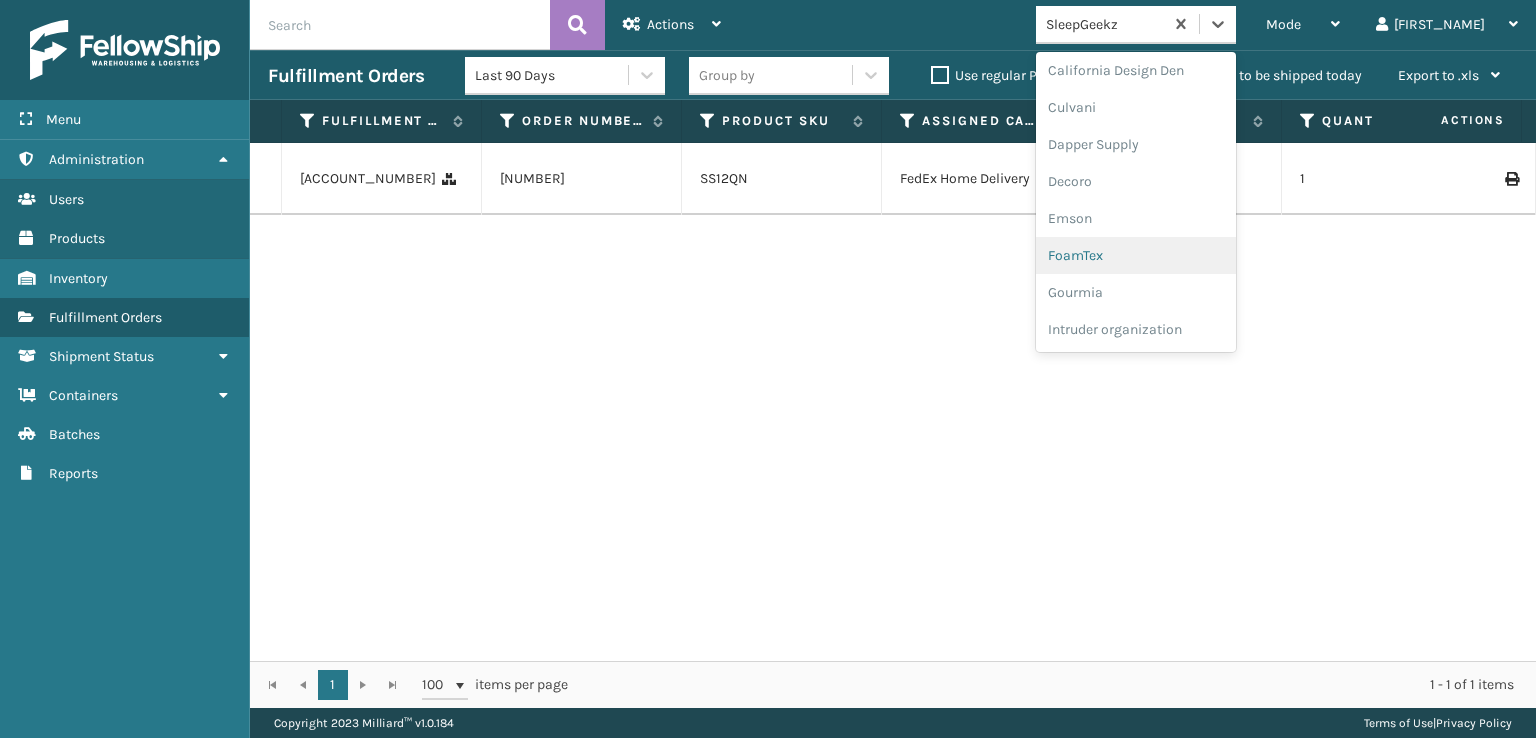 click on "FoamTex" at bounding box center [1136, 255] 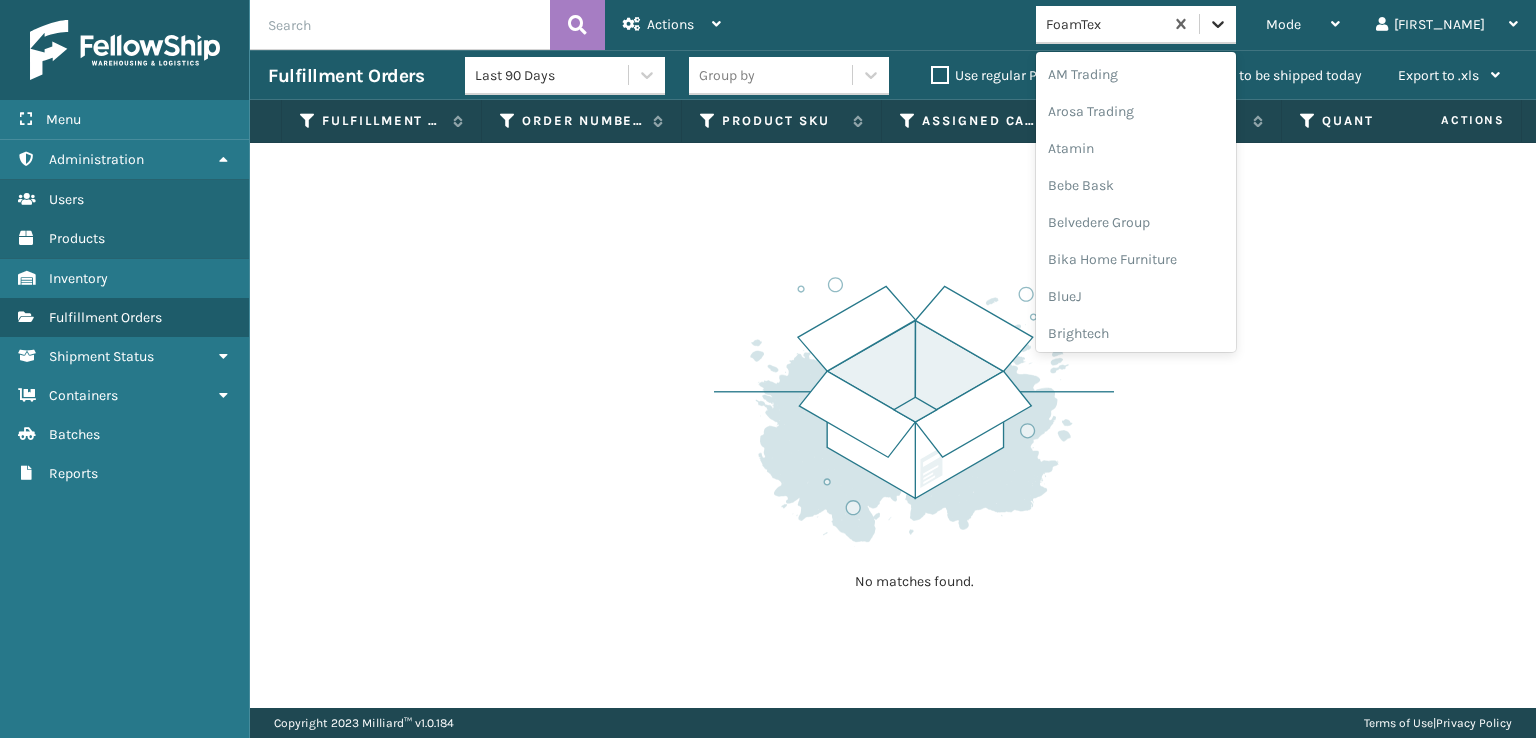 click 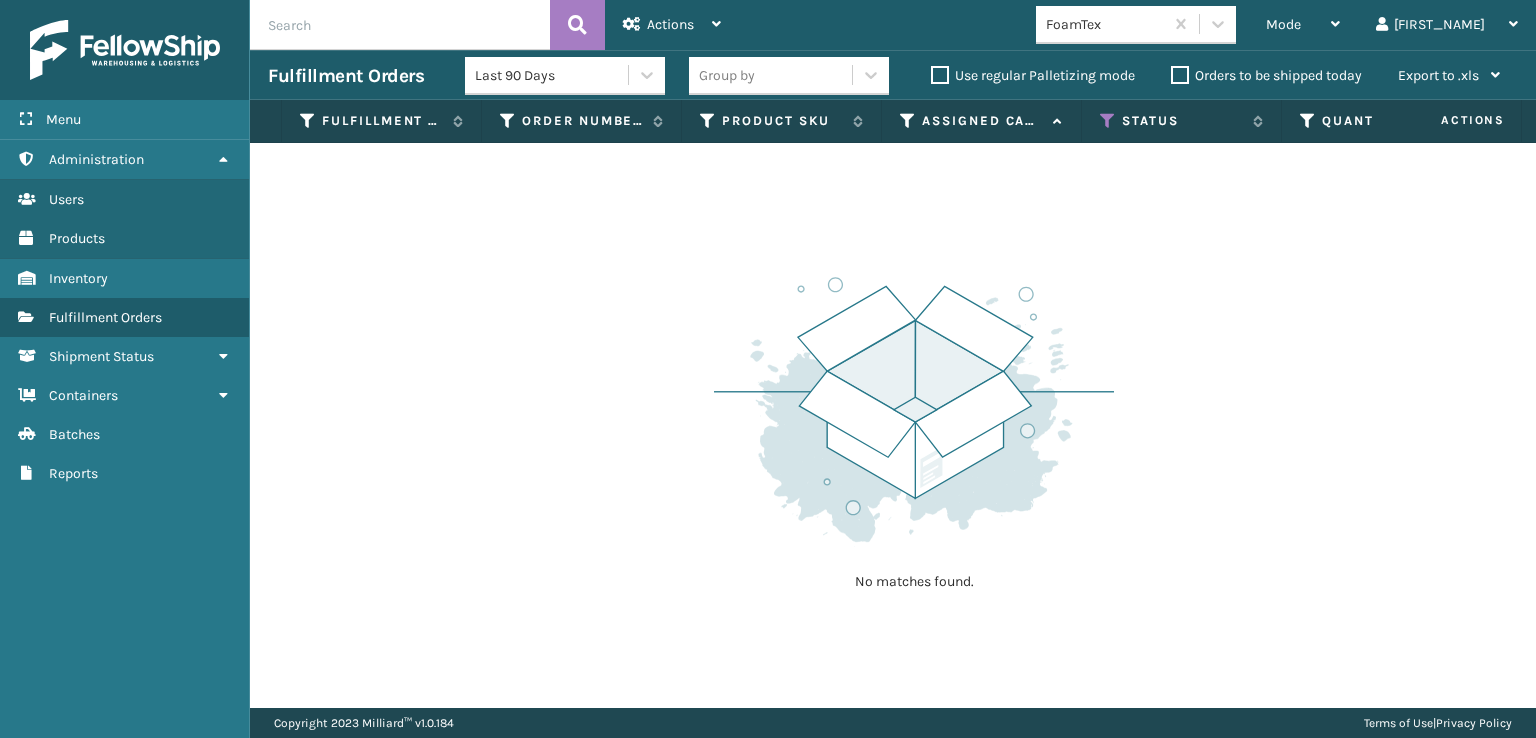 click on "No matches found." at bounding box center [893, 425] 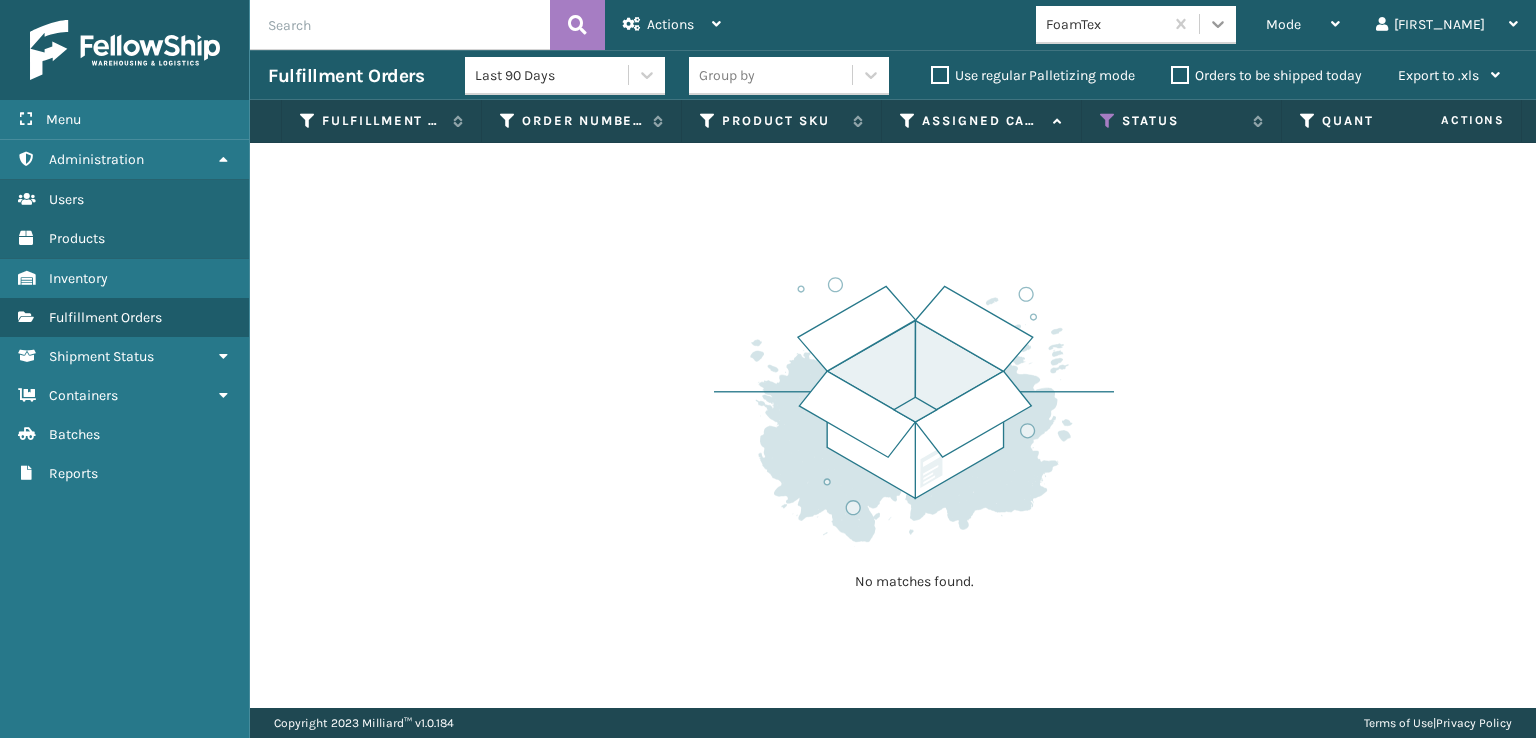 click at bounding box center (1218, 24) 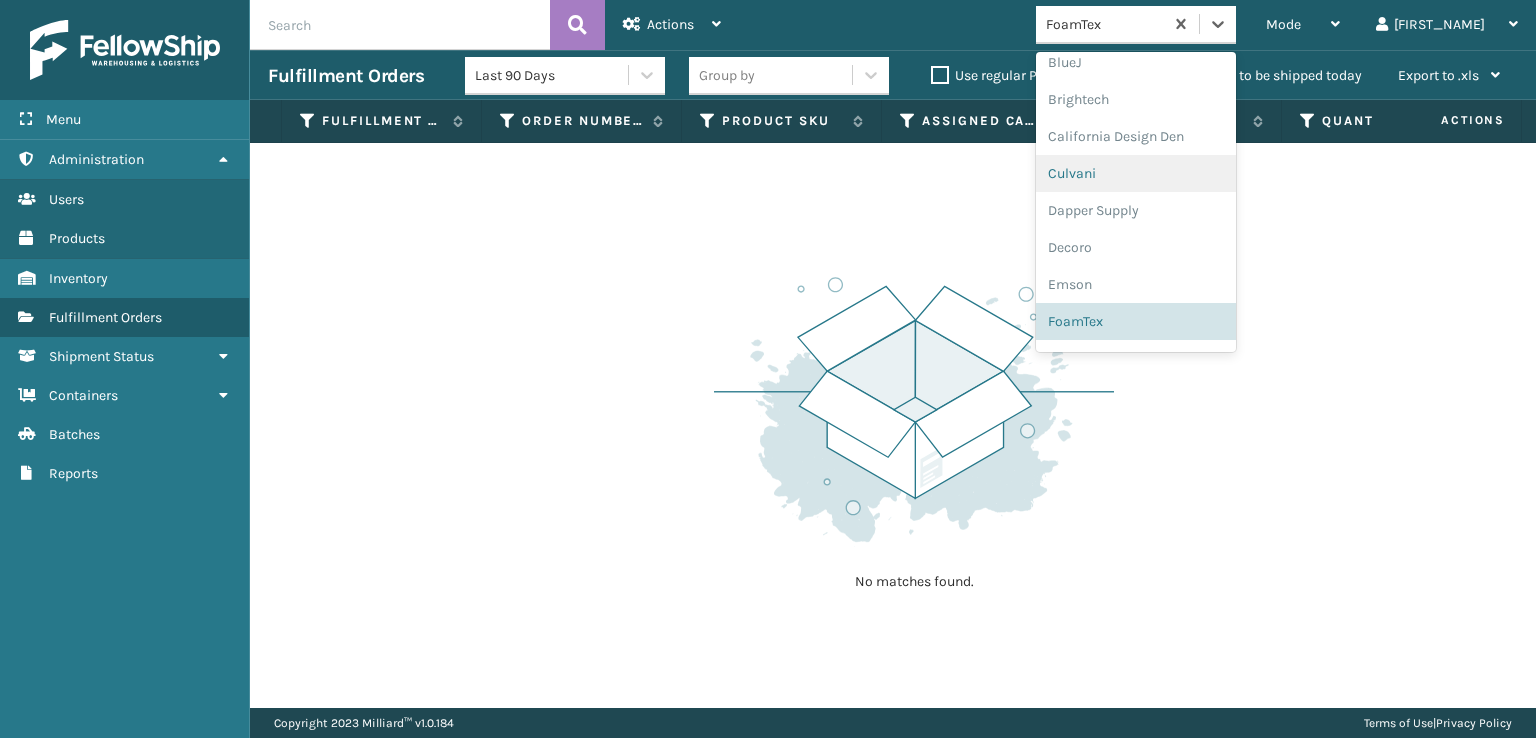 scroll, scrollTop: 632, scrollLeft: 0, axis: vertical 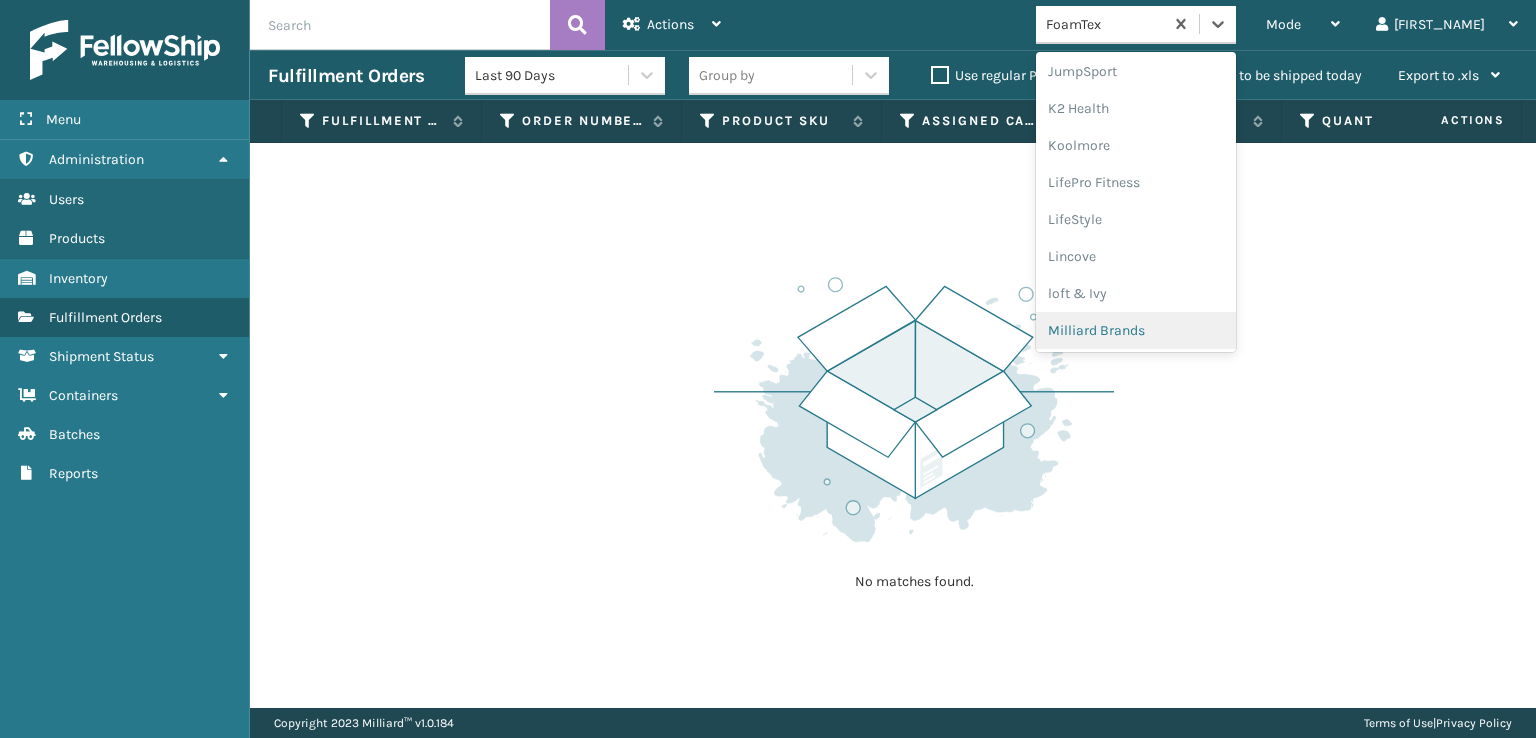 click on "Milliard Brands" at bounding box center [1136, 330] 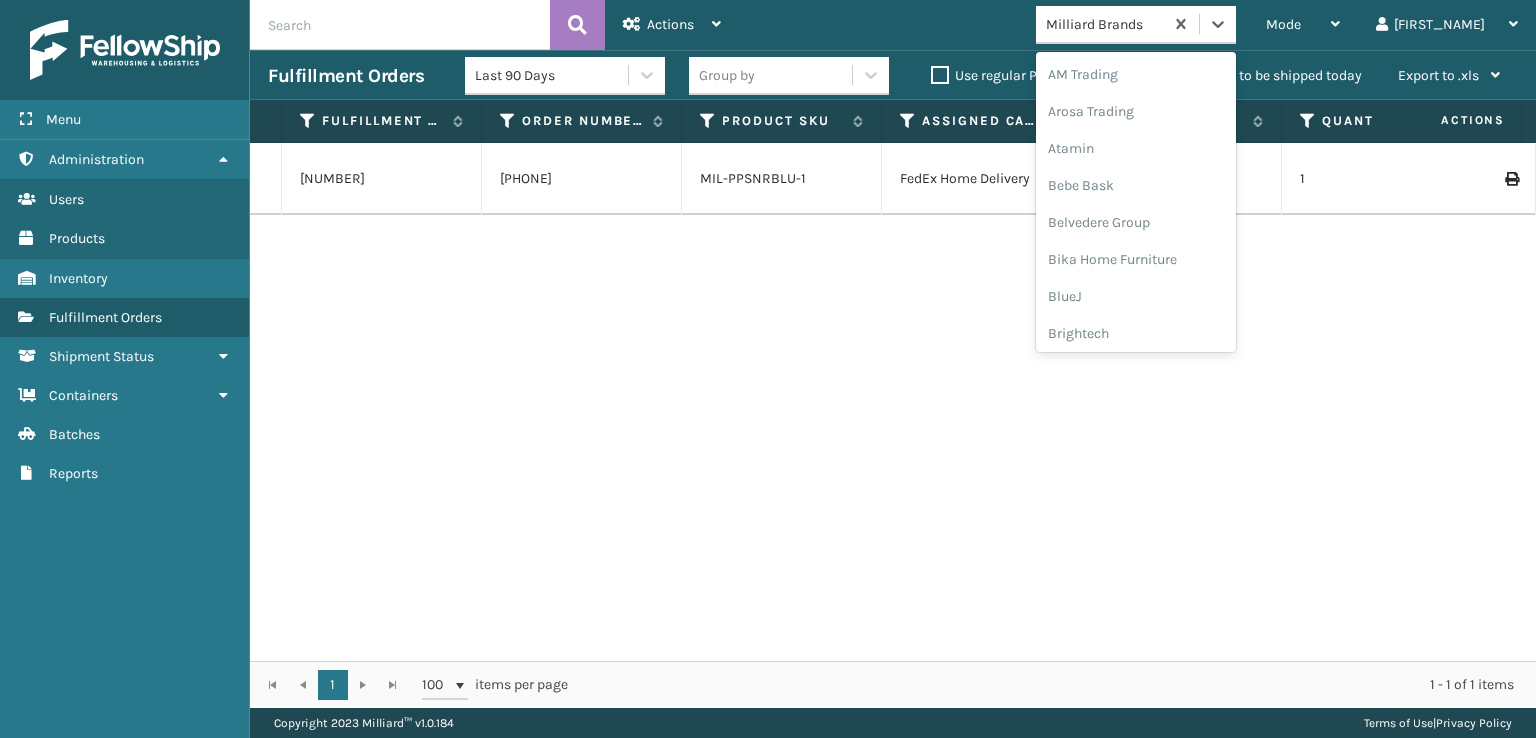 drag, startPoint x: 1298, startPoint y: 21, endPoint x: 1276, endPoint y: 47, distance: 34.058773 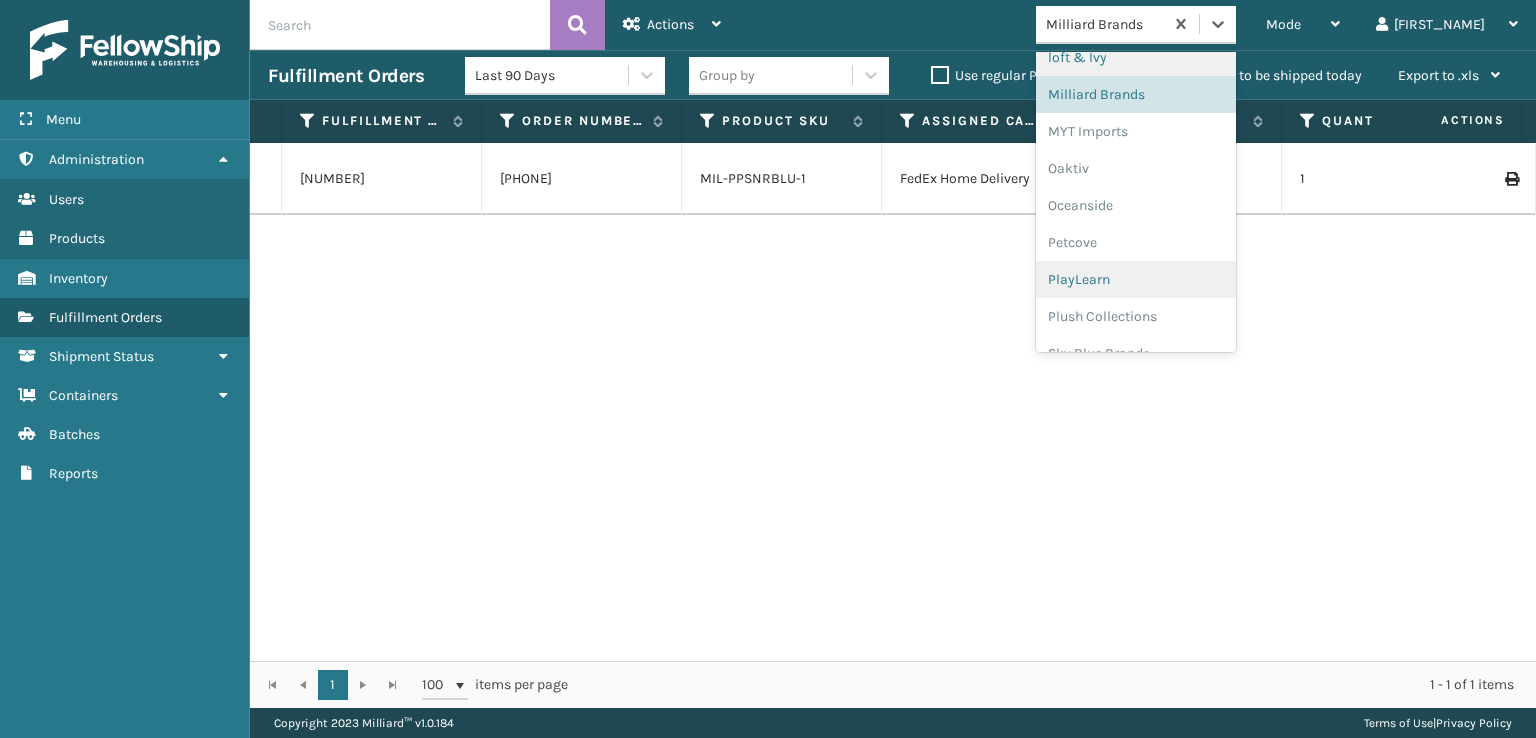 scroll, scrollTop: 966, scrollLeft: 0, axis: vertical 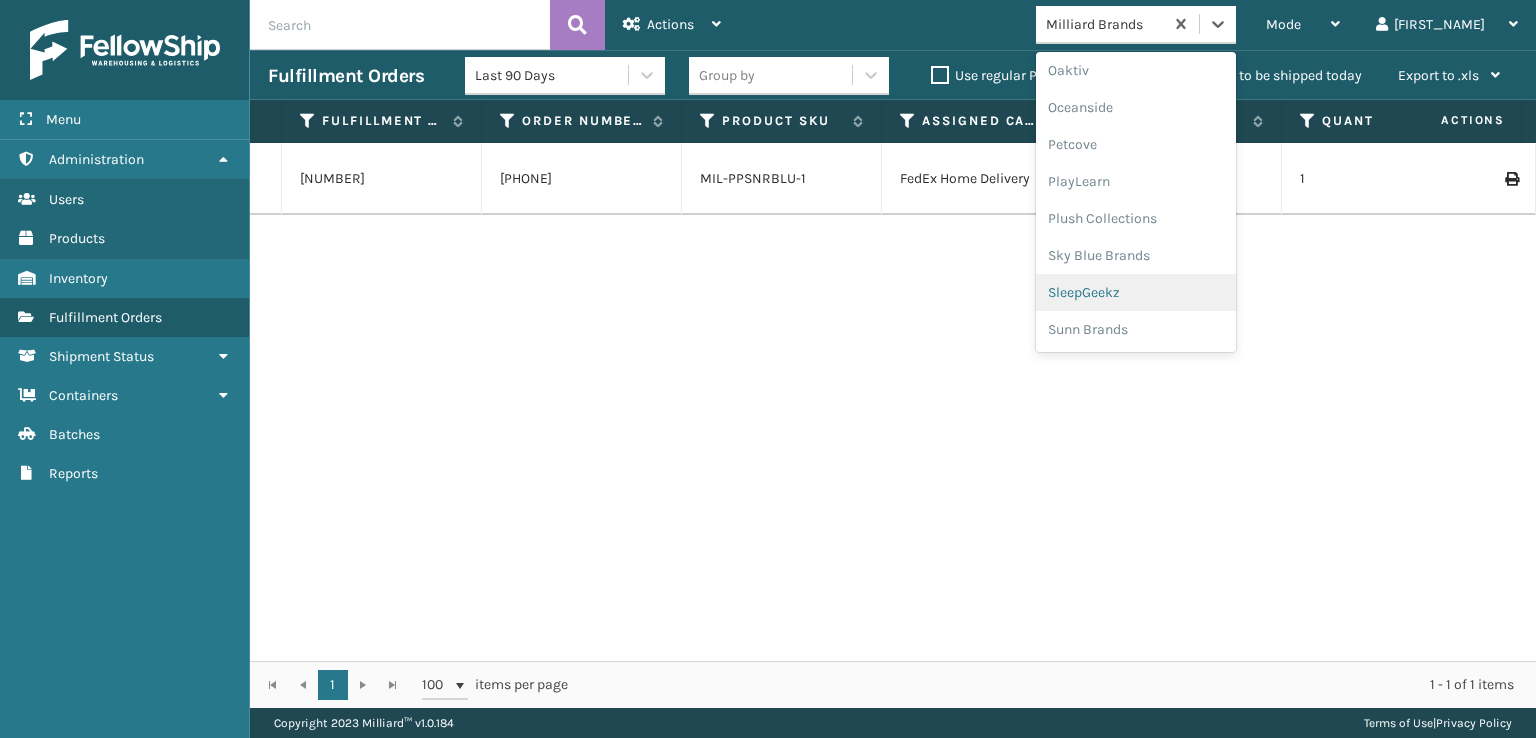 click on "SleepGeekz" at bounding box center [1136, 292] 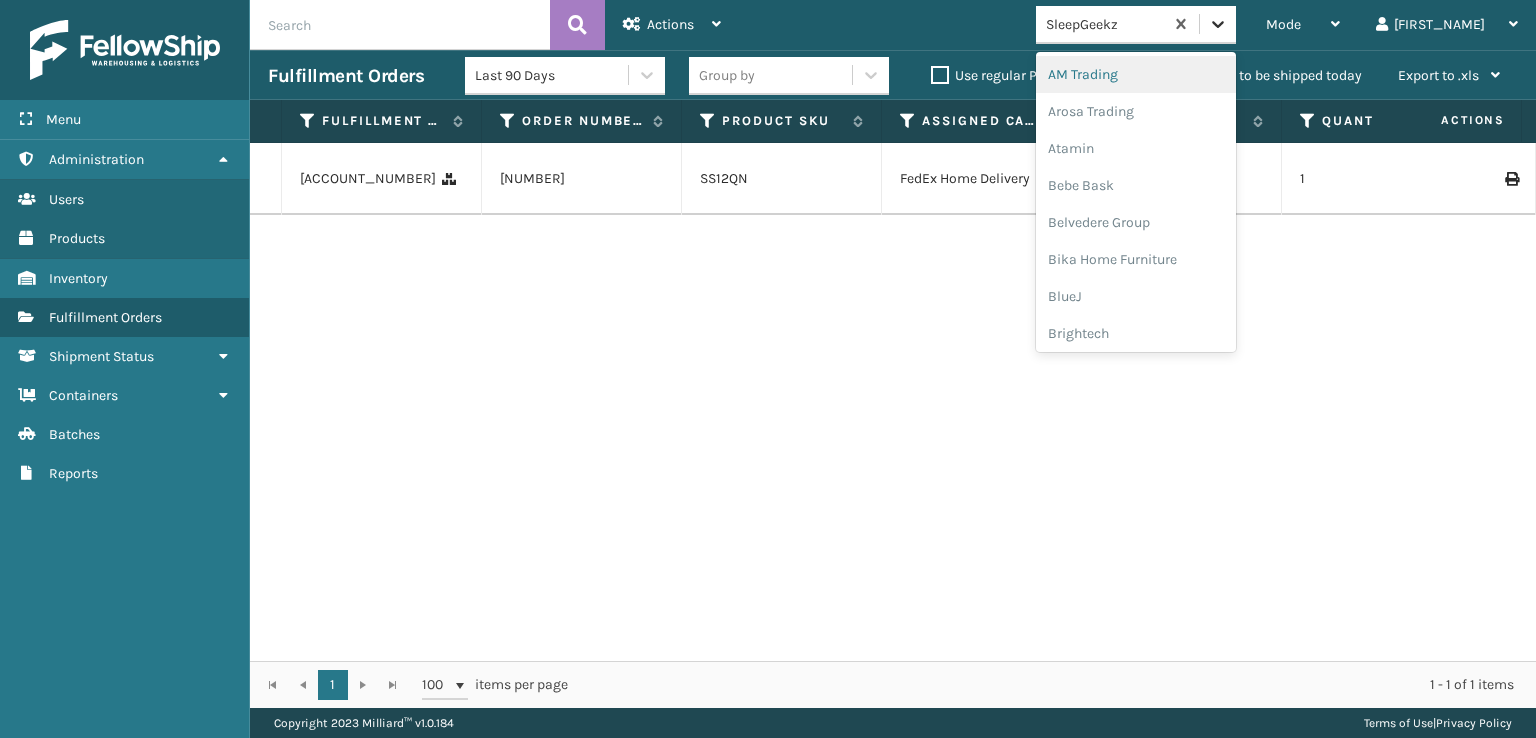 click 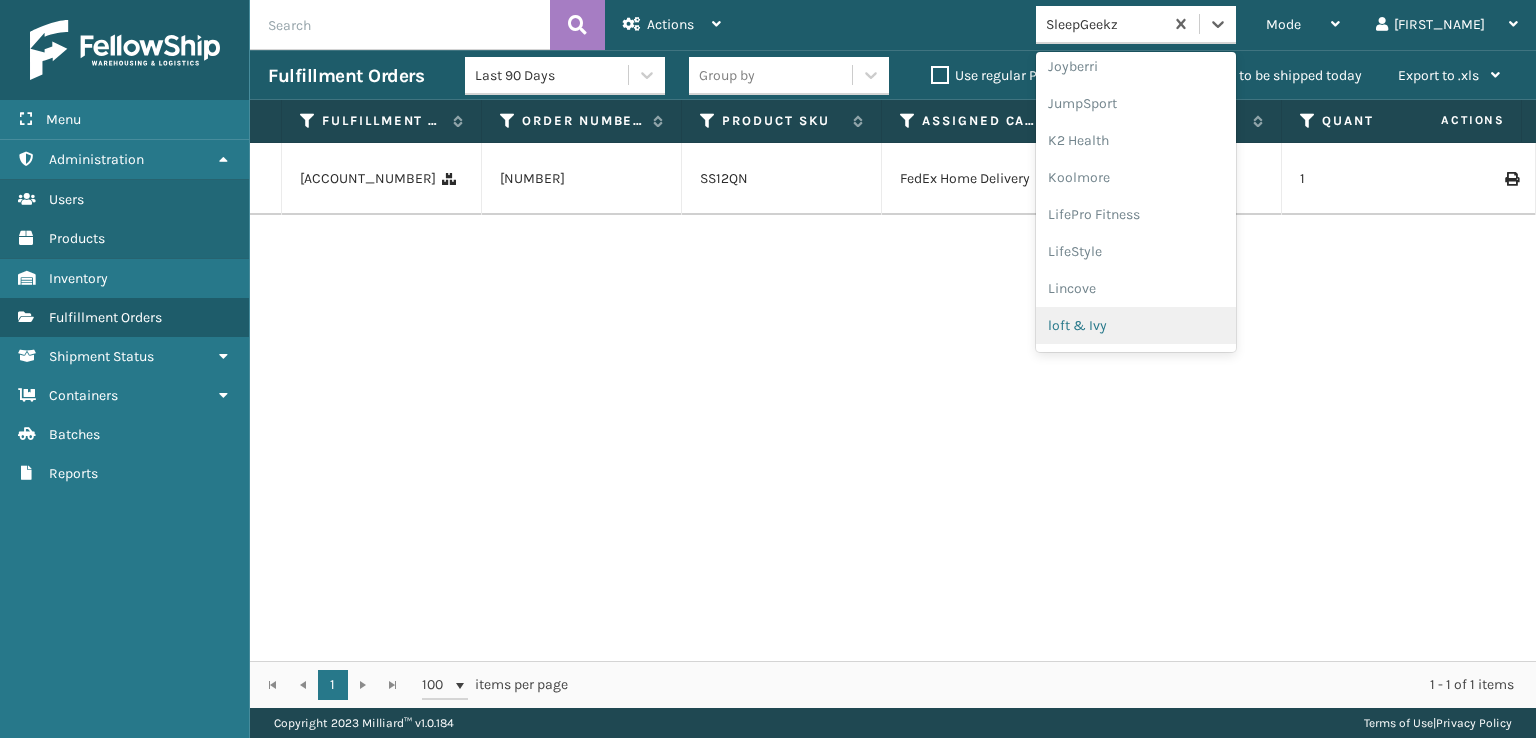 scroll, scrollTop: 632, scrollLeft: 0, axis: vertical 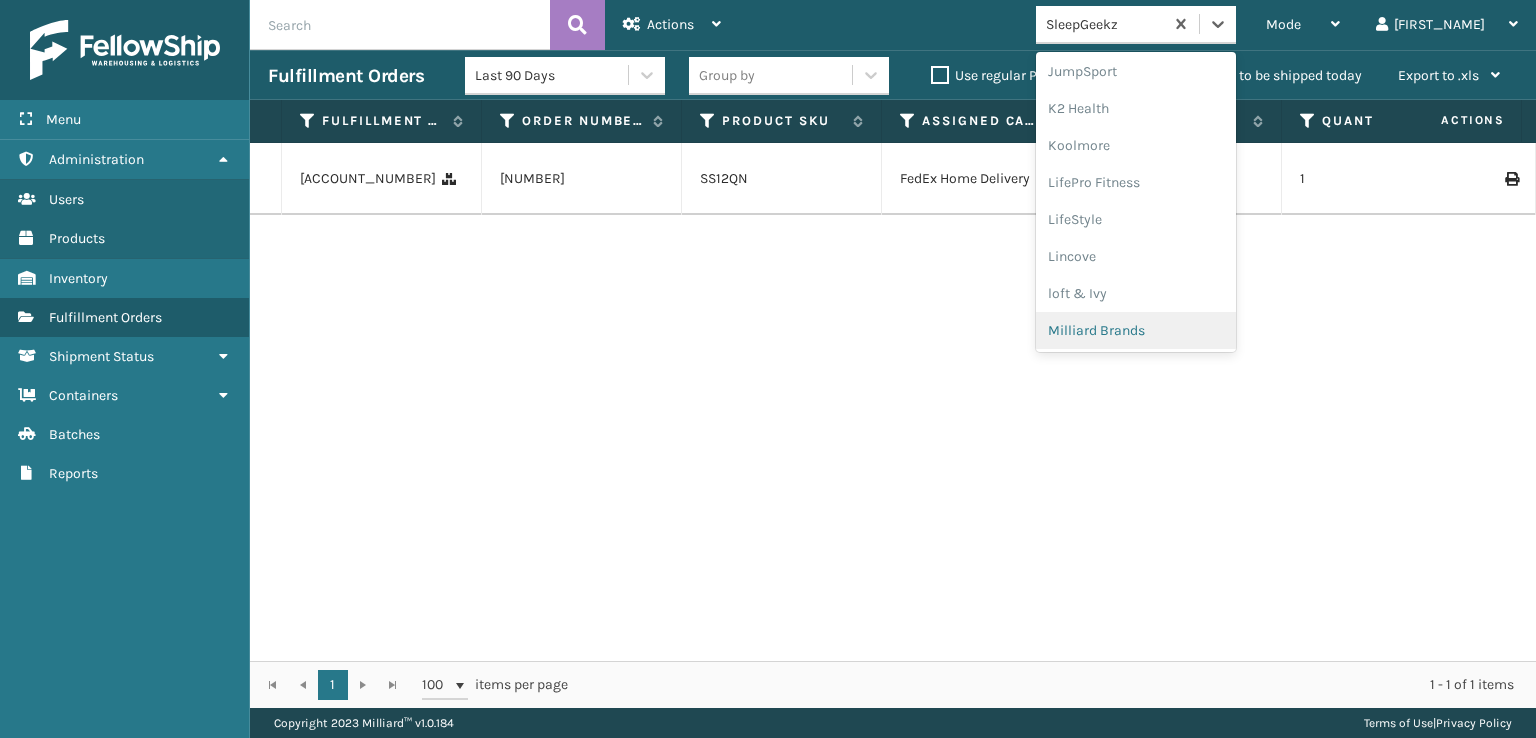 click on "Milliard Brands" at bounding box center [1136, 330] 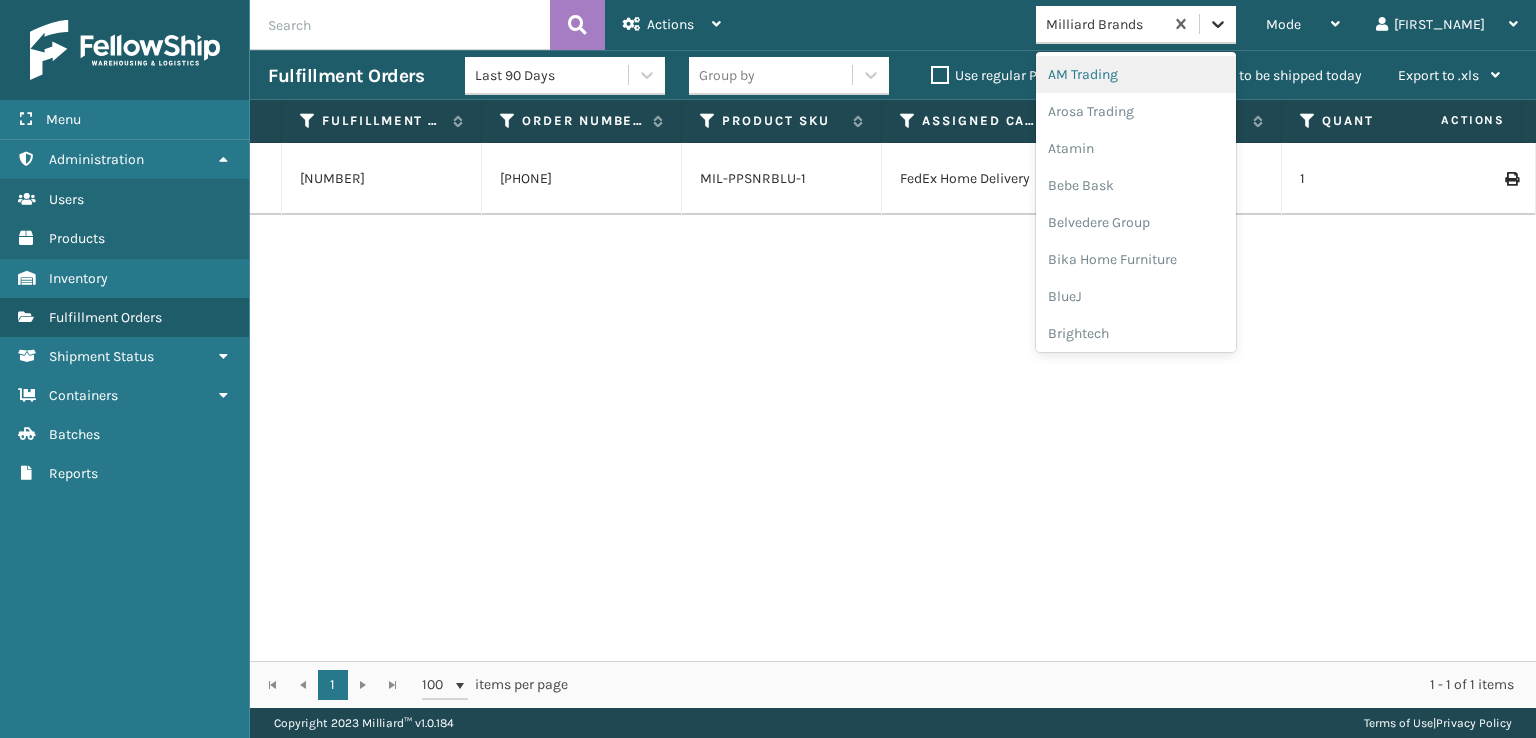 click 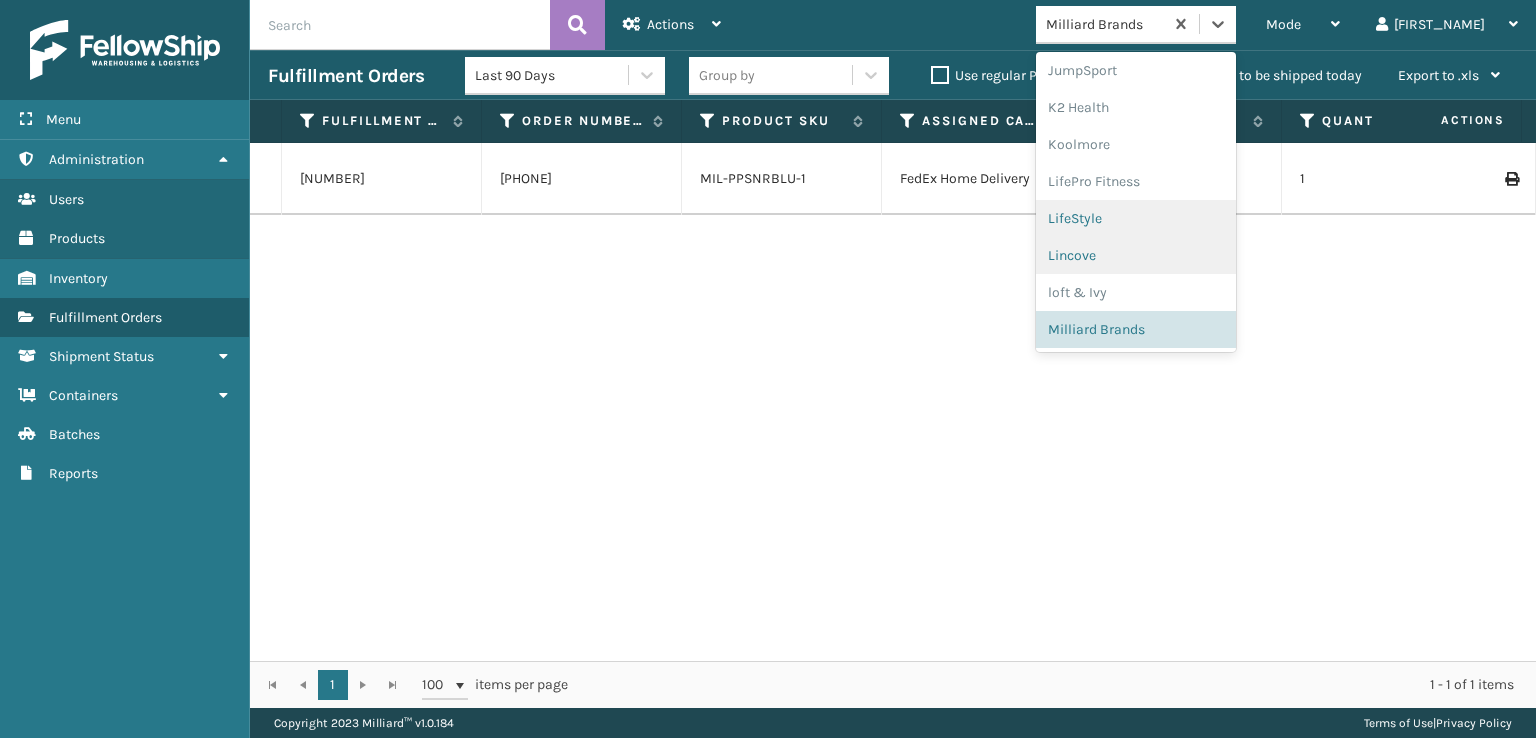 scroll, scrollTop: 632, scrollLeft: 0, axis: vertical 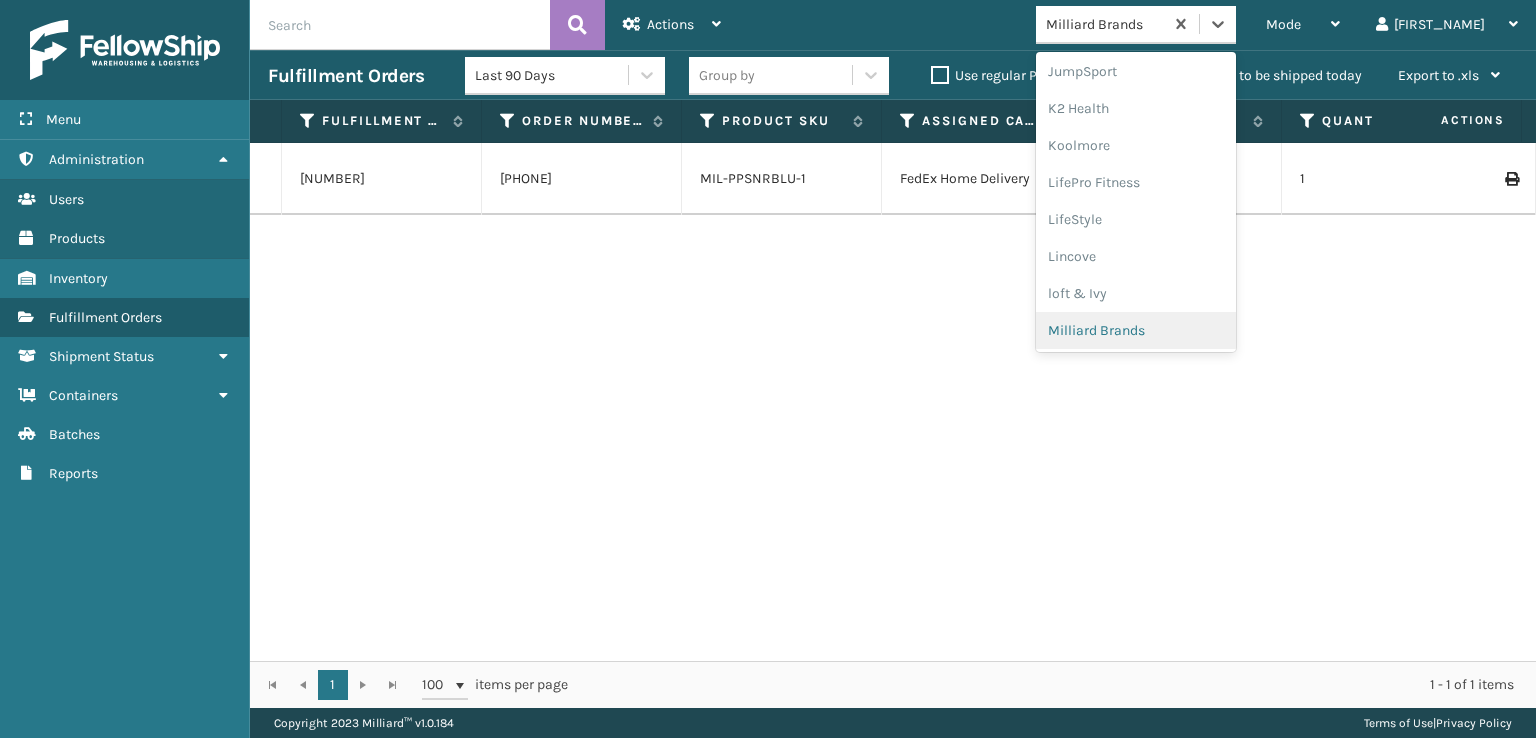 click on "Milliard Brands" at bounding box center [1136, 330] 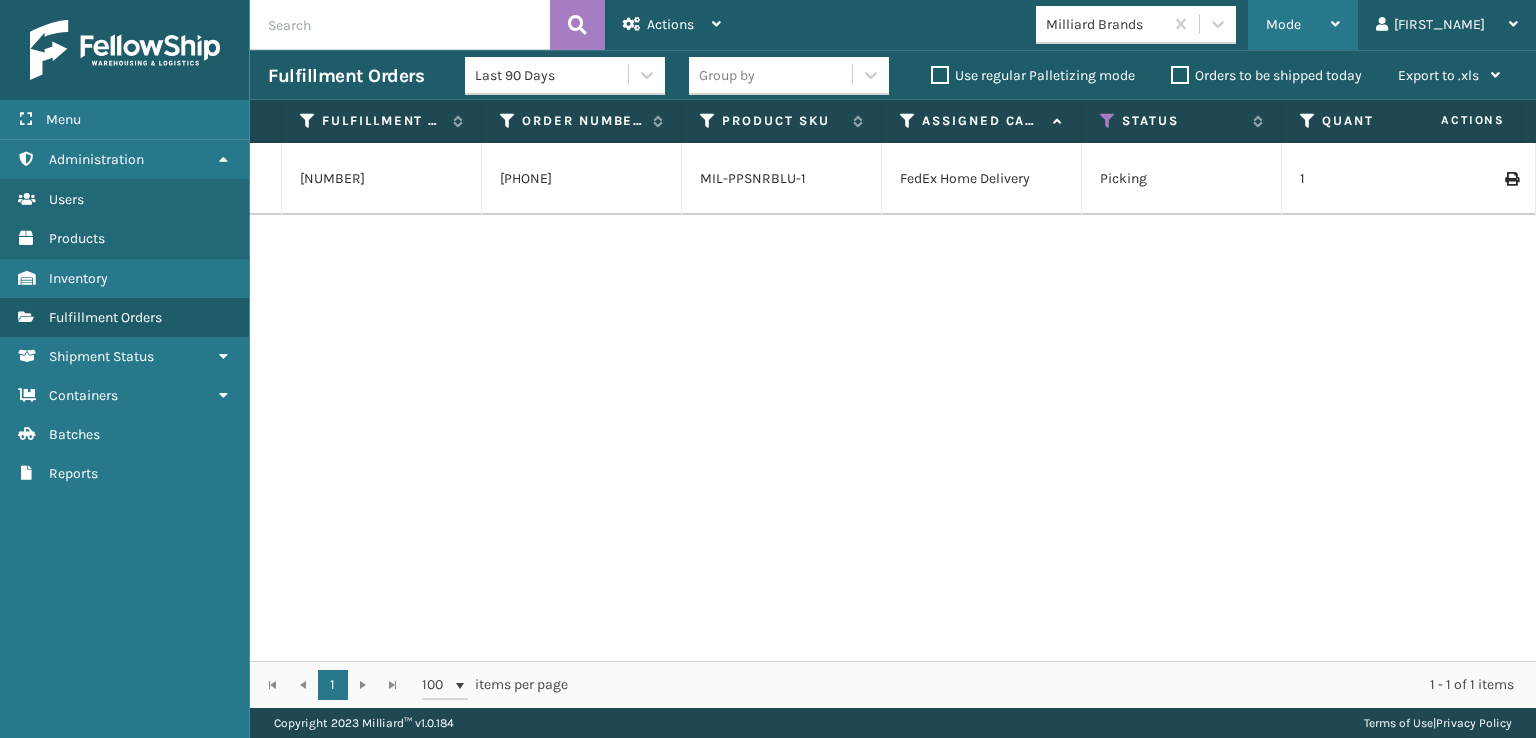 click on "Mode" at bounding box center [1283, 24] 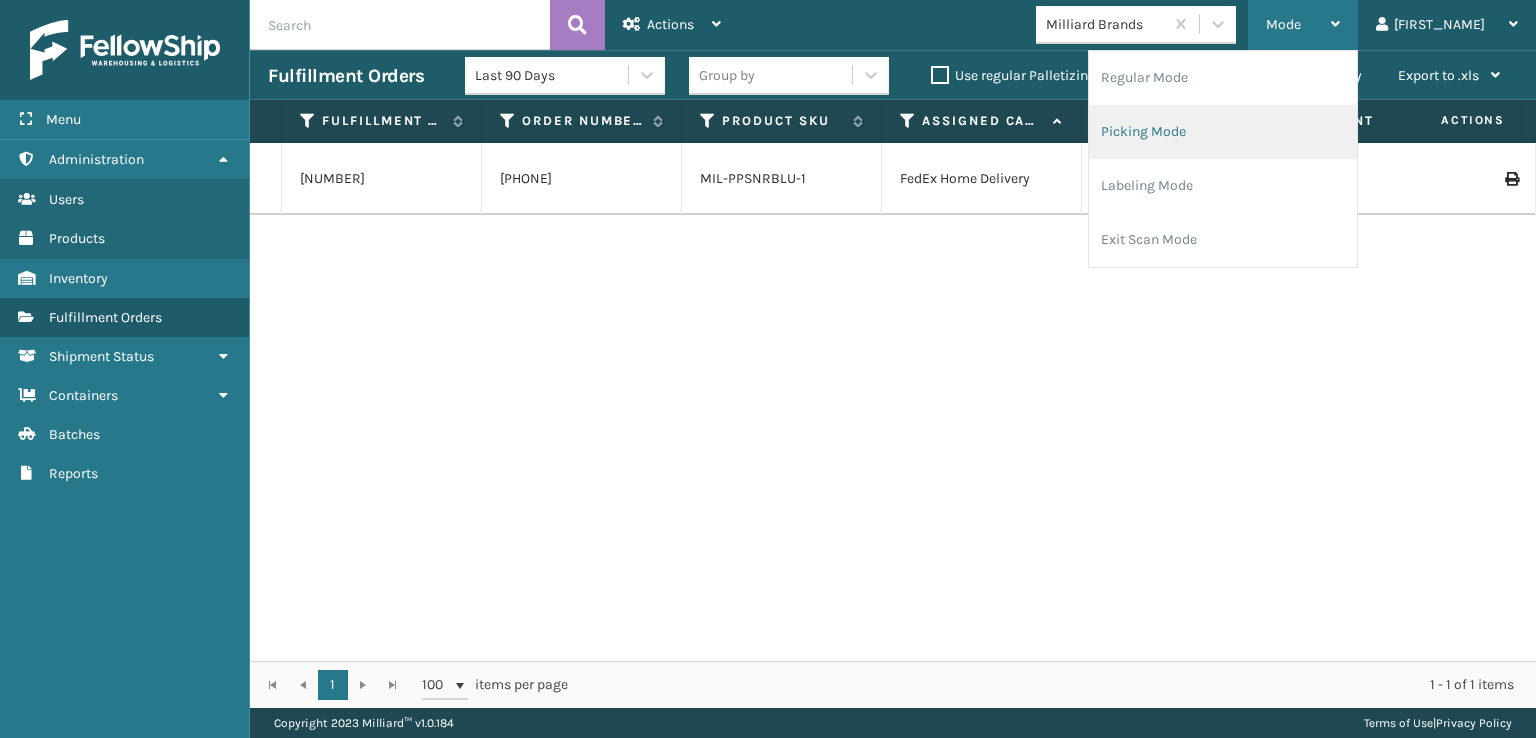 click on "Picking Mode" at bounding box center (1223, 132) 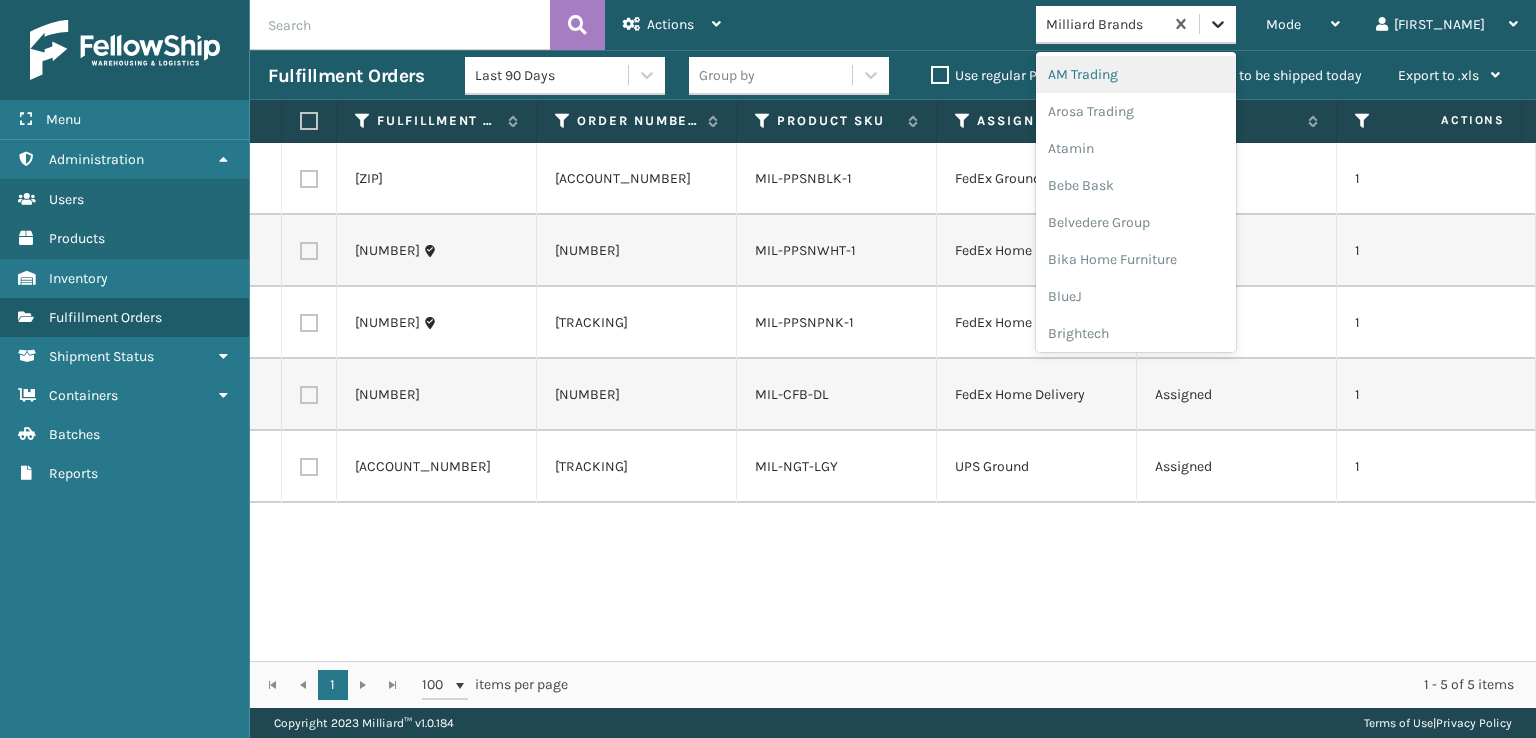 click 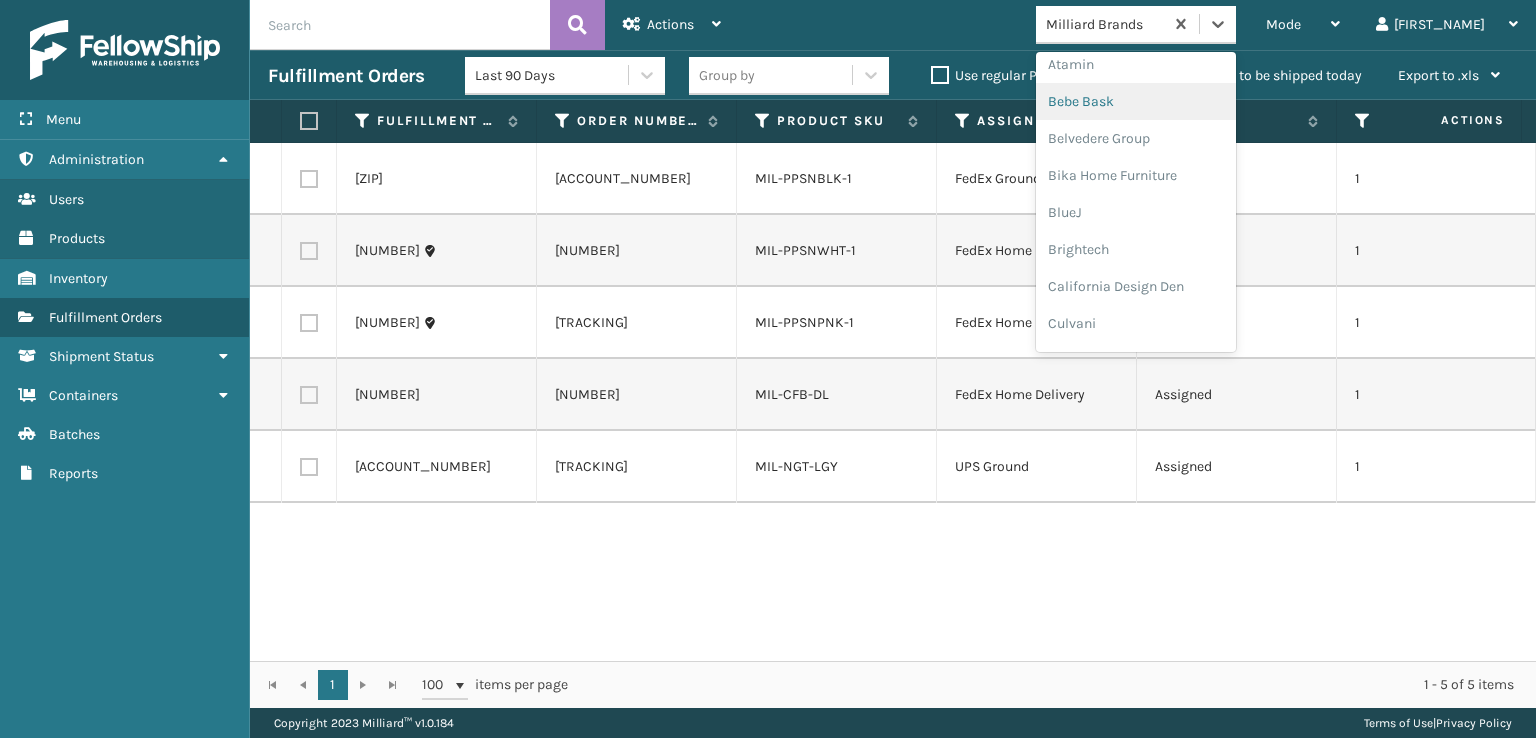 scroll, scrollTop: 300, scrollLeft: 0, axis: vertical 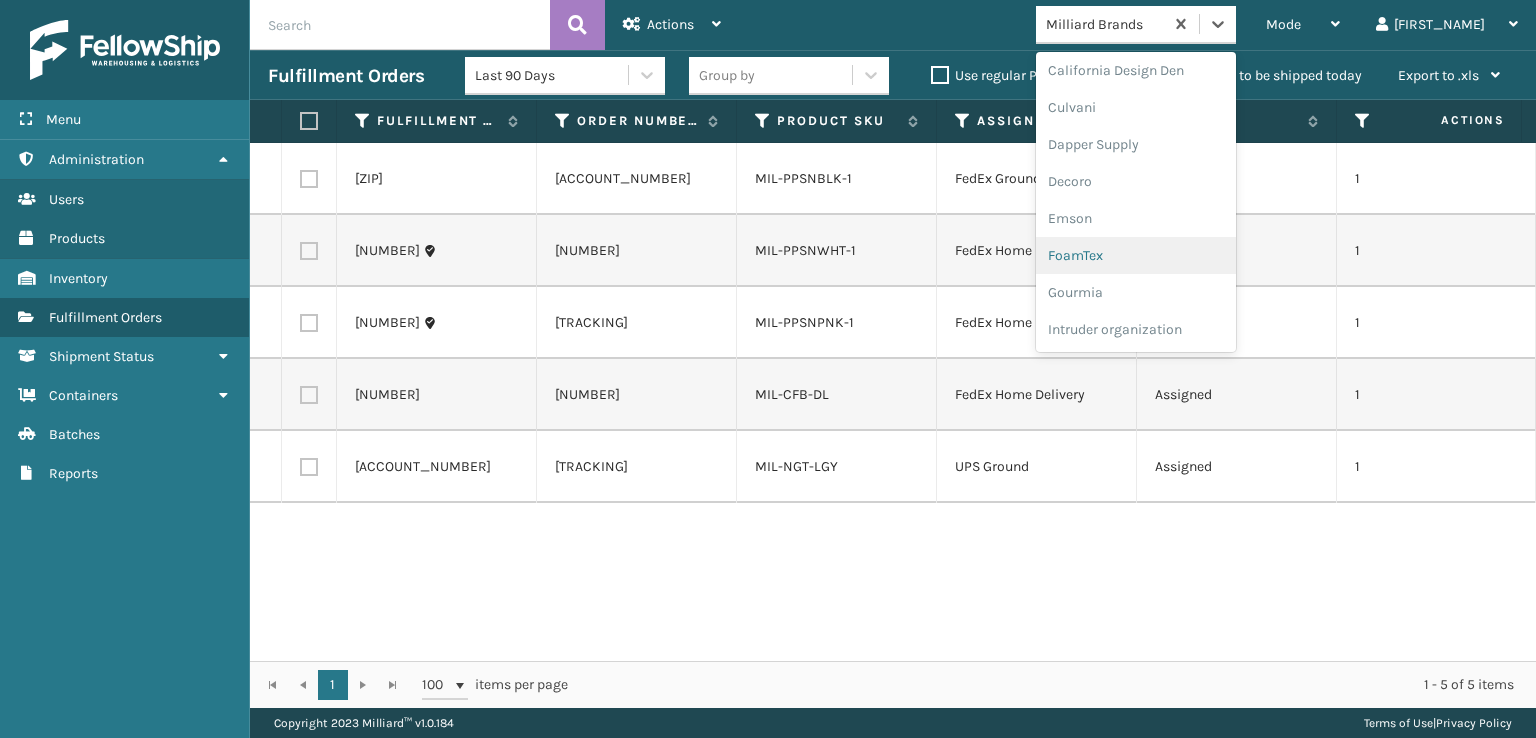 click on "FoamTex" at bounding box center (1136, 255) 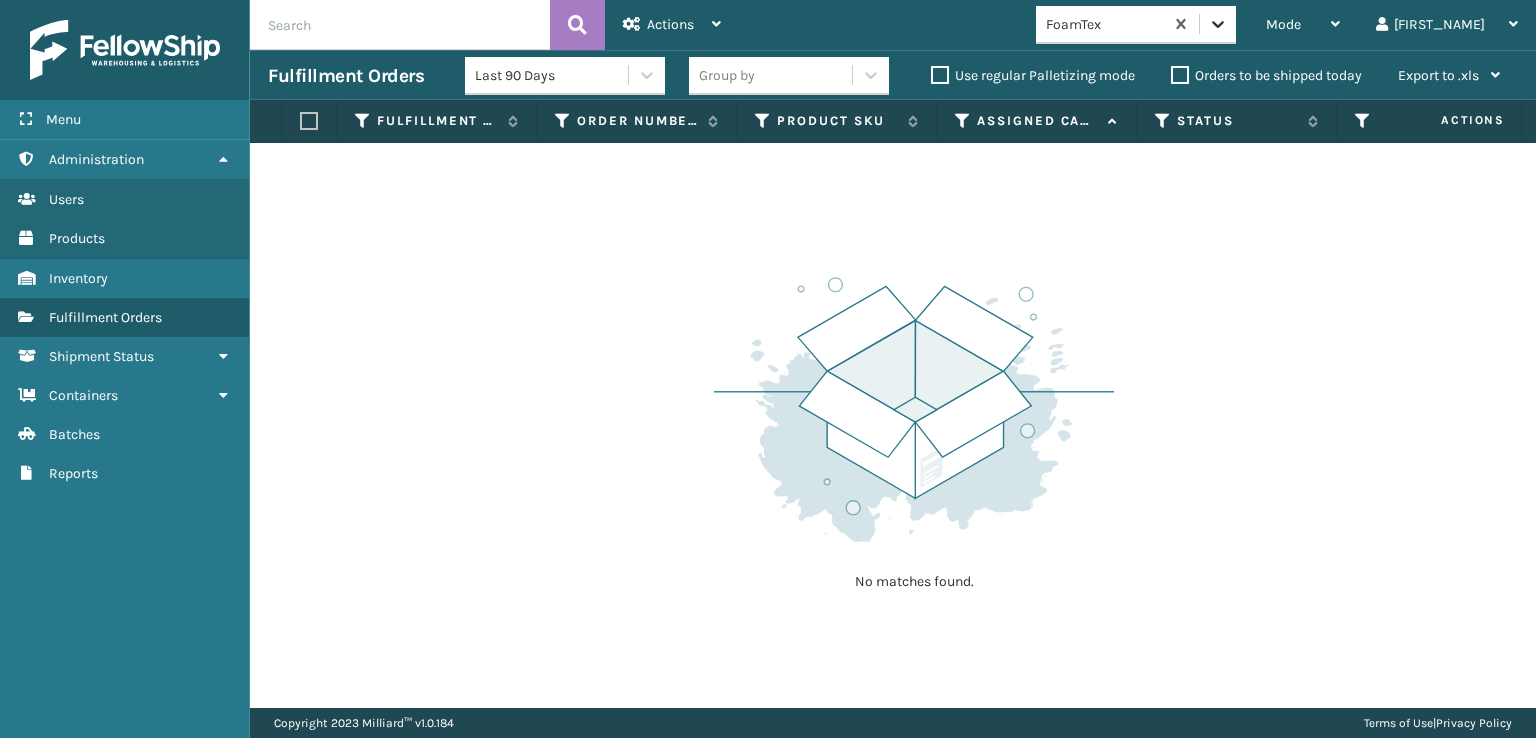 click 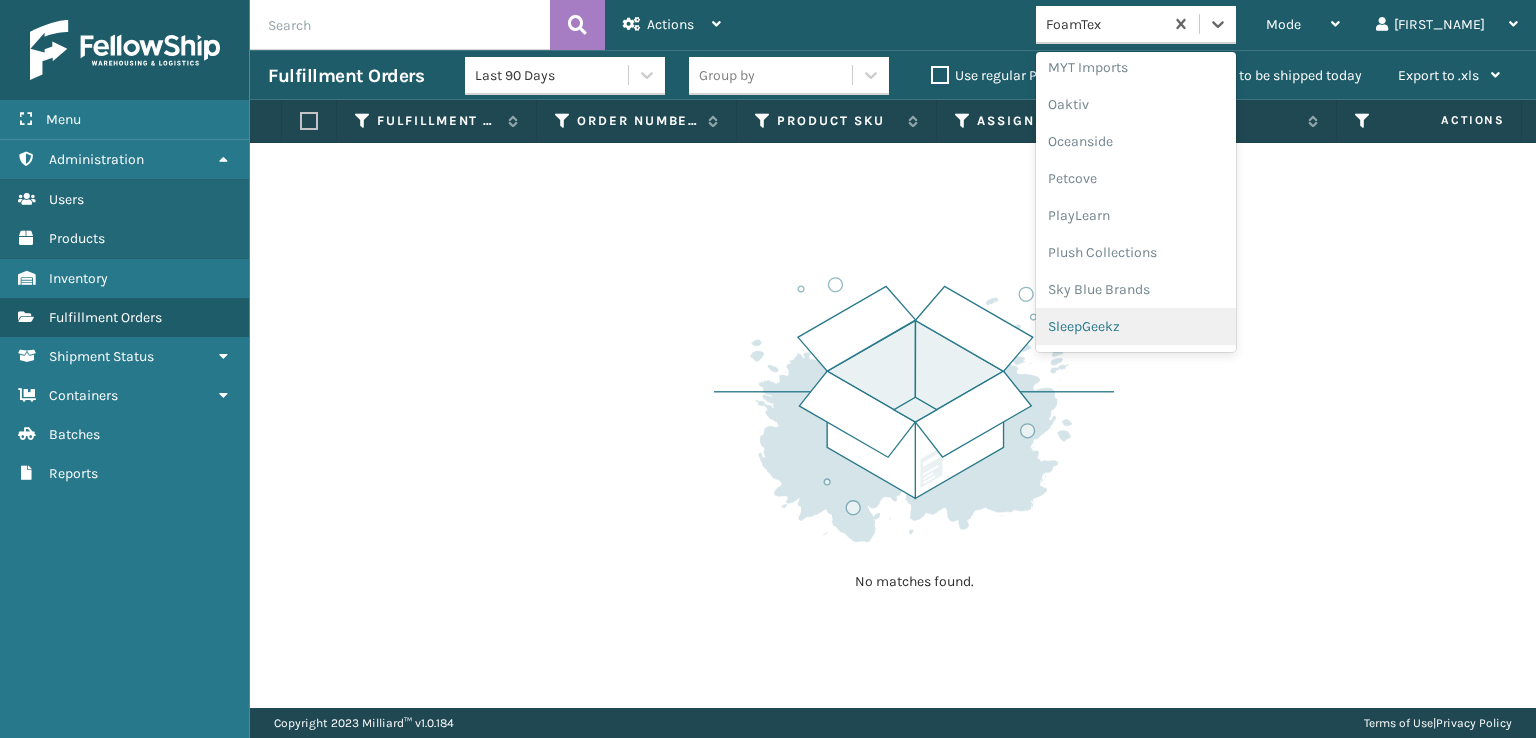 scroll, scrollTop: 966, scrollLeft: 0, axis: vertical 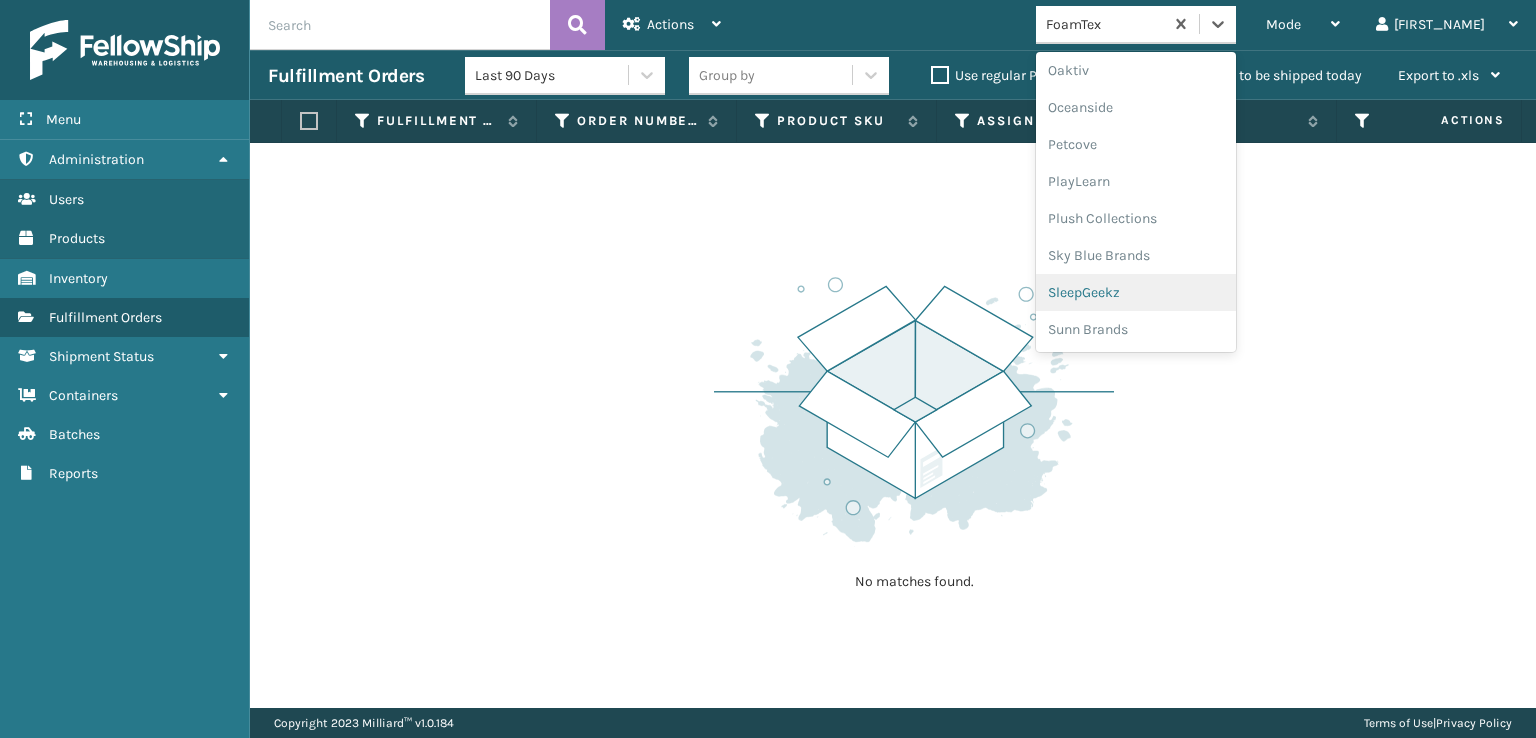 click on "SleepGeekz" at bounding box center [1136, 292] 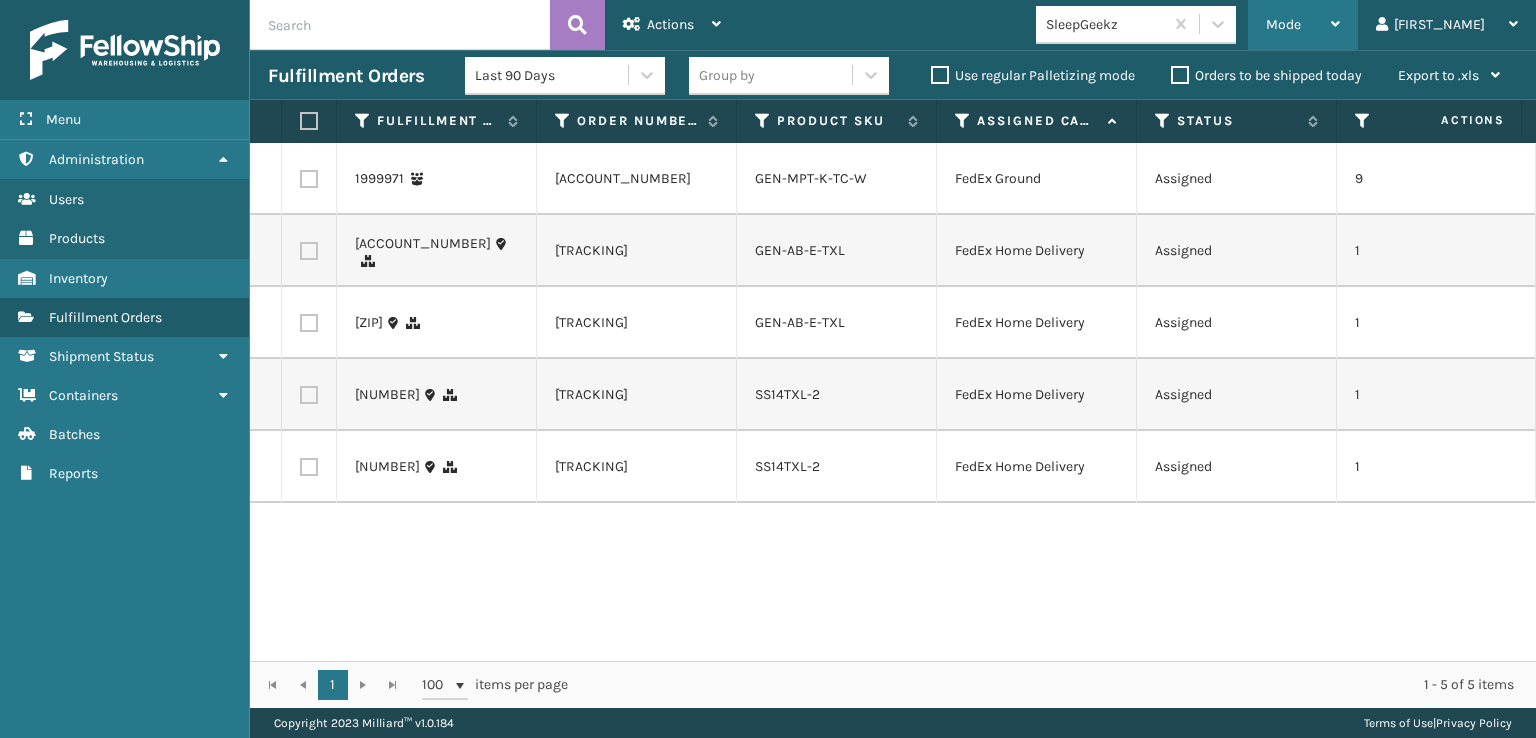 click on "Mode" at bounding box center (1283, 24) 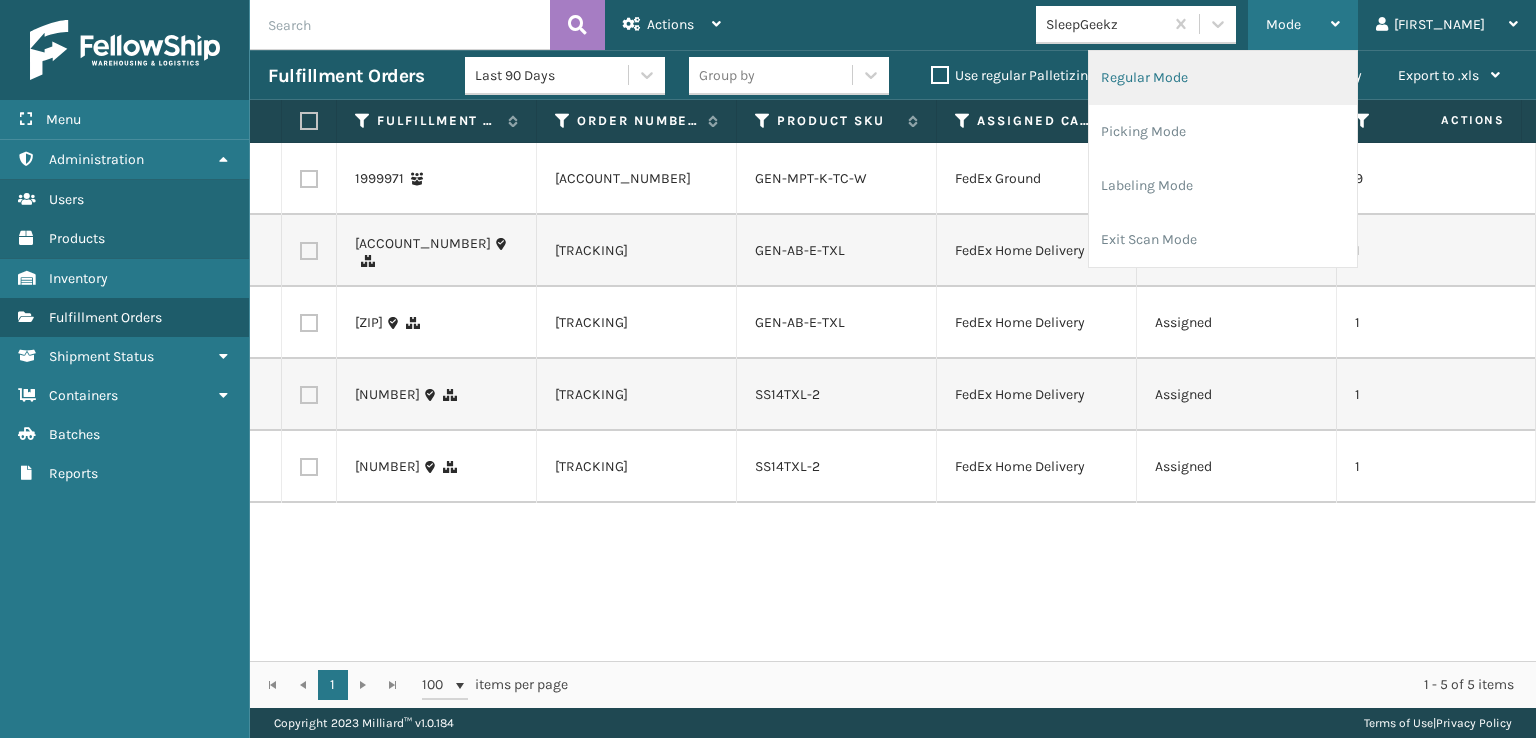 click on "Regular Mode" at bounding box center [1223, 78] 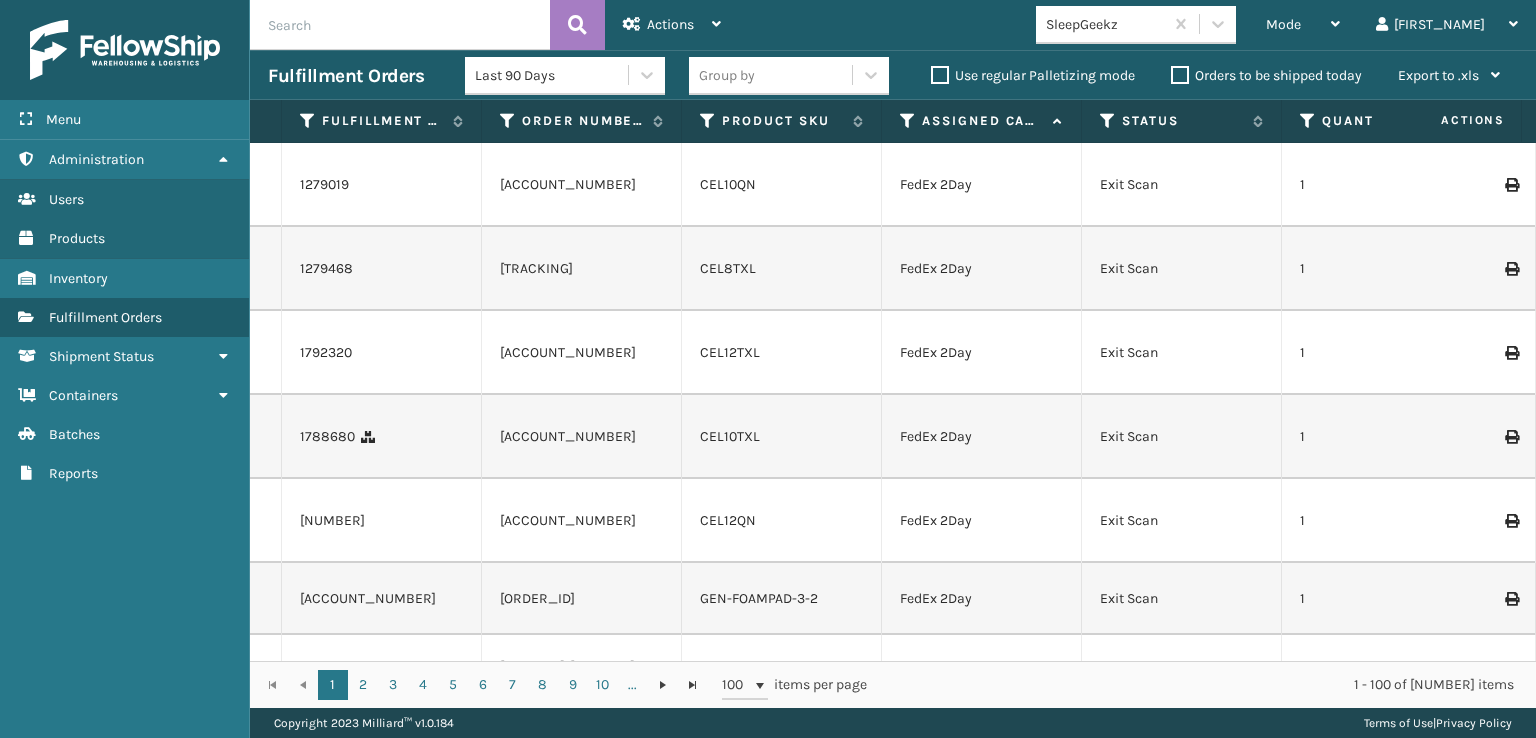 click on "Status" at bounding box center (1182, 121) 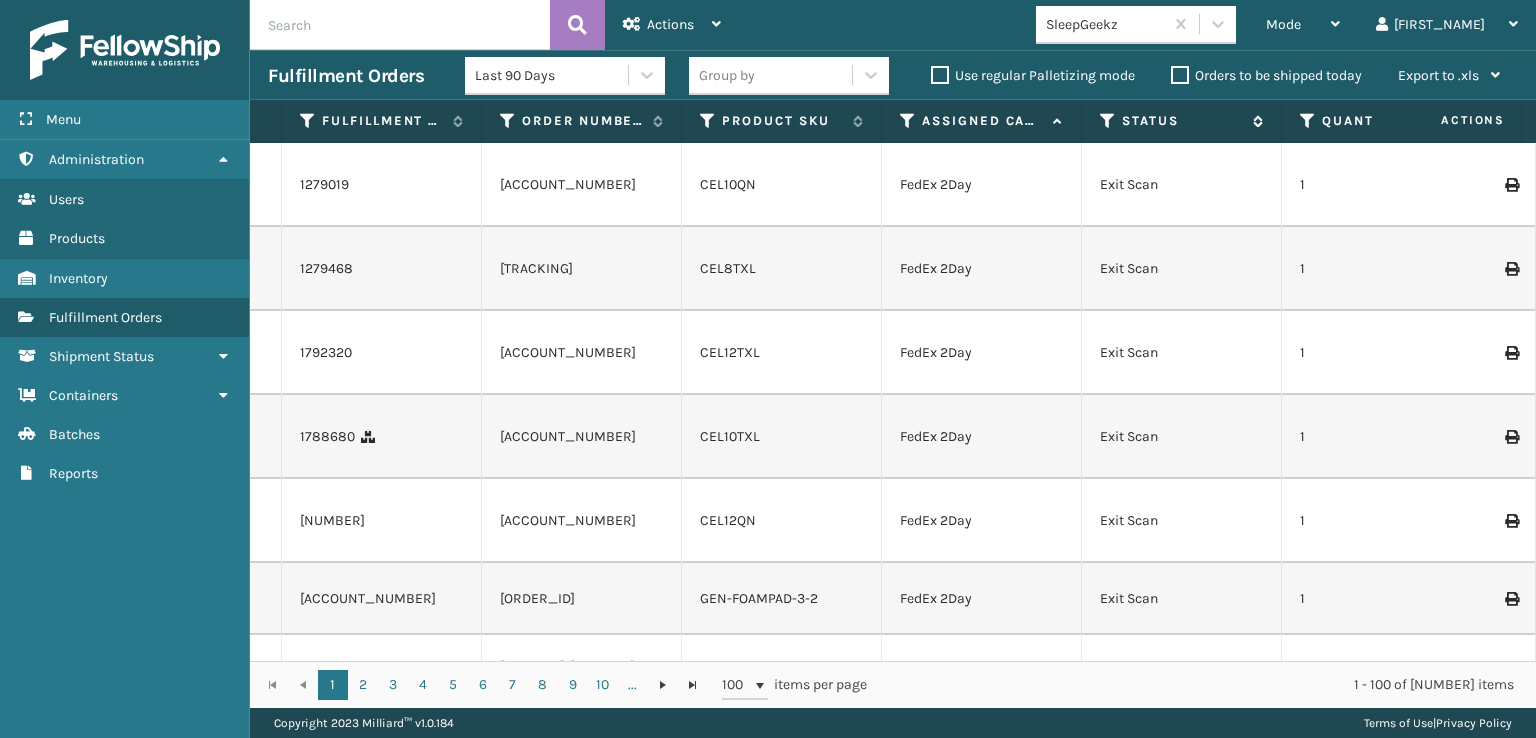 click at bounding box center (1108, 121) 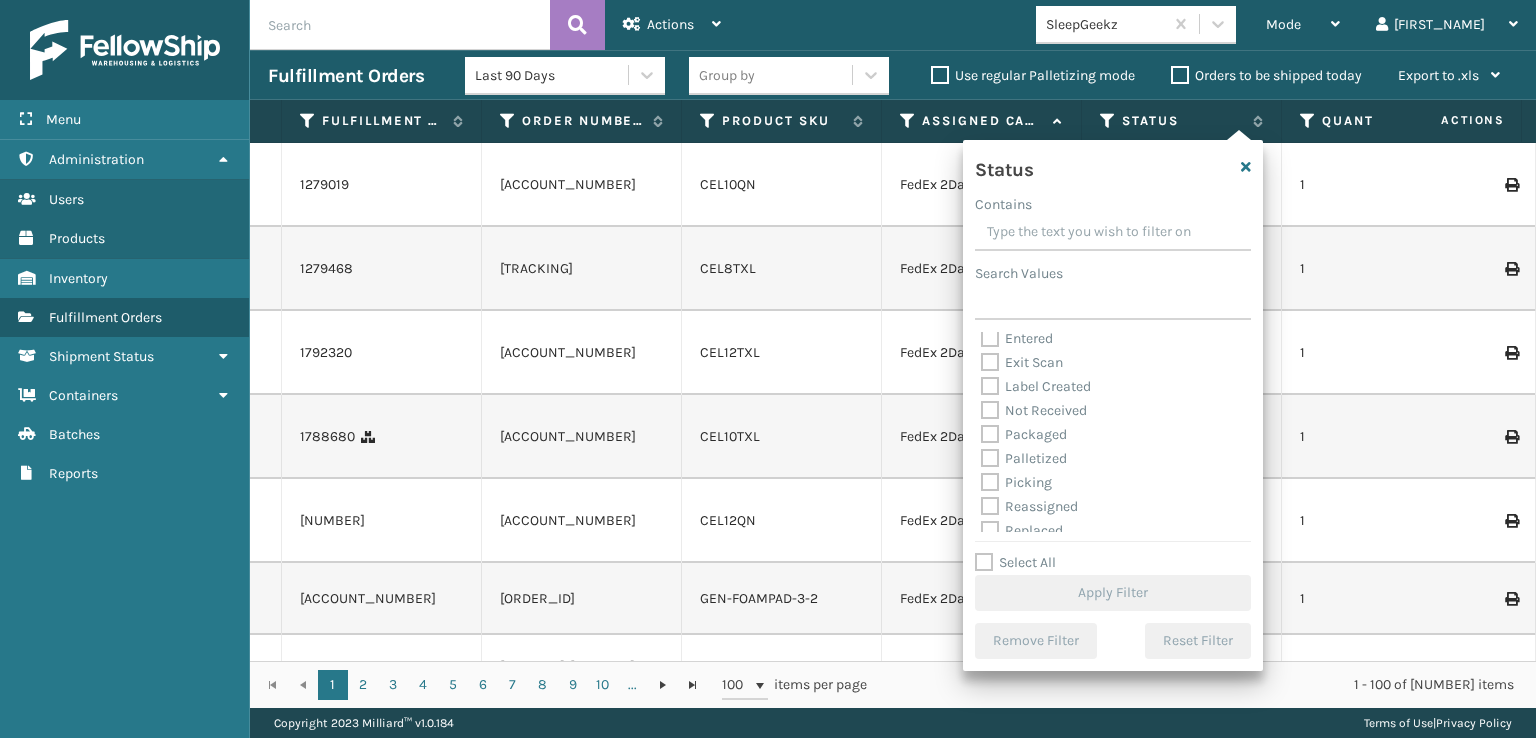 scroll, scrollTop: 100, scrollLeft: 0, axis: vertical 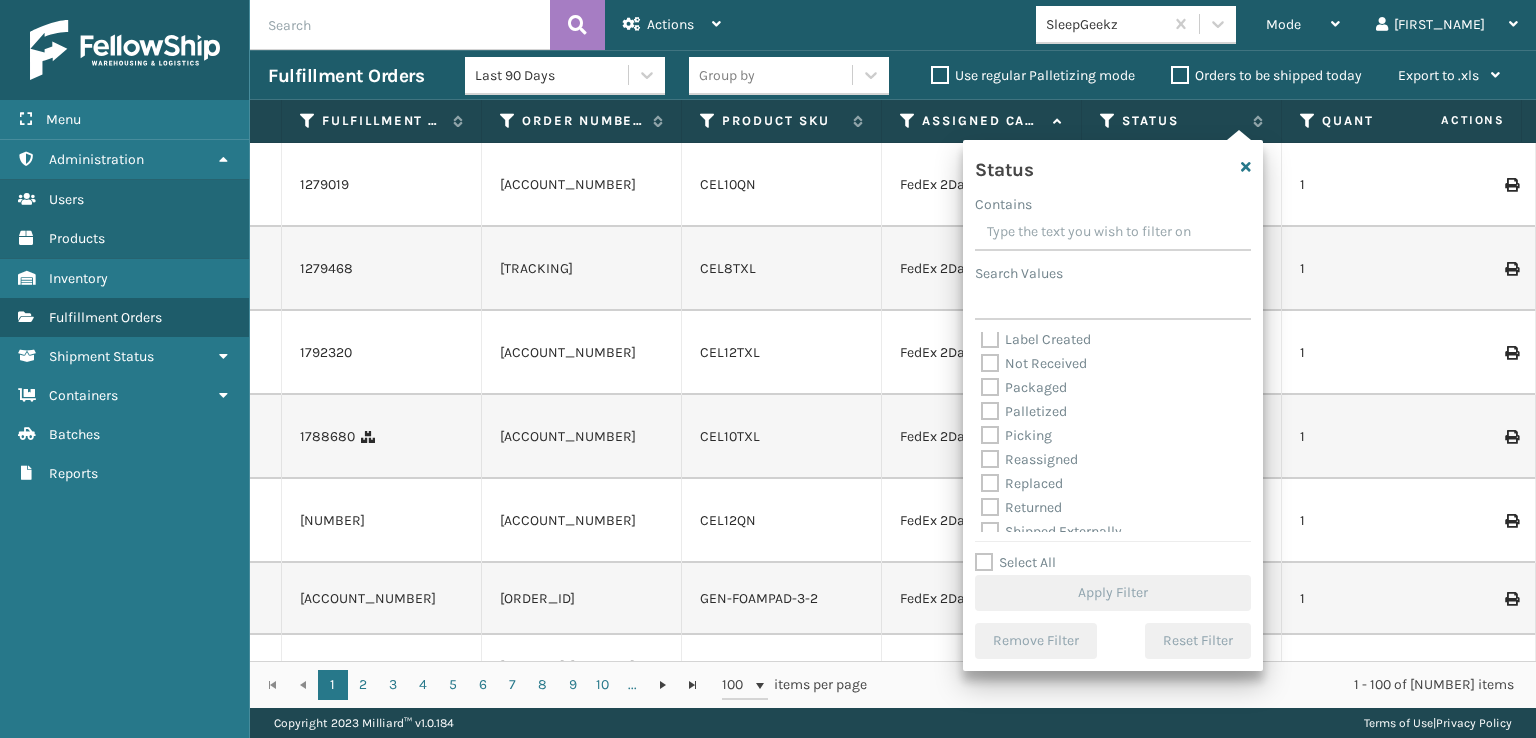 click on "Picking" at bounding box center [1016, 435] 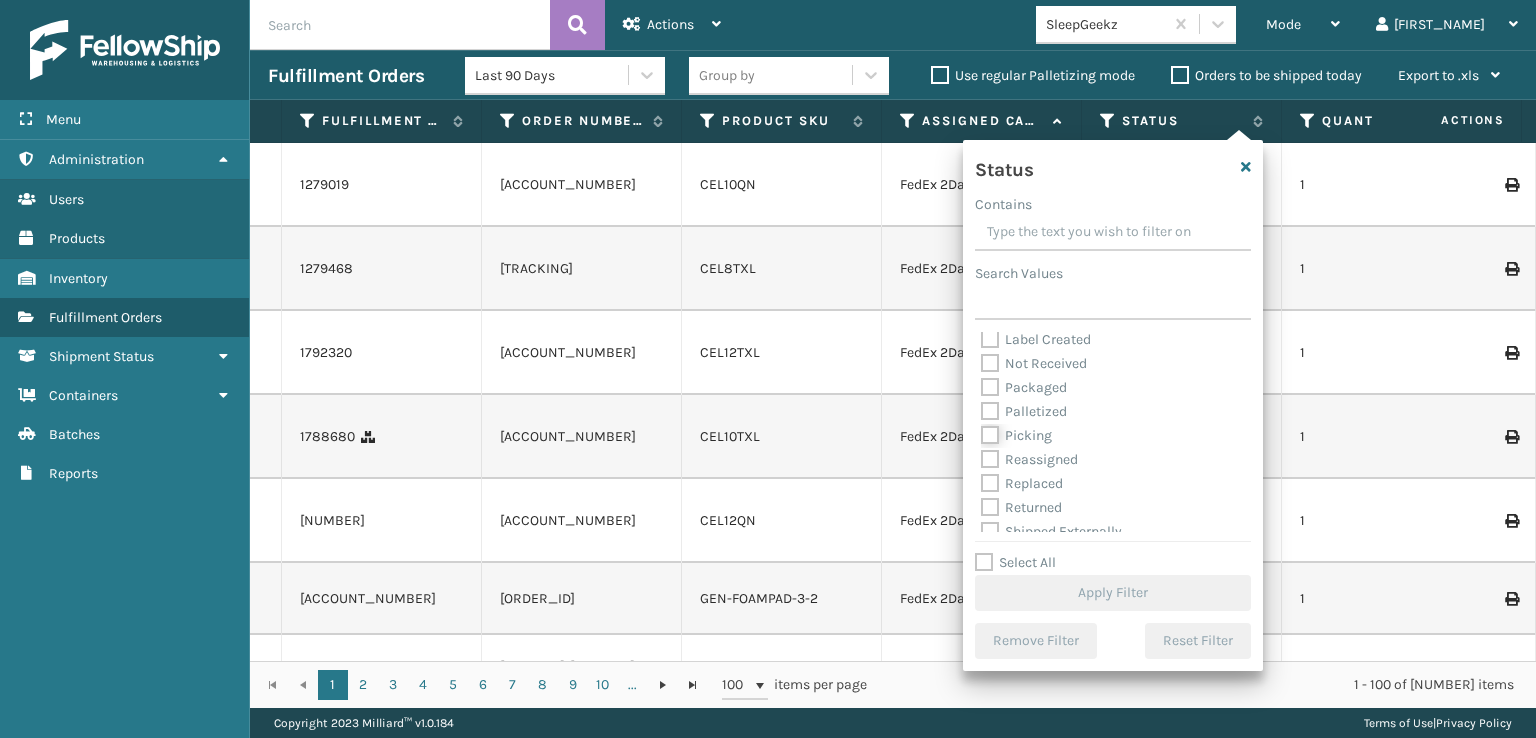 click on "Picking" at bounding box center [981, 430] 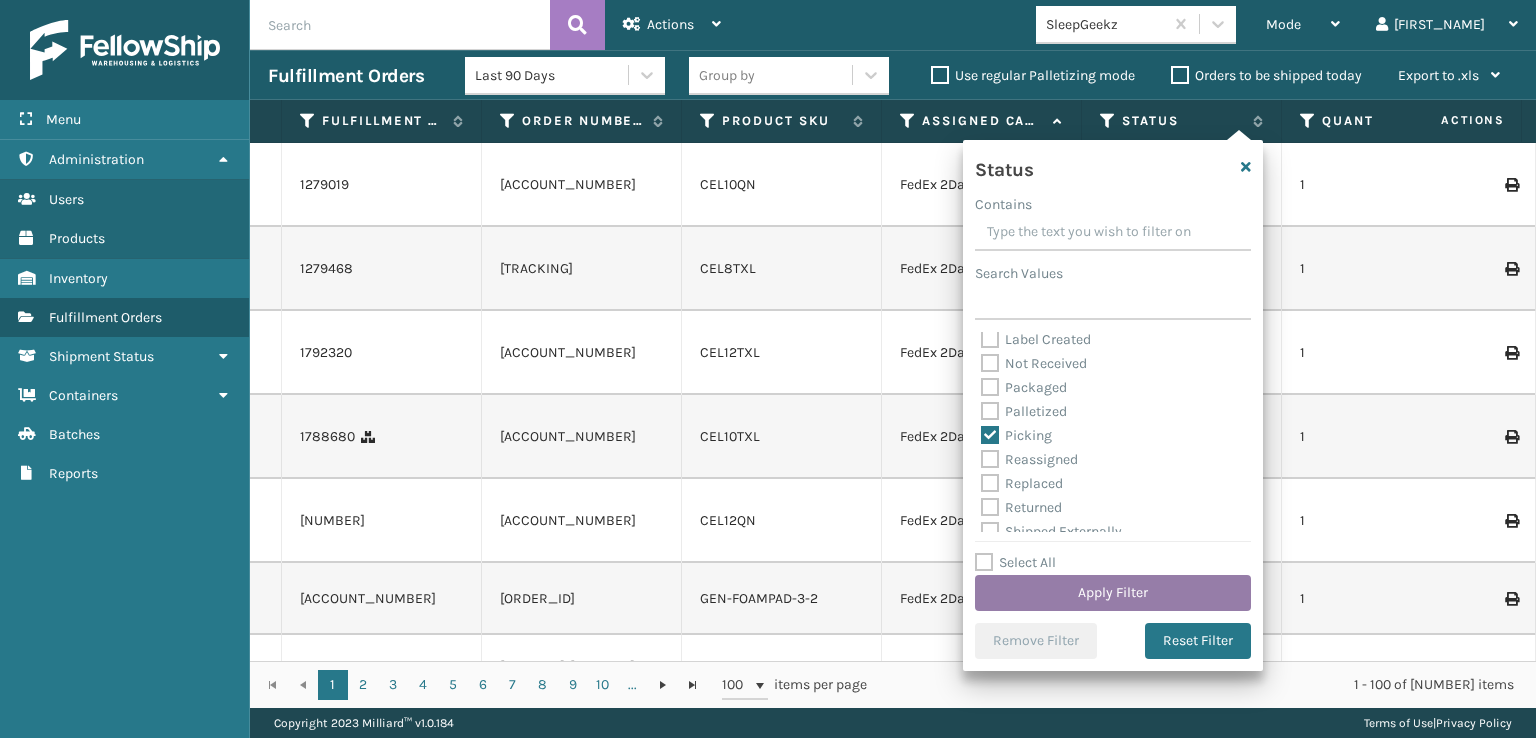 click on "Apply Filter" at bounding box center [1113, 593] 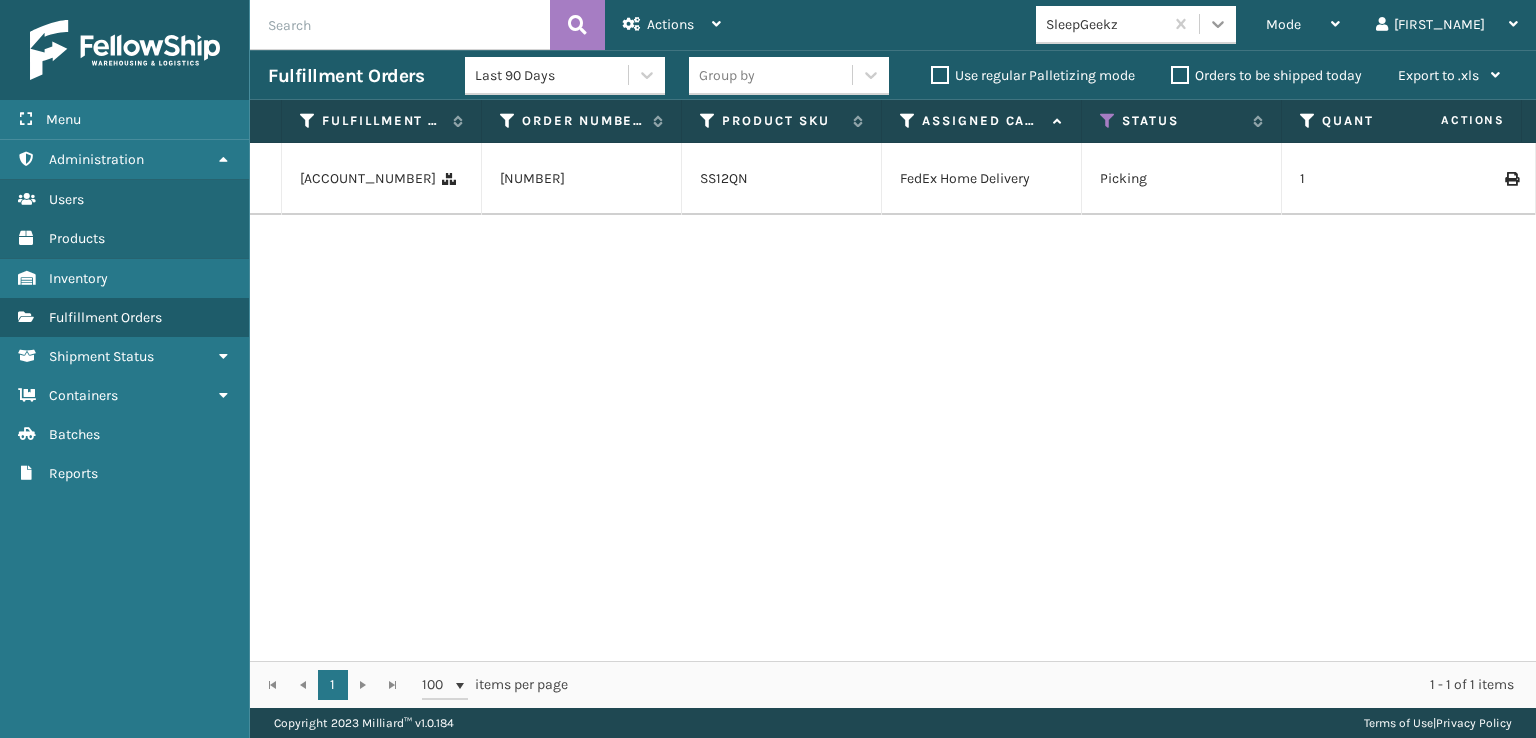 click at bounding box center [1218, 24] 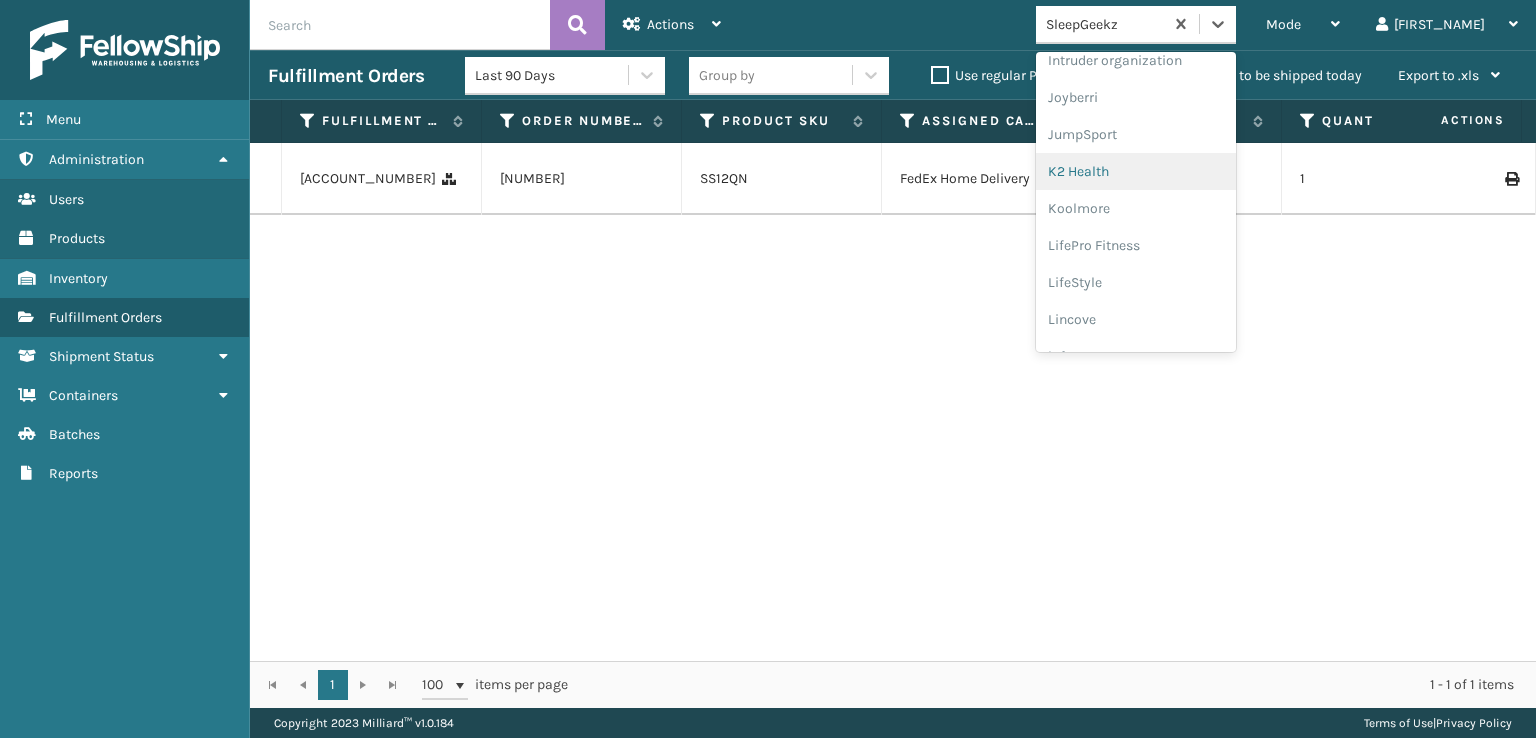 scroll, scrollTop: 632, scrollLeft: 0, axis: vertical 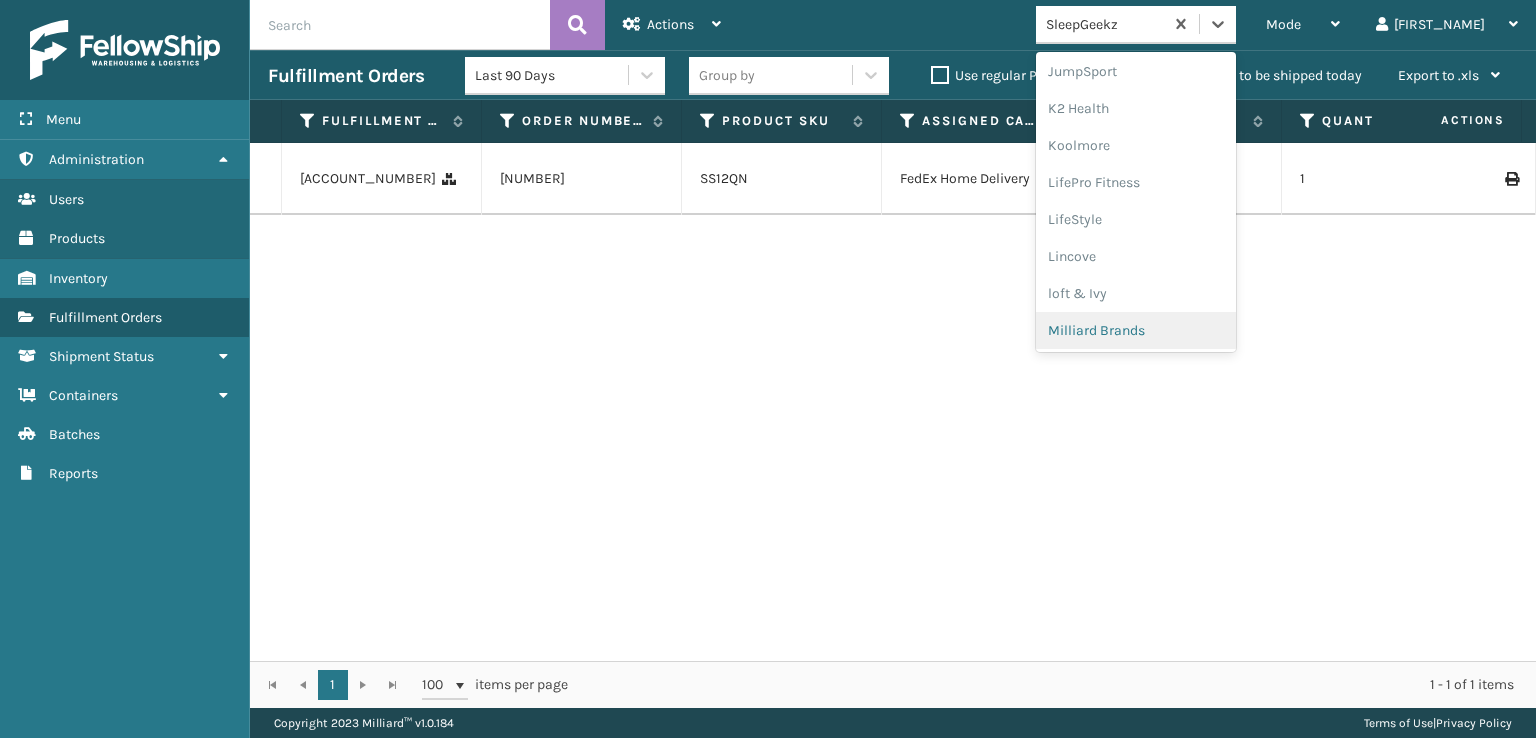 click on "Milliard Brands" at bounding box center [1136, 330] 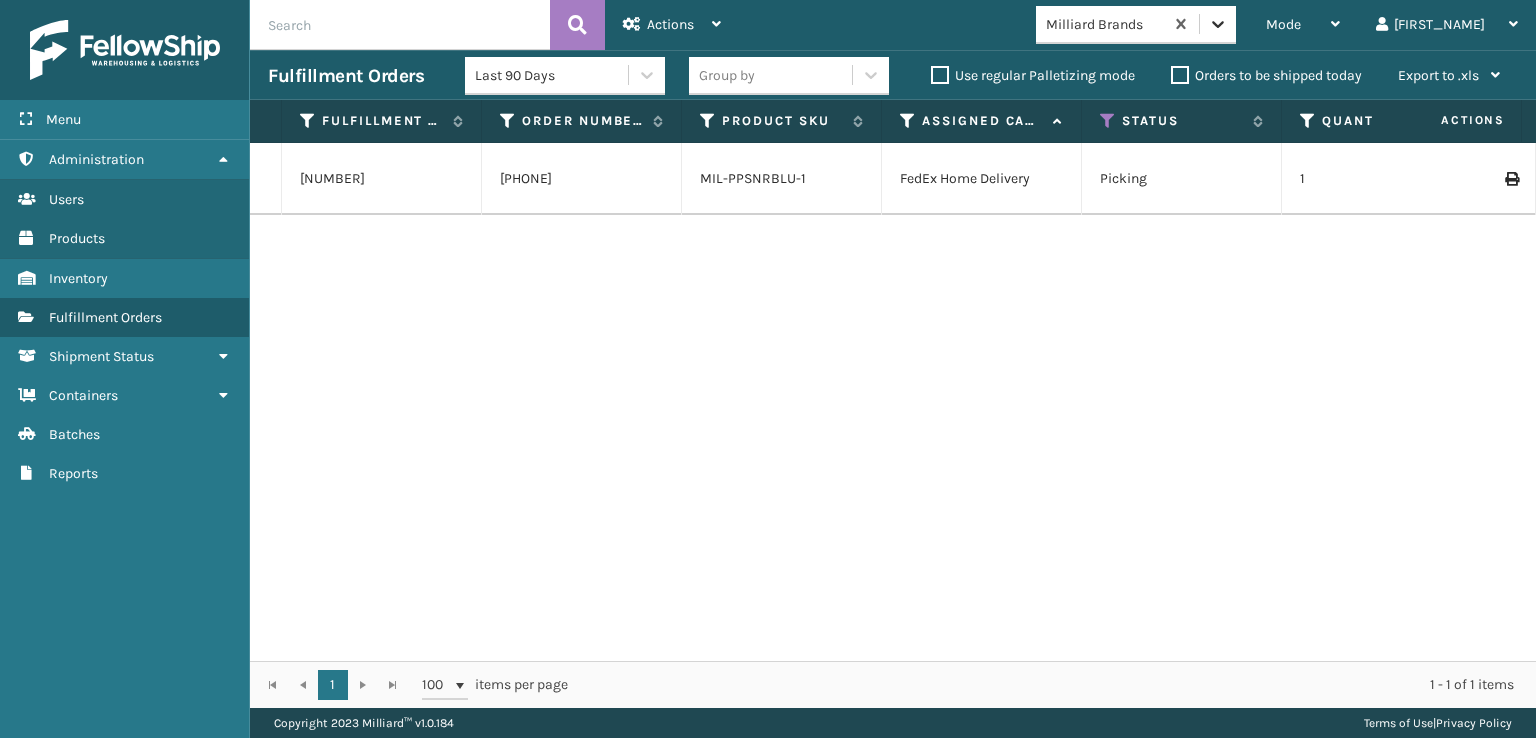 click 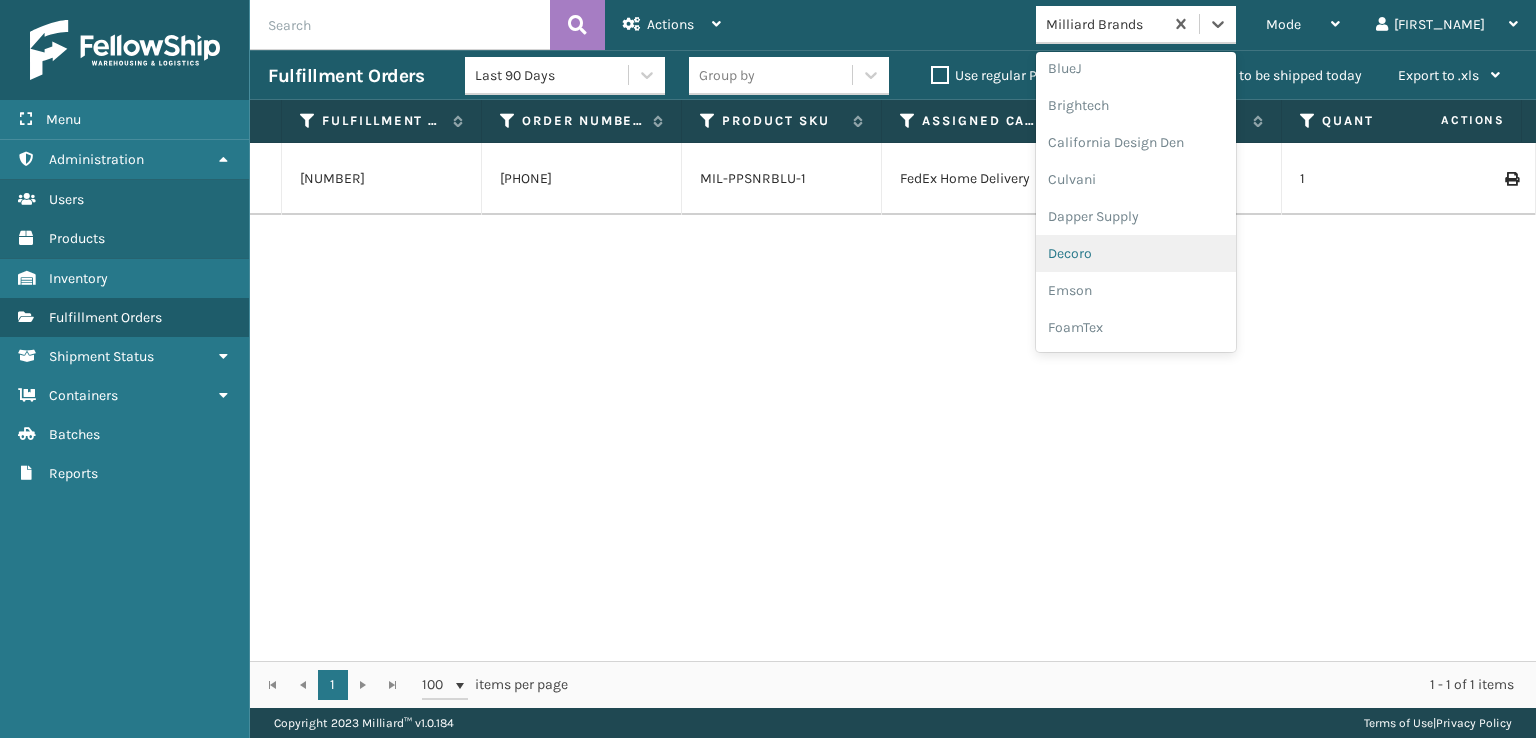 scroll, scrollTop: 300, scrollLeft: 0, axis: vertical 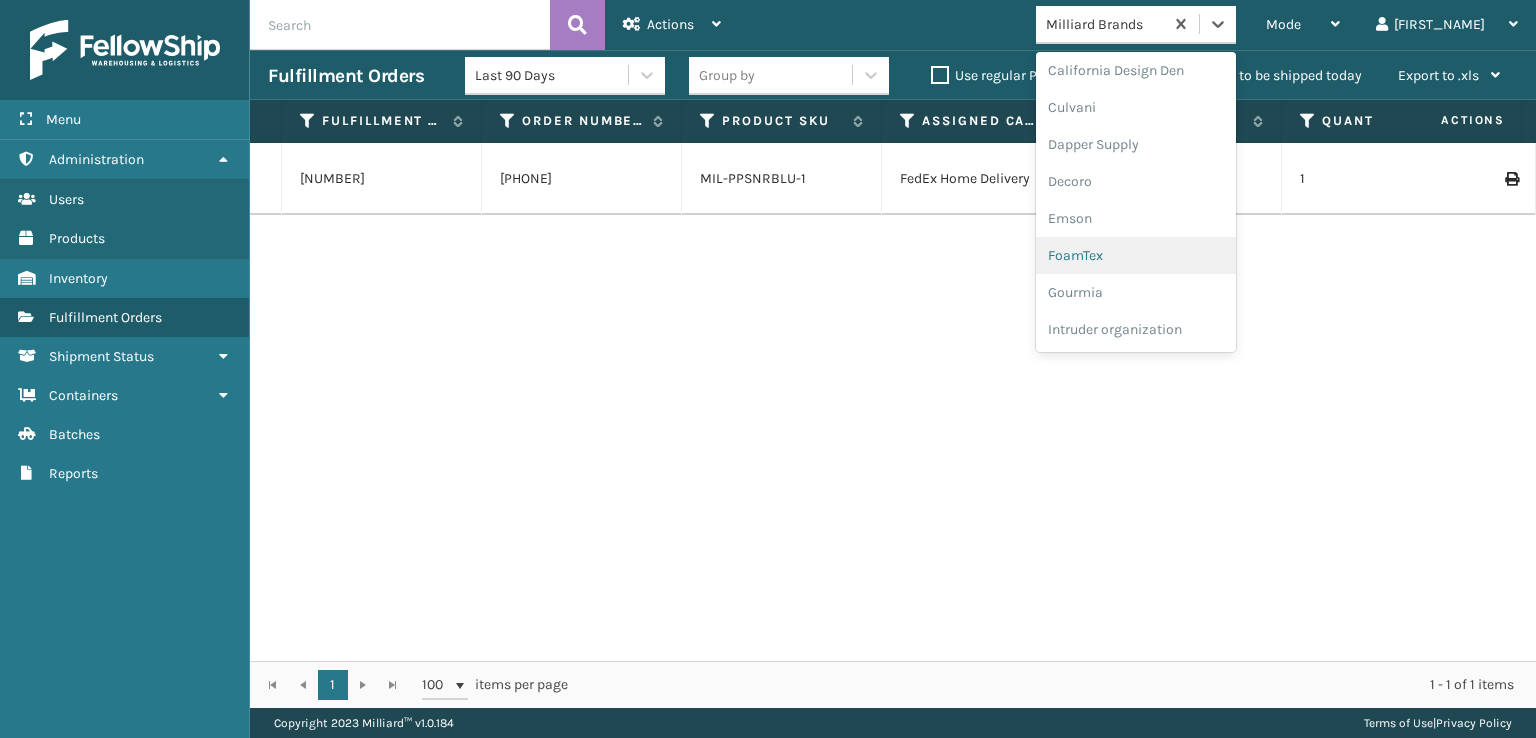 click on "FoamTex" at bounding box center (1136, 255) 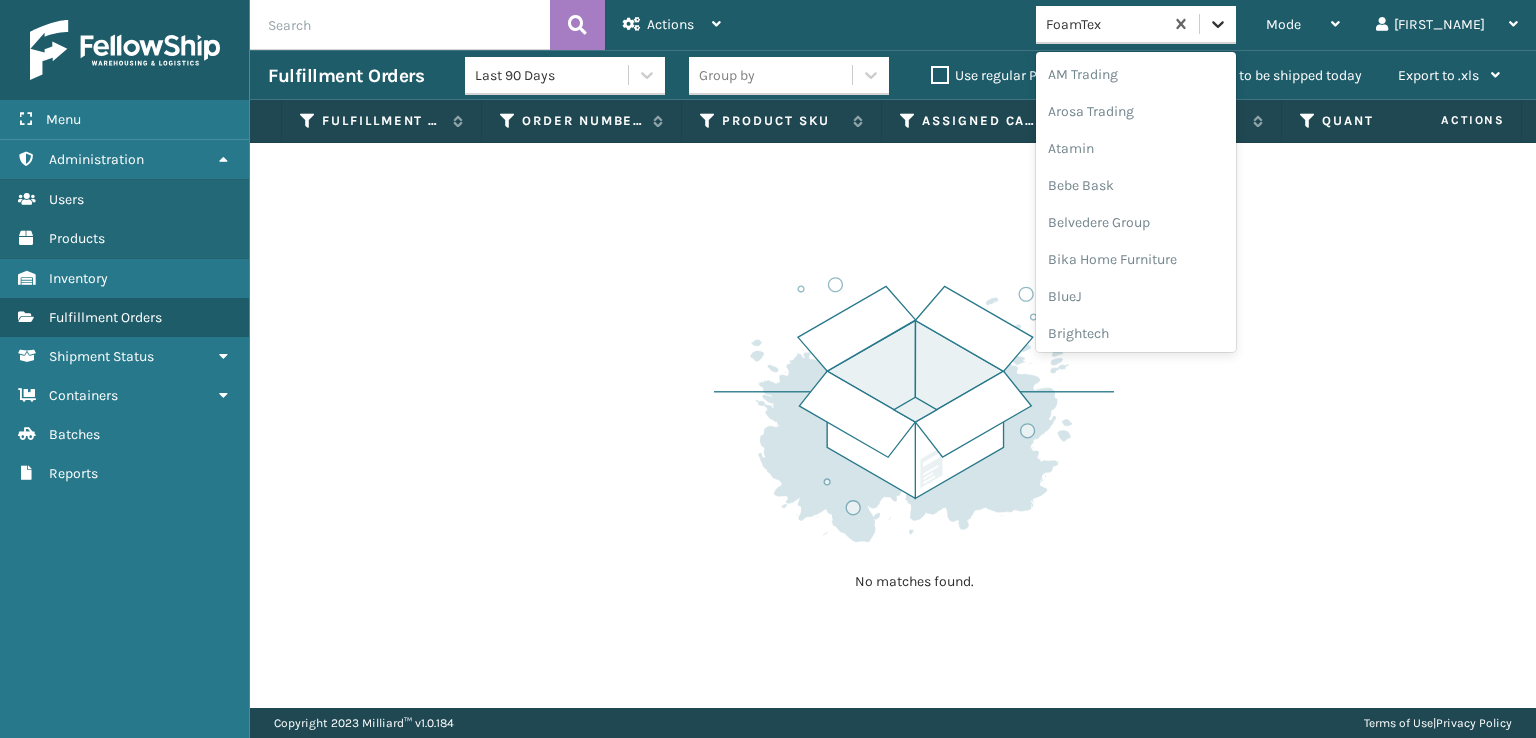 scroll, scrollTop: 234, scrollLeft: 0, axis: vertical 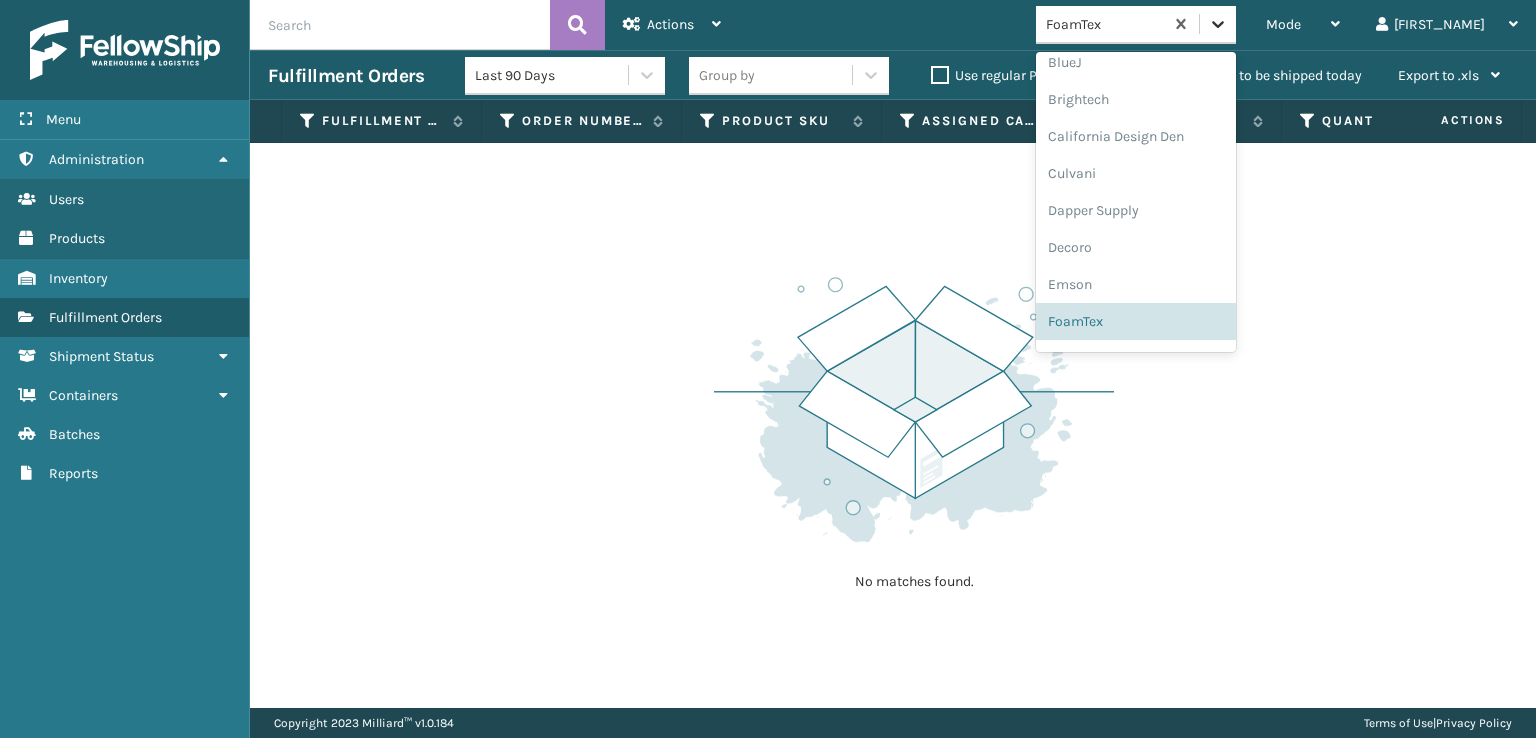 click 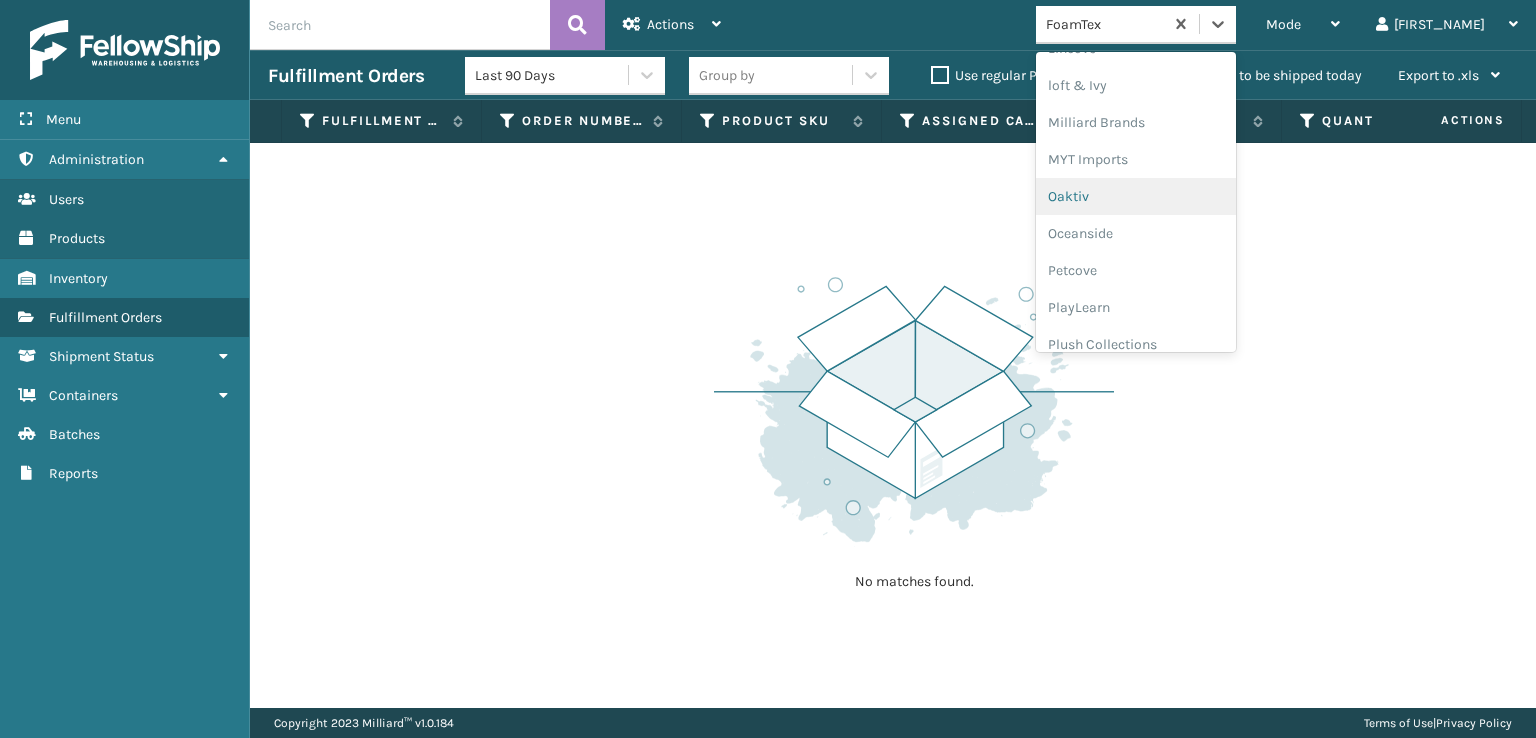 scroll, scrollTop: 966, scrollLeft: 0, axis: vertical 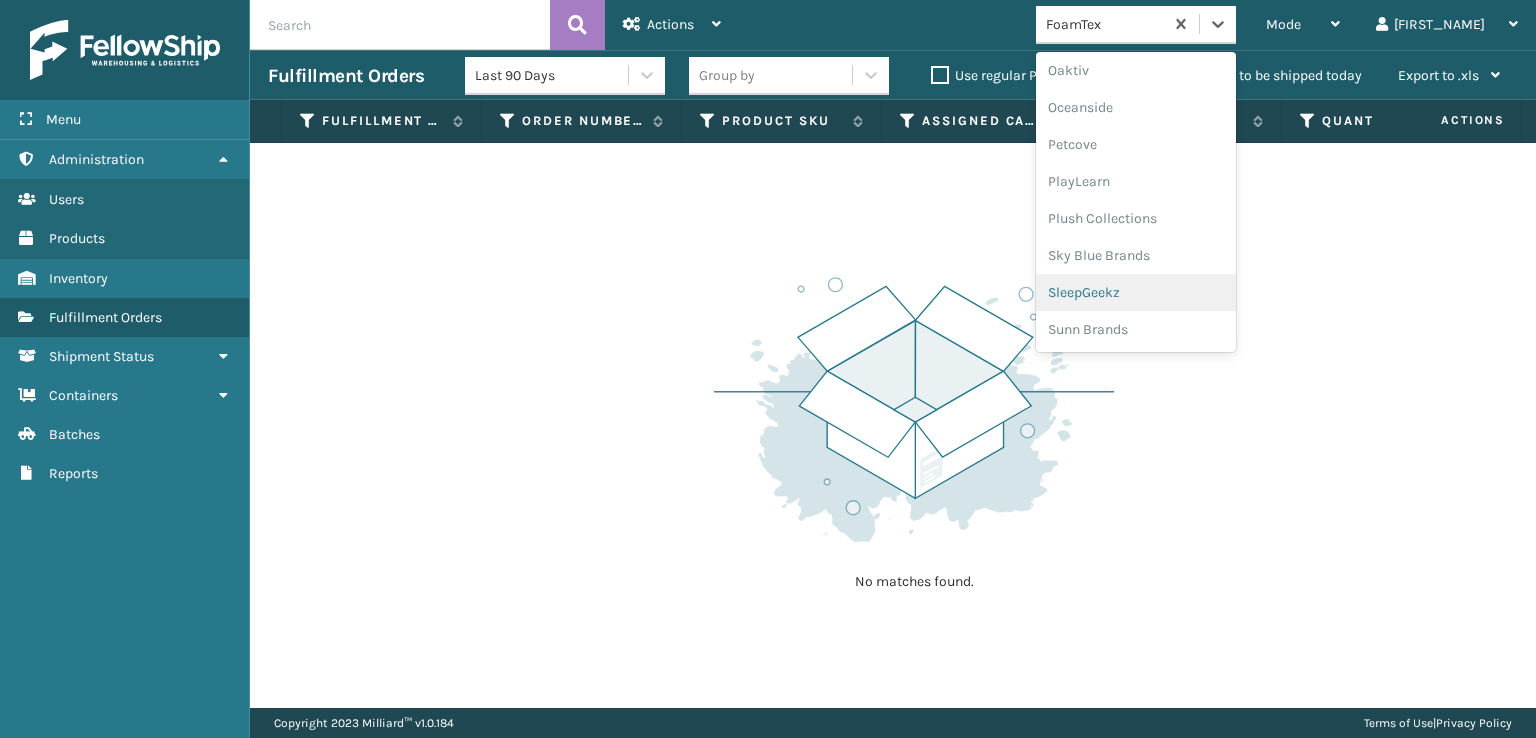 click on "SleepGeekz" at bounding box center (1136, 292) 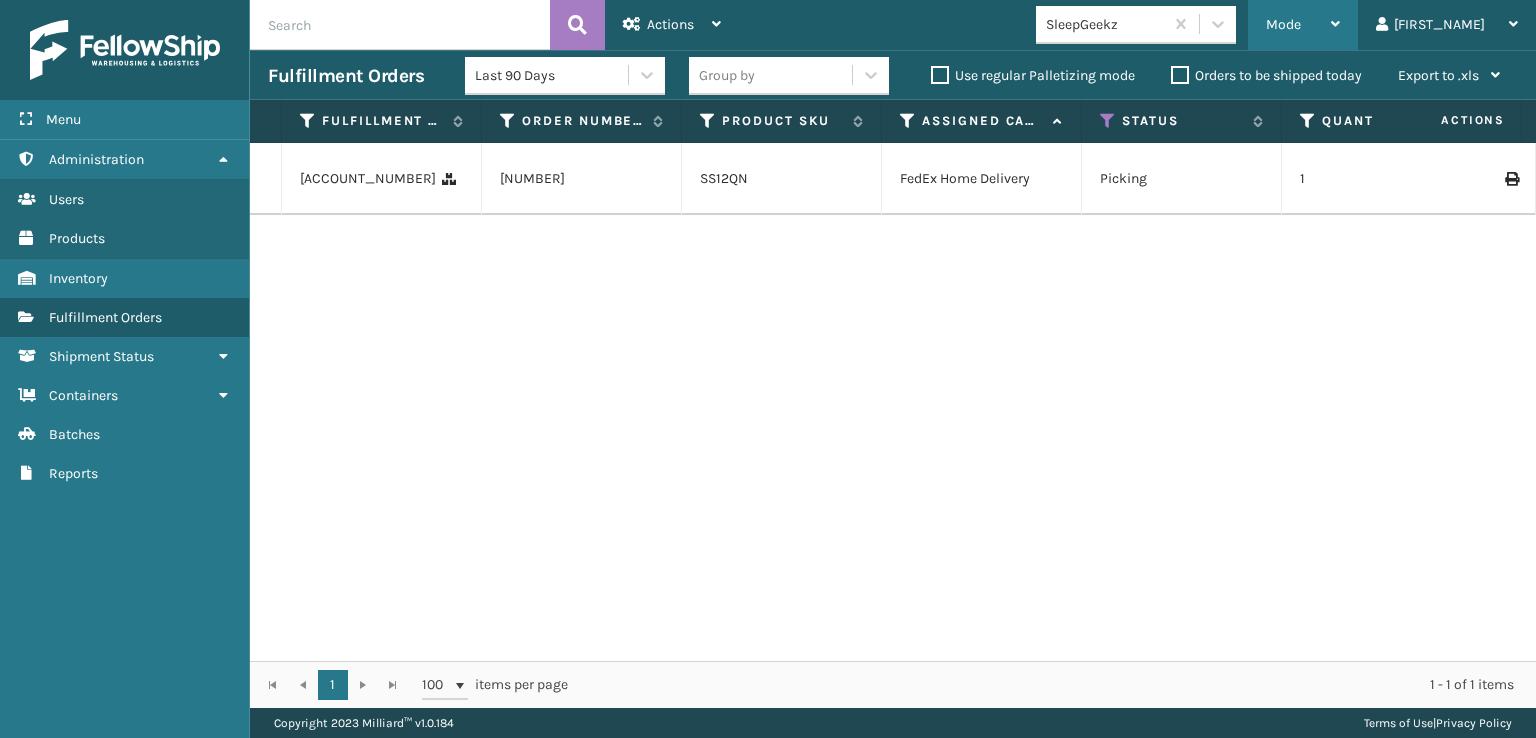 click on "Mode" at bounding box center (1303, 25) 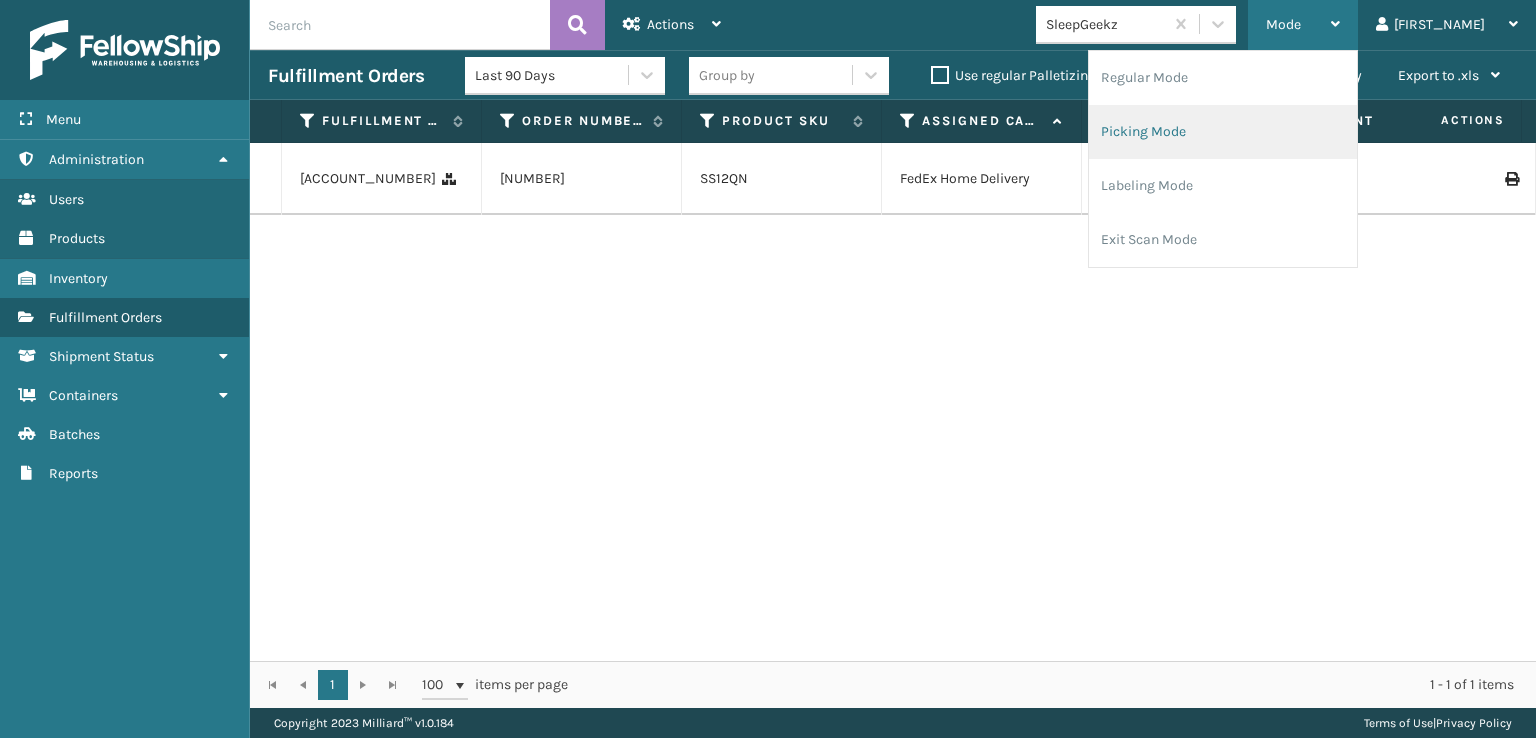 click on "Picking Mode" at bounding box center [1223, 132] 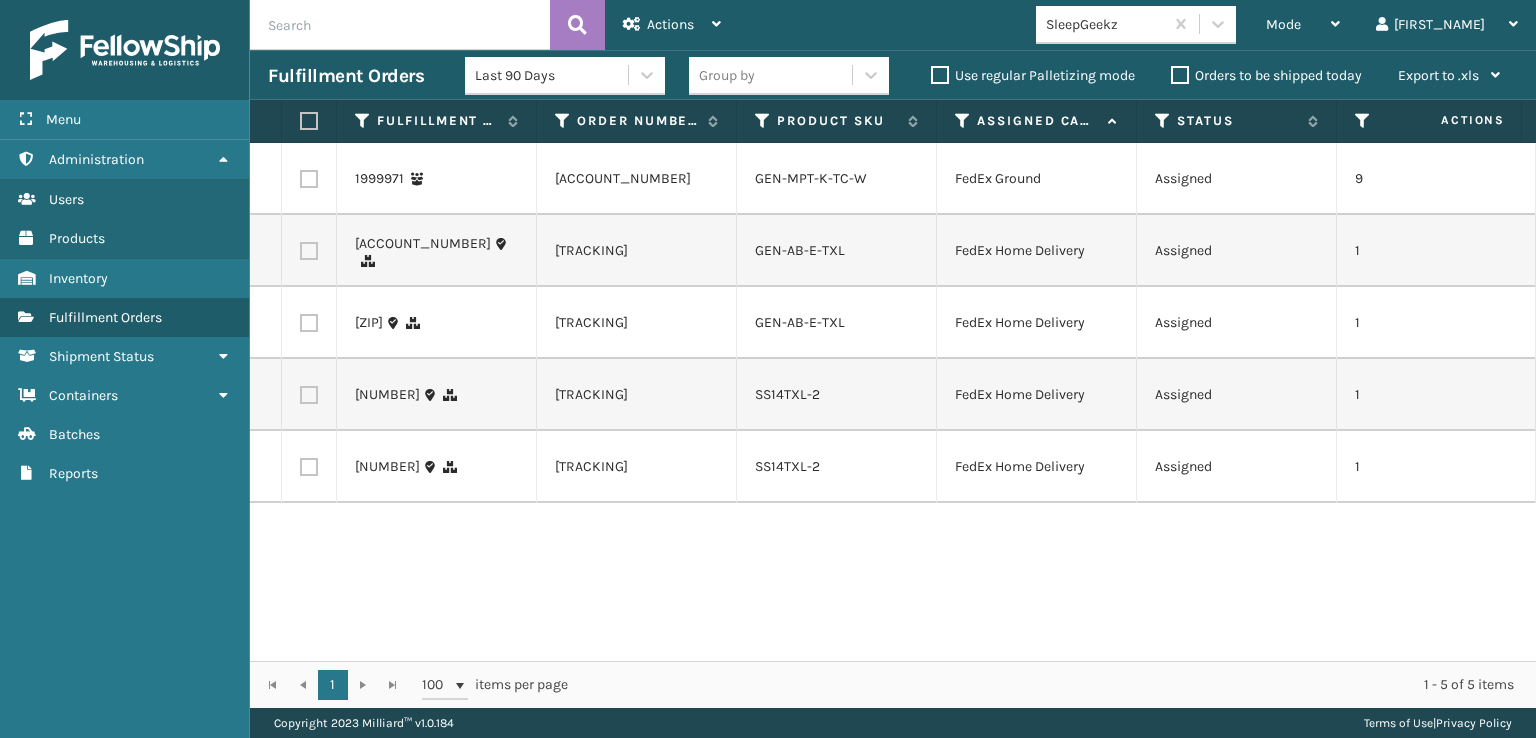 click at bounding box center (309, 121) 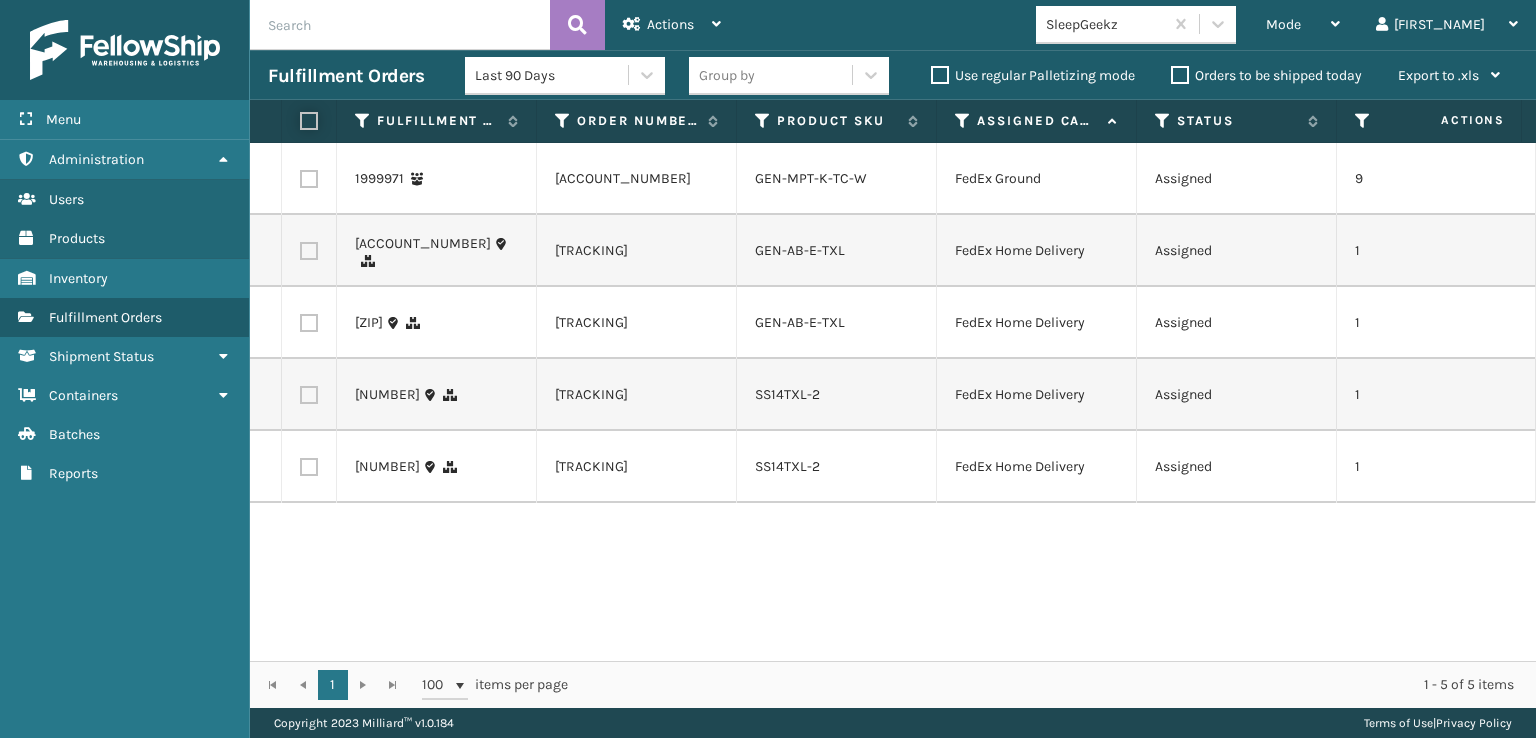 click at bounding box center [300, 121] 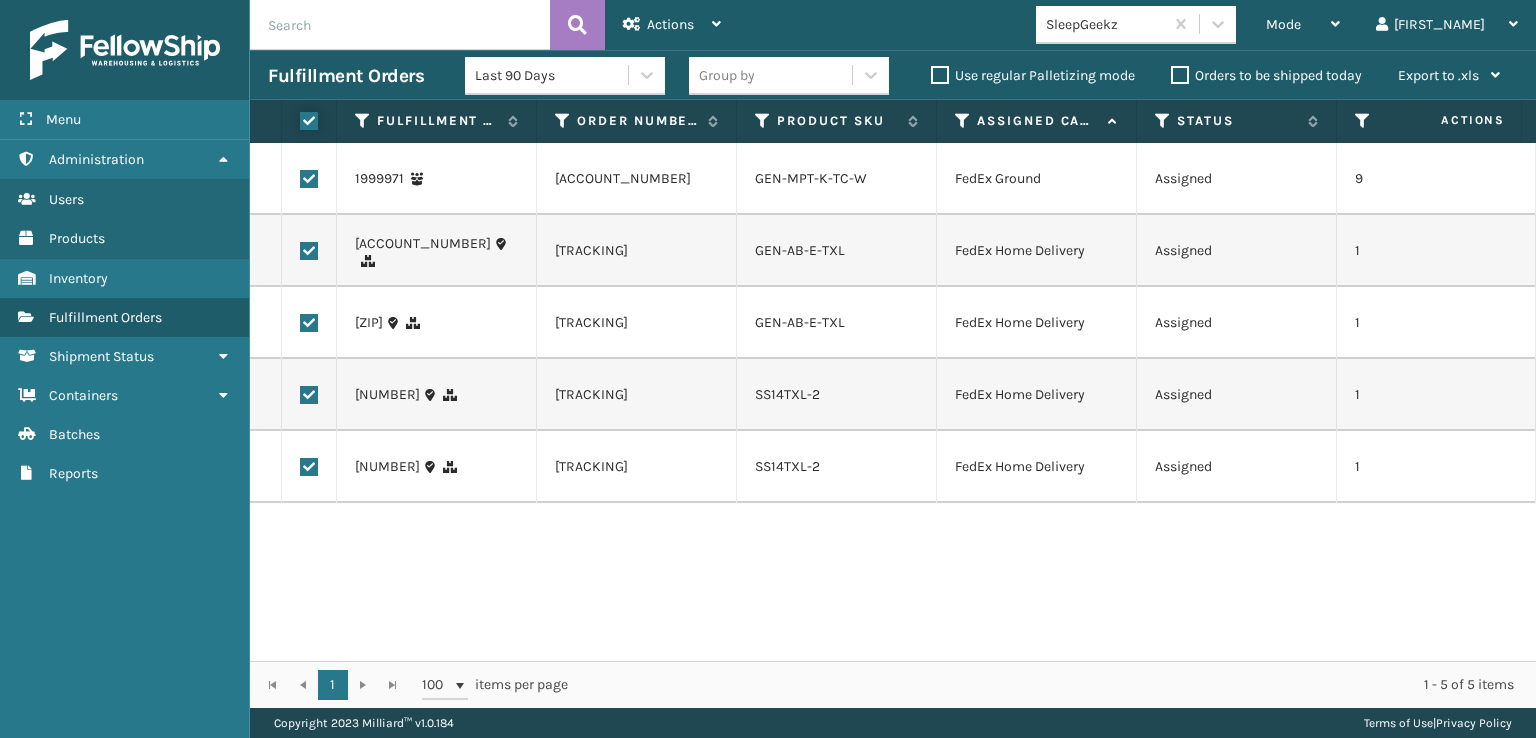 checkbox on "true" 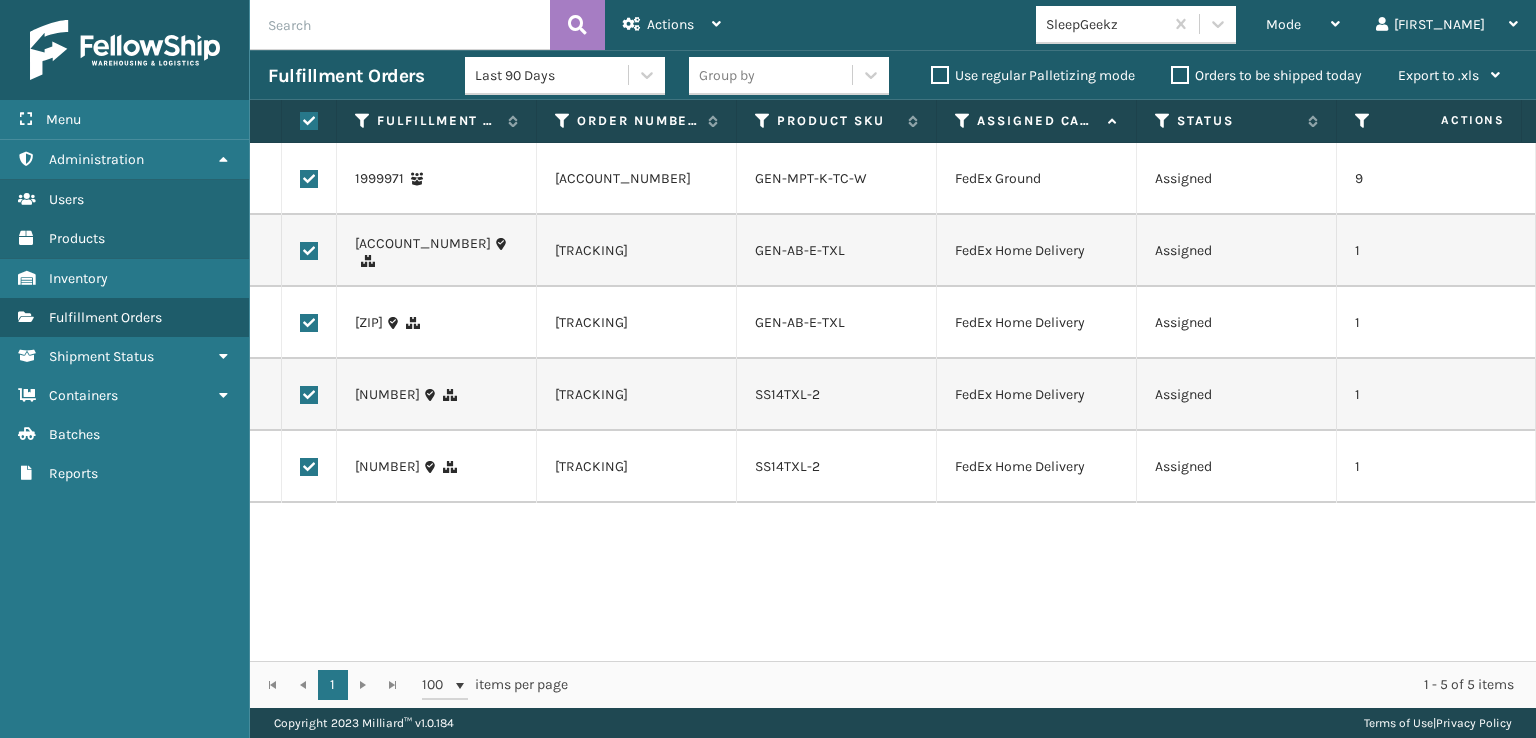click at bounding box center [309, 179] 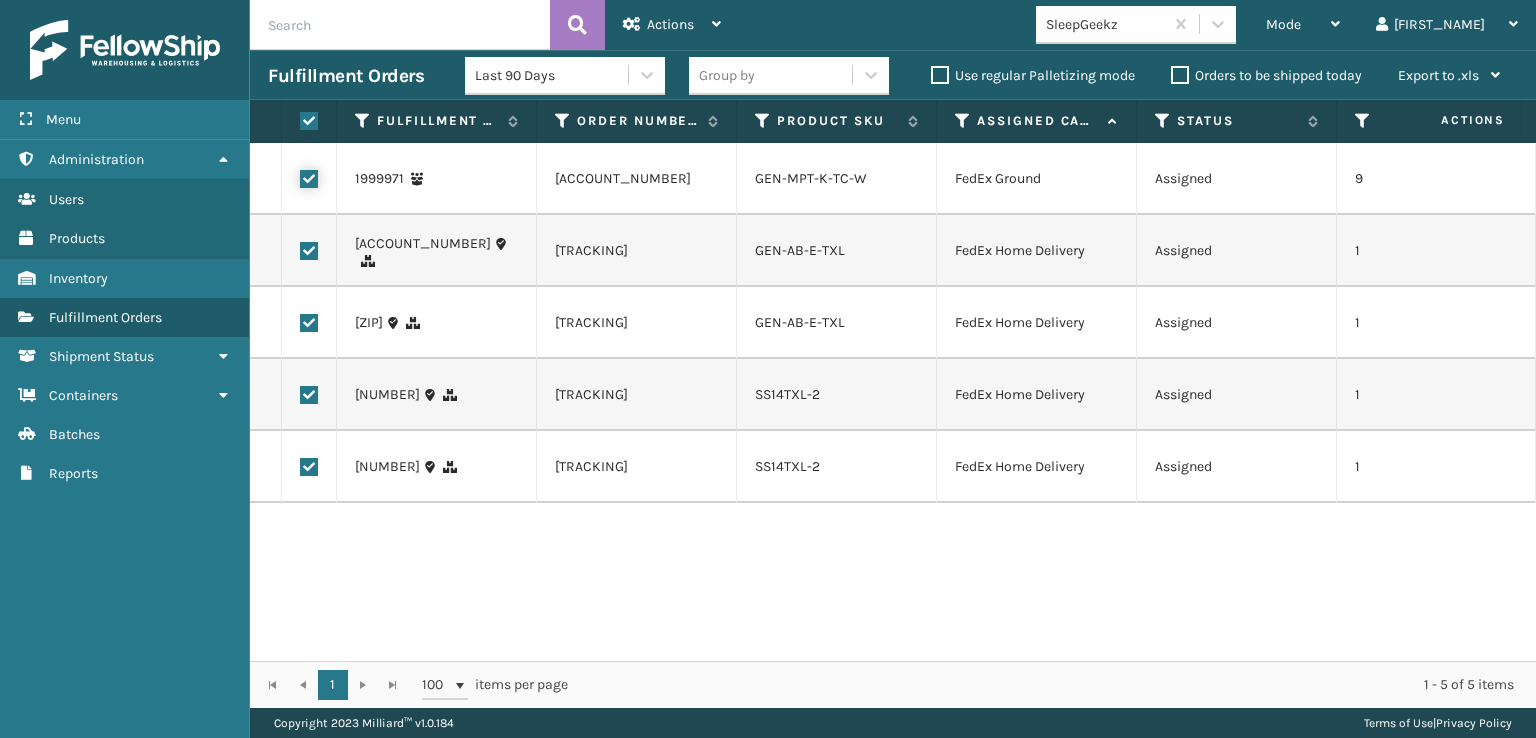 click at bounding box center [300, 176] 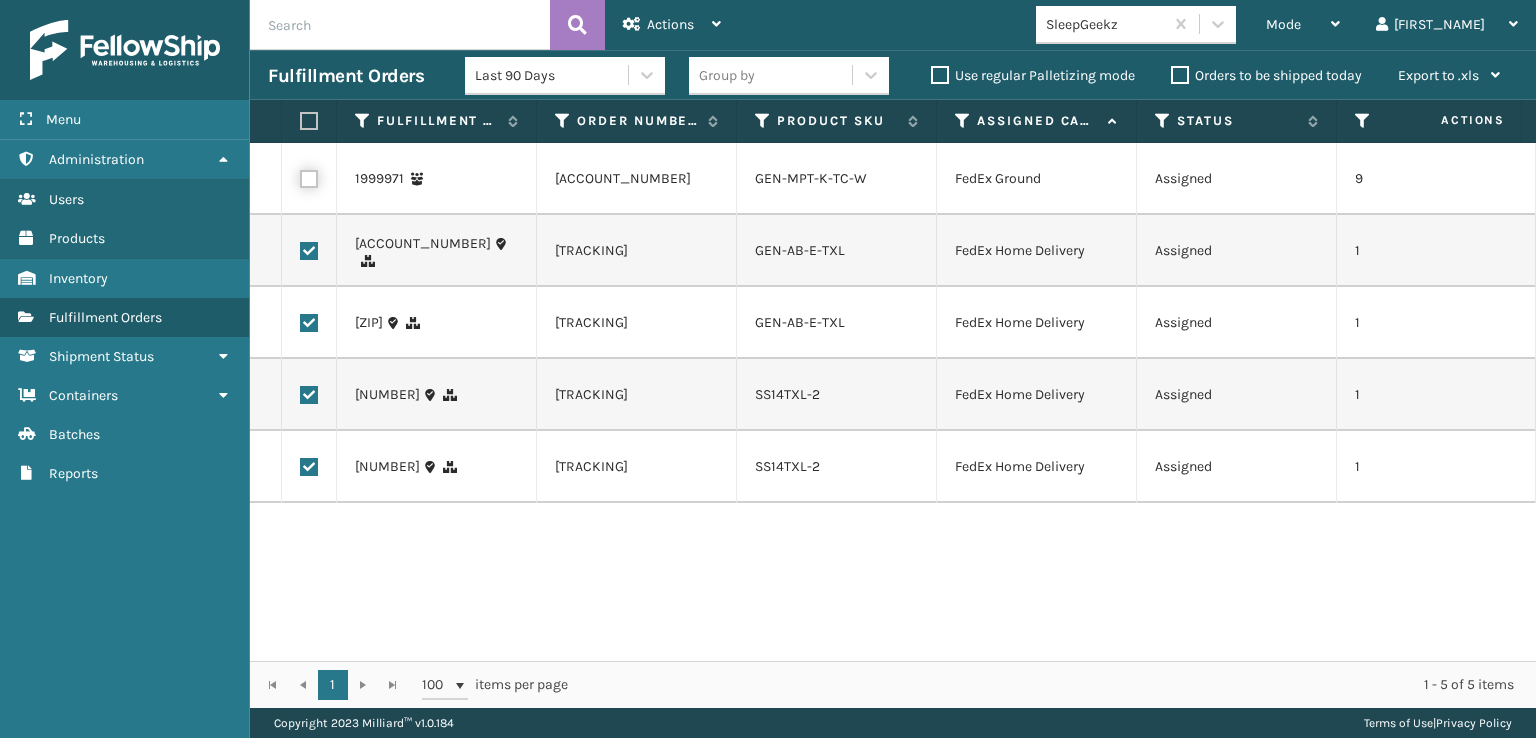 checkbox on "false" 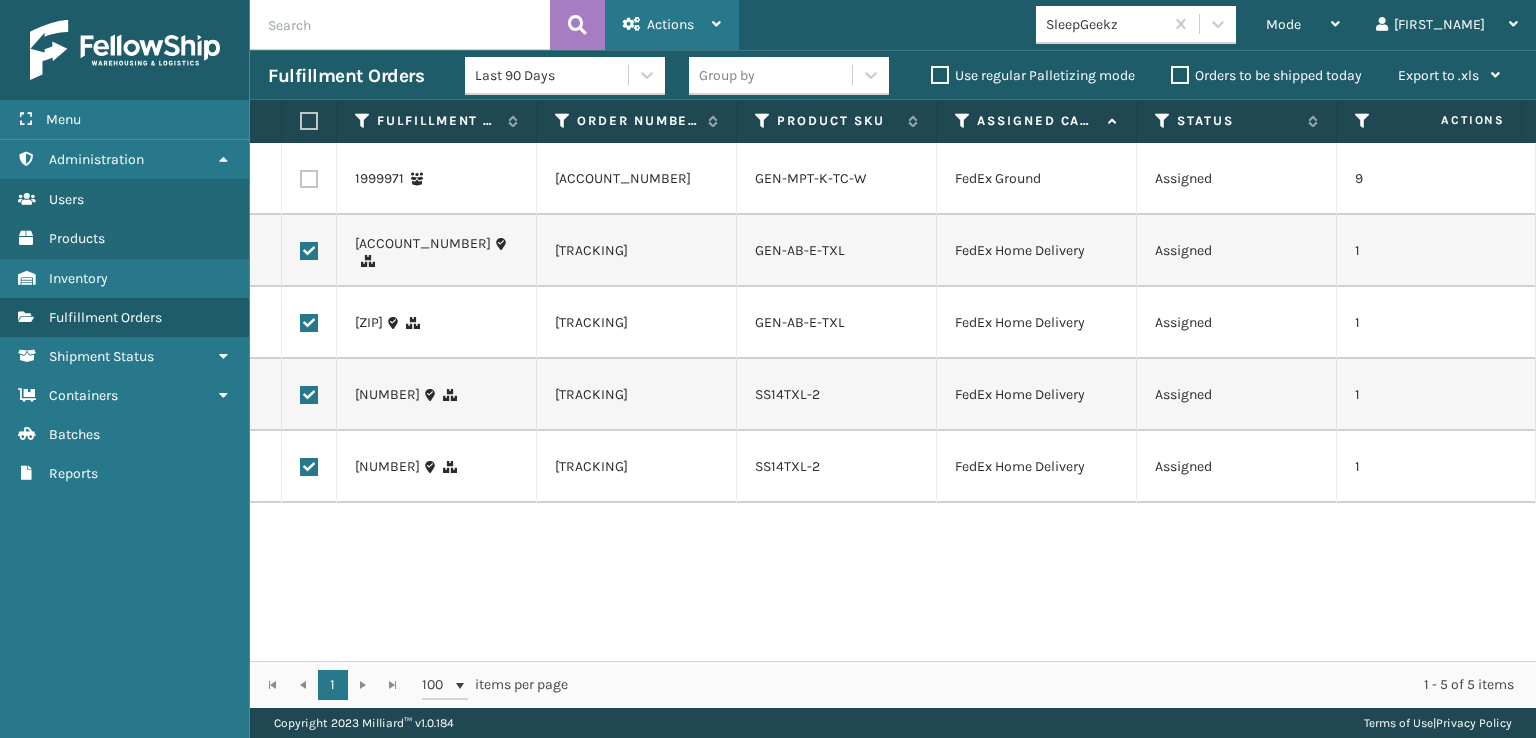 click on "Actions" at bounding box center [672, 25] 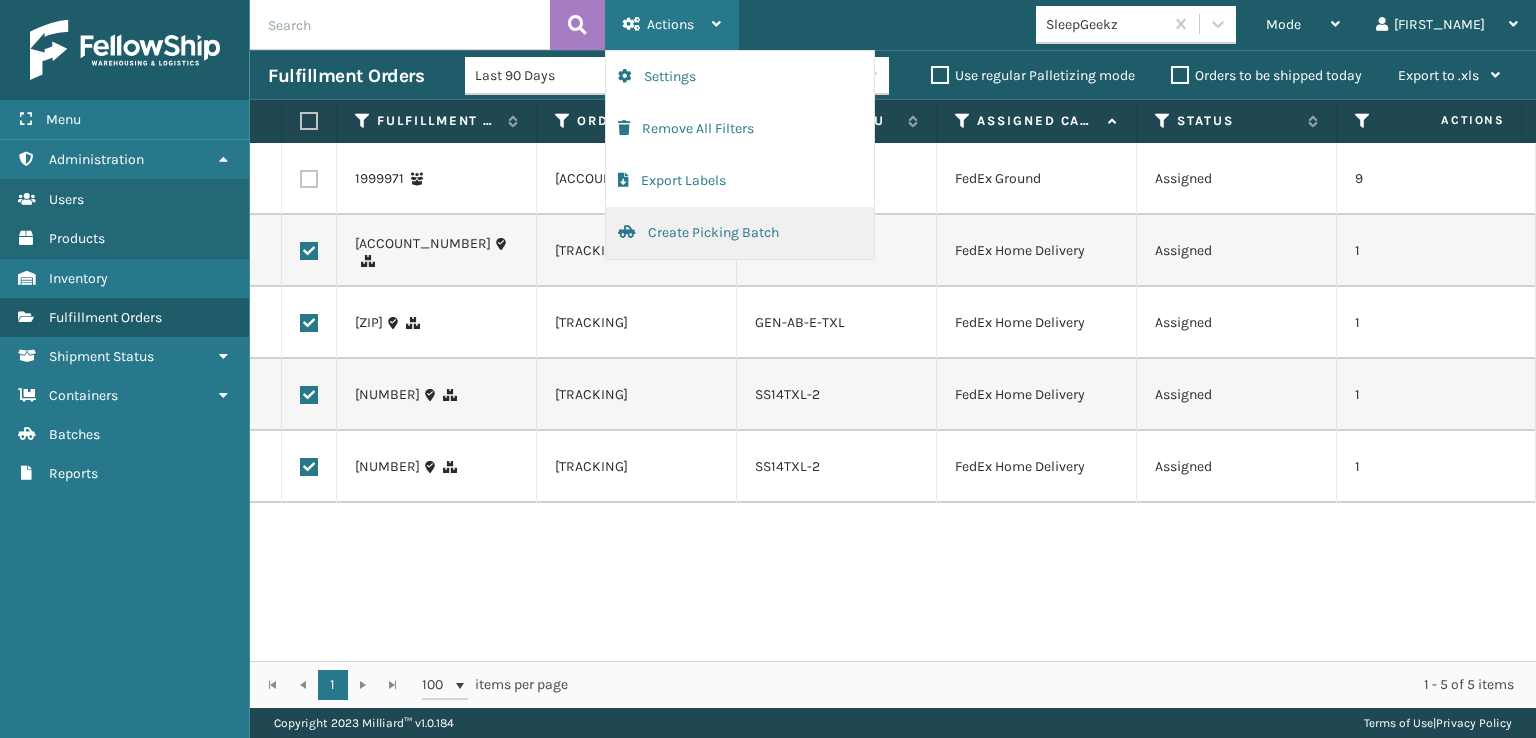 click on "Create Picking Batch" at bounding box center (740, 233) 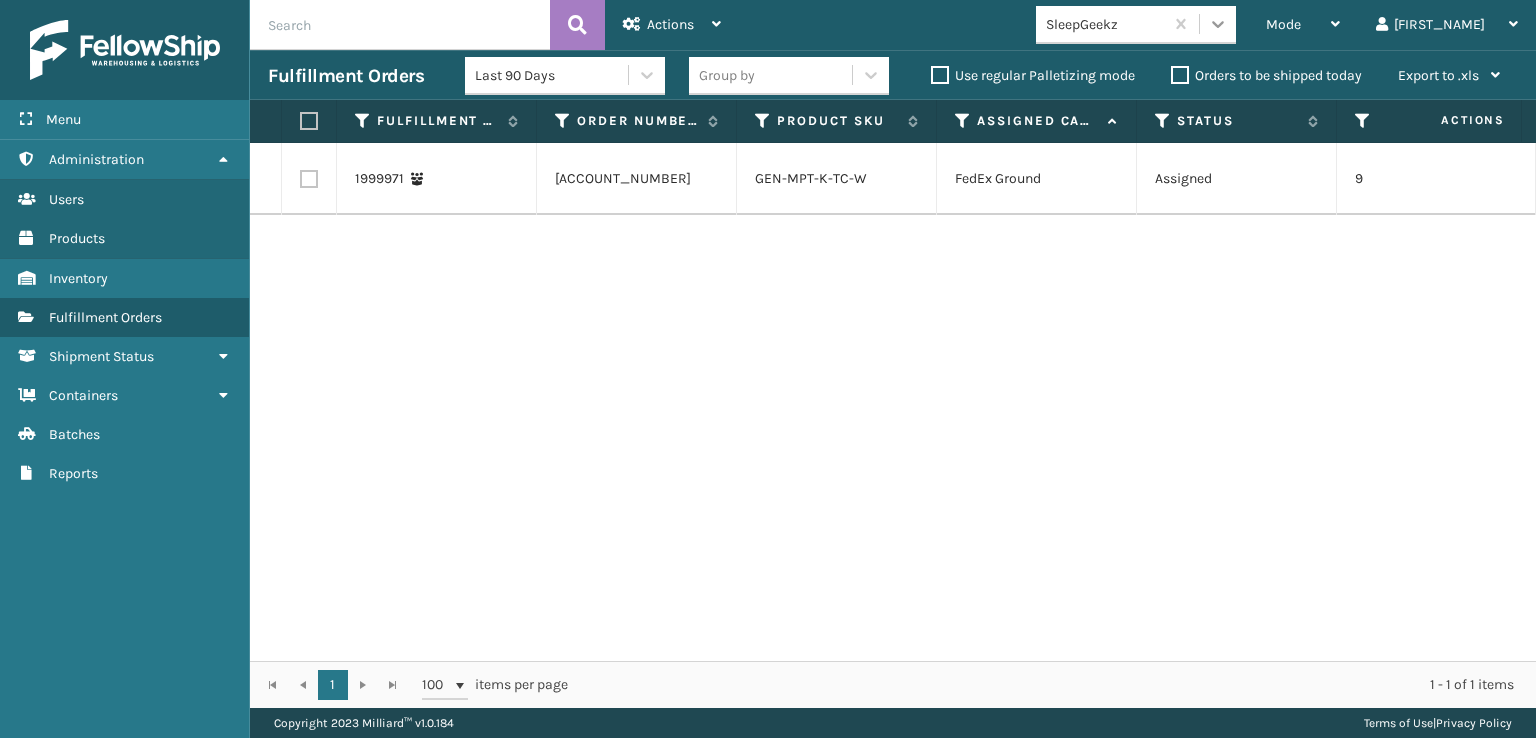 click 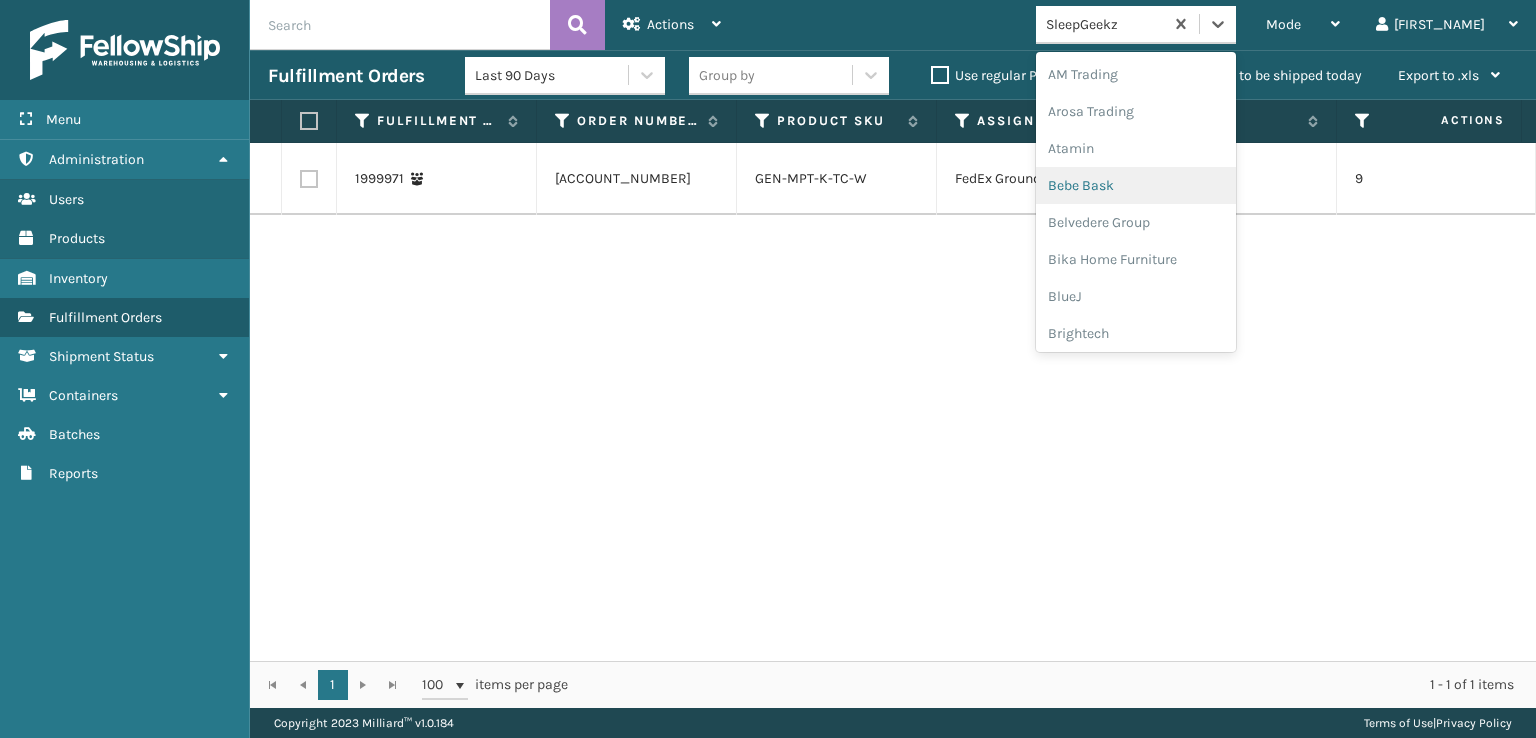 scroll, scrollTop: 632, scrollLeft: 0, axis: vertical 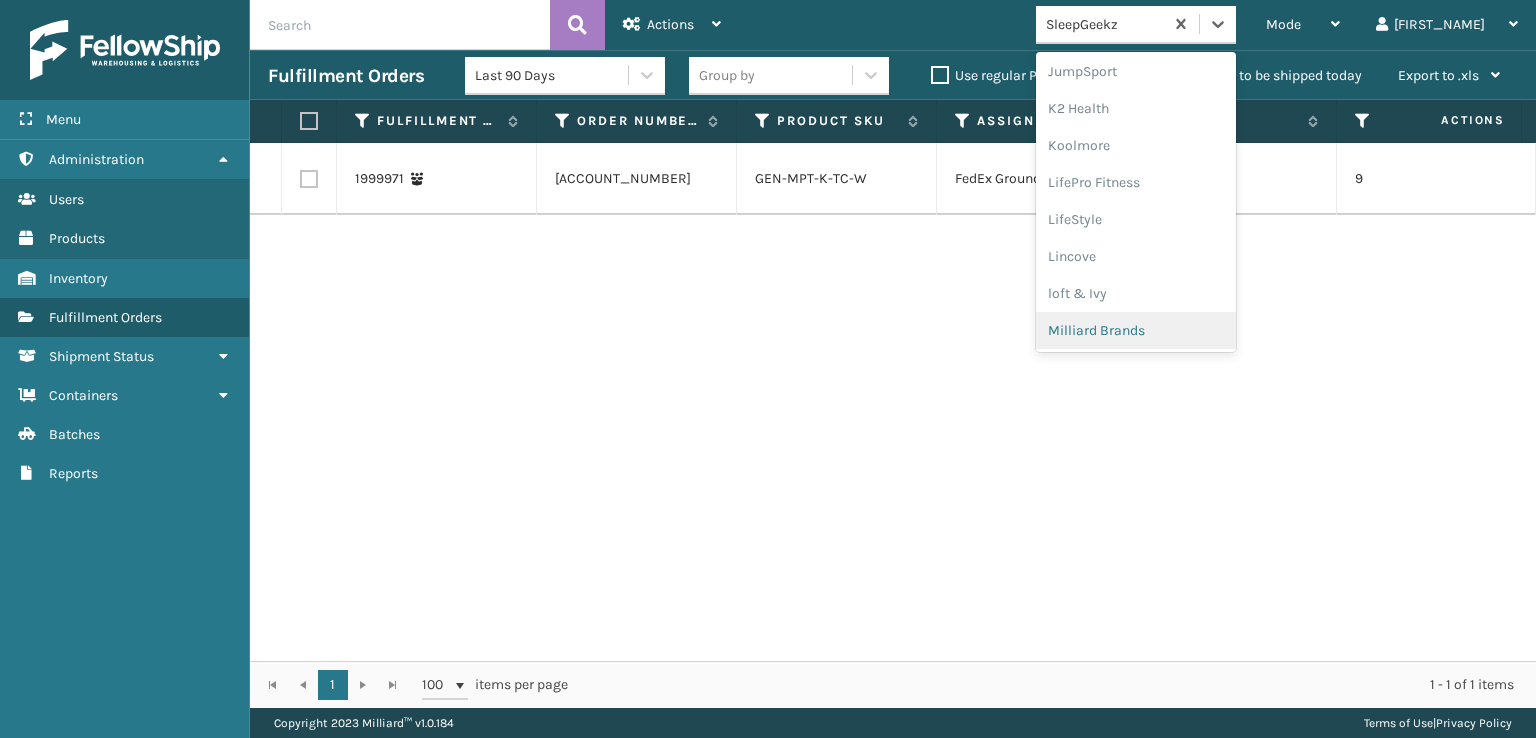 click on "Milliard Brands" at bounding box center (1136, 330) 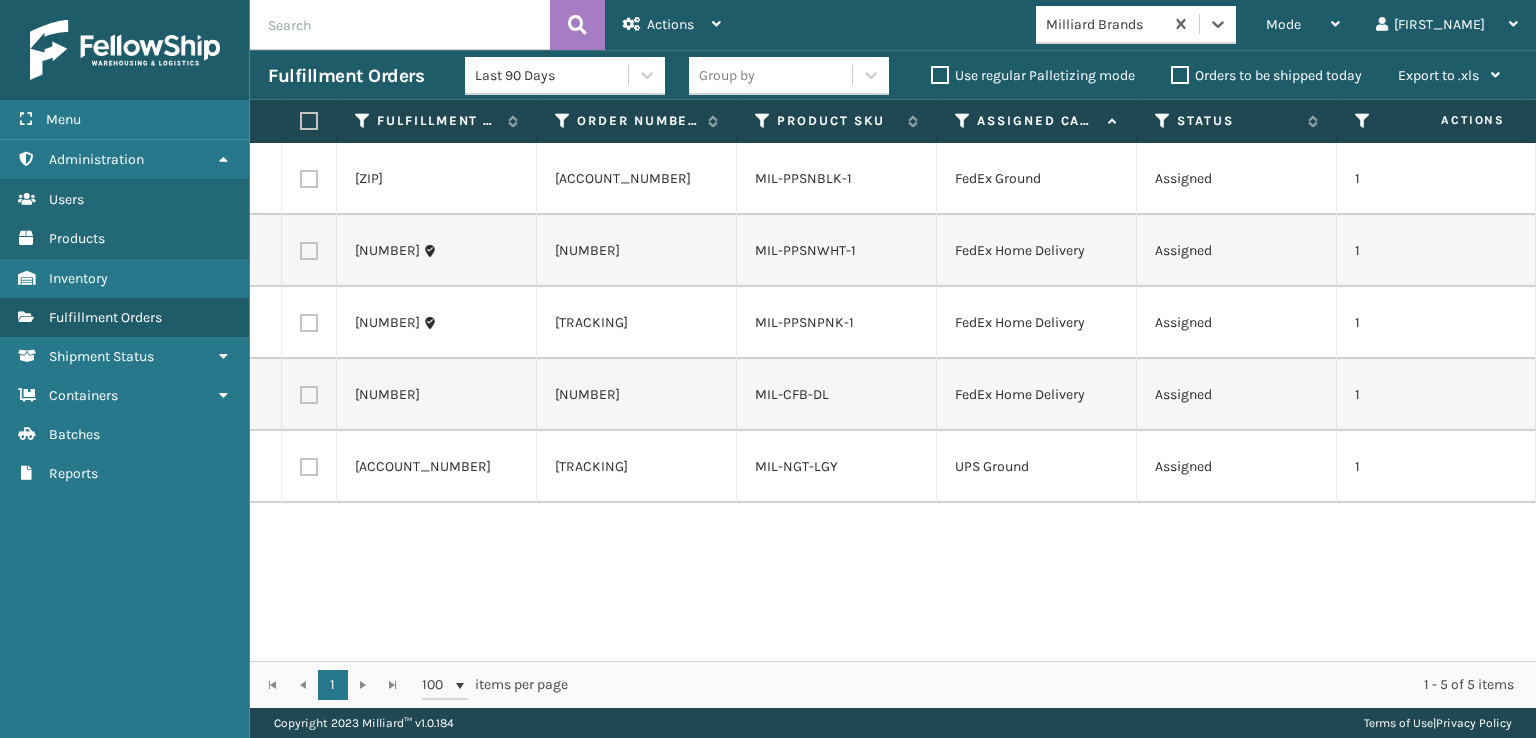 click at bounding box center (309, 121) 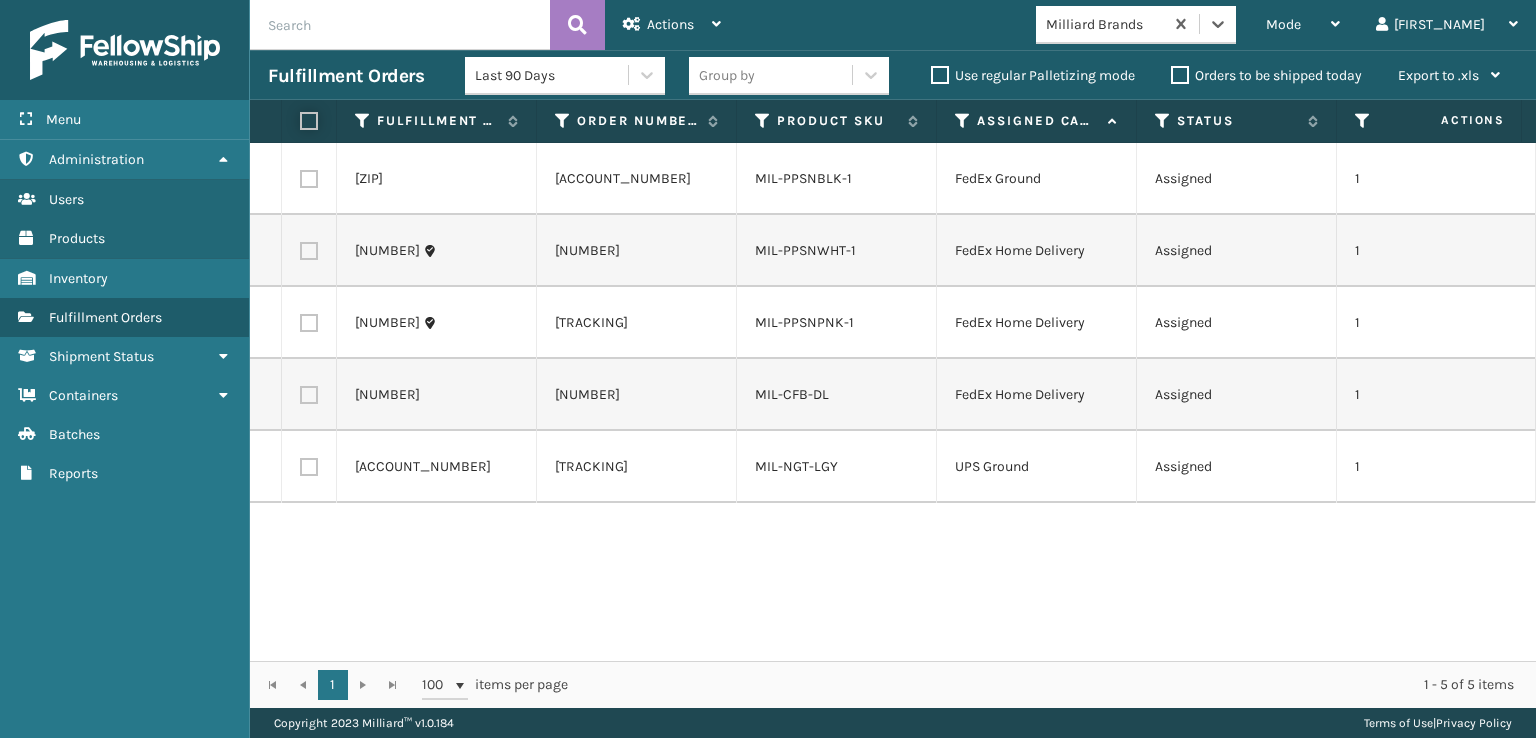click at bounding box center (300, 121) 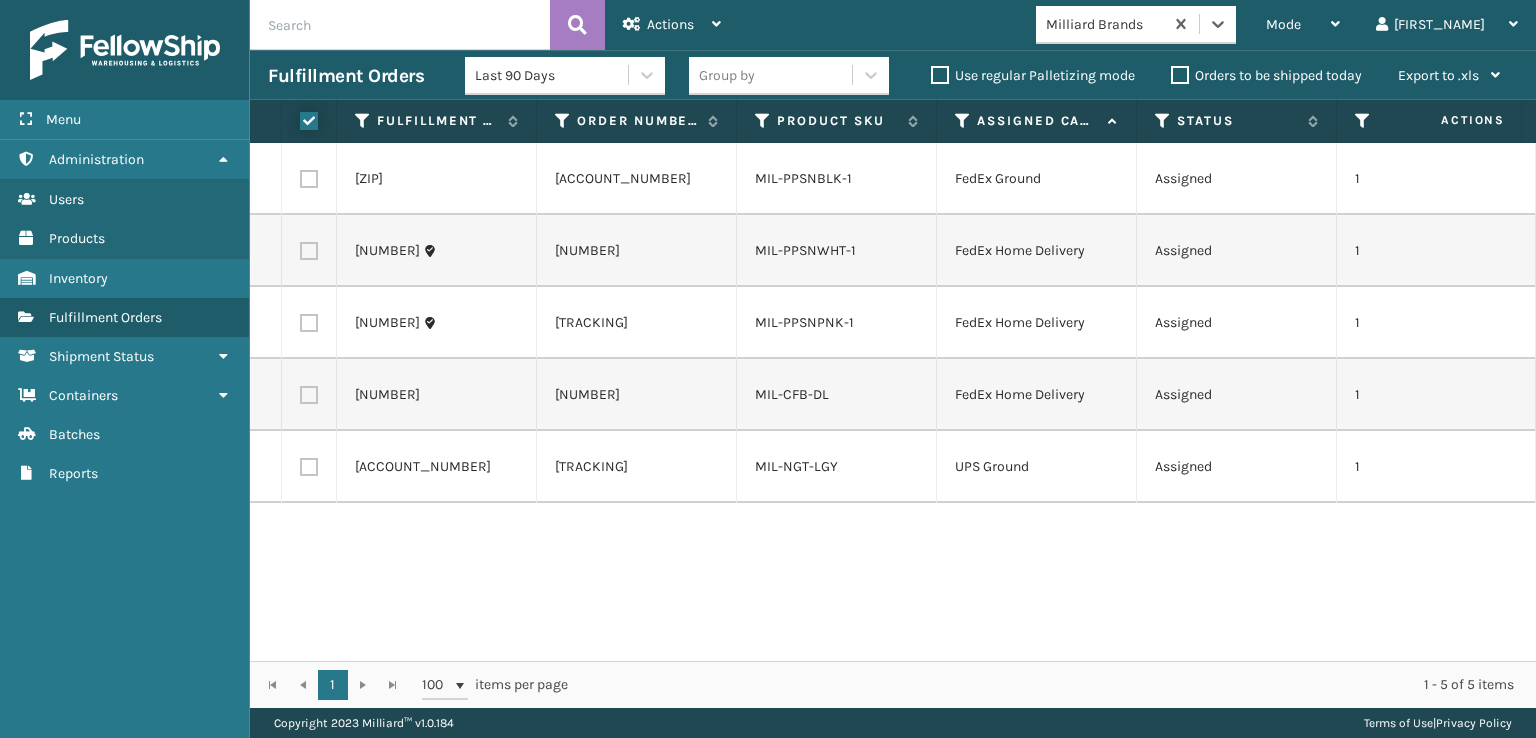 checkbox on "true" 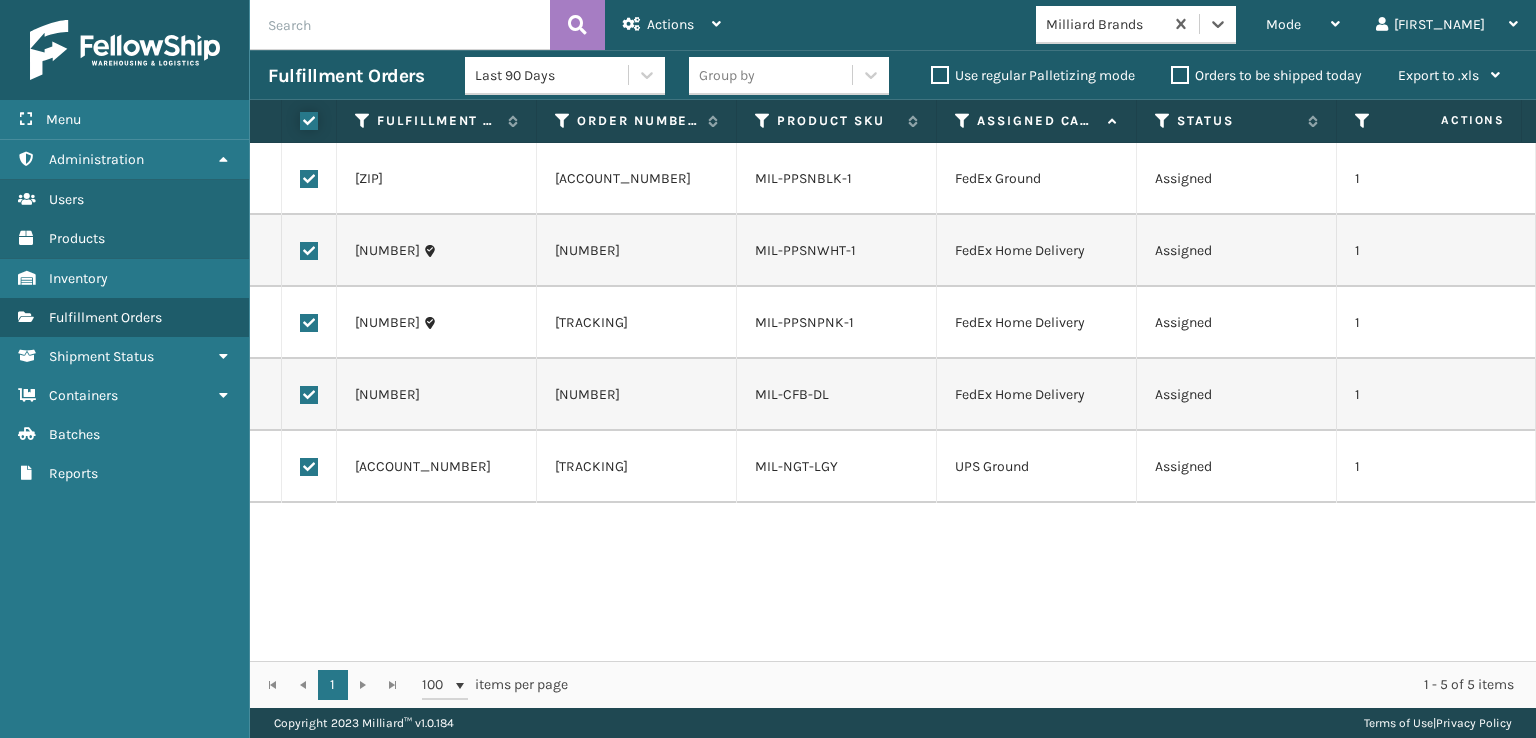 checkbox on "true" 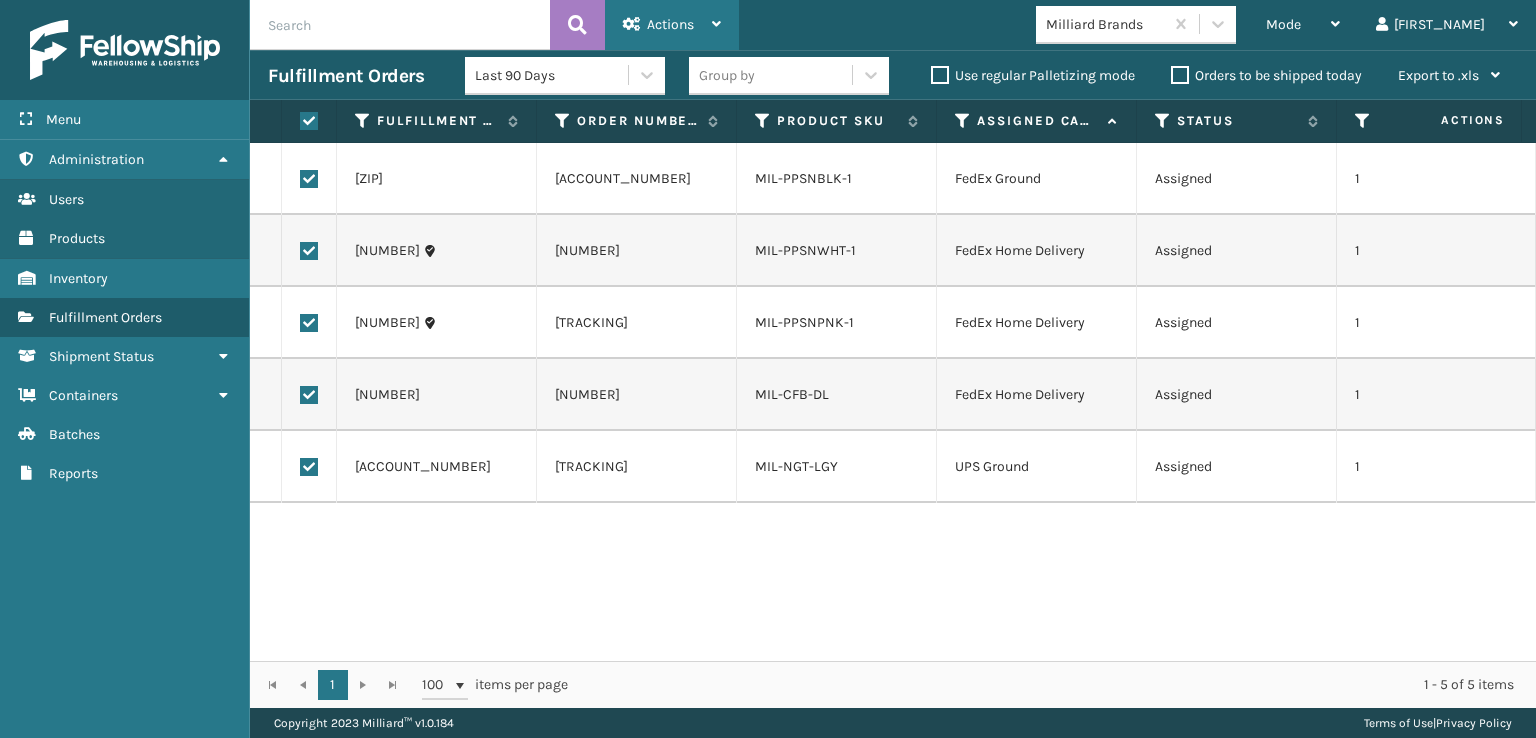 click on "Actions" at bounding box center (670, 24) 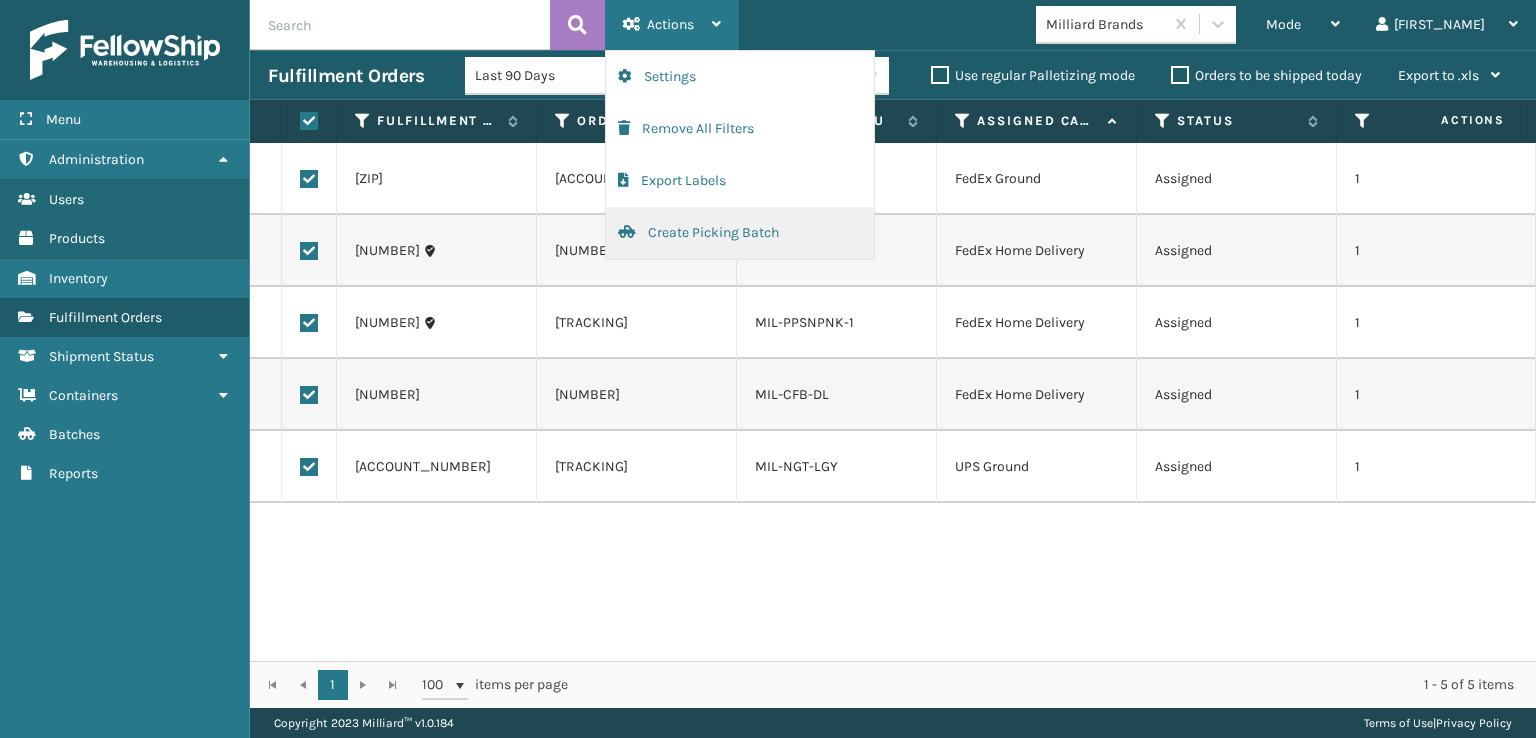click on "Create Picking Batch" at bounding box center [740, 233] 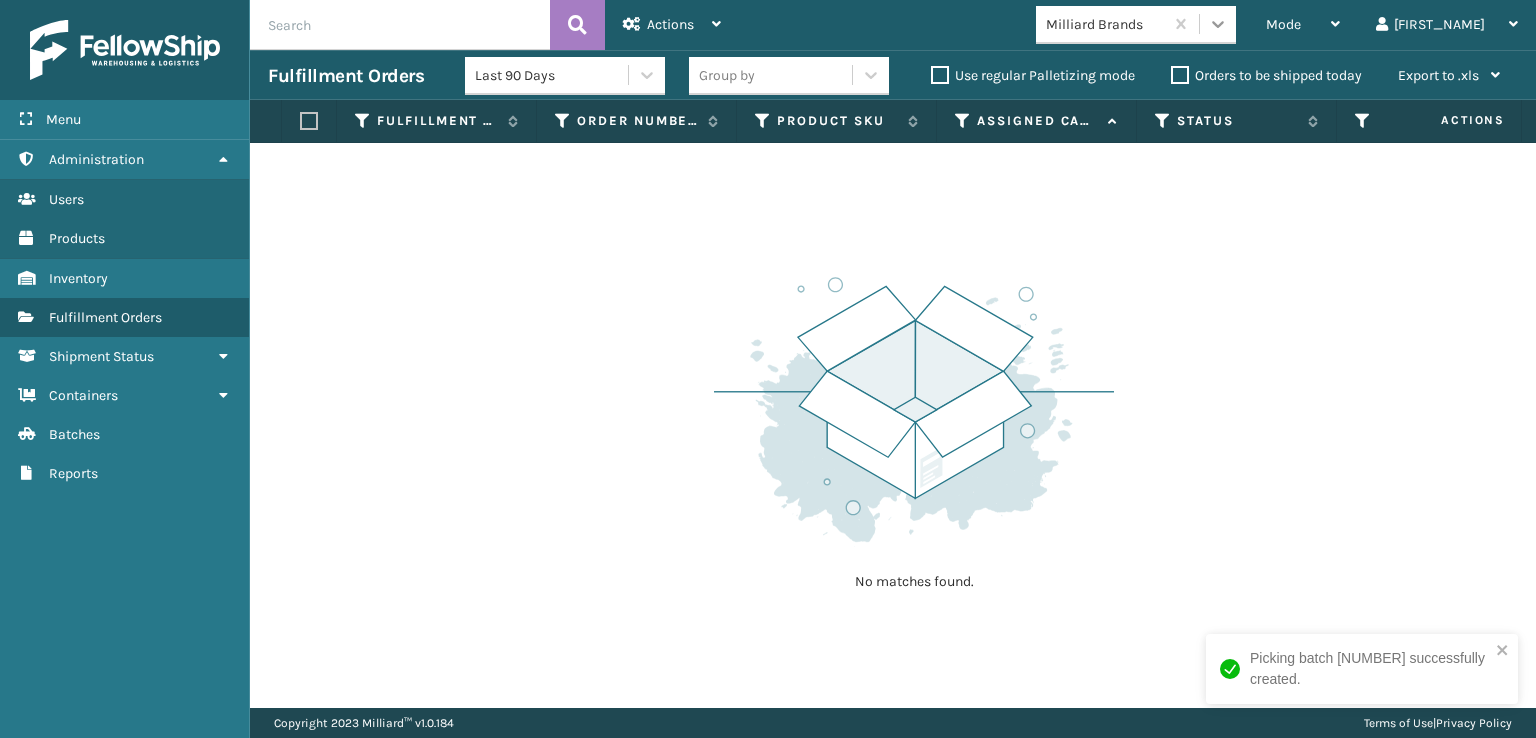 click 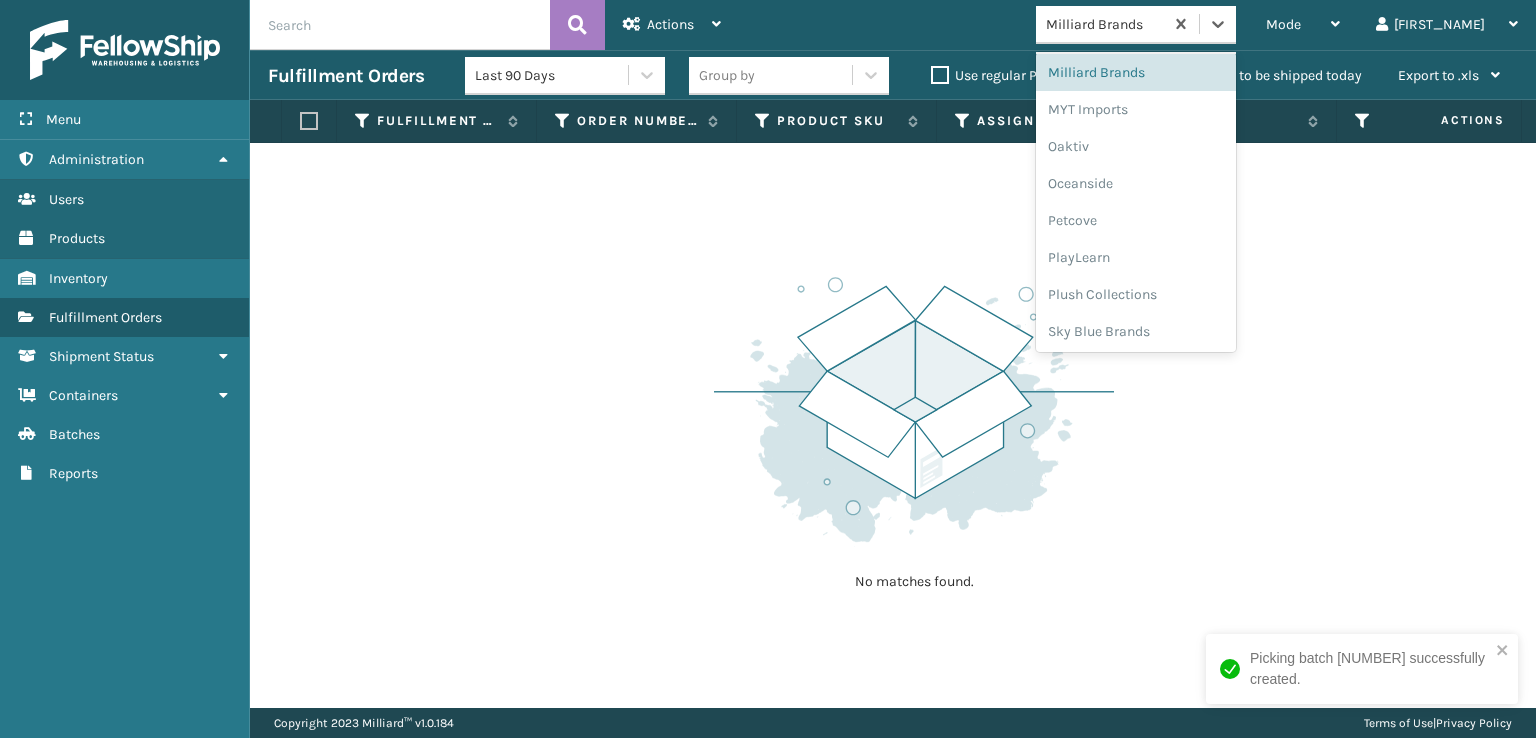 scroll, scrollTop: 966, scrollLeft: 0, axis: vertical 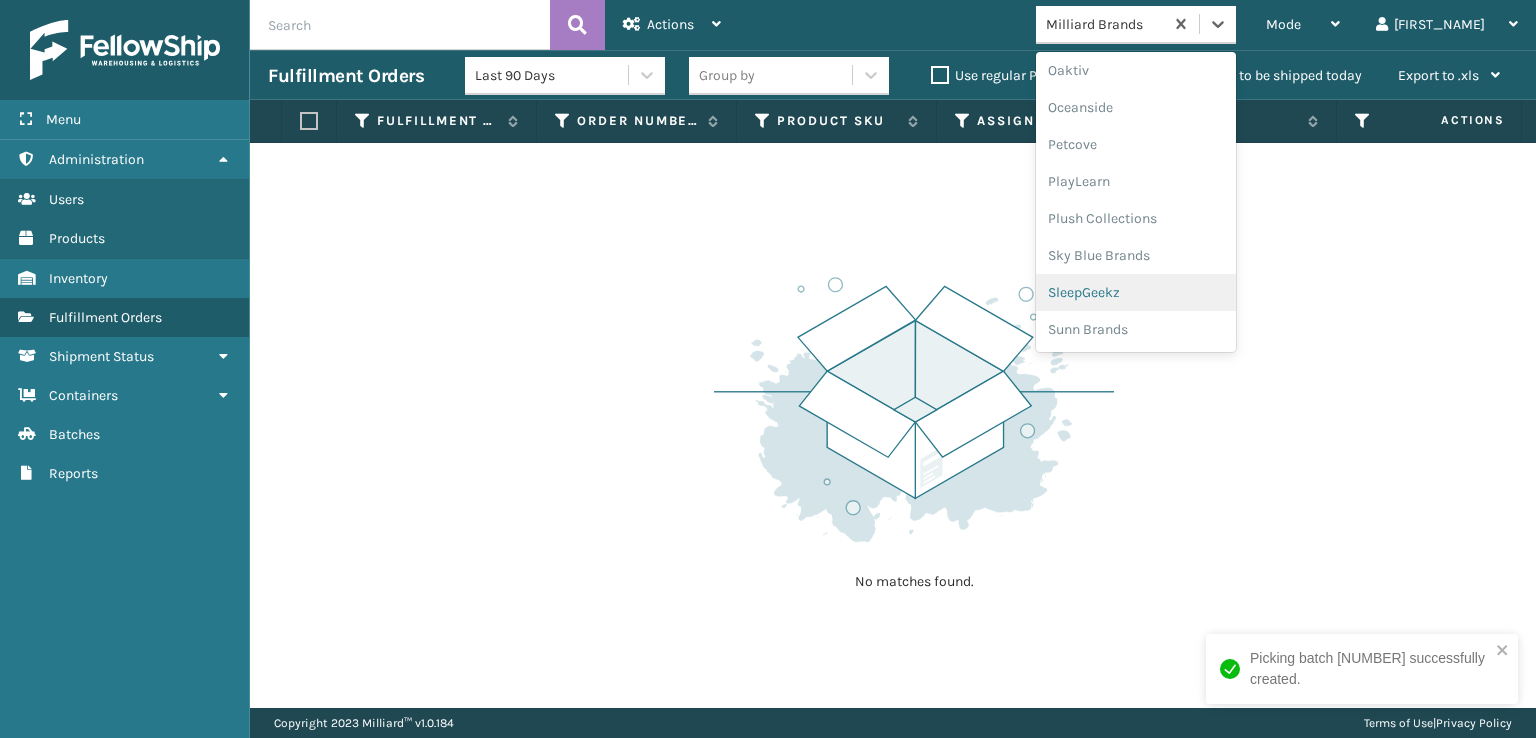 click on "SleepGeekz" at bounding box center (1136, 292) 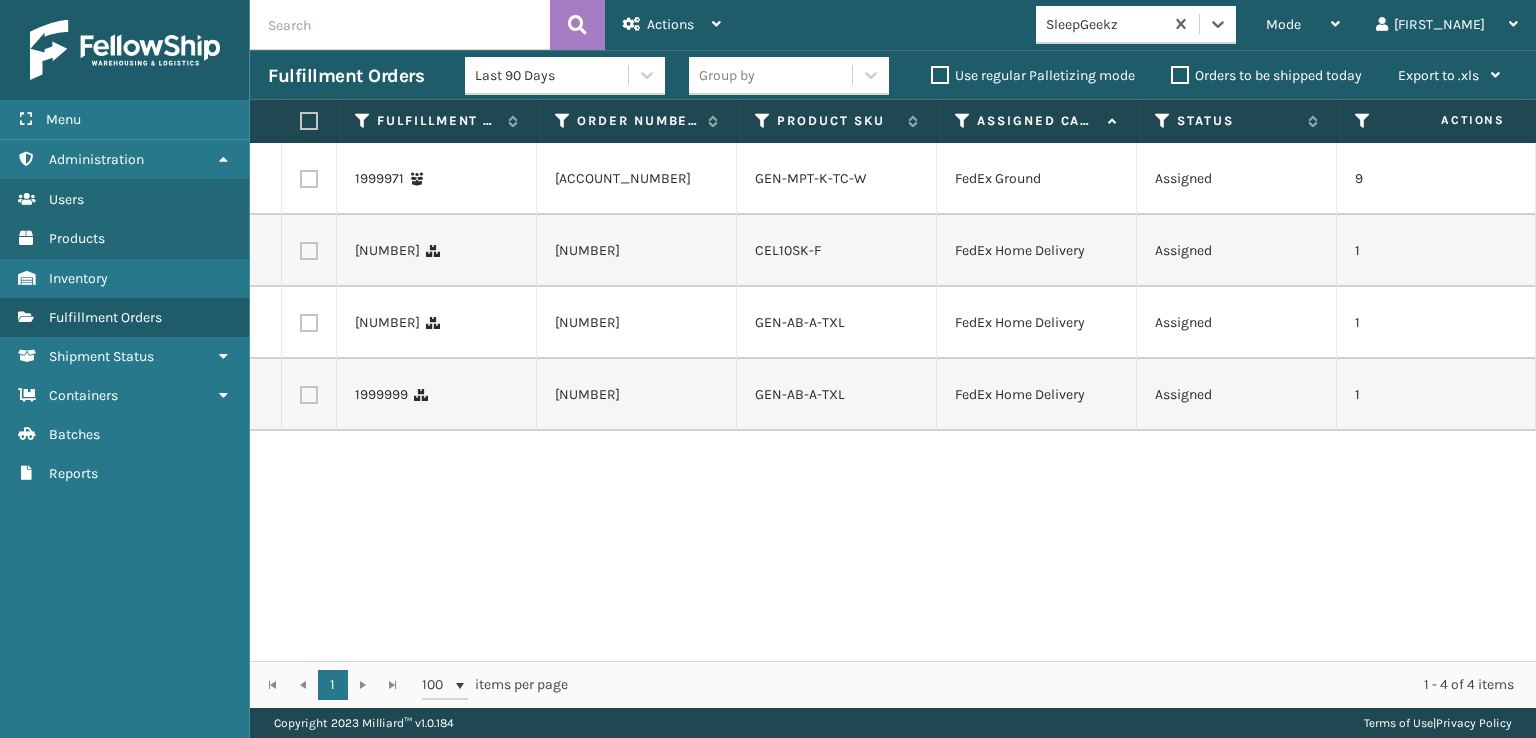 click at bounding box center [309, 395] 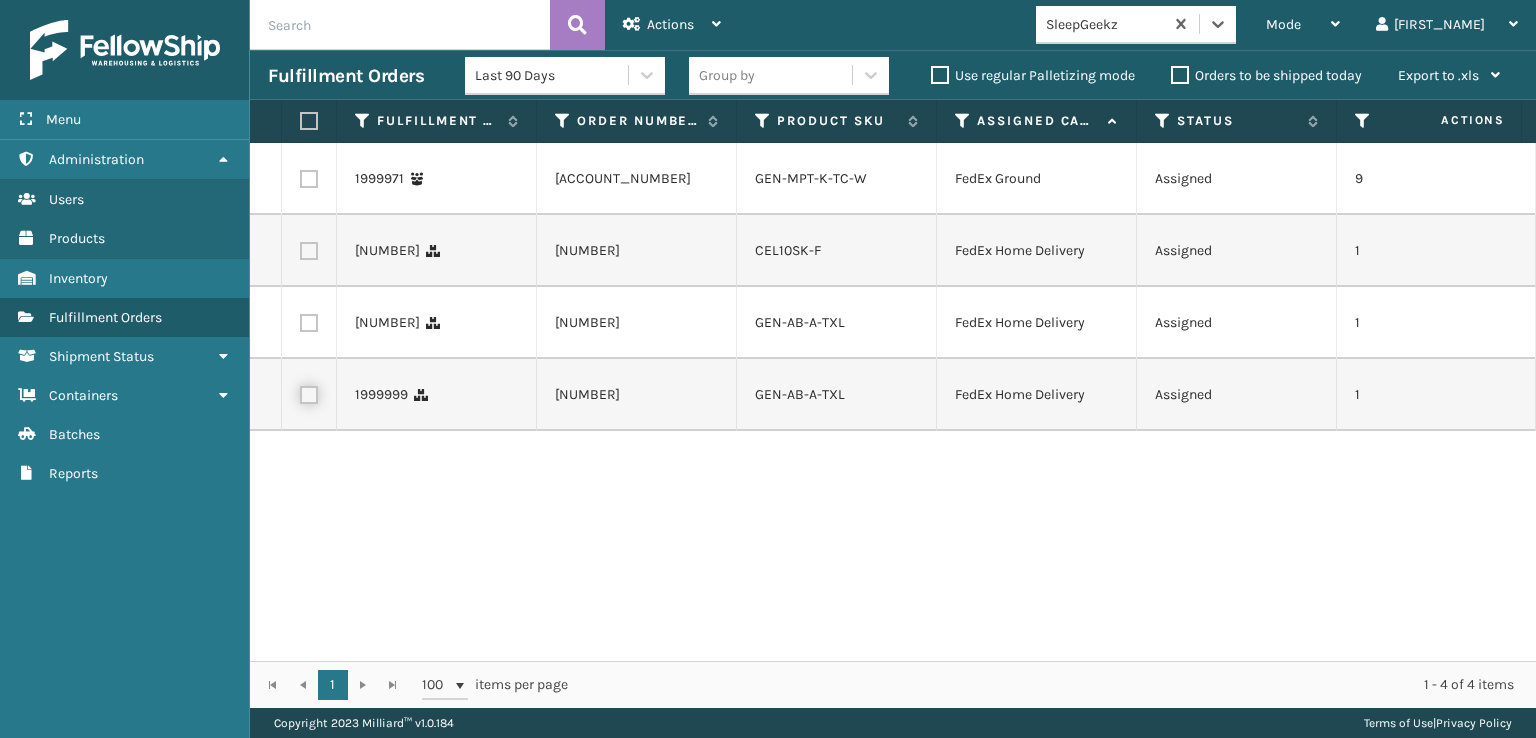 click at bounding box center [300, 392] 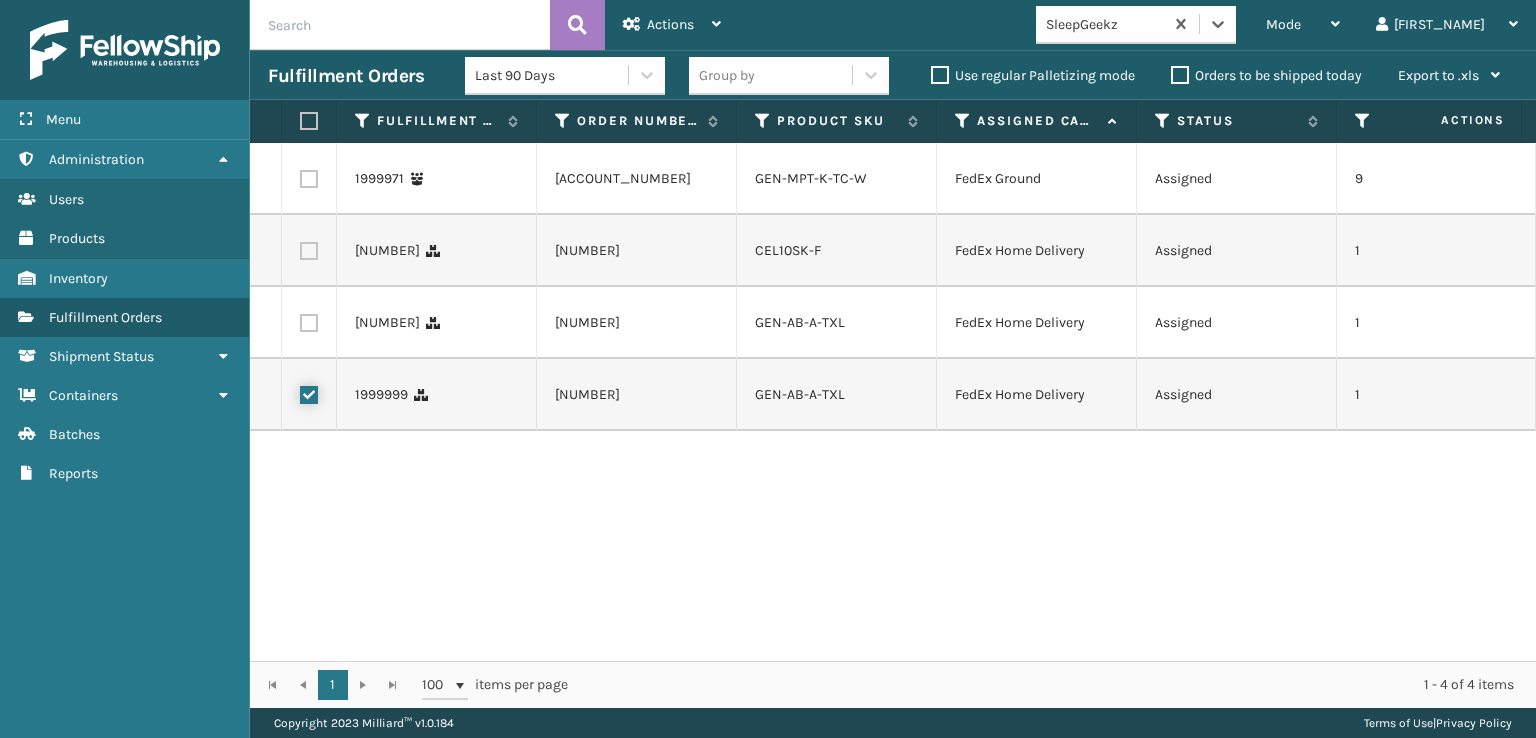 checkbox on "true" 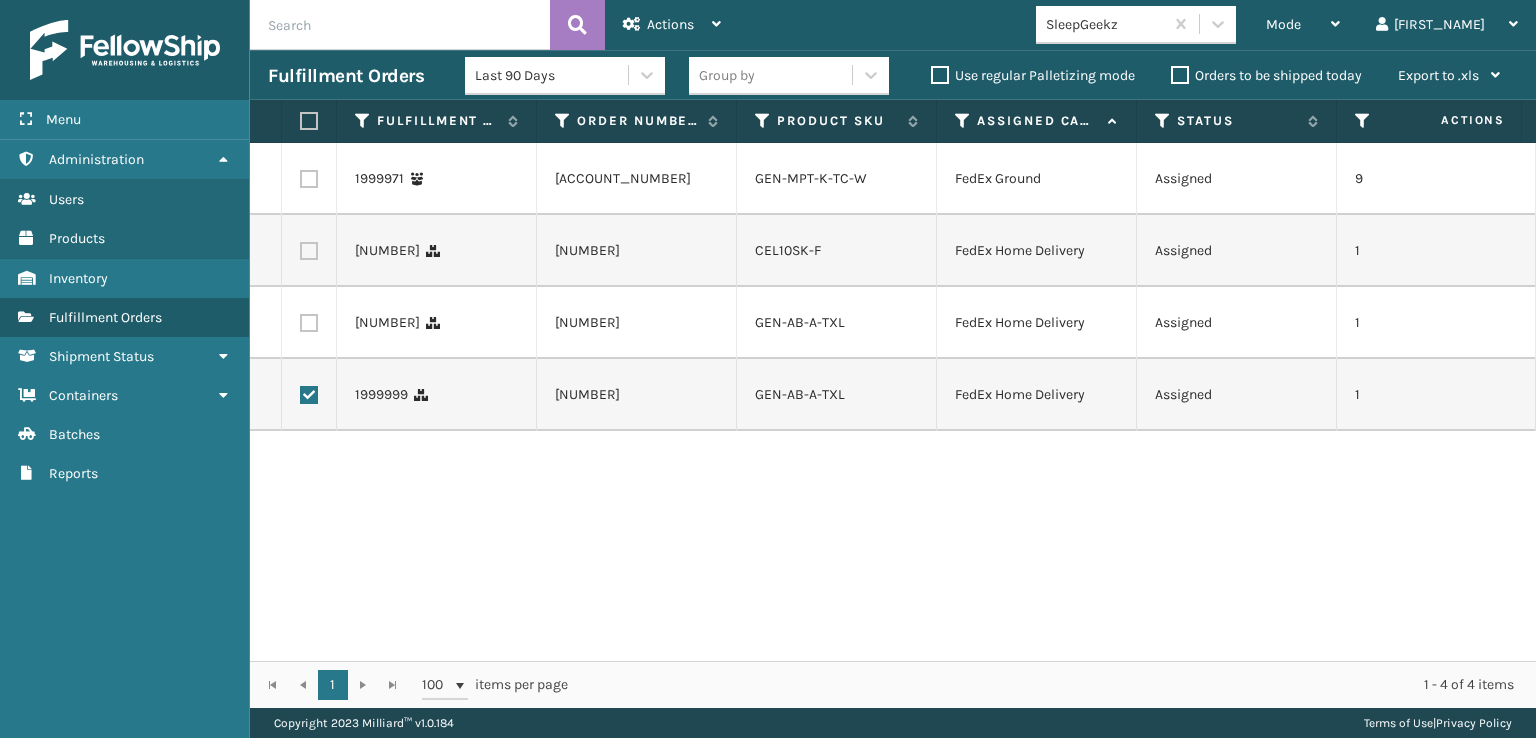 click at bounding box center [309, 323] 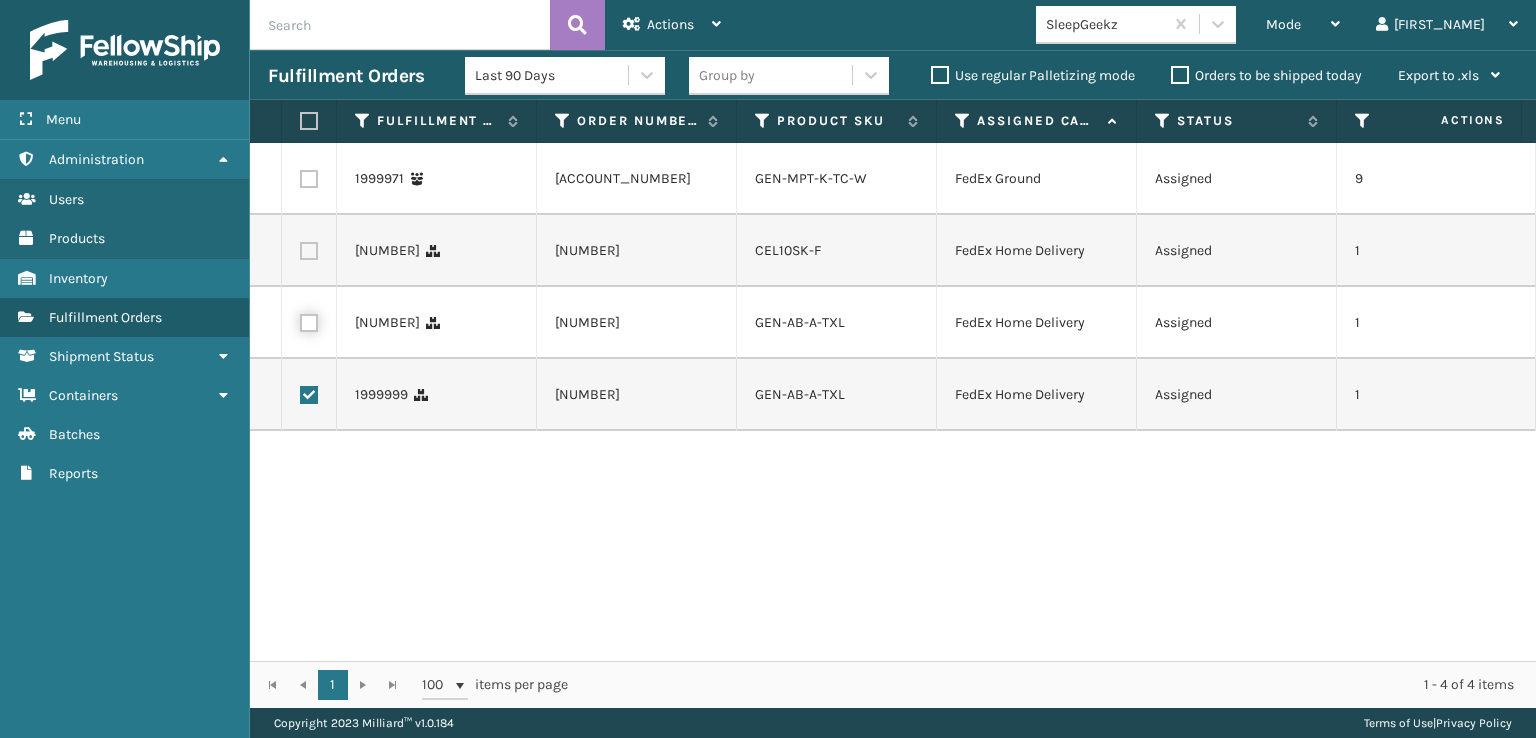 click at bounding box center [300, 320] 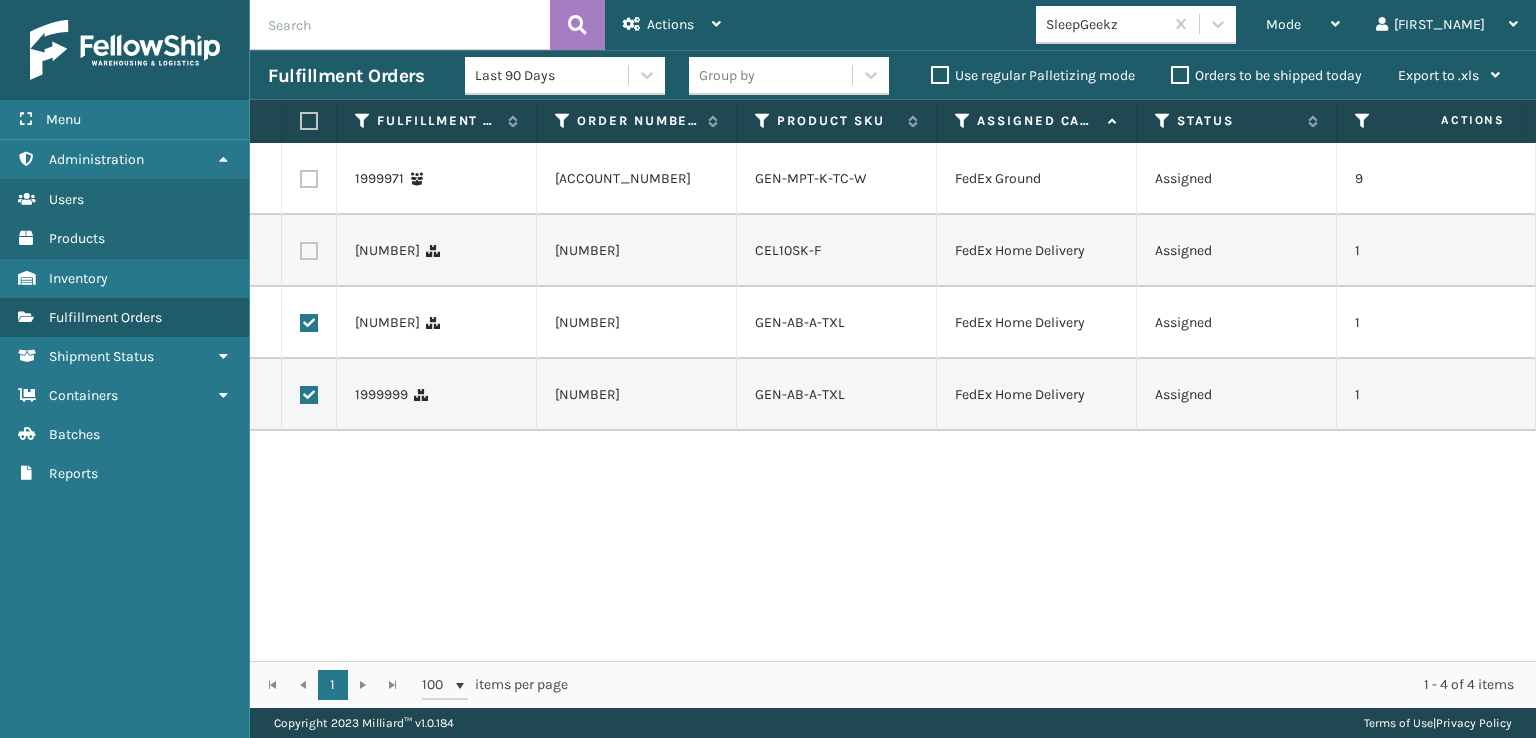 click at bounding box center (309, 251) 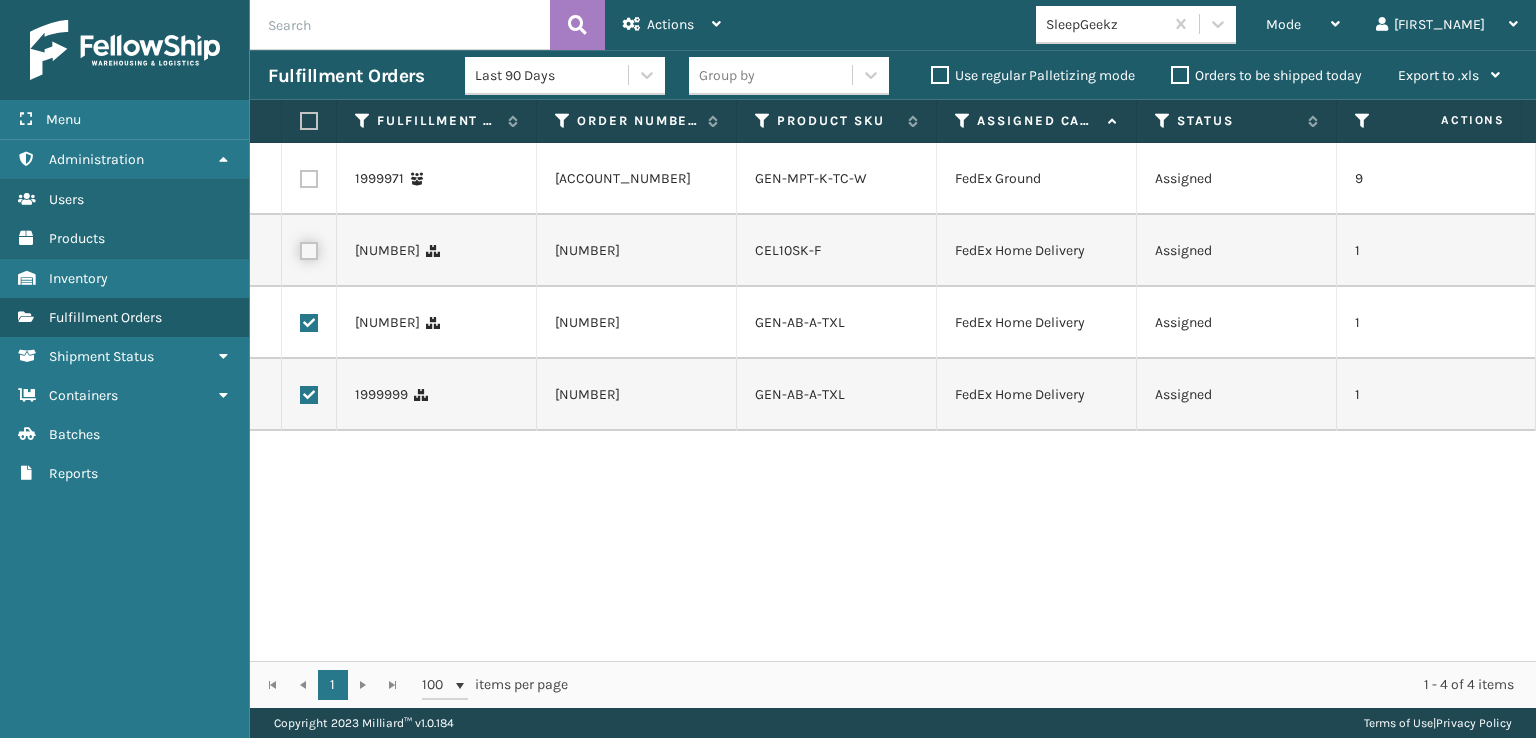 click at bounding box center [300, 248] 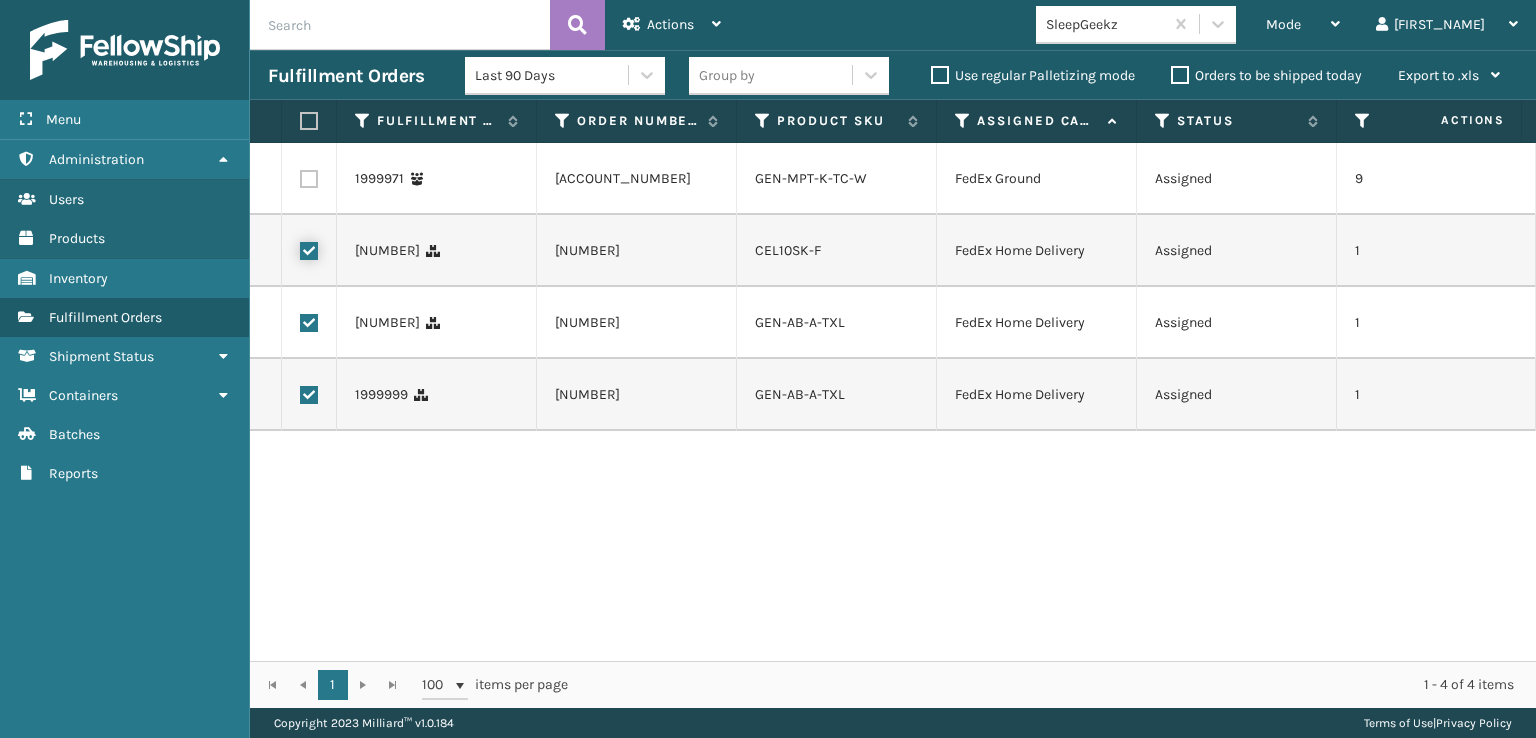 checkbox on "true" 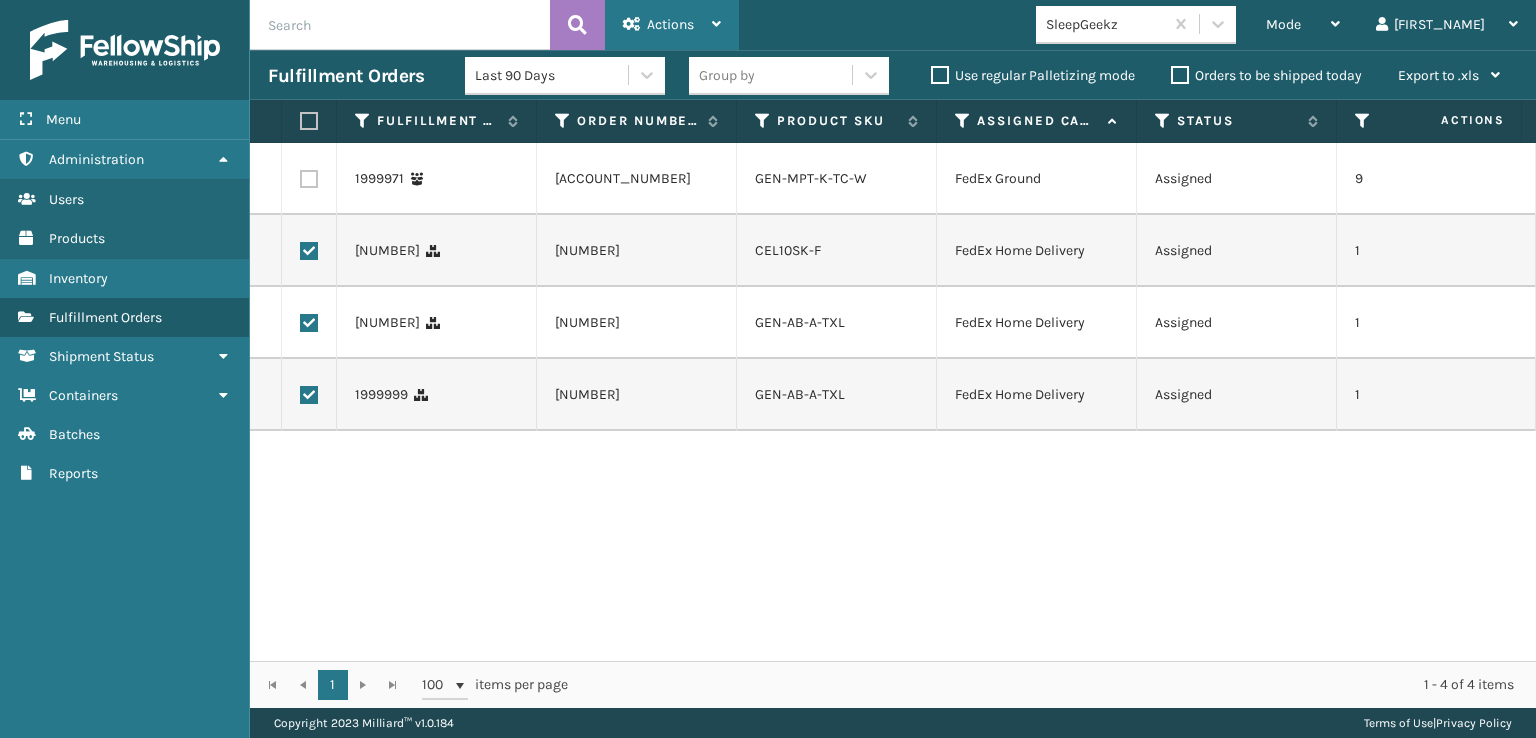 drag, startPoint x: 646, startPoint y: 29, endPoint x: 651, endPoint y: 38, distance: 10.29563 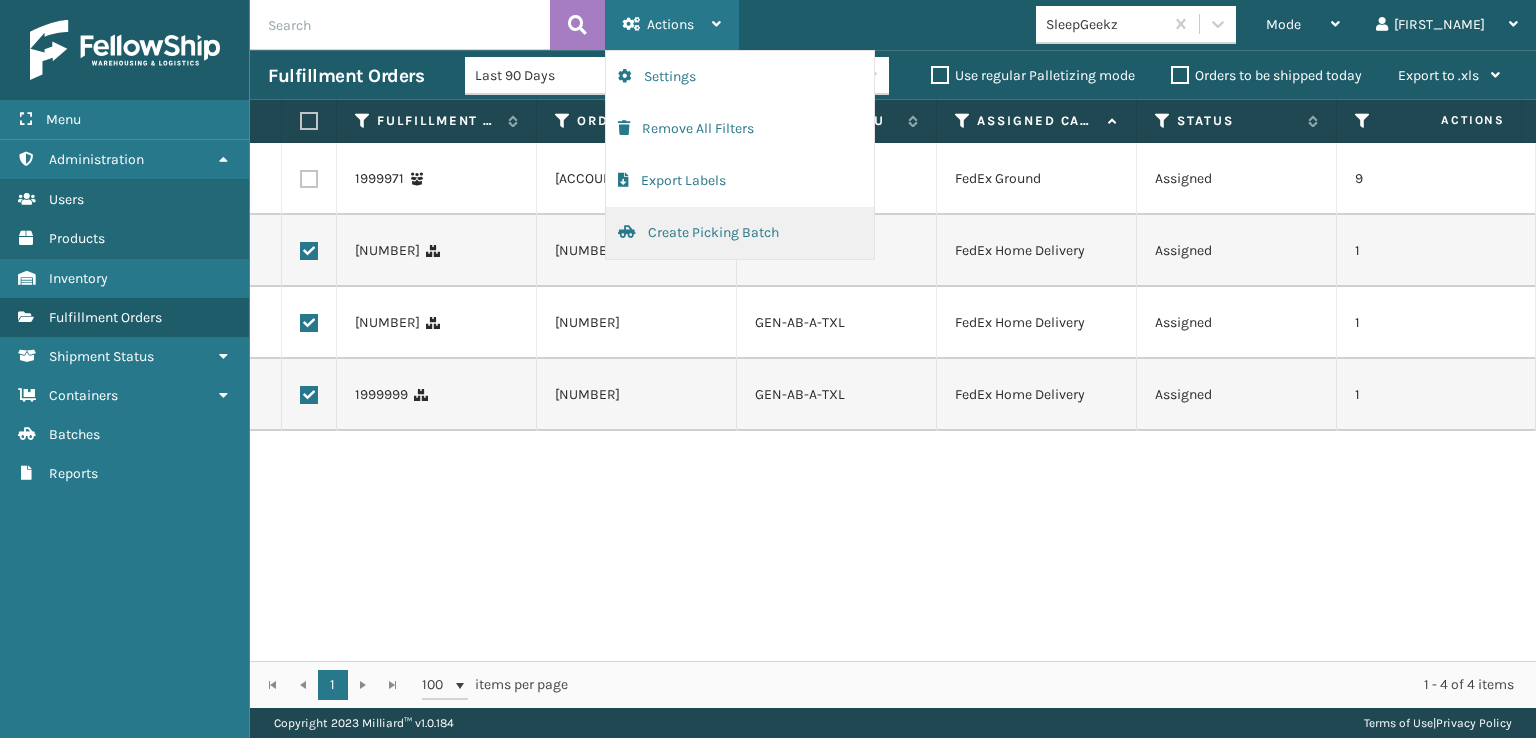click on "Create Picking Batch" at bounding box center [740, 233] 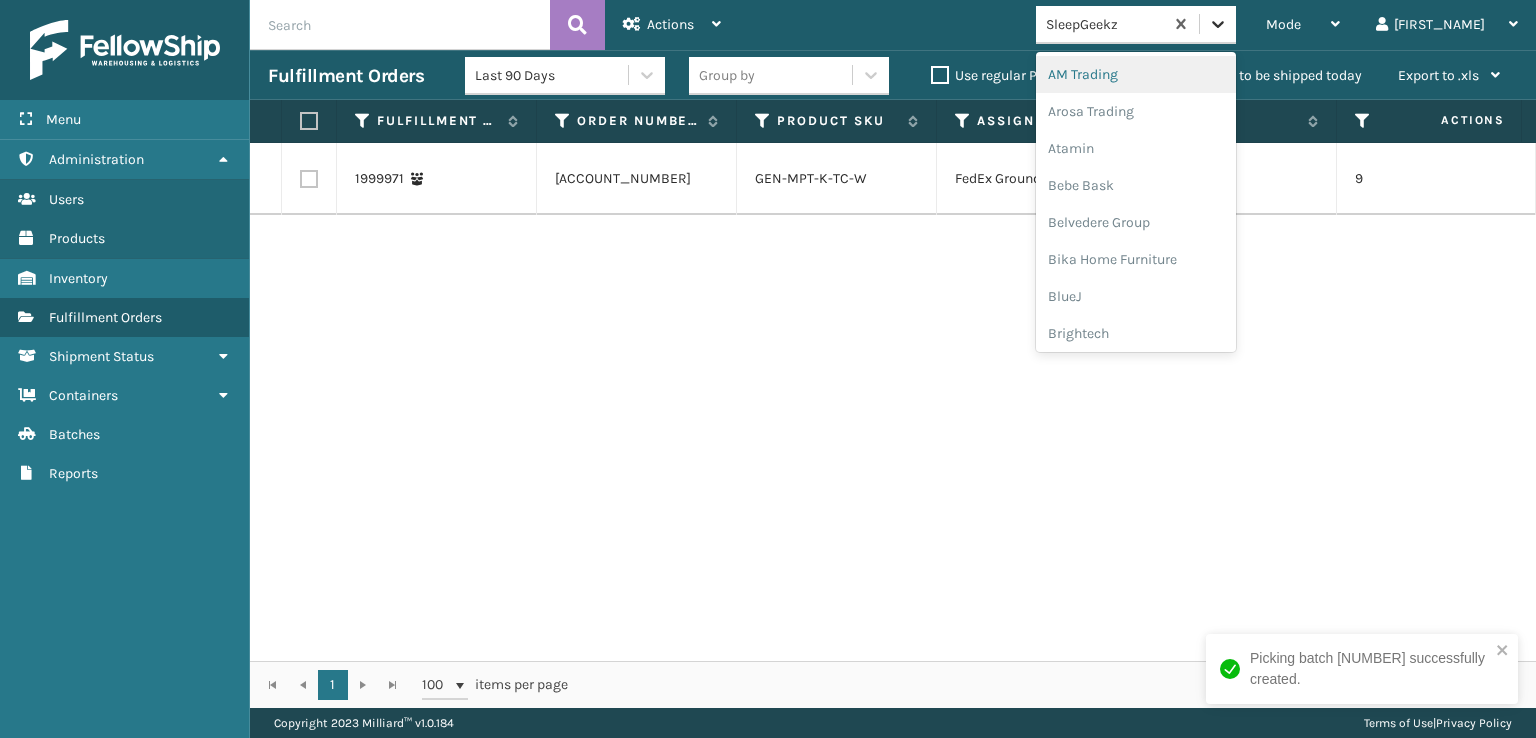 click 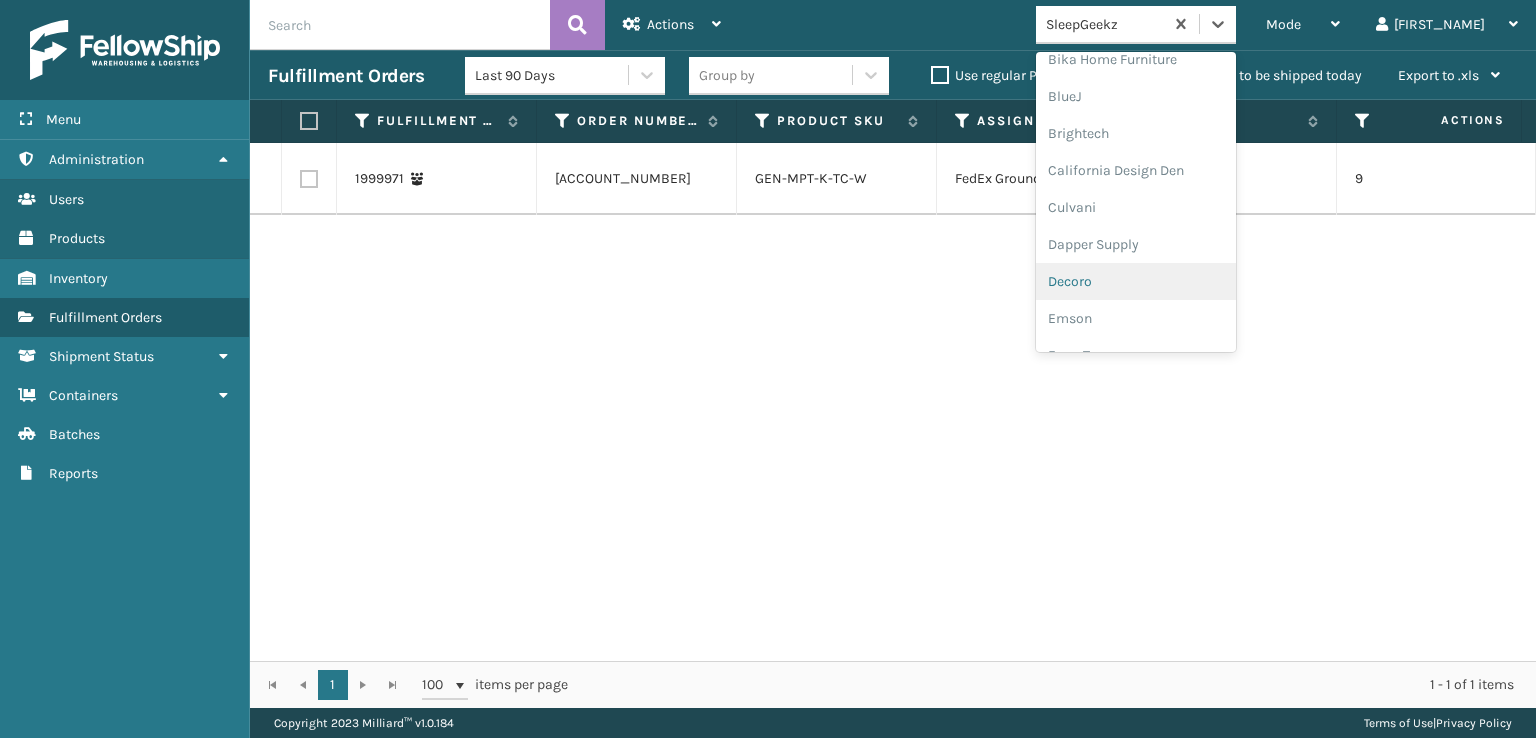 scroll, scrollTop: 300, scrollLeft: 0, axis: vertical 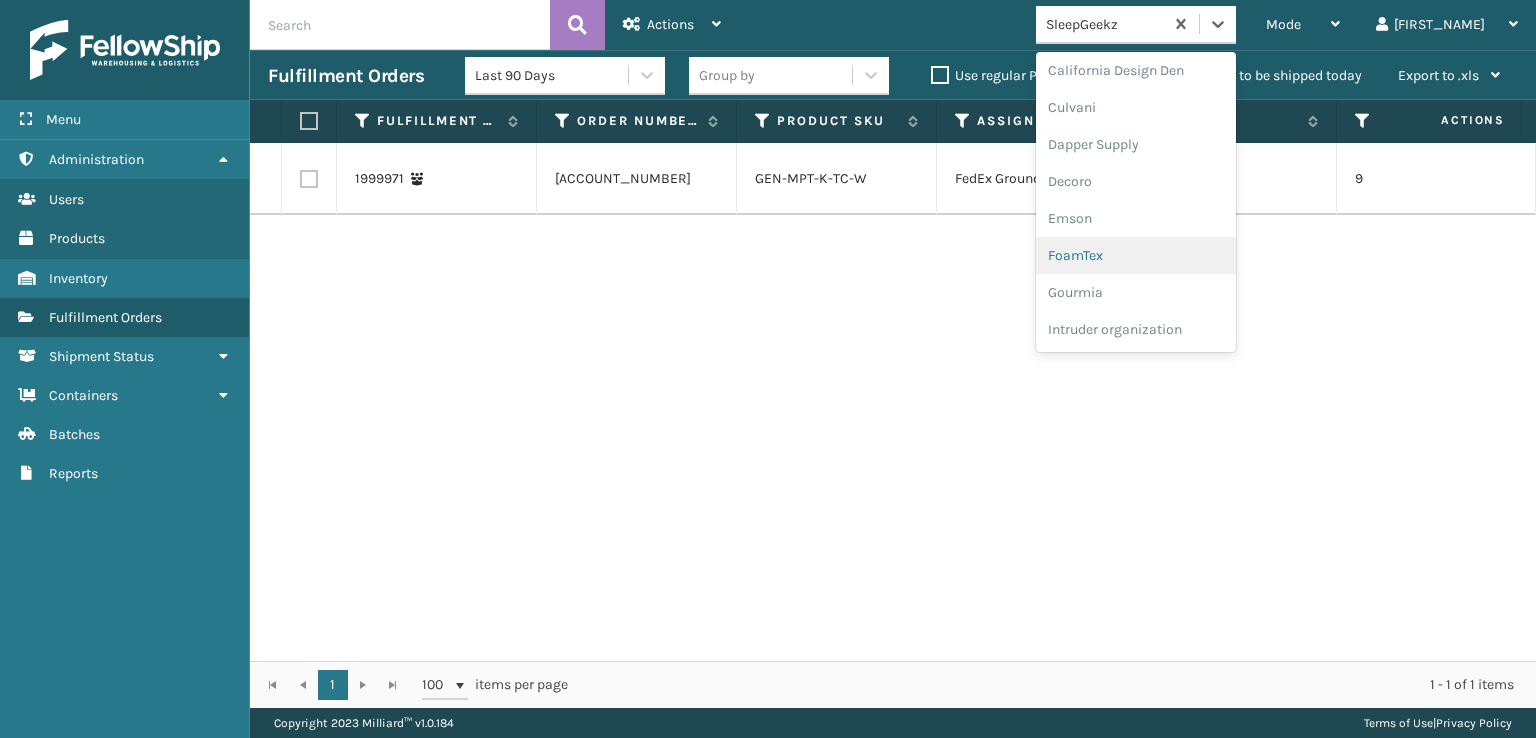 click on "FoamTex" at bounding box center (1136, 255) 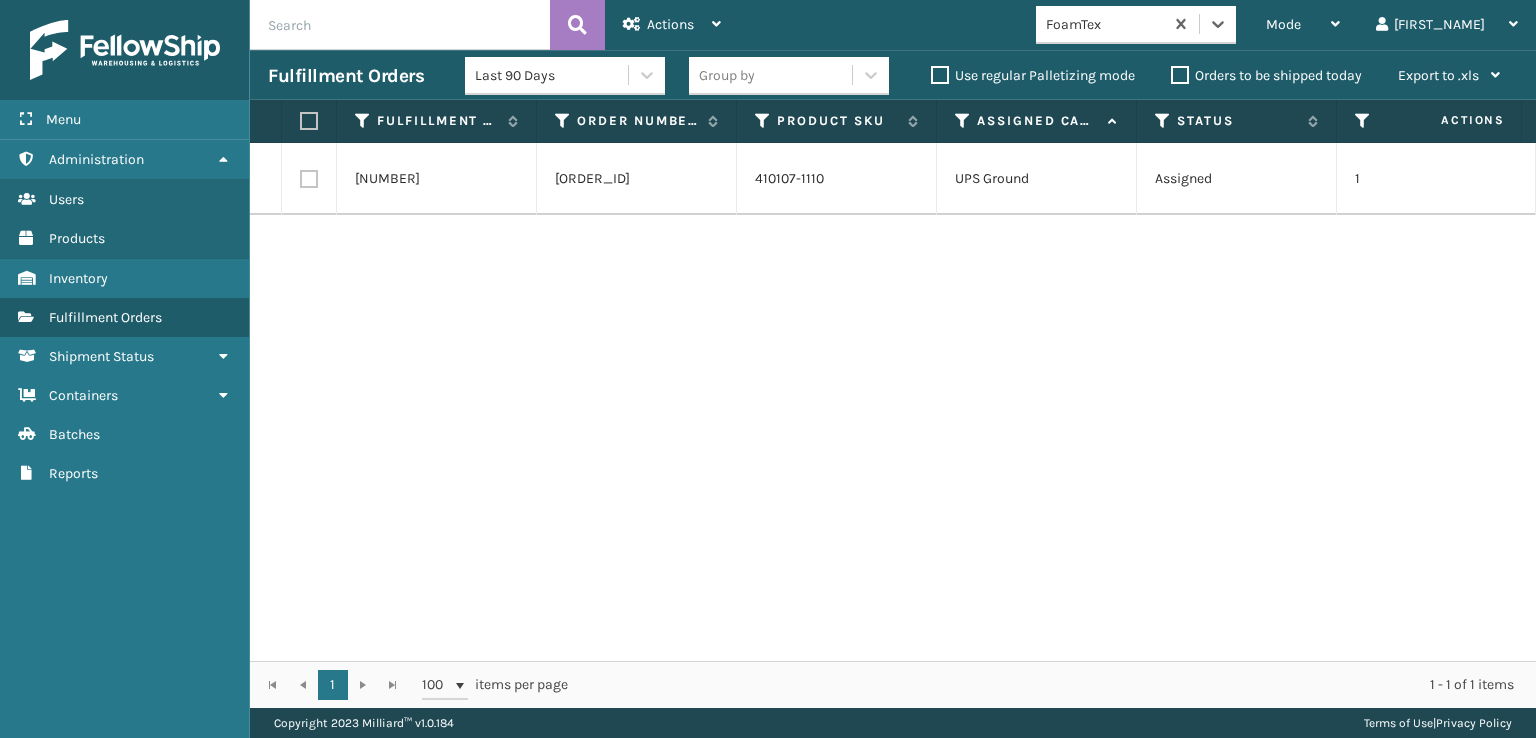 click at bounding box center (309, 179) 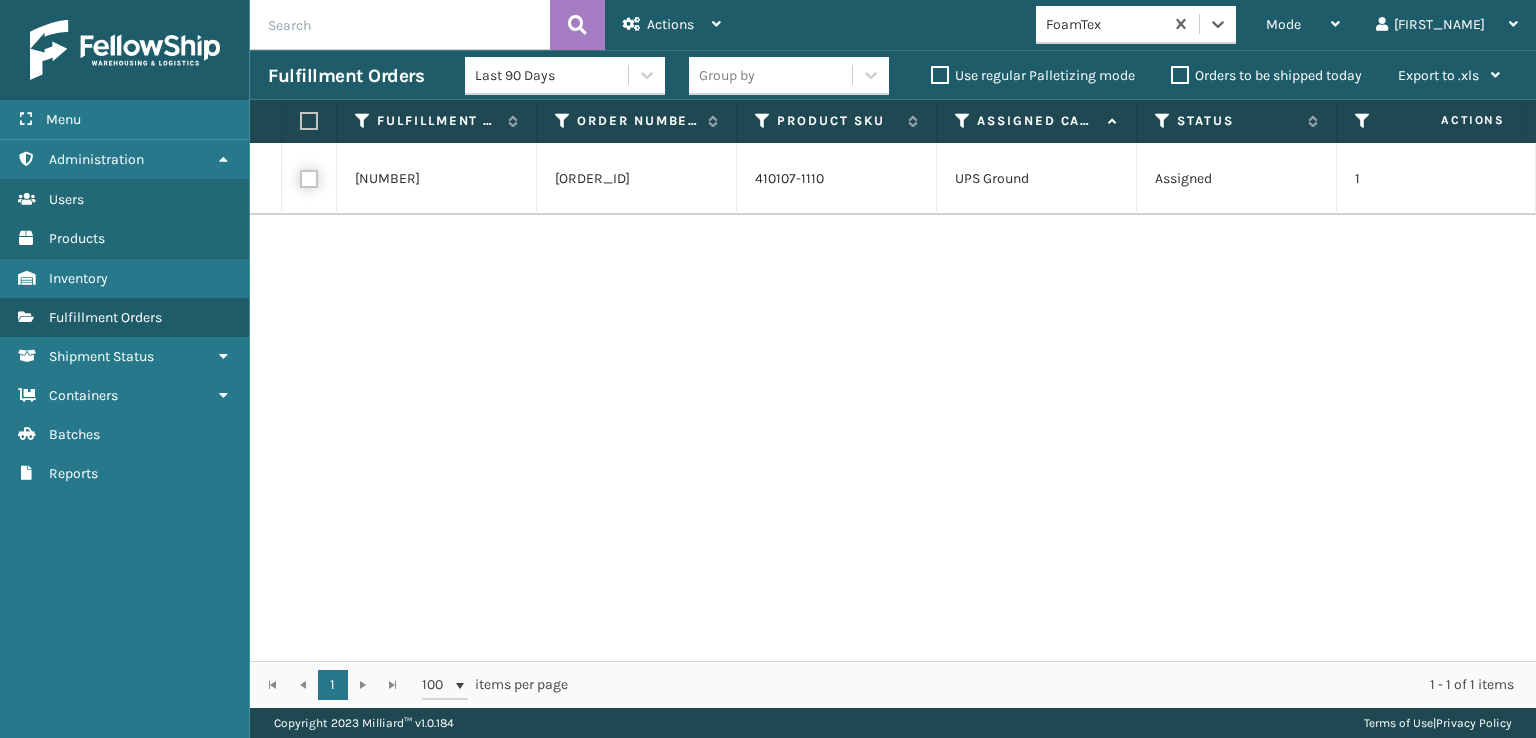 checkbox on "true" 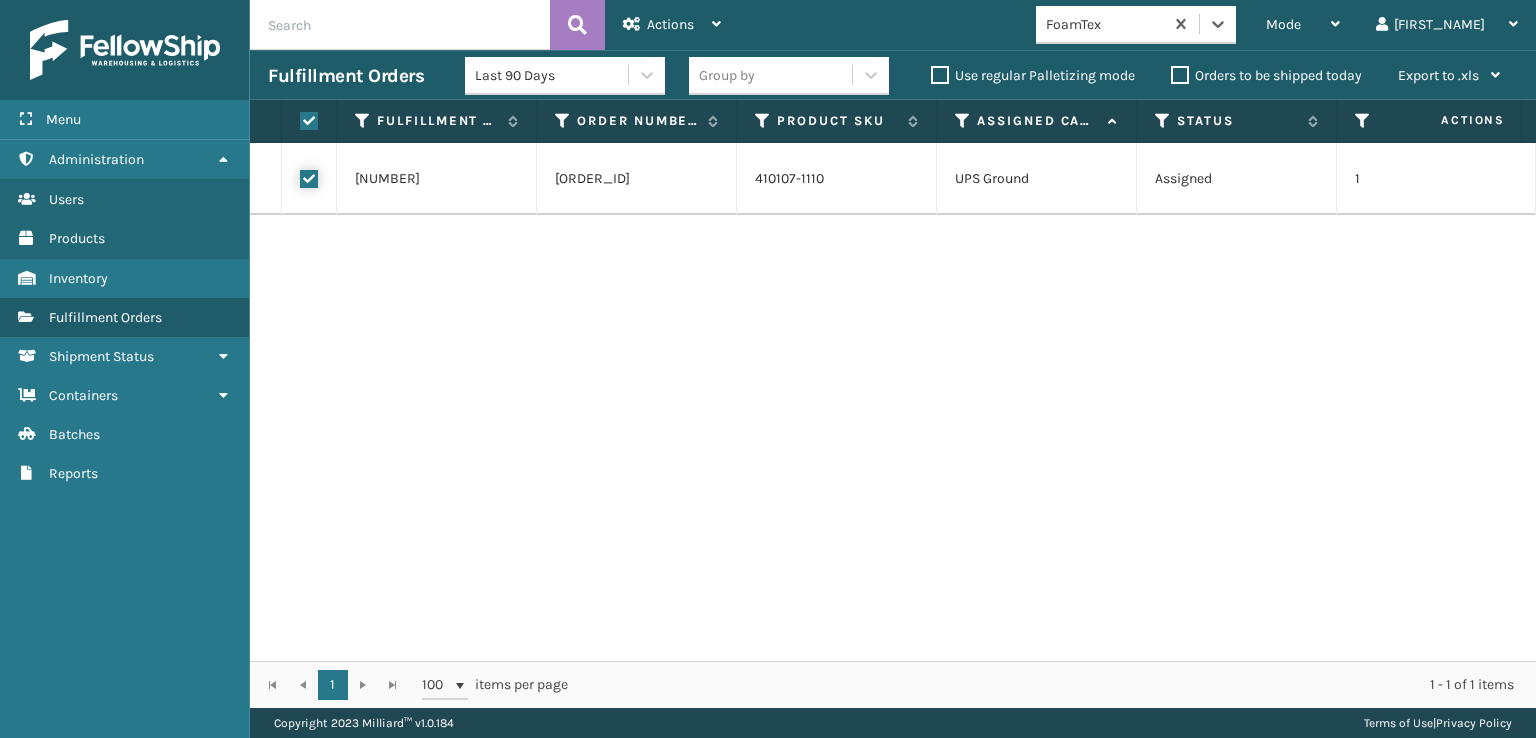 checkbox on "true" 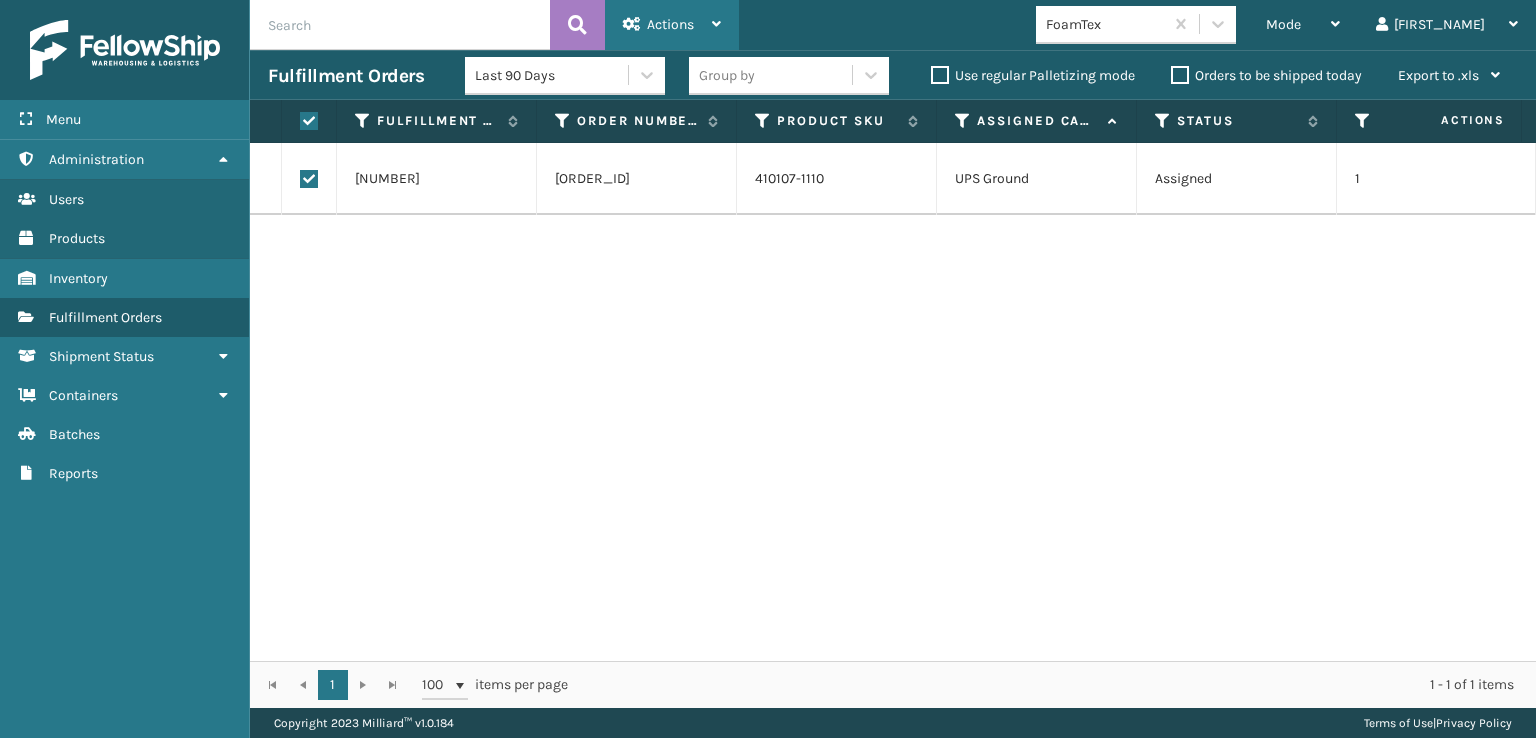 click on "Actions" at bounding box center [672, 25] 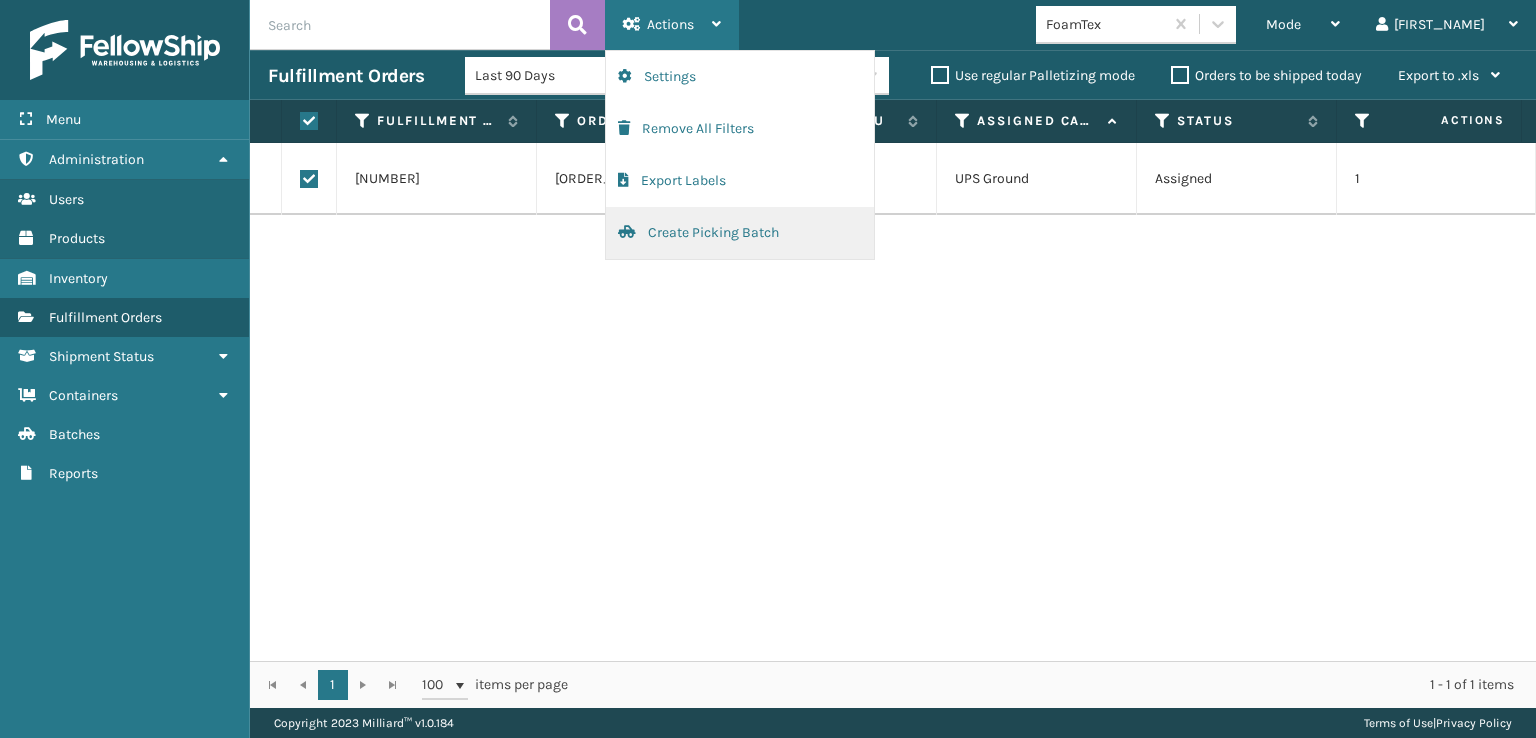 click on "Create Picking Batch" at bounding box center [740, 233] 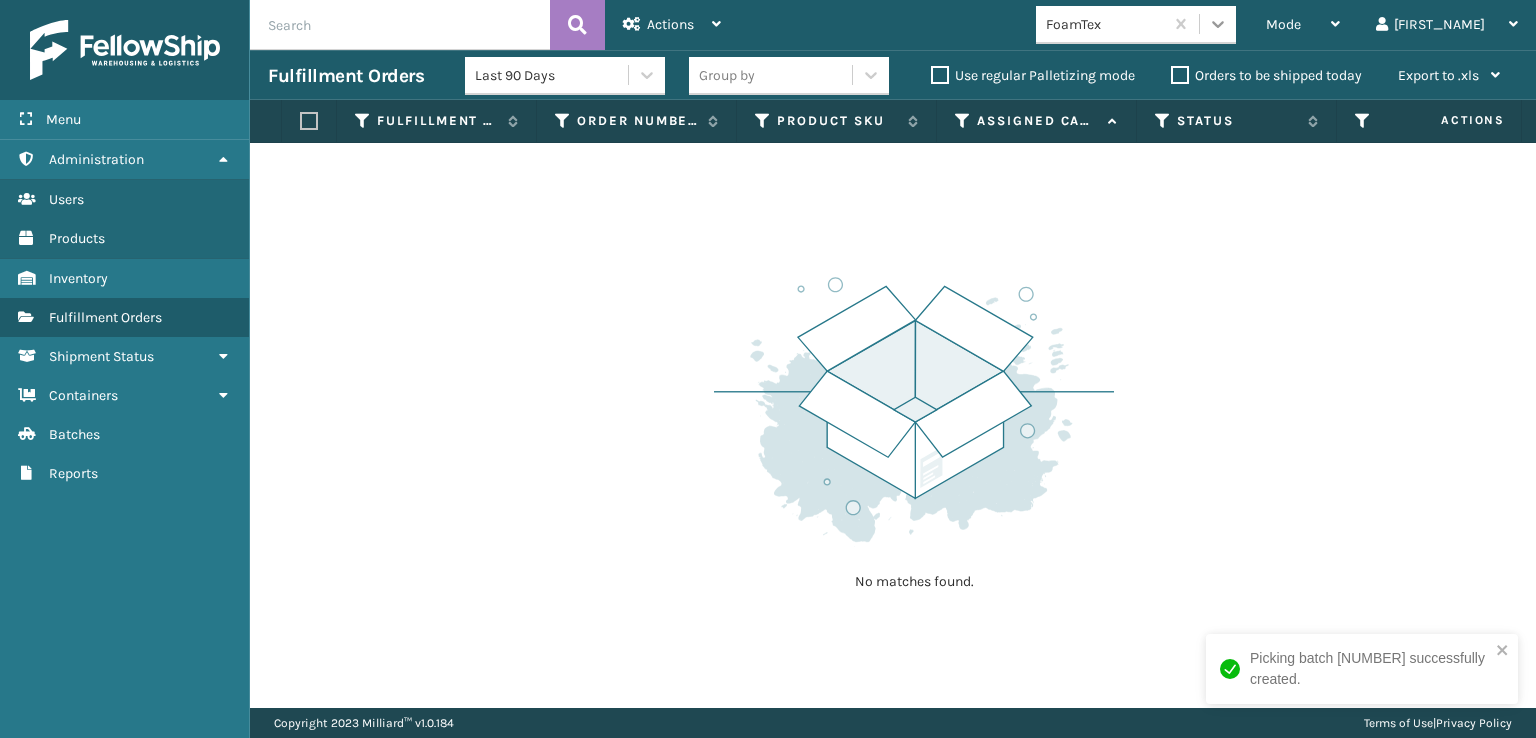 click 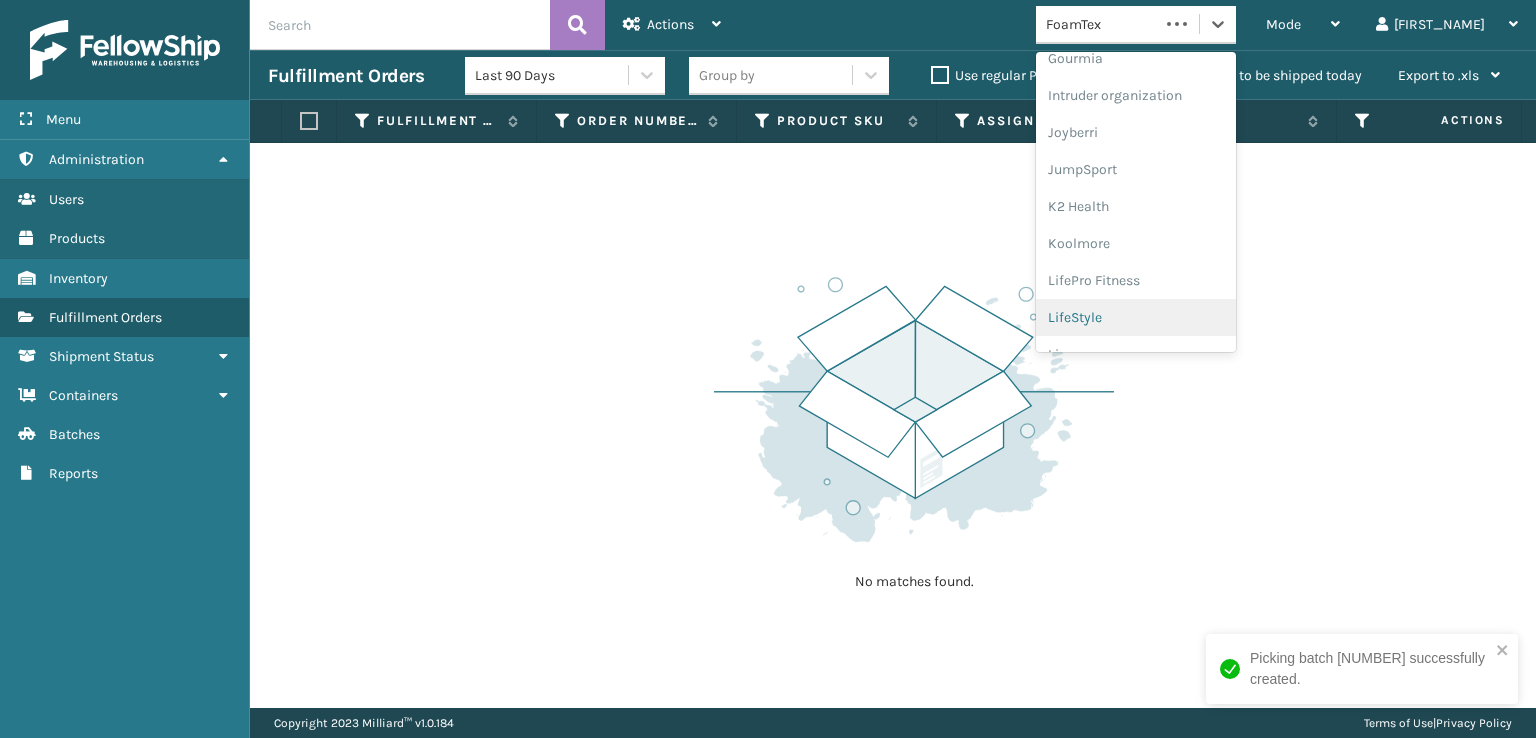 scroll, scrollTop: 632, scrollLeft: 0, axis: vertical 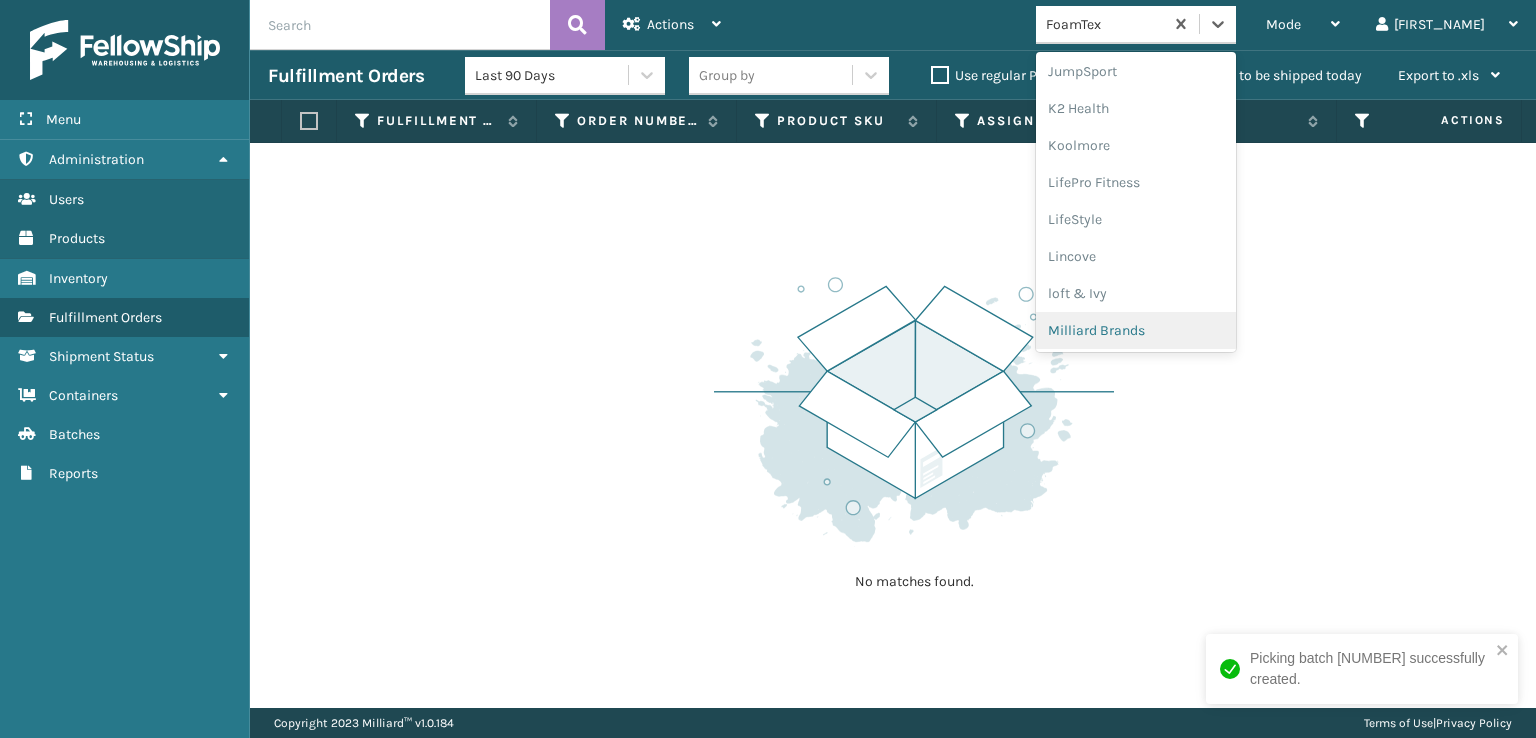 click on "Milliard Brands" at bounding box center [1136, 330] 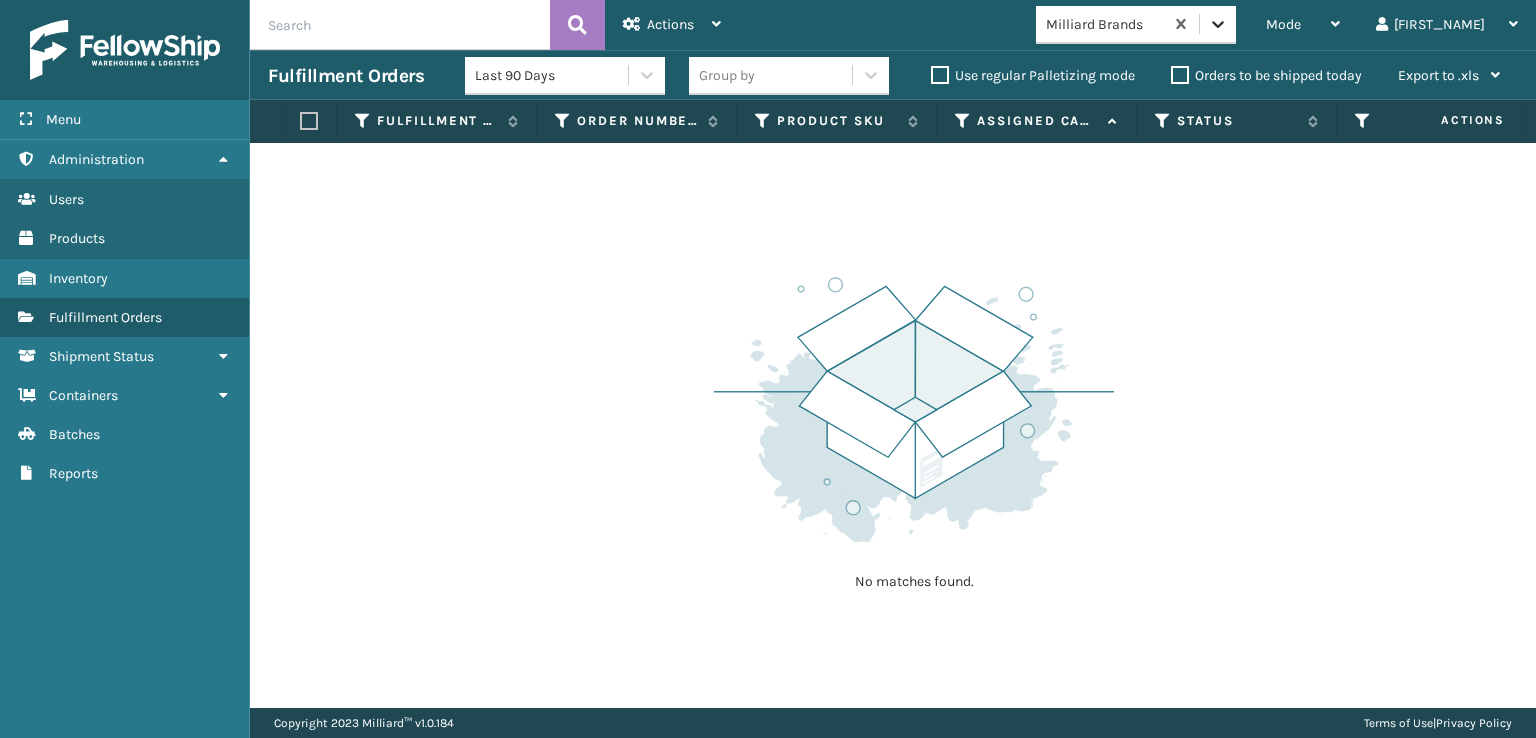 click 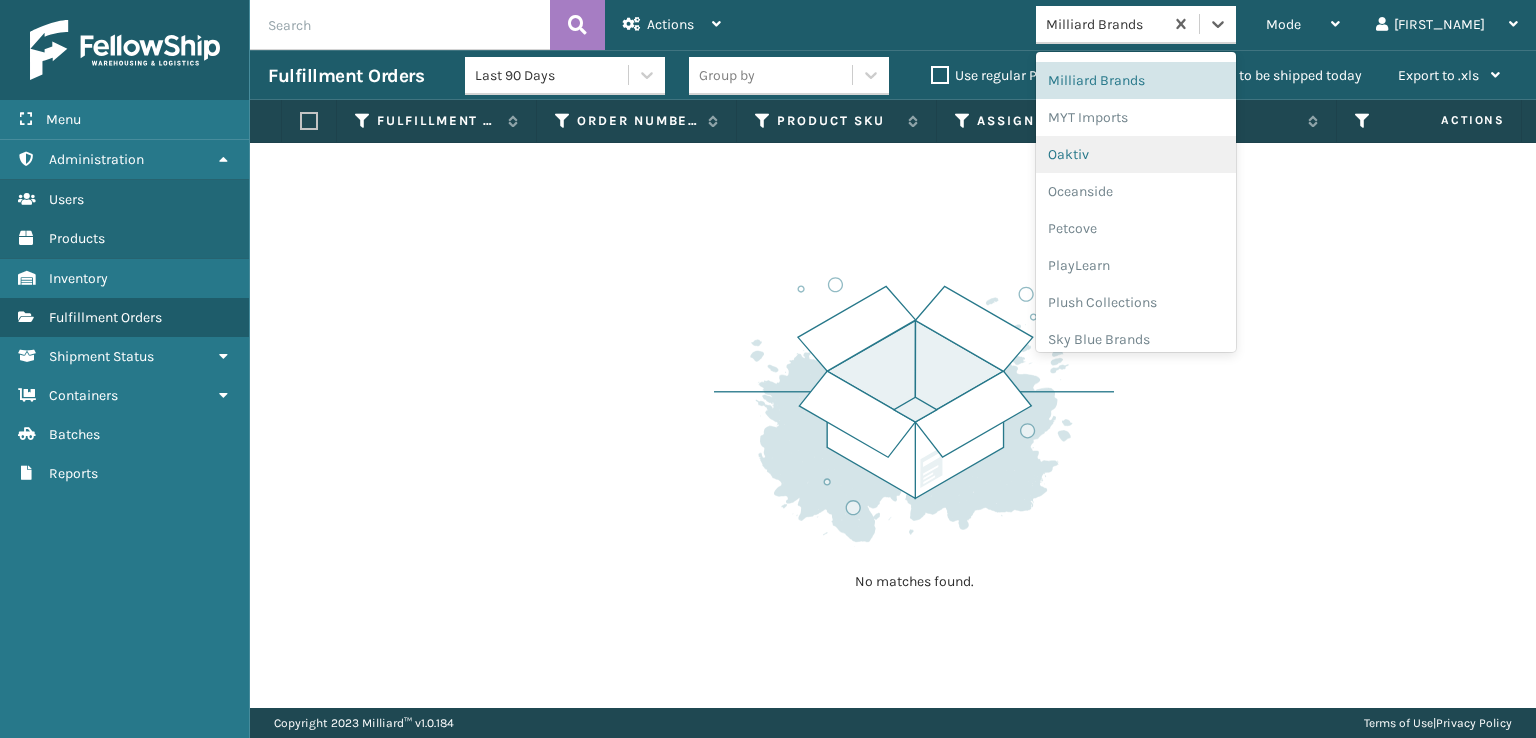 scroll, scrollTop: 966, scrollLeft: 0, axis: vertical 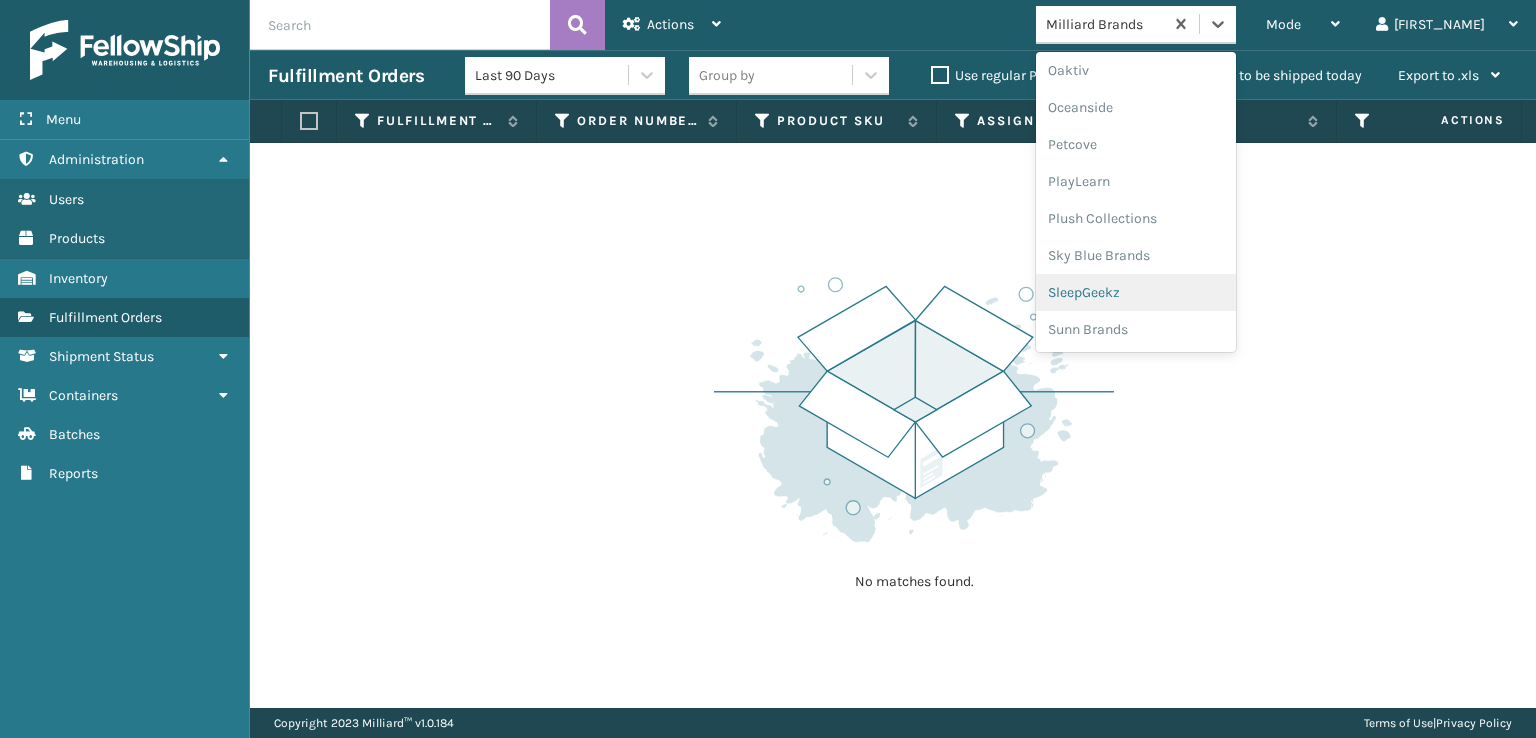 click on "SleepGeekz" at bounding box center (1136, 292) 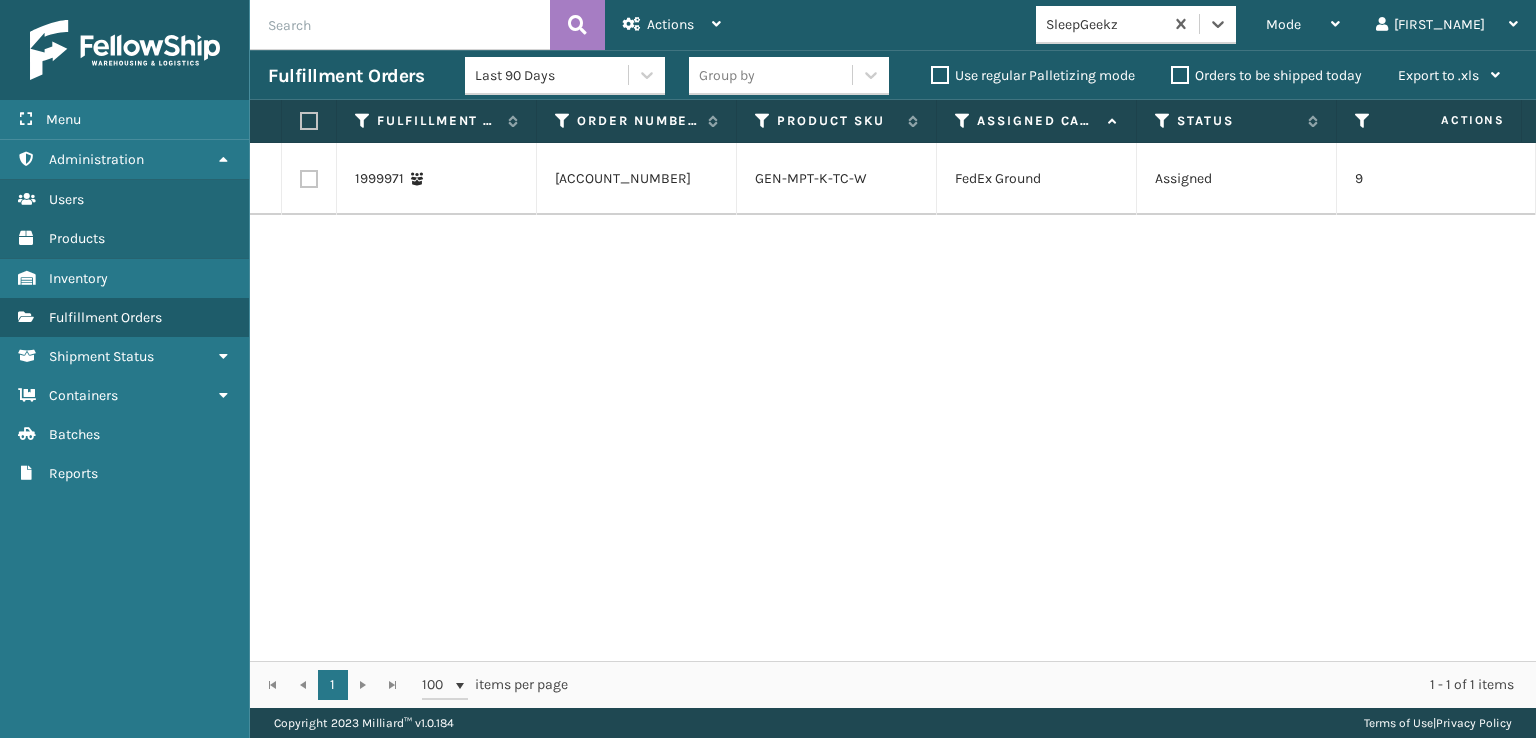 scroll, scrollTop: 0, scrollLeft: 15, axis: horizontal 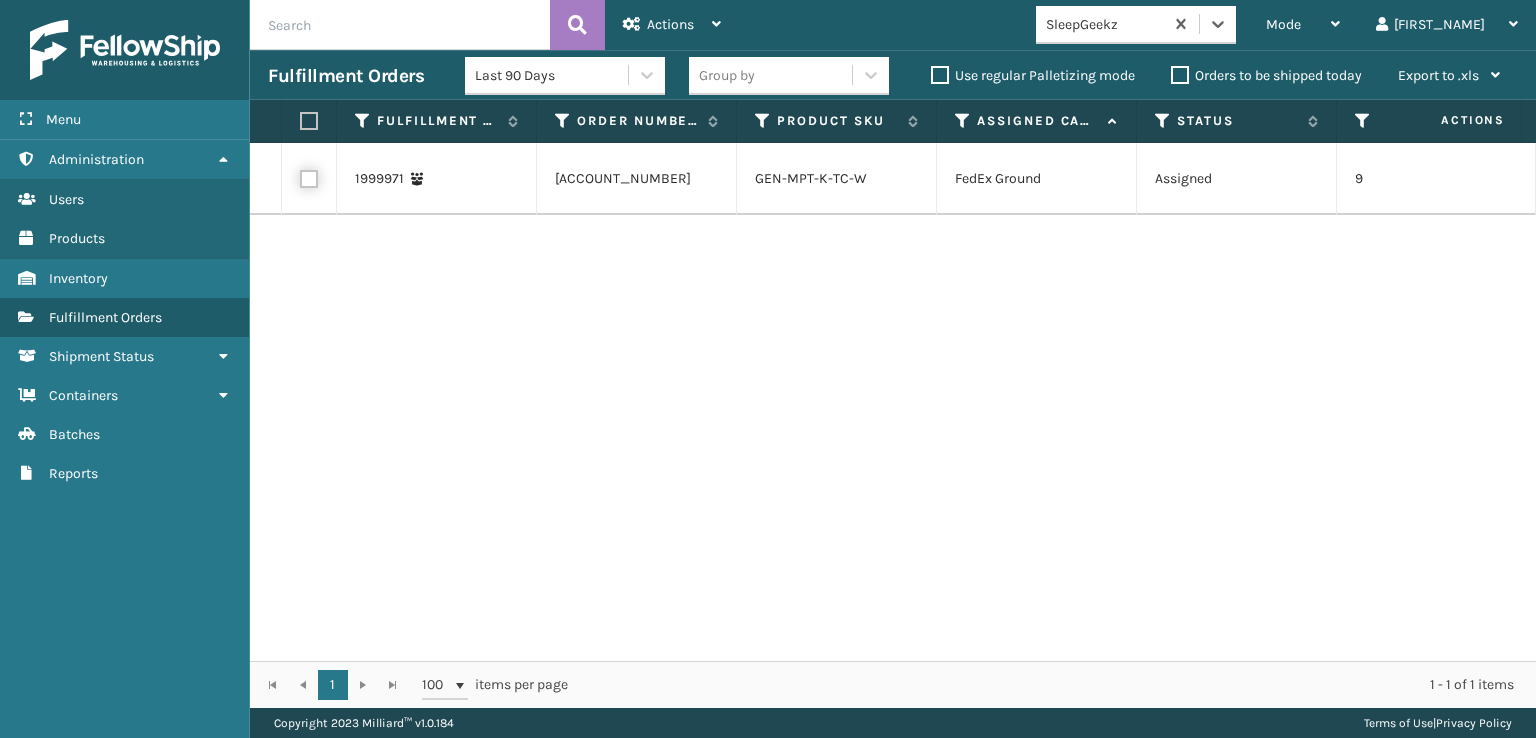click at bounding box center [300, 176] 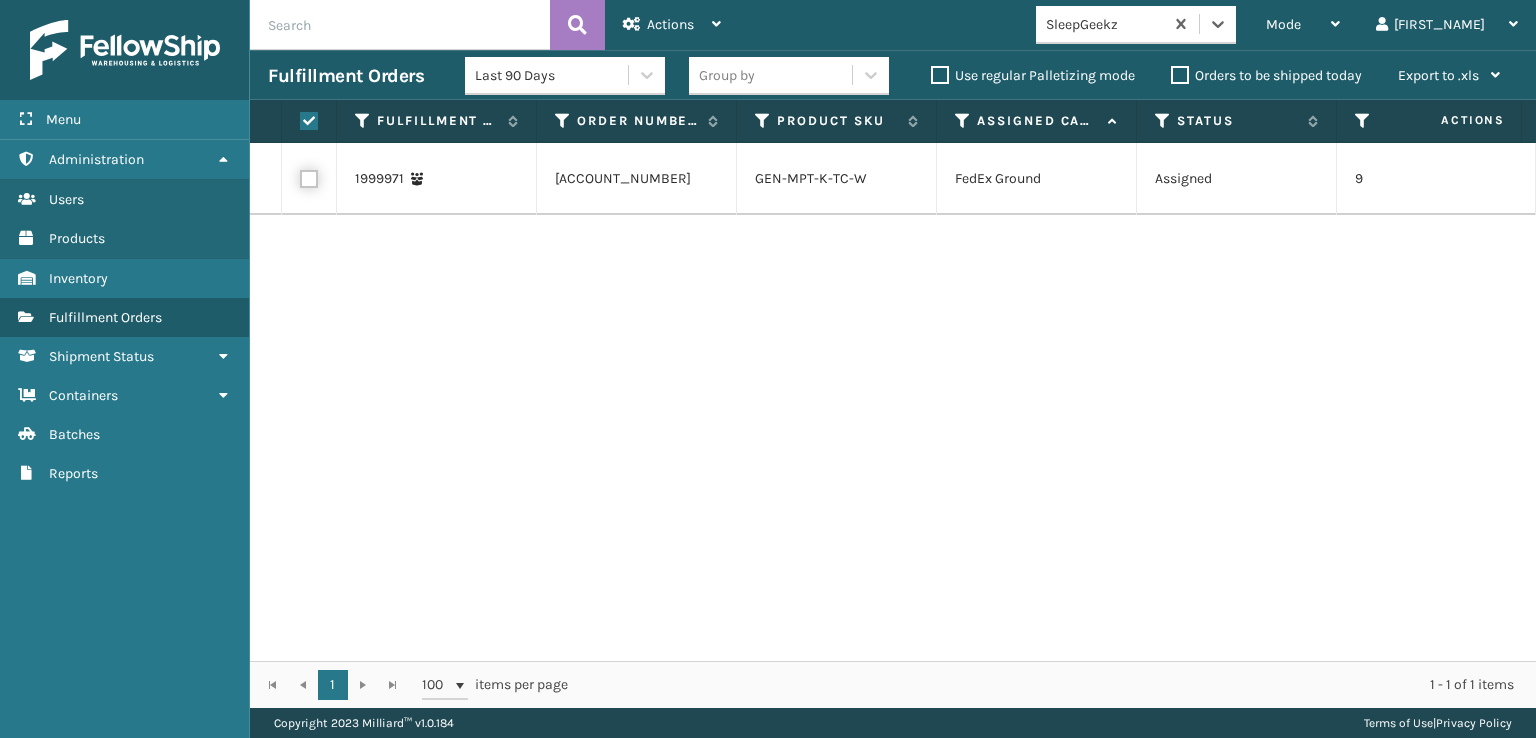 checkbox on "true" 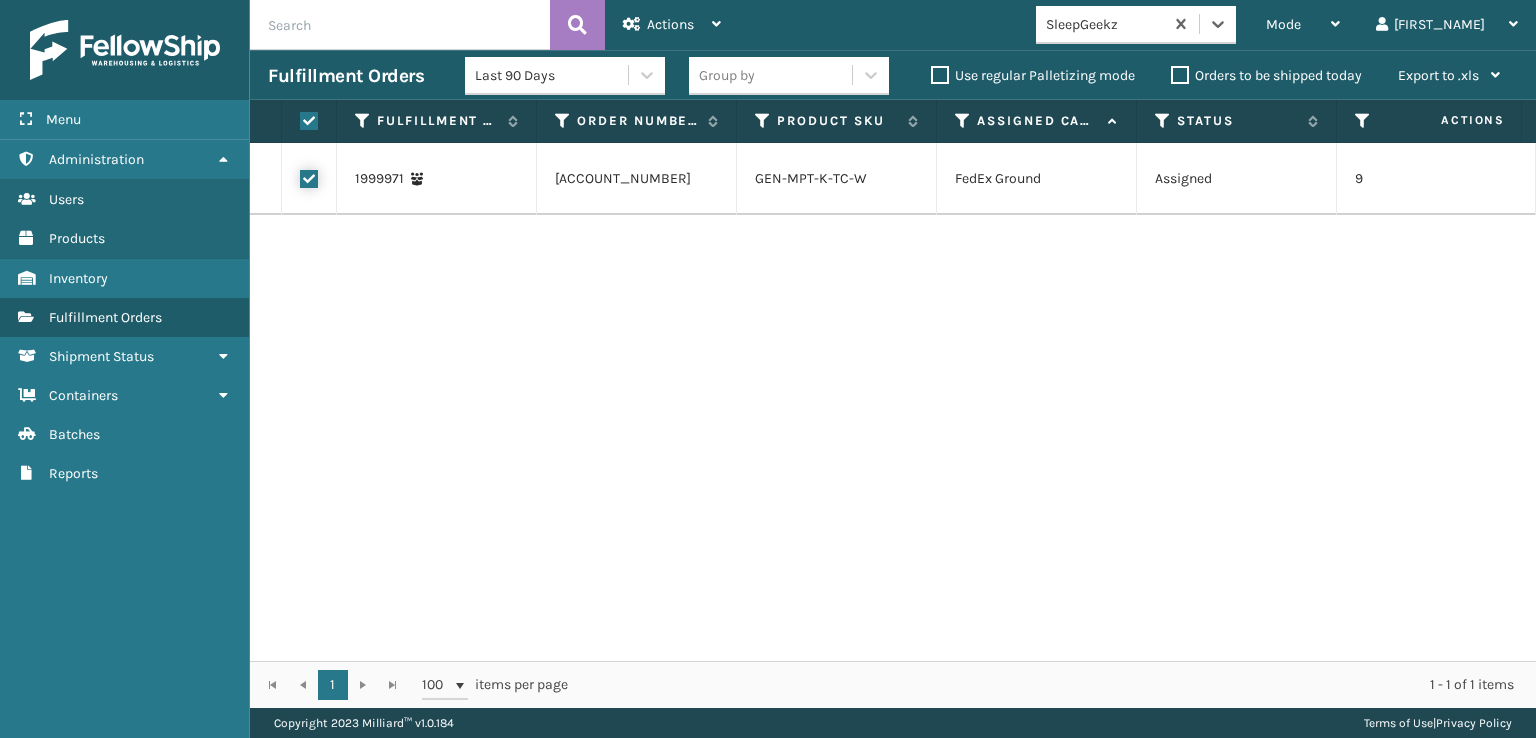 checkbox on "true" 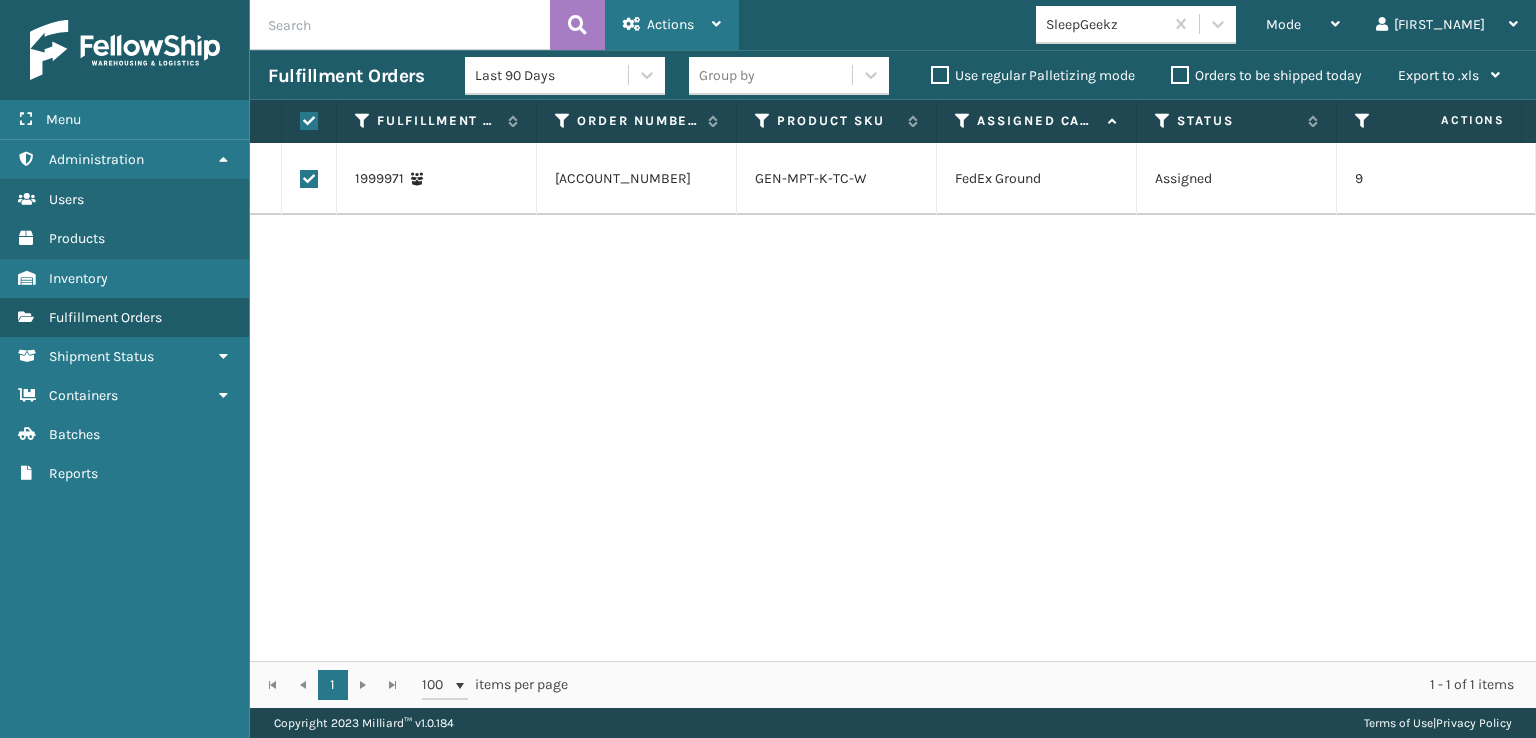 click at bounding box center [632, 24] 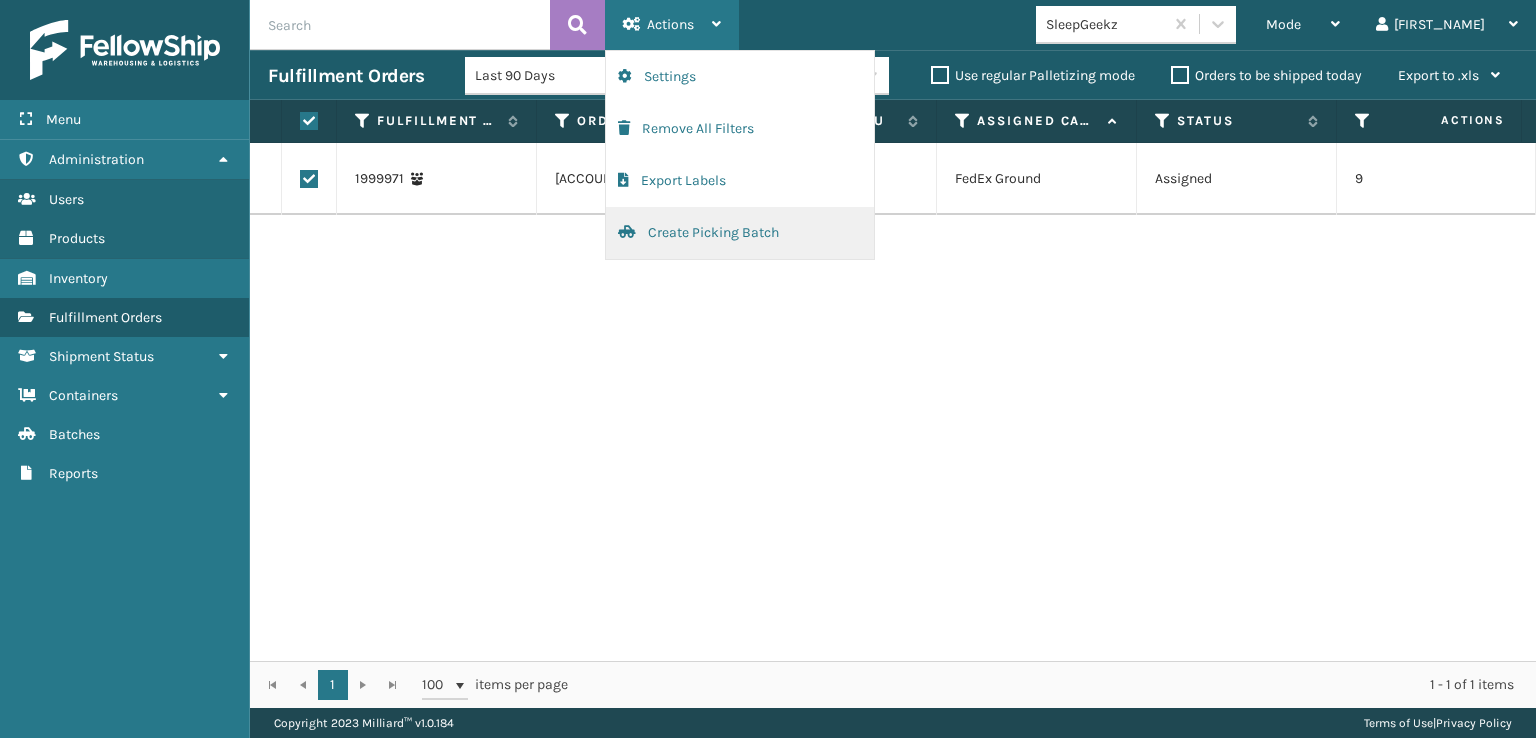 click on "Create Picking Batch" at bounding box center (740, 233) 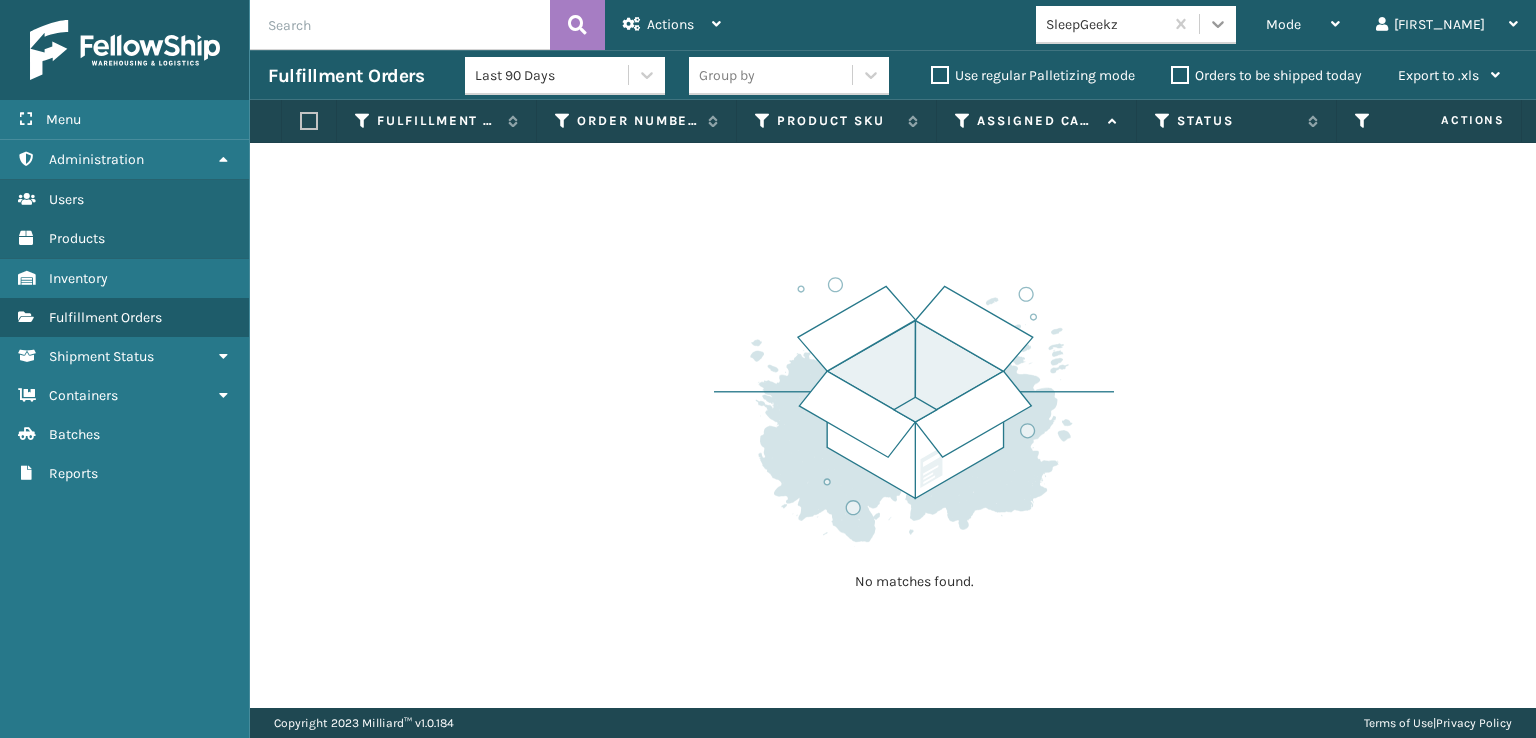 click 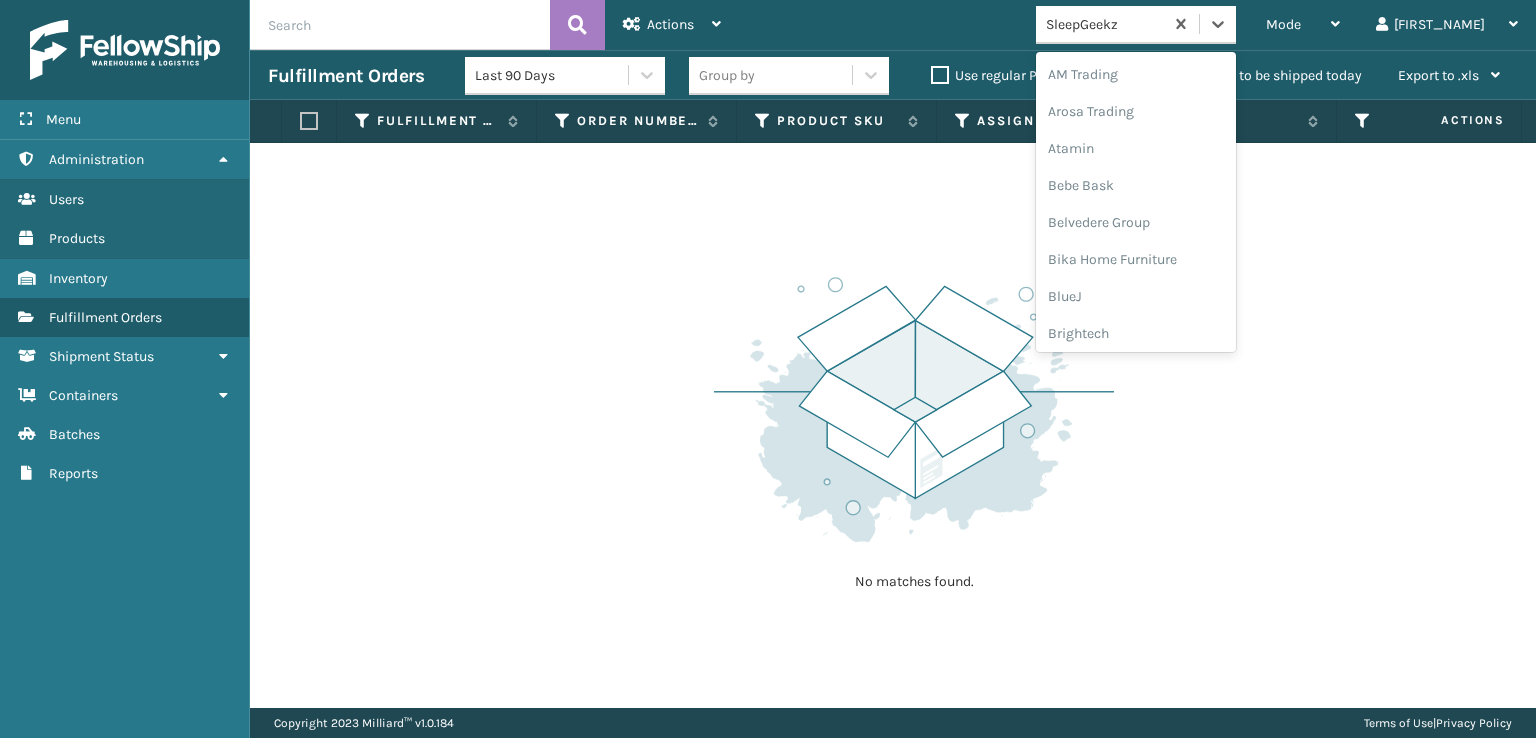 scroll, scrollTop: 400, scrollLeft: 0, axis: vertical 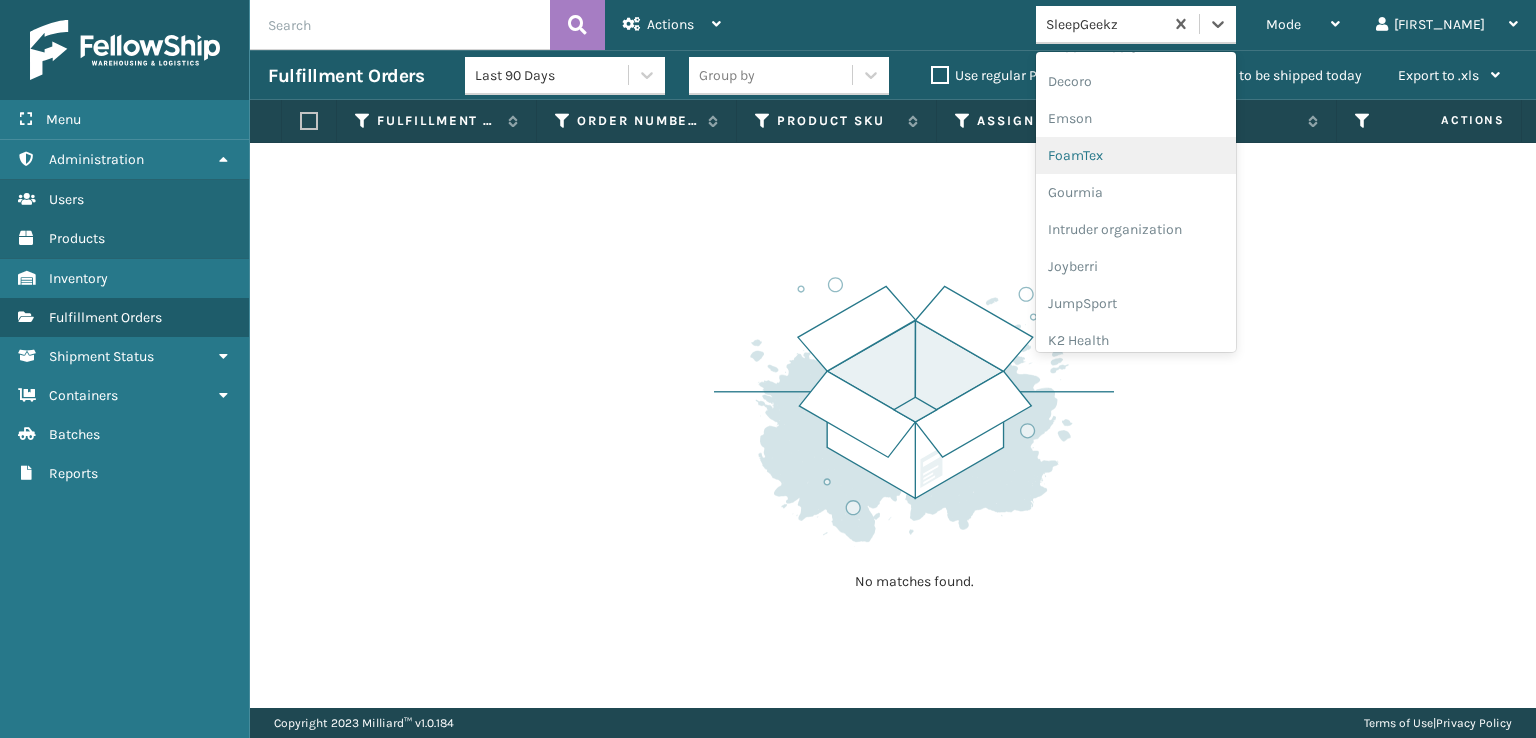 click on "FoamTex" at bounding box center [1136, 155] 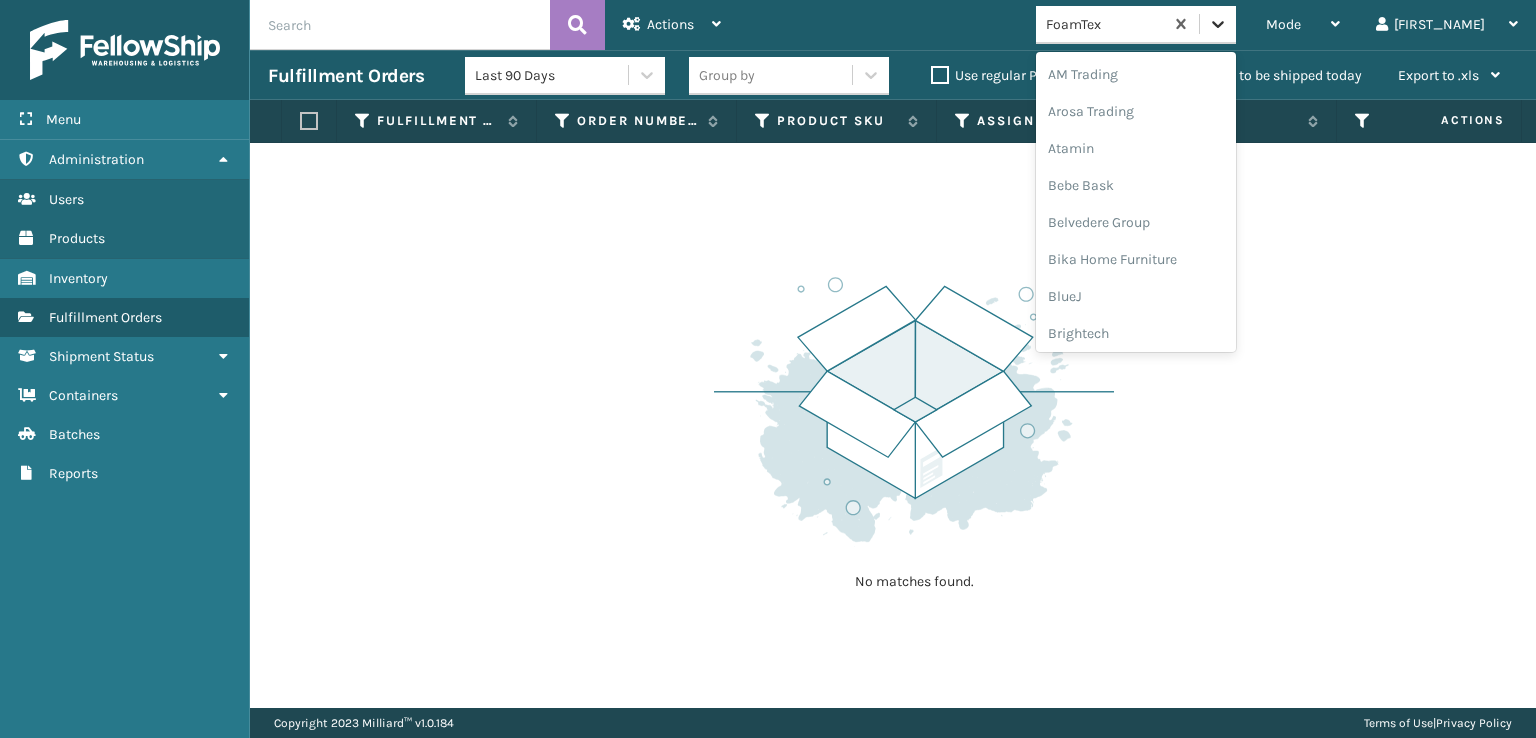 click 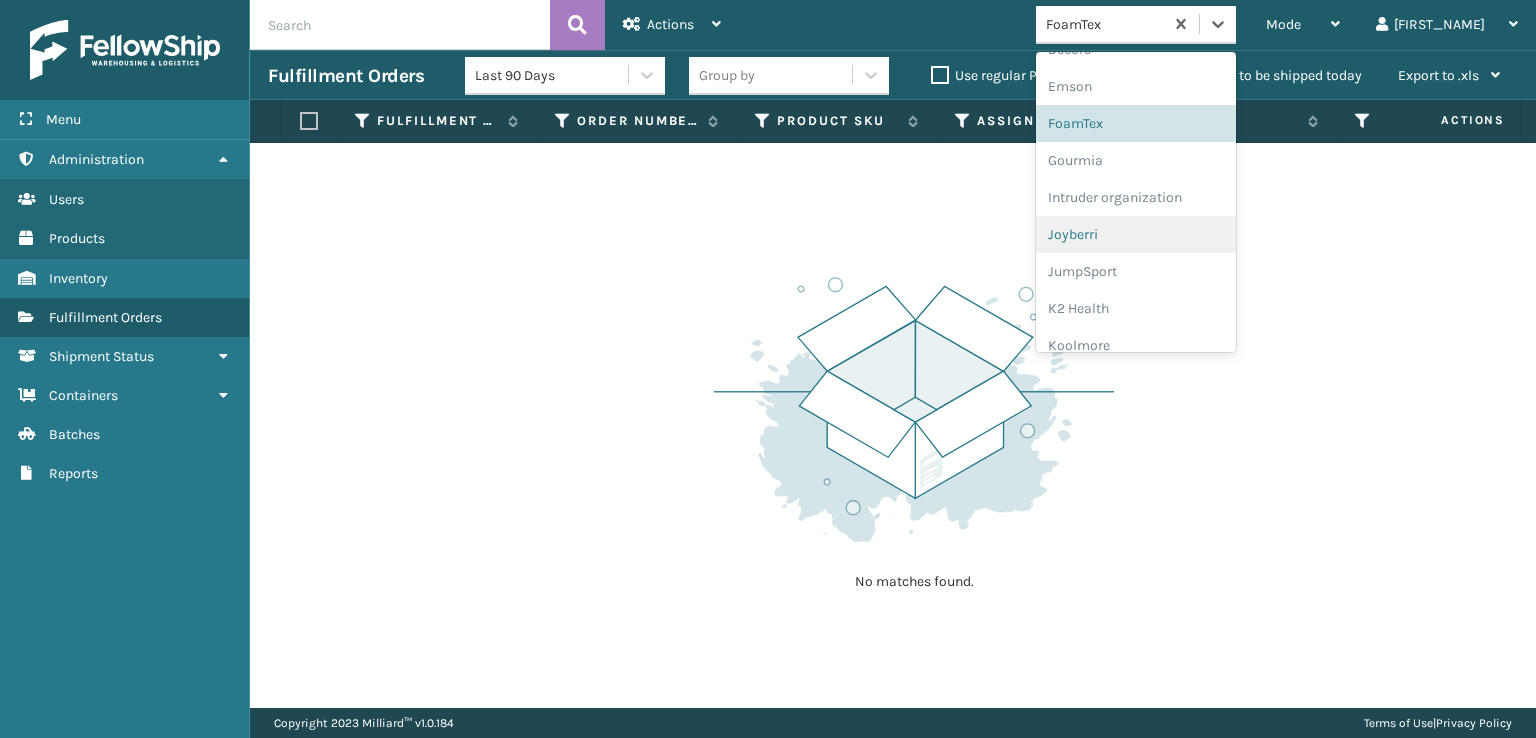 scroll, scrollTop: 632, scrollLeft: 0, axis: vertical 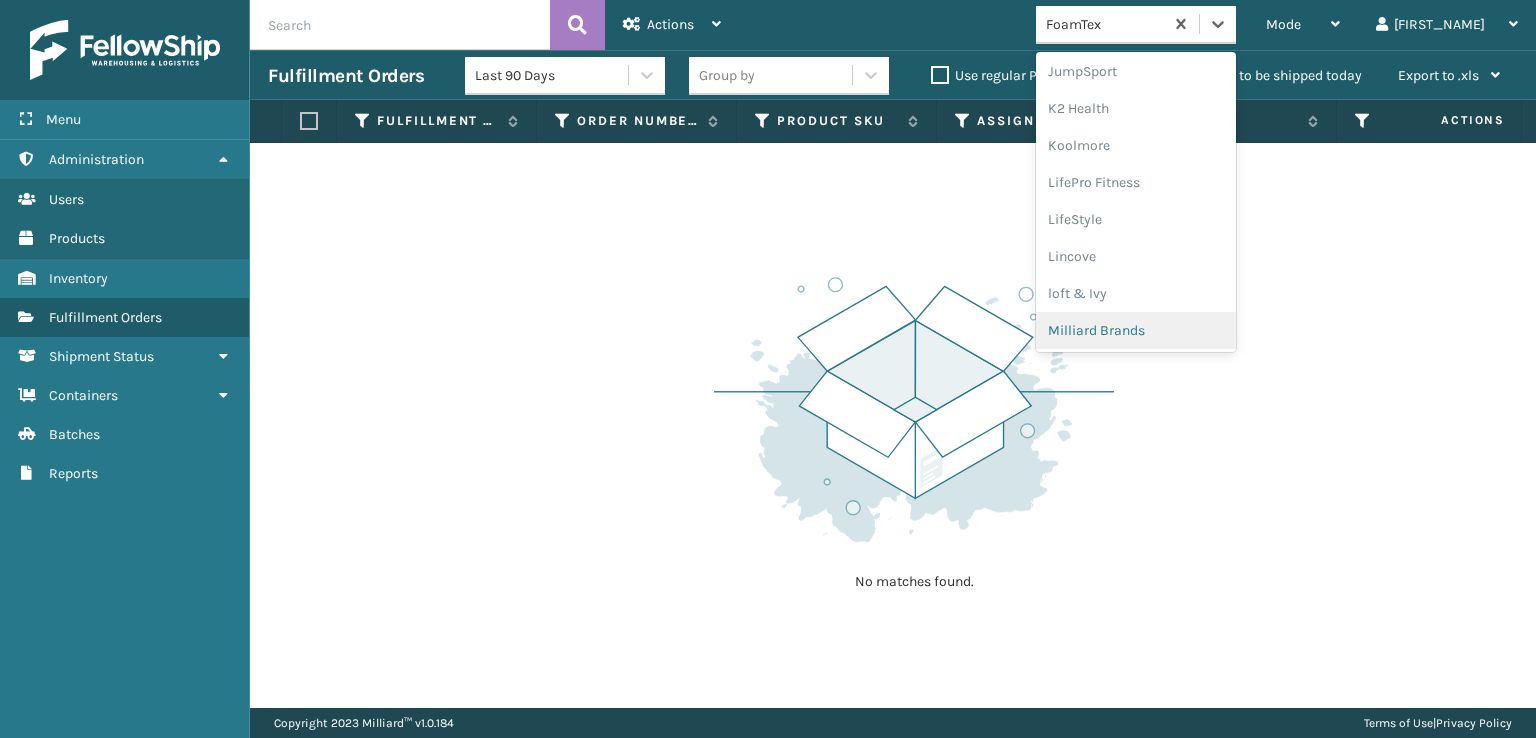 click on "Milliard Brands" at bounding box center (1136, 330) 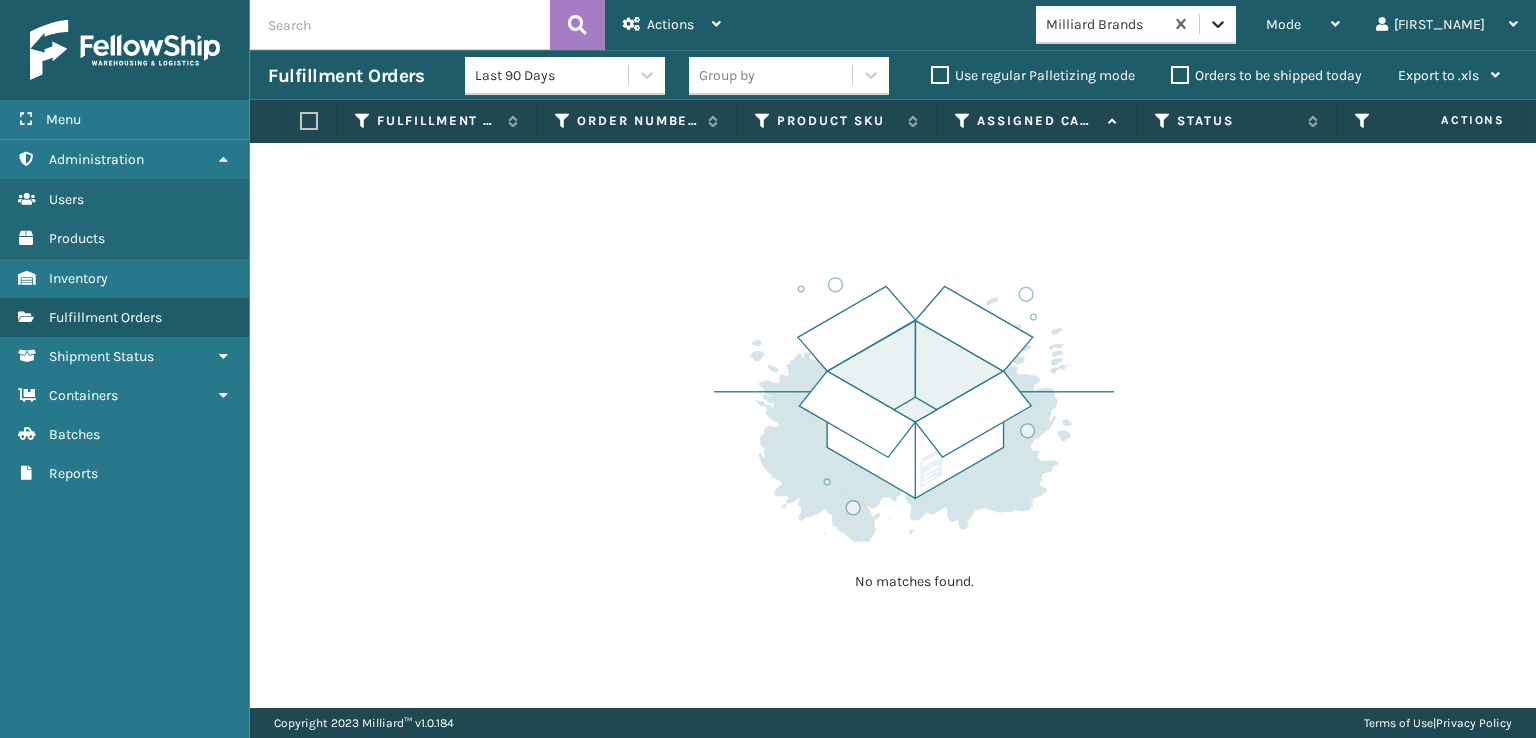 click 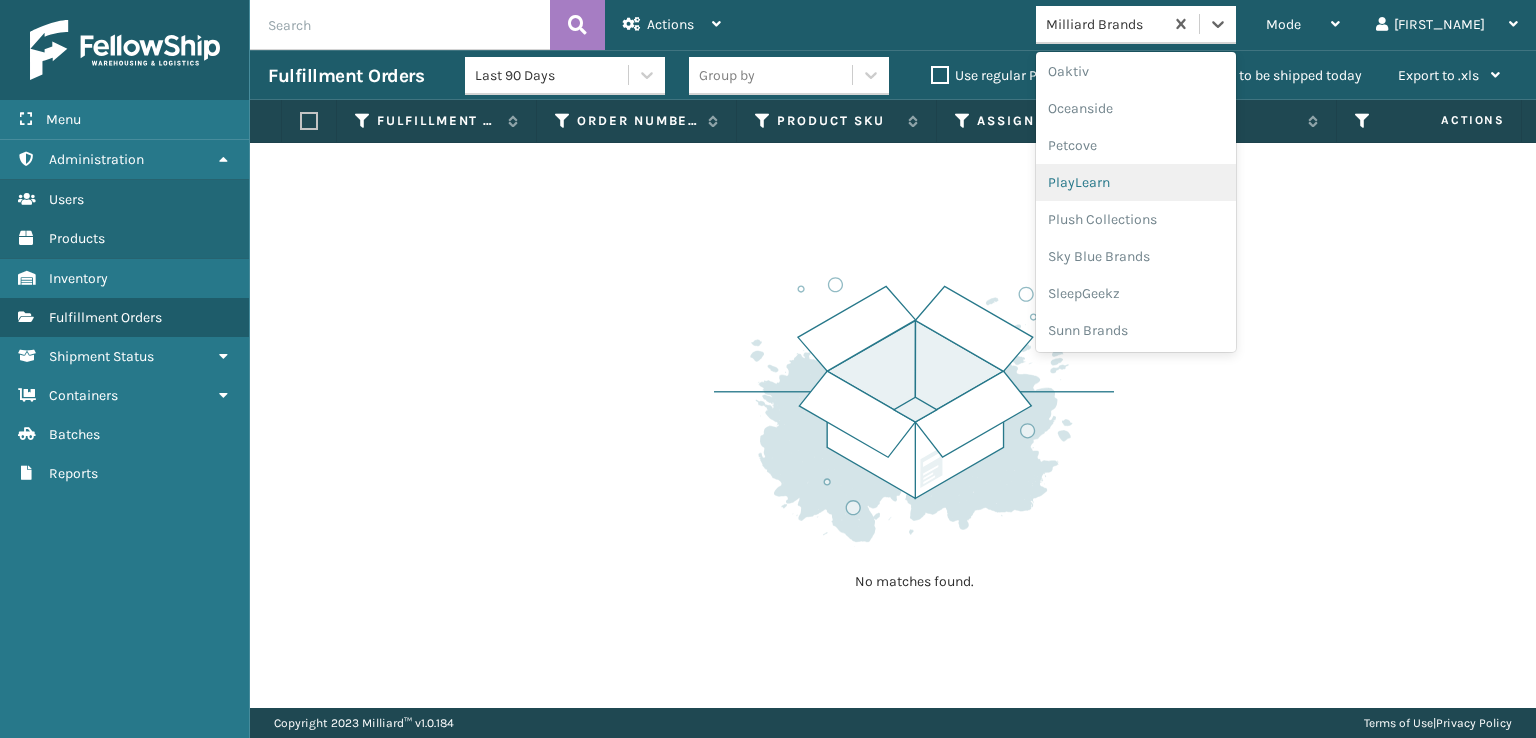 scroll, scrollTop: 966, scrollLeft: 0, axis: vertical 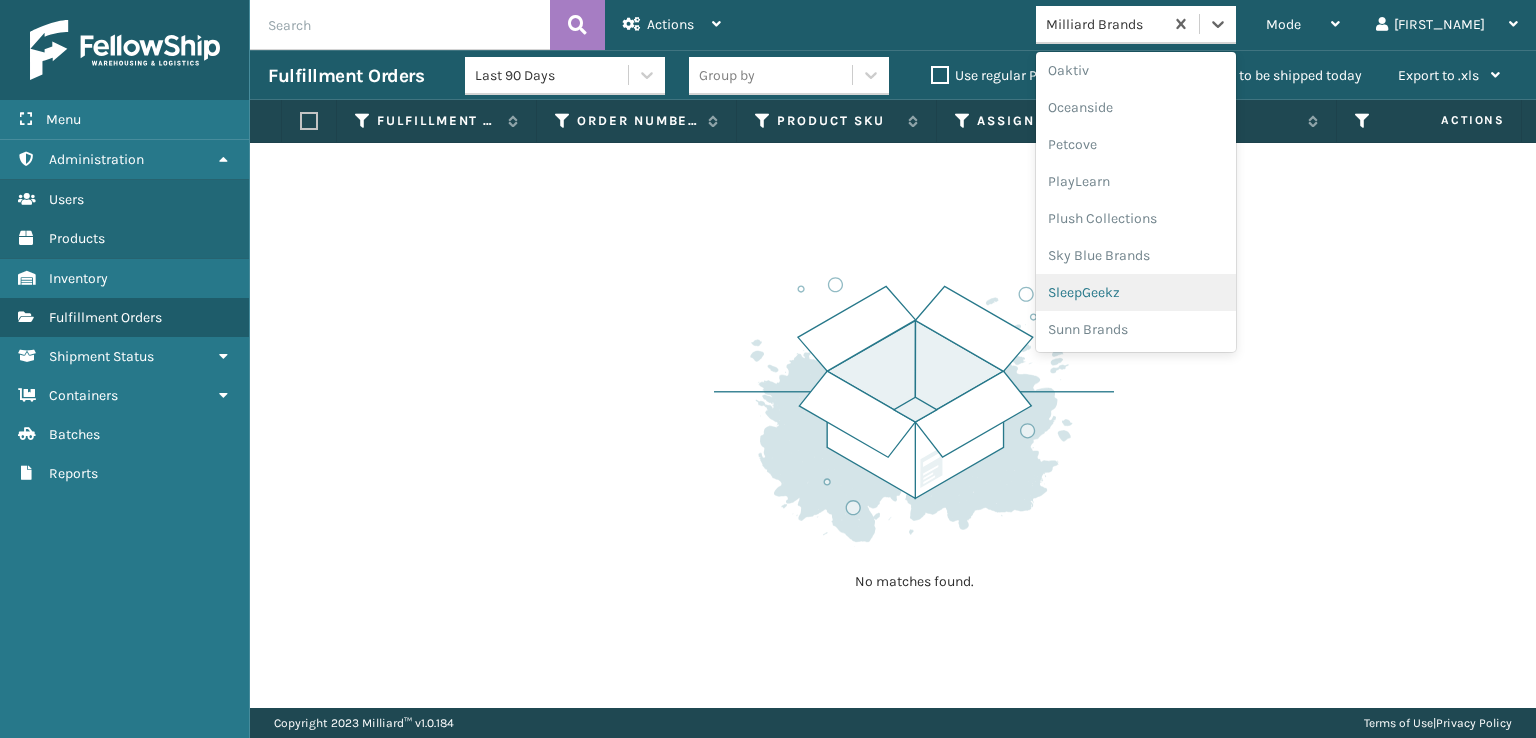 click on "SleepGeekz" at bounding box center [1136, 292] 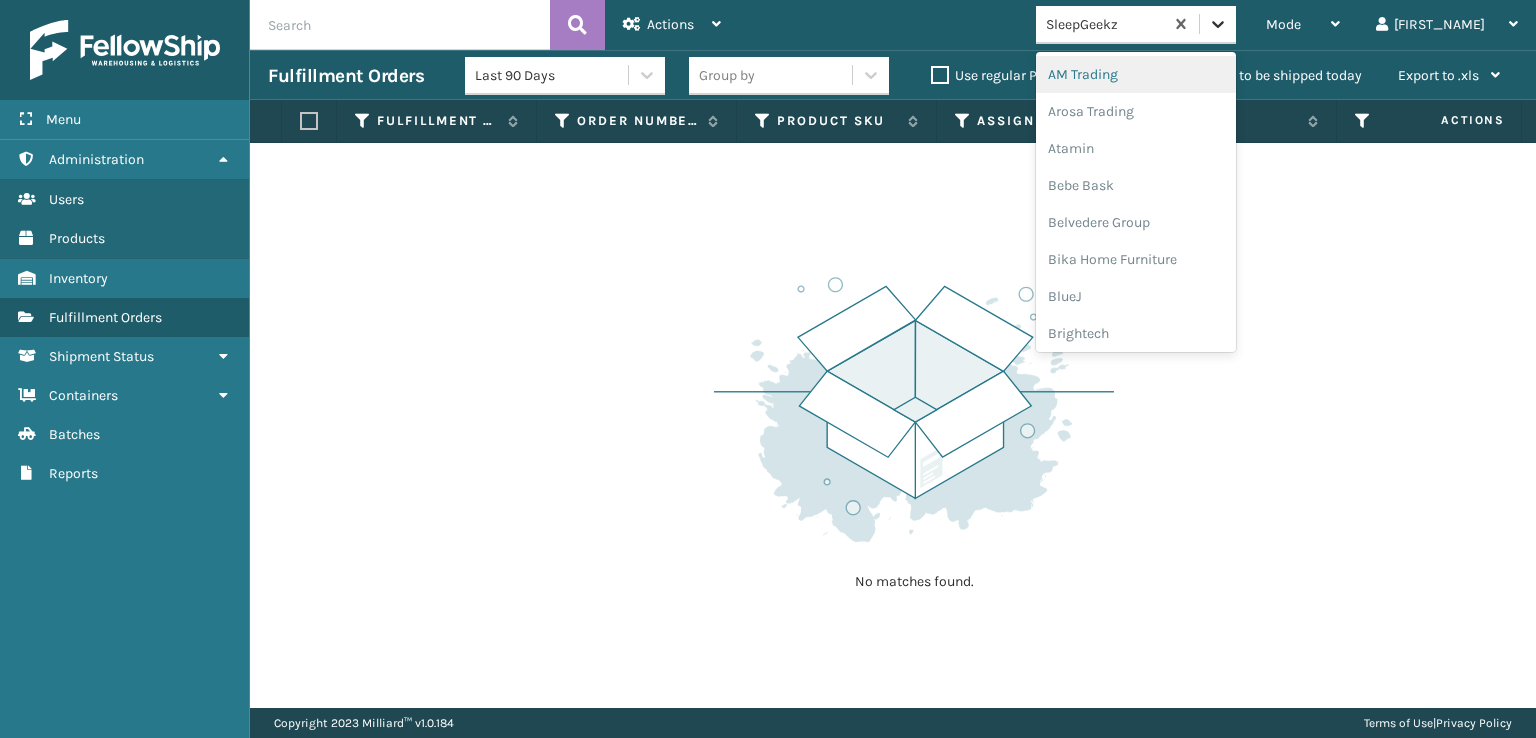 click at bounding box center [1218, 24] 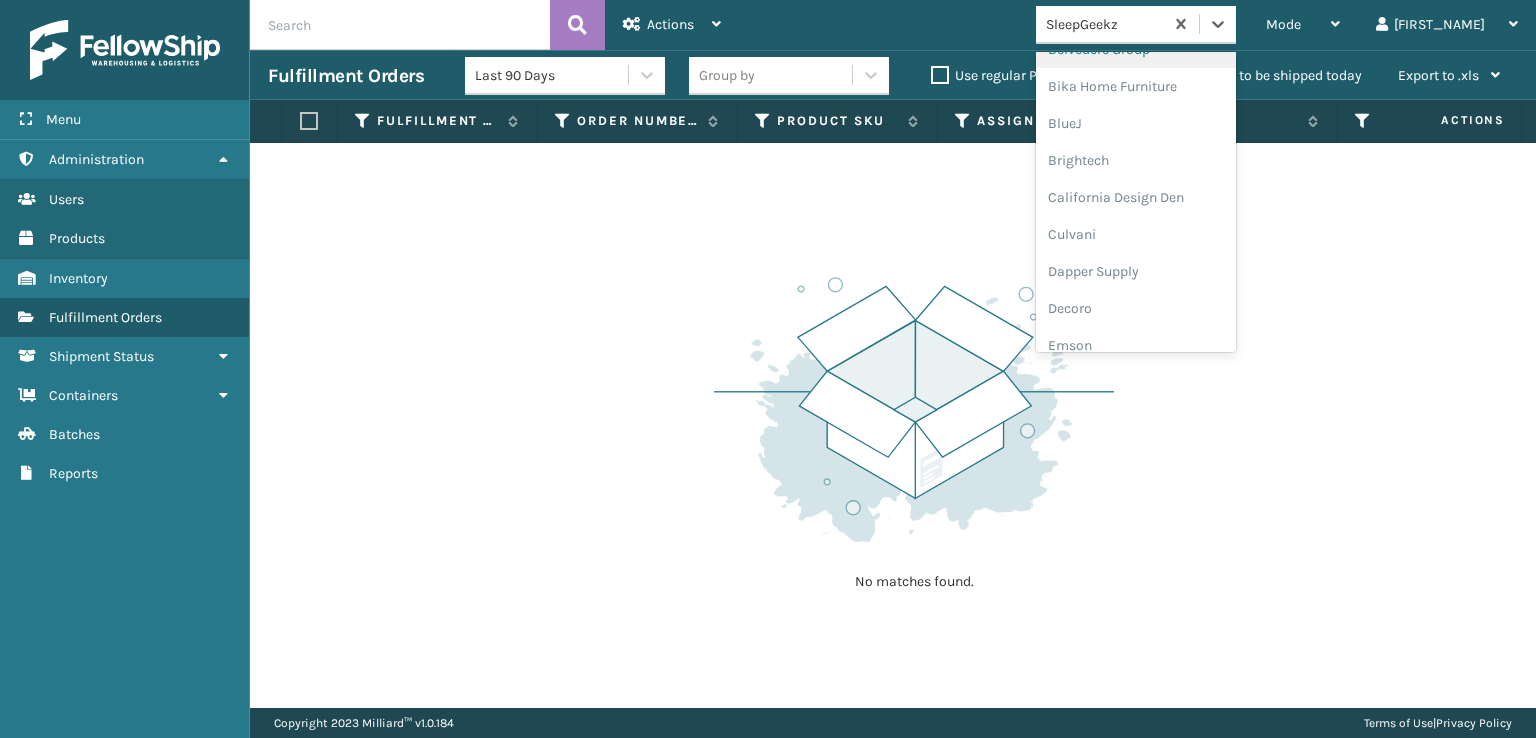 scroll, scrollTop: 400, scrollLeft: 0, axis: vertical 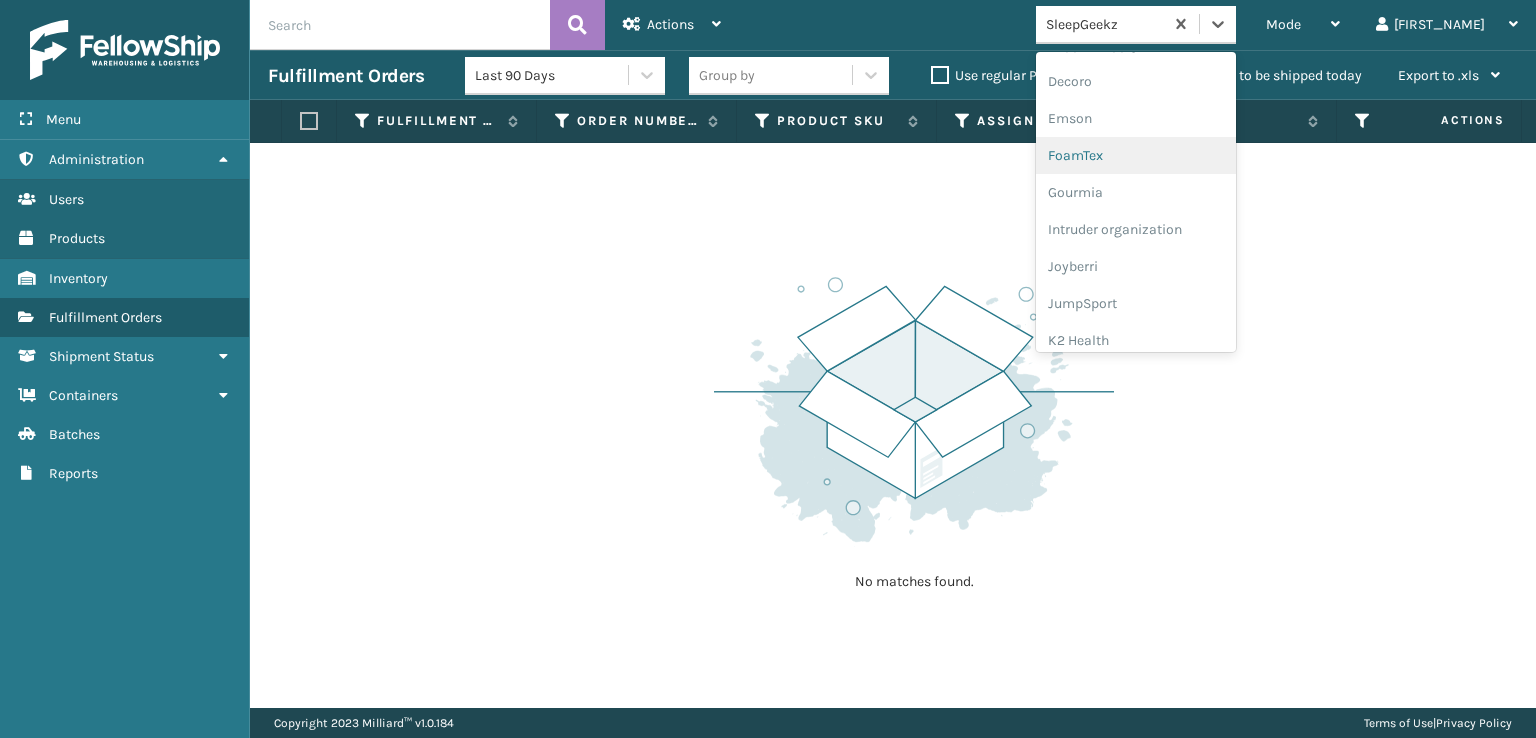 click on "FoamTex" at bounding box center [1136, 155] 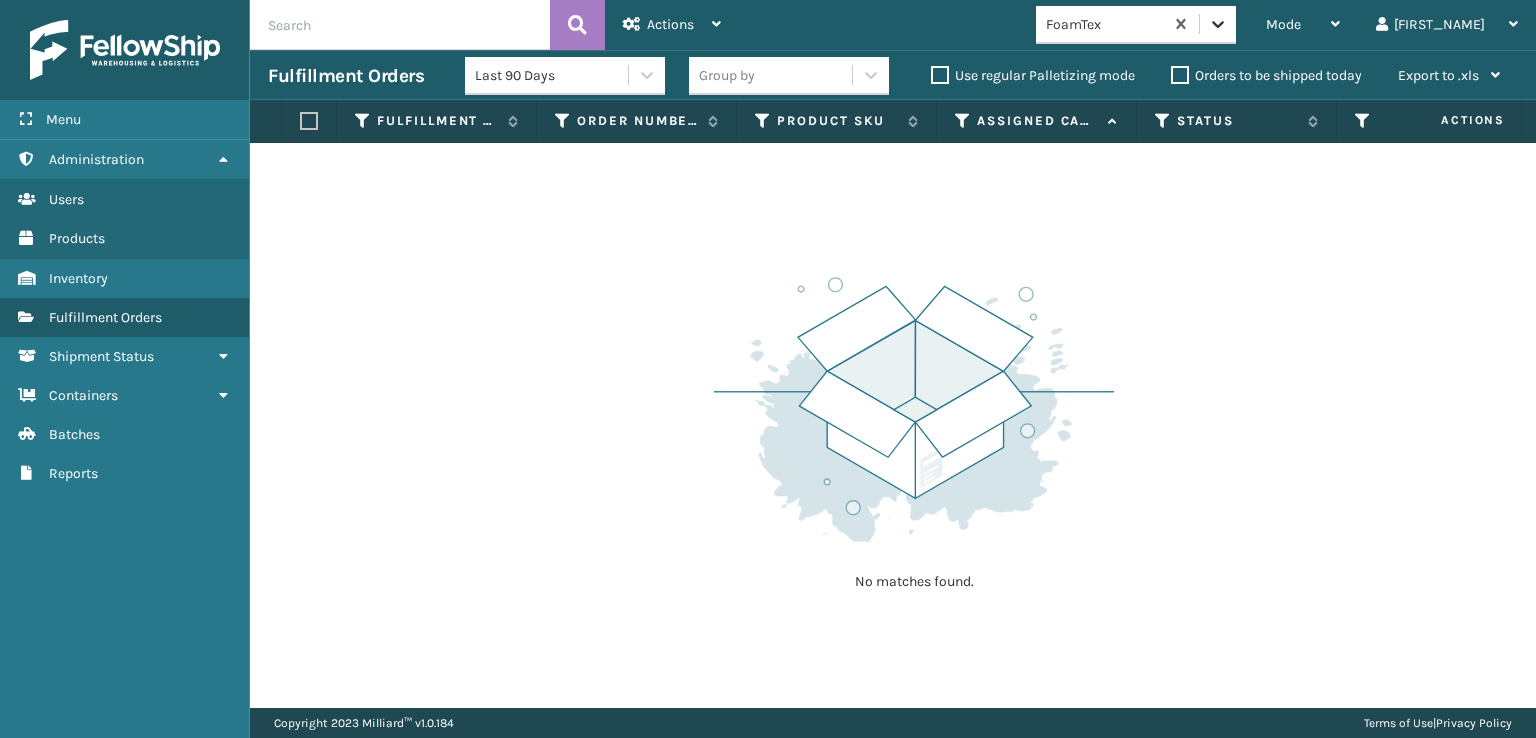 click 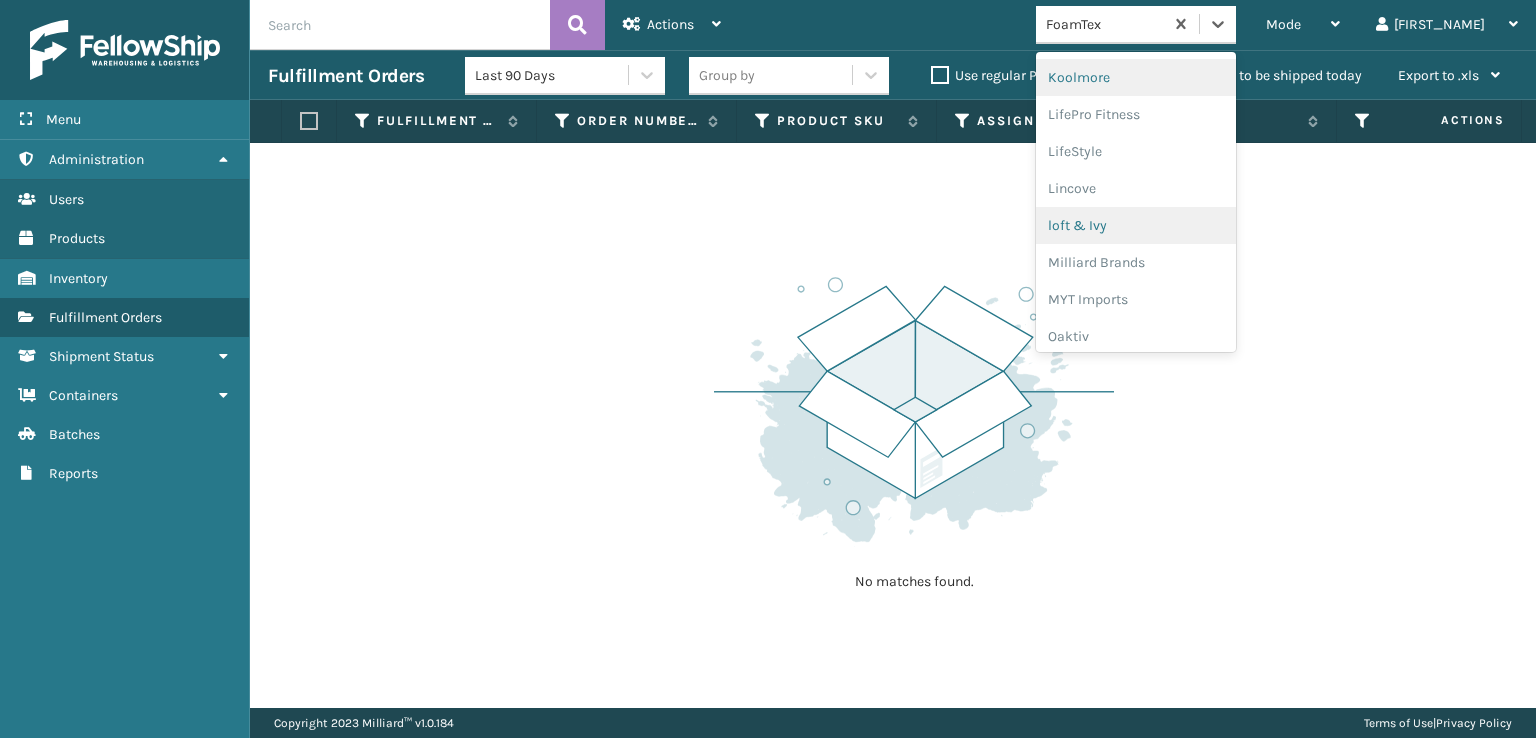 scroll, scrollTop: 732, scrollLeft: 0, axis: vertical 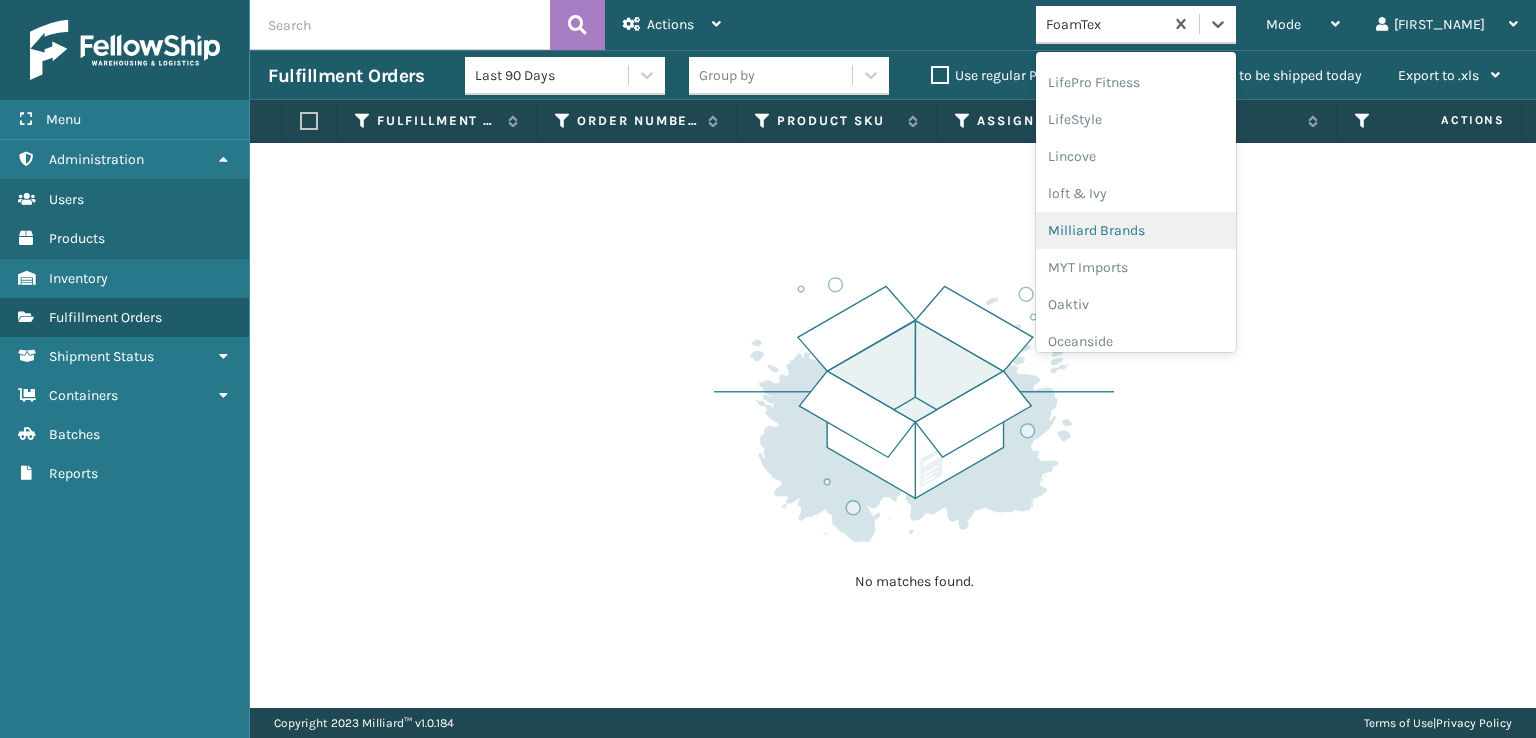 click on "Milliard Brands" at bounding box center (1136, 230) 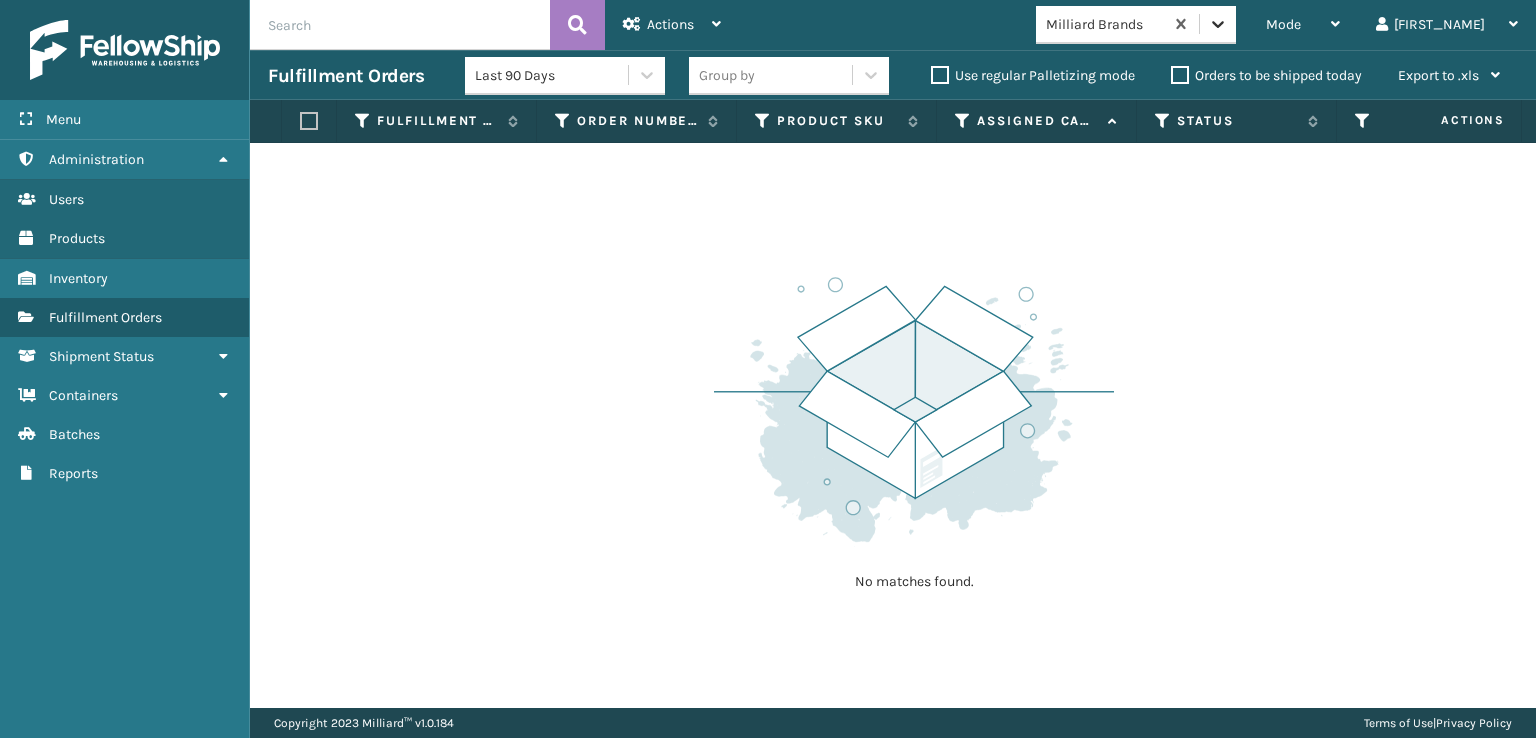 click at bounding box center [1218, 24] 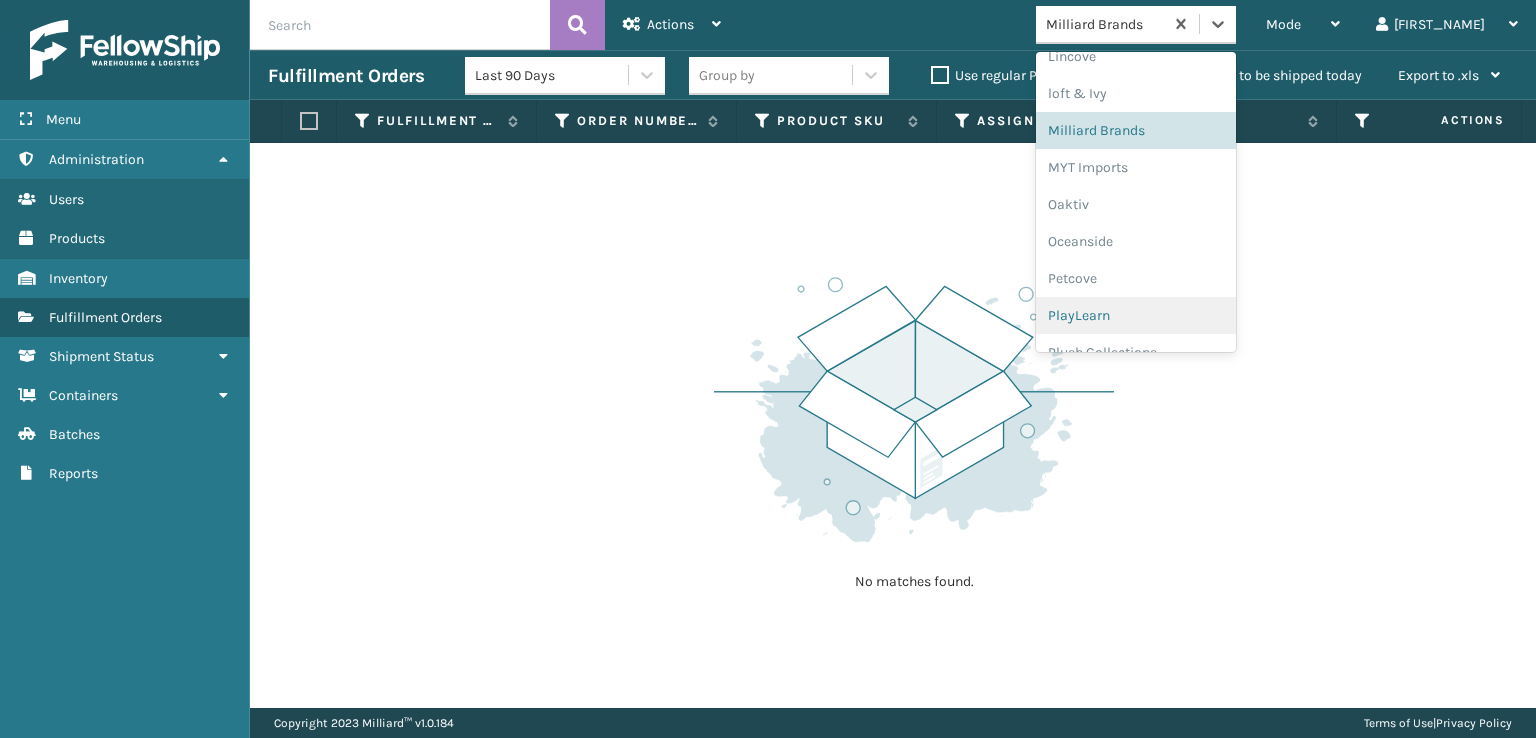 scroll, scrollTop: 966, scrollLeft: 0, axis: vertical 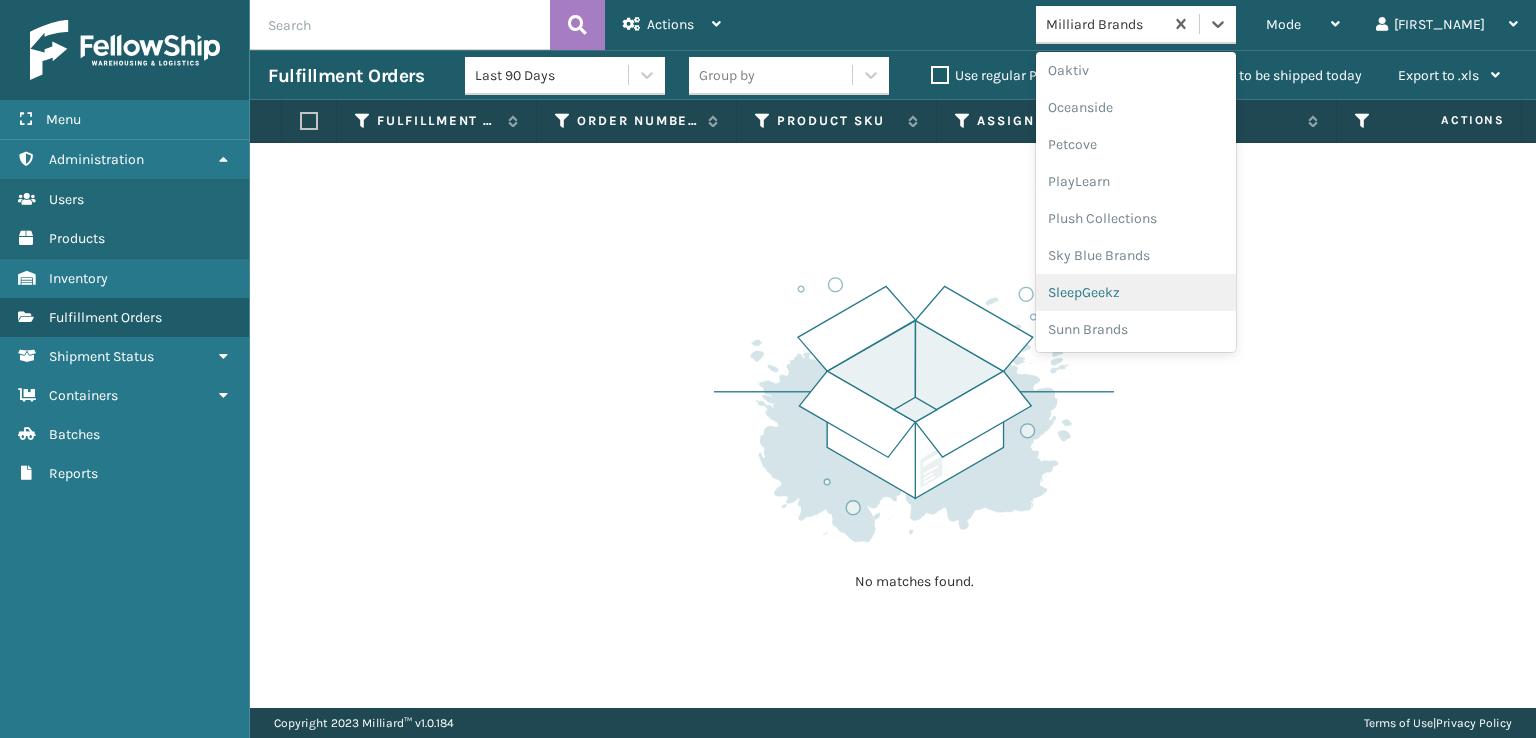 click on "SleepGeekz" at bounding box center (1136, 292) 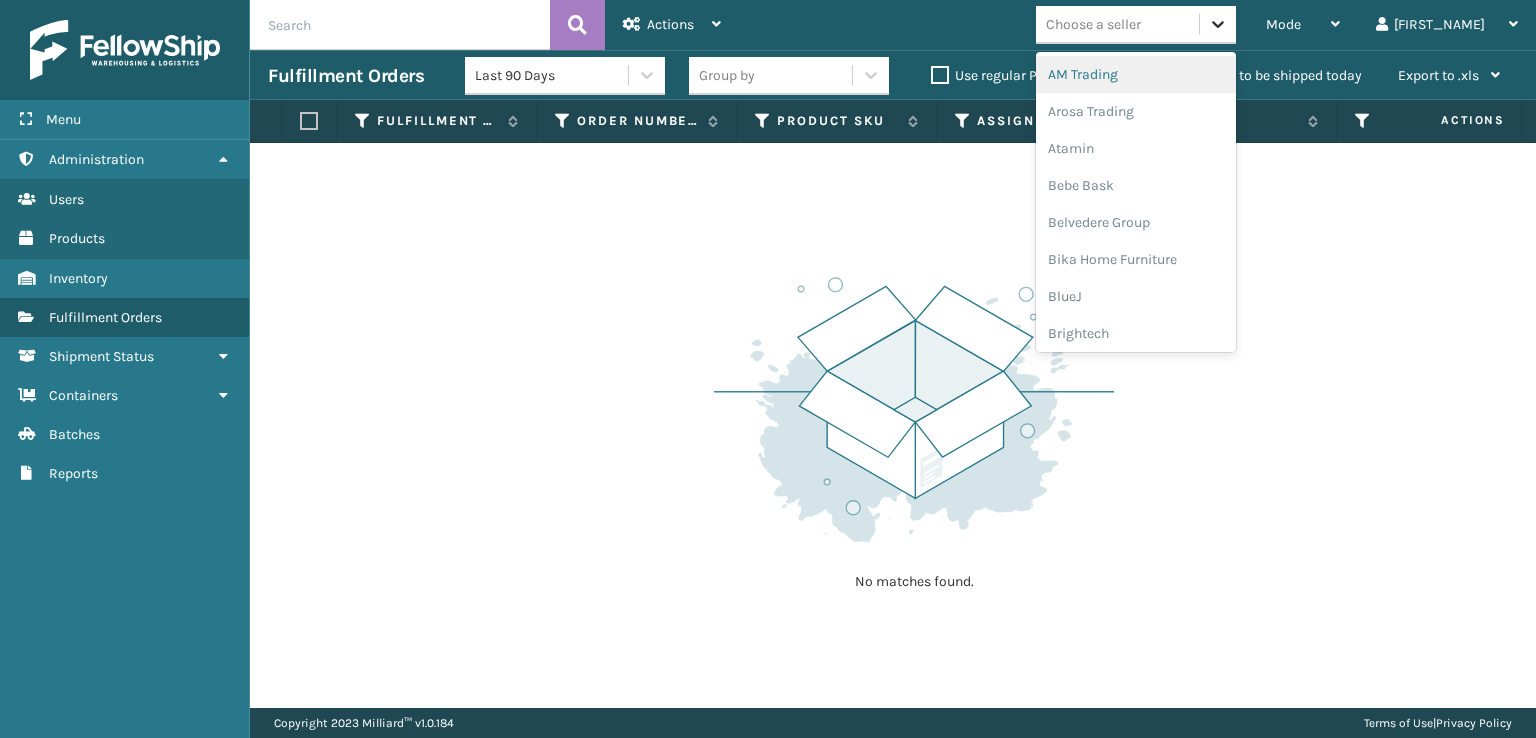 click at bounding box center (1218, 24) 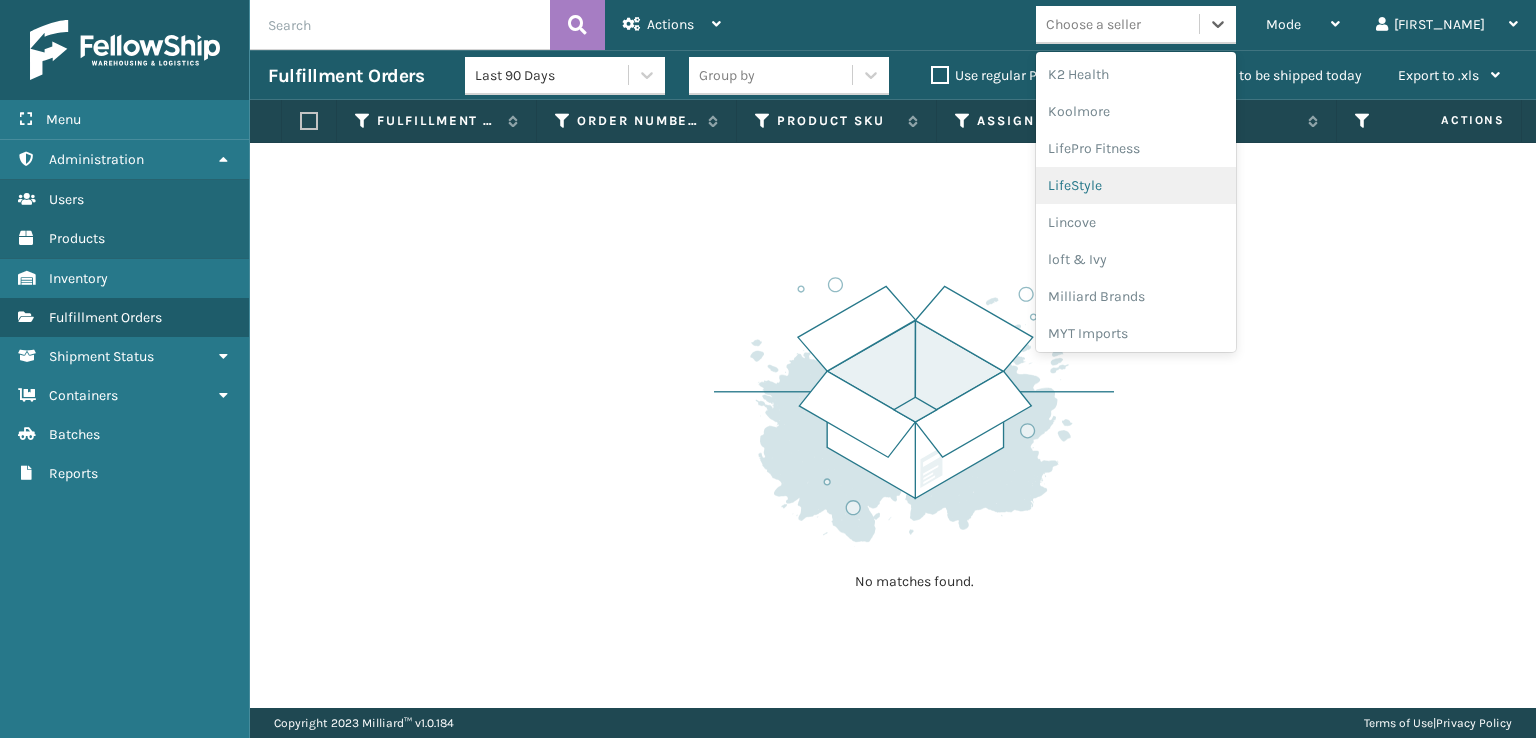 scroll, scrollTop: 266, scrollLeft: 0, axis: vertical 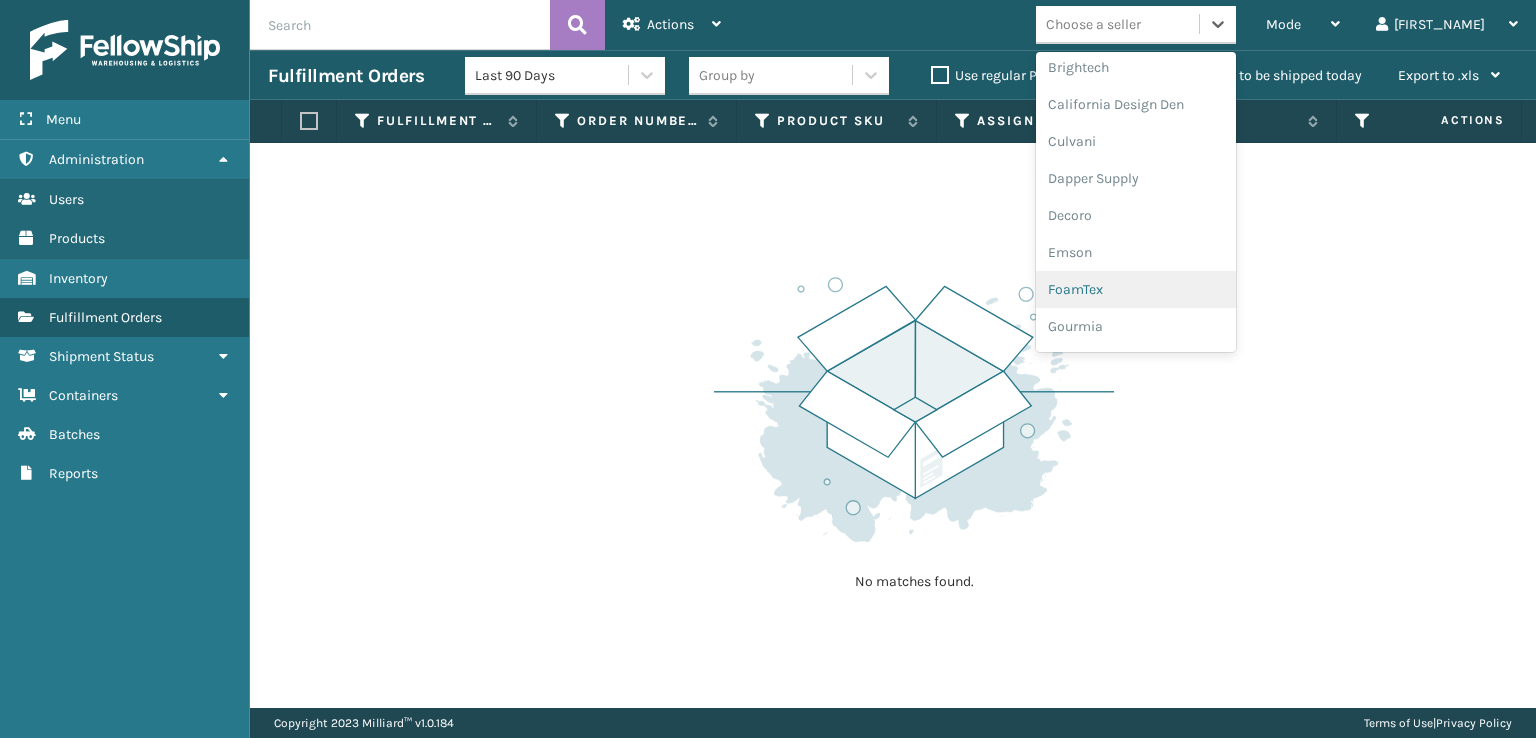 click on "FoamTex" at bounding box center (1136, 289) 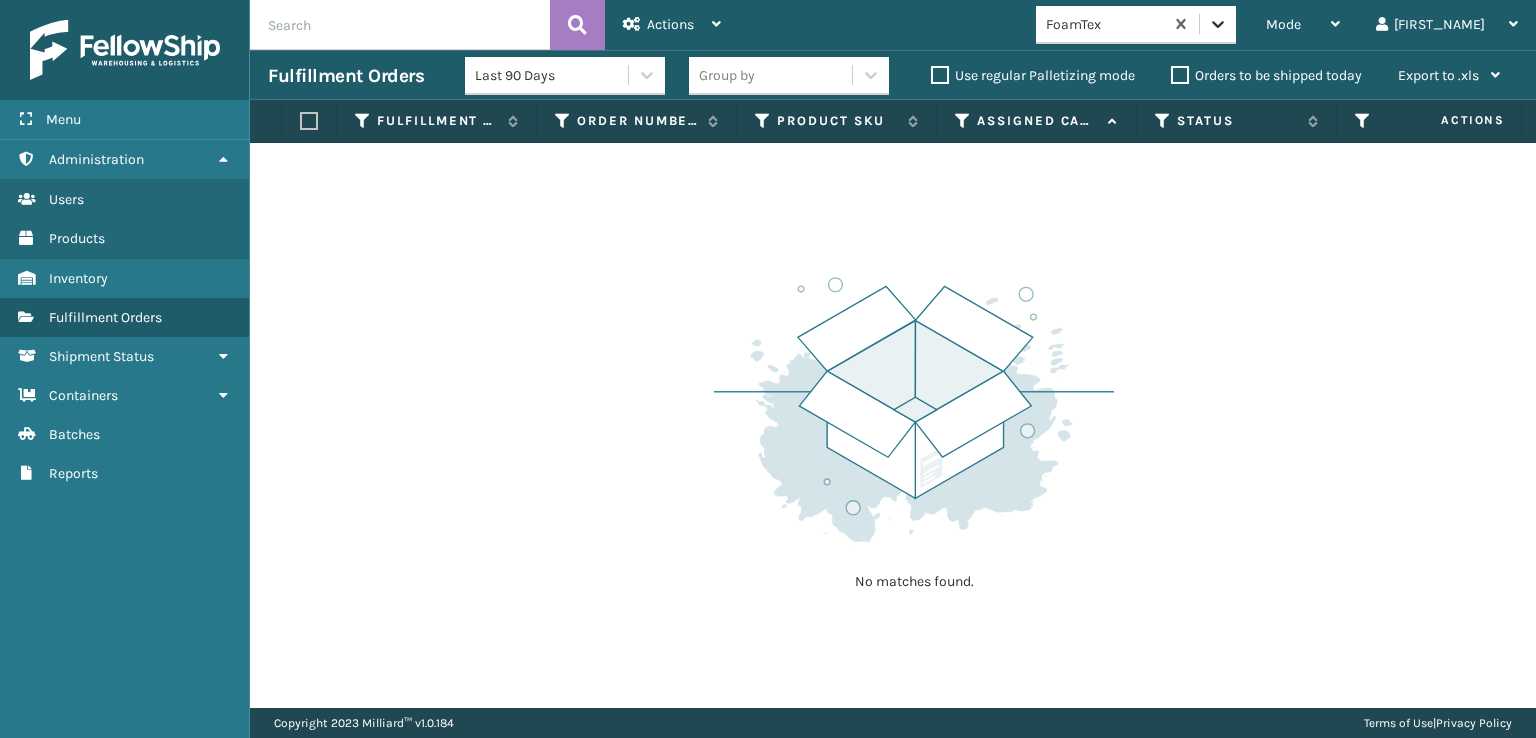 click 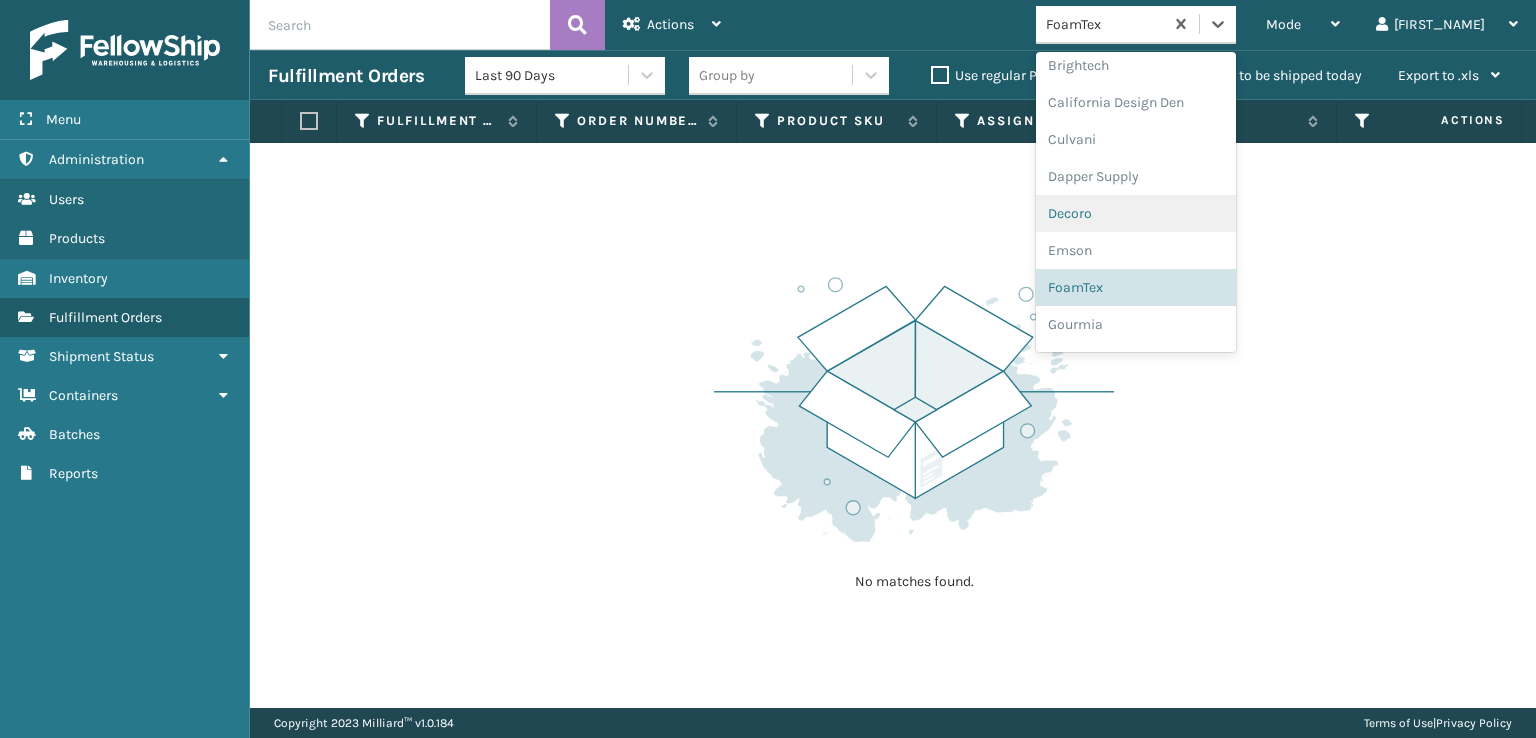 scroll, scrollTop: 300, scrollLeft: 0, axis: vertical 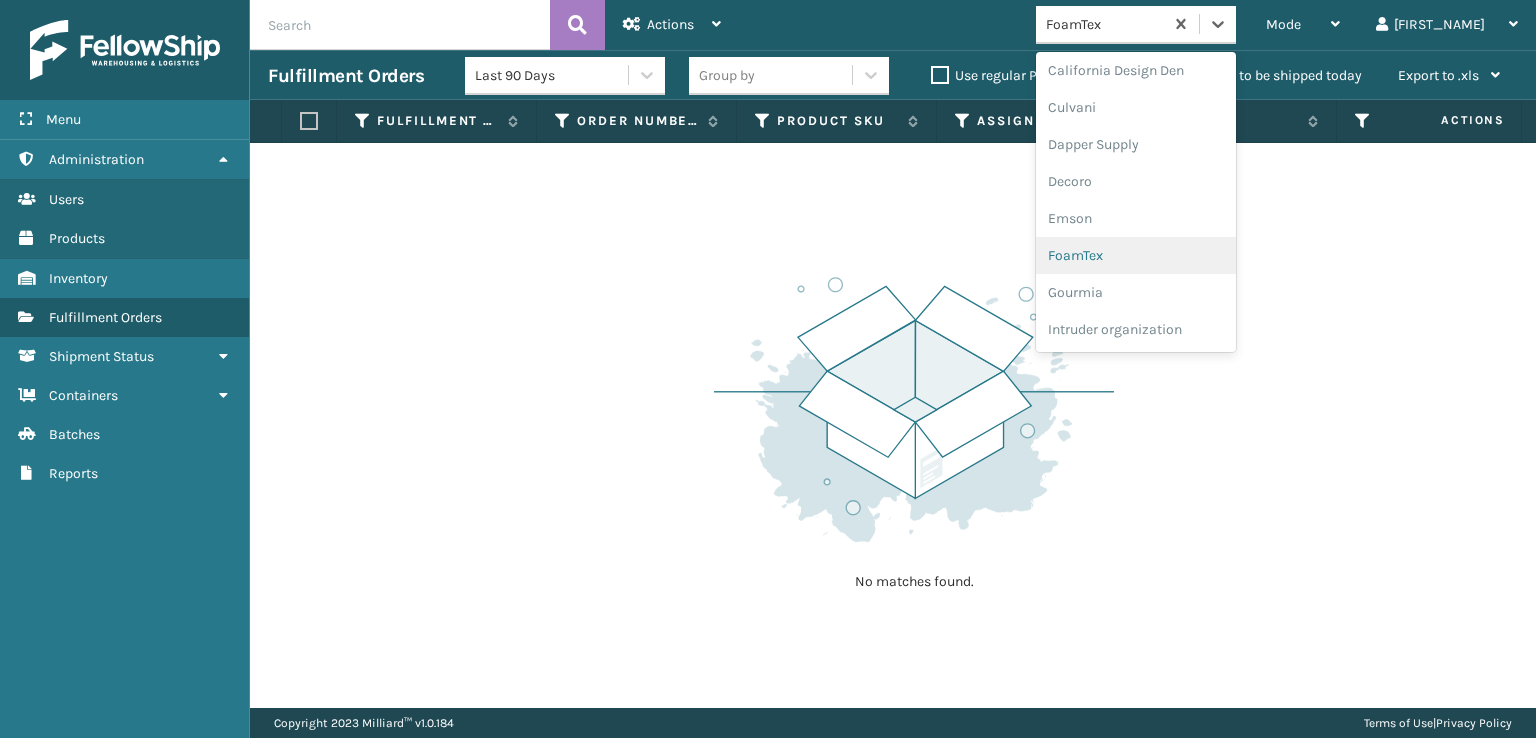 click on "FoamTex" at bounding box center [1136, 255] 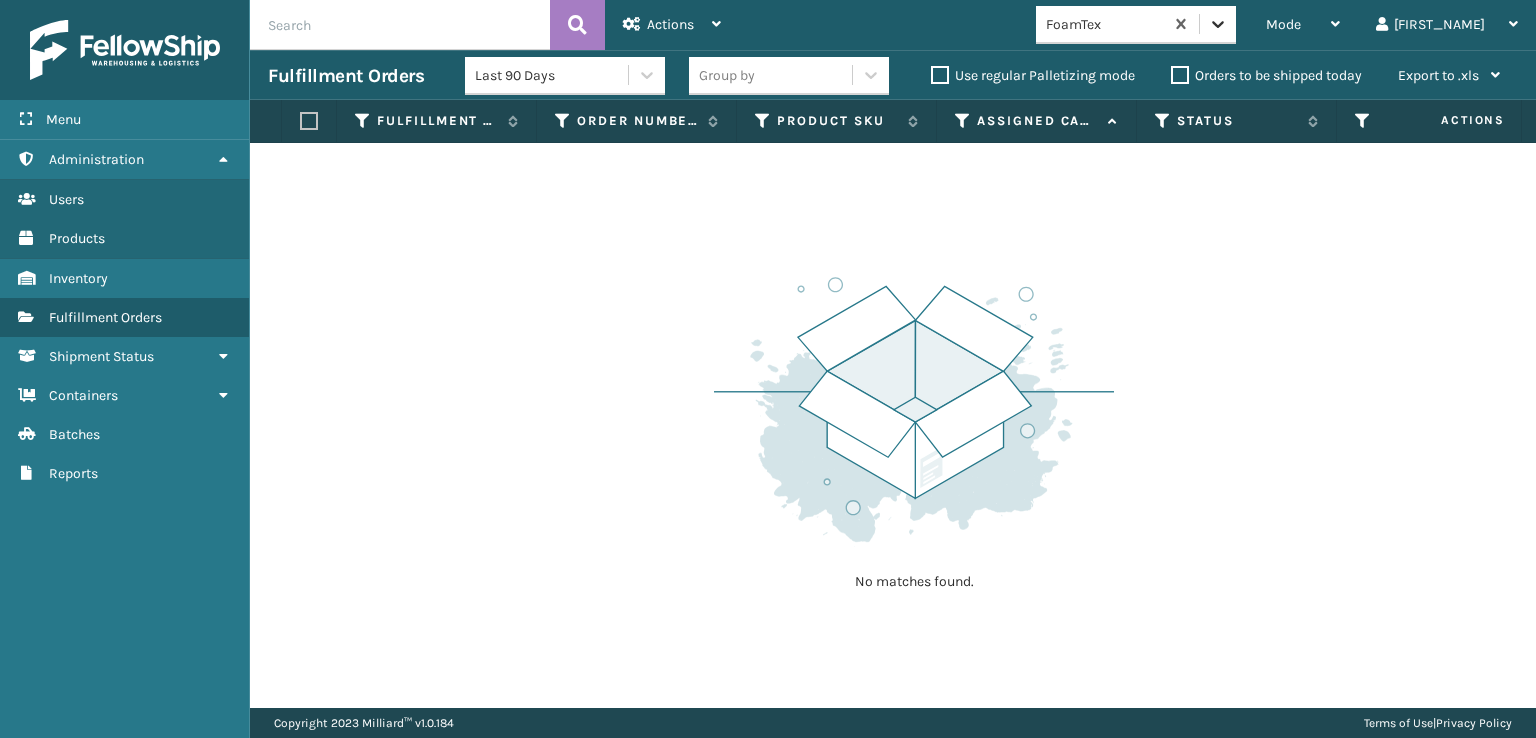 click at bounding box center [1218, 24] 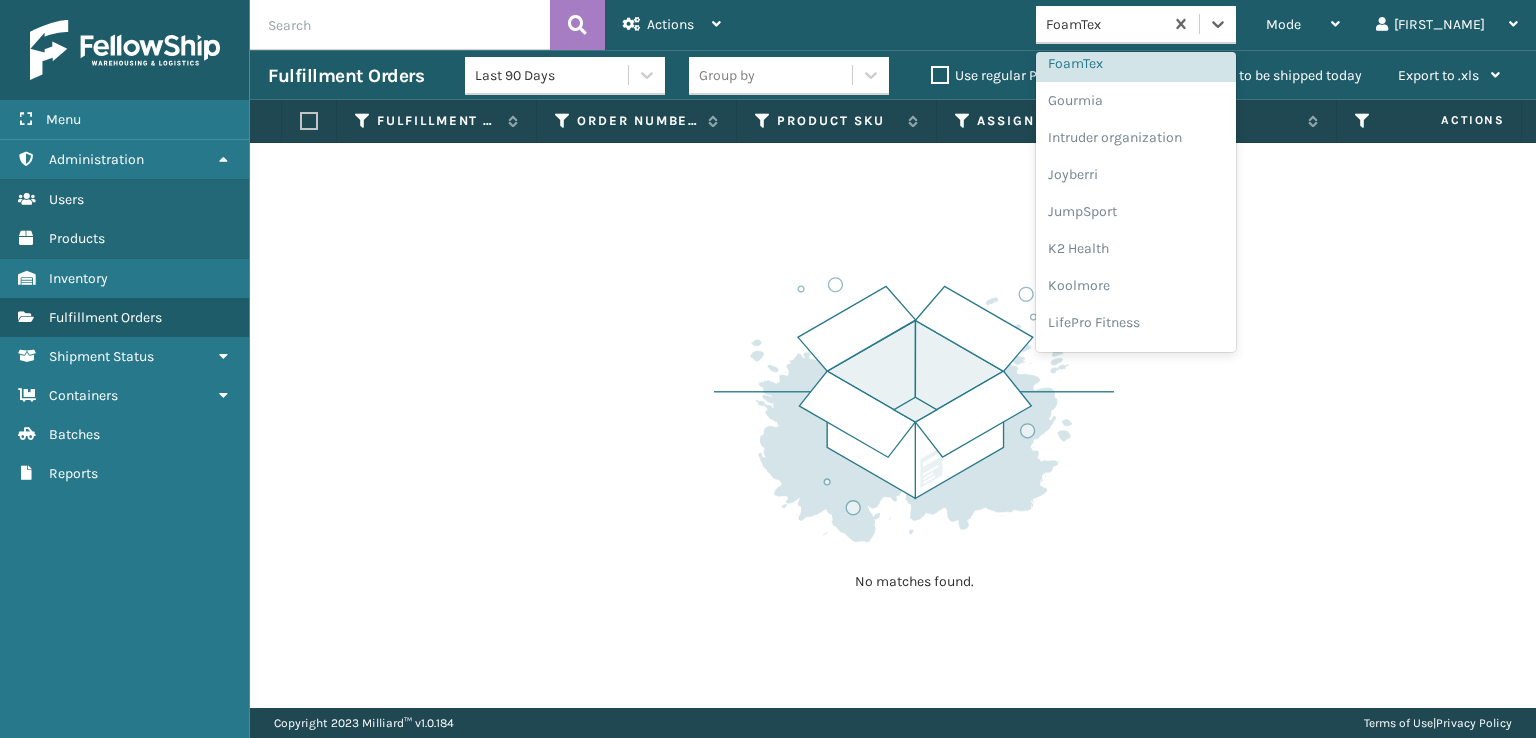 scroll, scrollTop: 632, scrollLeft: 0, axis: vertical 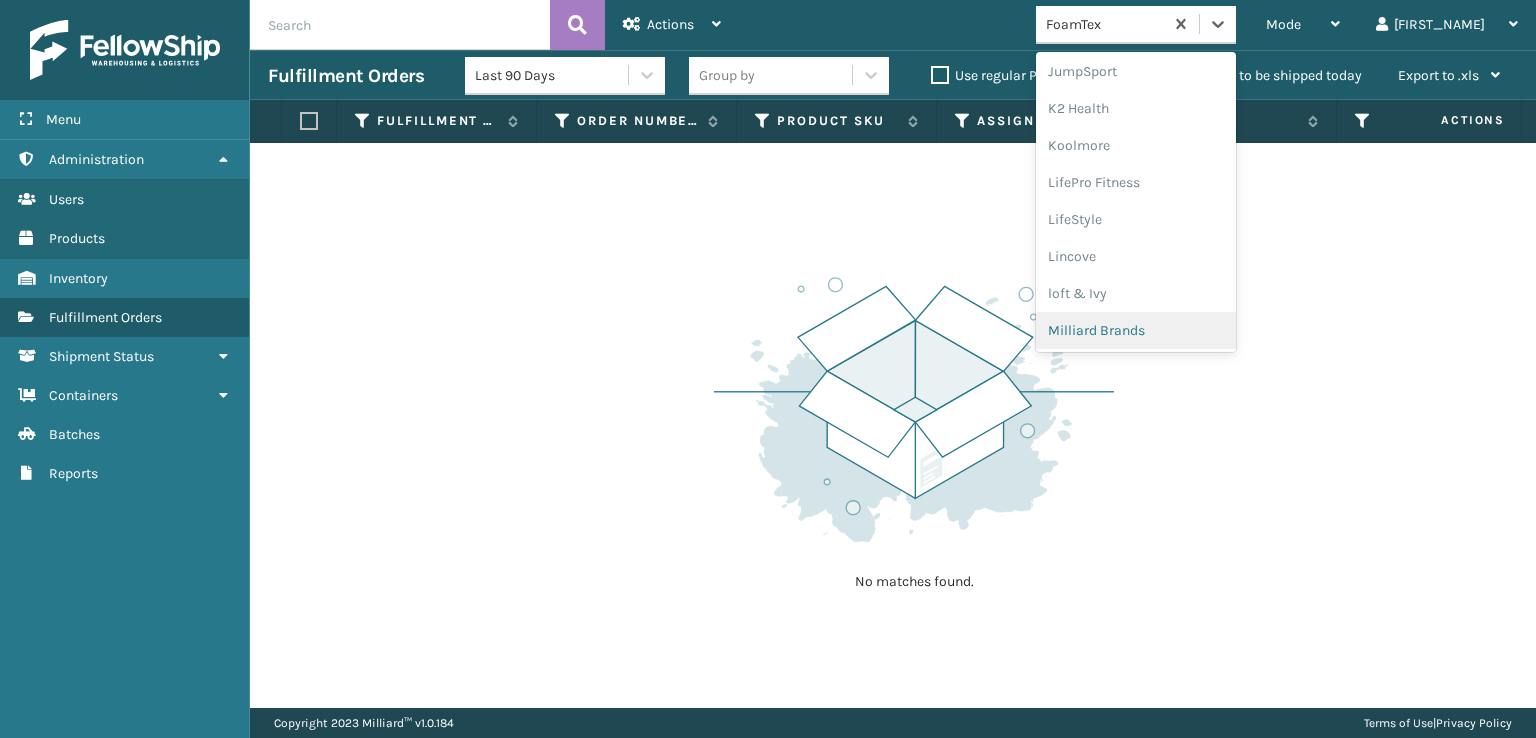 click on "Milliard Brands" at bounding box center (1136, 330) 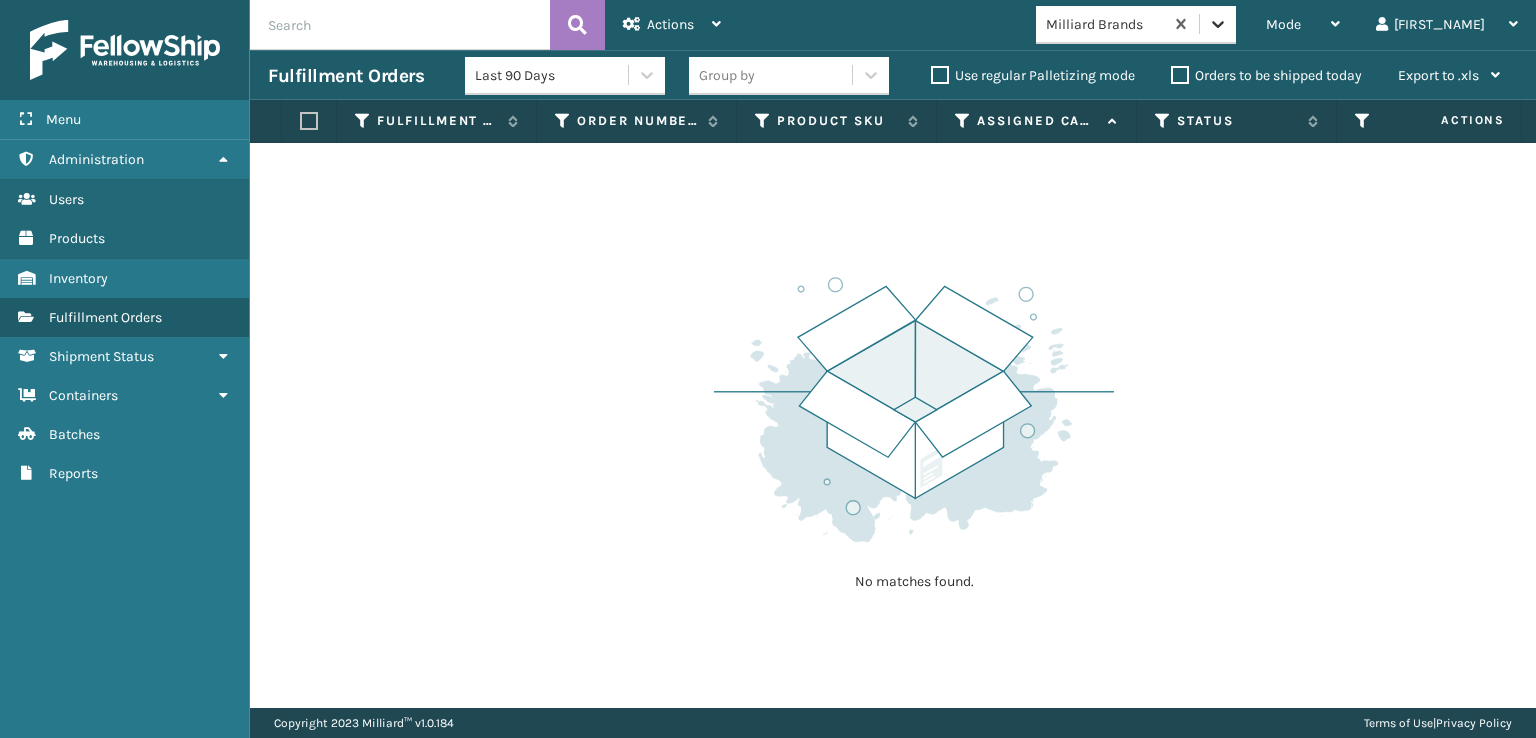 click 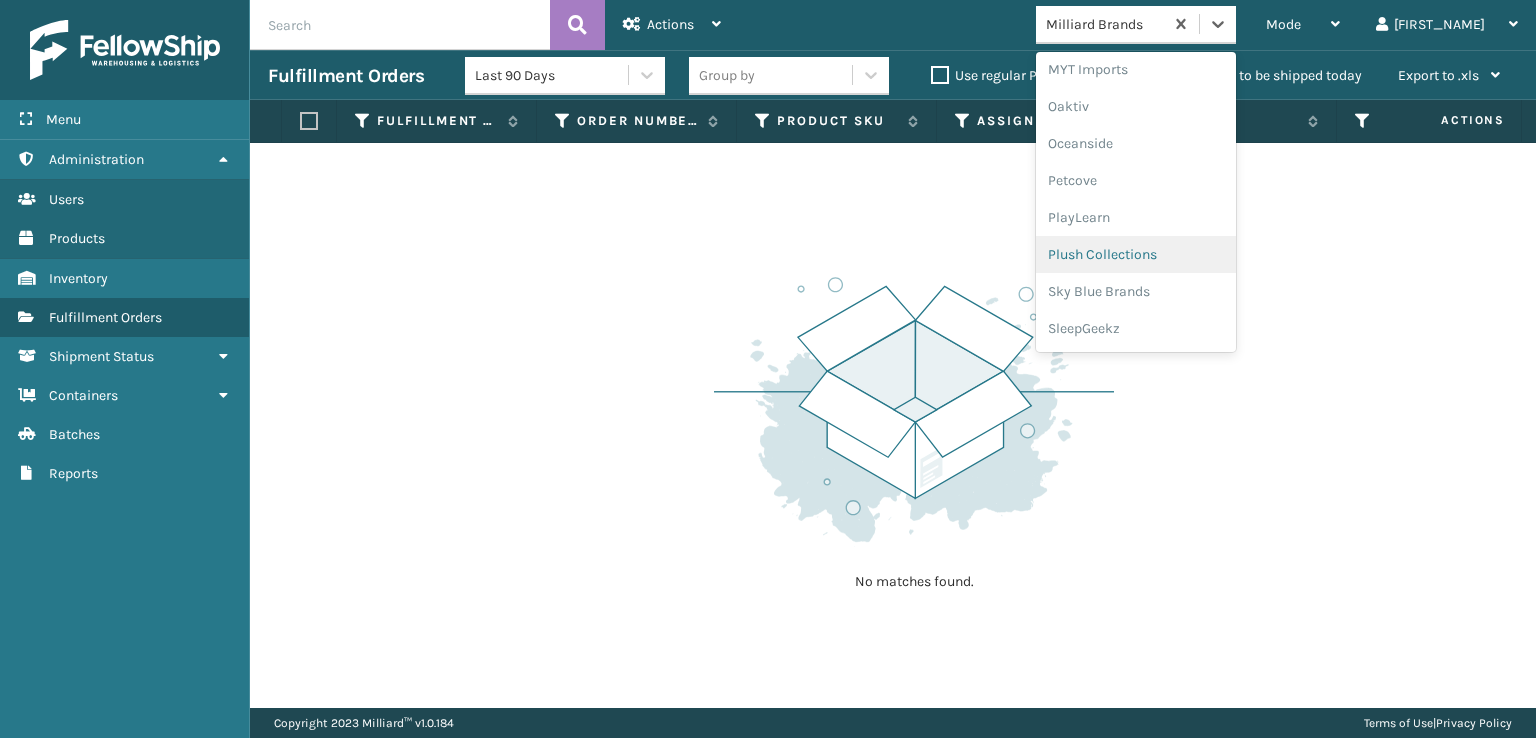 scroll, scrollTop: 966, scrollLeft: 0, axis: vertical 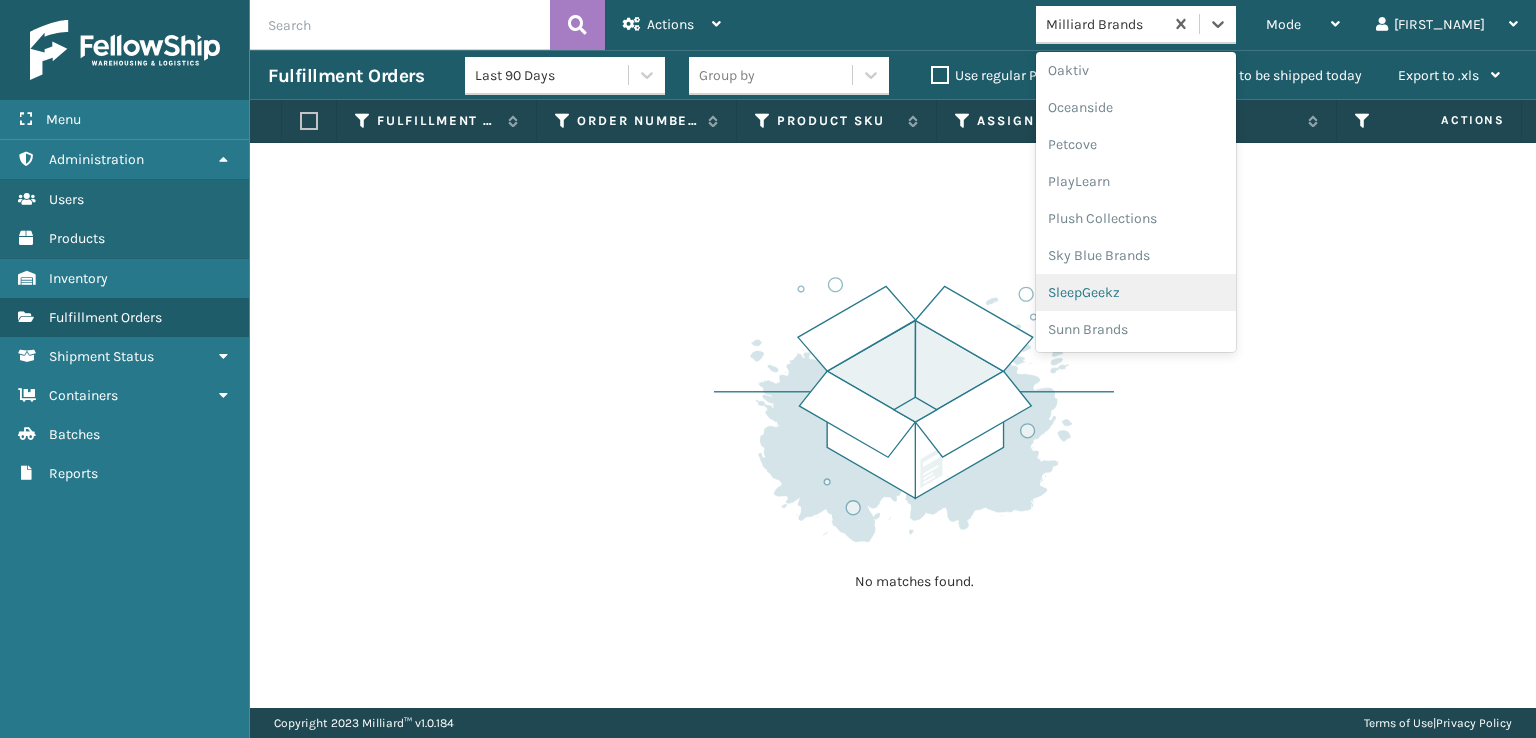 click on "SleepGeekz" at bounding box center [1136, 292] 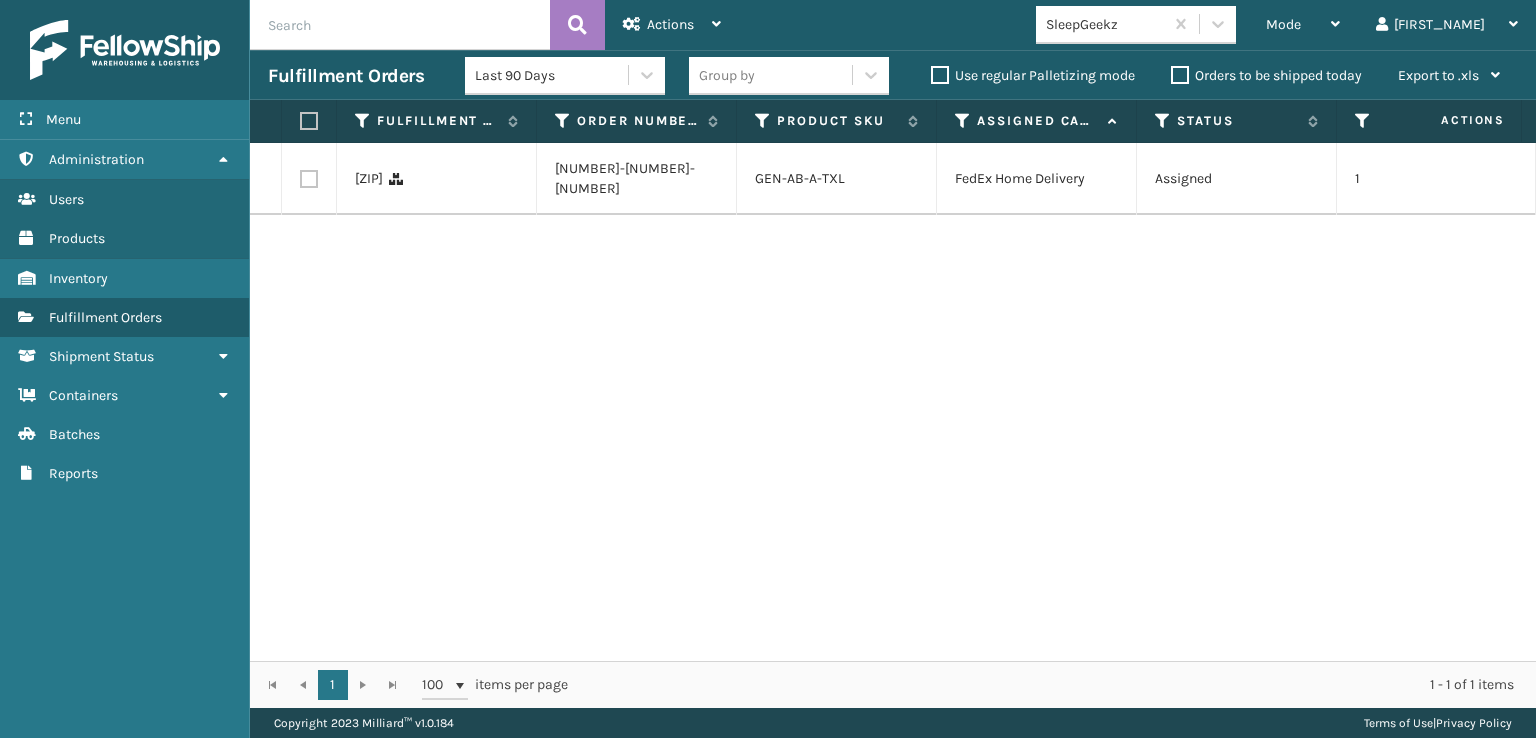 click at bounding box center [309, 179] 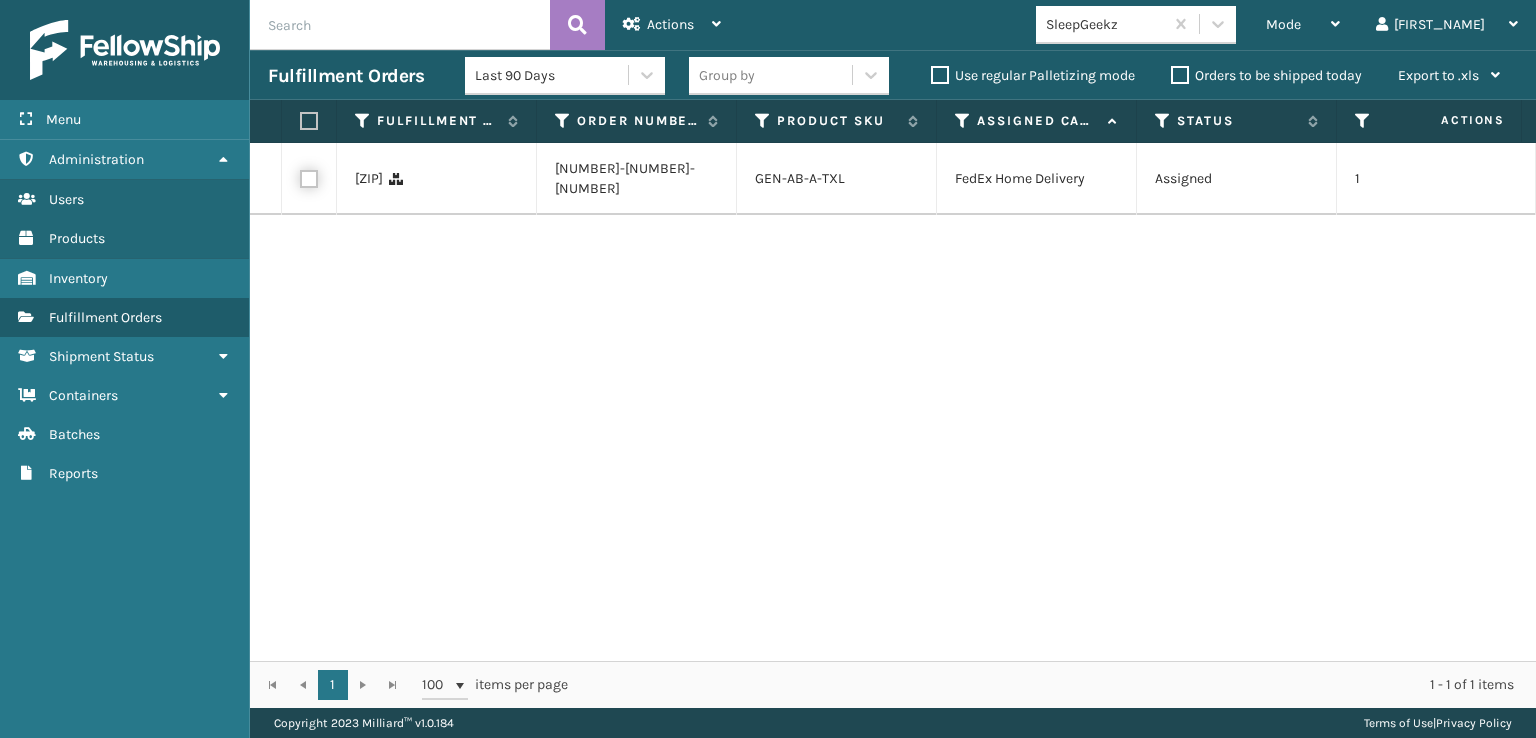click at bounding box center (300, 176) 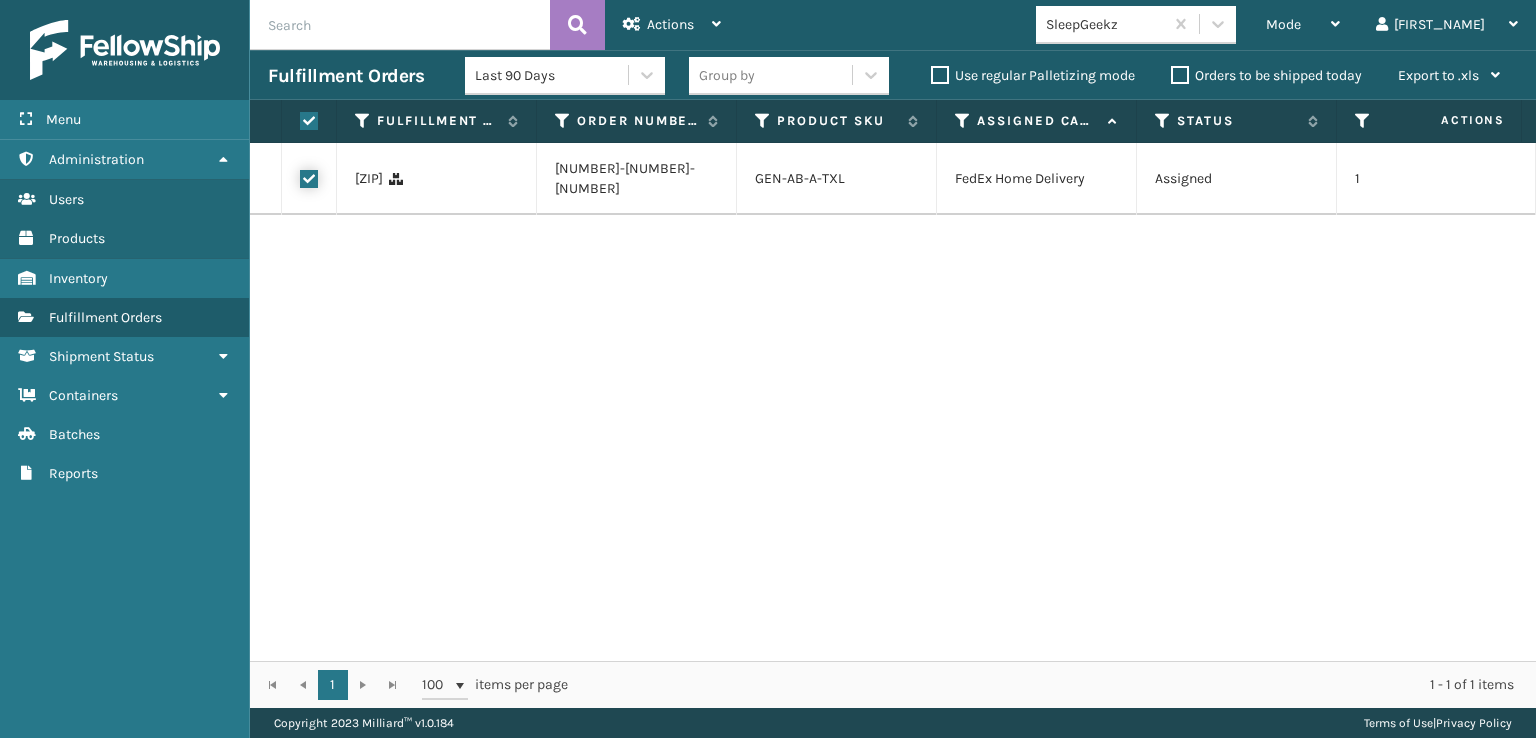 checkbox on "true" 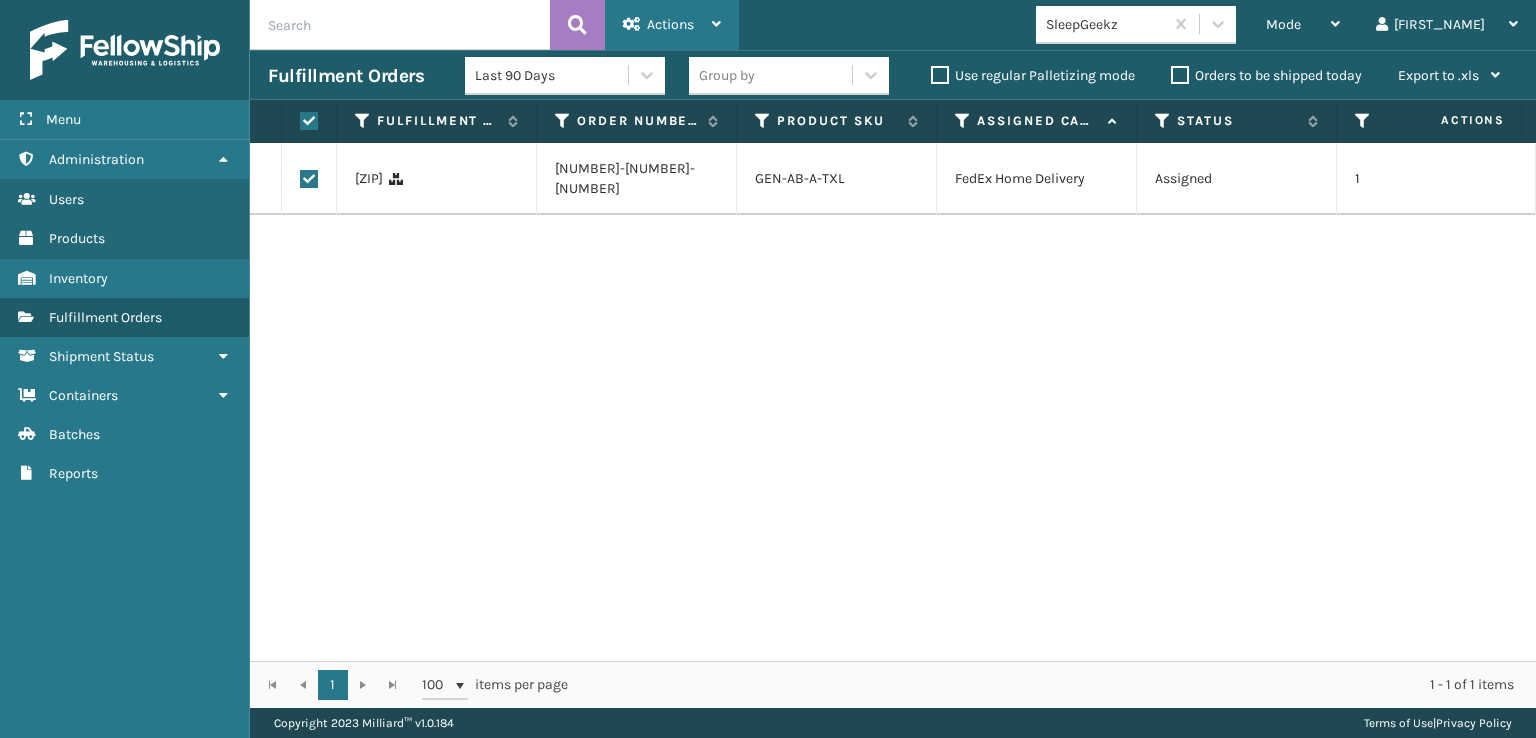 click on "Actions" at bounding box center (672, 25) 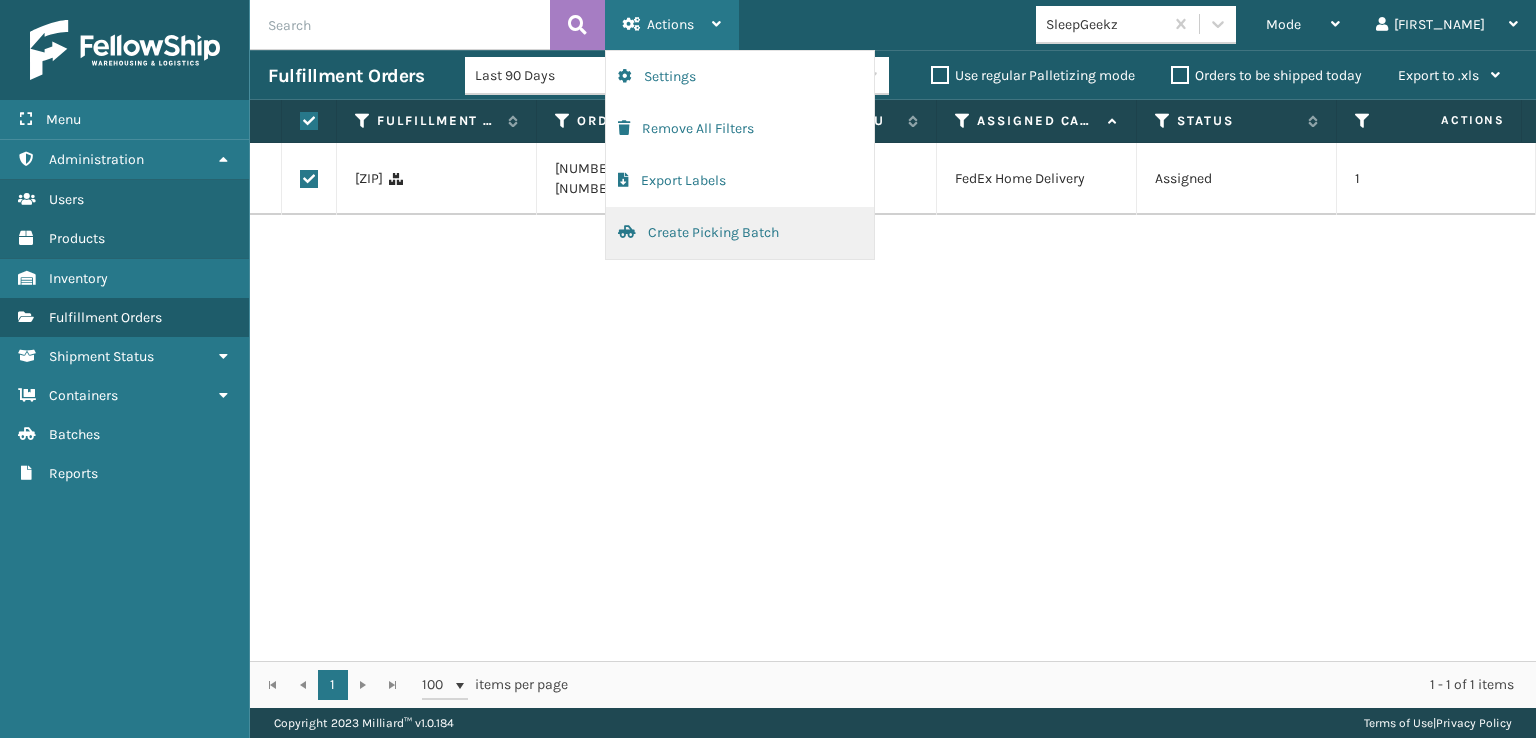 click on "Create Picking Batch" at bounding box center (740, 233) 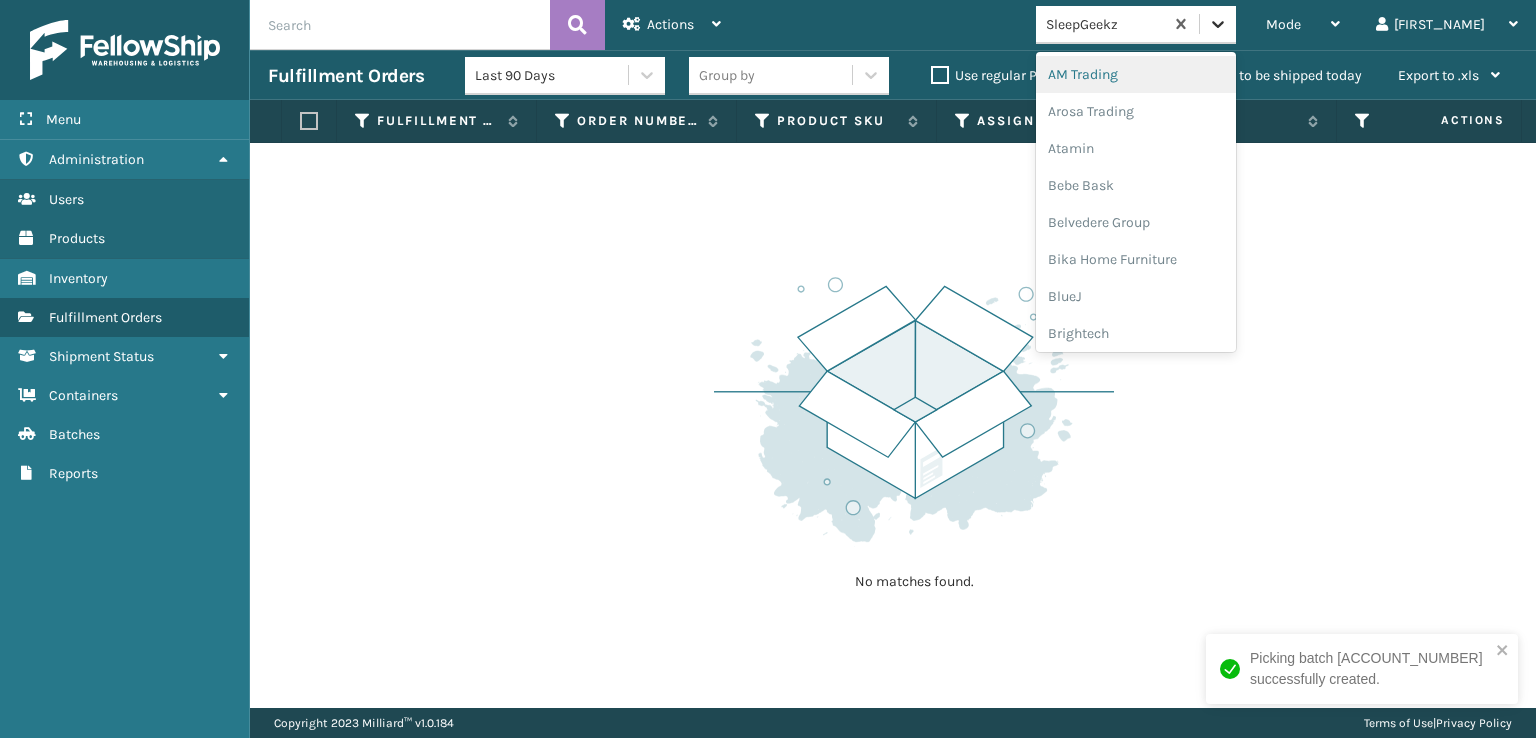 click 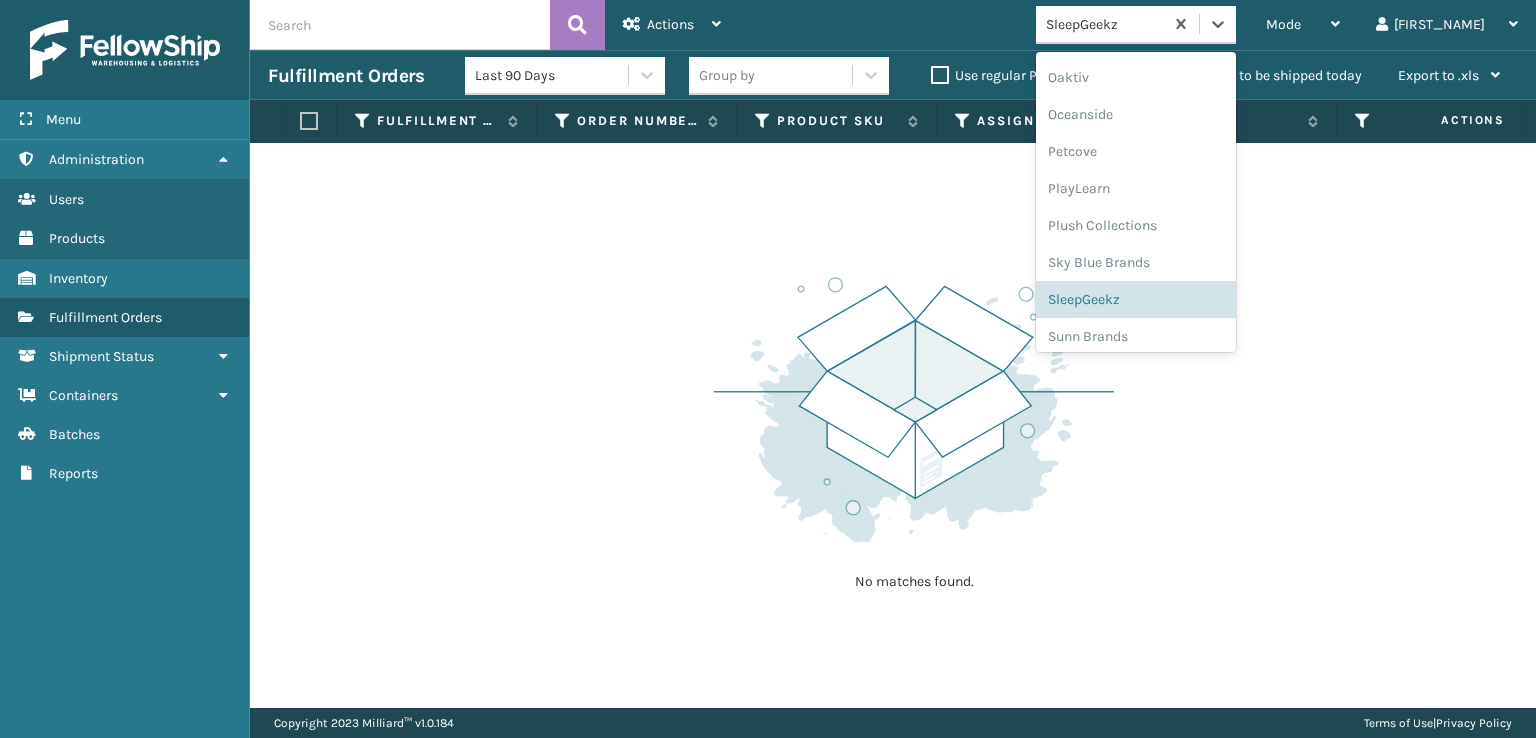 scroll, scrollTop: 966, scrollLeft: 0, axis: vertical 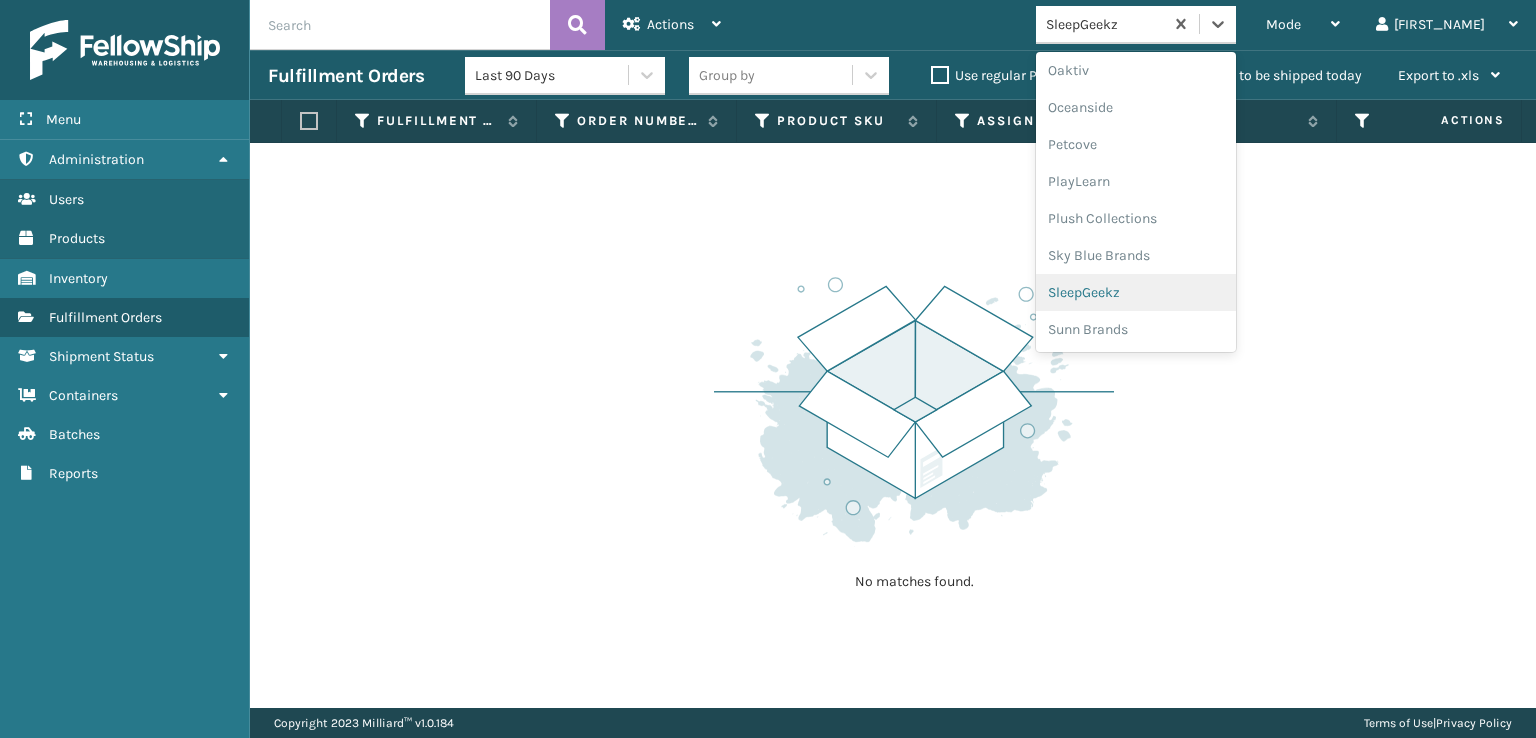 click on "SleepGeekz" at bounding box center [1136, 292] 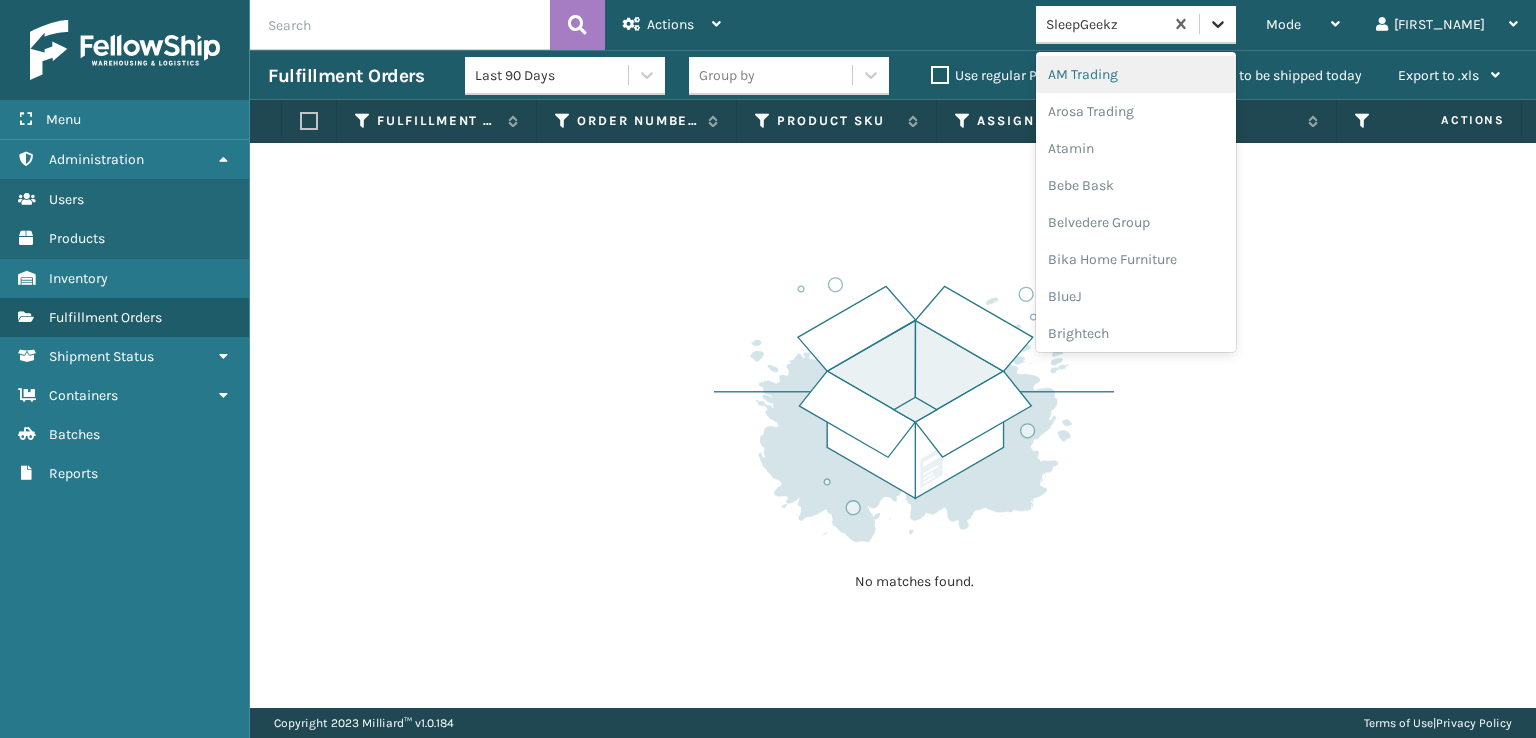 click 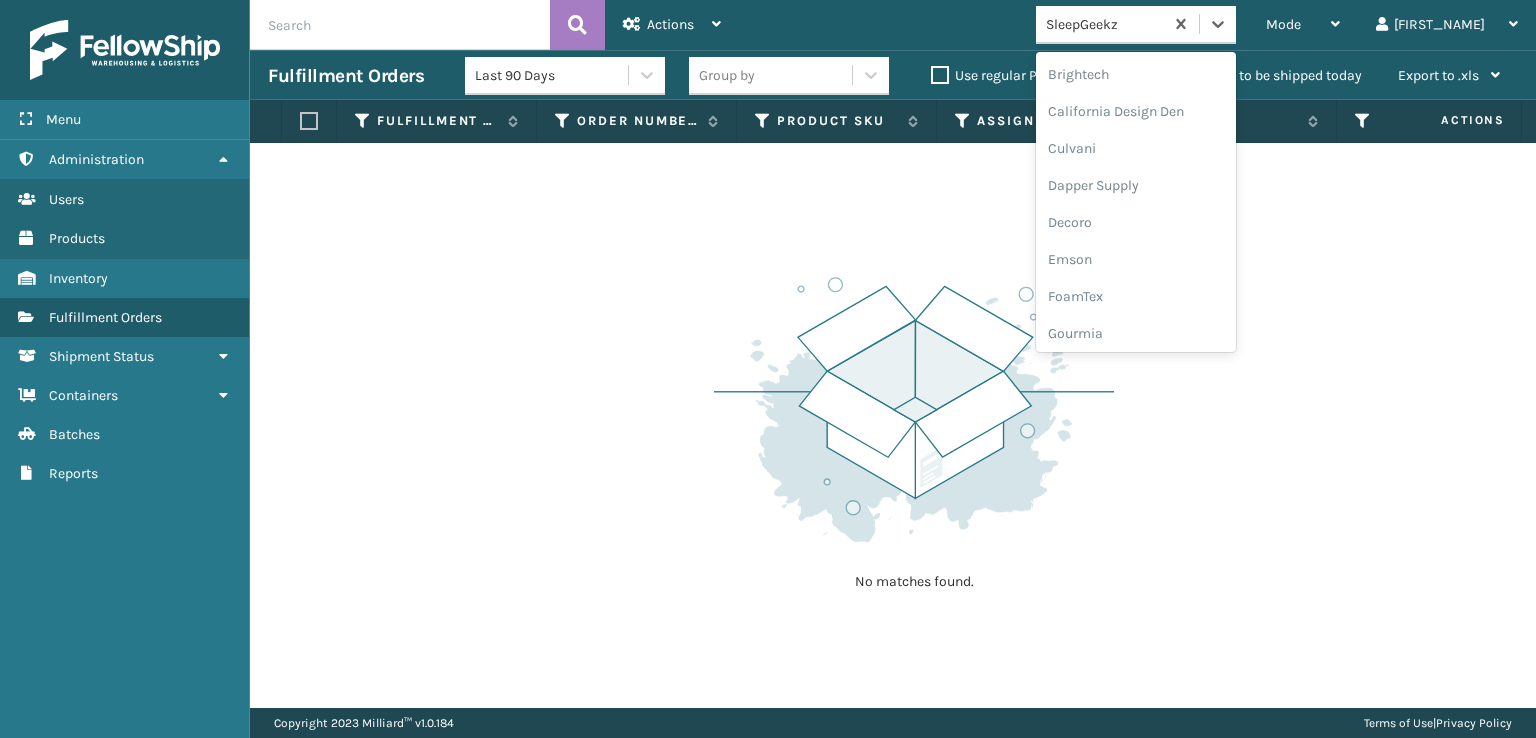scroll, scrollTop: 300, scrollLeft: 0, axis: vertical 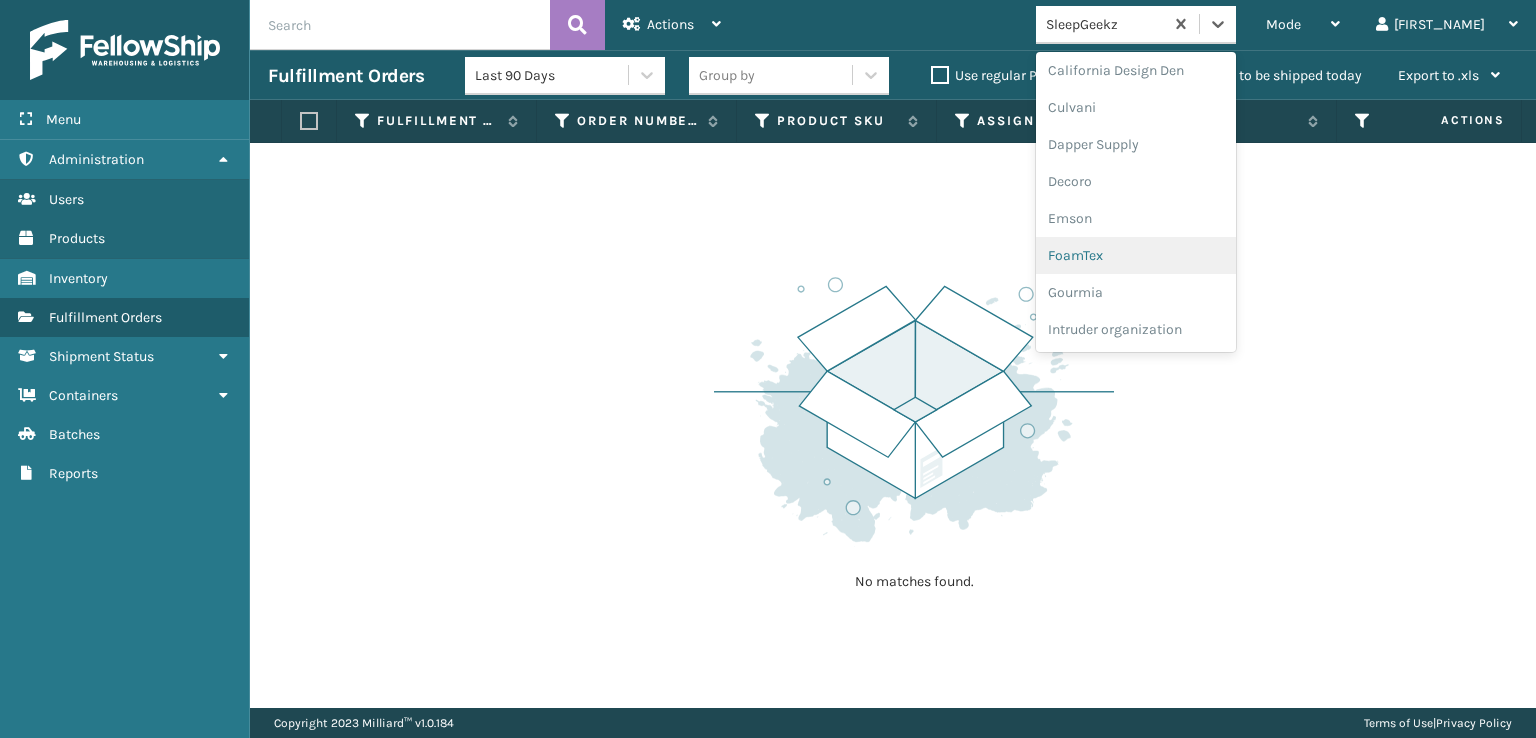 click on "FoamTex" at bounding box center (1136, 255) 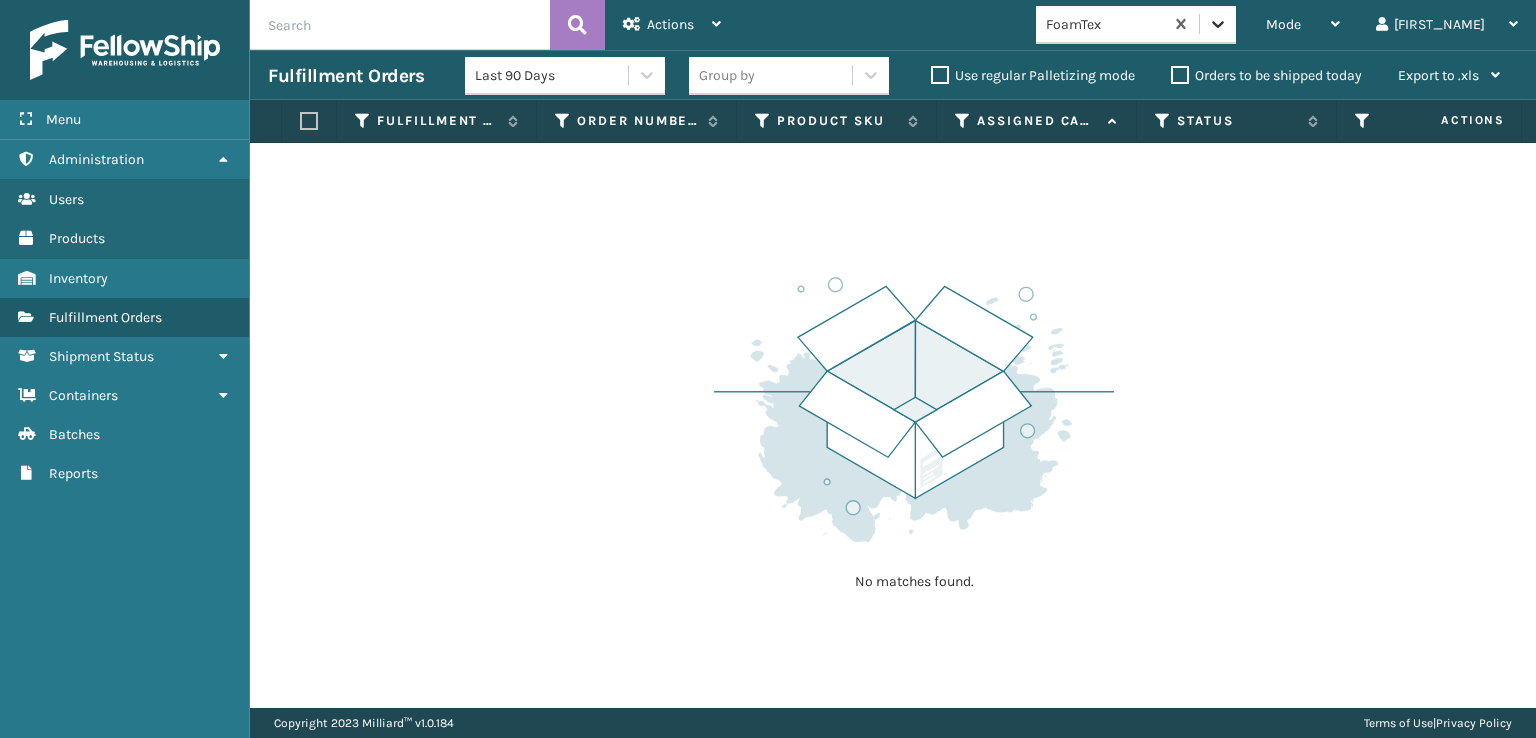 click 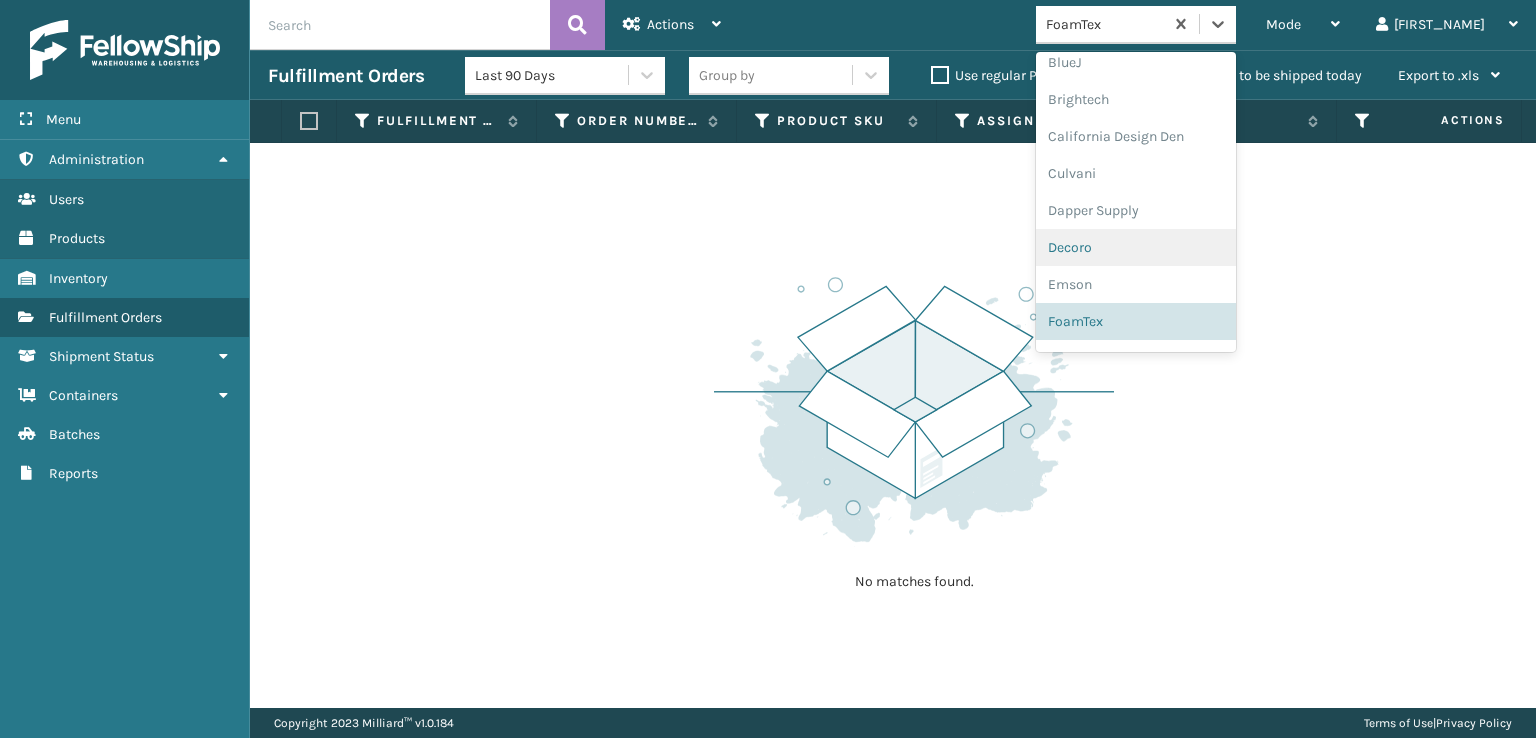 scroll, scrollTop: 632, scrollLeft: 0, axis: vertical 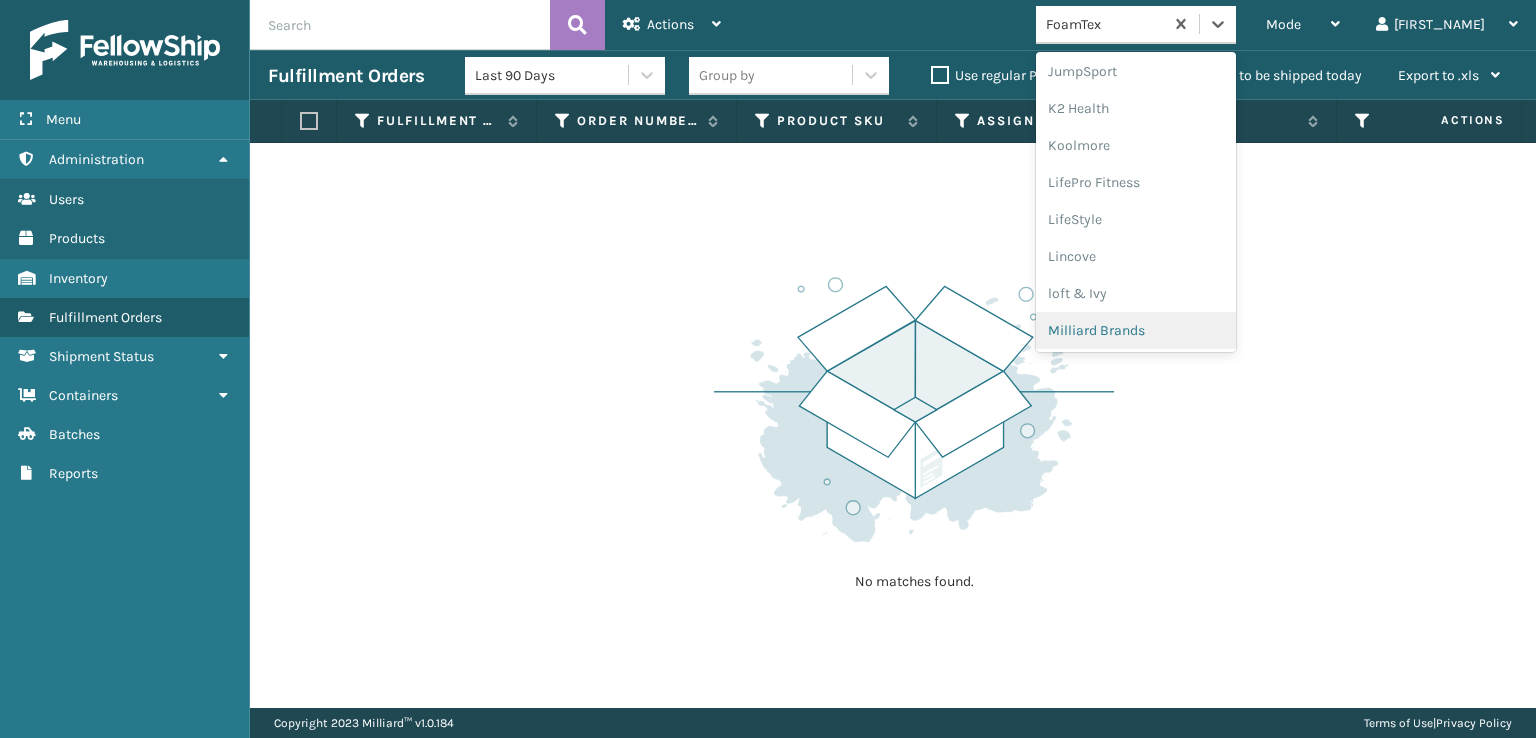 click on "Milliard Brands" at bounding box center [1136, 330] 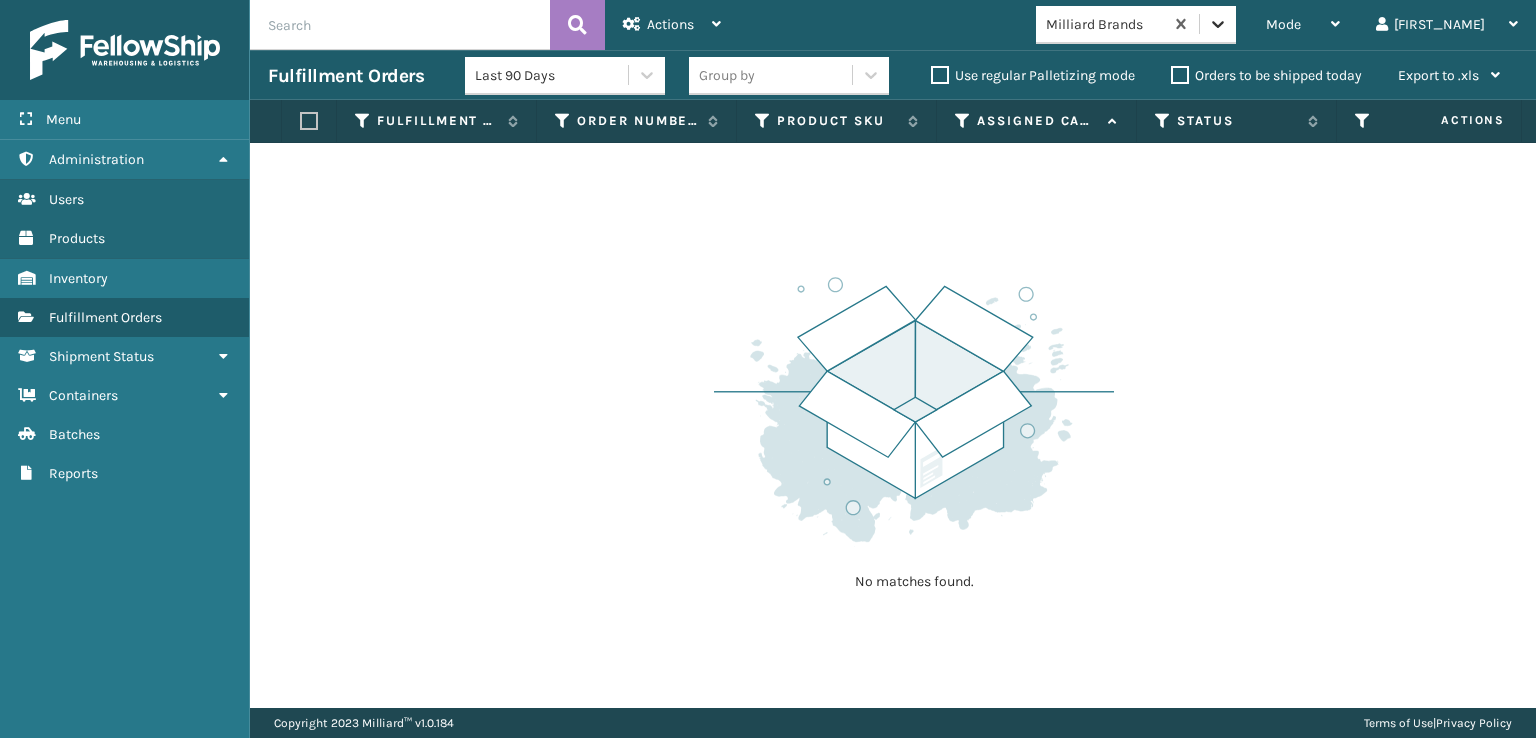click at bounding box center [1218, 24] 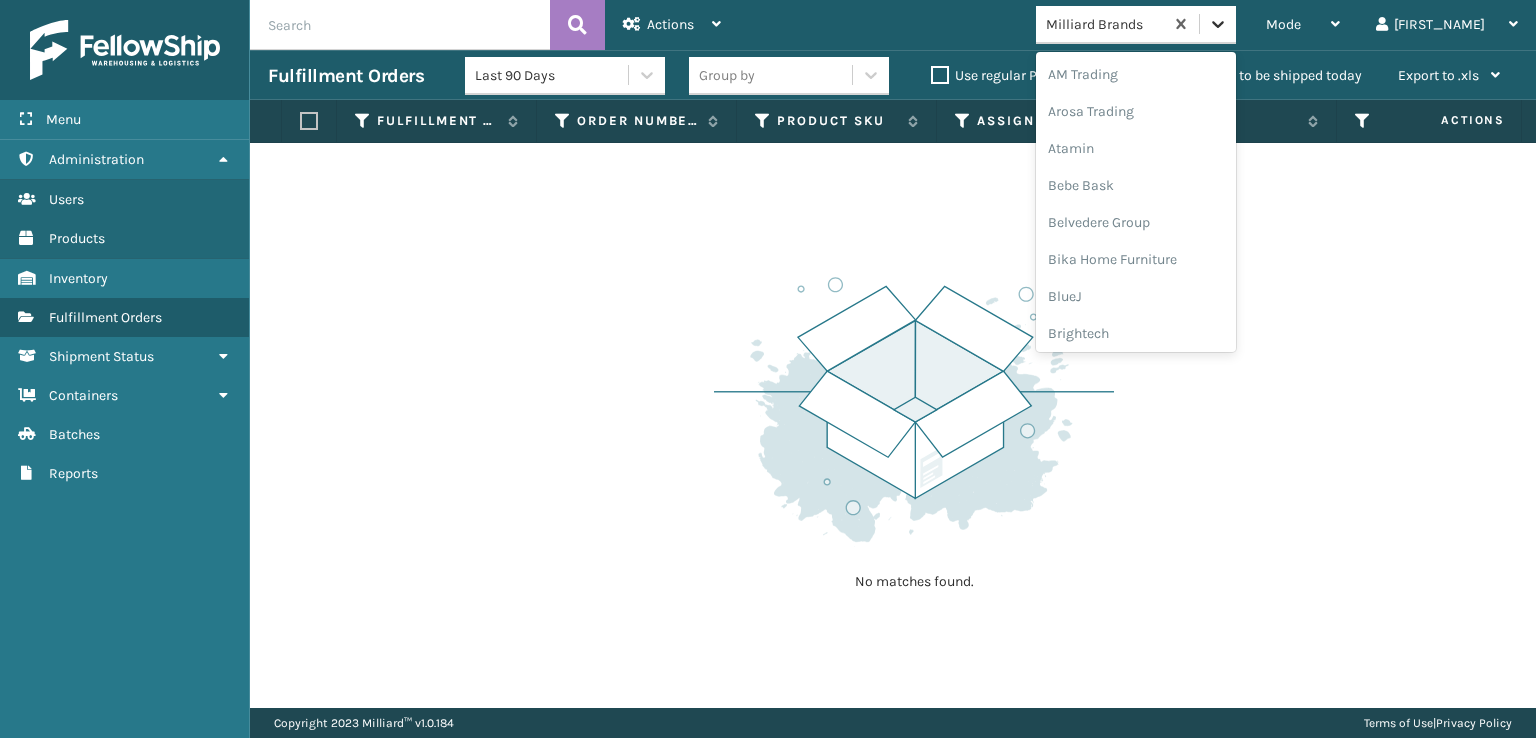 scroll, scrollTop: 632, scrollLeft: 0, axis: vertical 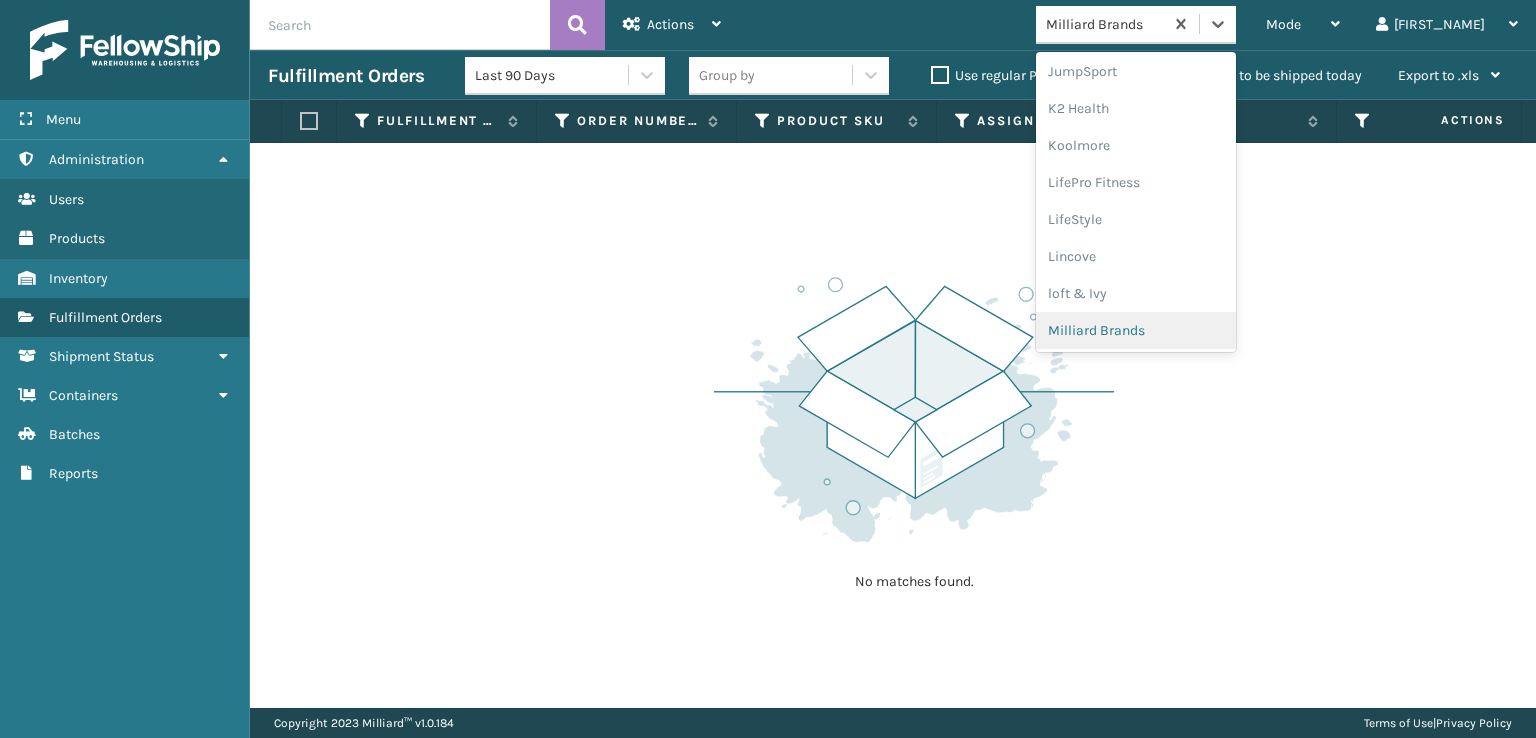 click on "Milliard Brands" at bounding box center (1136, 330) 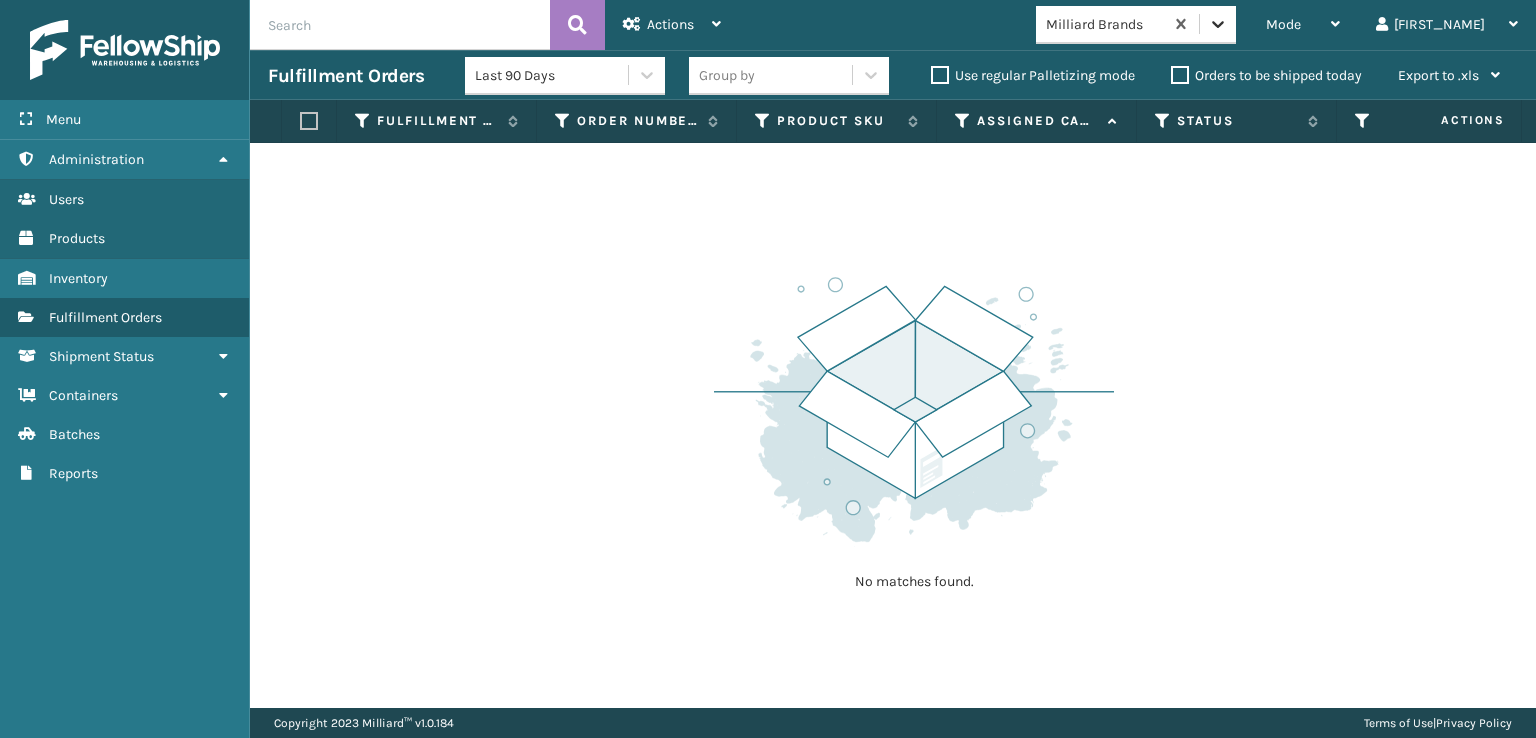 click 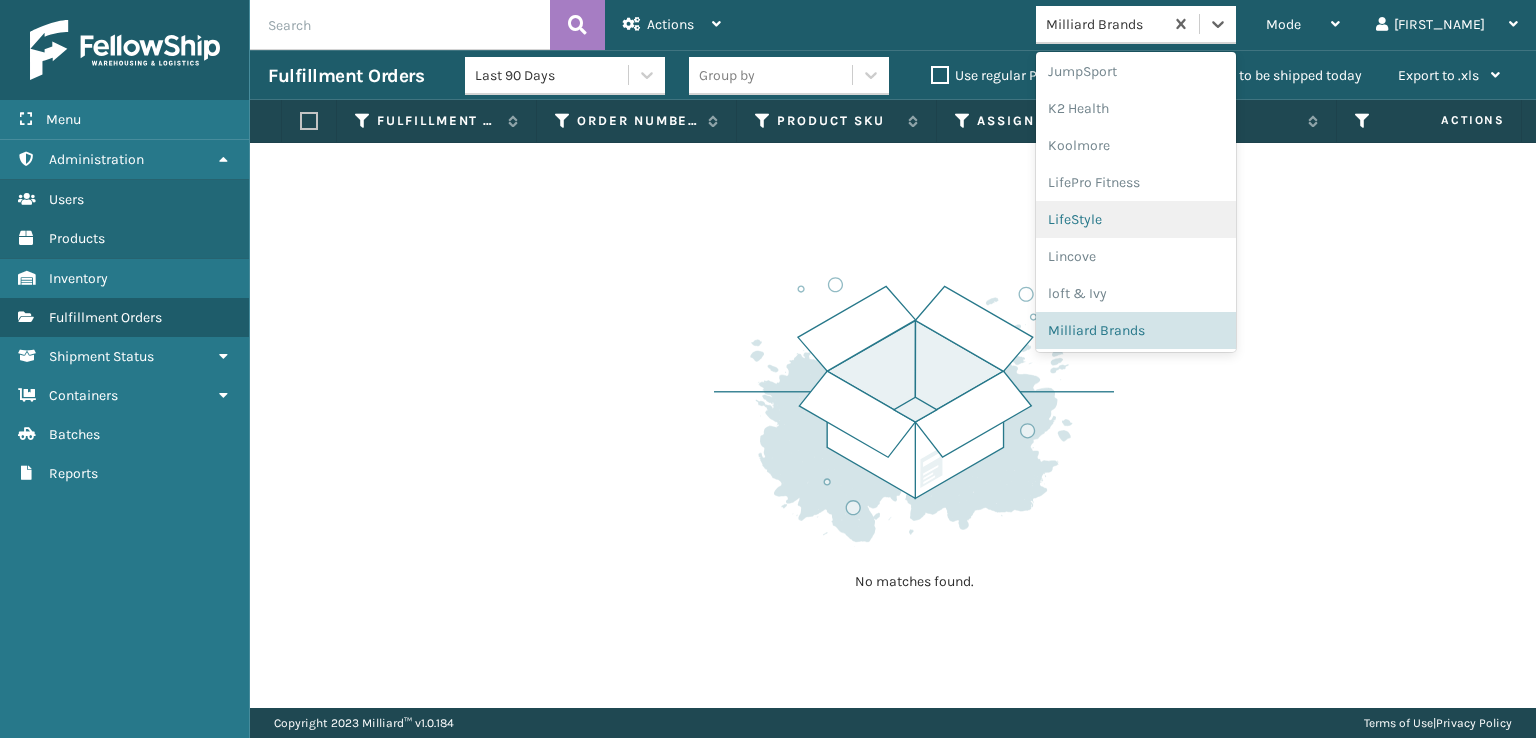 scroll, scrollTop: 232, scrollLeft: 0, axis: vertical 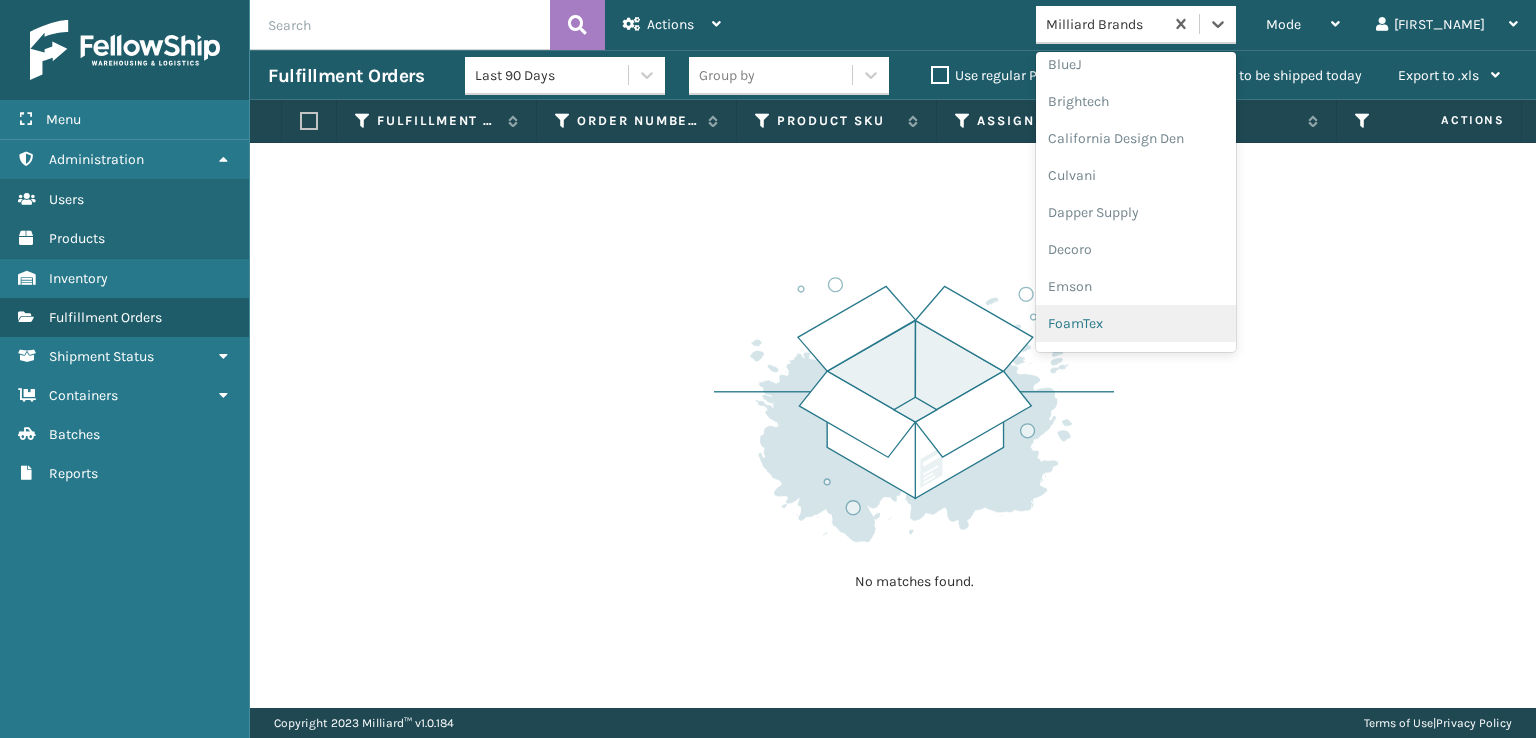 click on "FoamTex" at bounding box center [1136, 323] 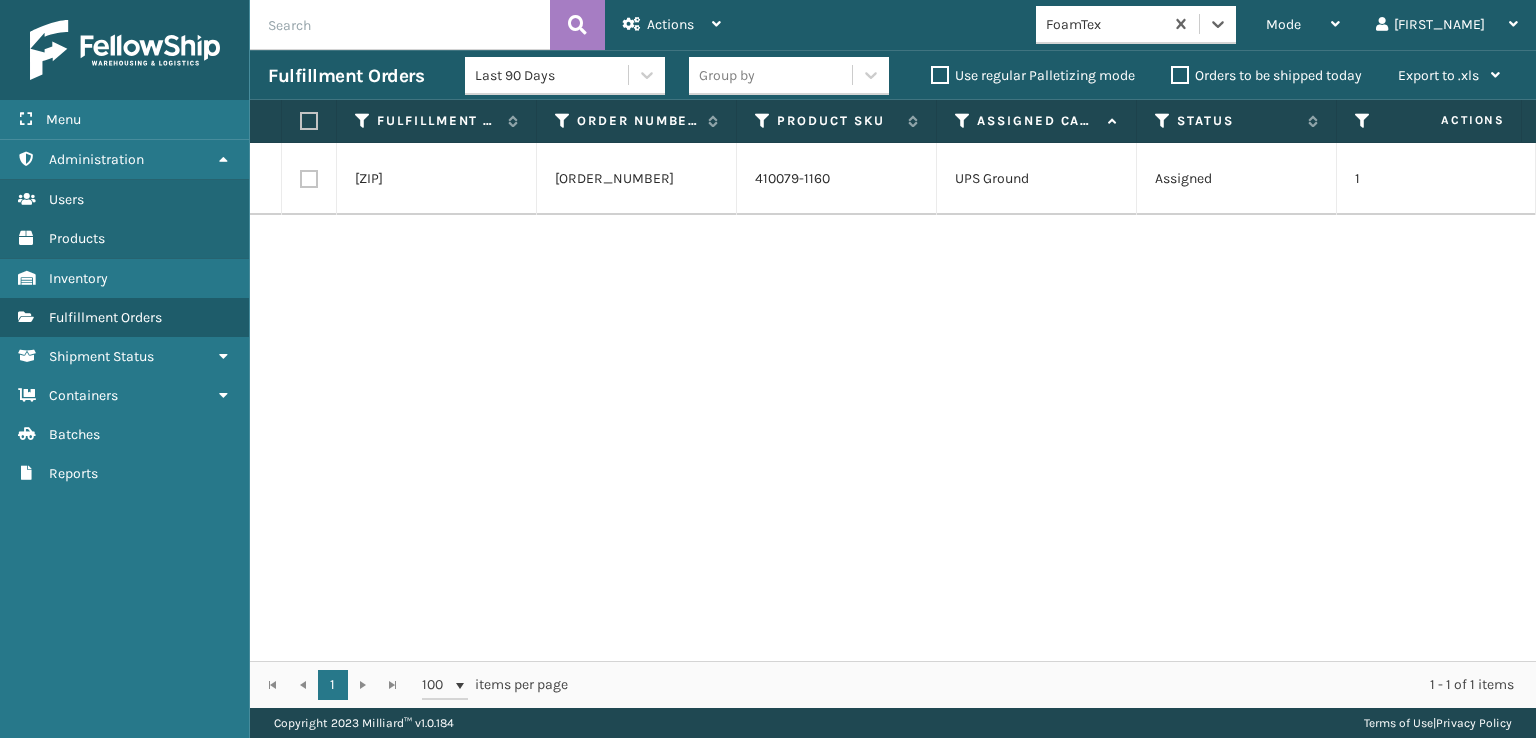 click at bounding box center [309, 179] 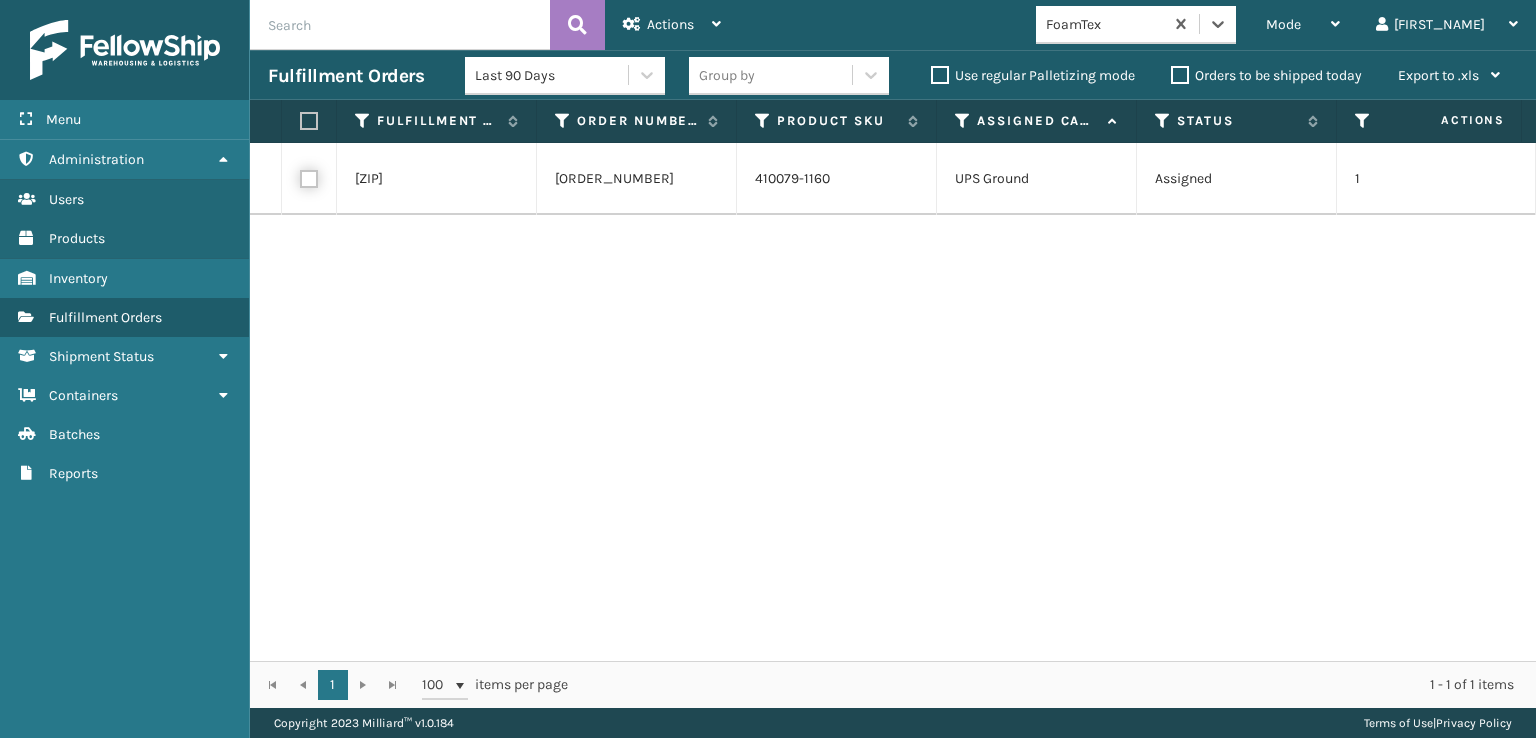 click at bounding box center (300, 176) 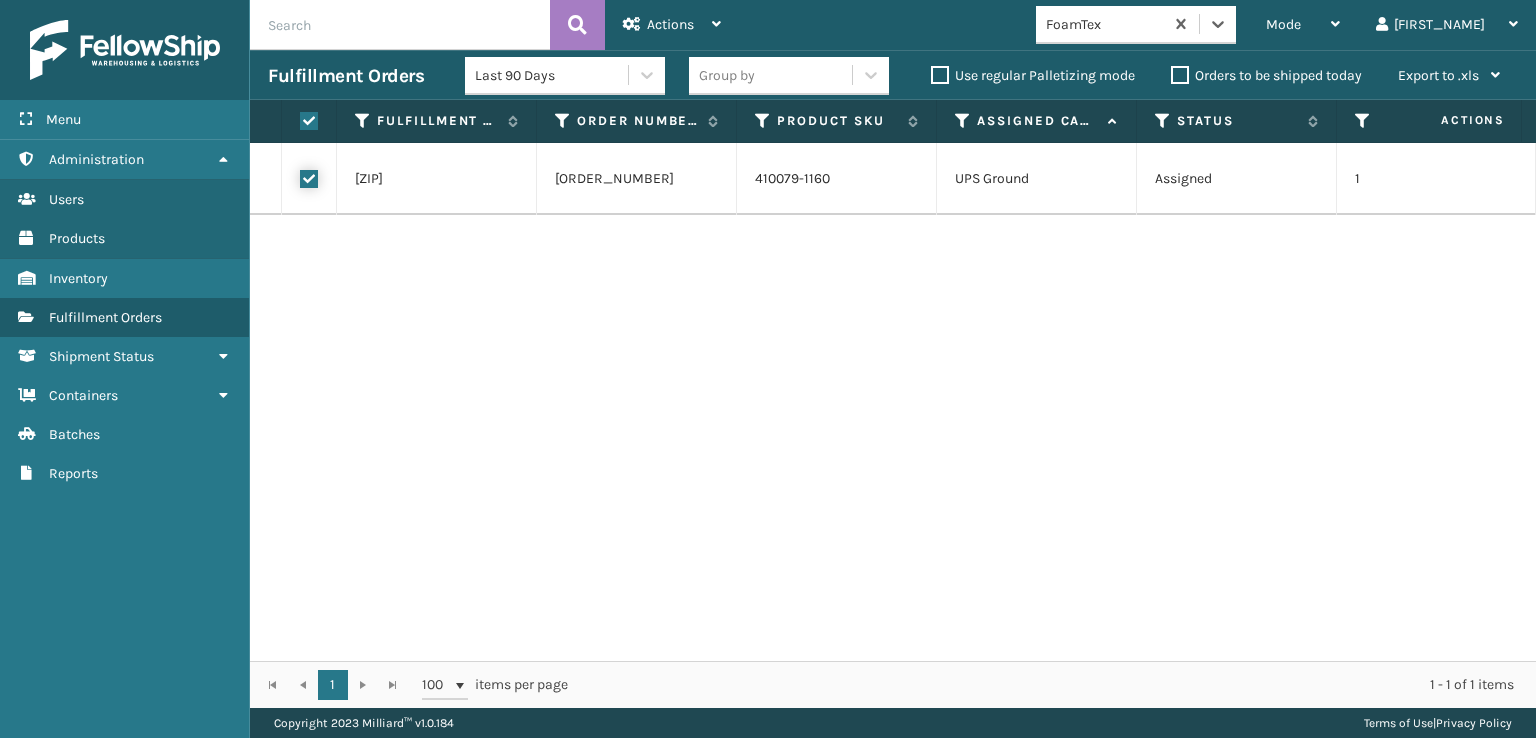 checkbox on "true" 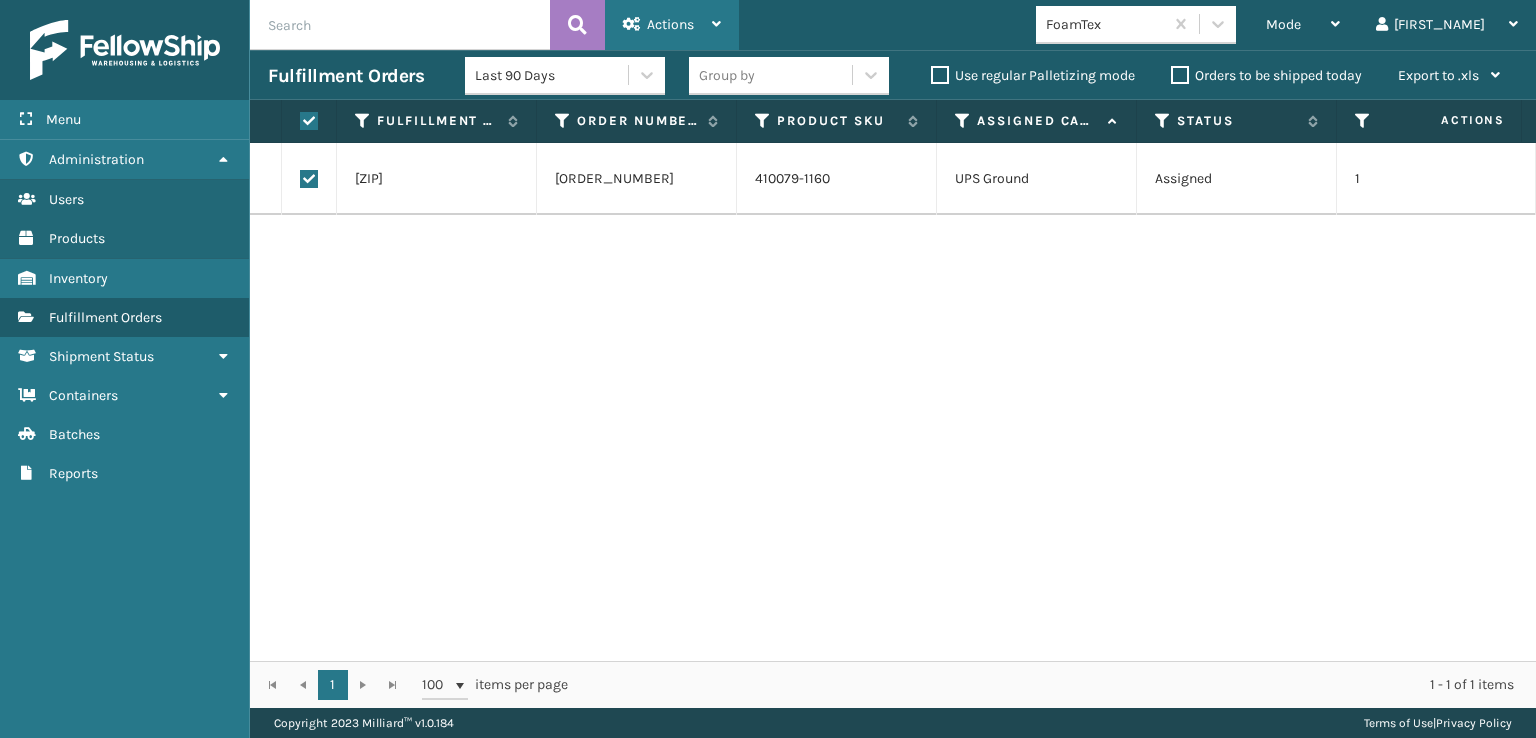 click on "Actions" at bounding box center [672, 25] 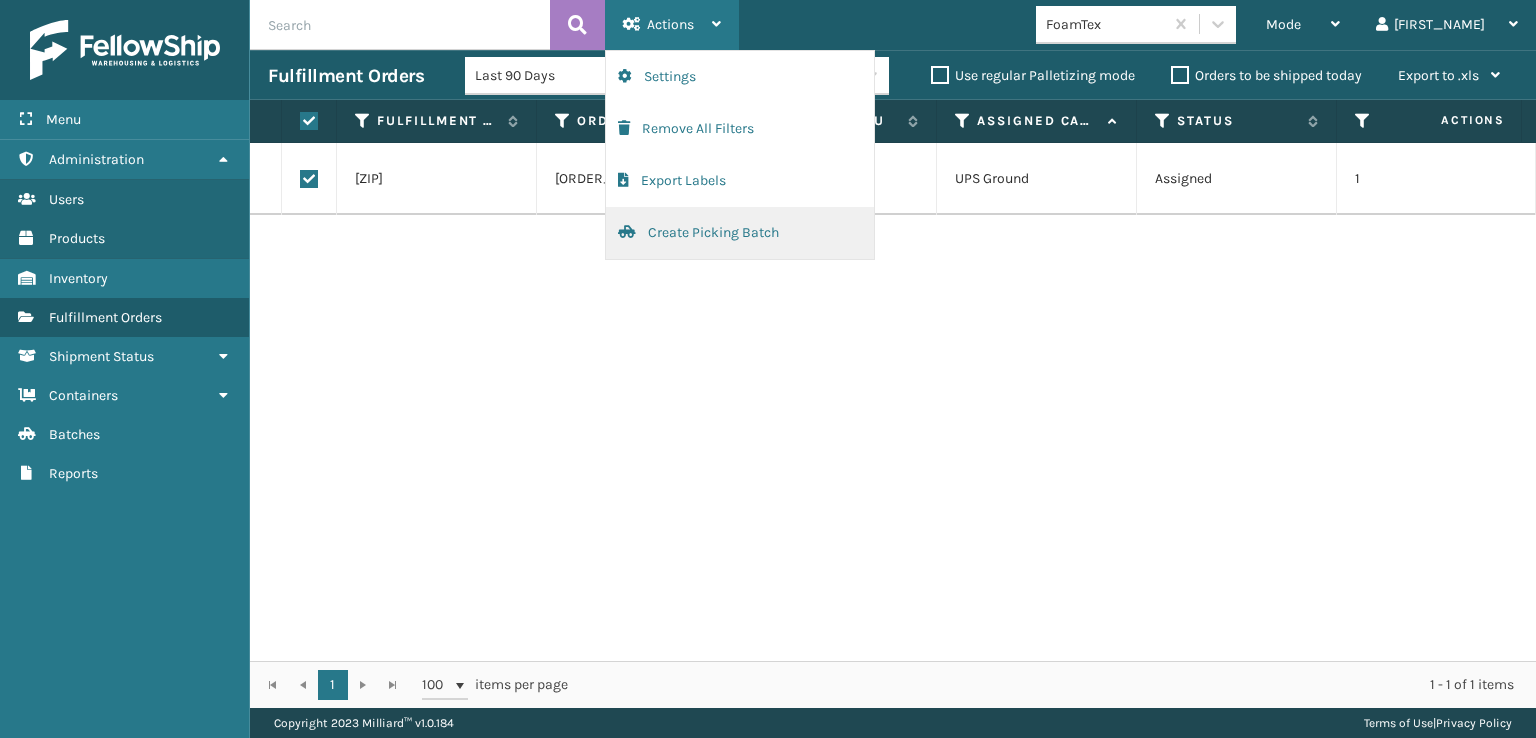 click on "Create Picking Batch" at bounding box center (740, 233) 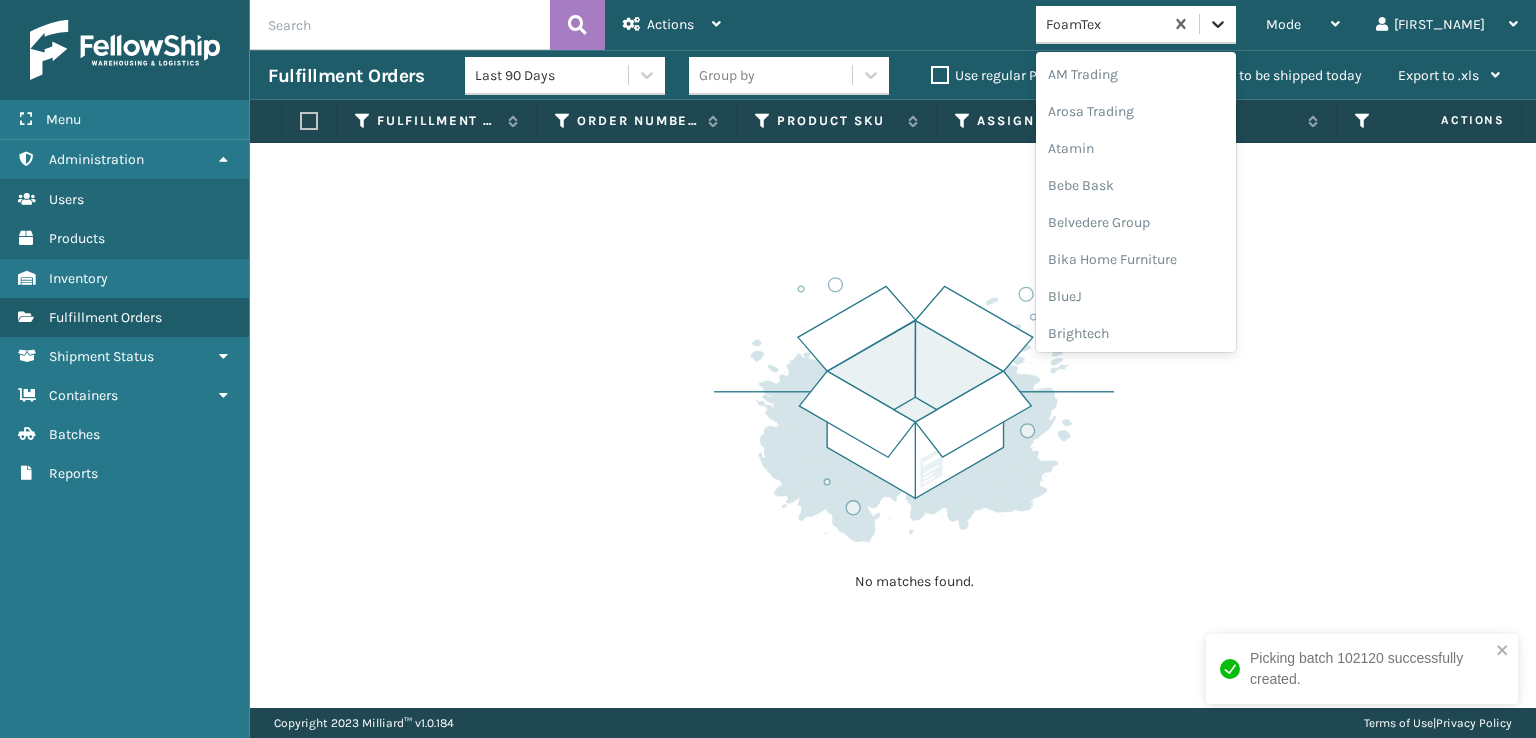 click at bounding box center [1218, 24] 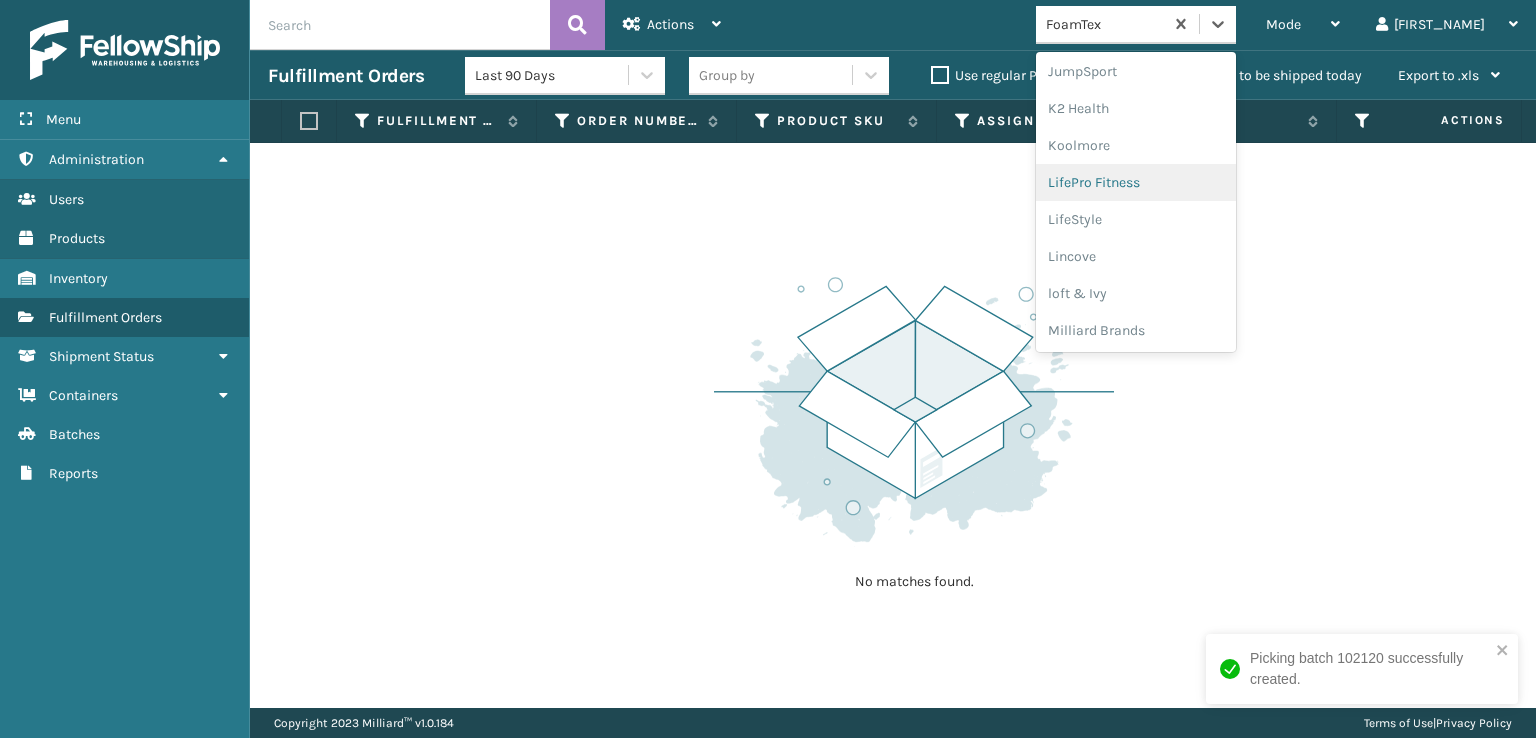scroll, scrollTop: 966, scrollLeft: 0, axis: vertical 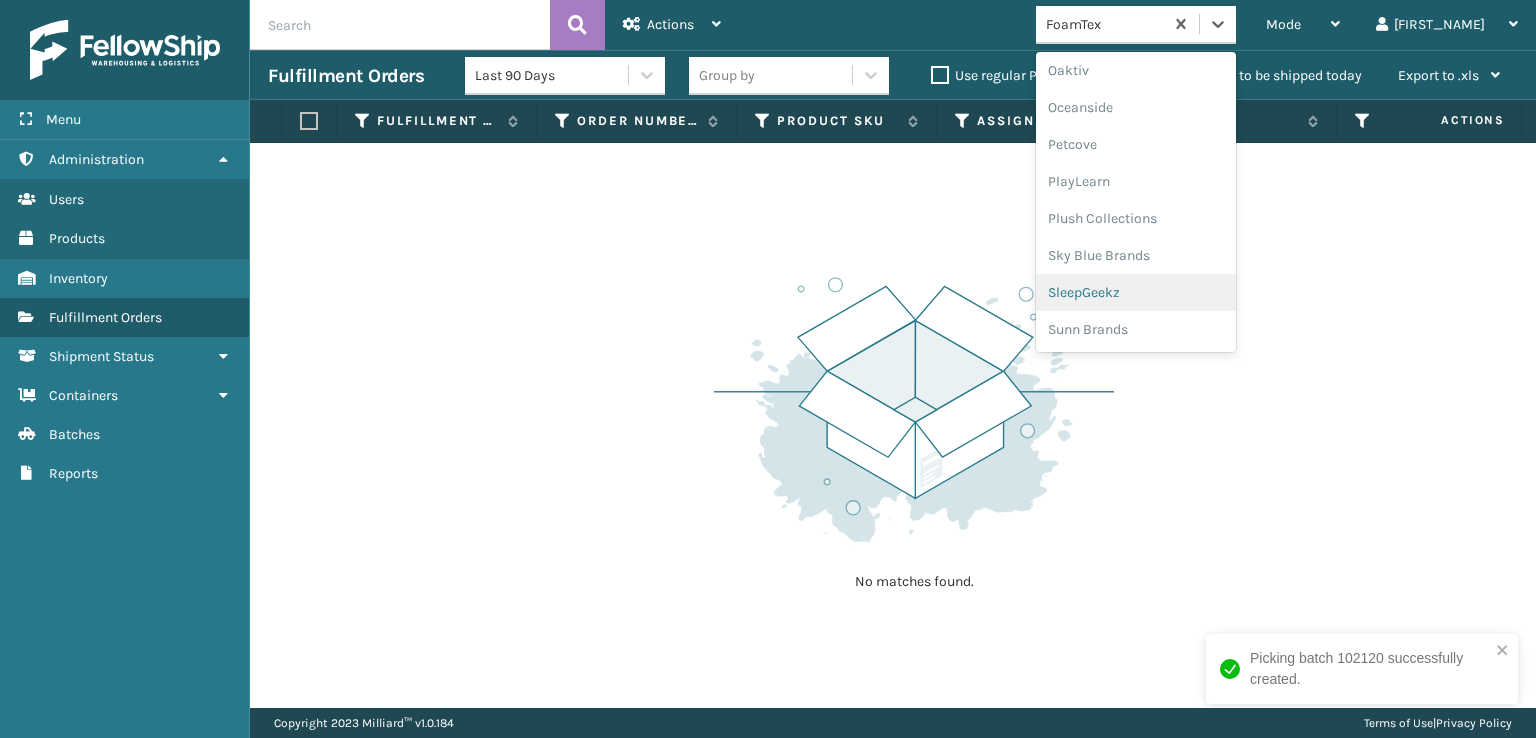 click on "SleepGeekz" at bounding box center [1136, 292] 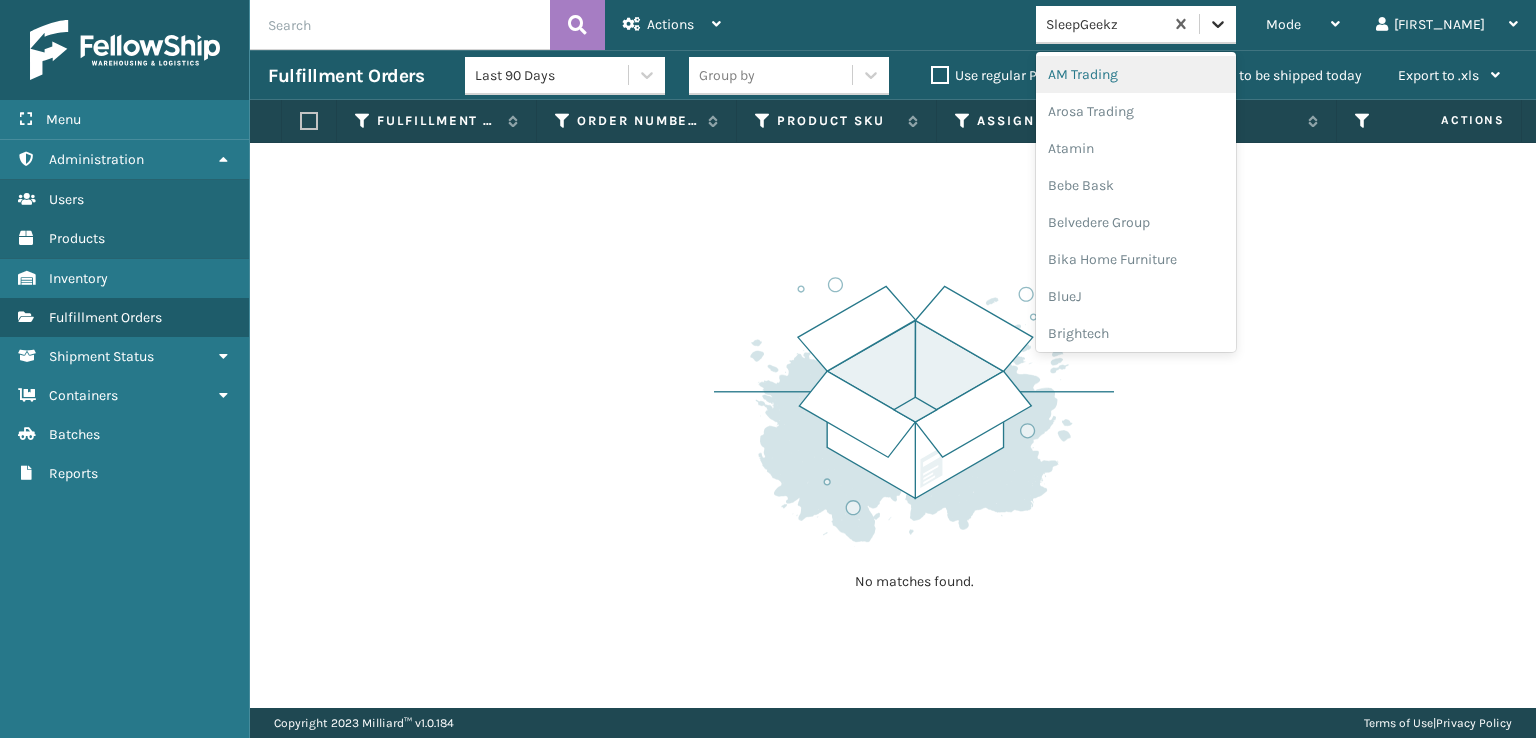 click 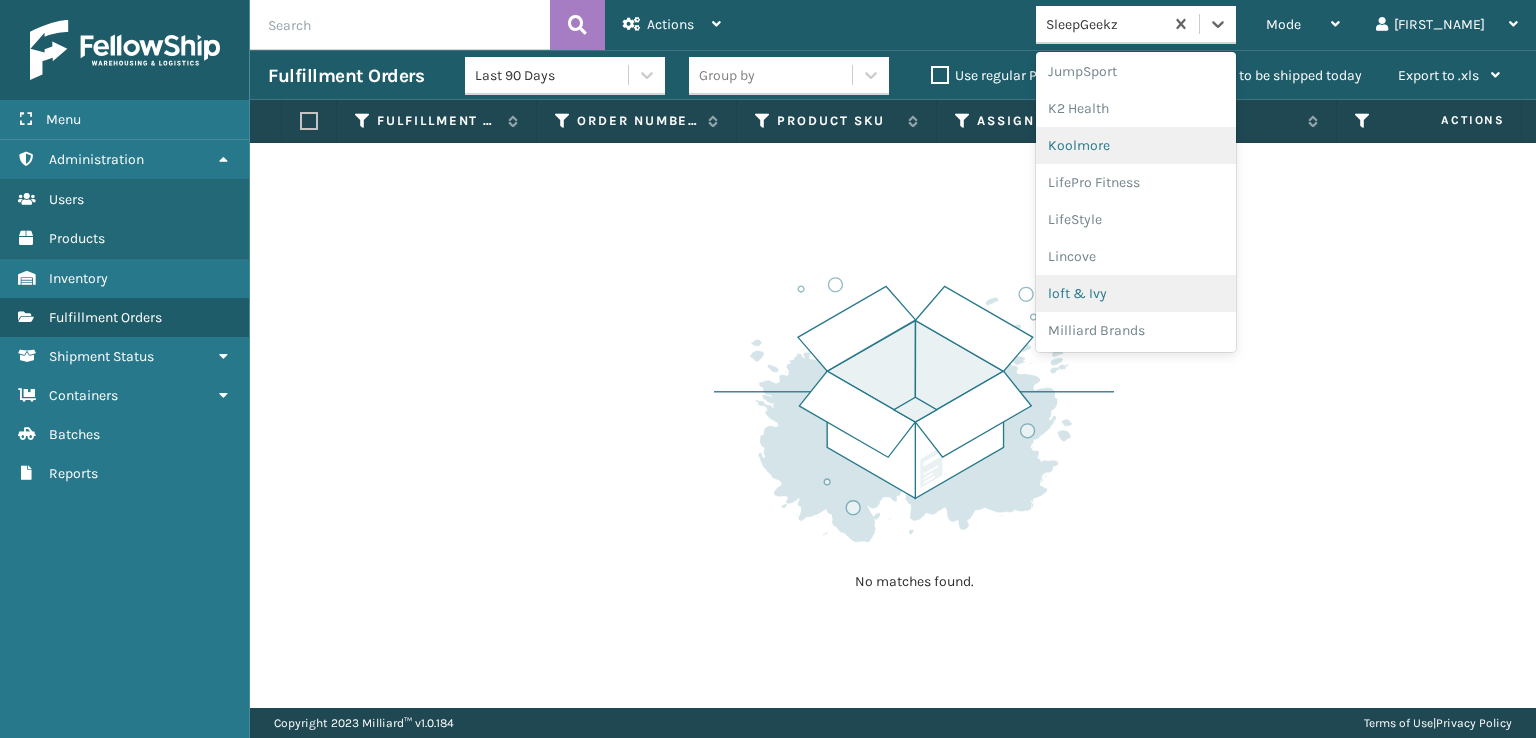scroll, scrollTop: 729, scrollLeft: 0, axis: vertical 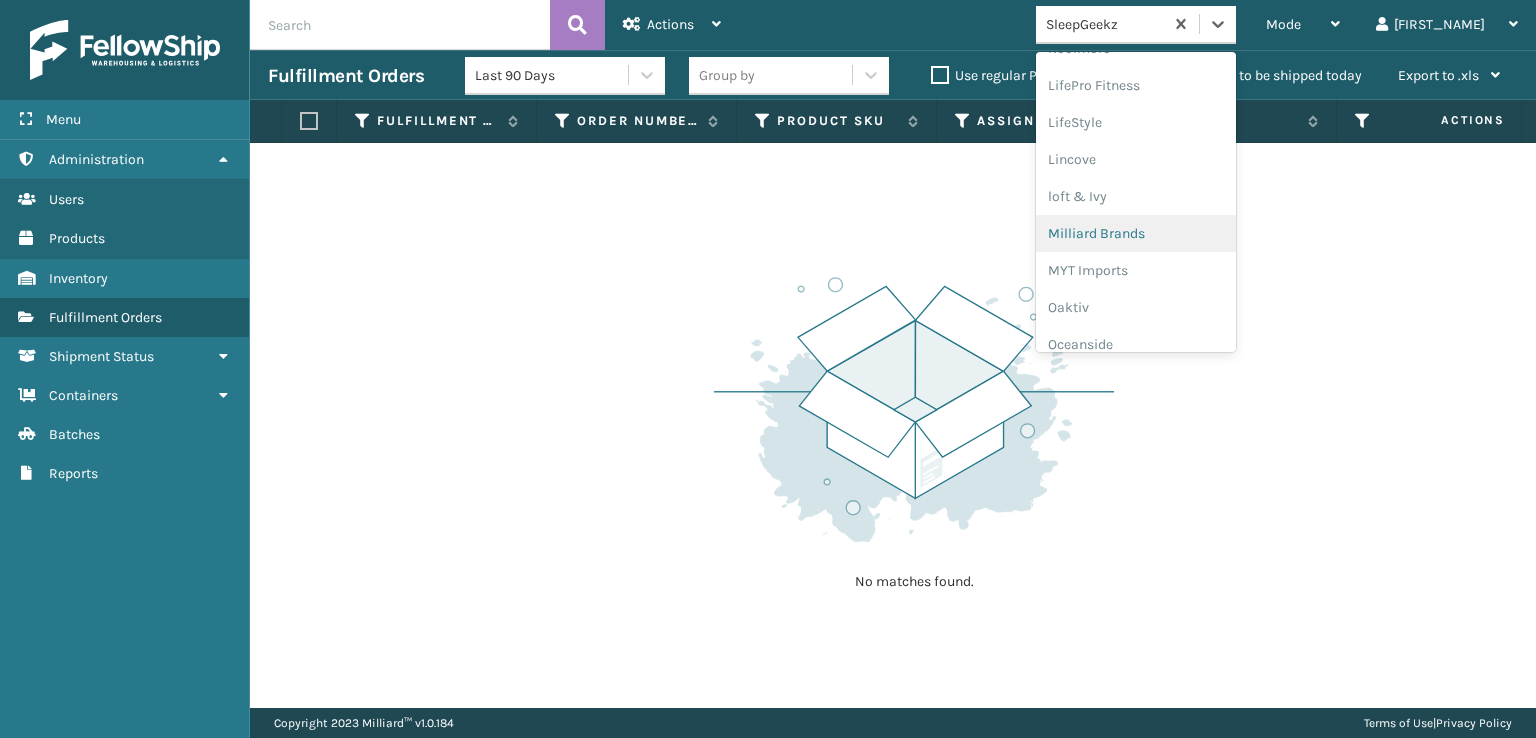 click on "Milliard Brands" at bounding box center [1136, 233] 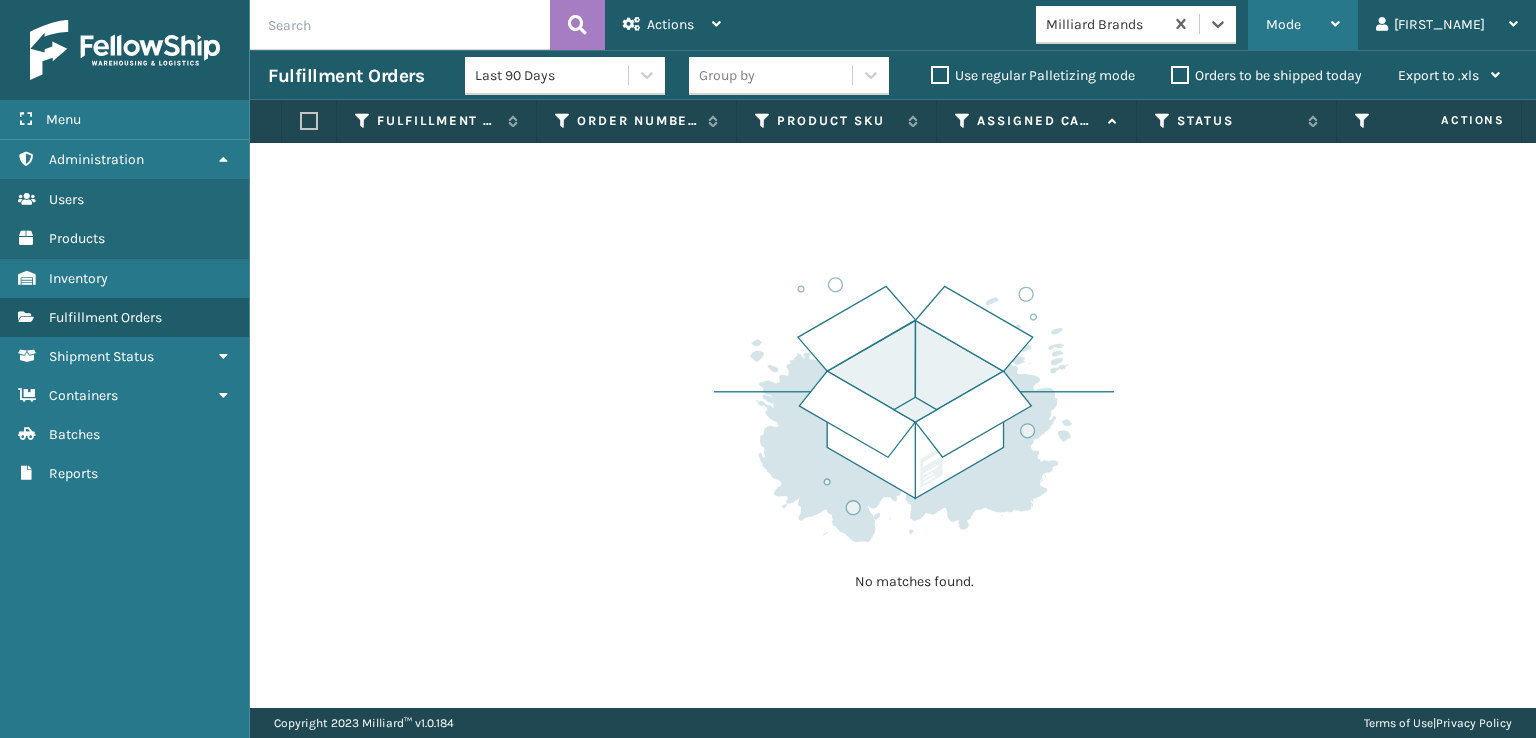click on "Mode" at bounding box center (1283, 24) 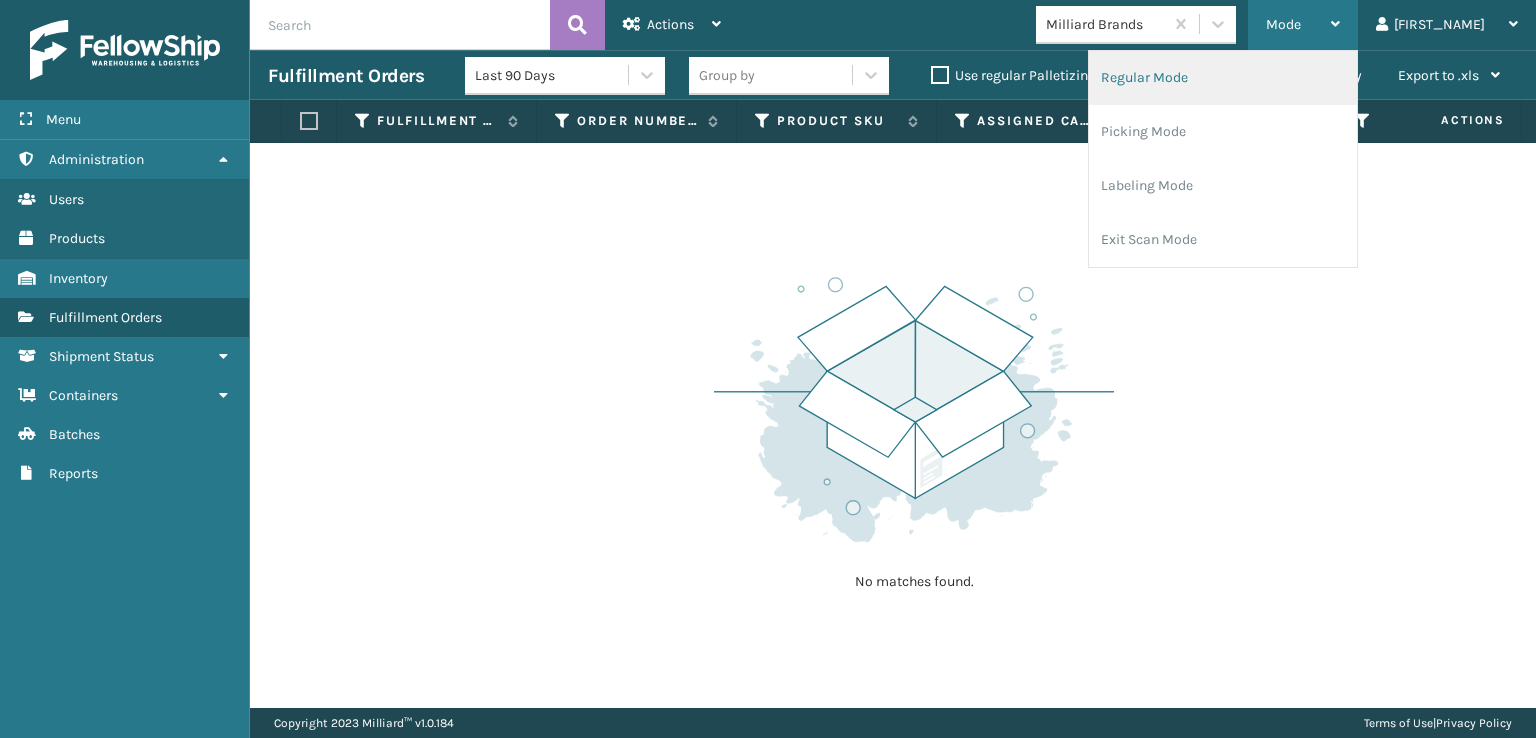 click on "Regular Mode" at bounding box center [1223, 78] 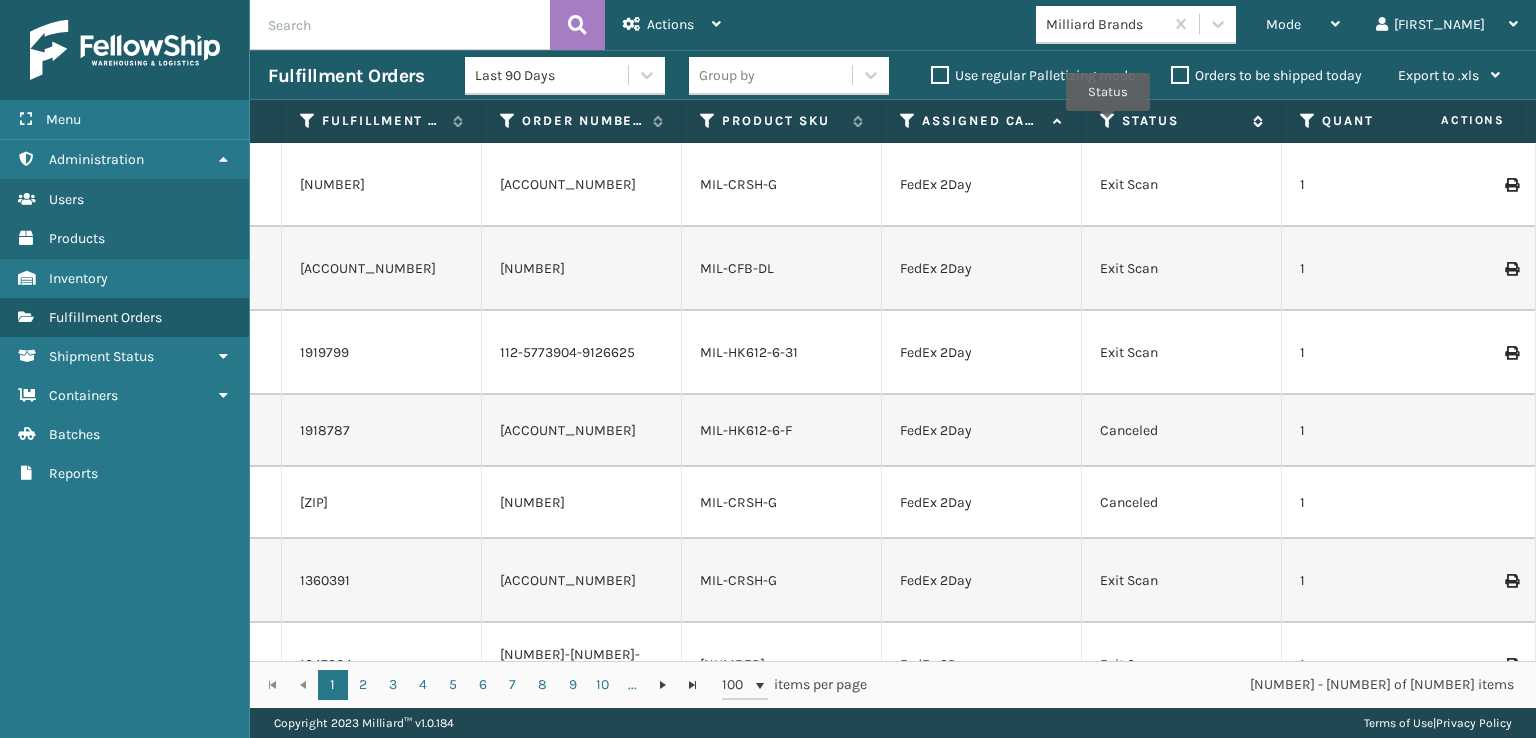 click at bounding box center [1108, 121] 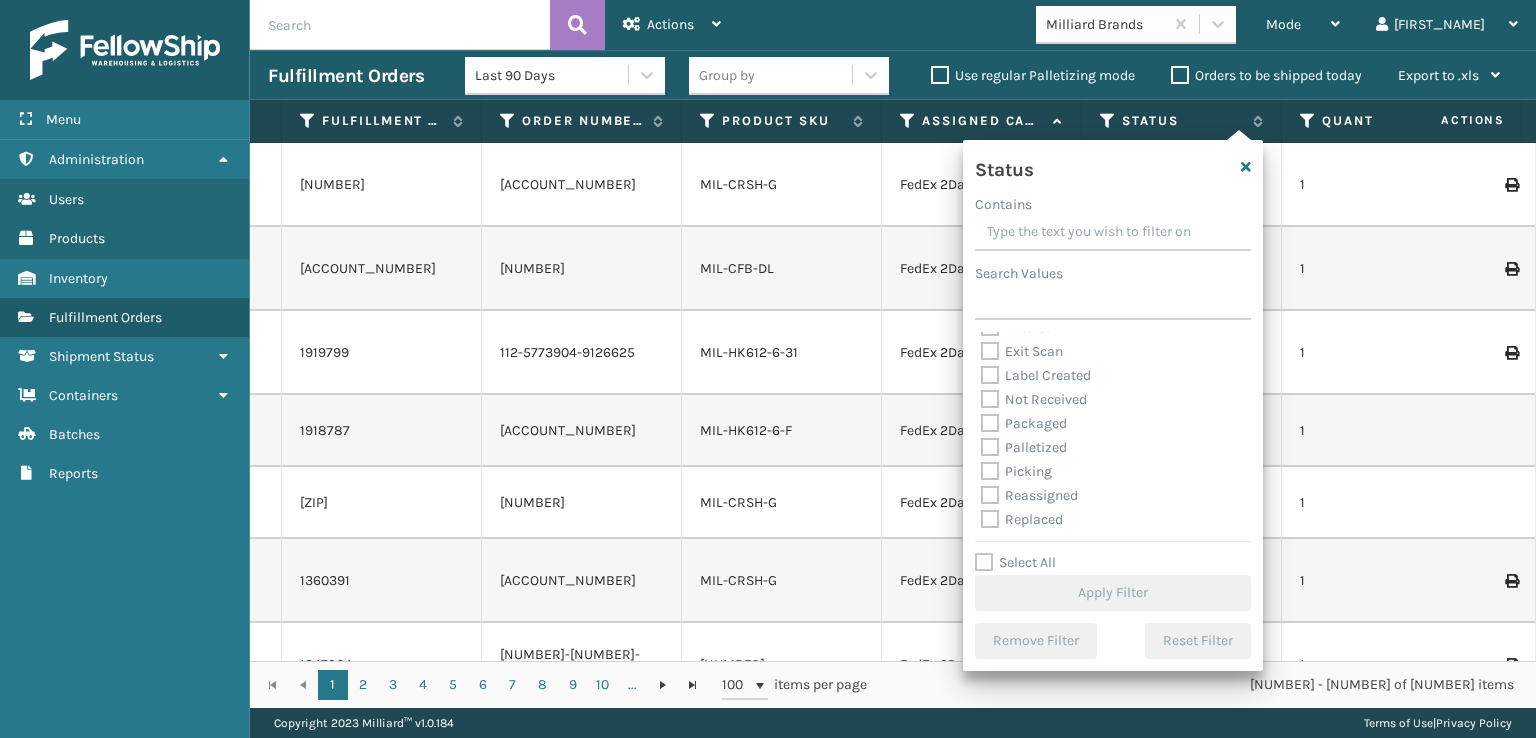 scroll, scrollTop: 112, scrollLeft: 0, axis: vertical 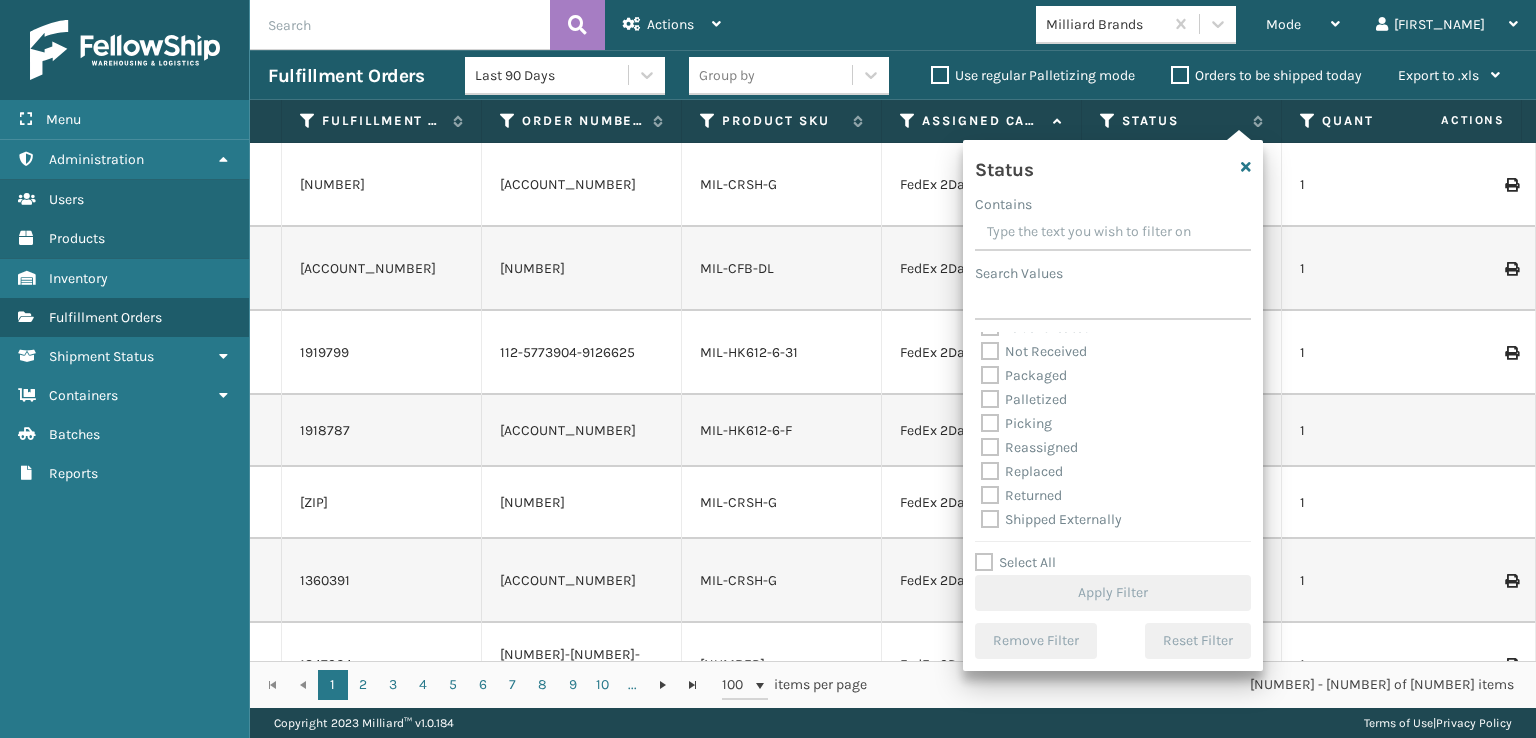click on "Picking" at bounding box center [1016, 423] 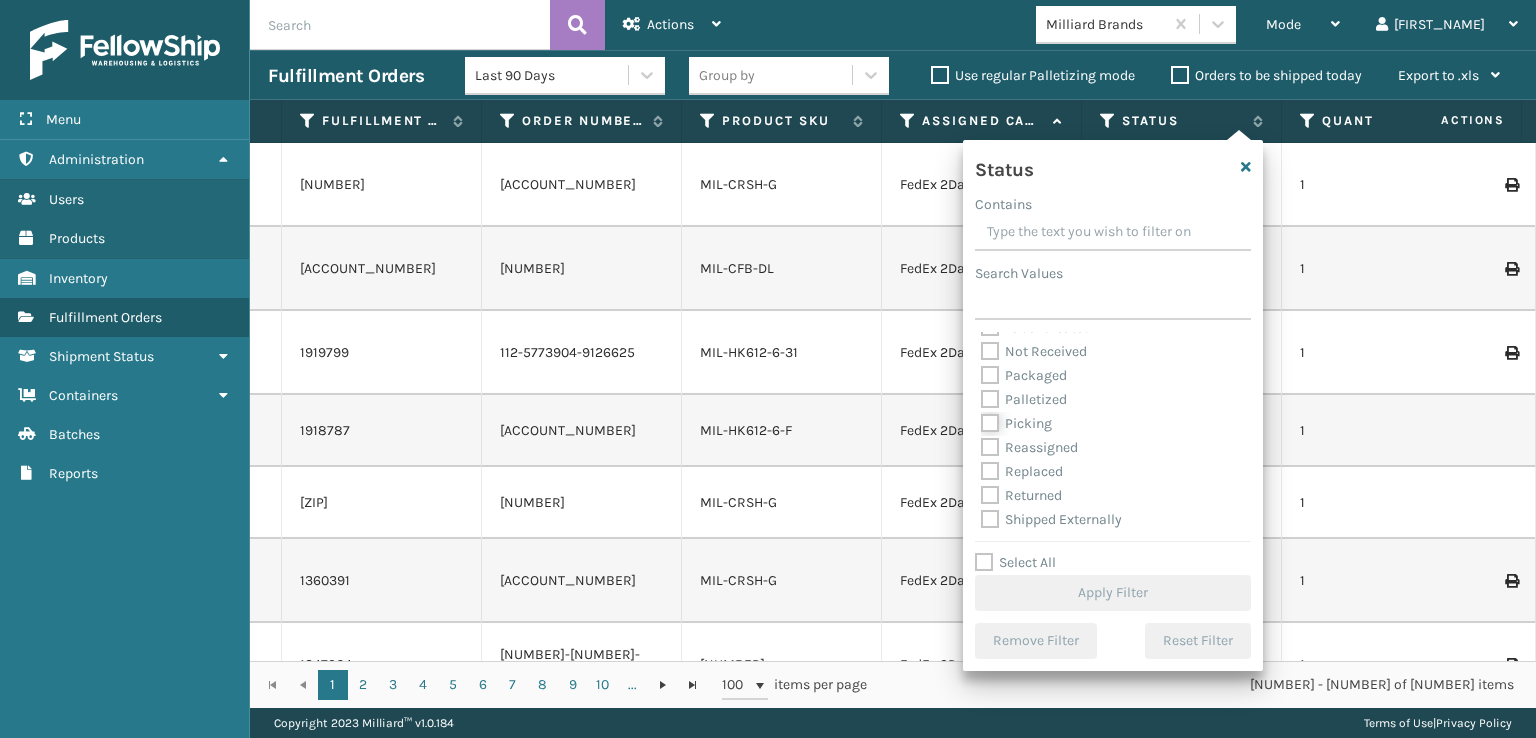click on "Picking" at bounding box center [981, 418] 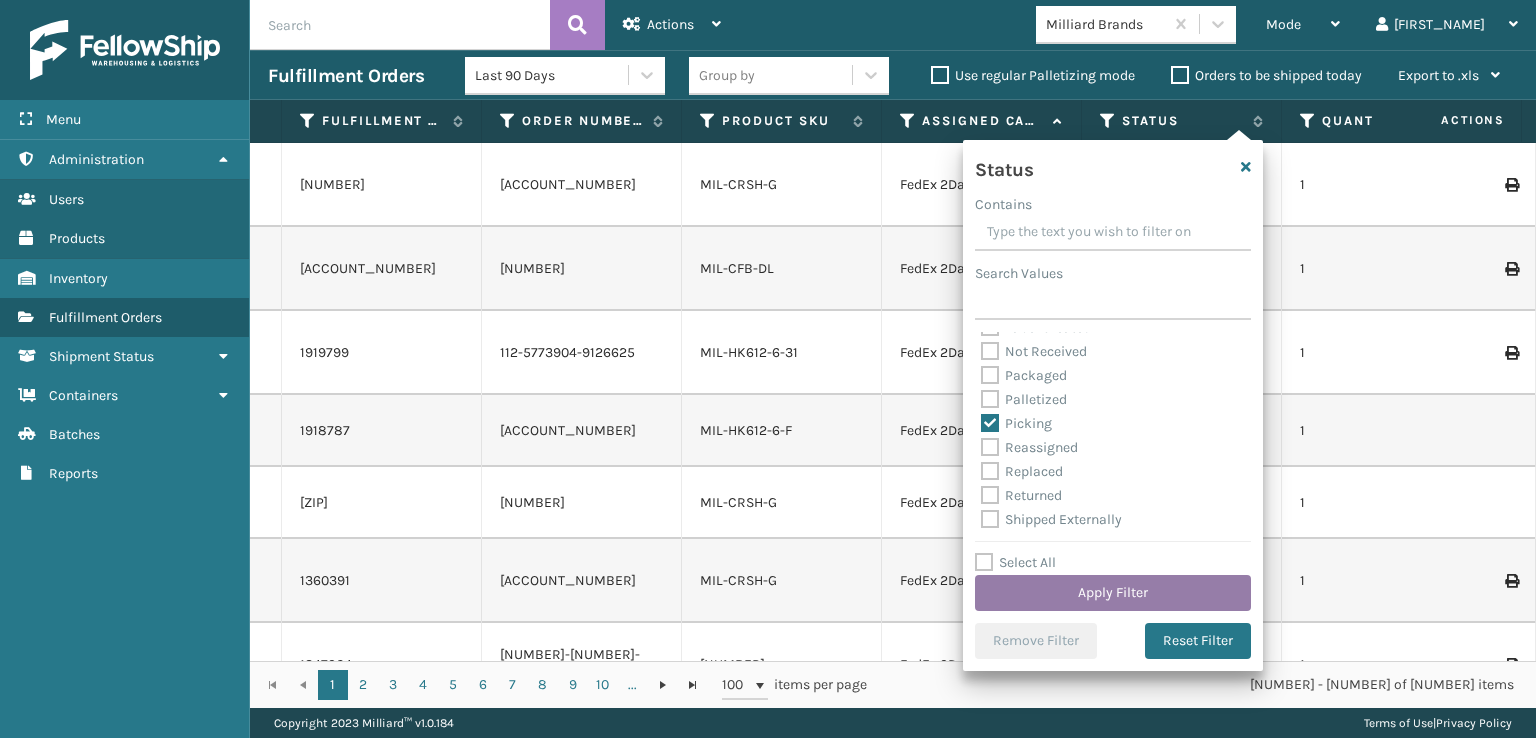 click on "Apply Filter" at bounding box center [1113, 593] 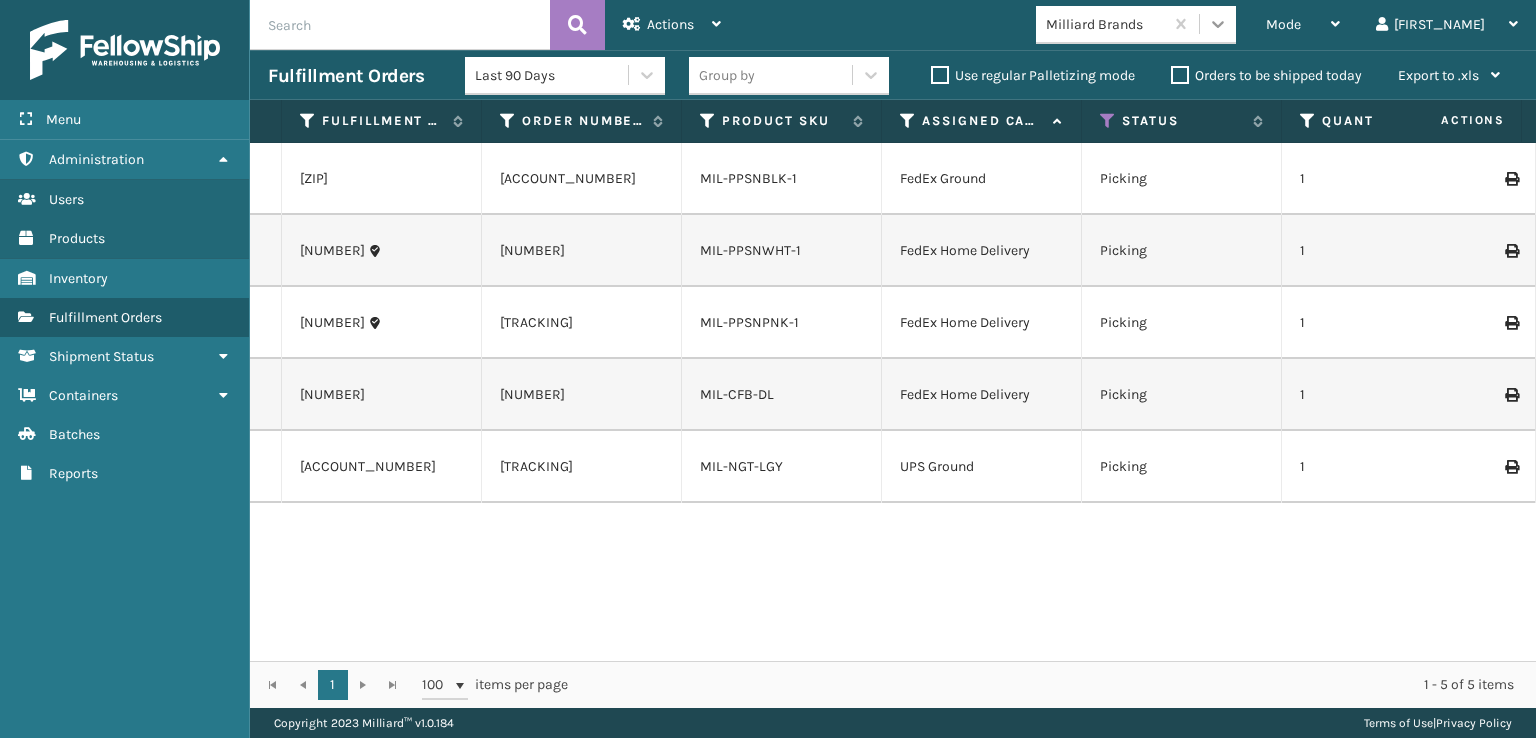 click 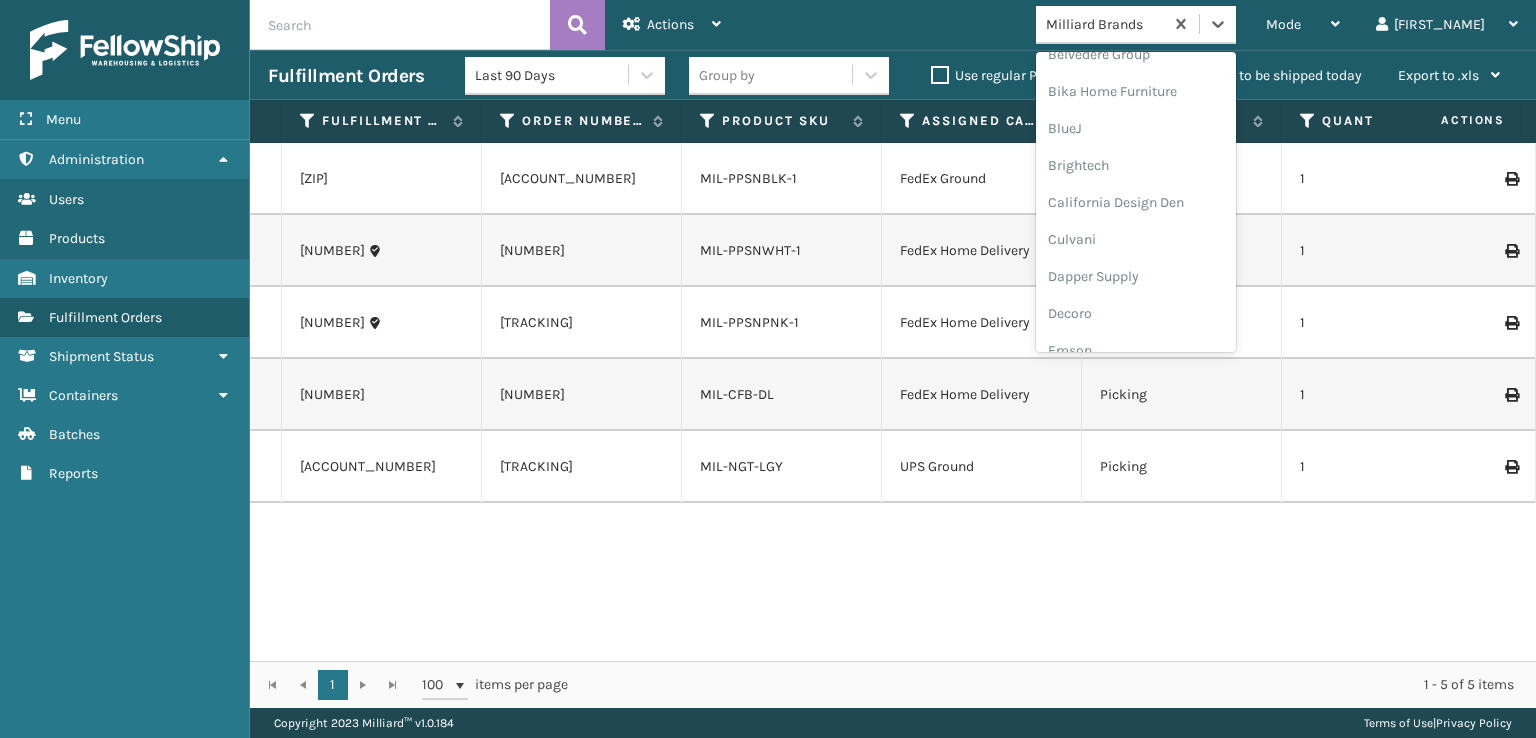 scroll, scrollTop: 400, scrollLeft: 0, axis: vertical 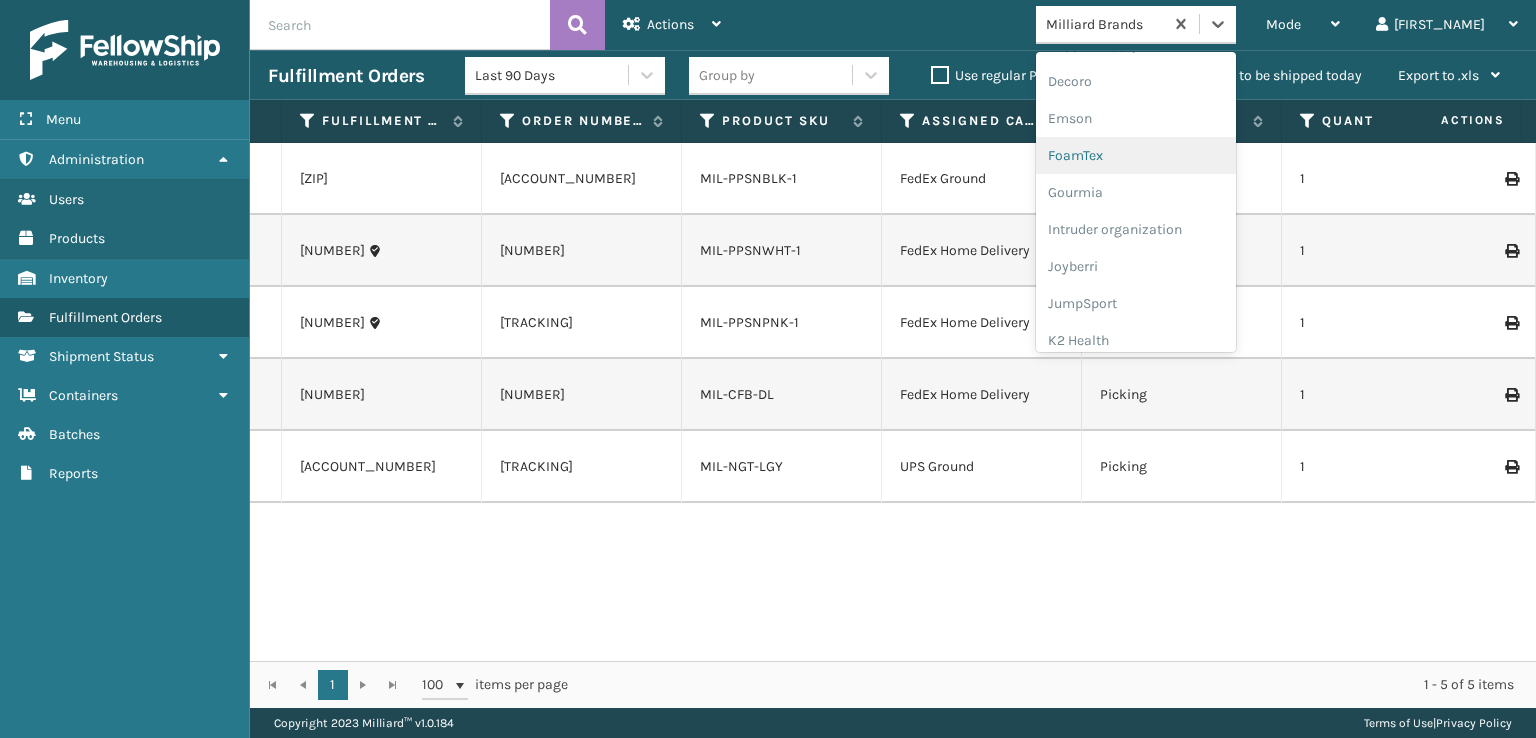 click on "FoamTex" at bounding box center [1136, 155] 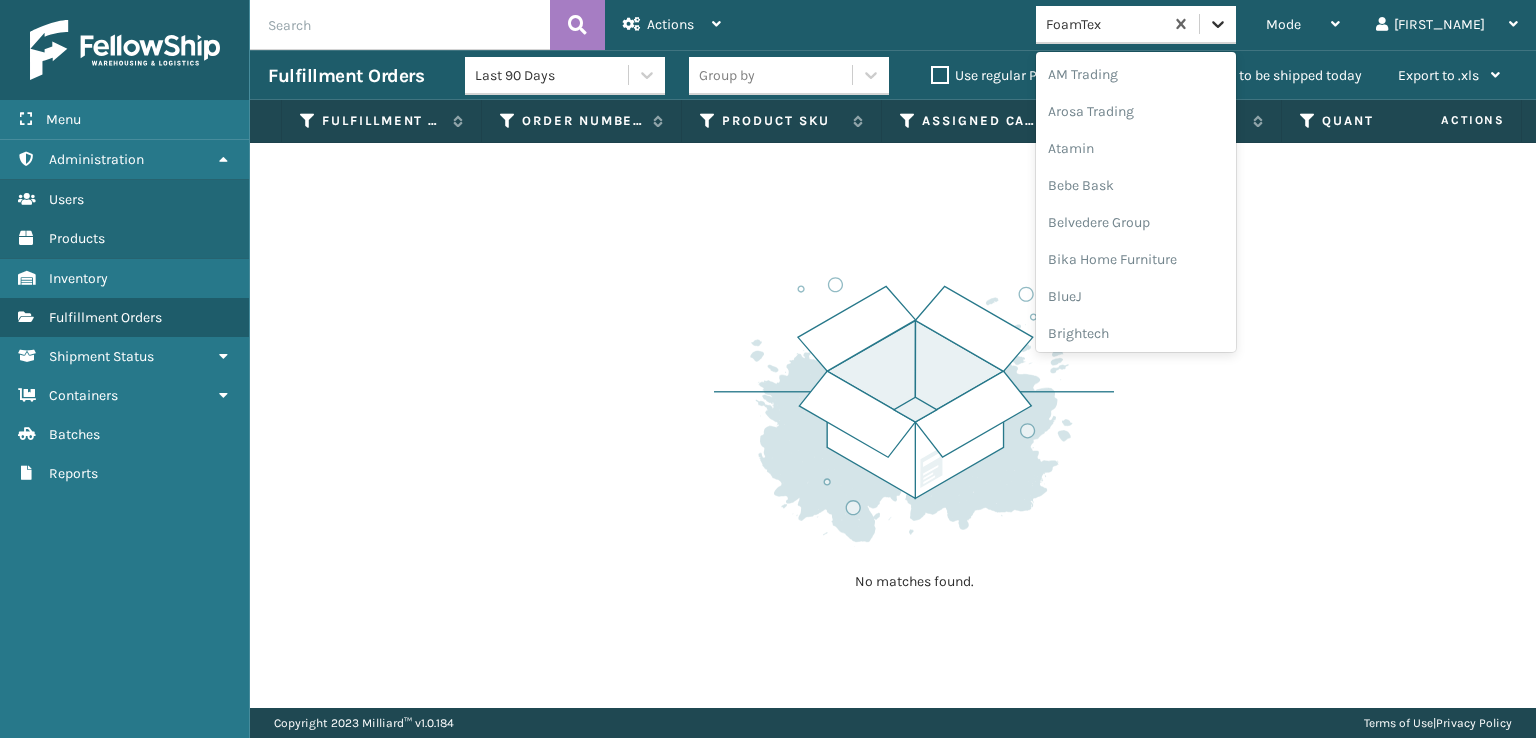 click 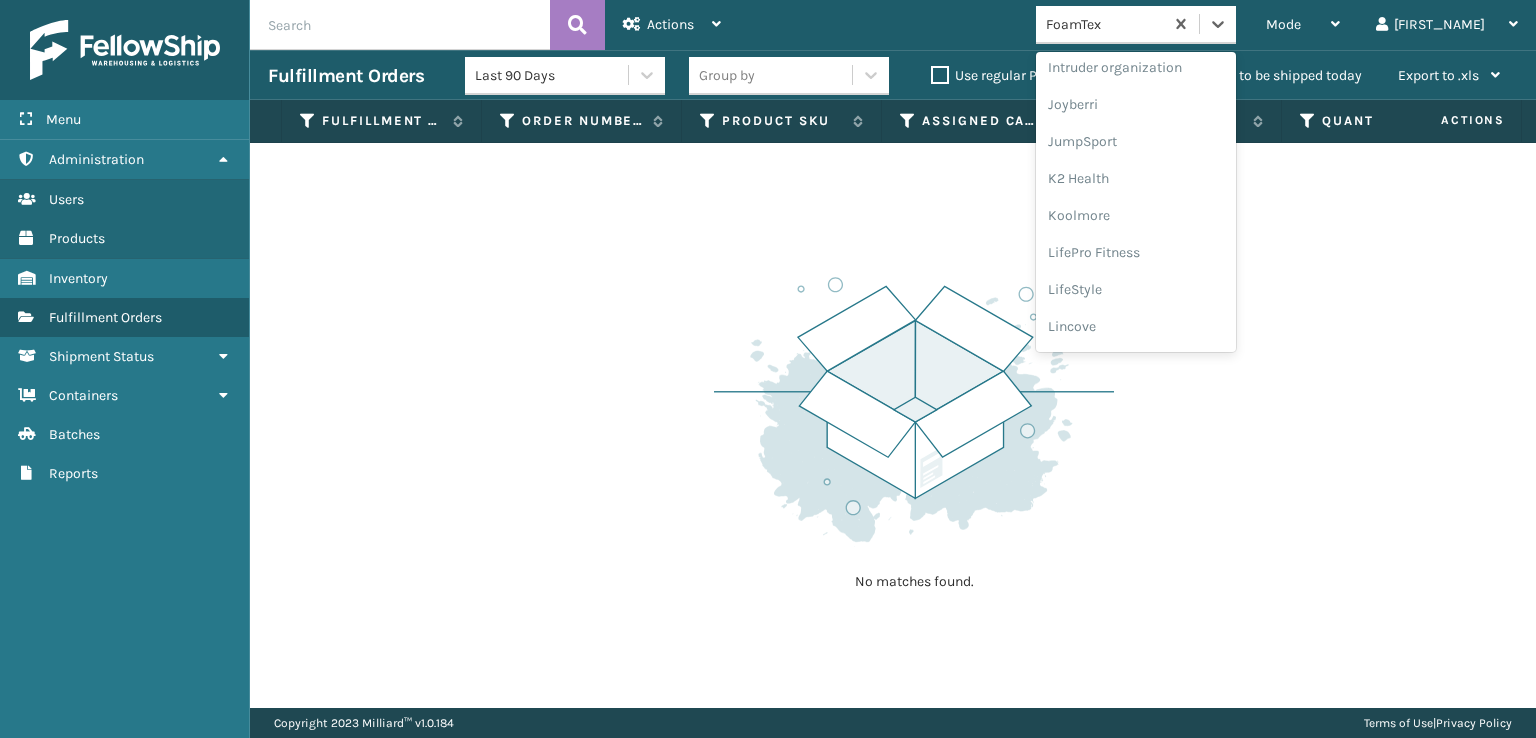 scroll, scrollTop: 632, scrollLeft: 0, axis: vertical 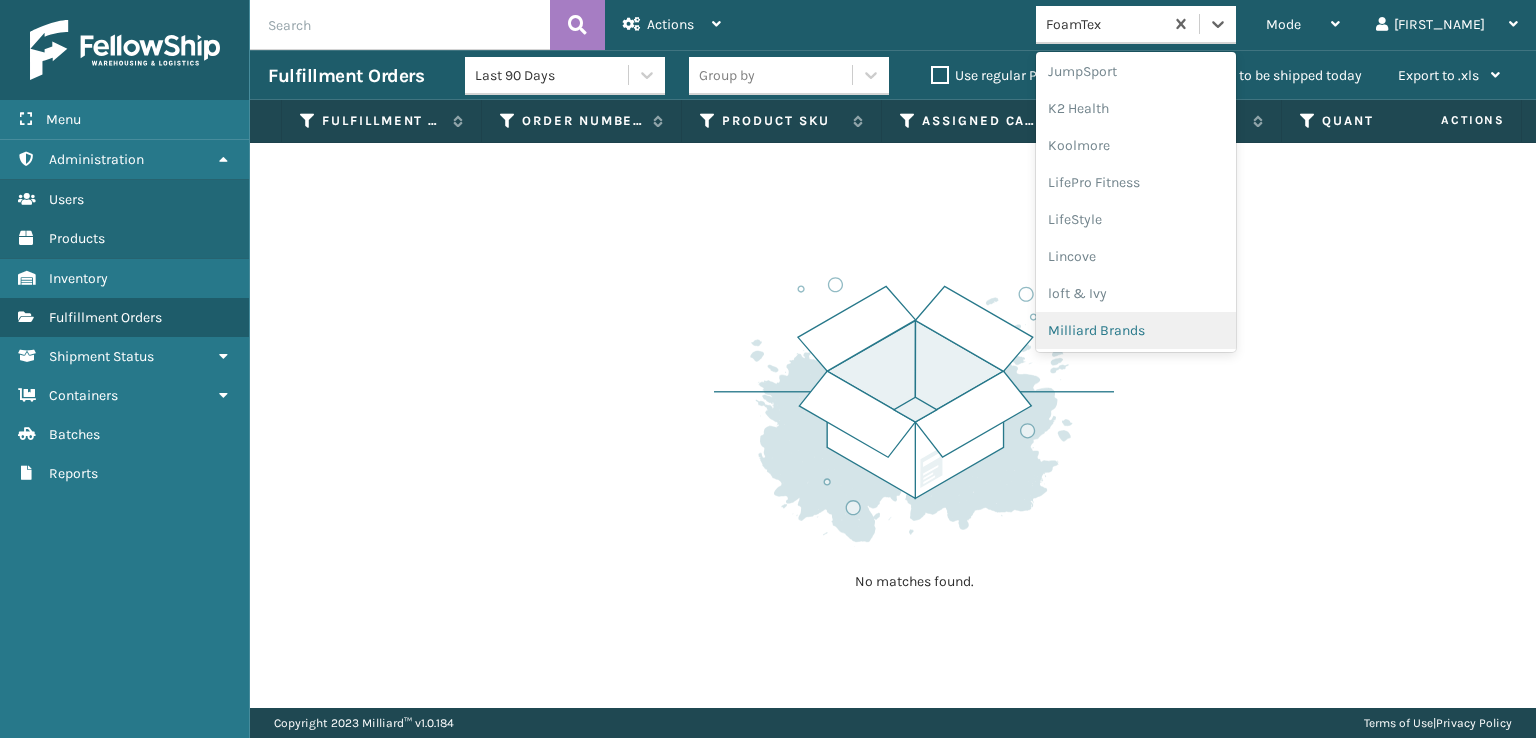 click on "Milliard Brands" at bounding box center [1136, 330] 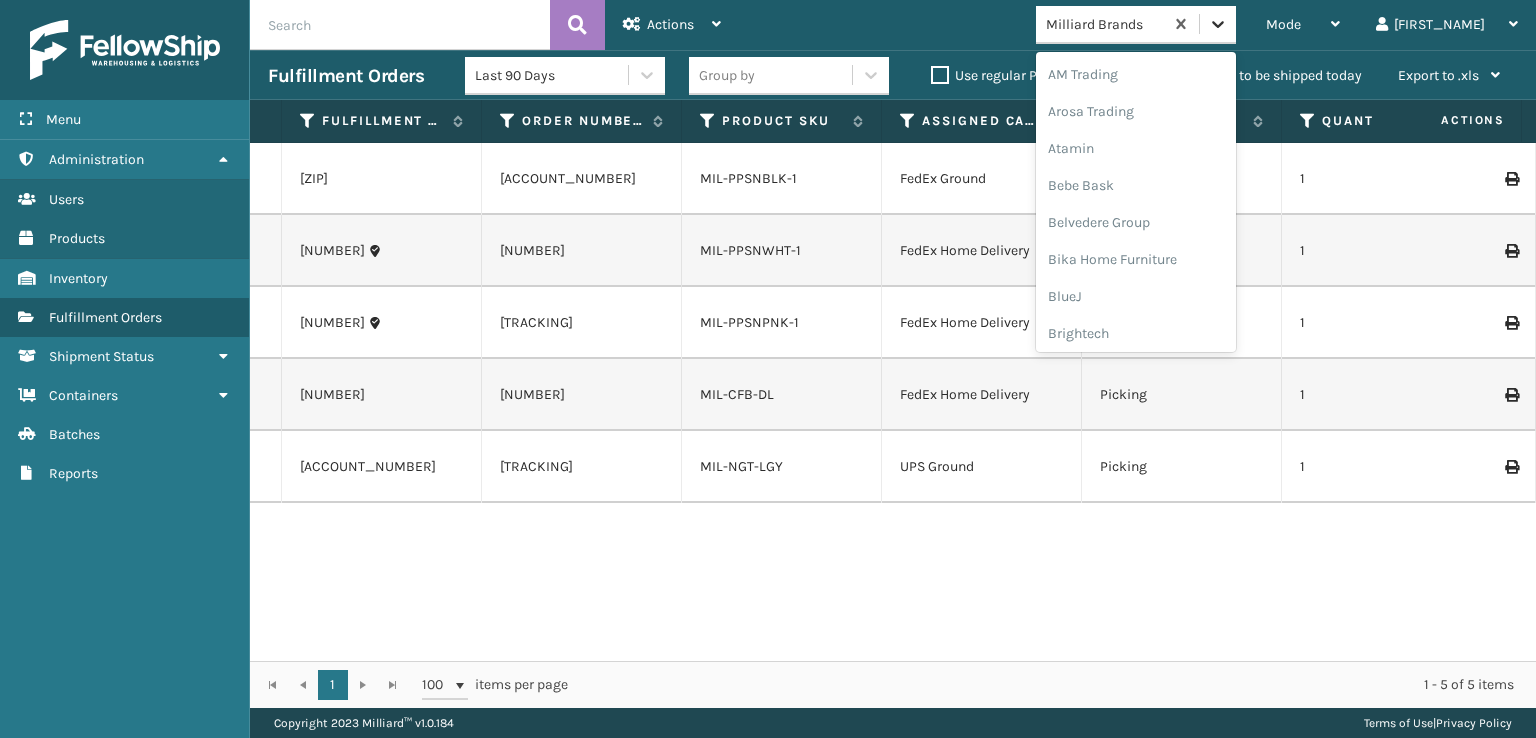click 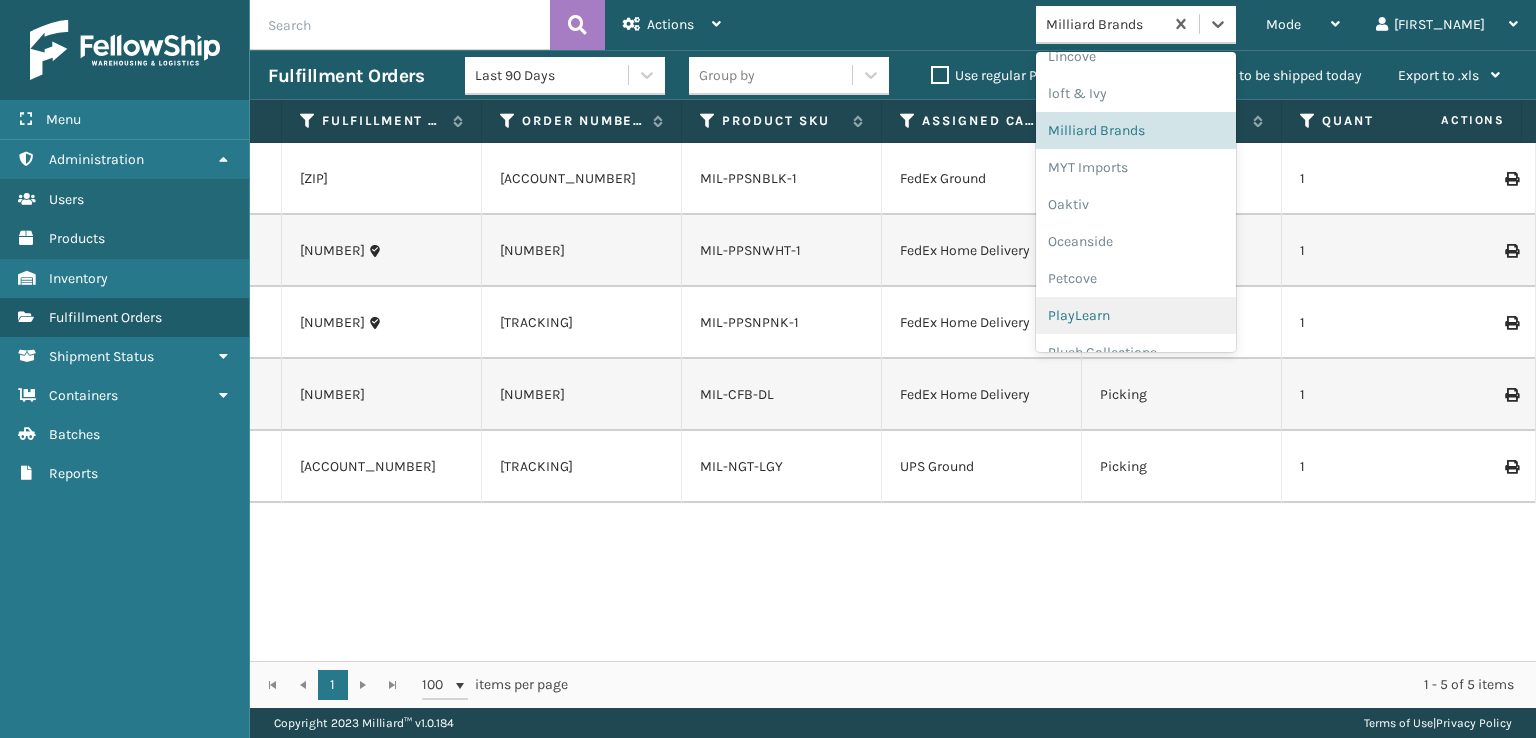 scroll, scrollTop: 966, scrollLeft: 0, axis: vertical 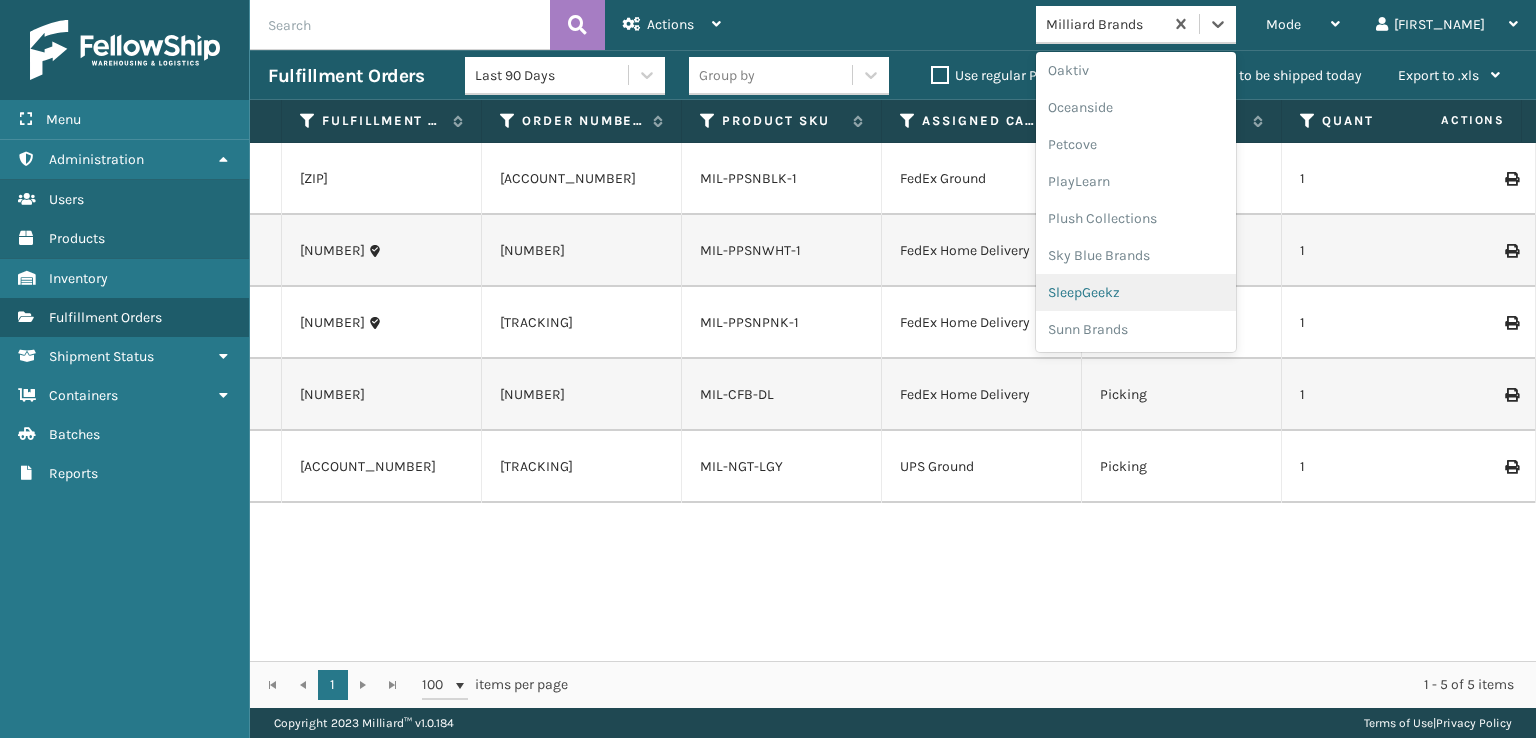 click on "SleepGeekz" at bounding box center [1136, 292] 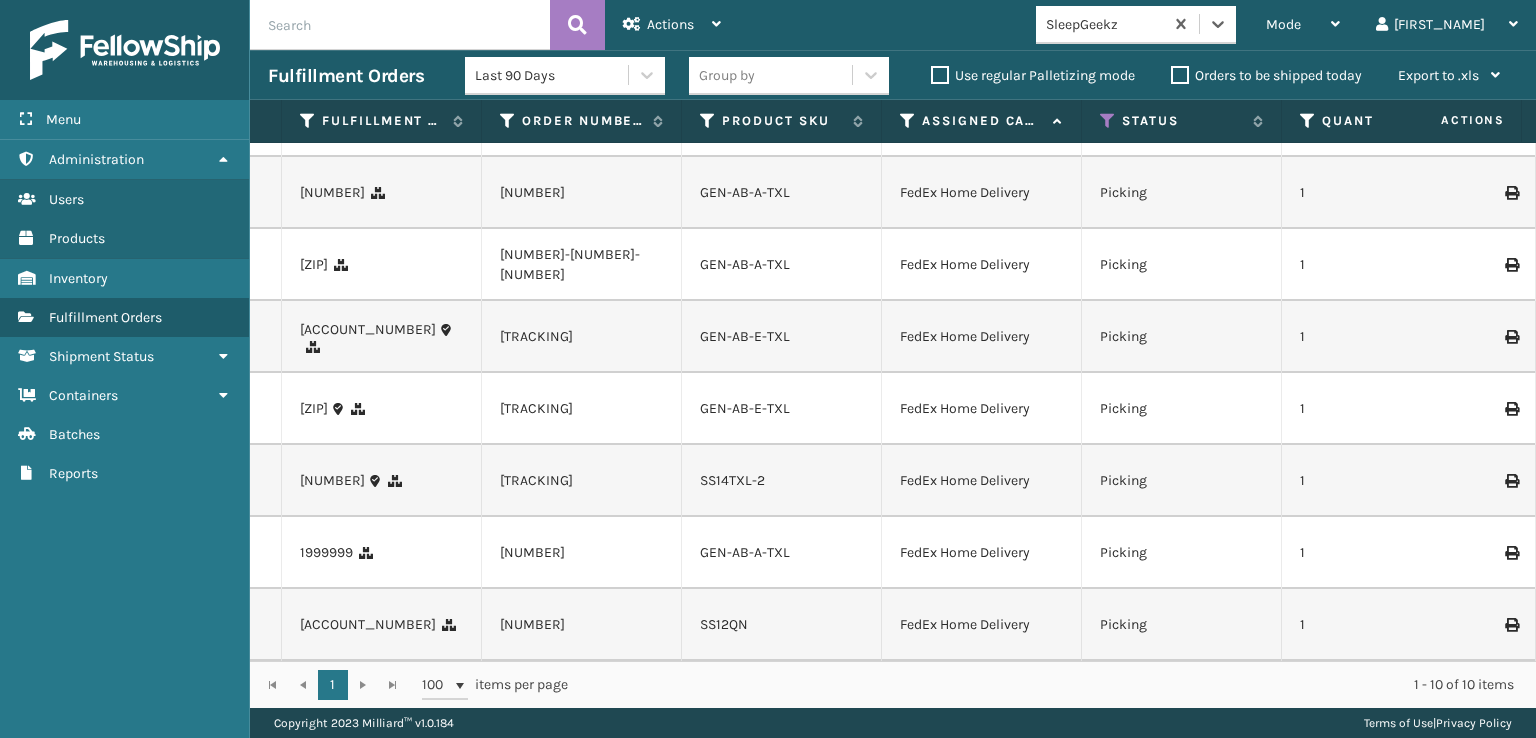 scroll, scrollTop: 236, scrollLeft: 0, axis: vertical 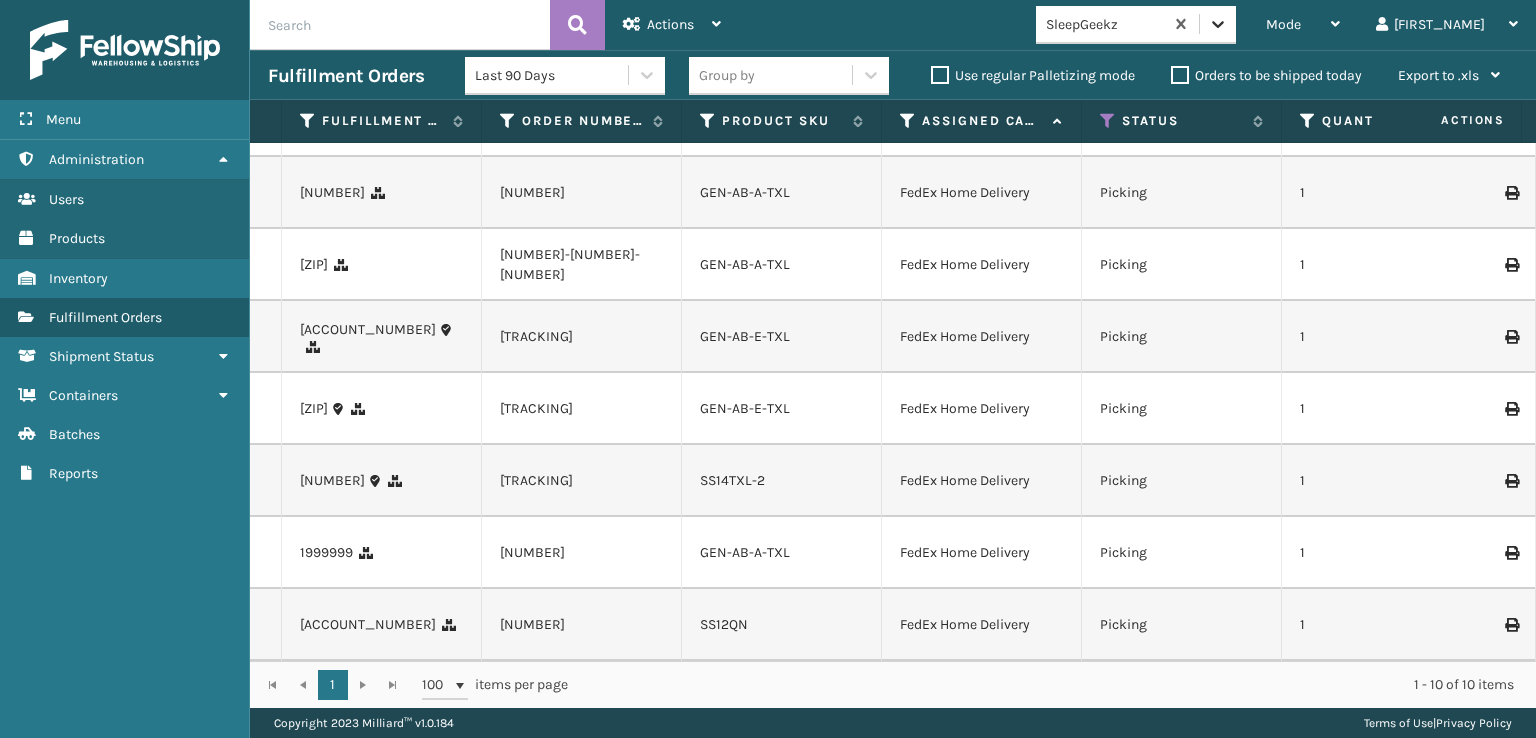 click 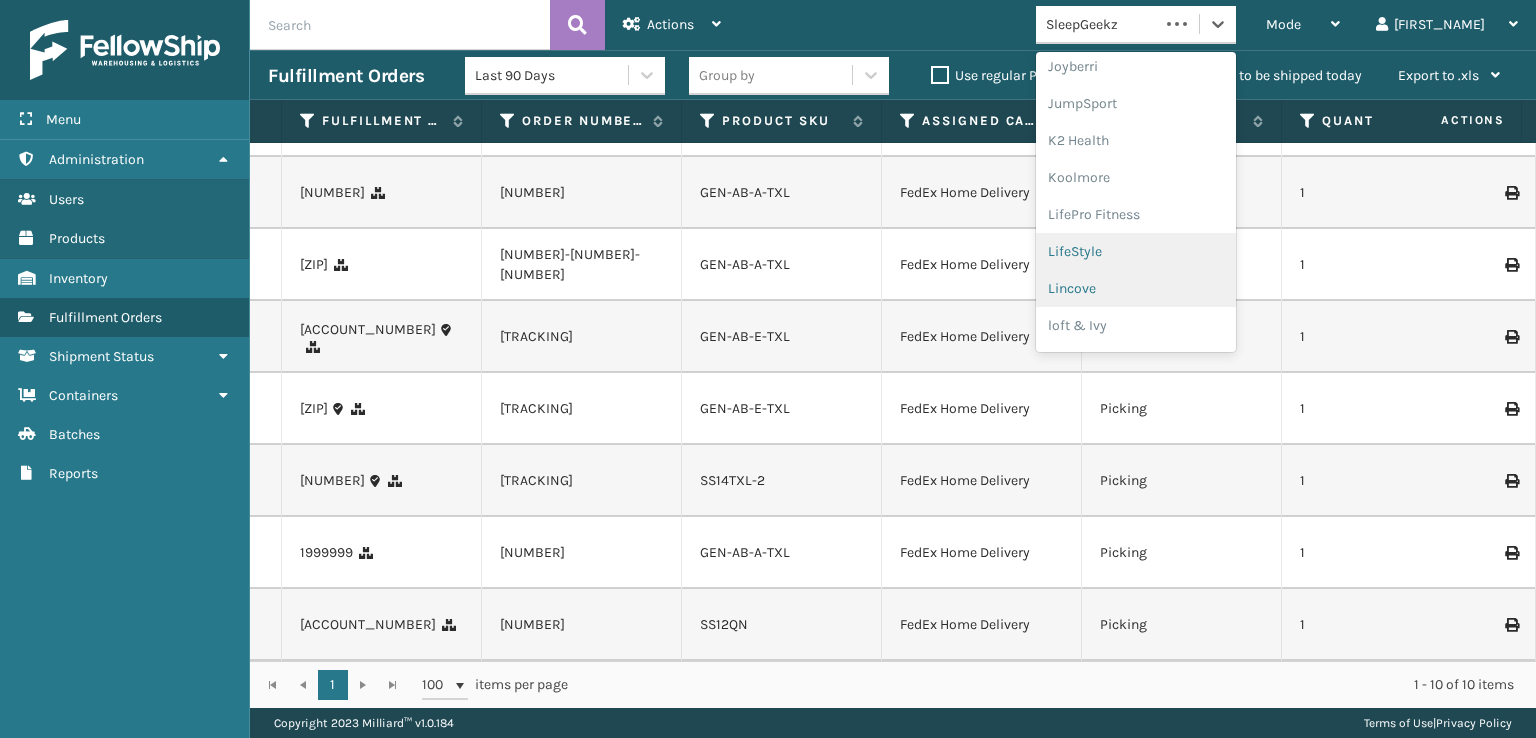 scroll, scrollTop: 632, scrollLeft: 0, axis: vertical 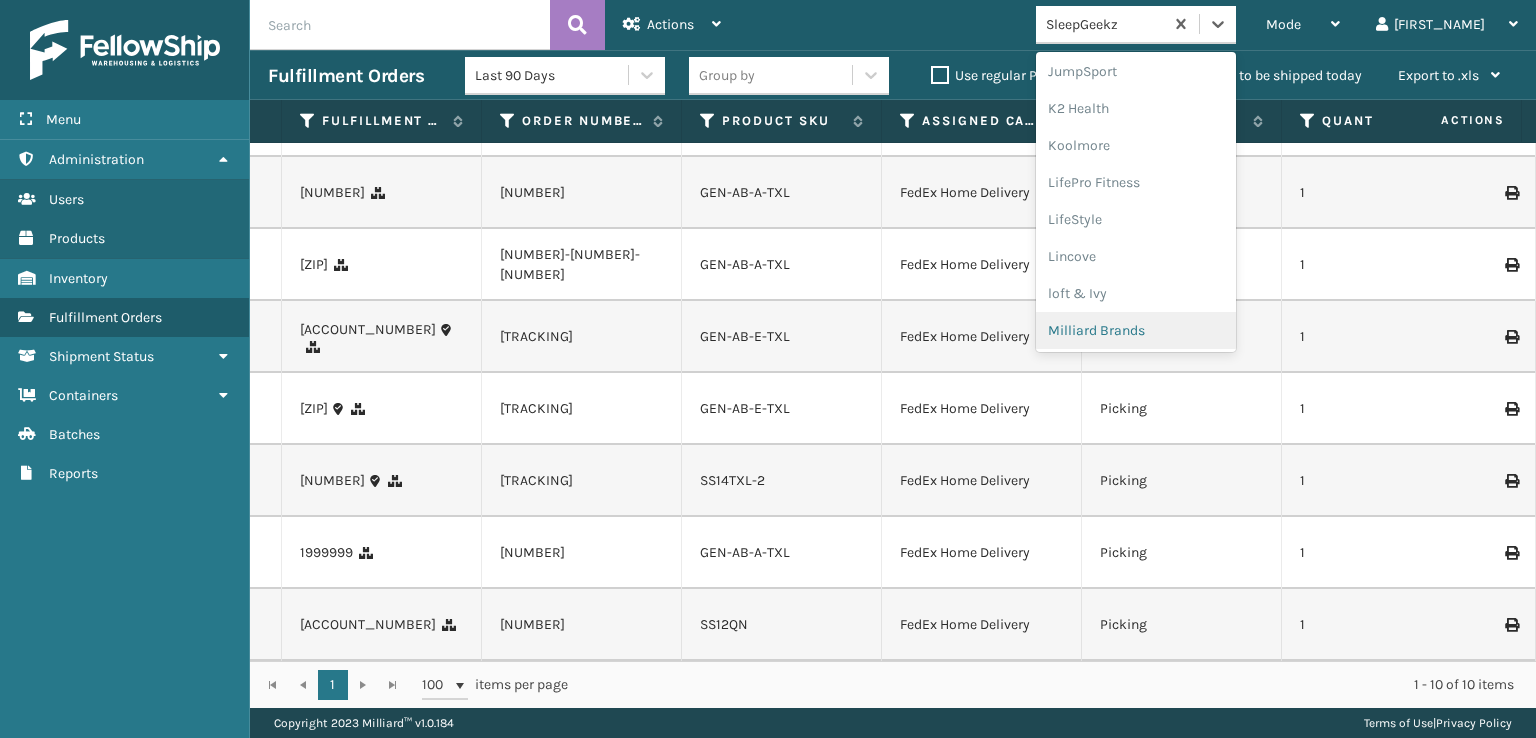 click on "Milliard Brands" at bounding box center (1136, 330) 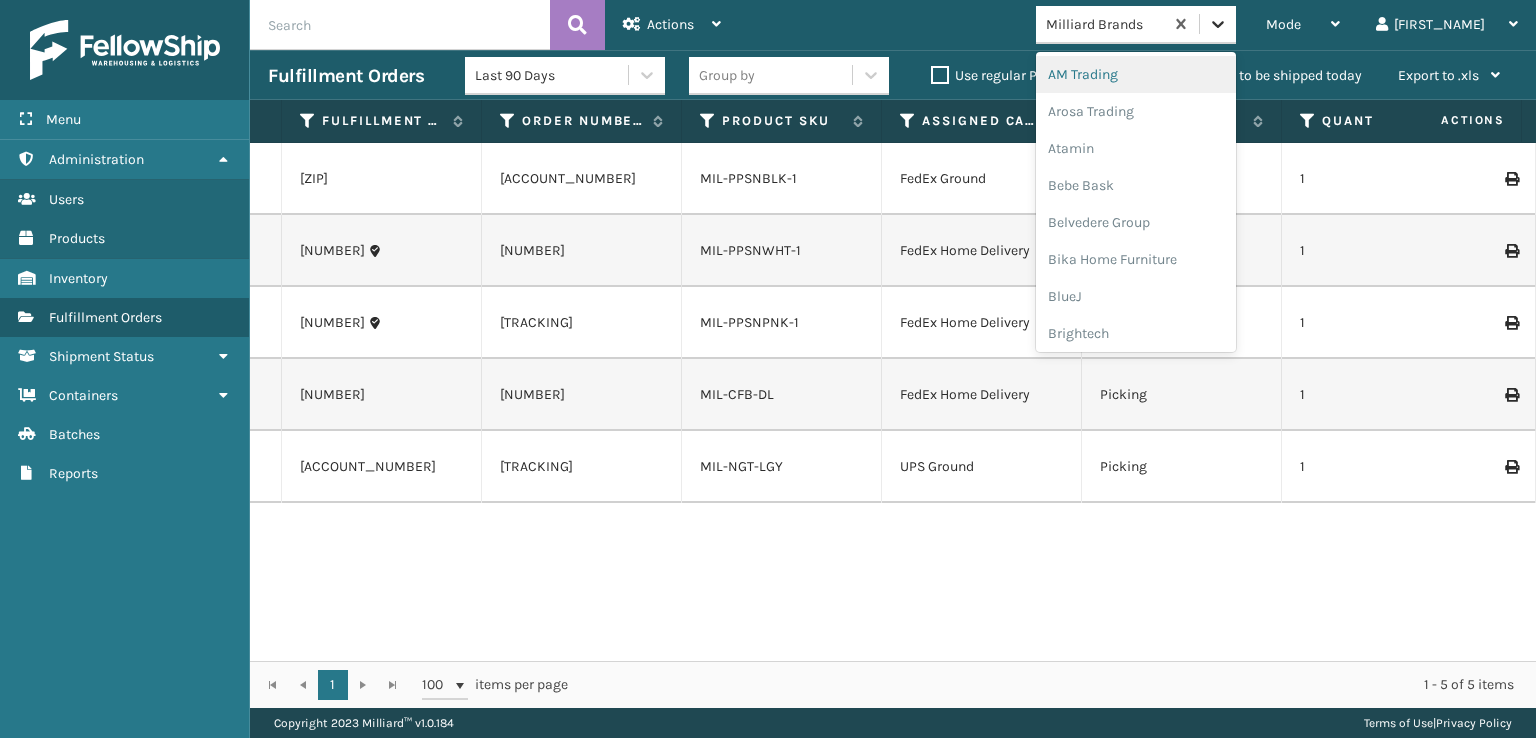 click 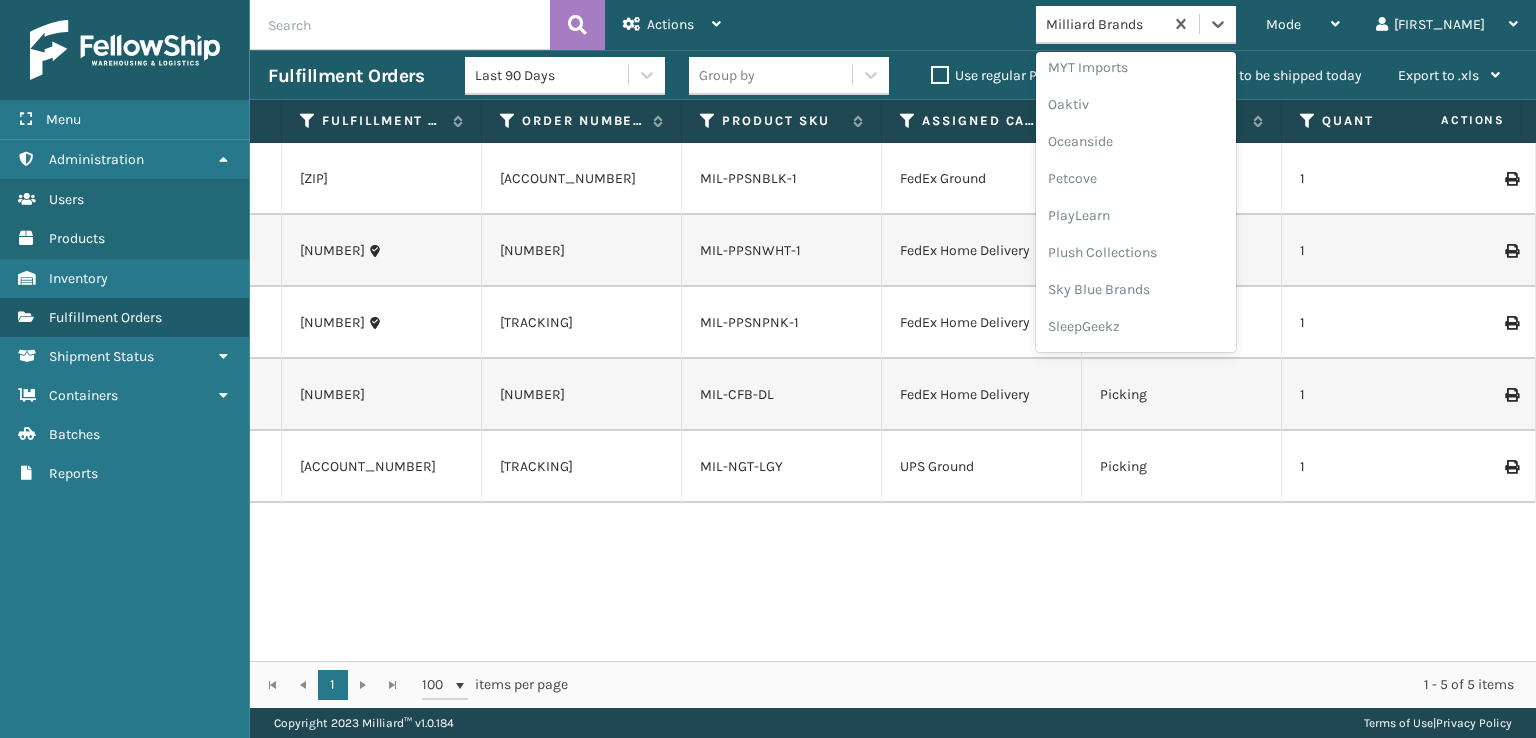 scroll, scrollTop: 966, scrollLeft: 0, axis: vertical 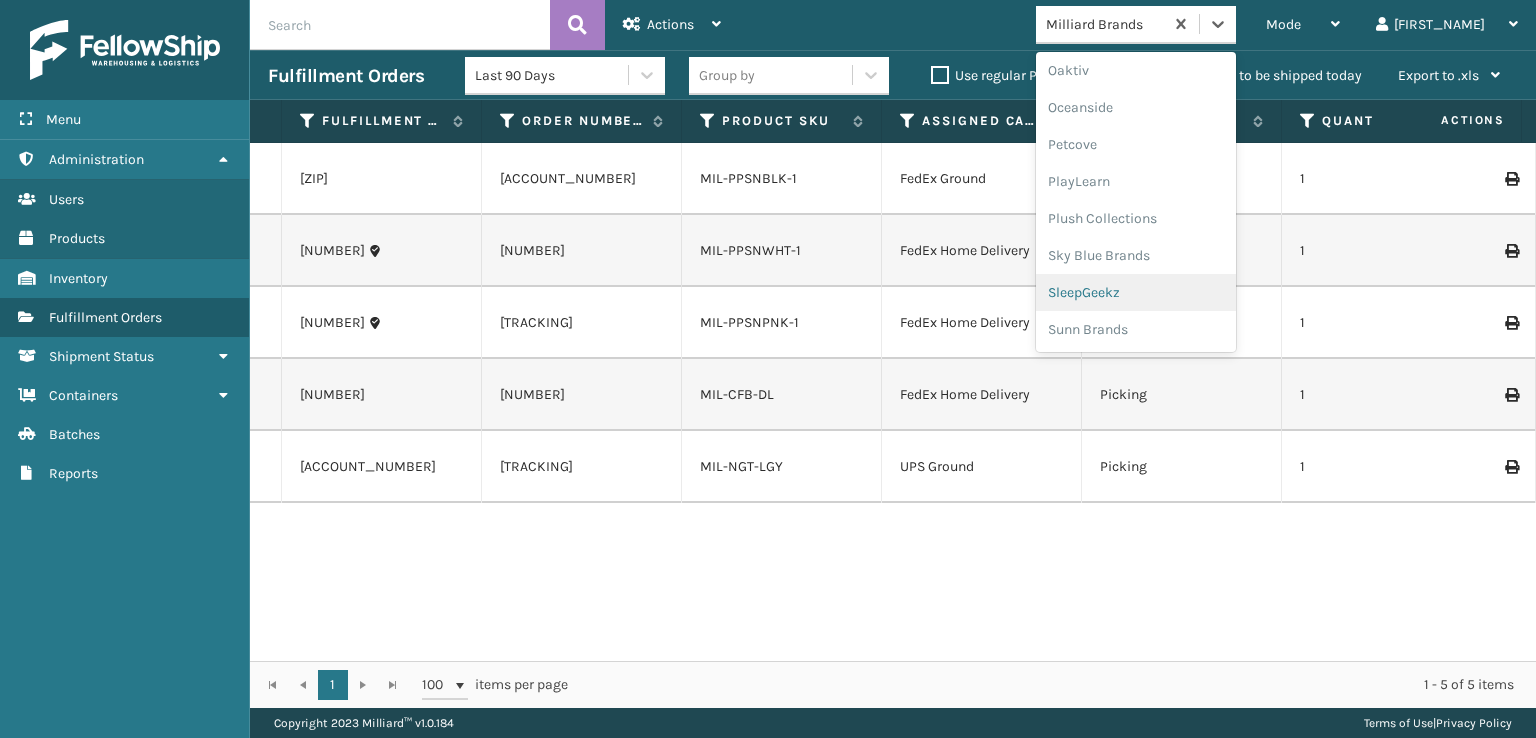 click on "SleepGeekz" at bounding box center (1136, 292) 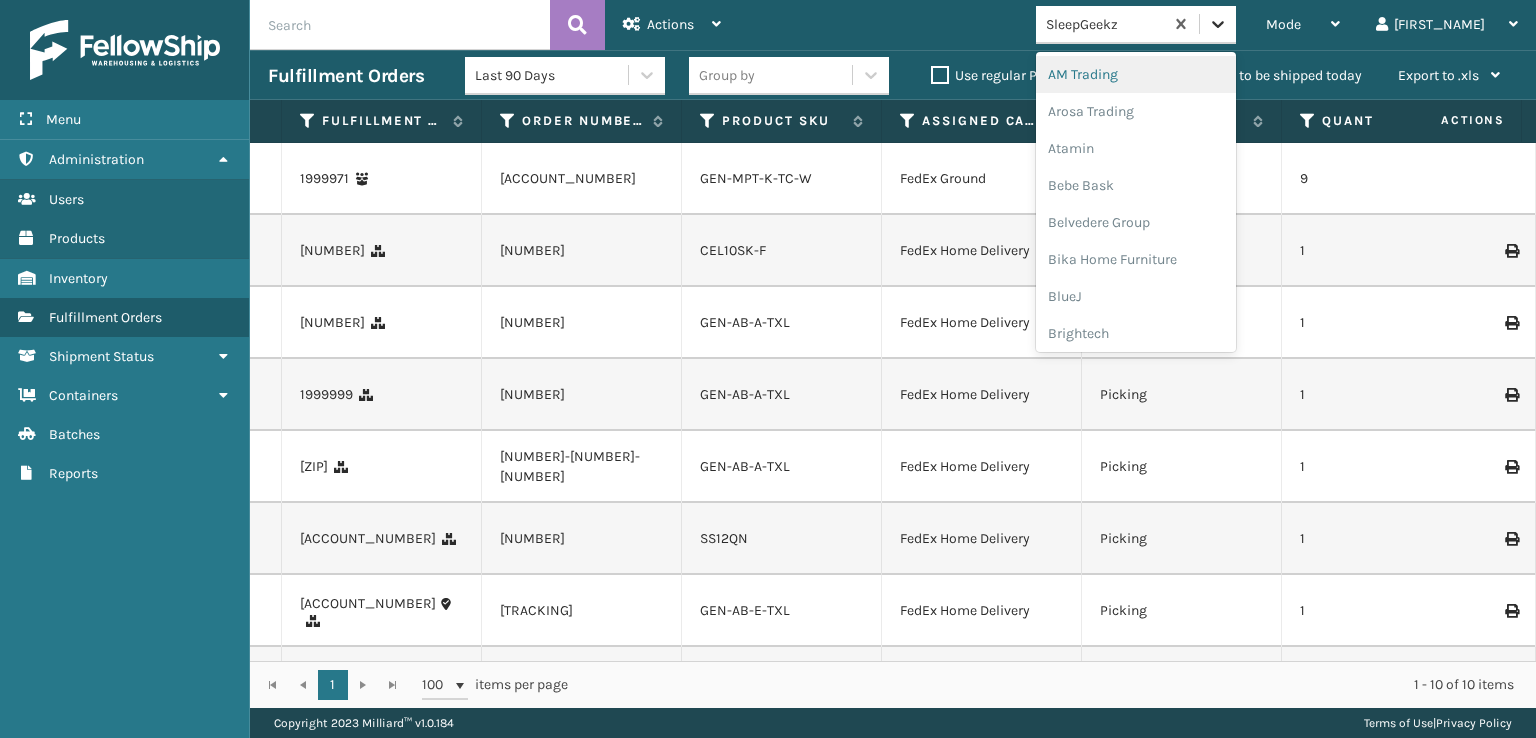 click 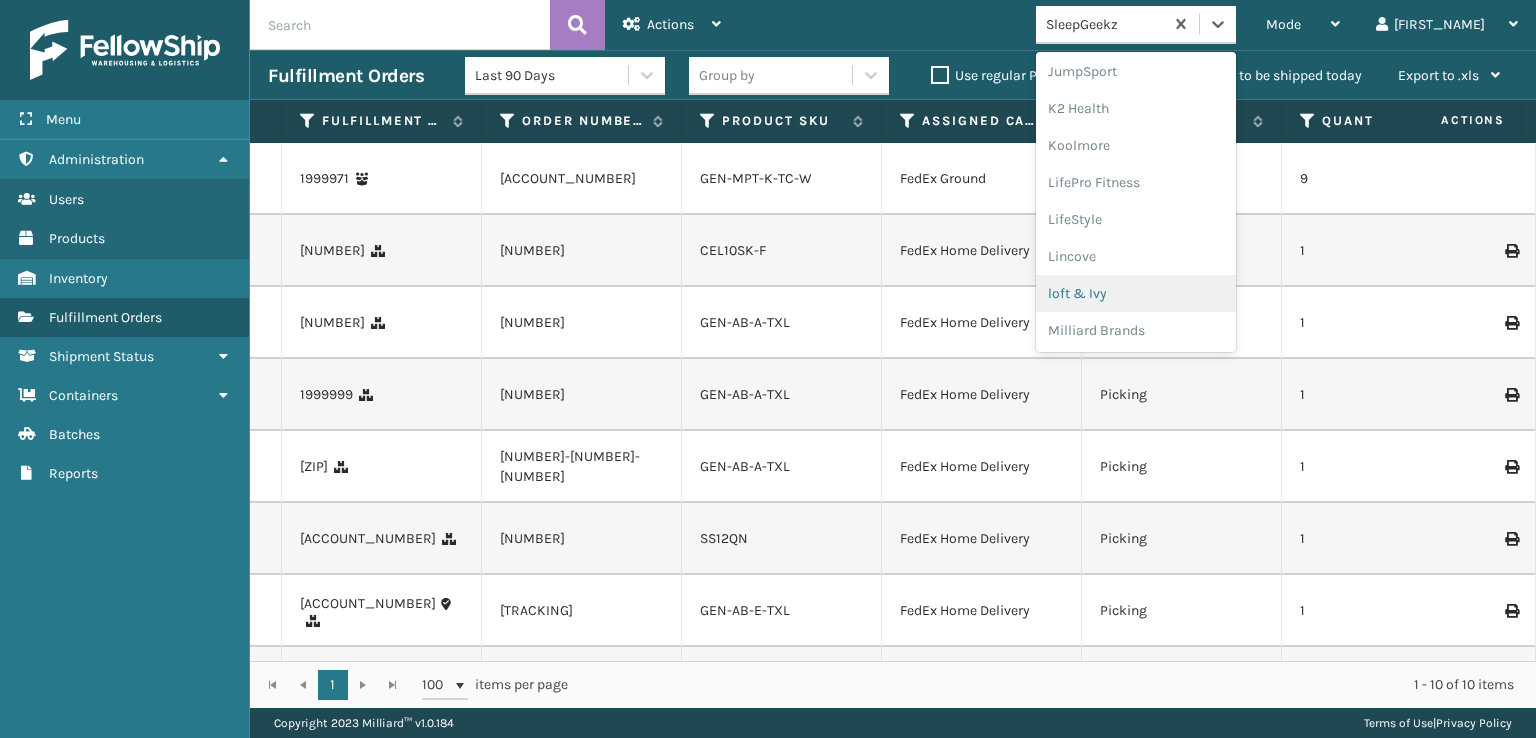 scroll, scrollTop: 732, scrollLeft: 0, axis: vertical 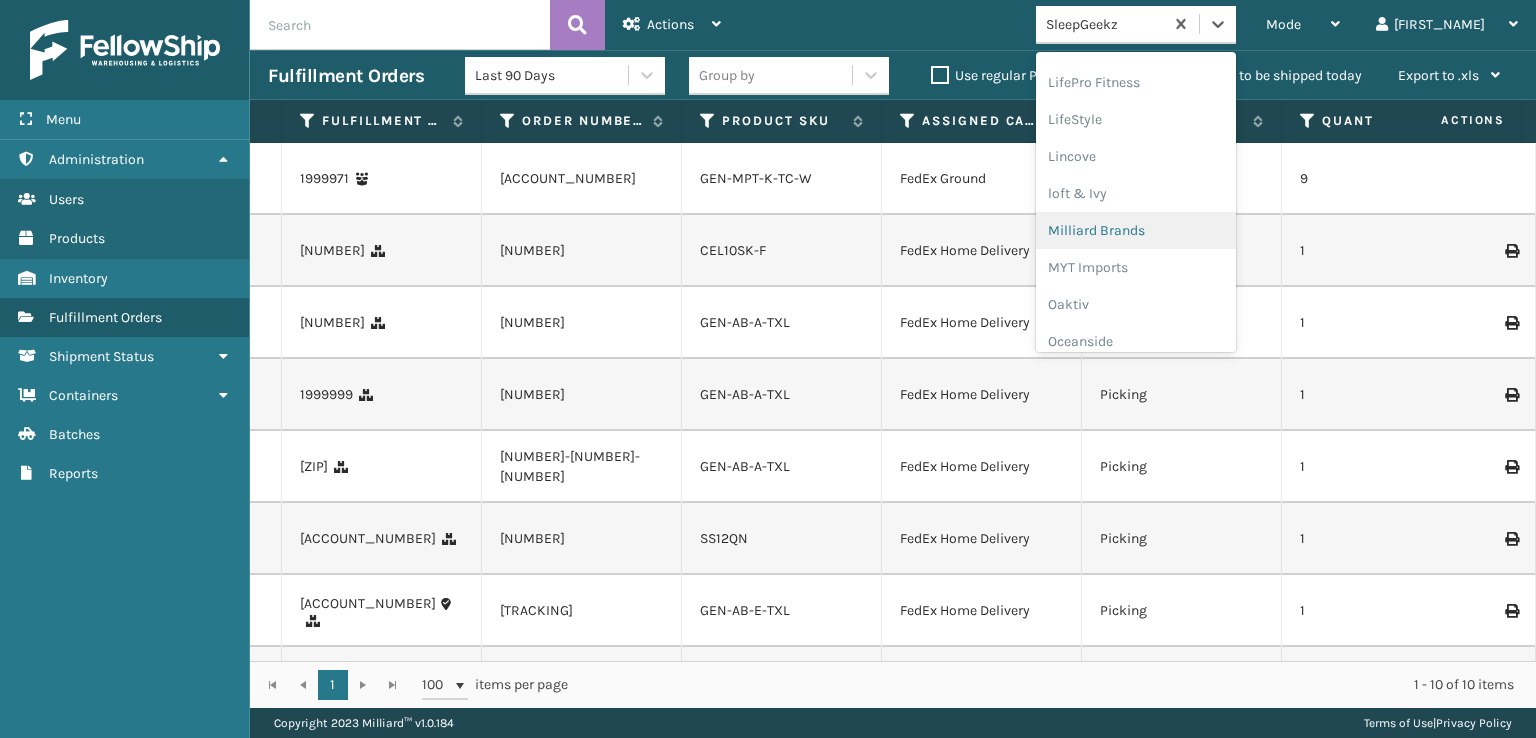 click on "Milliard Brands" at bounding box center [1136, 230] 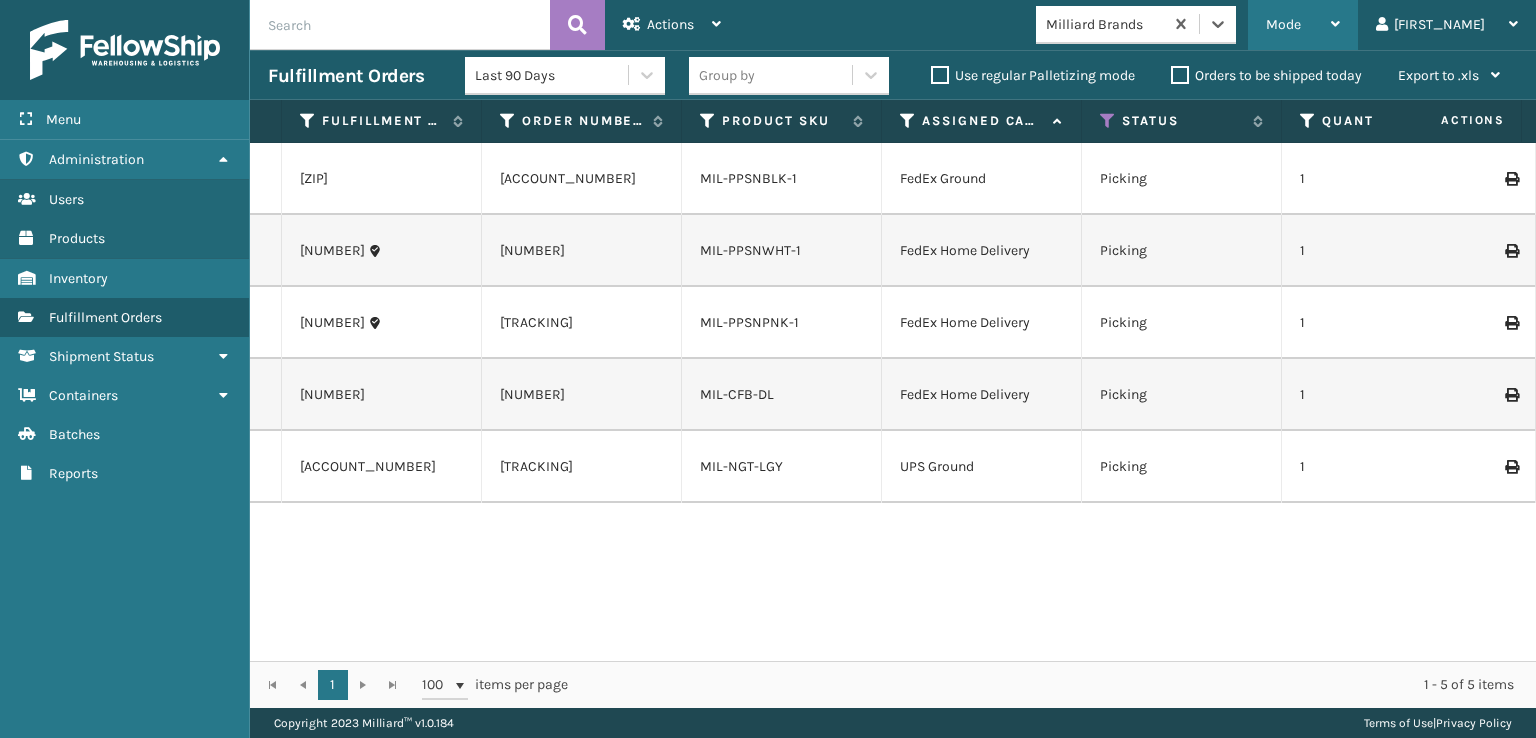 click on "Mode" at bounding box center (1283, 24) 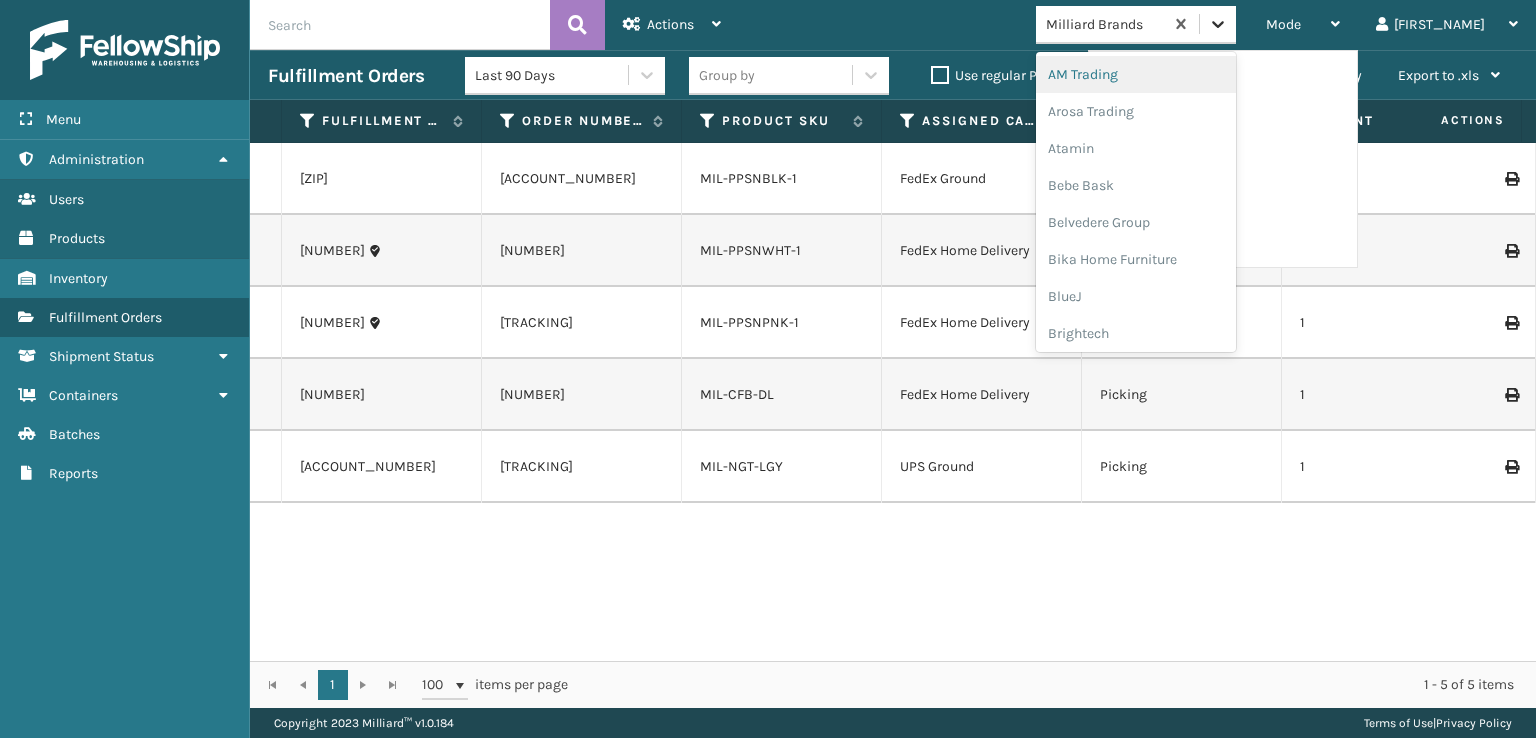 click at bounding box center (1218, 24) 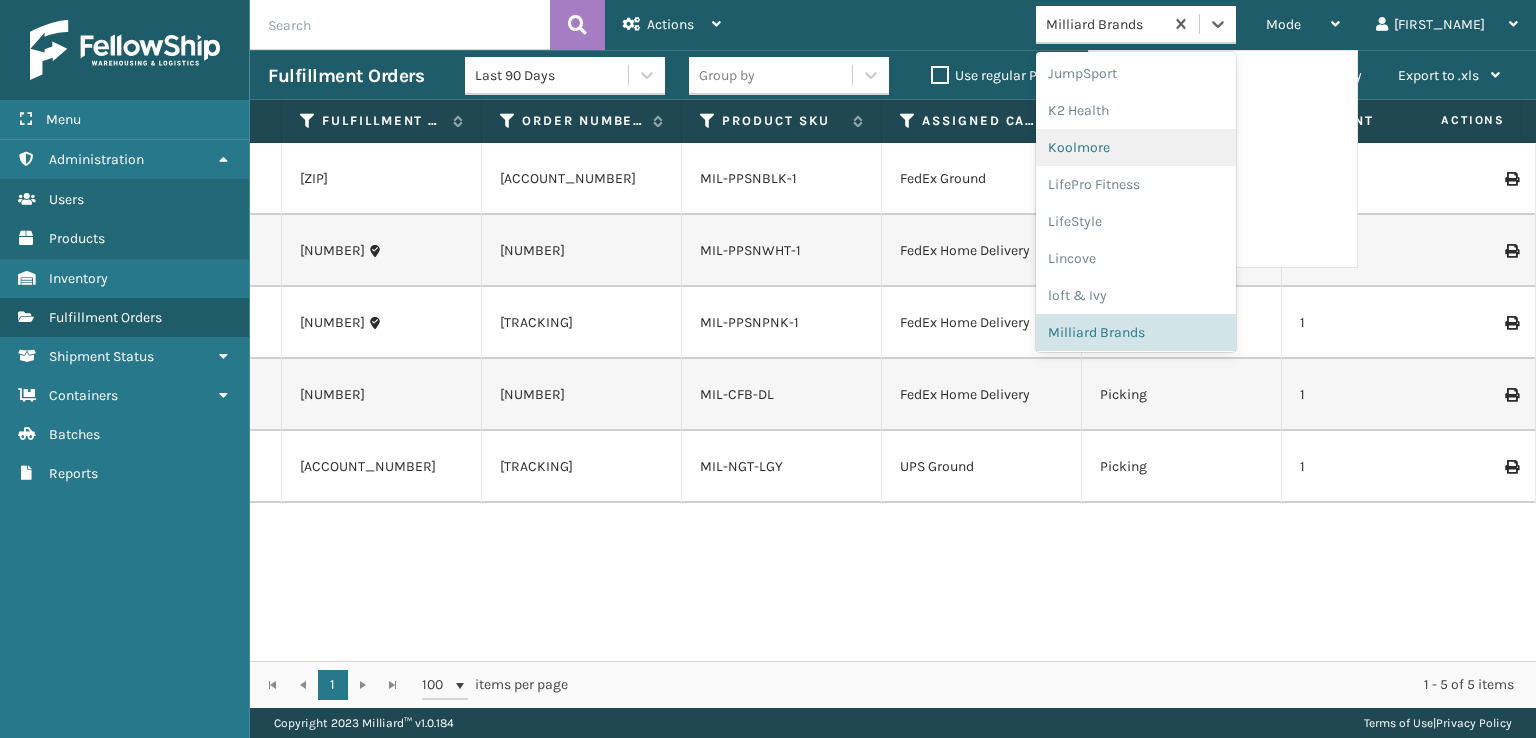 scroll, scrollTop: 632, scrollLeft: 0, axis: vertical 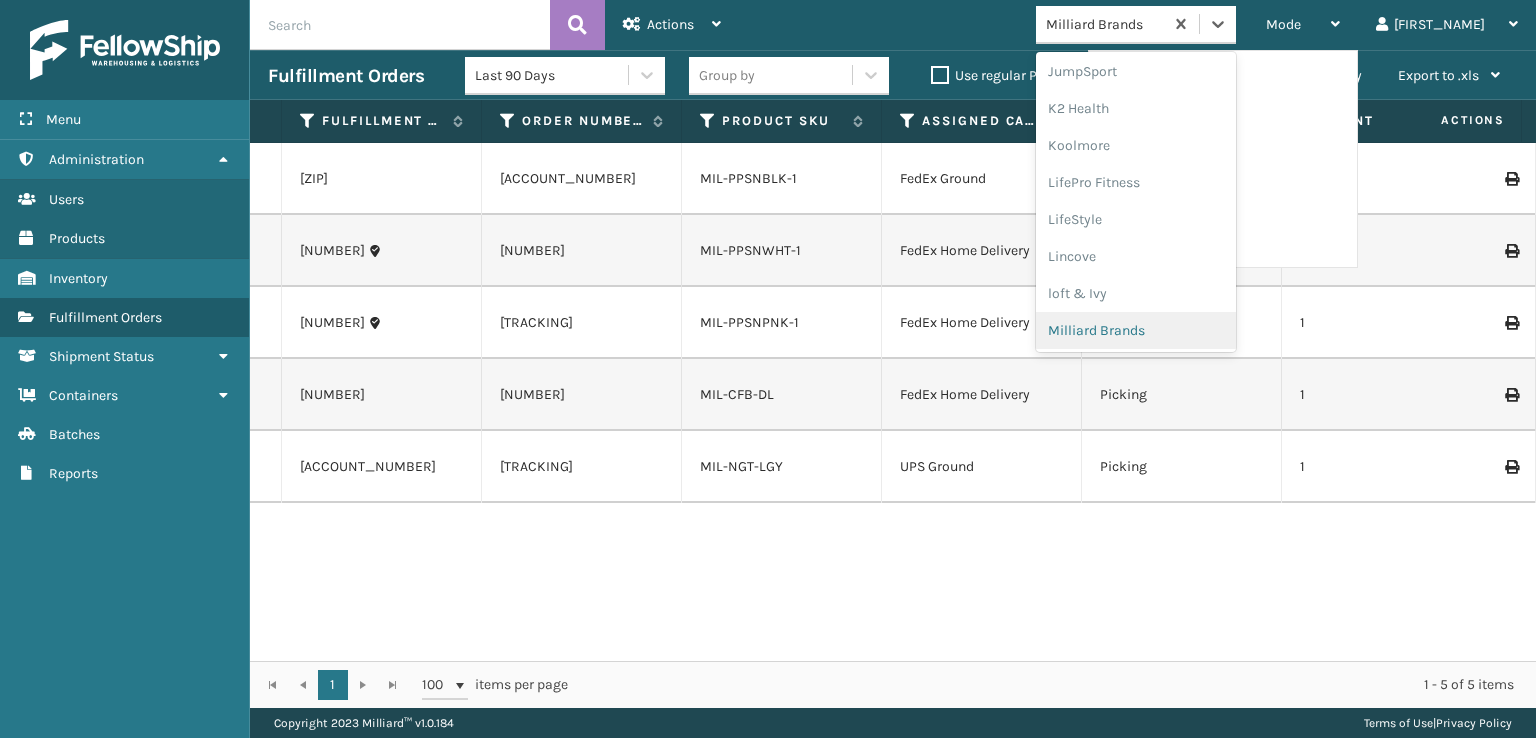 click on "Milliard Brands" at bounding box center [1136, 330] 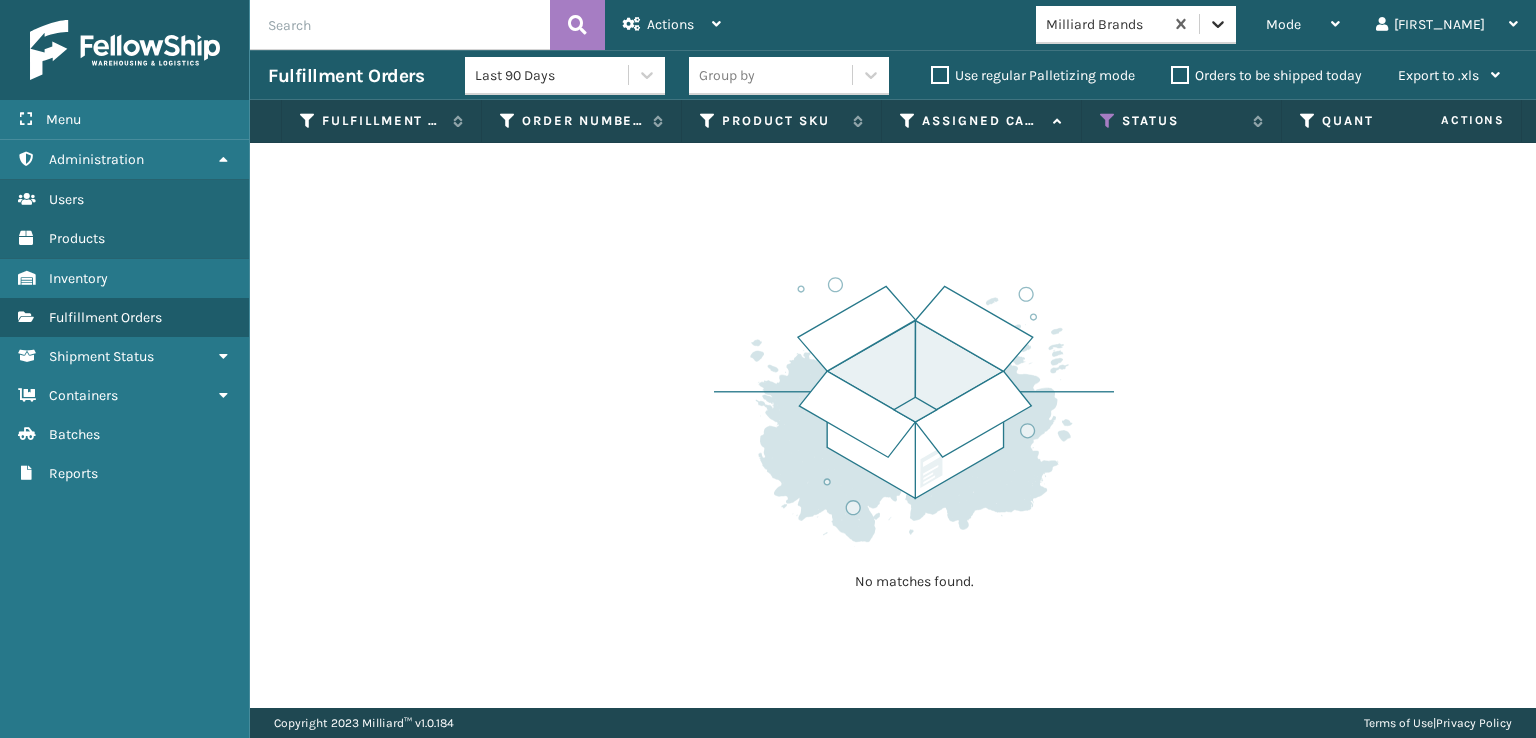 click 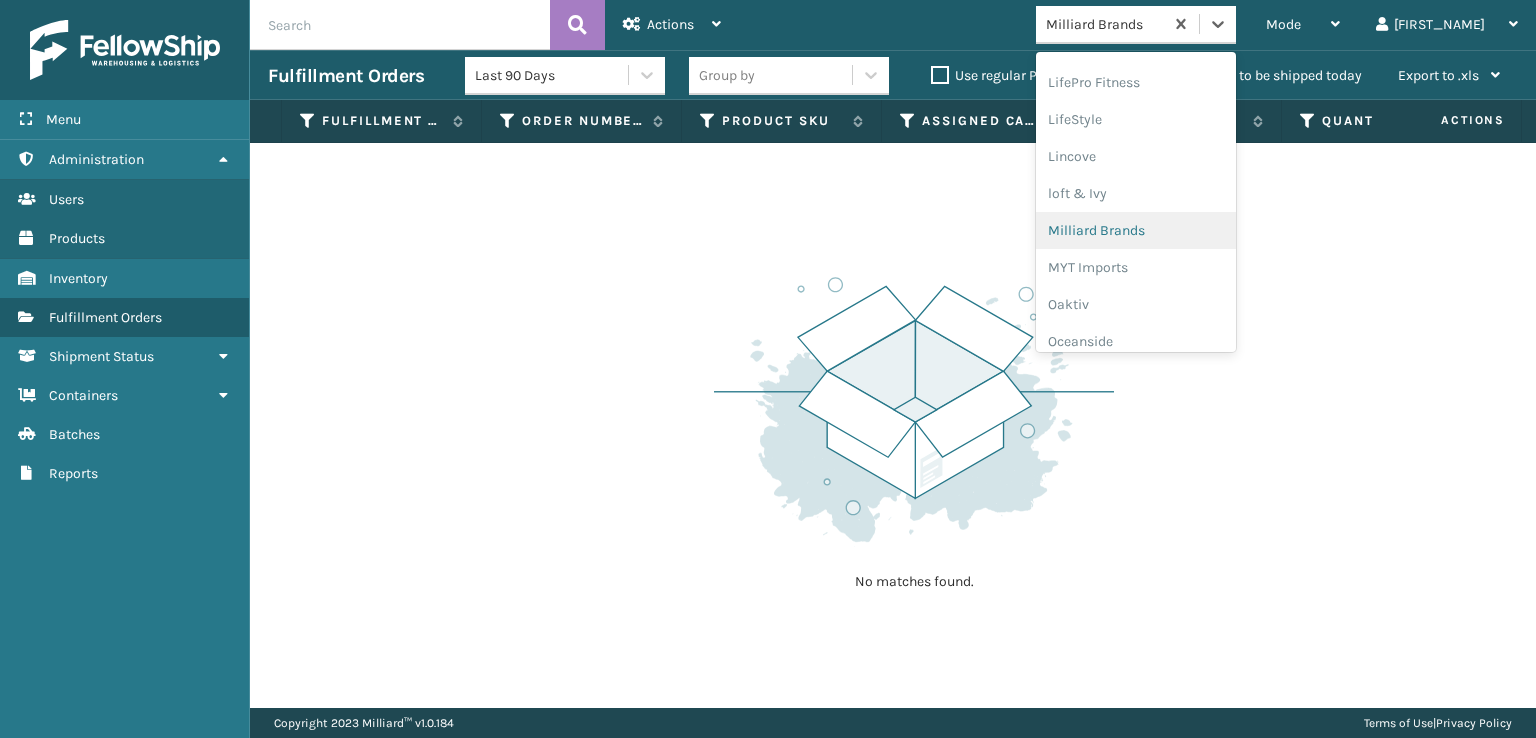 scroll, scrollTop: 966, scrollLeft: 0, axis: vertical 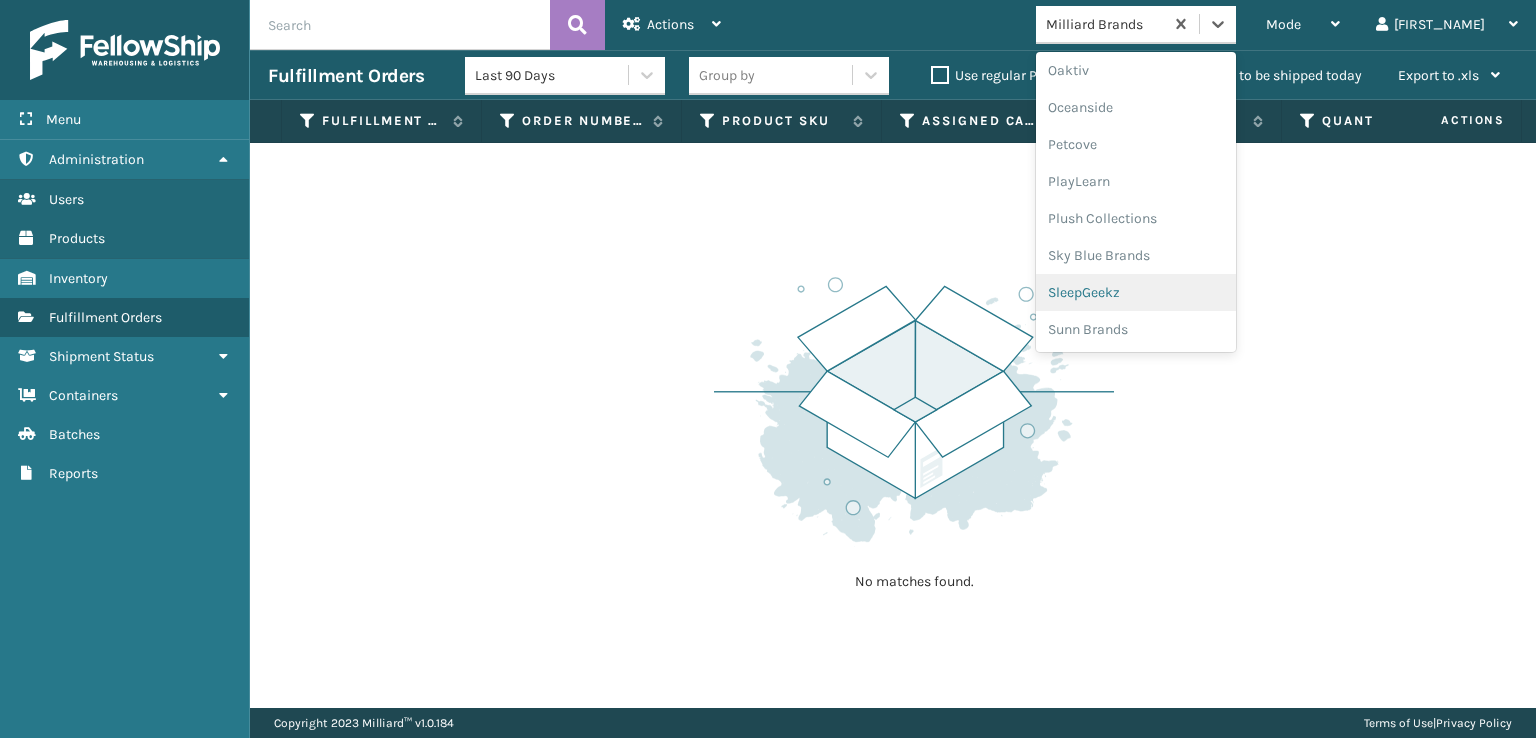click on "SleepGeekz" at bounding box center (1136, 292) 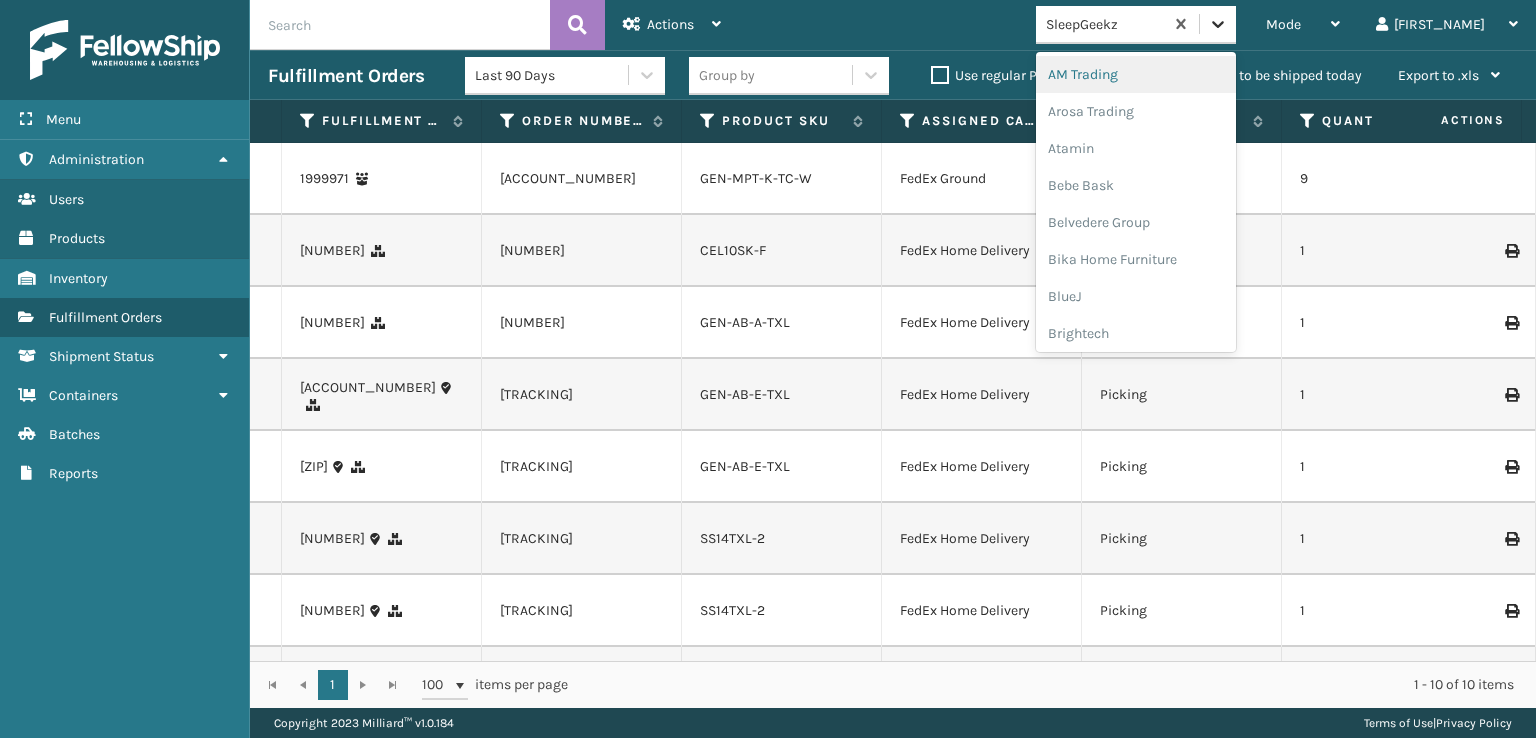 click 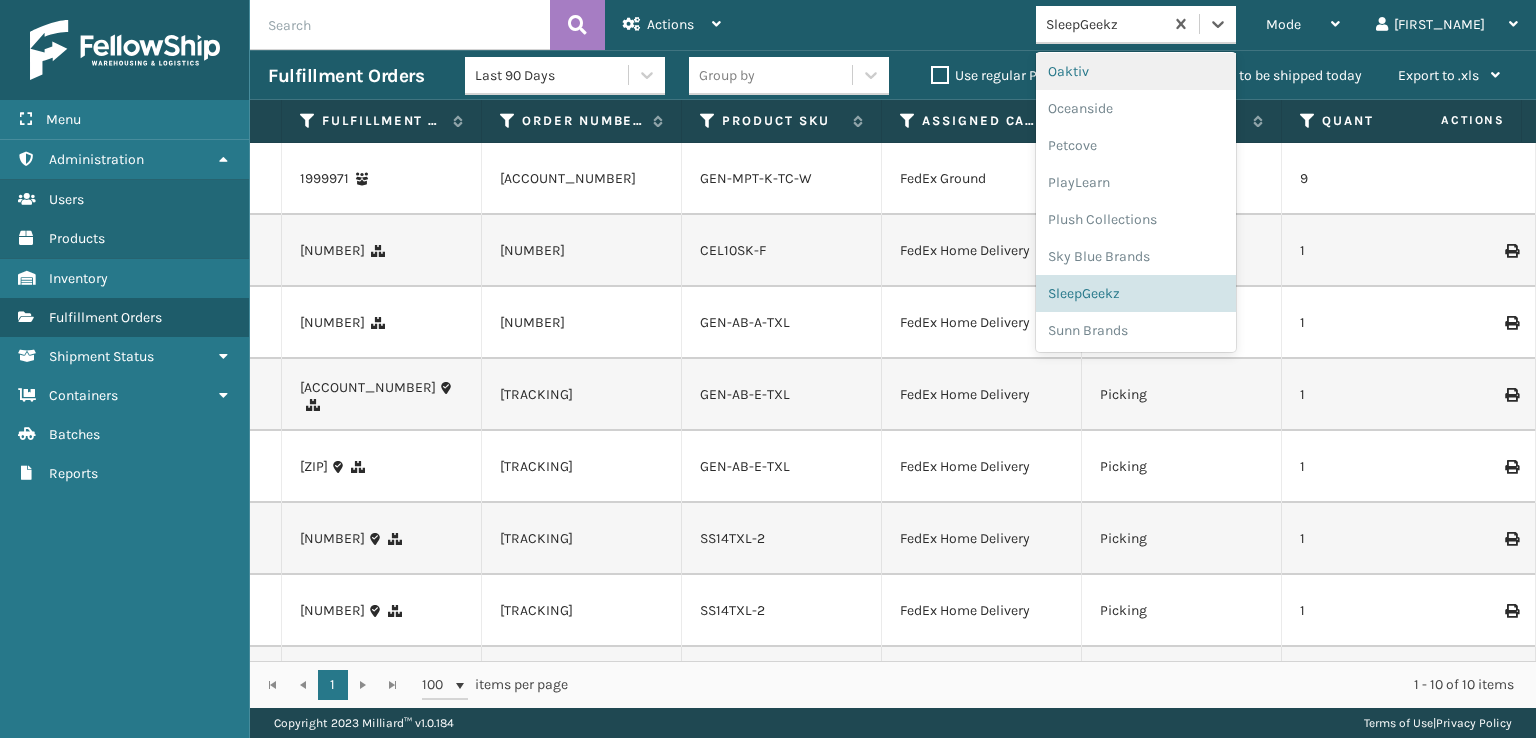 scroll, scrollTop: 966, scrollLeft: 0, axis: vertical 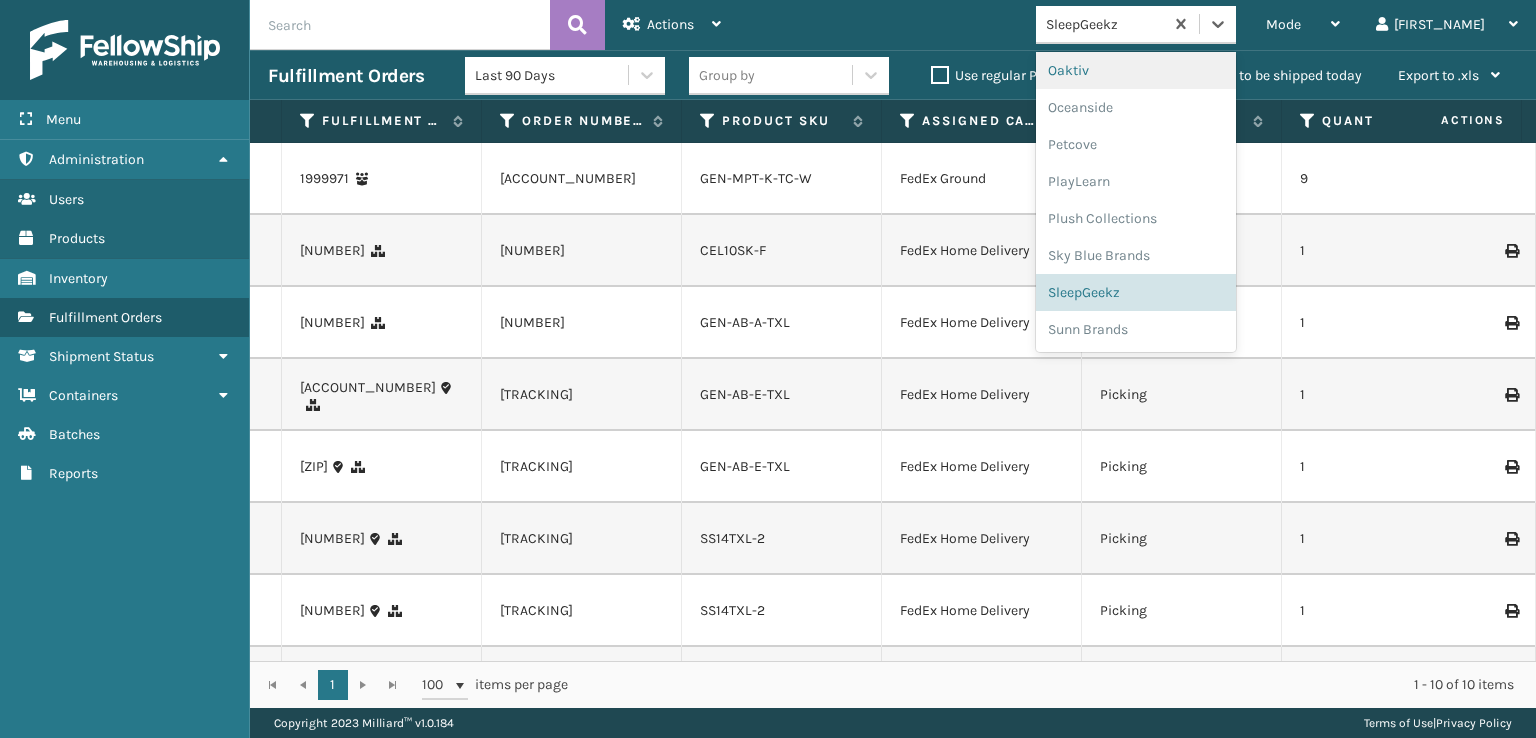 click on "SleepGeekz" at bounding box center [1136, 292] 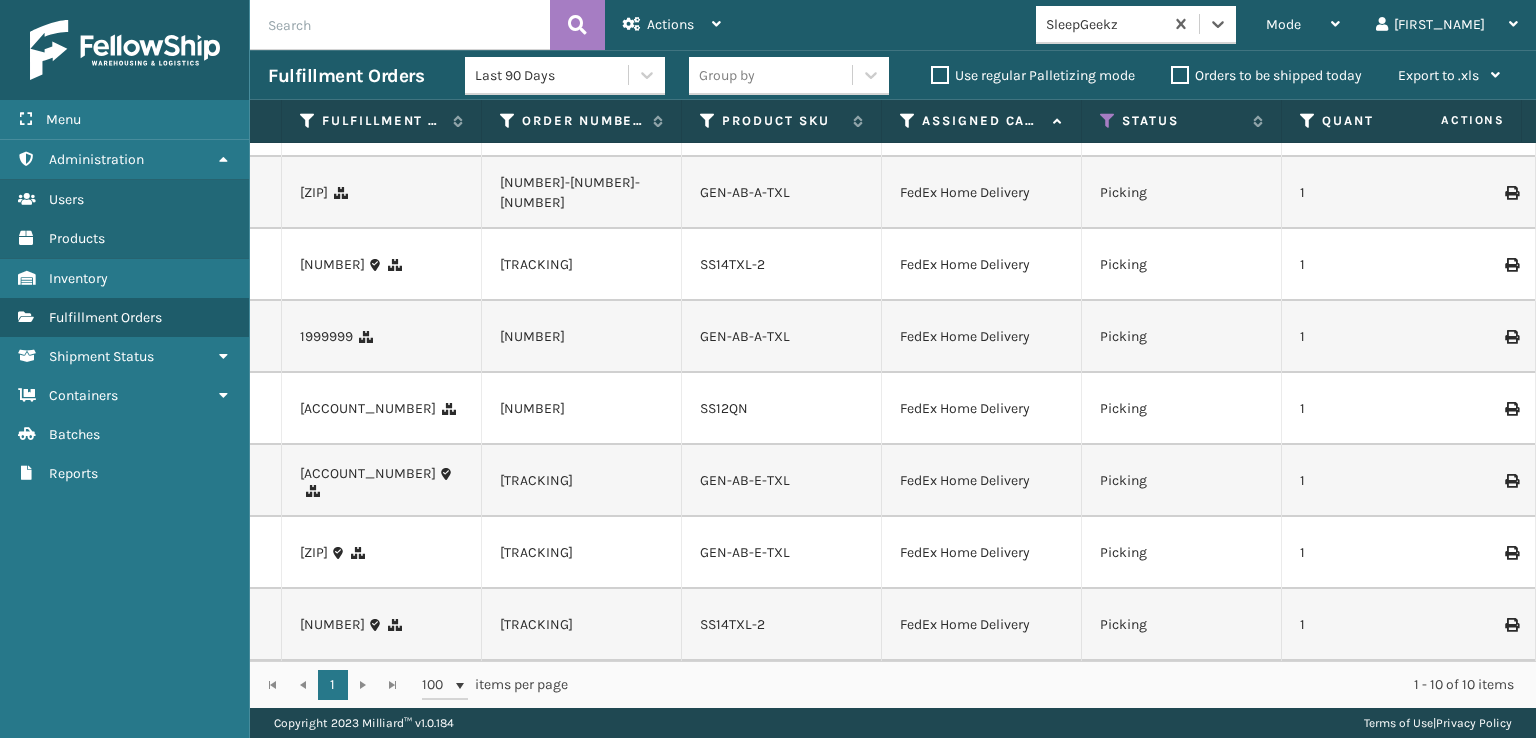 scroll, scrollTop: 0, scrollLeft: 0, axis: both 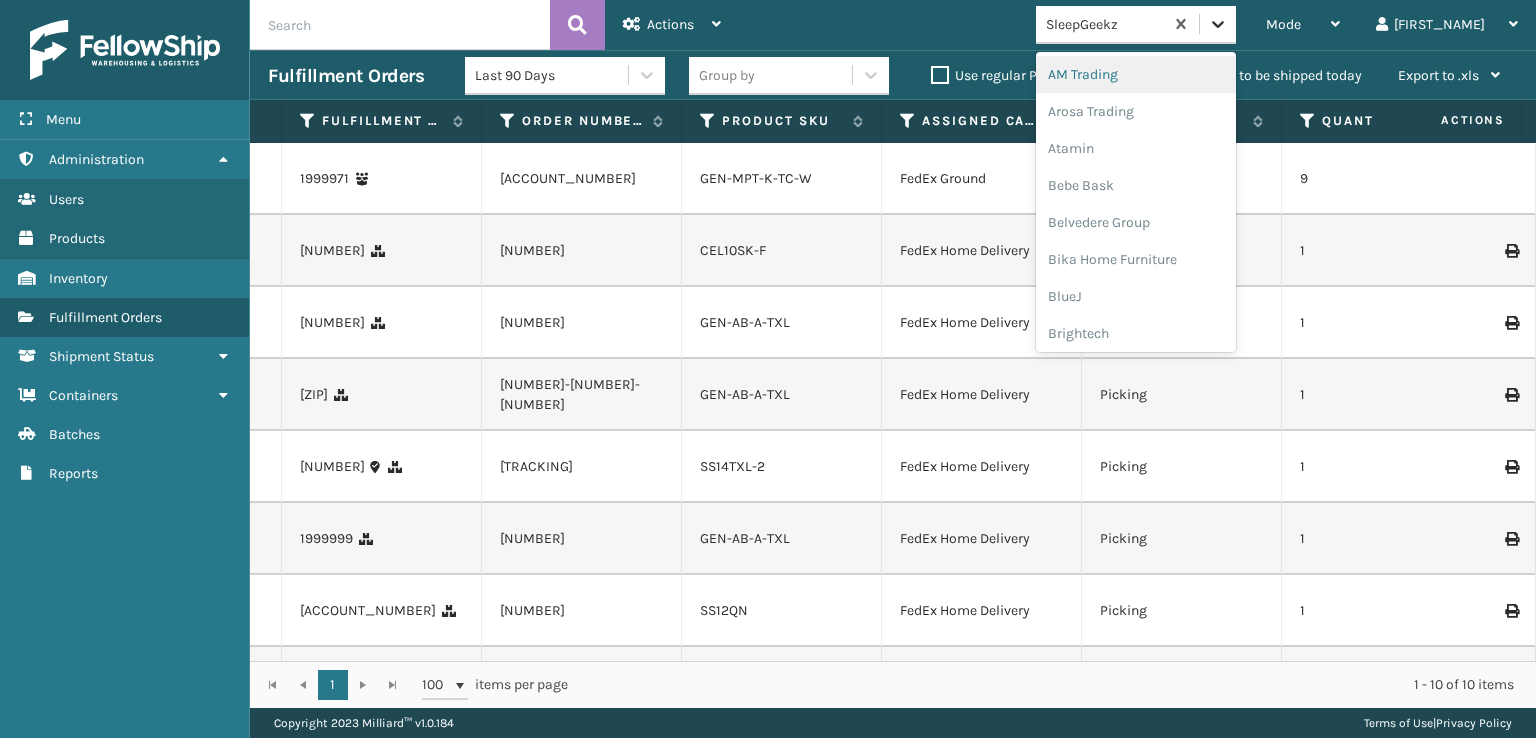 click 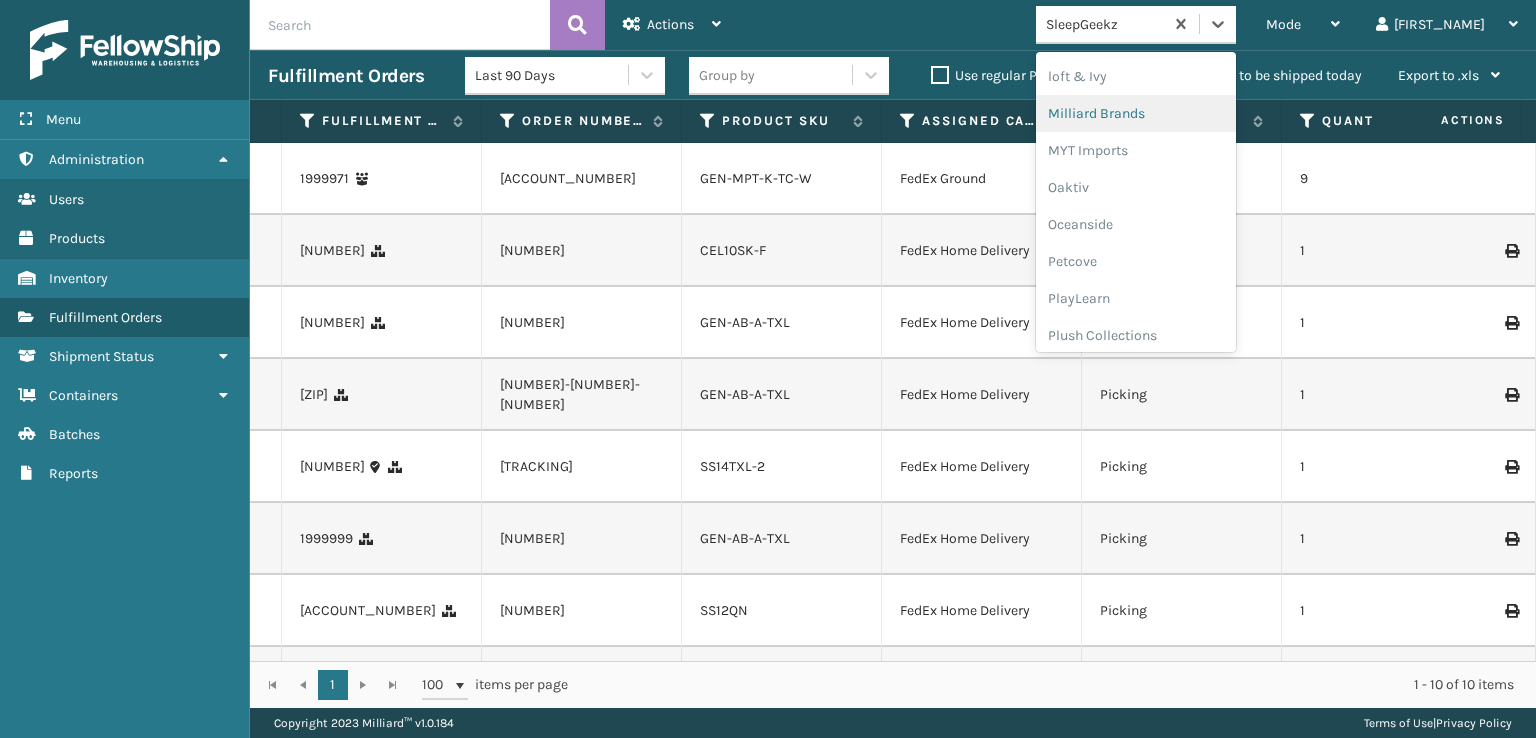 scroll, scrollTop: 966, scrollLeft: 0, axis: vertical 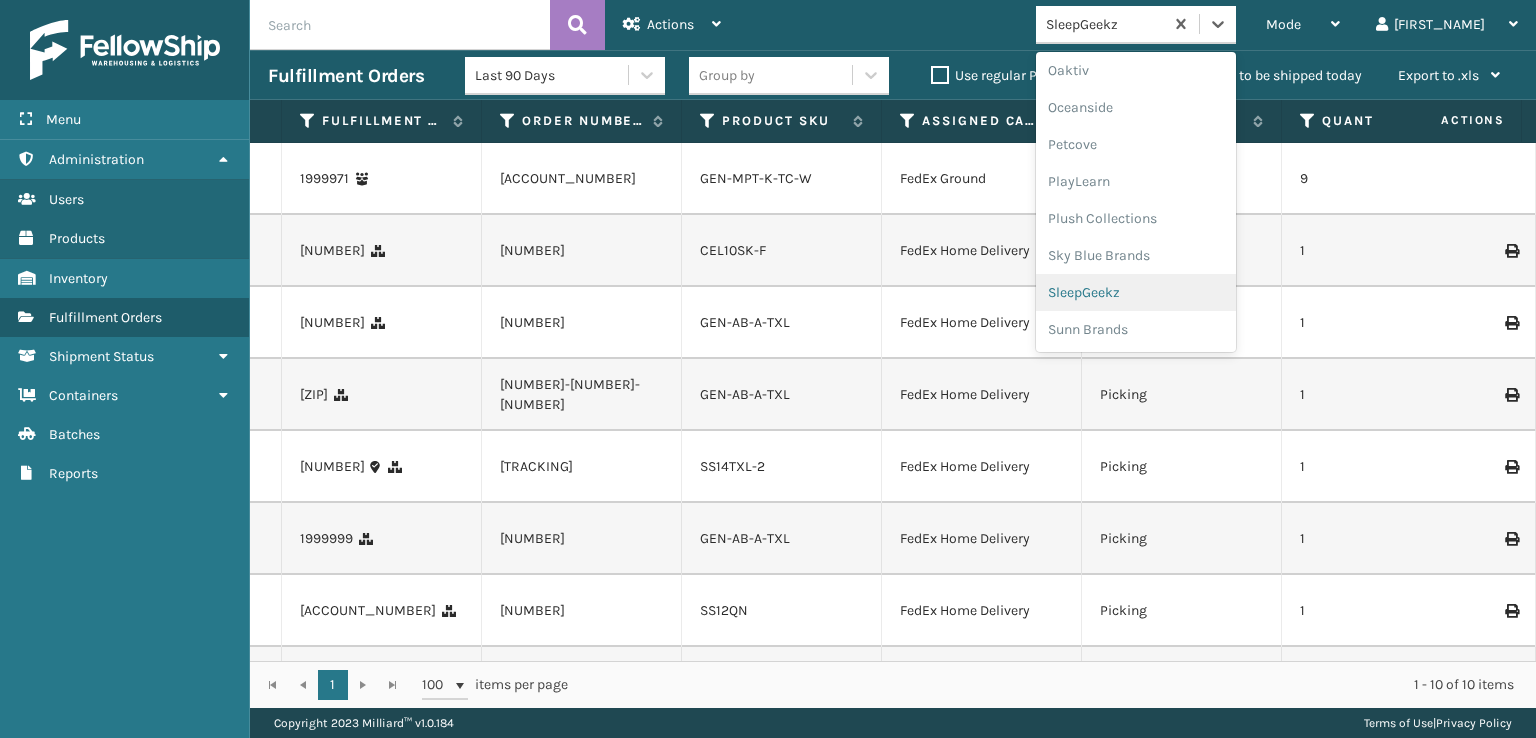 click on "SleepGeekz" at bounding box center (1136, 292) 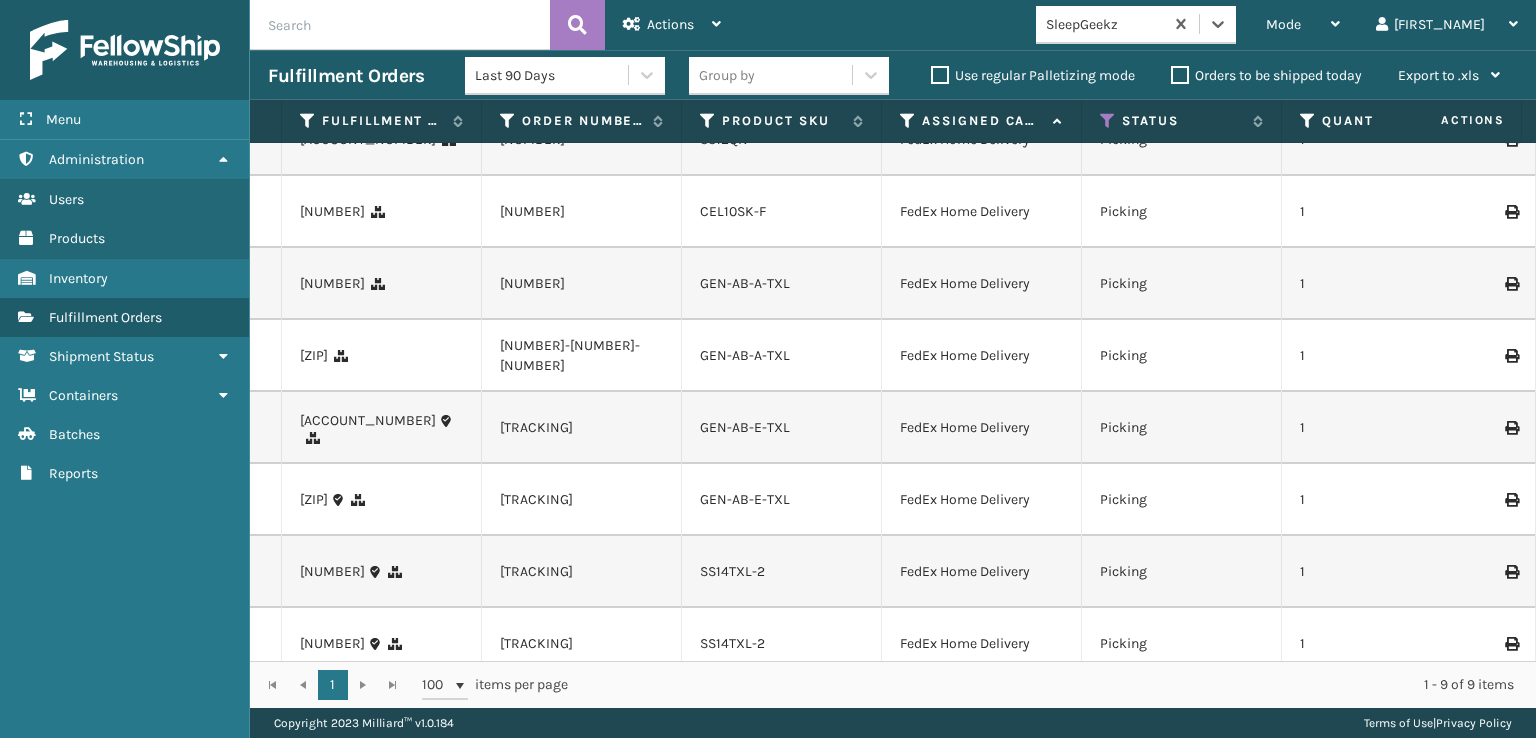 scroll, scrollTop: 0, scrollLeft: 0, axis: both 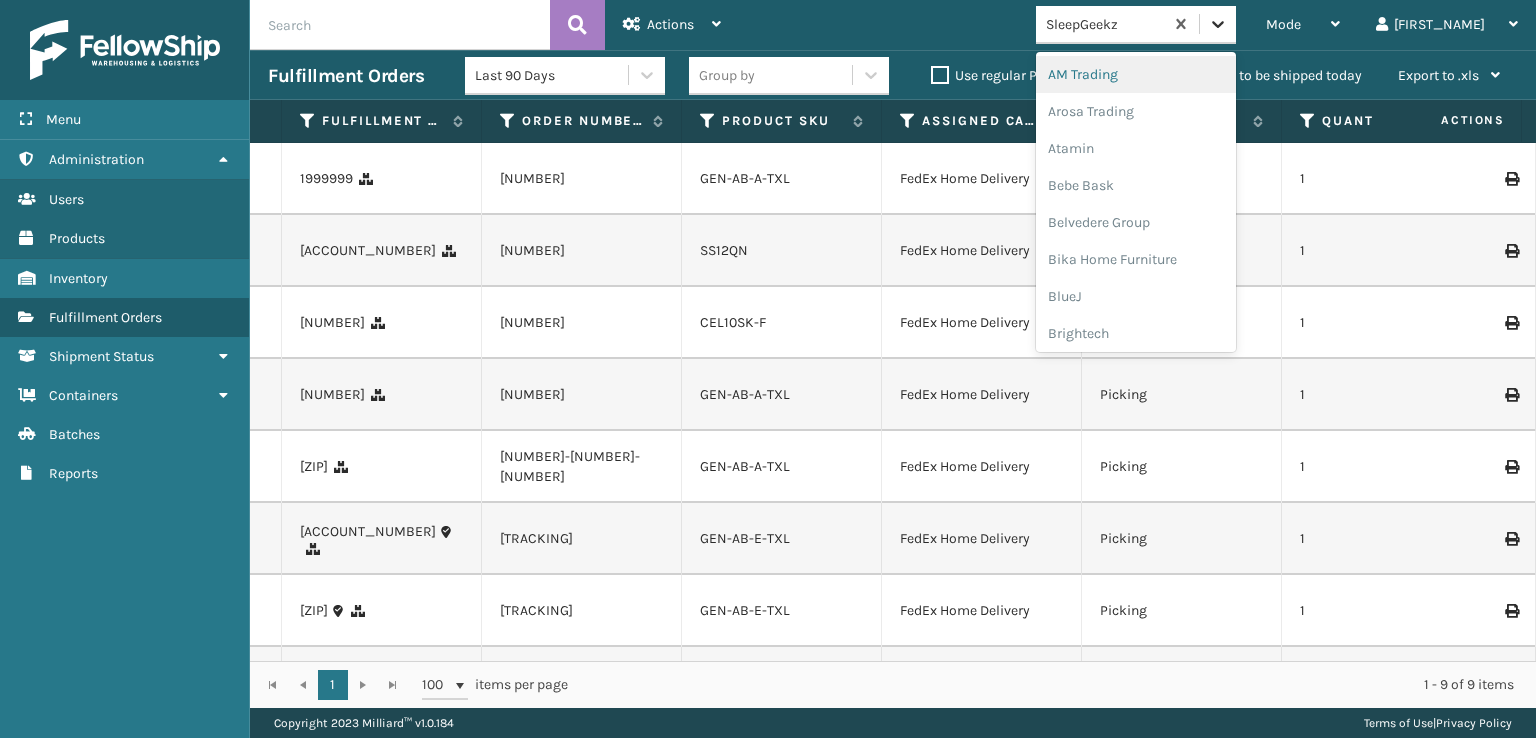 click 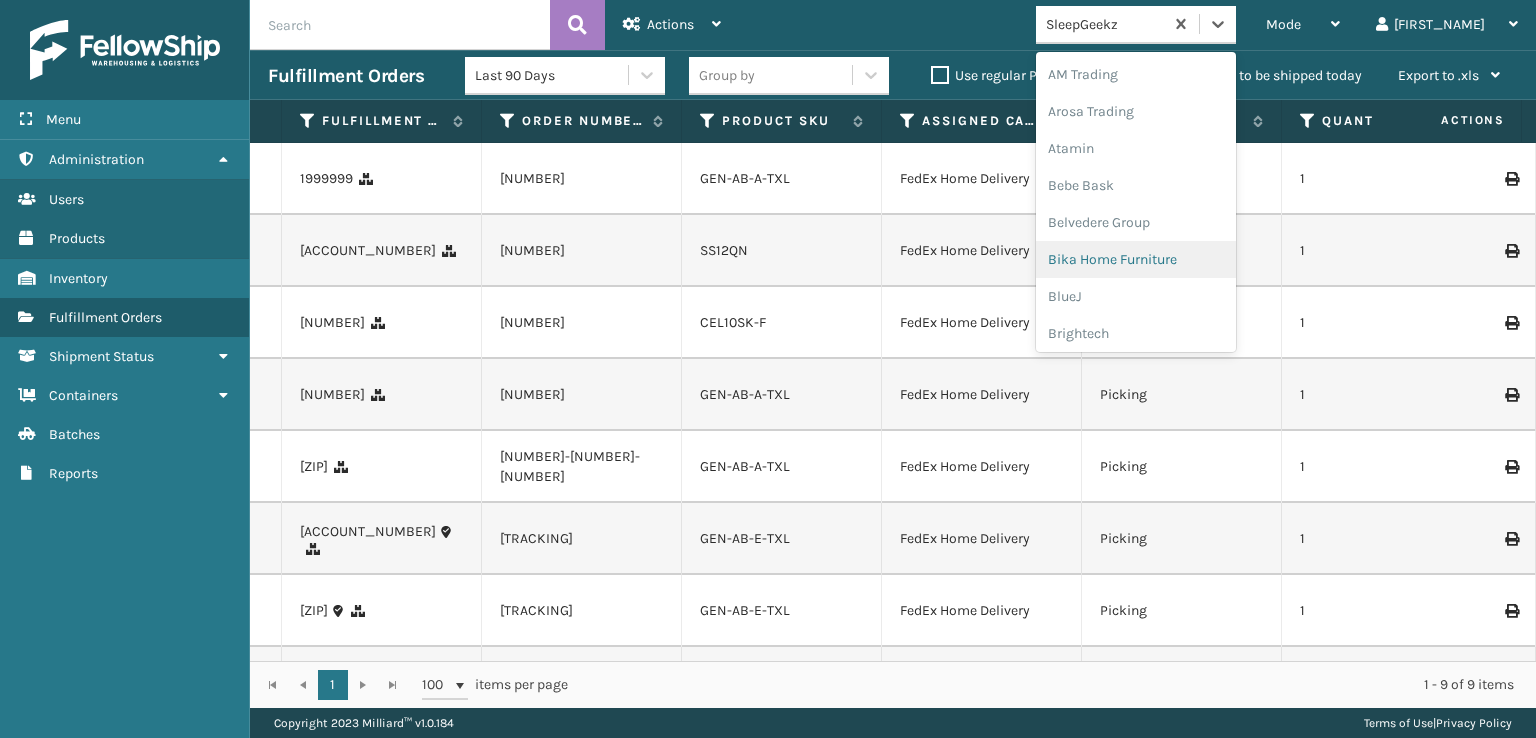 scroll, scrollTop: 632, scrollLeft: 0, axis: vertical 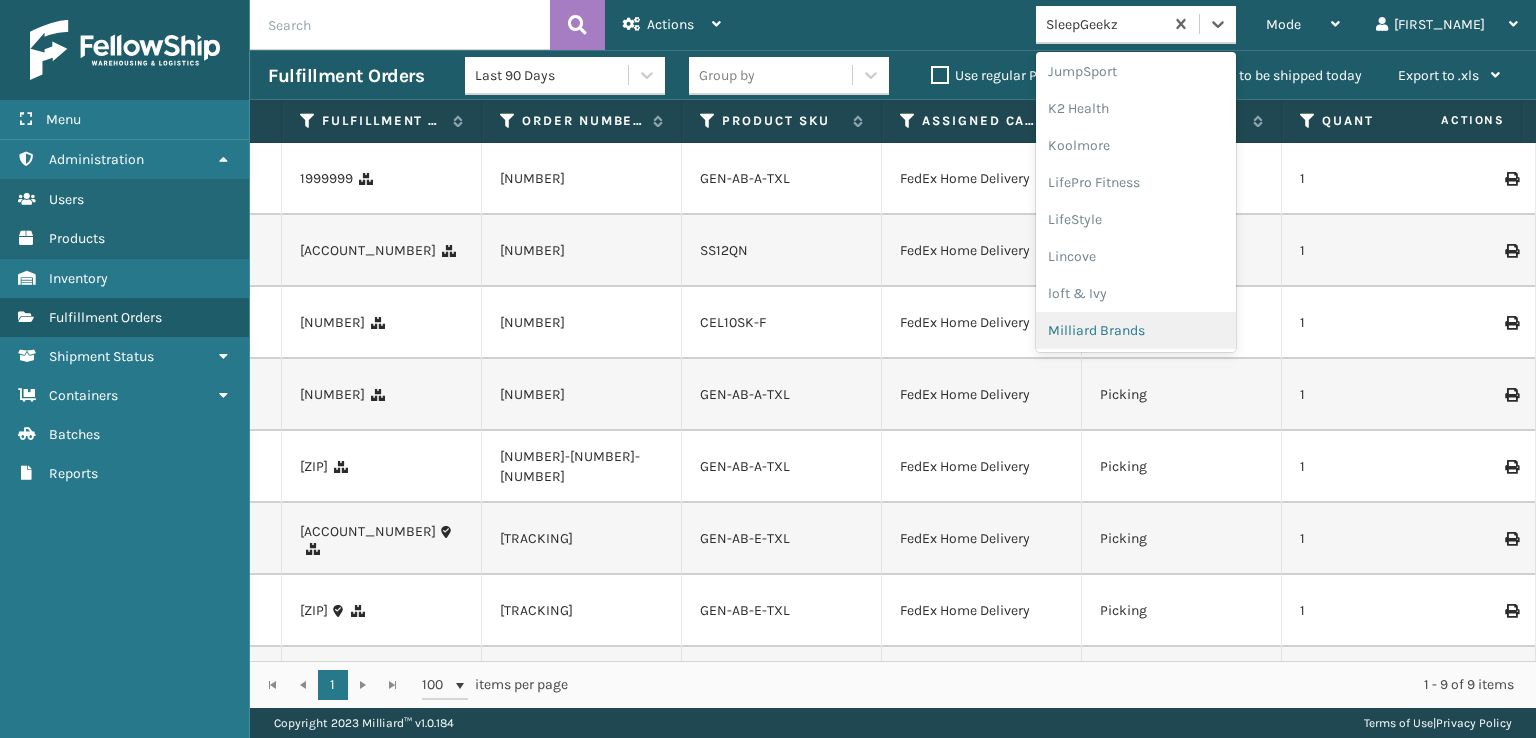 click on "Milliard Brands" at bounding box center (1136, 330) 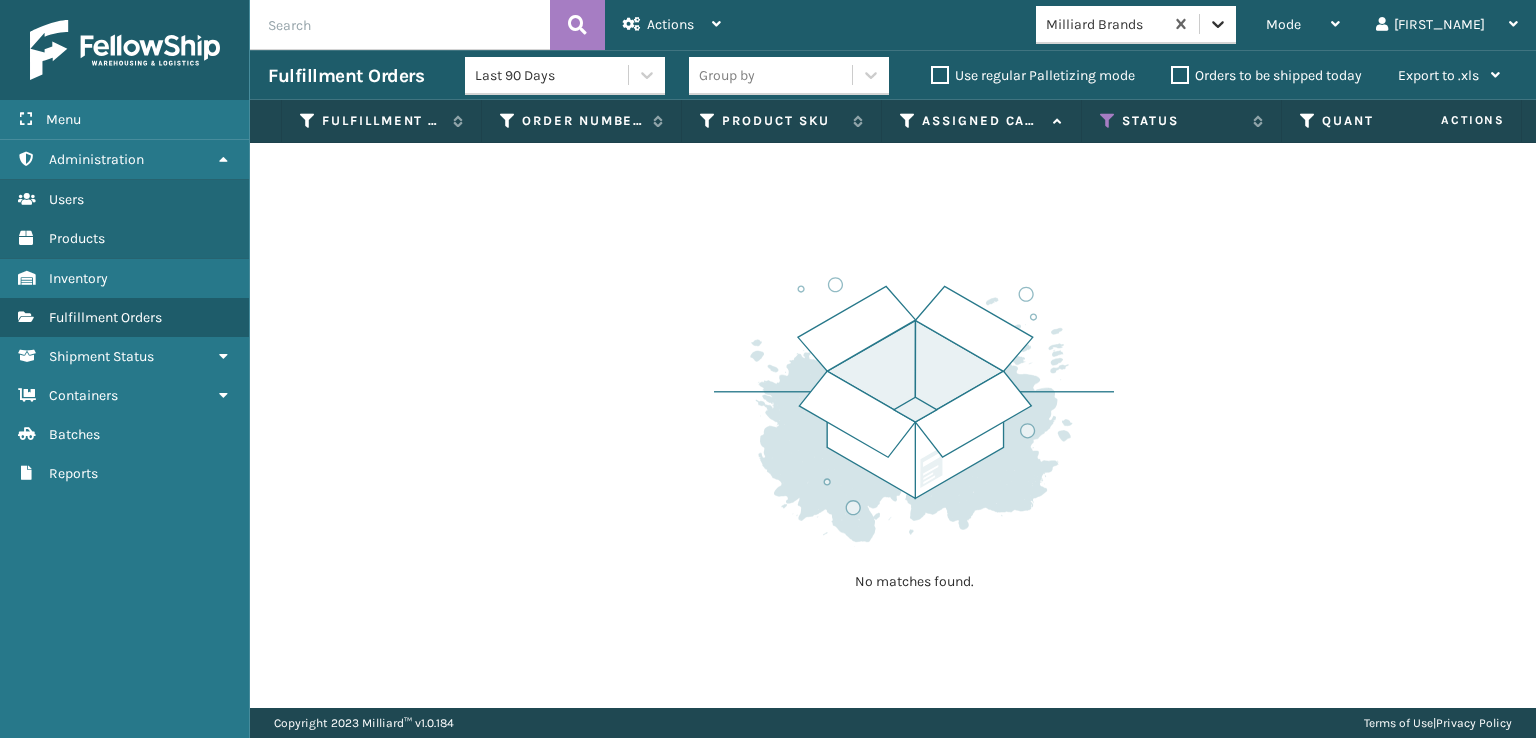 click 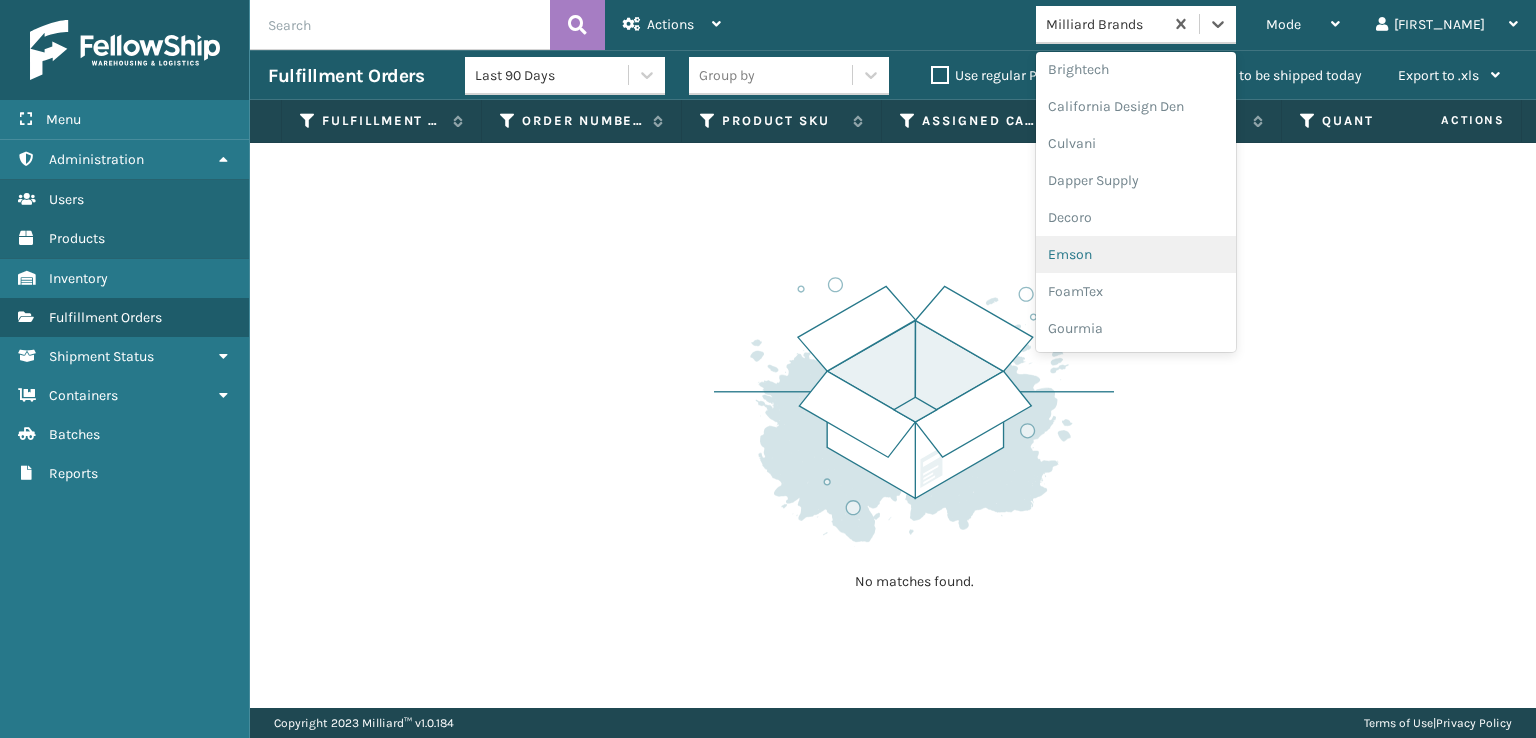 scroll, scrollTop: 300, scrollLeft: 0, axis: vertical 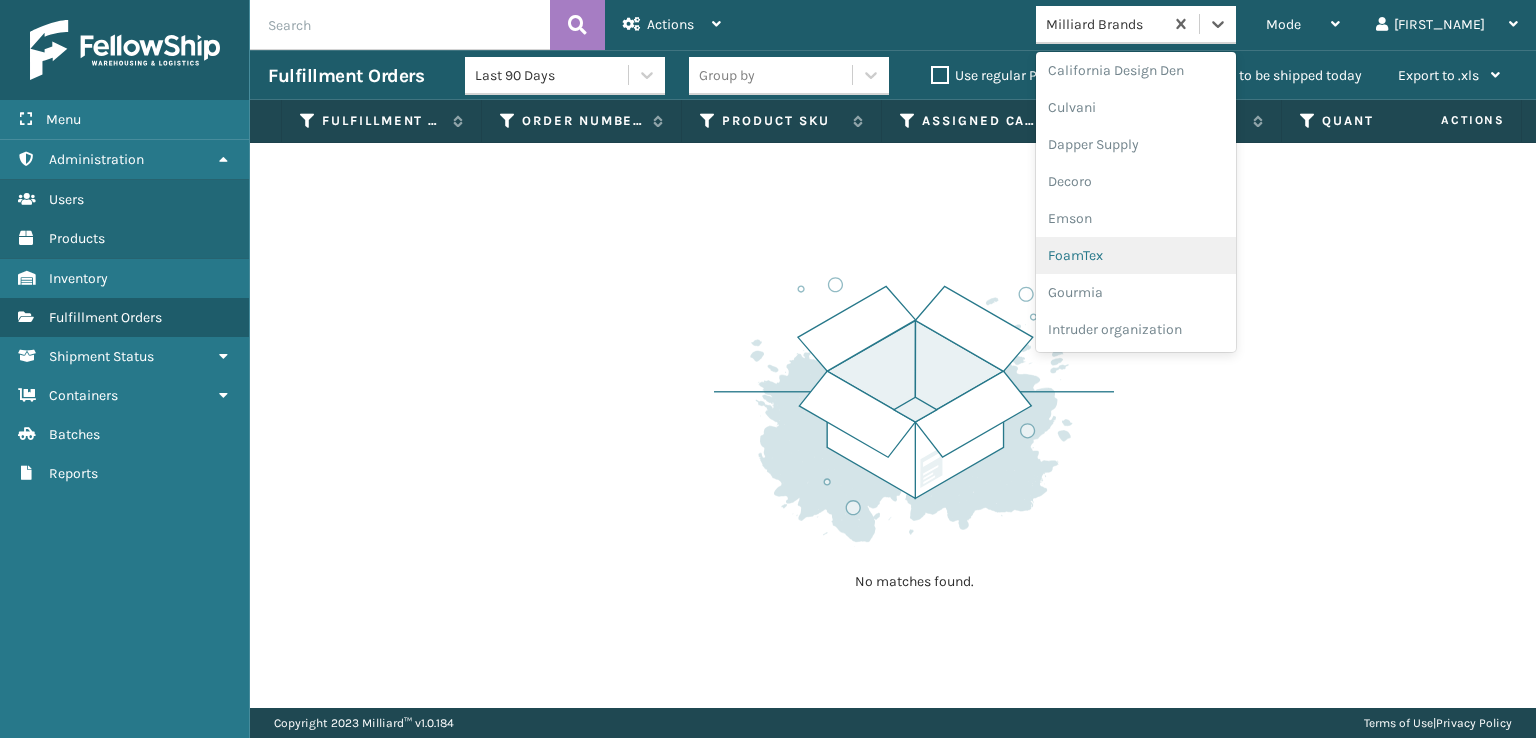 click on "FoamTex" at bounding box center [1136, 255] 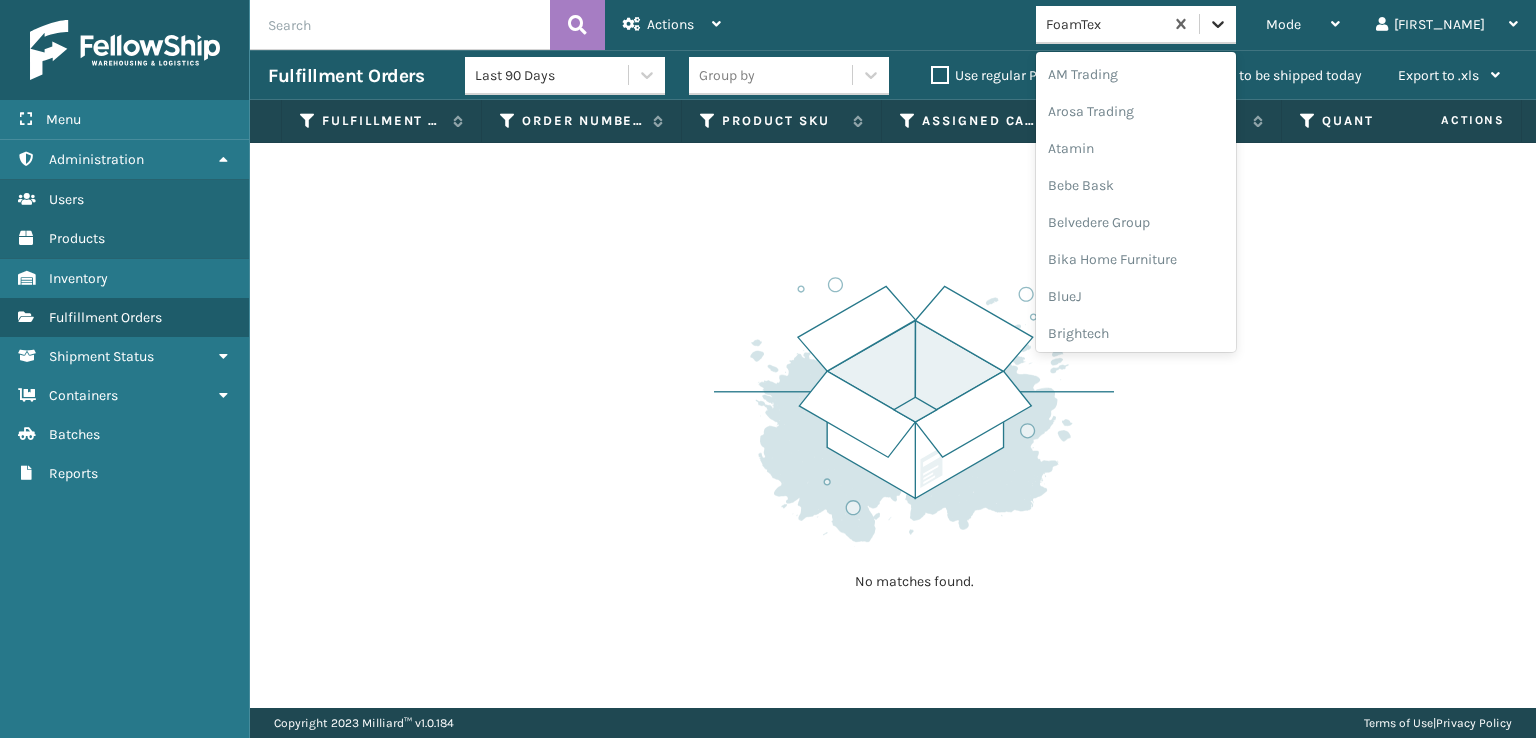 click at bounding box center [1218, 24] 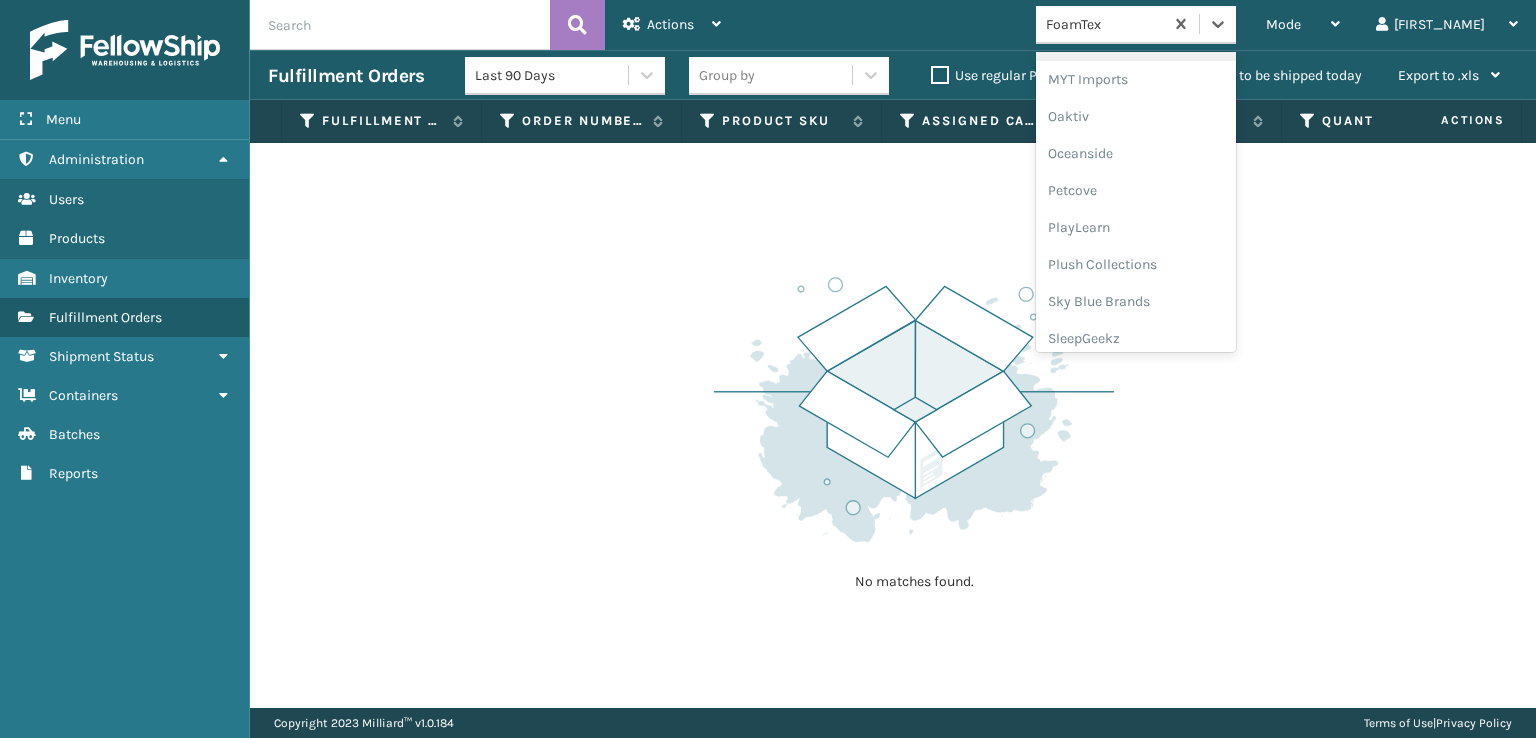 scroll, scrollTop: 966, scrollLeft: 0, axis: vertical 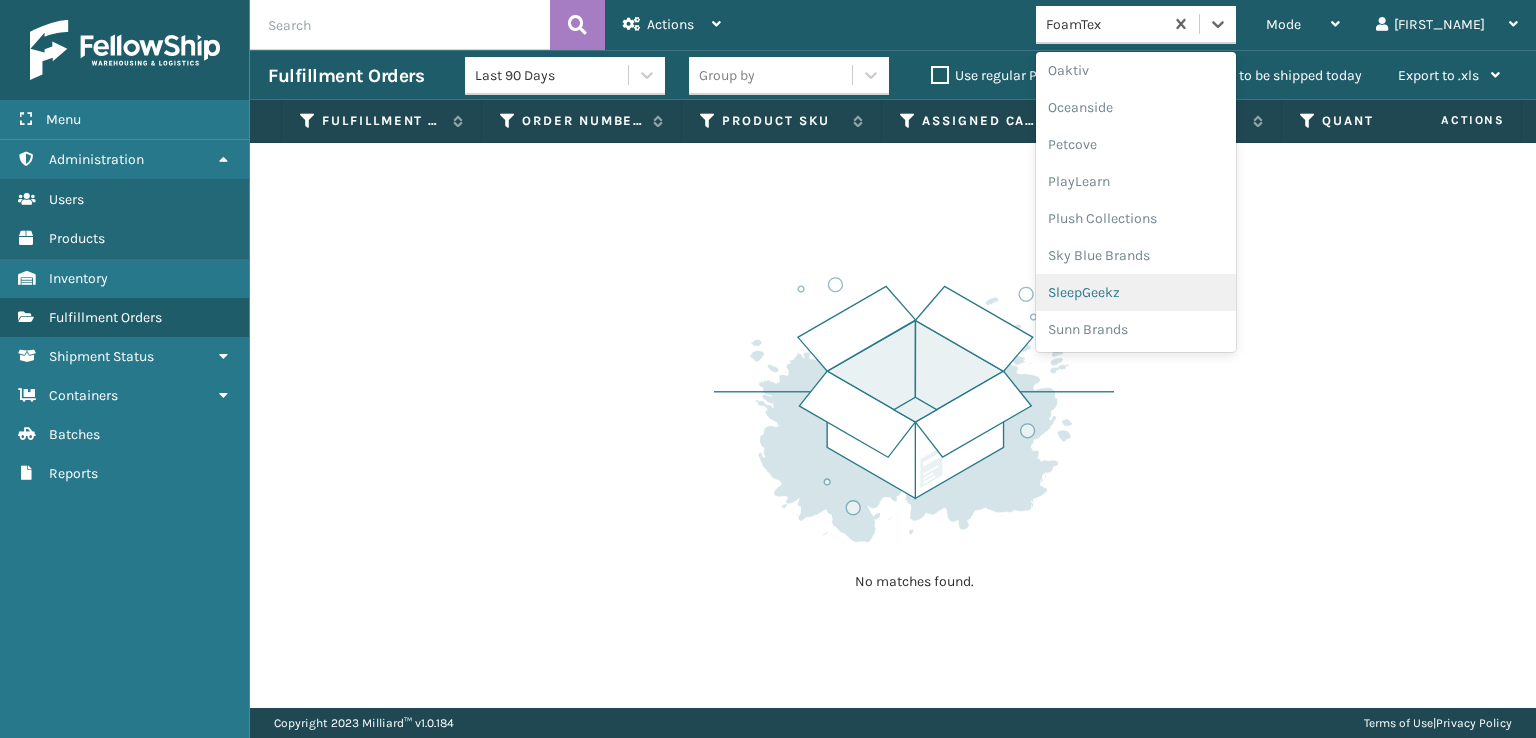 click on "SleepGeekz" at bounding box center (1136, 292) 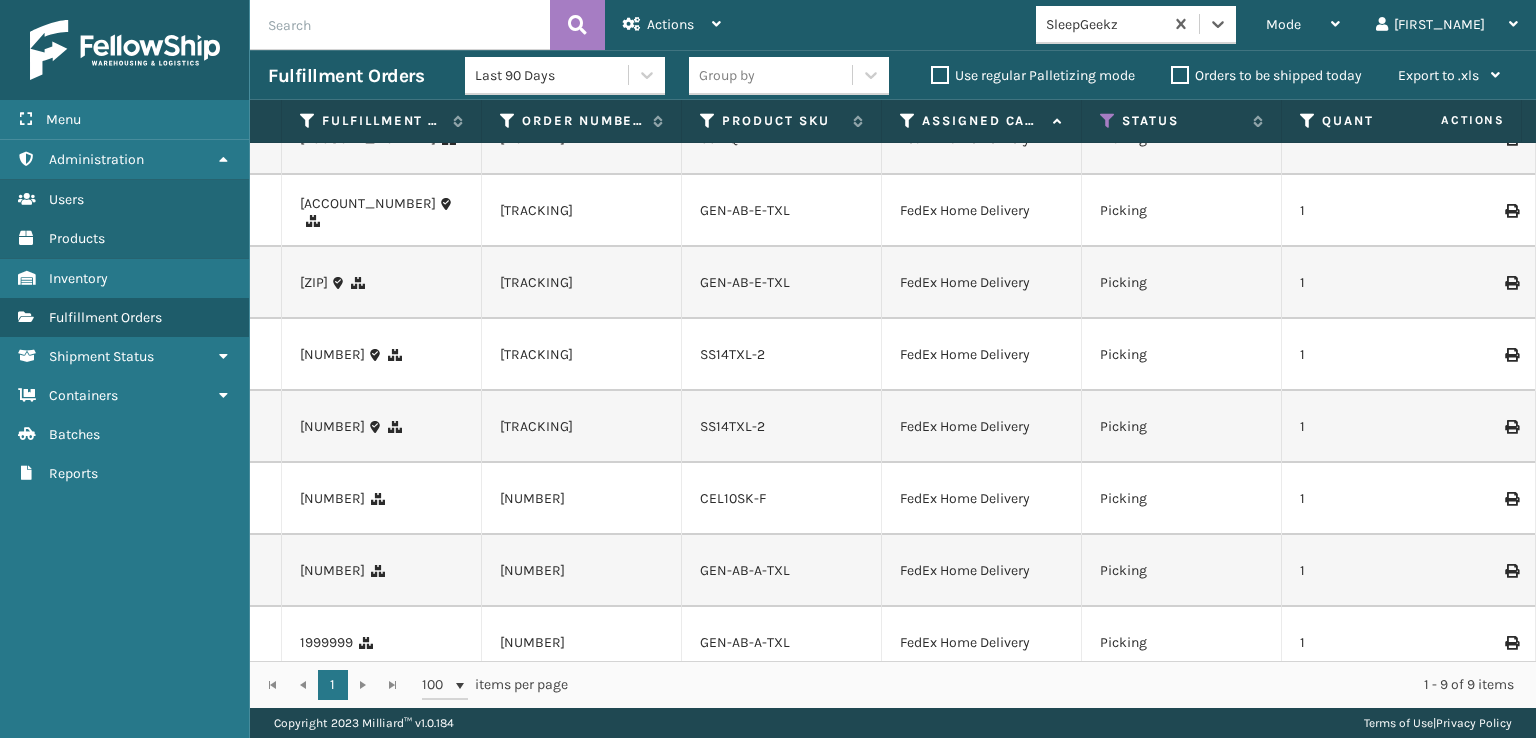 scroll, scrollTop: 0, scrollLeft: 0, axis: both 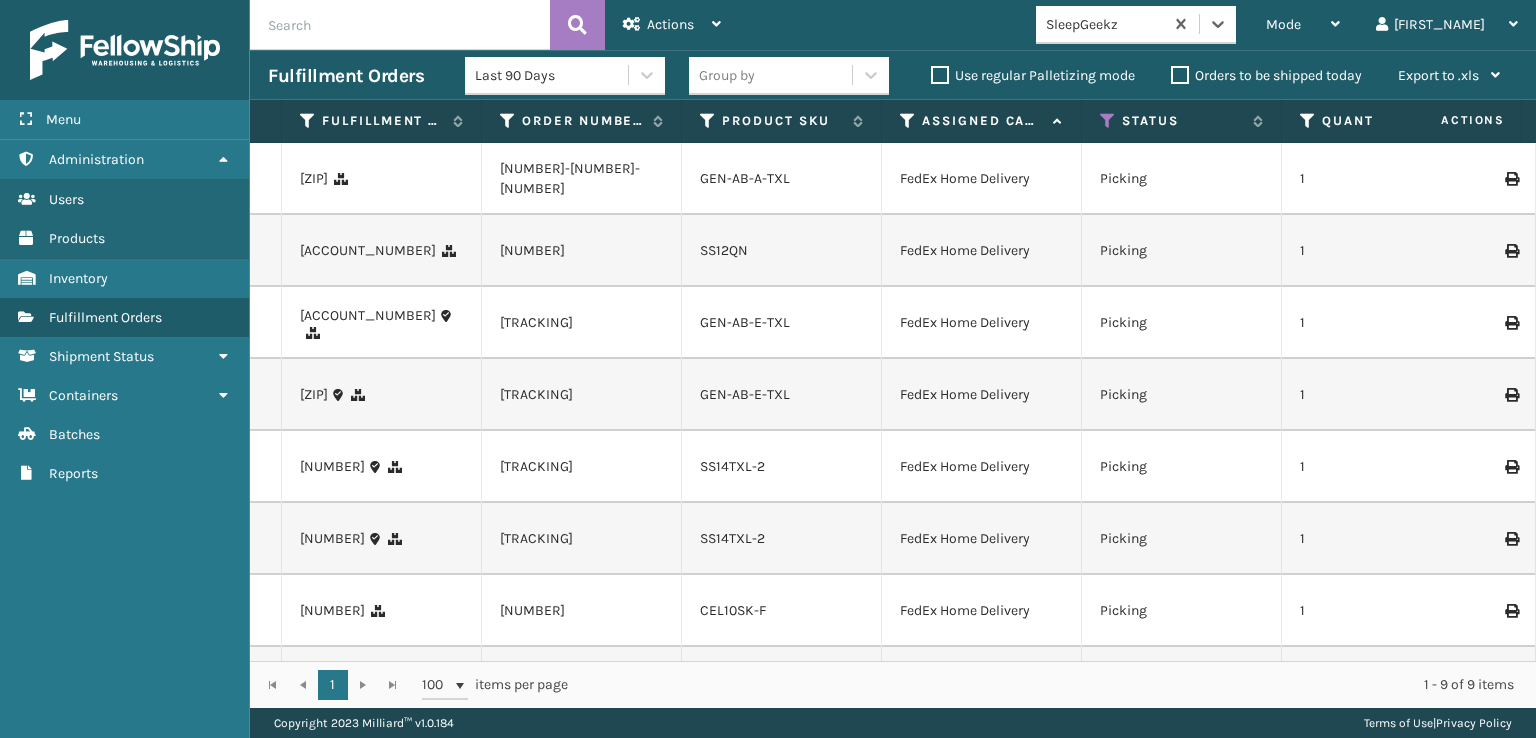 click at bounding box center [400, 25] 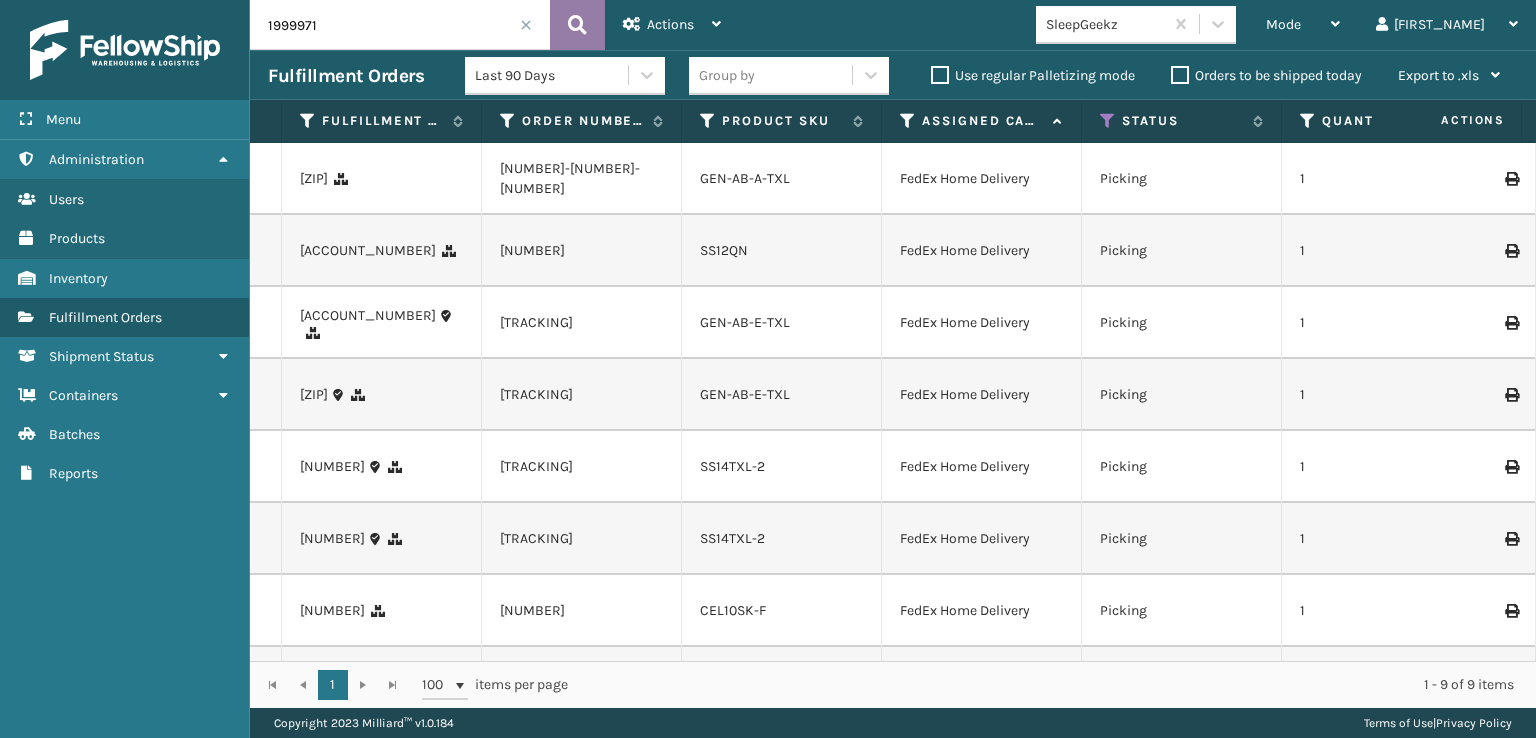 type on "1999971" 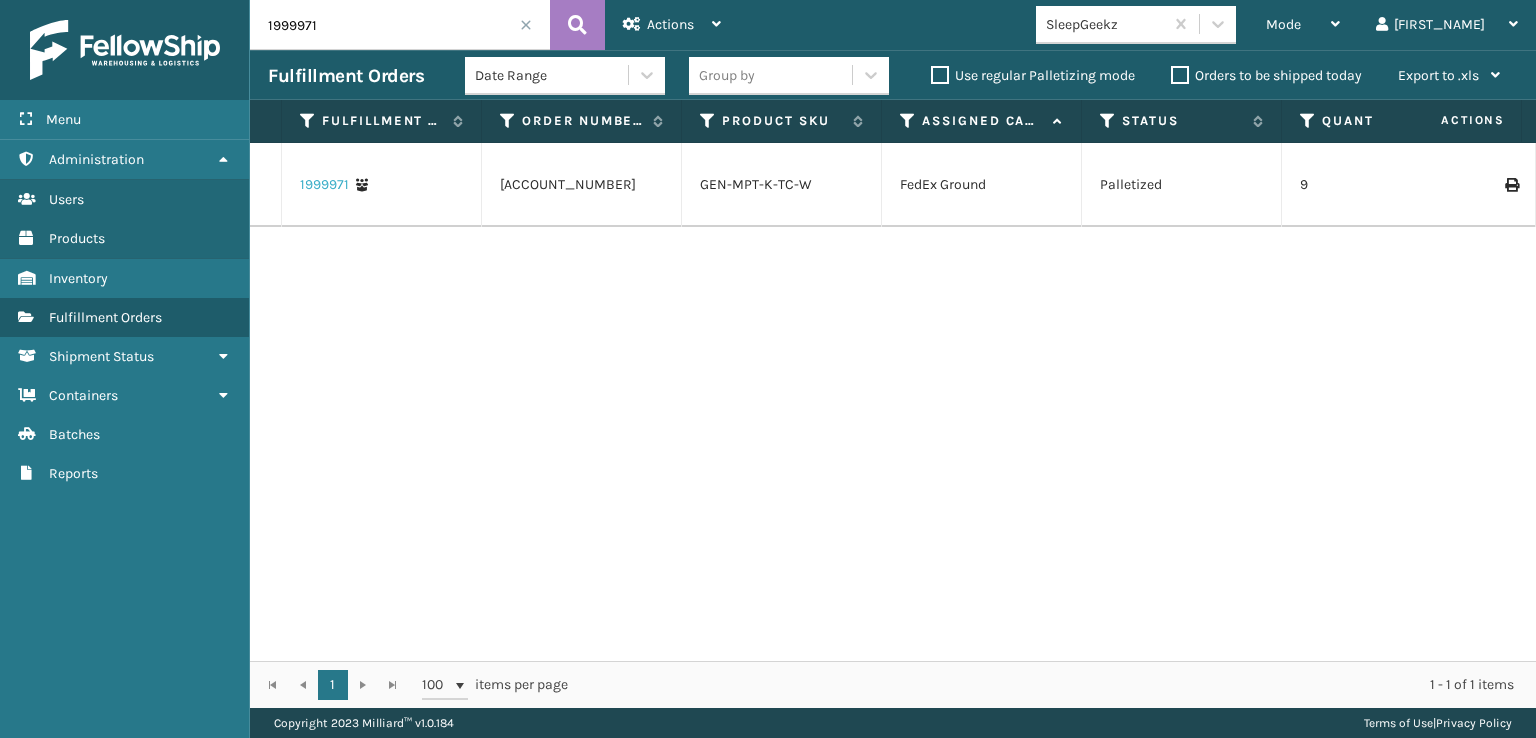 click on "1999971" at bounding box center (324, 185) 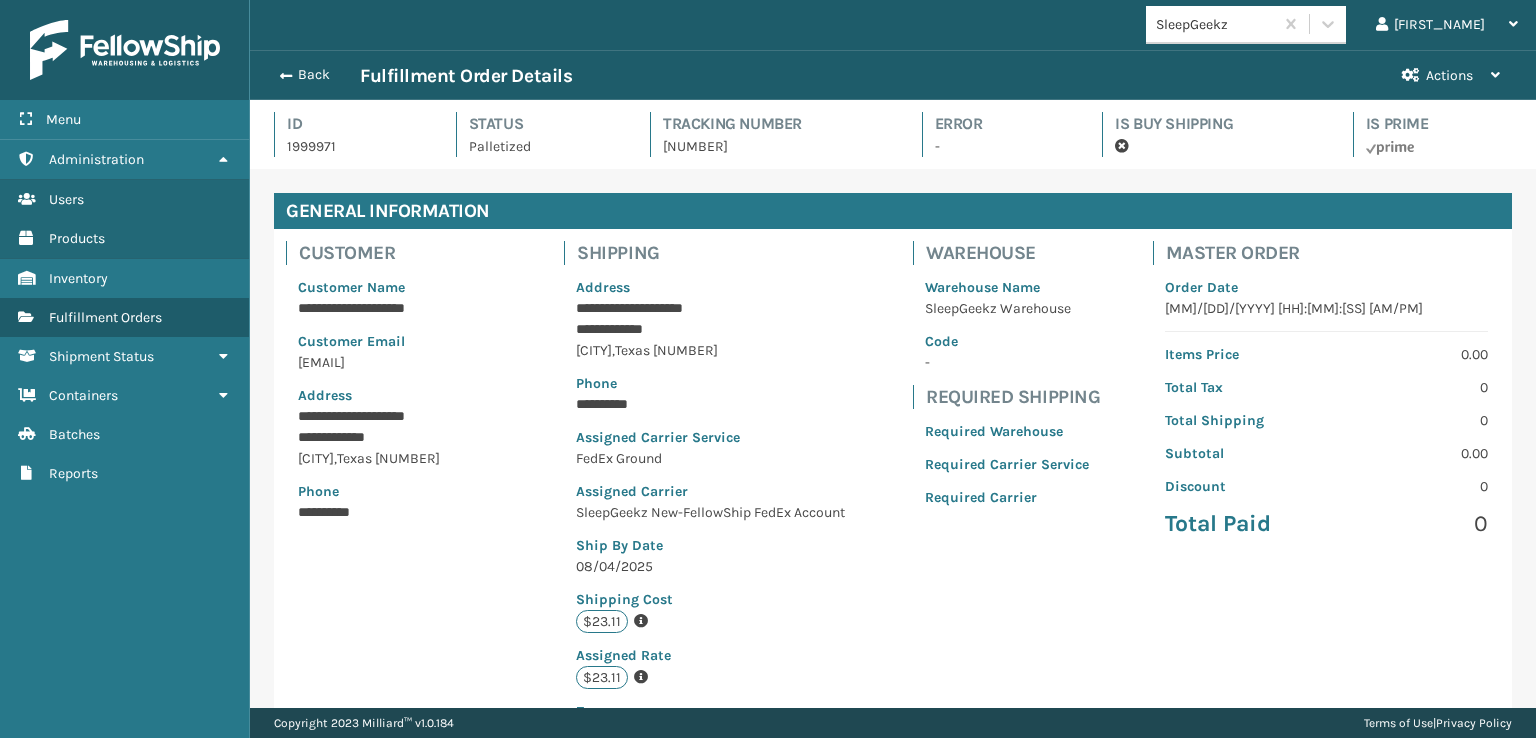 scroll, scrollTop: 99951, scrollLeft: 98713, axis: both 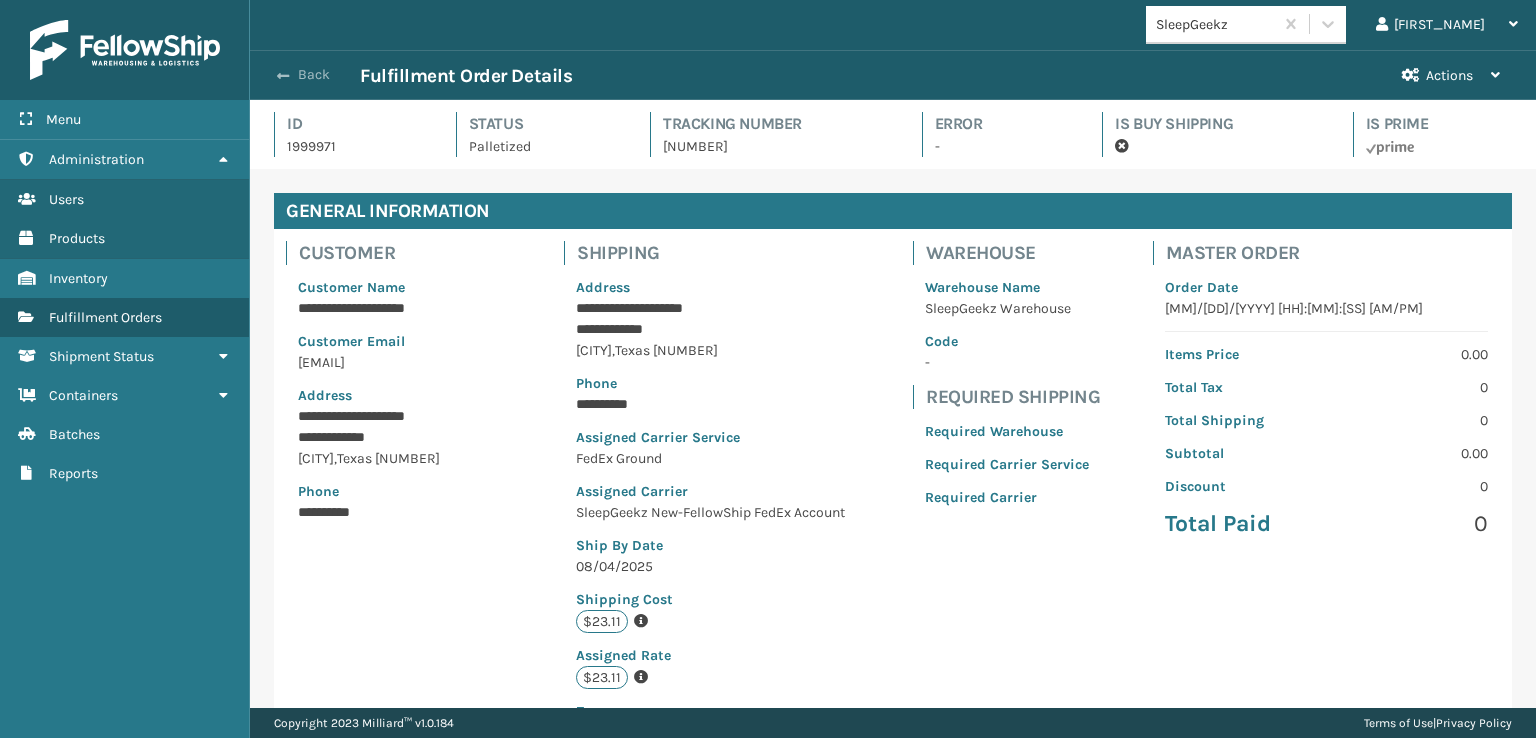 click on "Back" at bounding box center (314, 75) 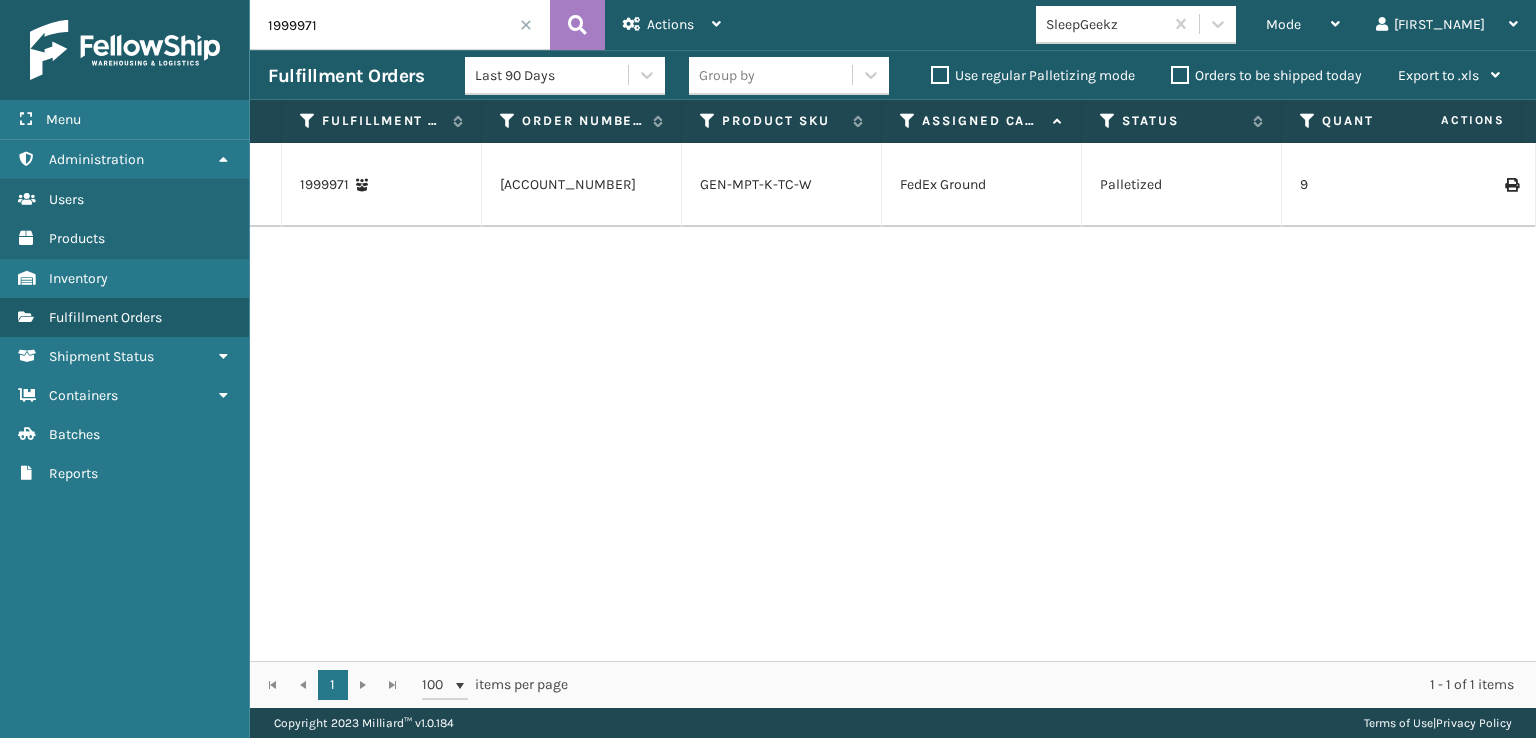 click at bounding box center (526, 25) 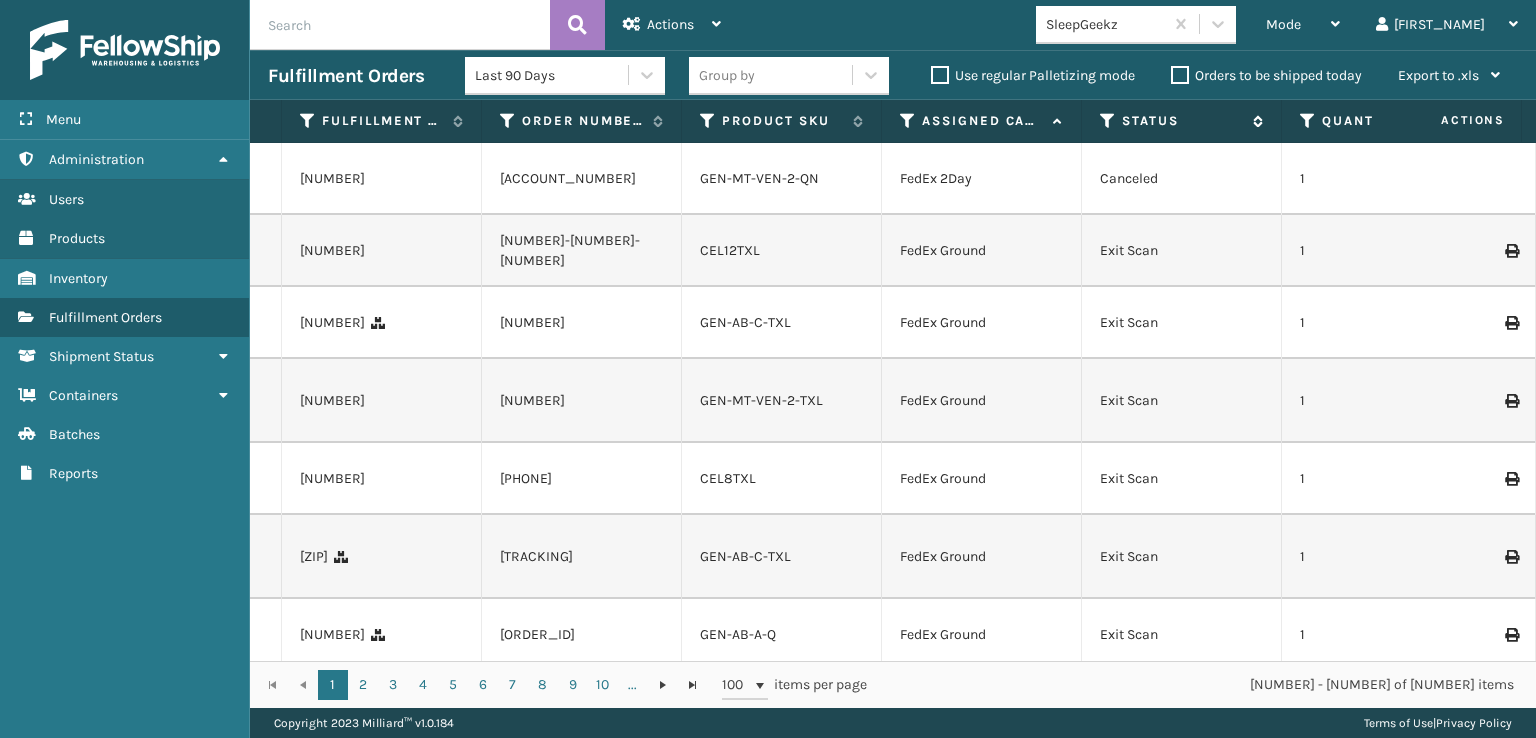 click on "Status" at bounding box center (1181, 121) 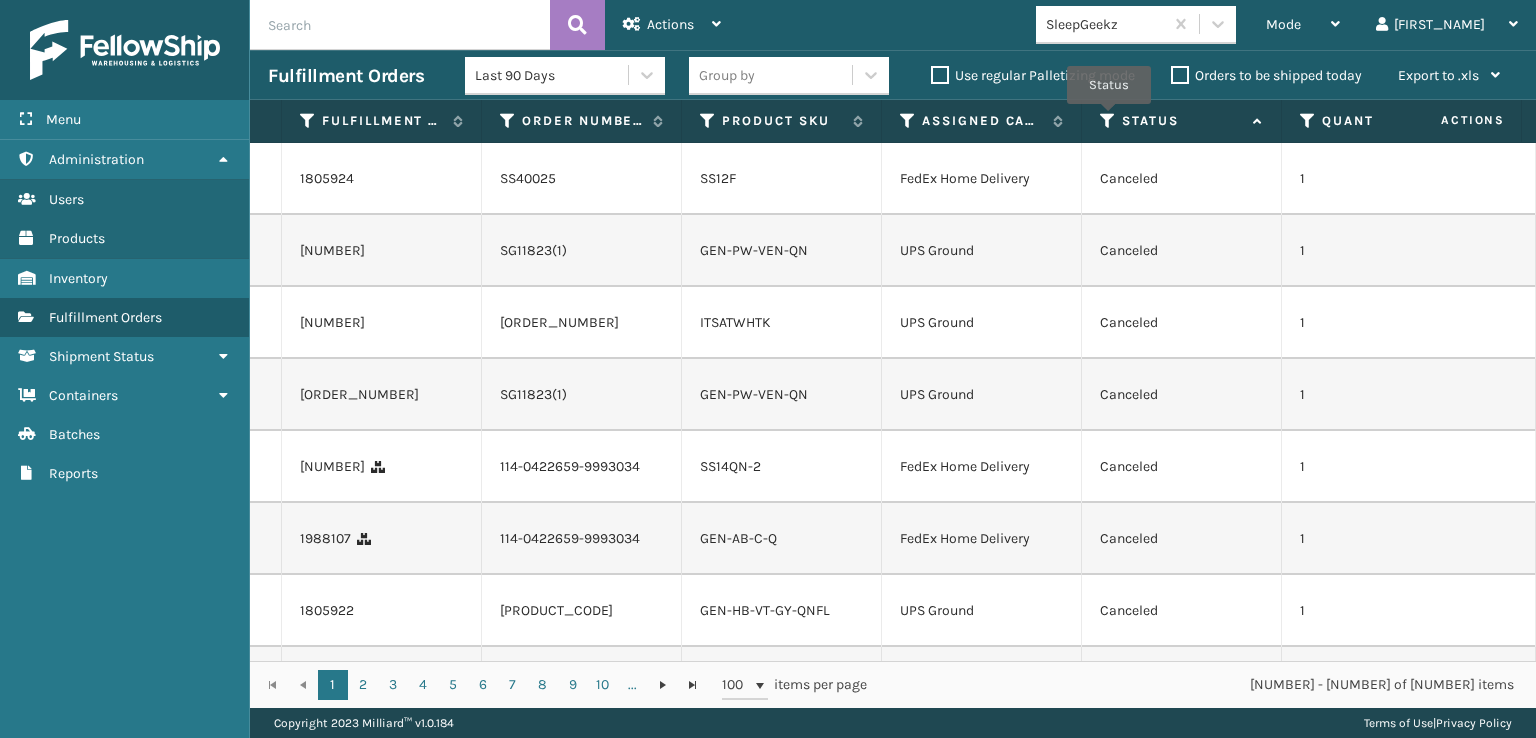 click at bounding box center [1108, 121] 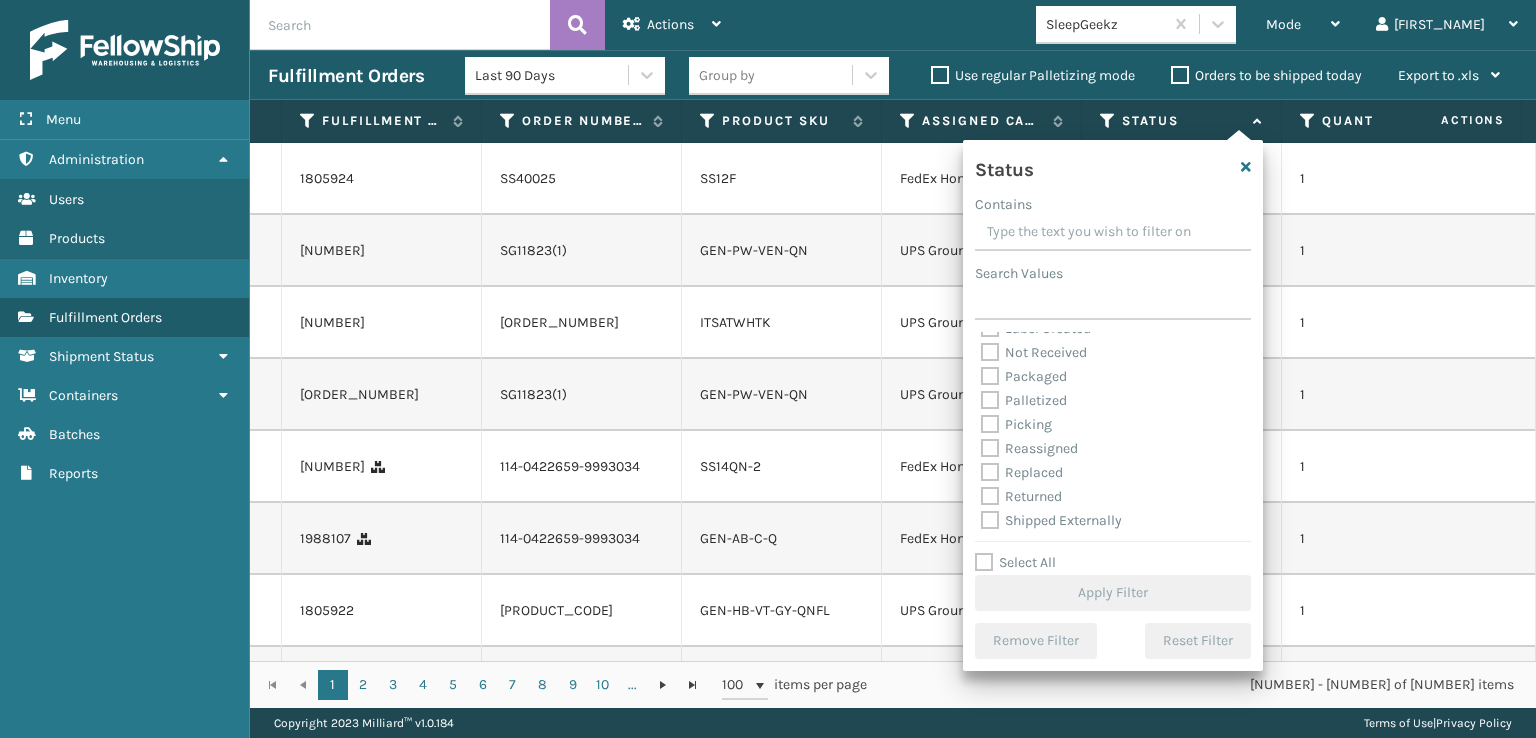 scroll, scrollTop: 112, scrollLeft: 0, axis: vertical 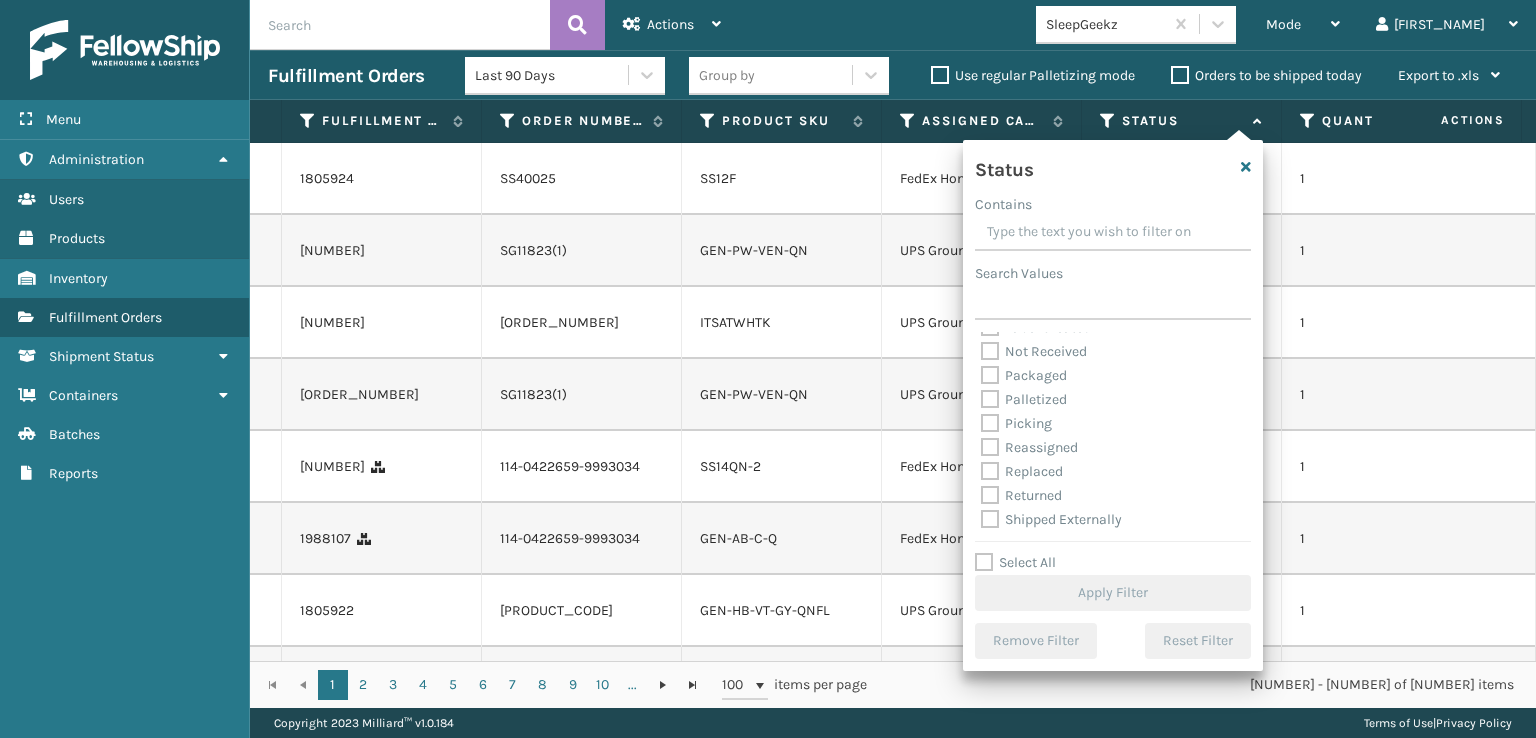 click on "Picking" at bounding box center (1016, 423) 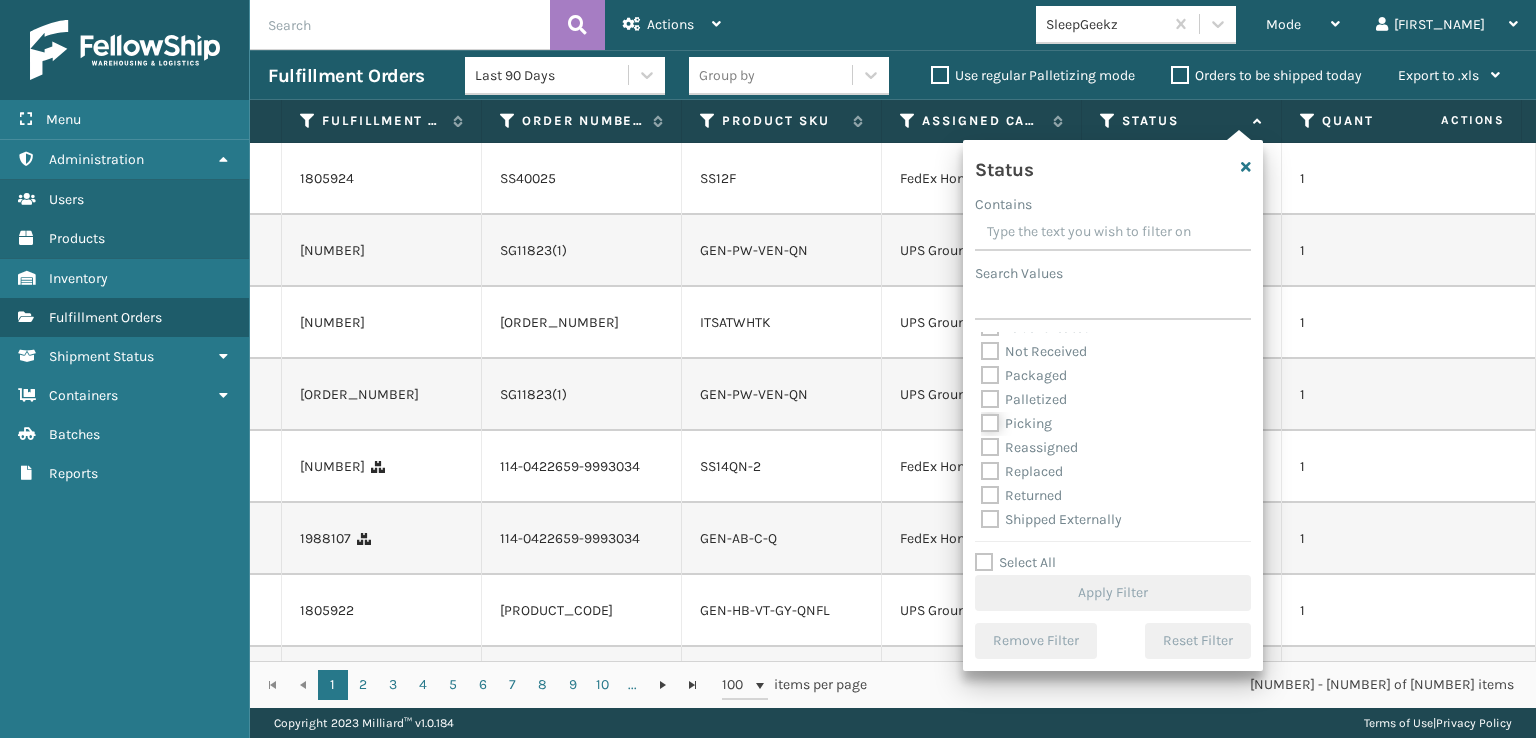 click on "Picking" at bounding box center [981, 418] 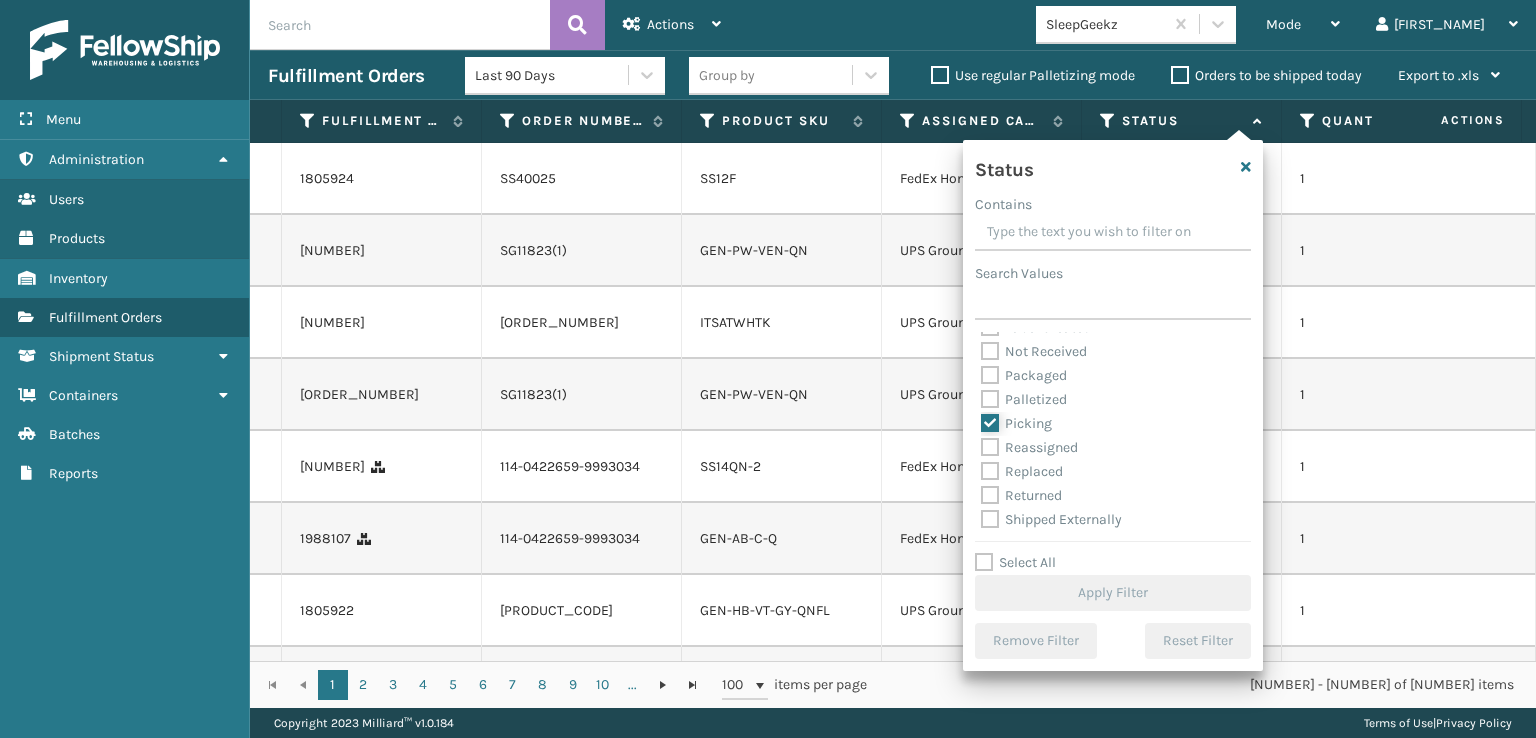 checkbox on "true" 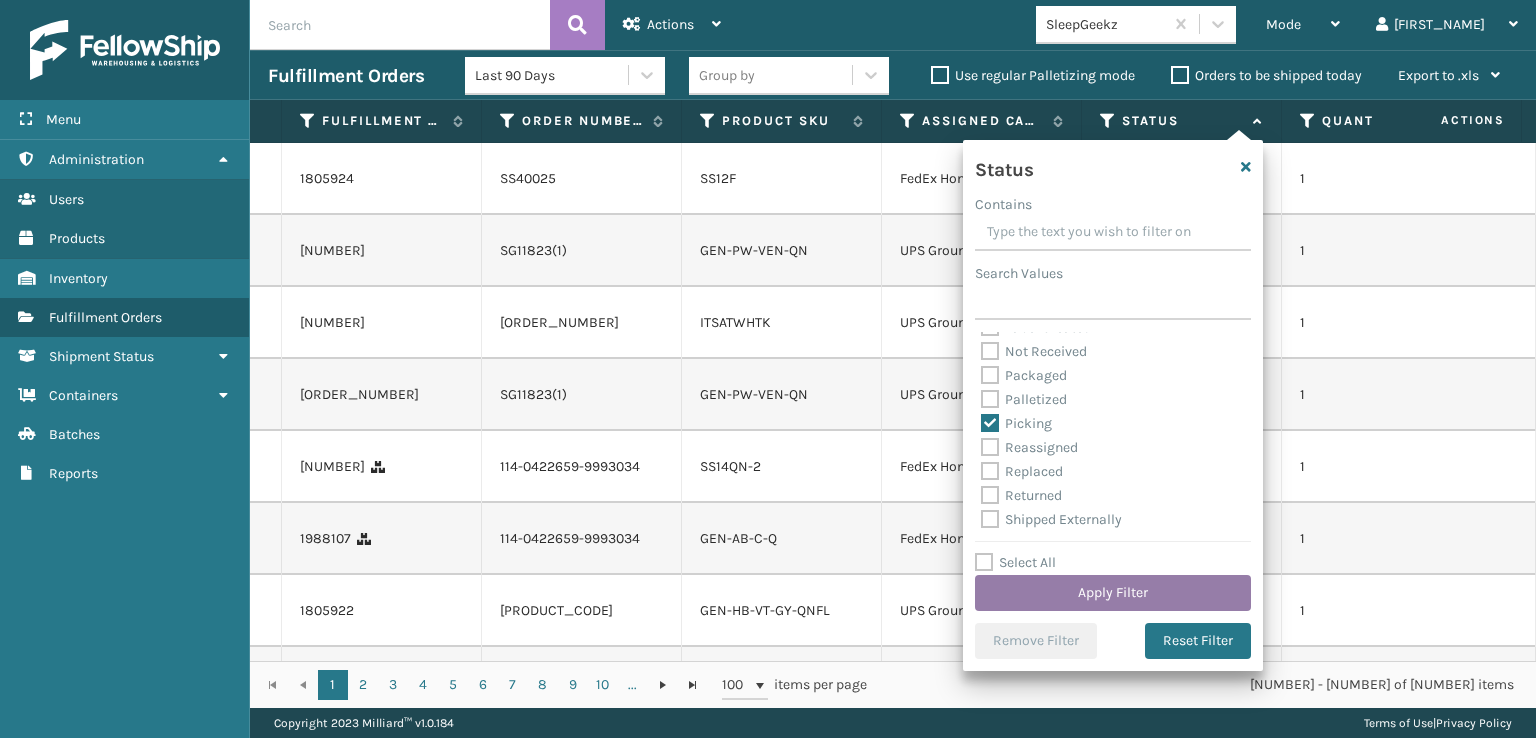 click on "Apply Filter" at bounding box center (1113, 593) 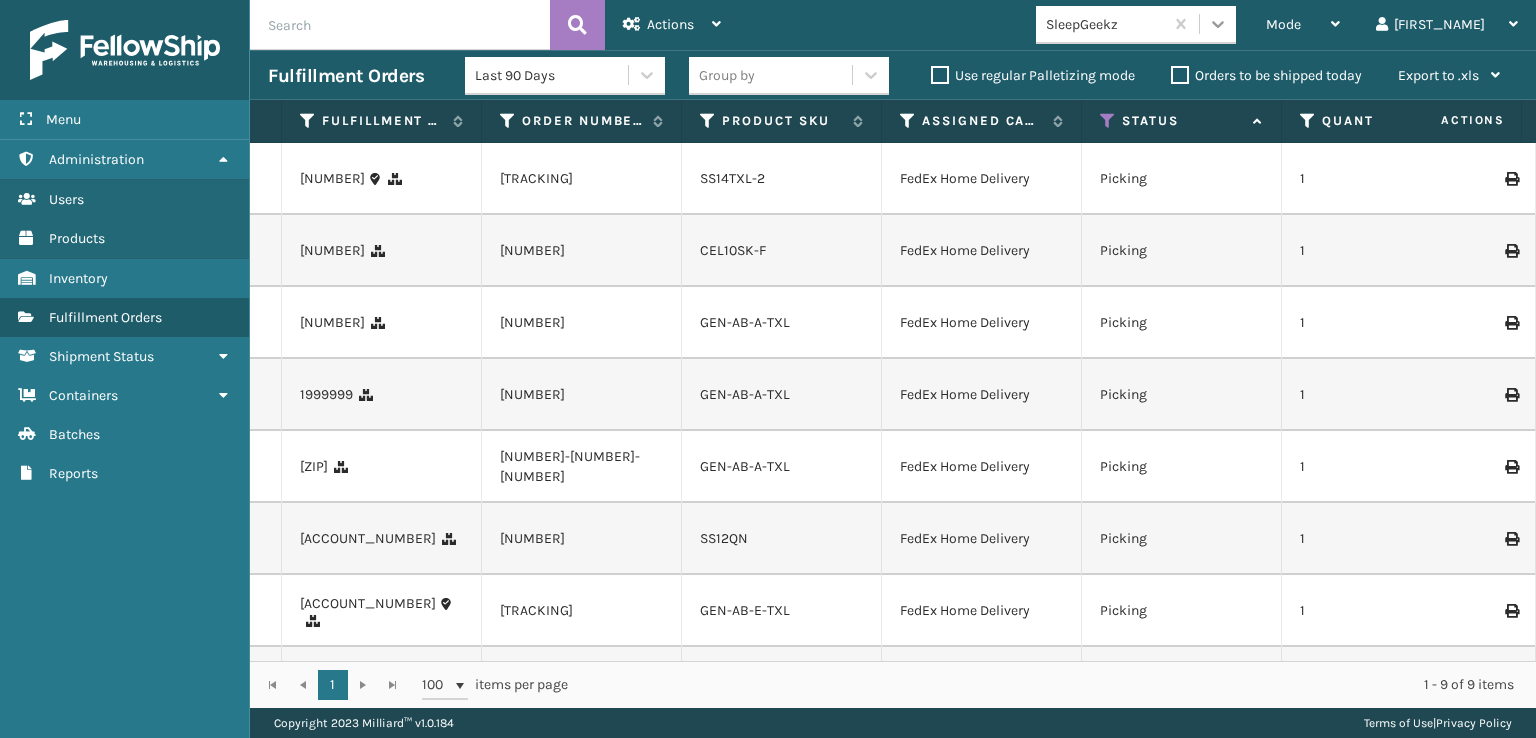 click 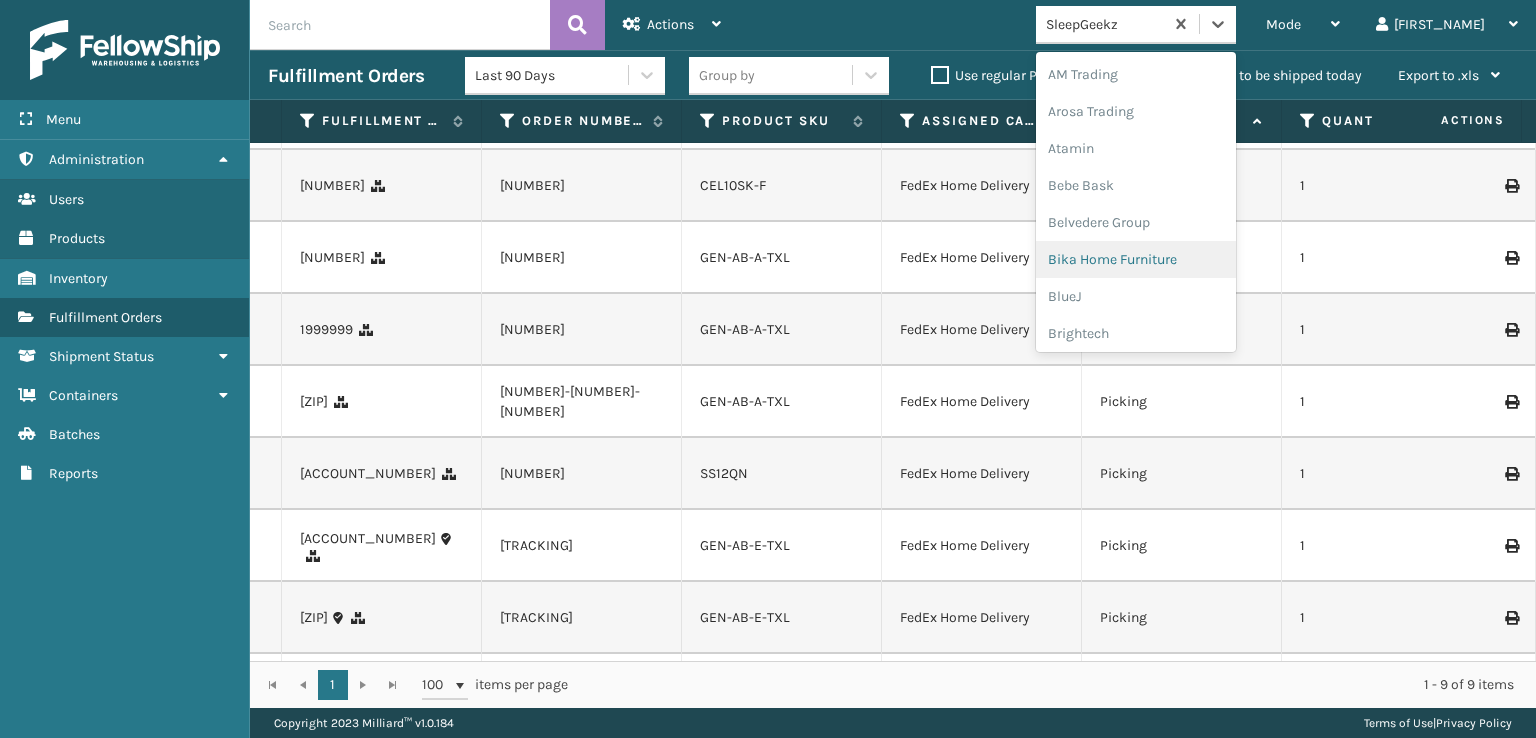 scroll, scrollTop: 100, scrollLeft: 0, axis: vertical 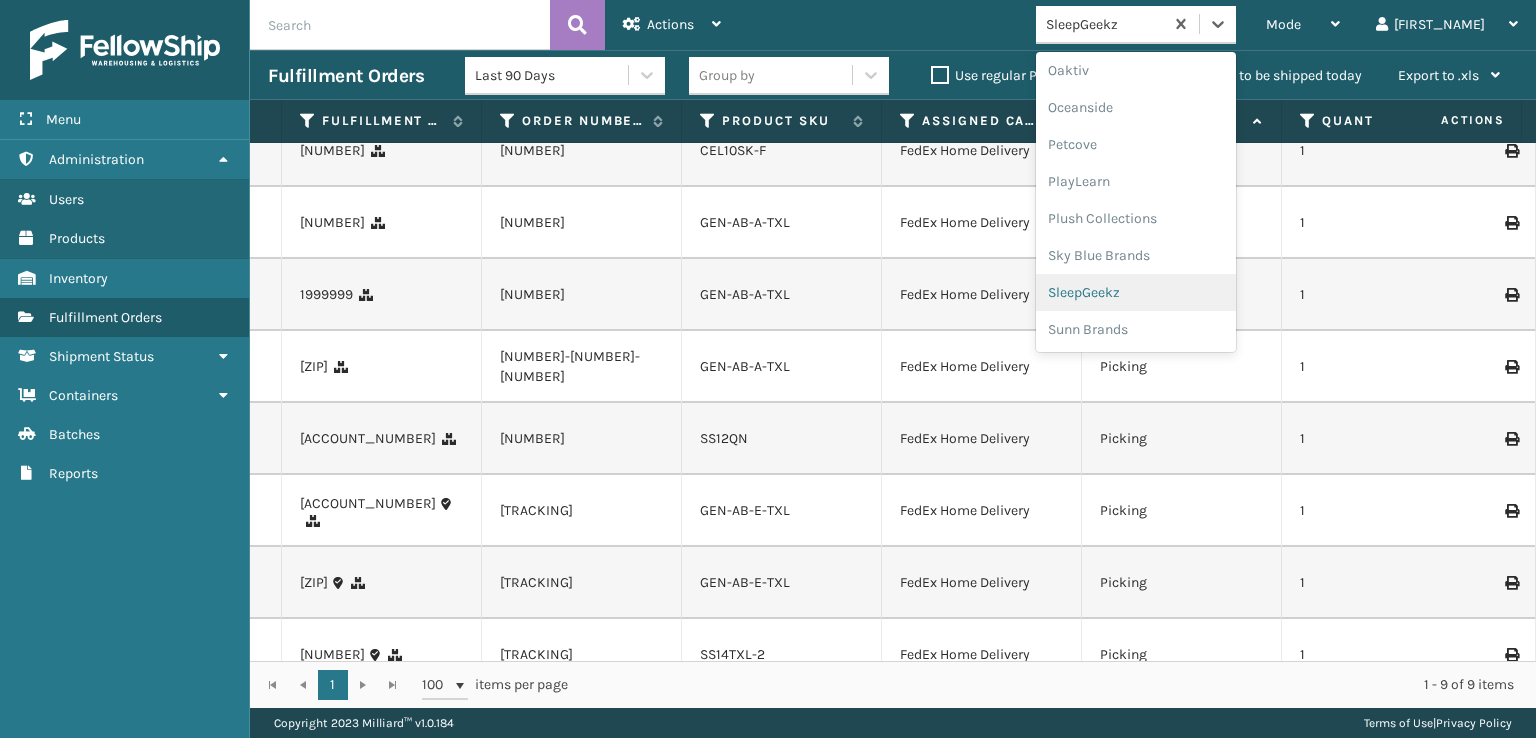 click on "SleepGeekz" at bounding box center (1136, 292) 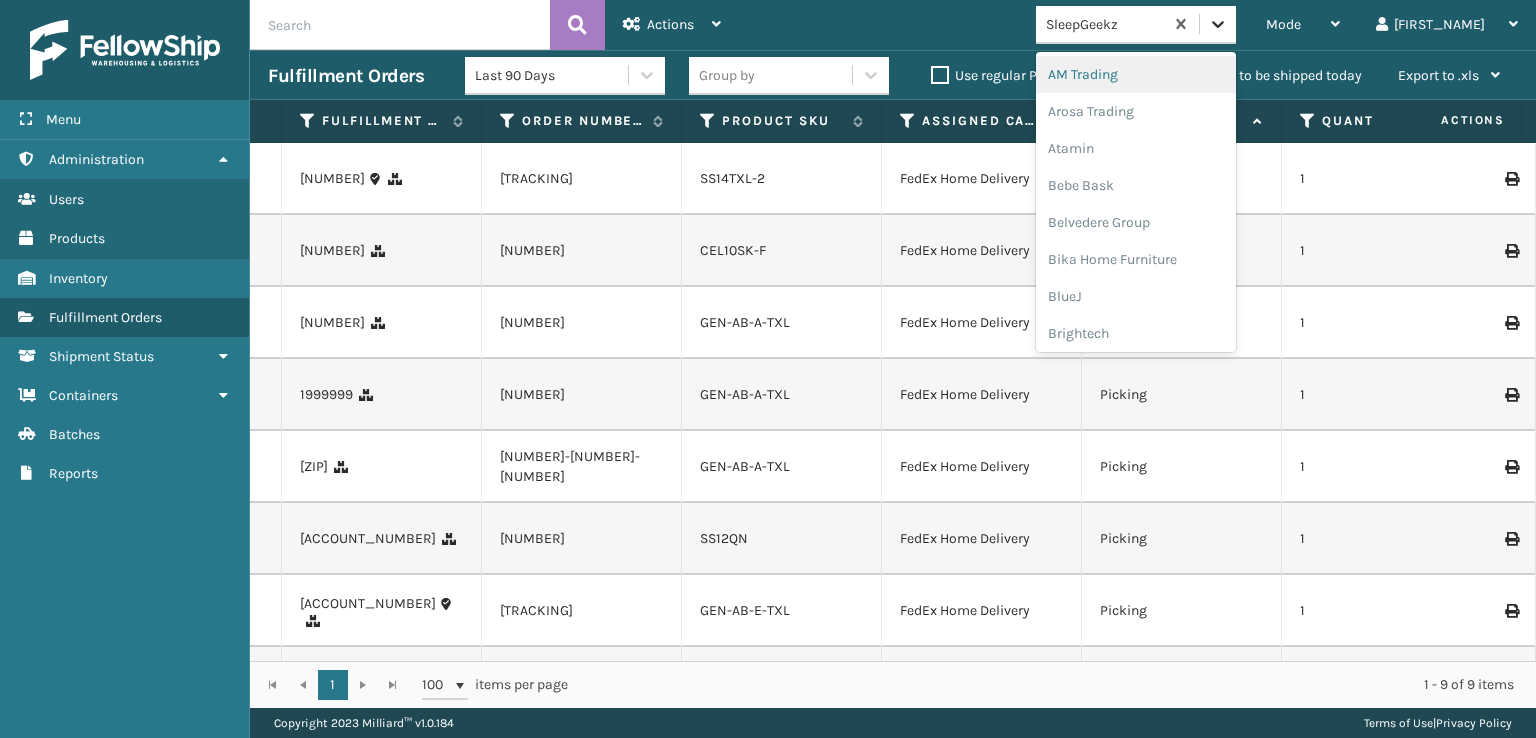 click 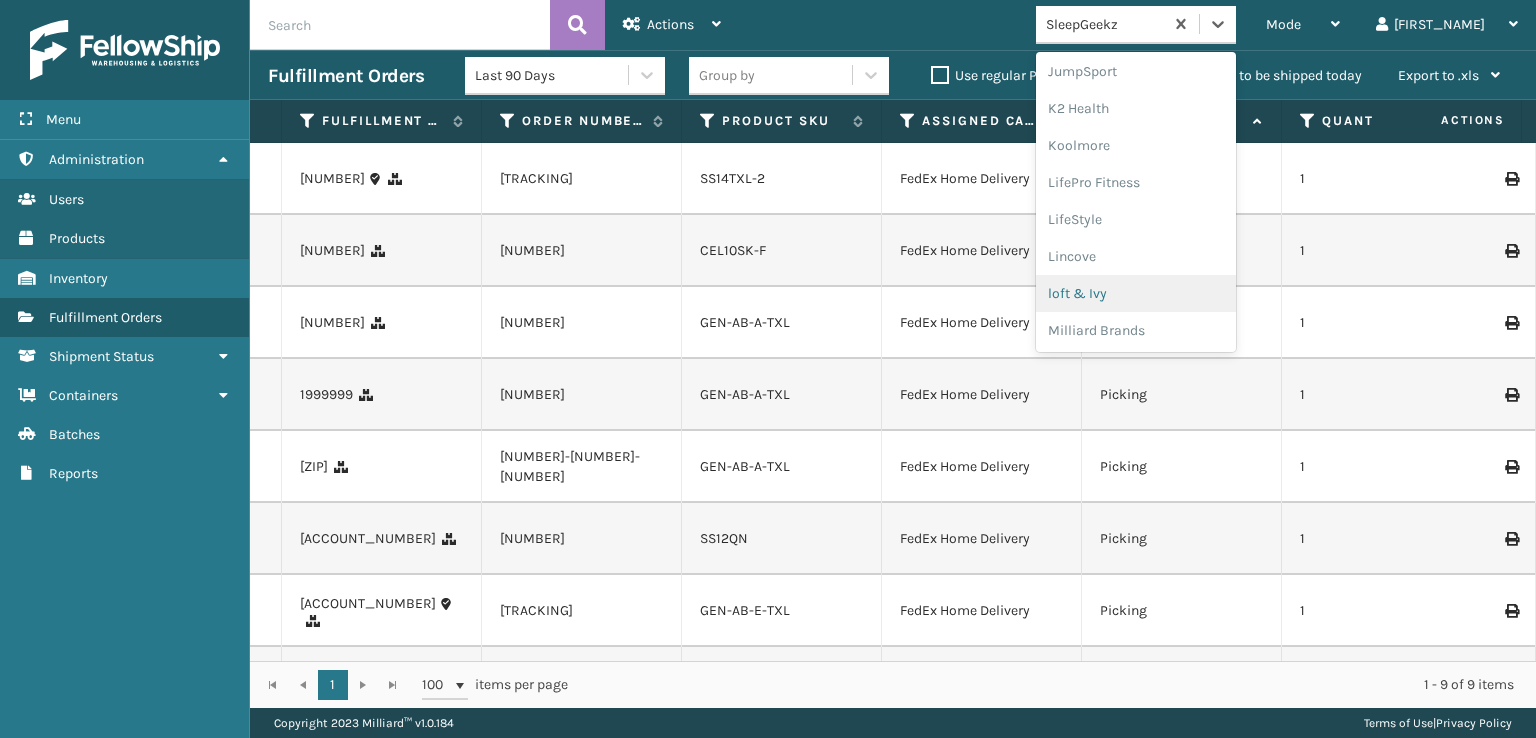 scroll, scrollTop: 966, scrollLeft: 0, axis: vertical 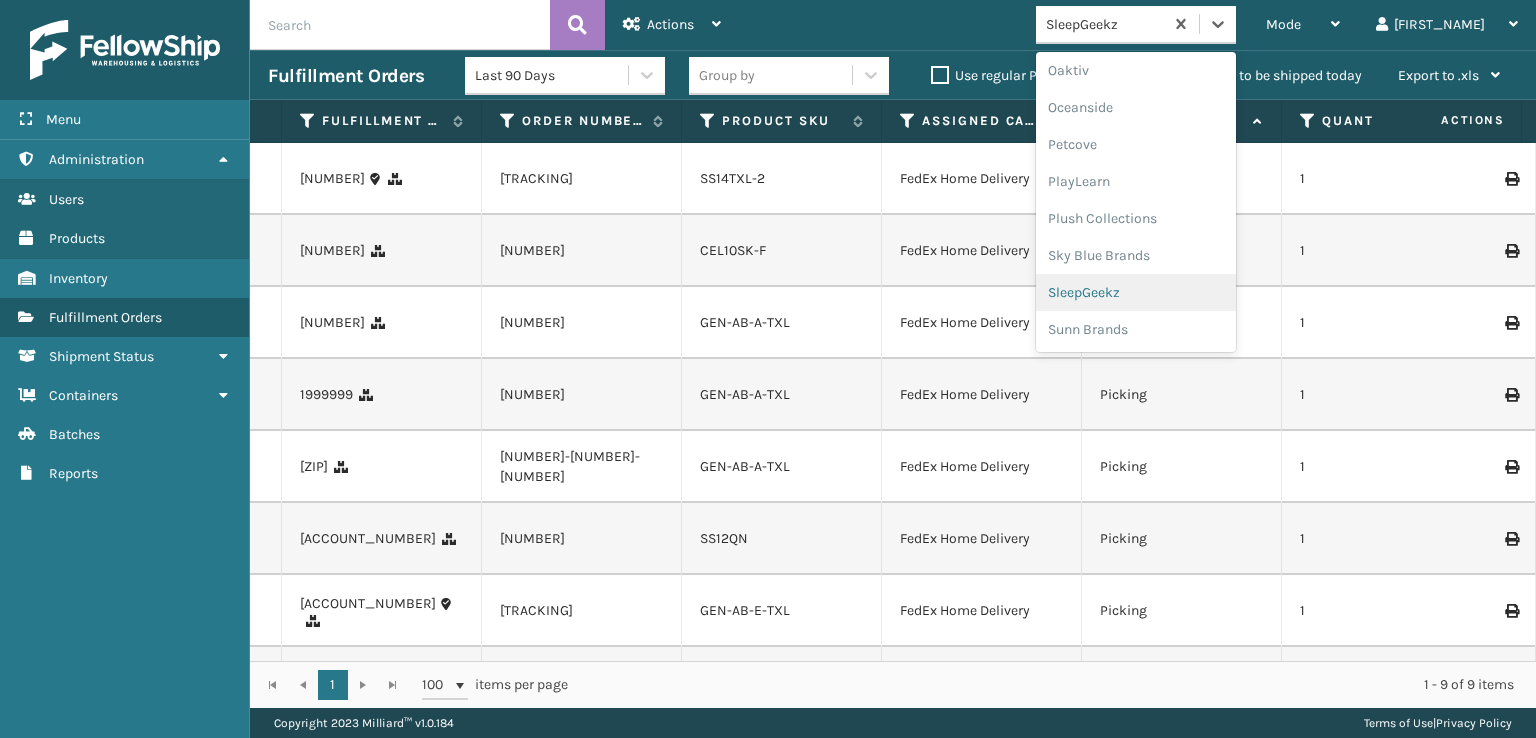 click on "SleepGeekz" at bounding box center [1136, 292] 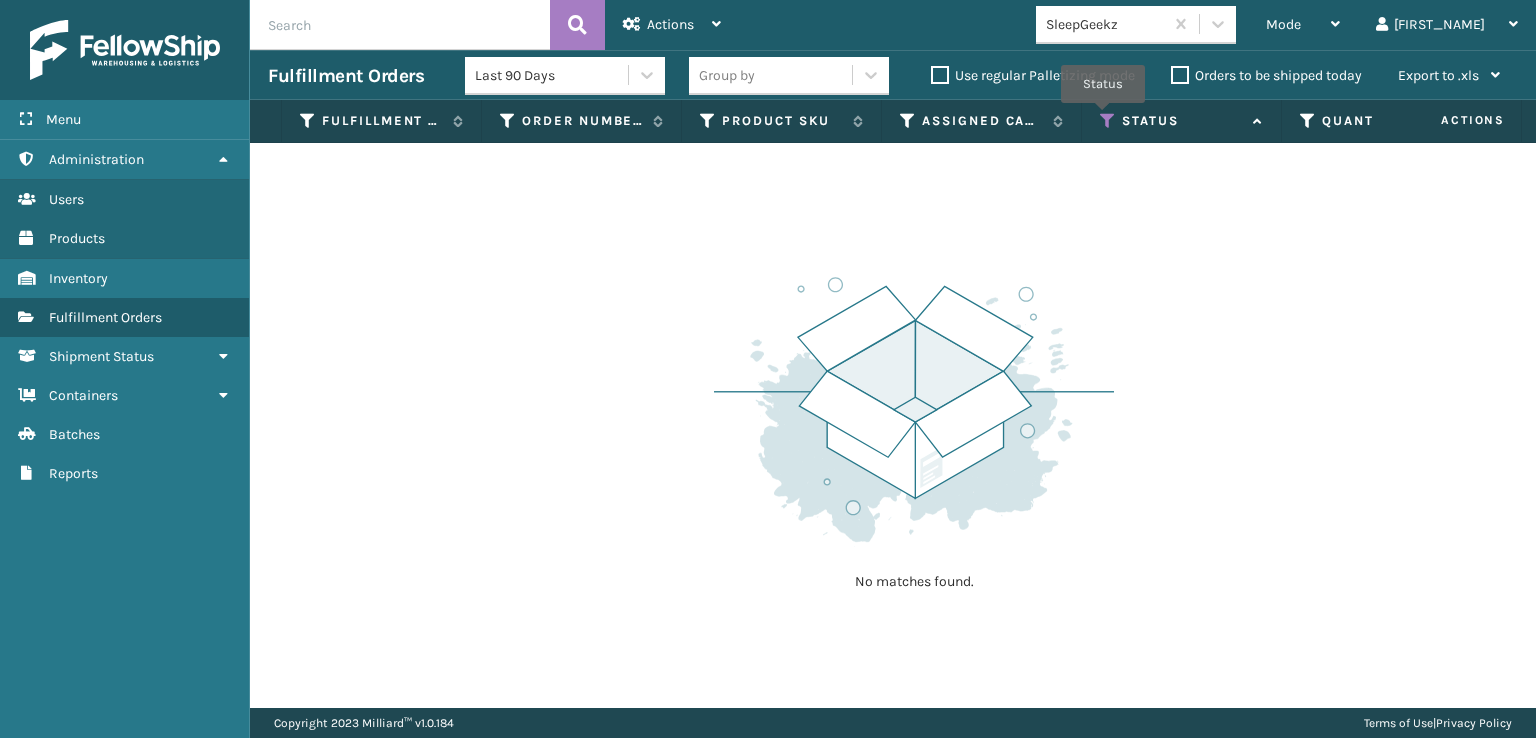 click at bounding box center [1108, 121] 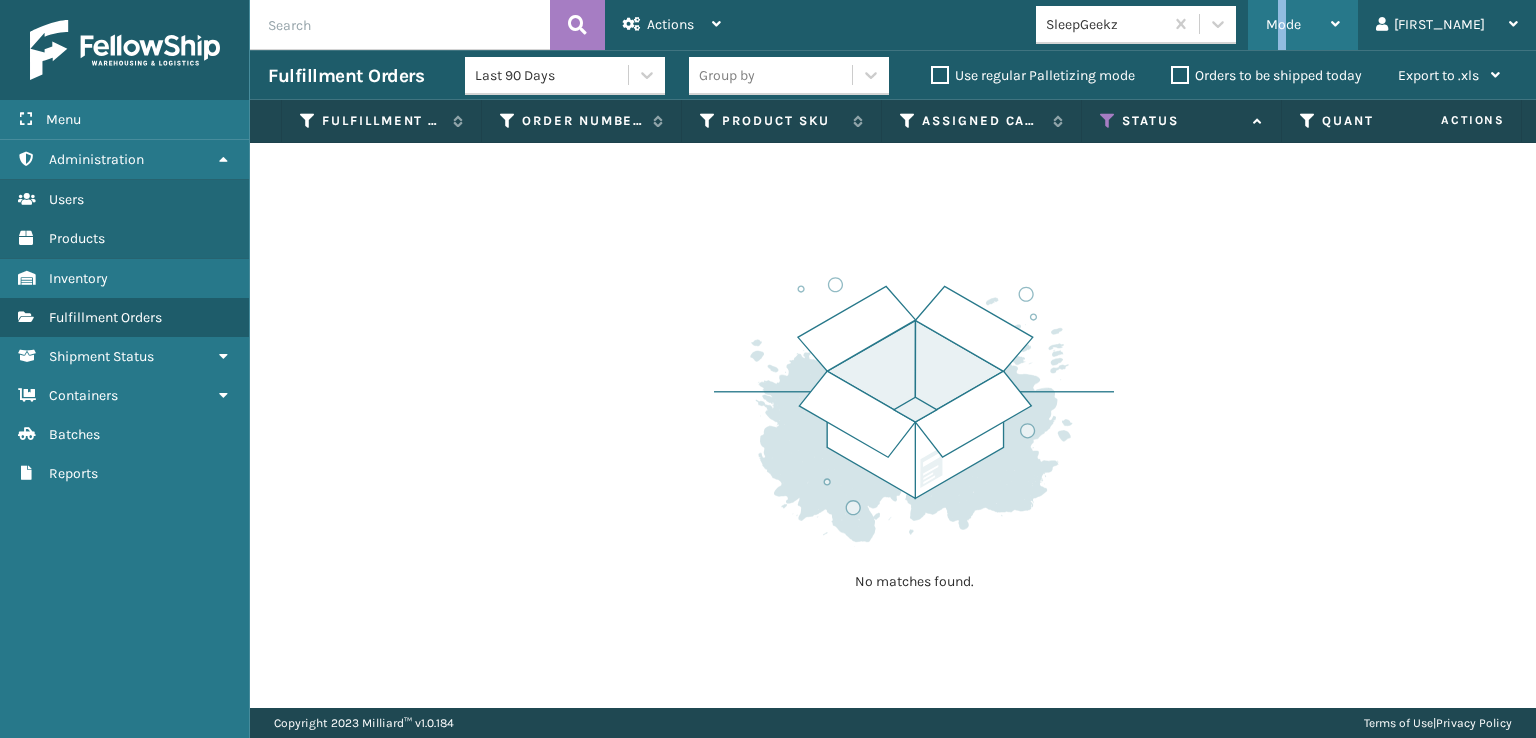 click on "Mode" at bounding box center [1303, 25] 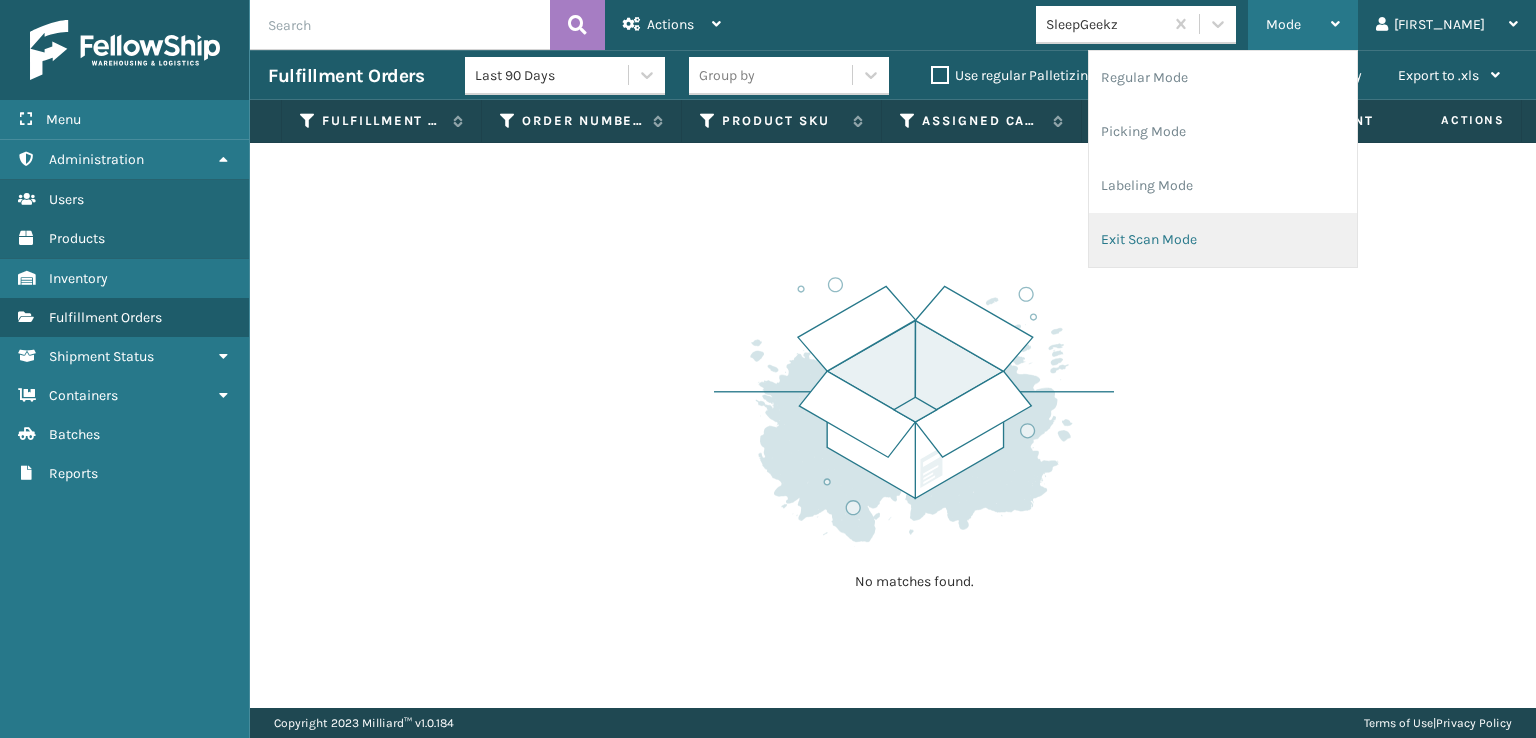 click on "Exit Scan Mode" at bounding box center (1223, 240) 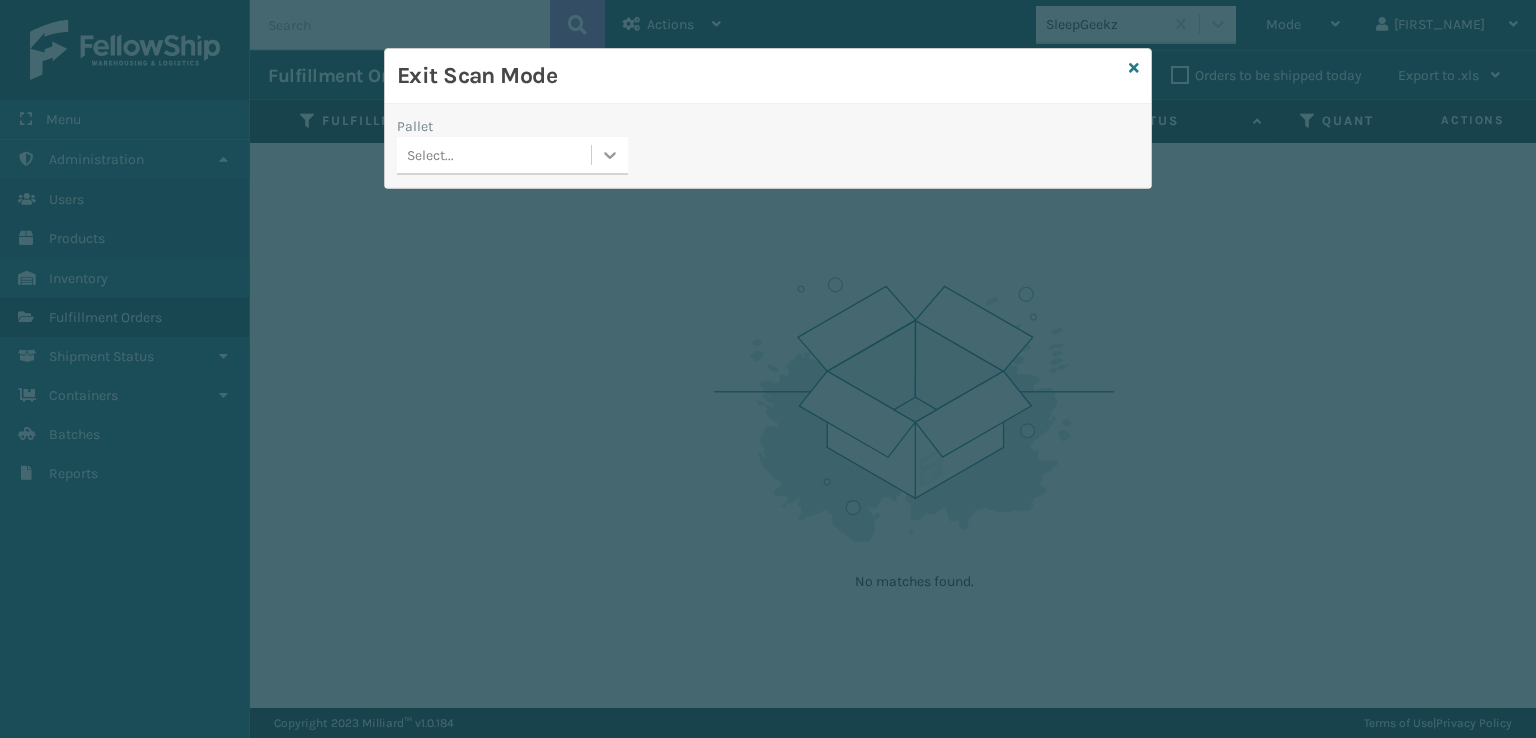 click at bounding box center (610, 155) 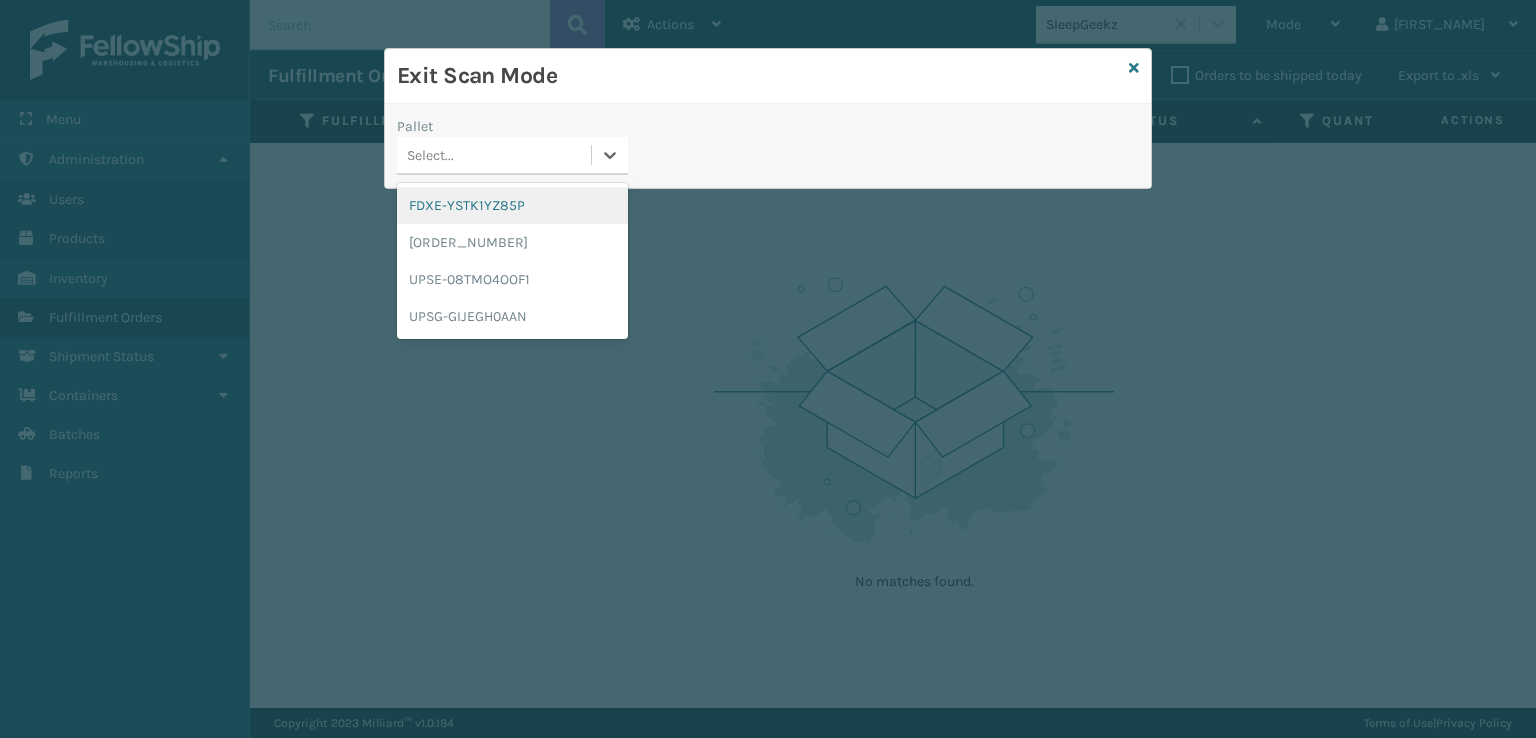 click on "FDXE-YSTK1YZ85P" at bounding box center (512, 205) 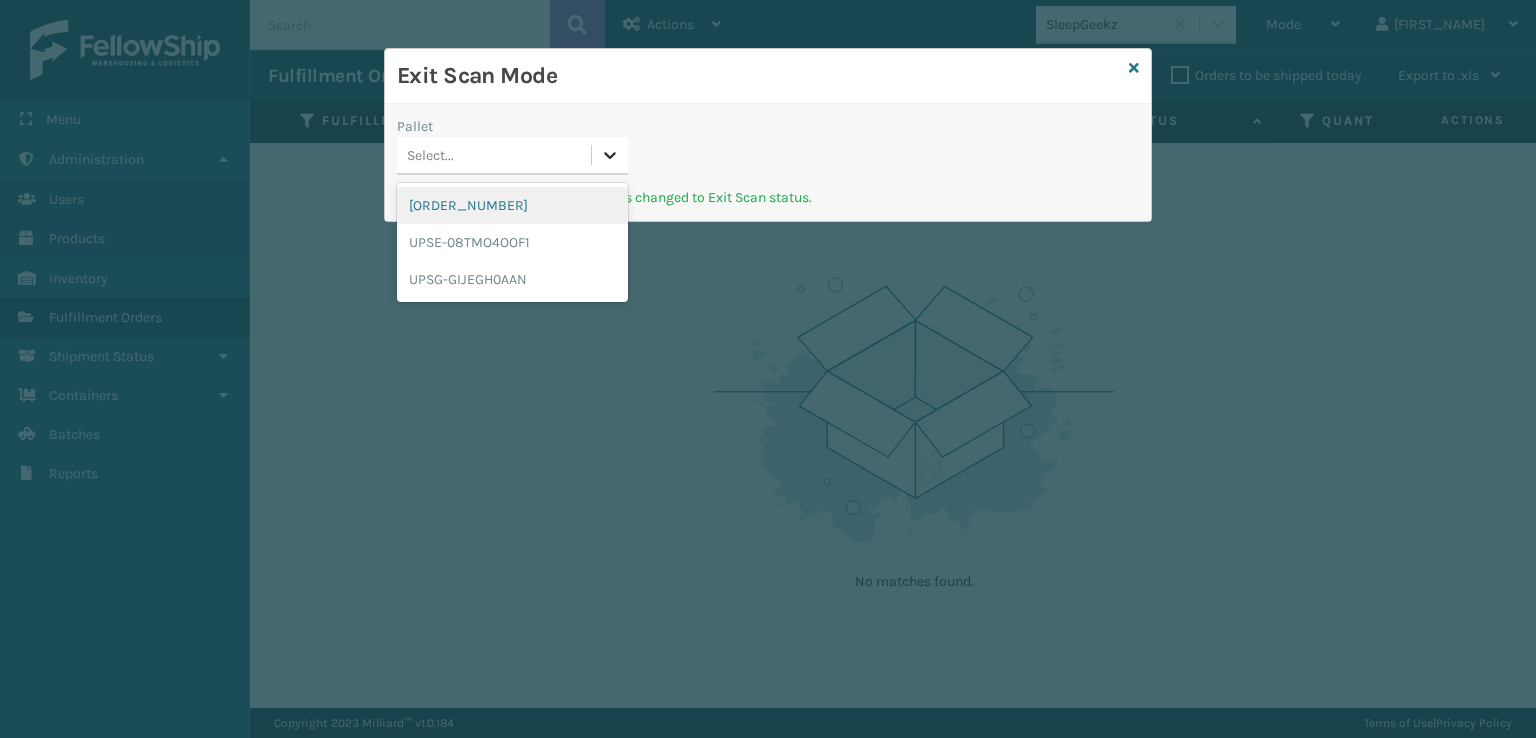 click 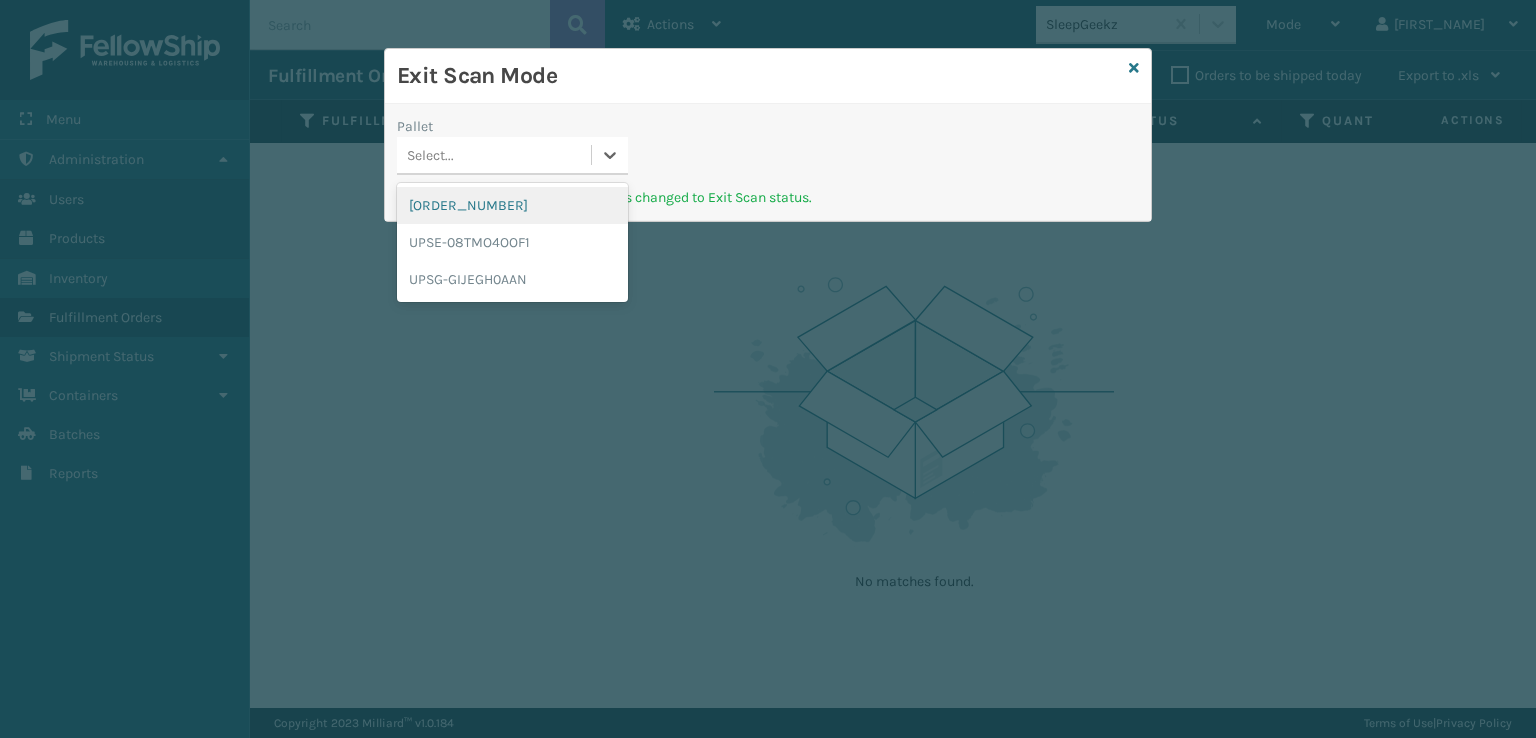 click on "[ORDER_NUMBER]" at bounding box center [512, 205] 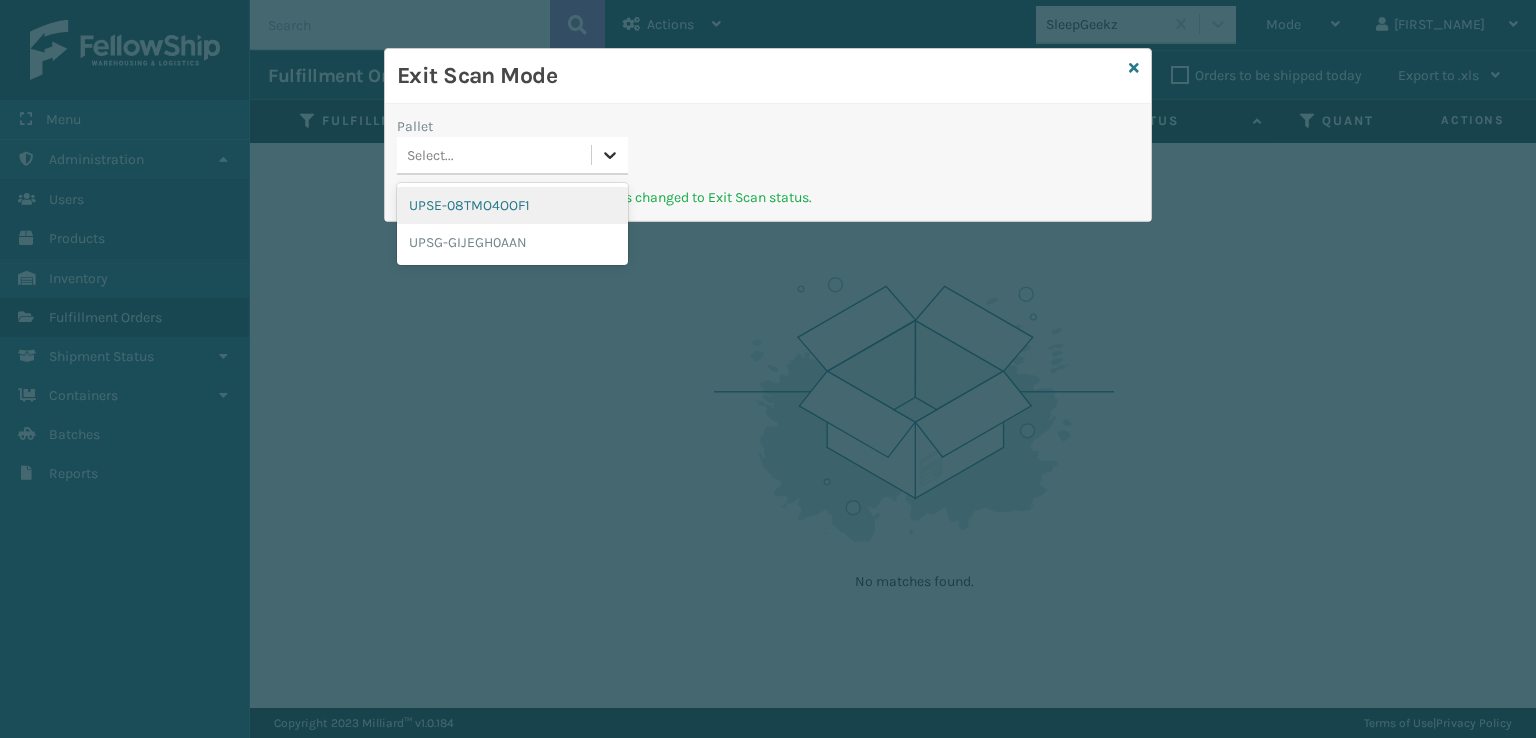 click 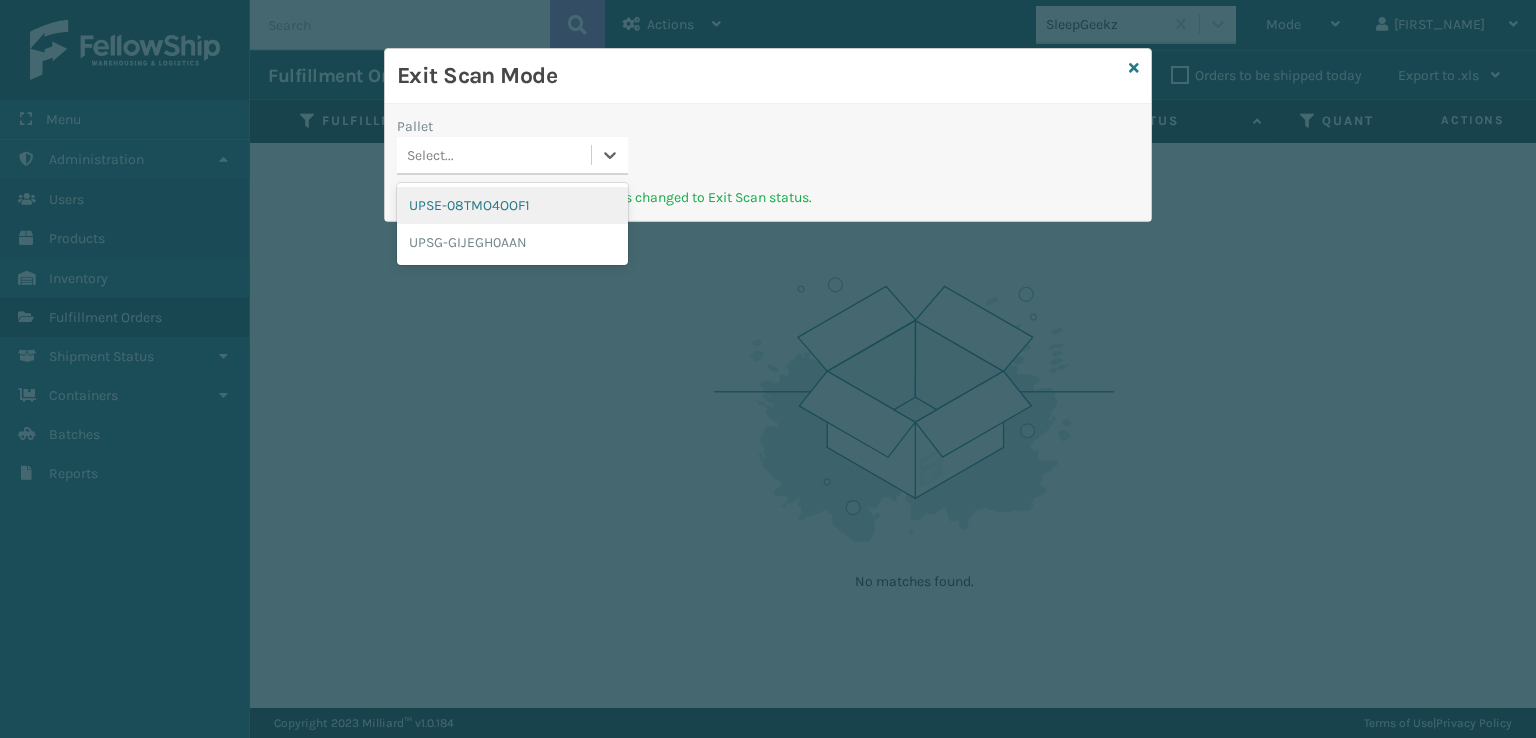click on "UPSE-08TMO4OOF1" at bounding box center [512, 205] 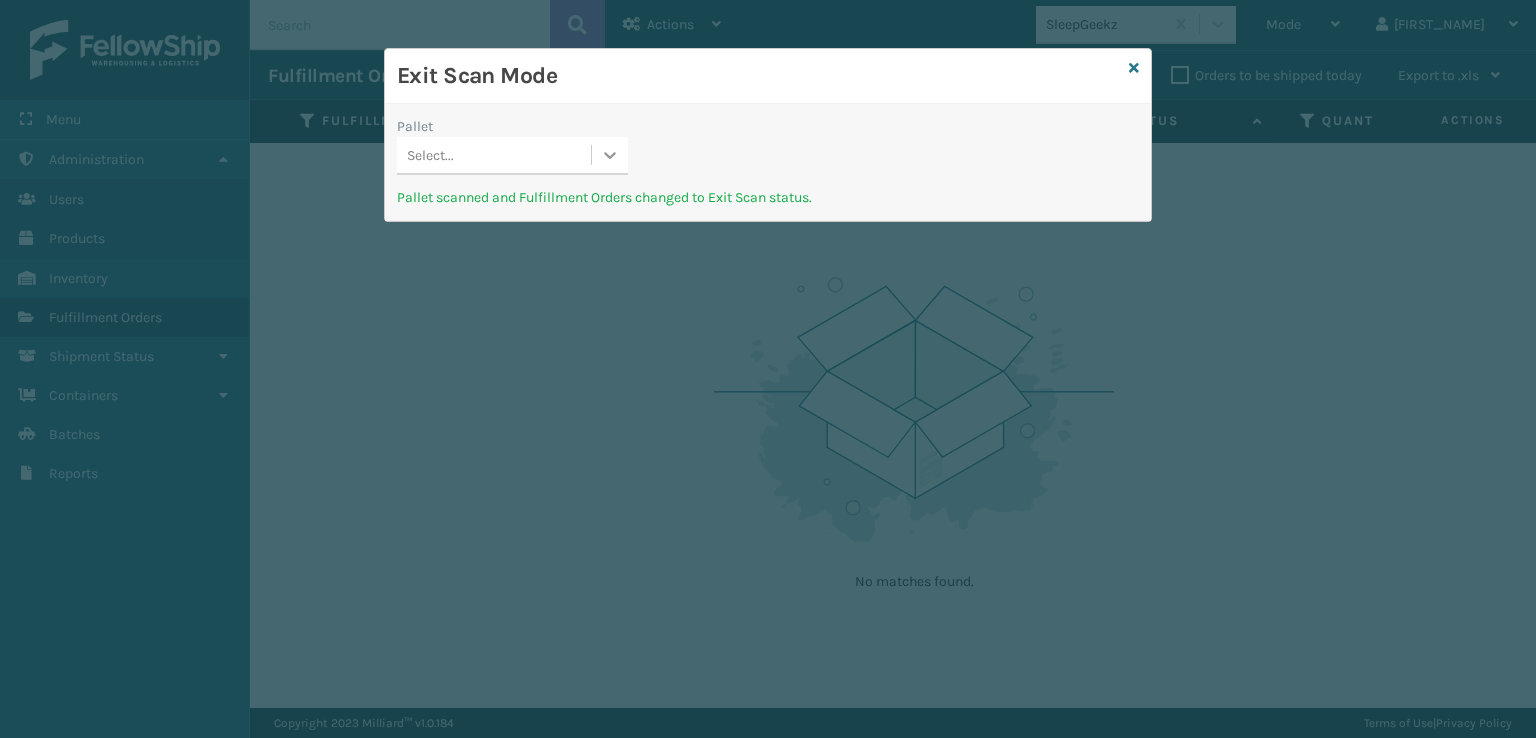 click 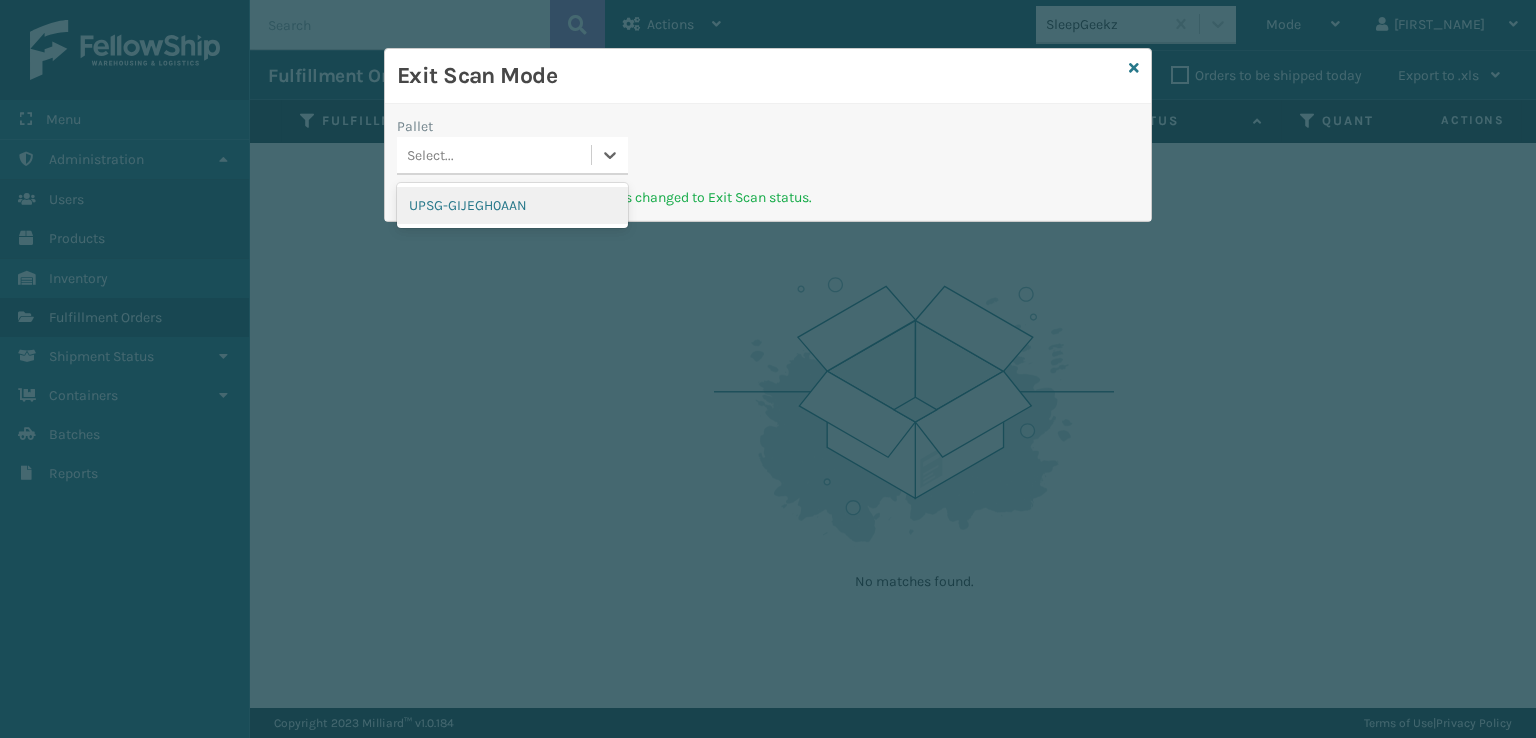 click on "UPSG-GIJEGH0AAN" at bounding box center [512, 205] 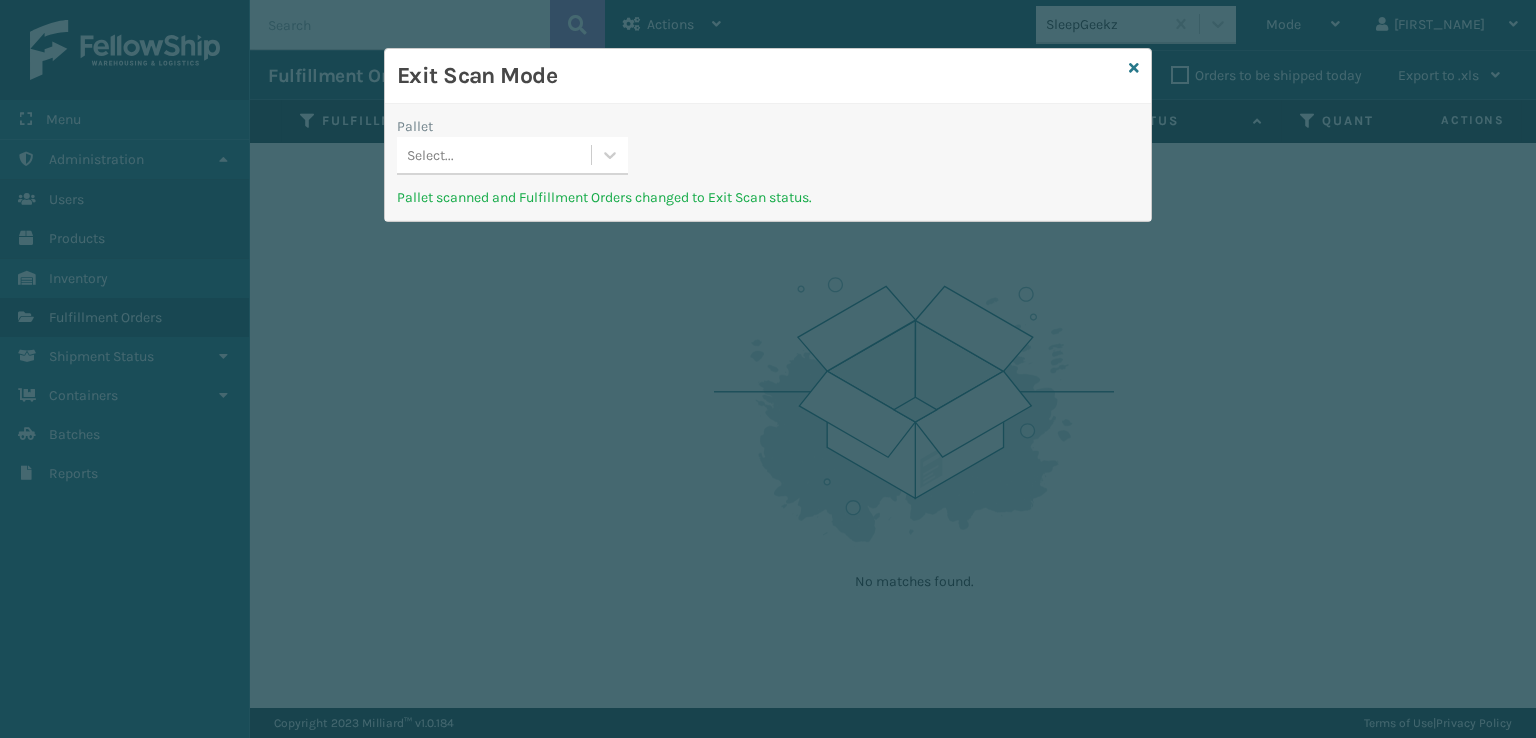 click on "Exit Scan Mode" at bounding box center (768, 76) 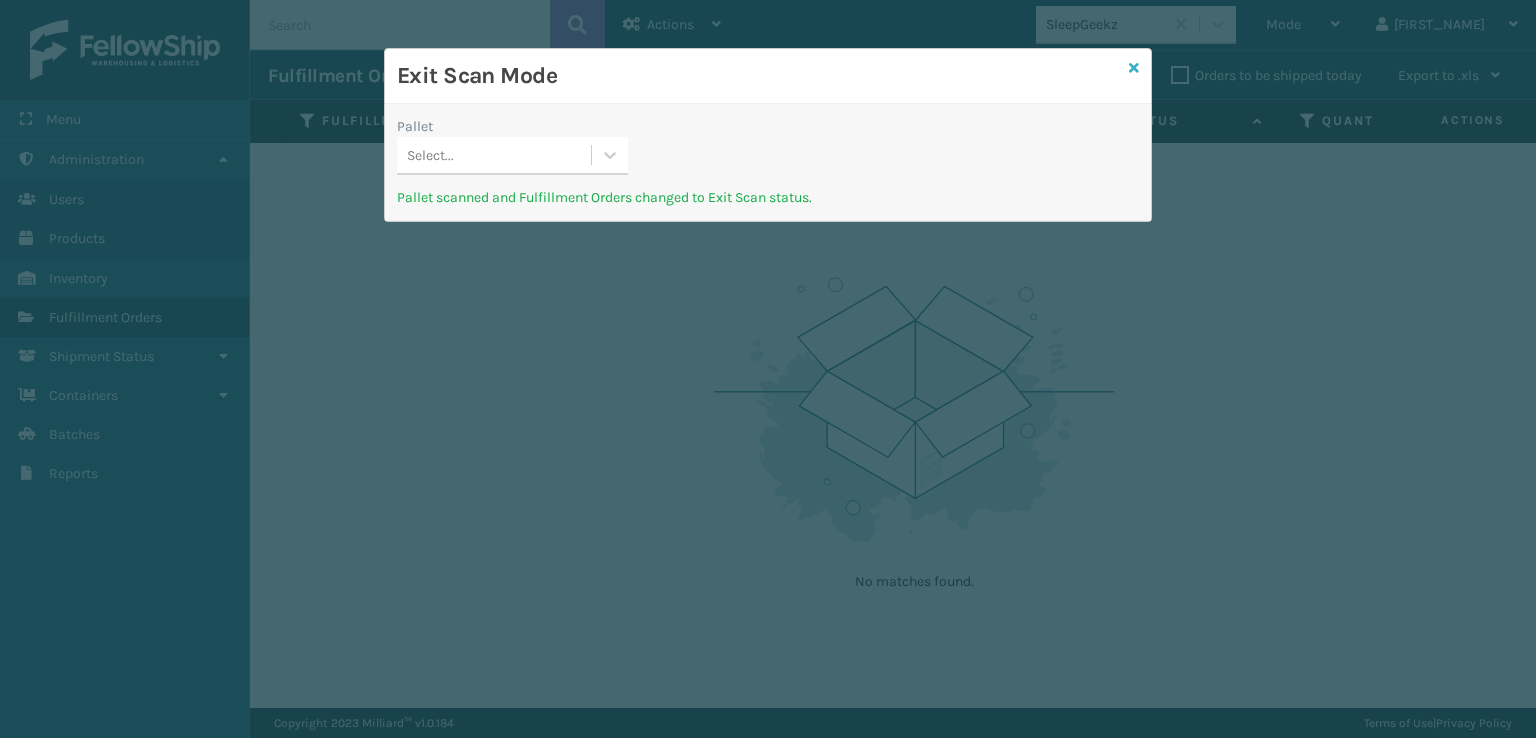 click at bounding box center (1134, 68) 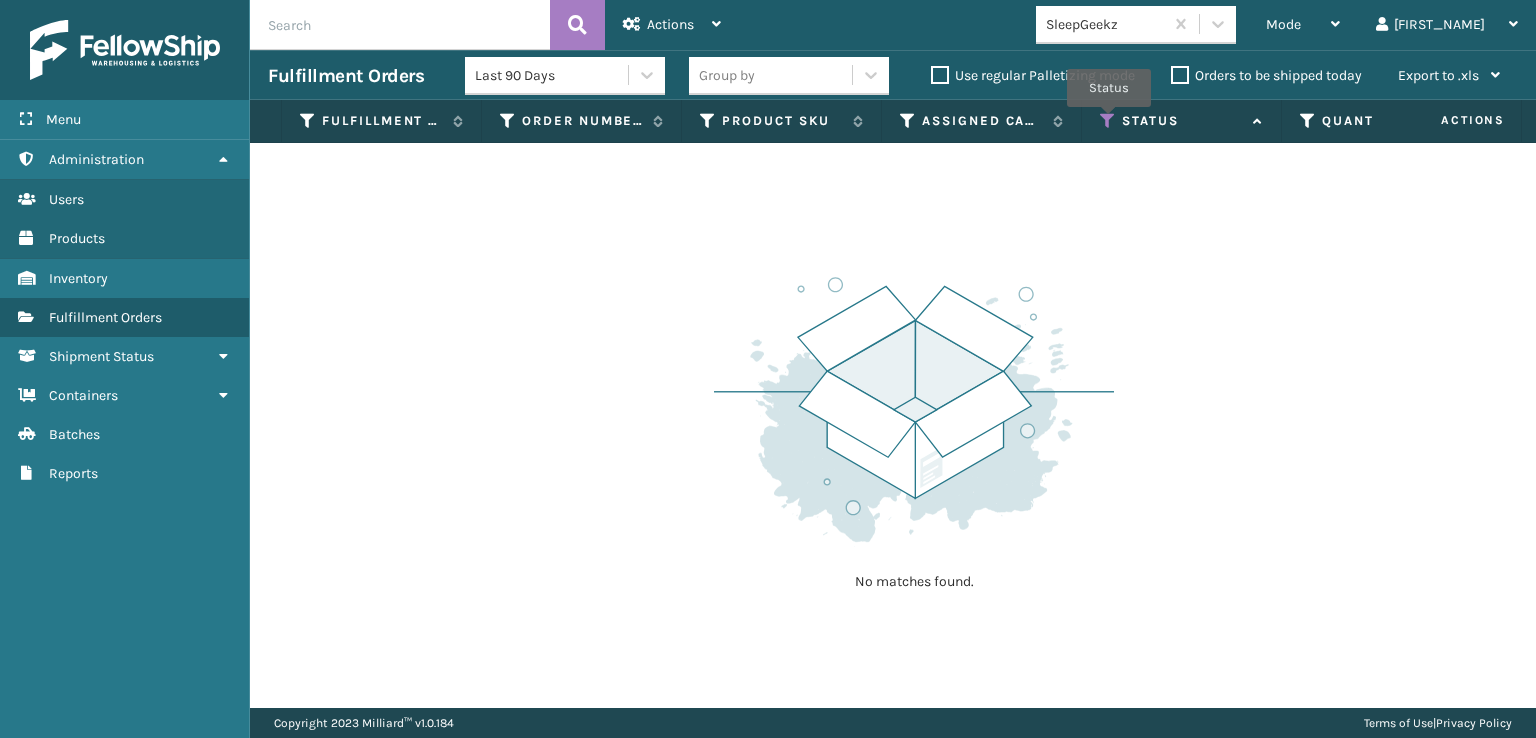 click at bounding box center (1108, 121) 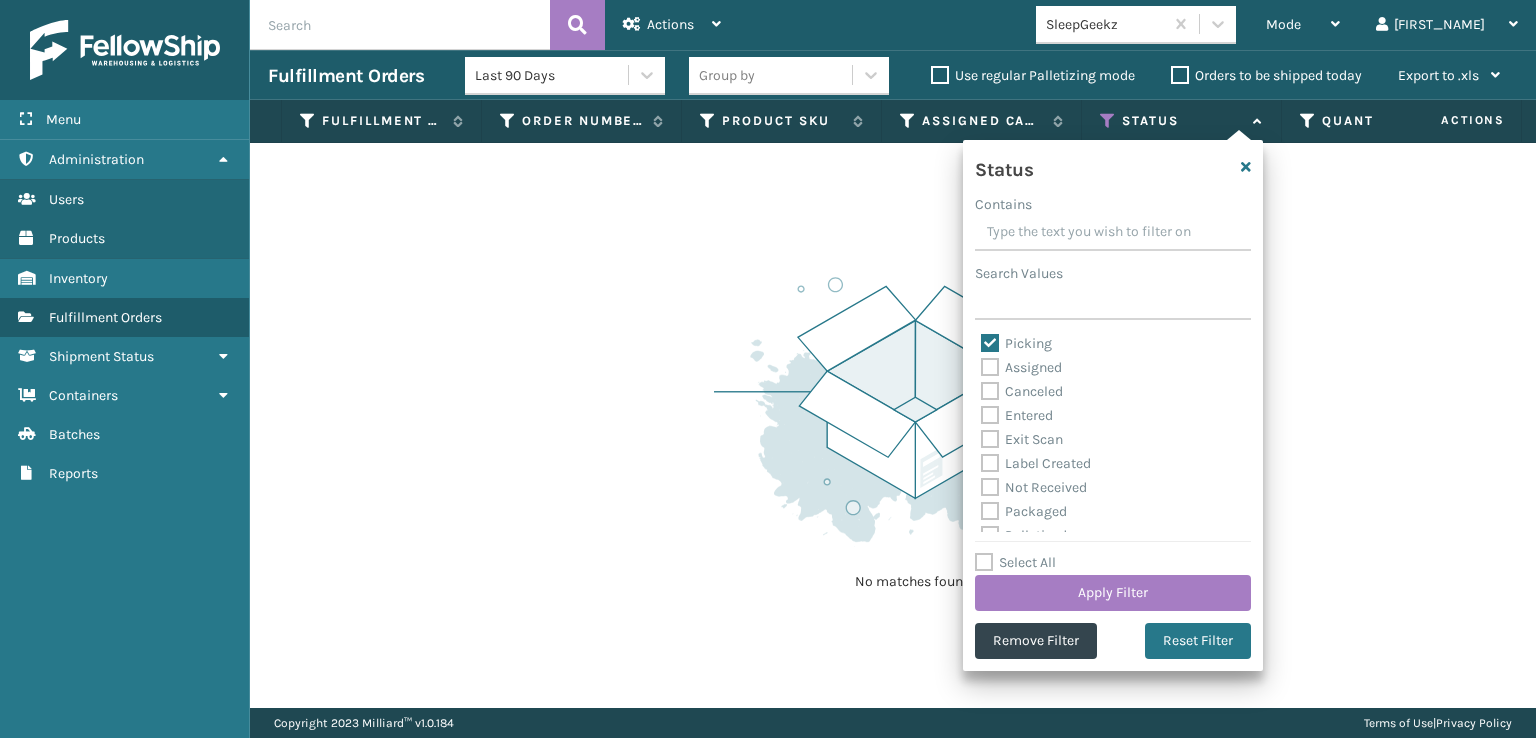click on "Picking" at bounding box center [1016, 343] 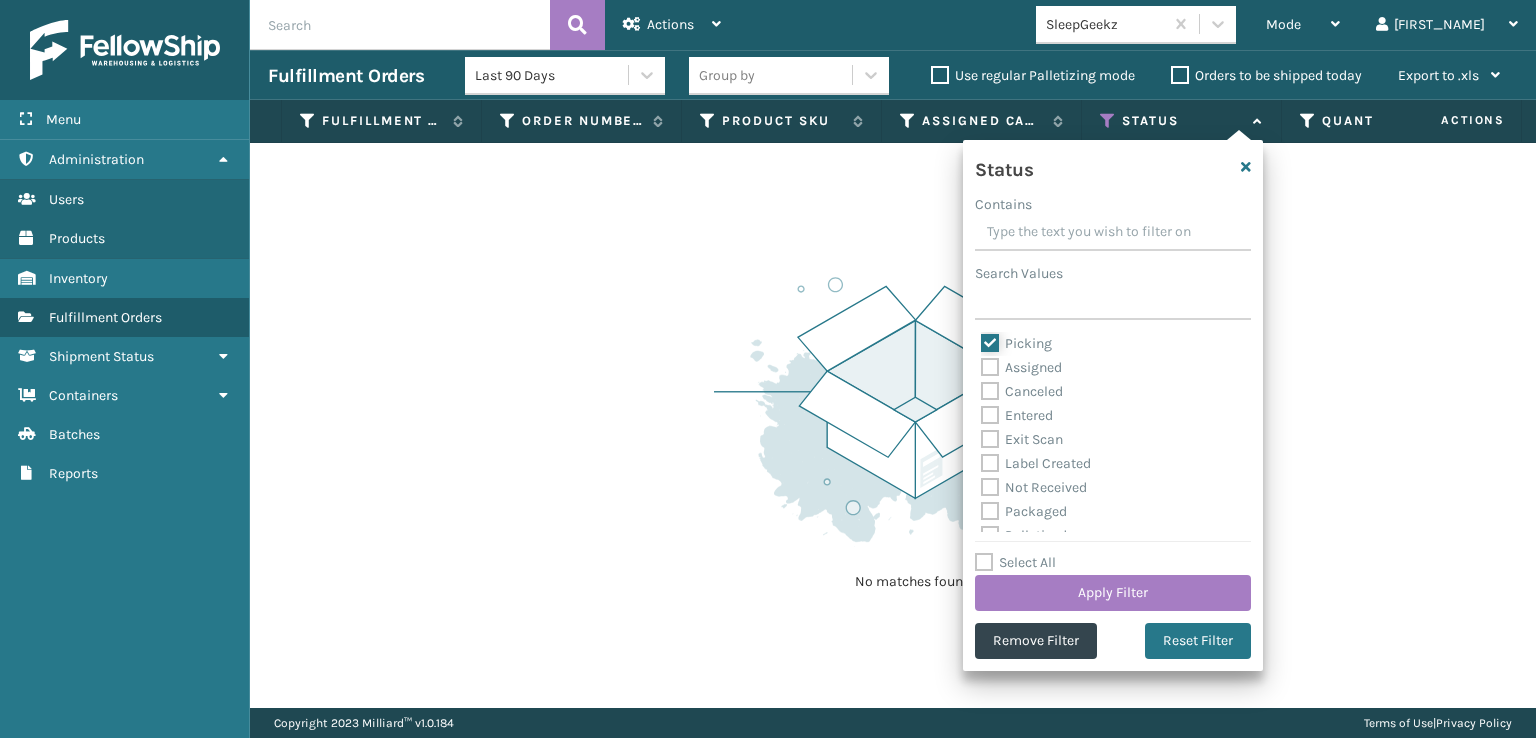 click on "Picking" at bounding box center [981, 338] 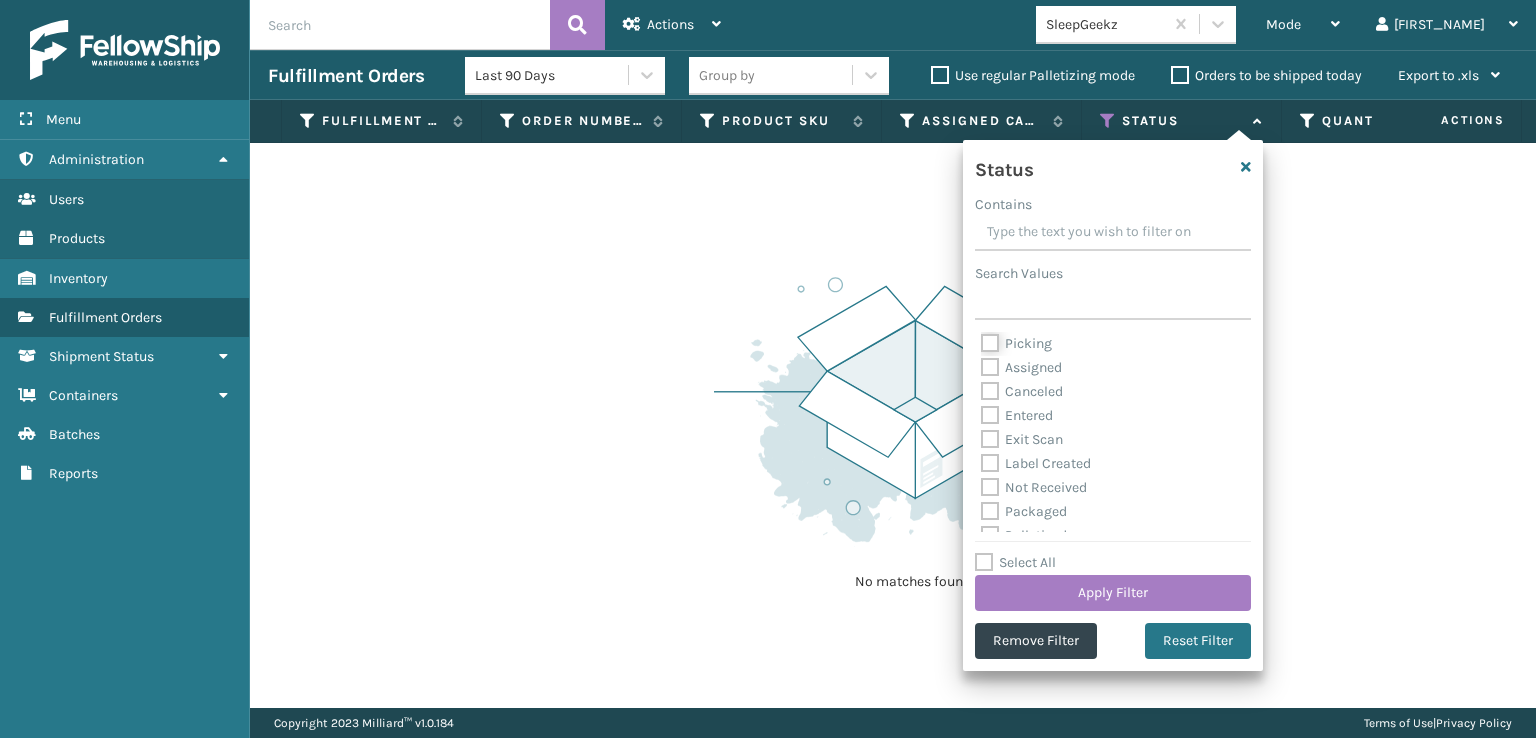 checkbox on "false" 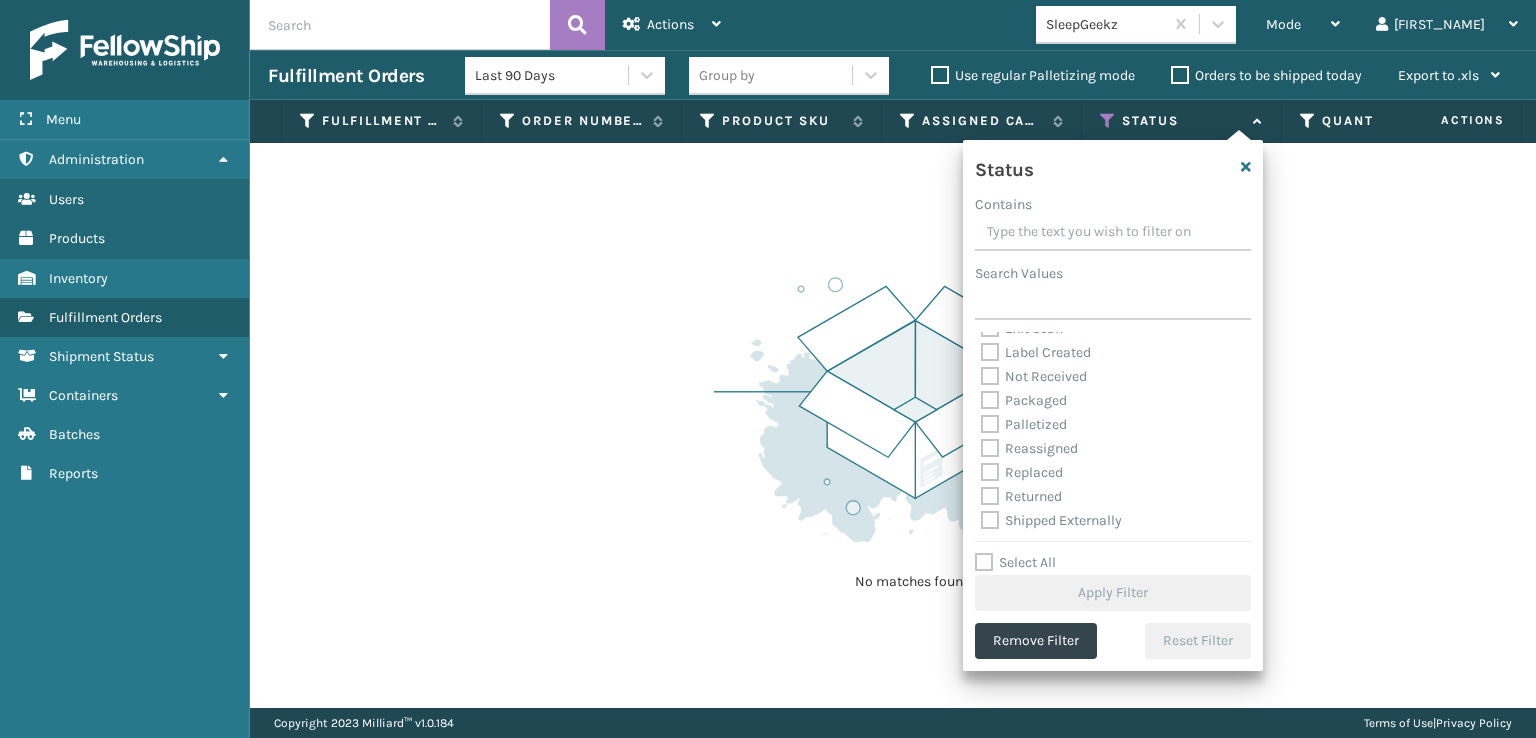 scroll, scrollTop: 112, scrollLeft: 0, axis: vertical 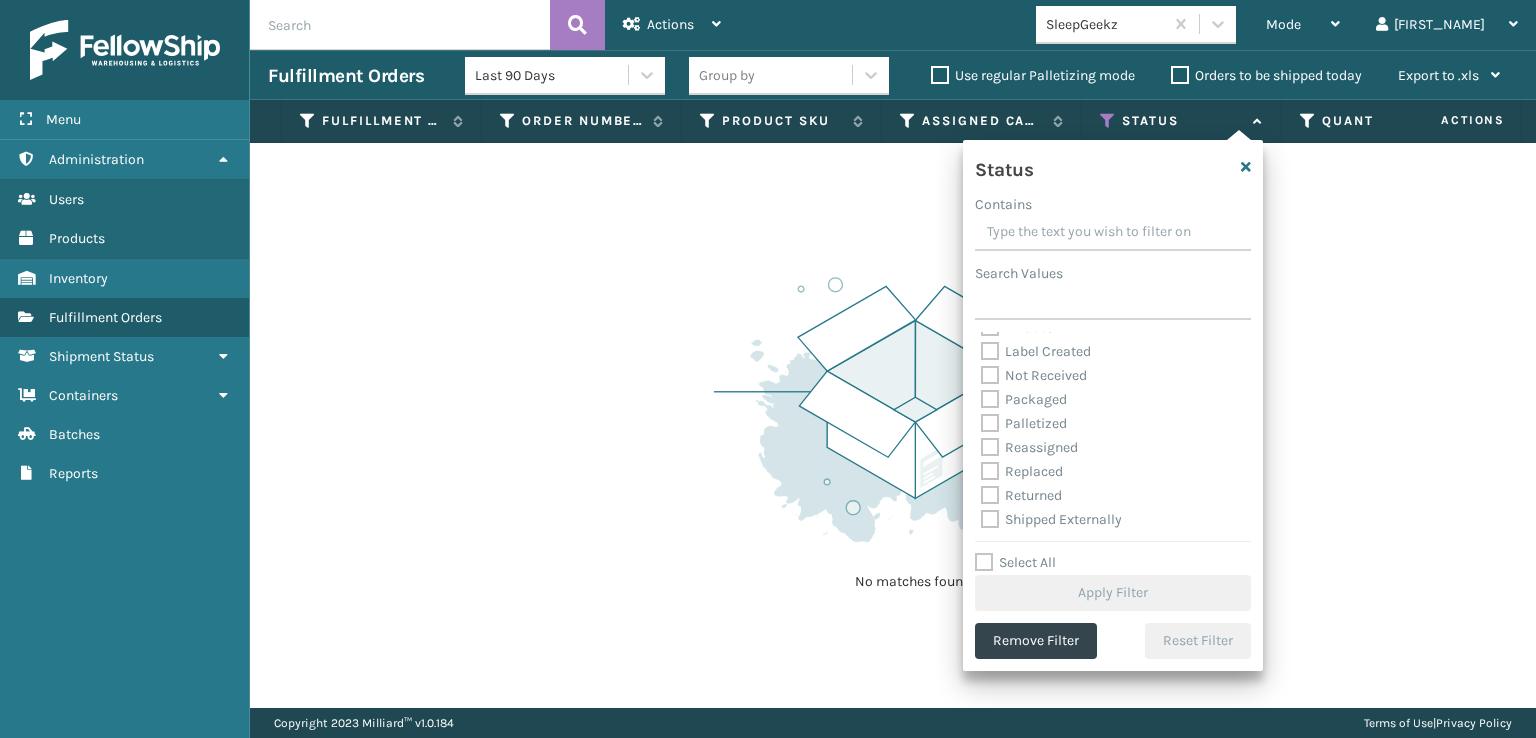 click on "Palletized" at bounding box center (1024, 423) 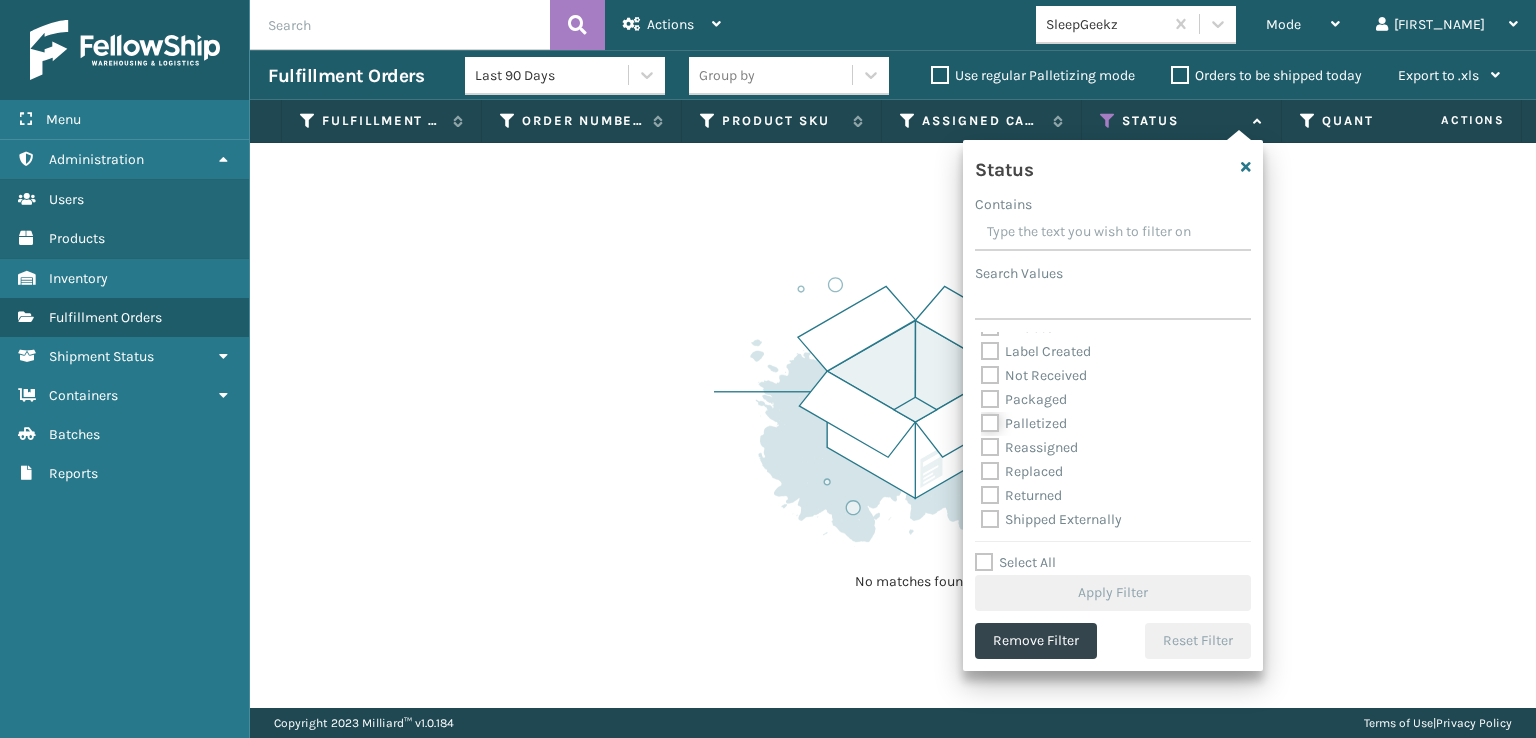 checkbox on "true" 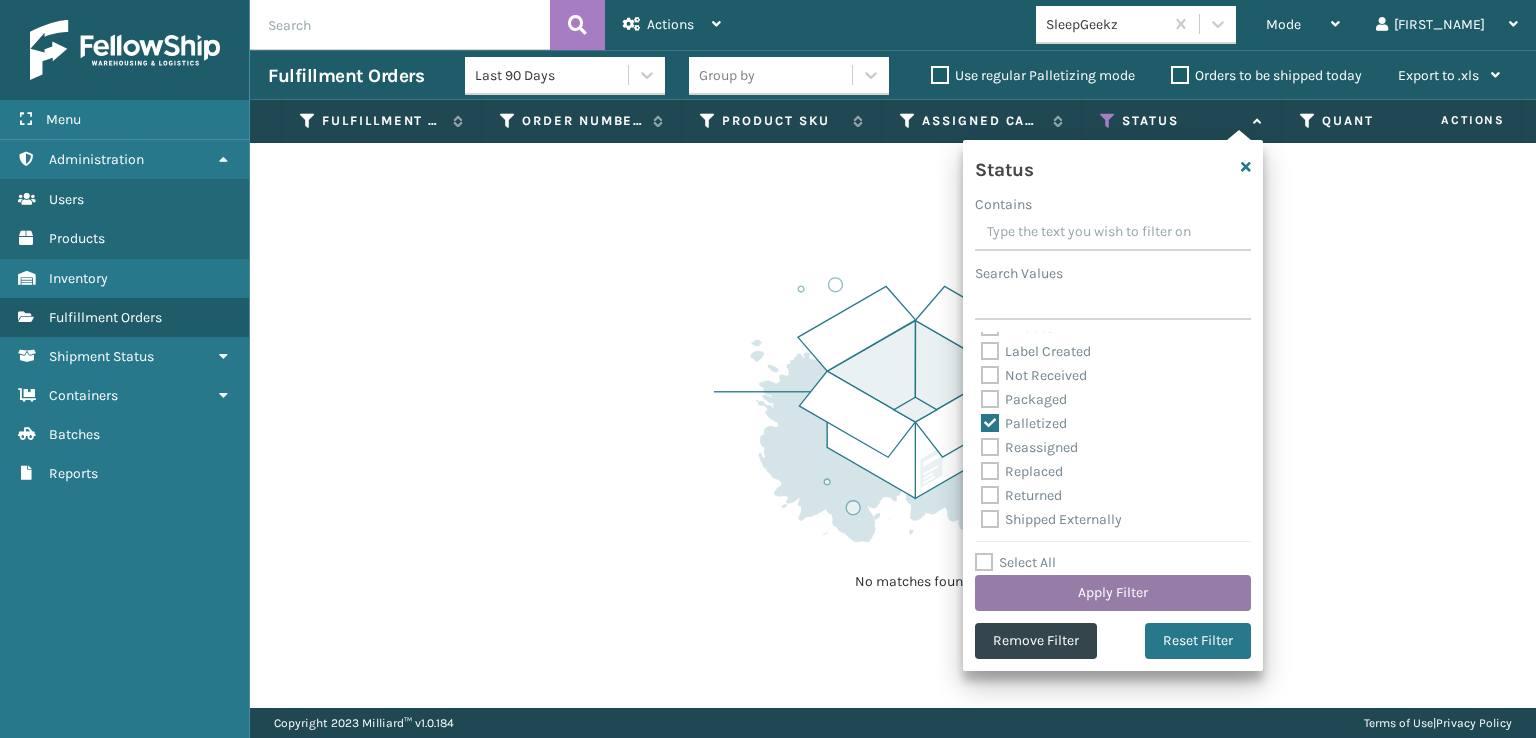 click on "Apply Filter" at bounding box center (1113, 593) 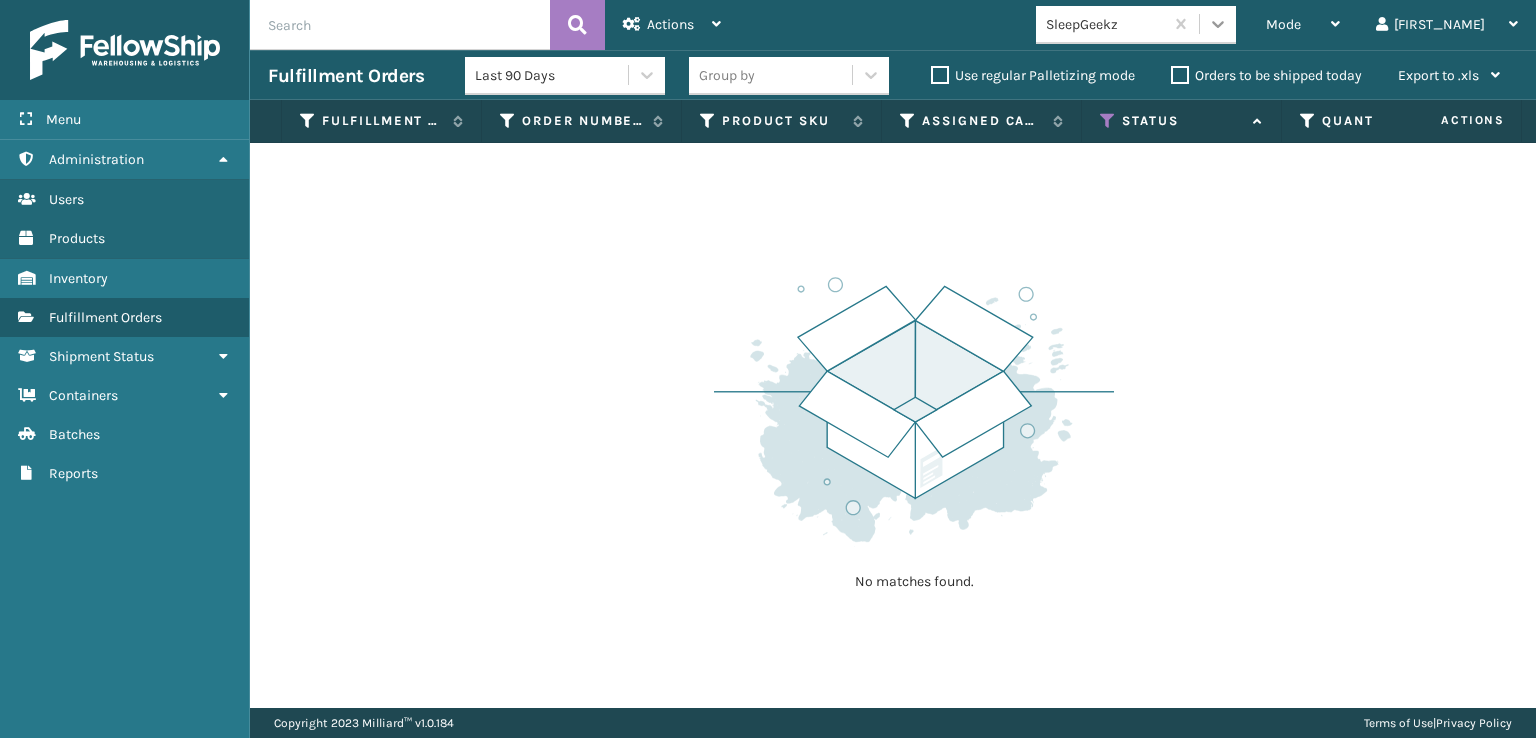 click 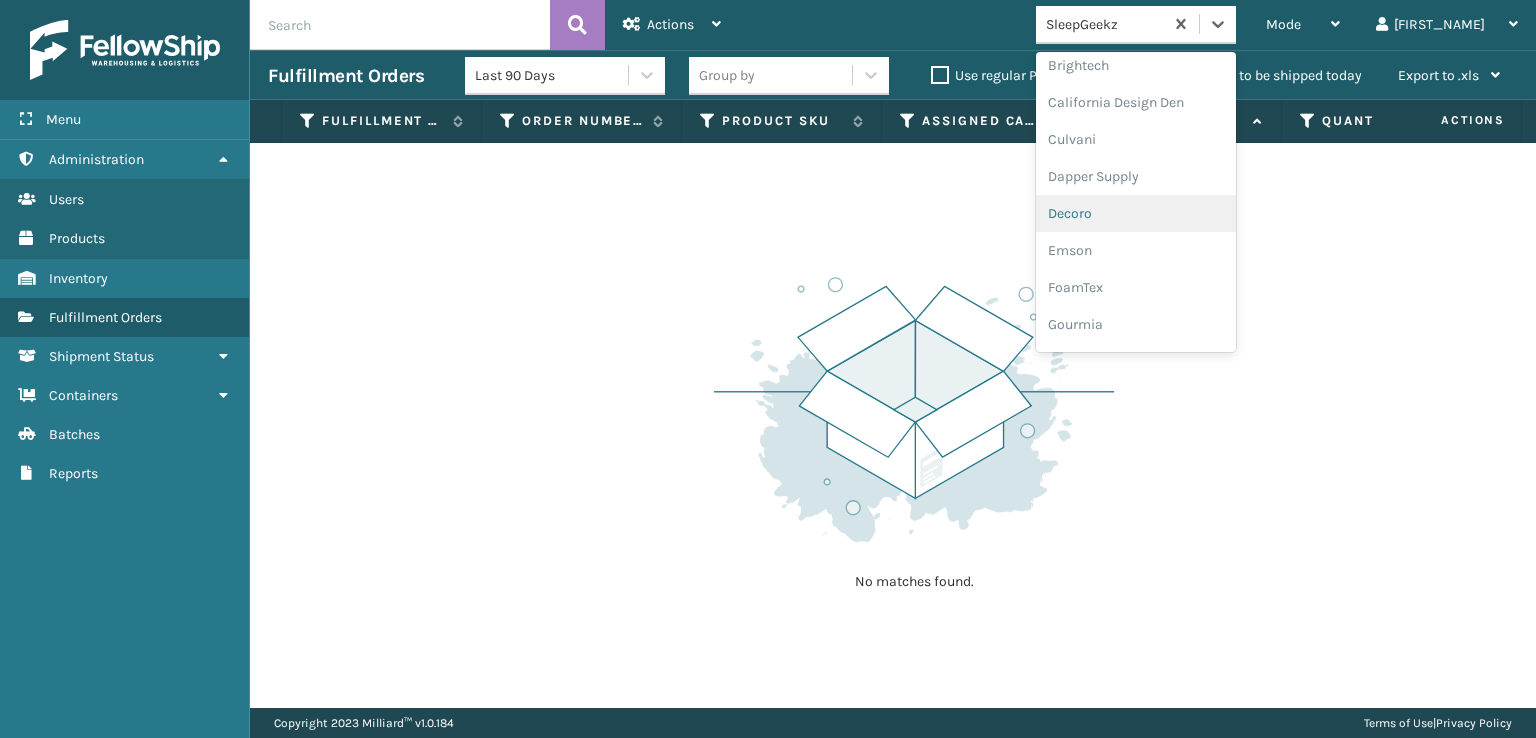 scroll, scrollTop: 300, scrollLeft: 0, axis: vertical 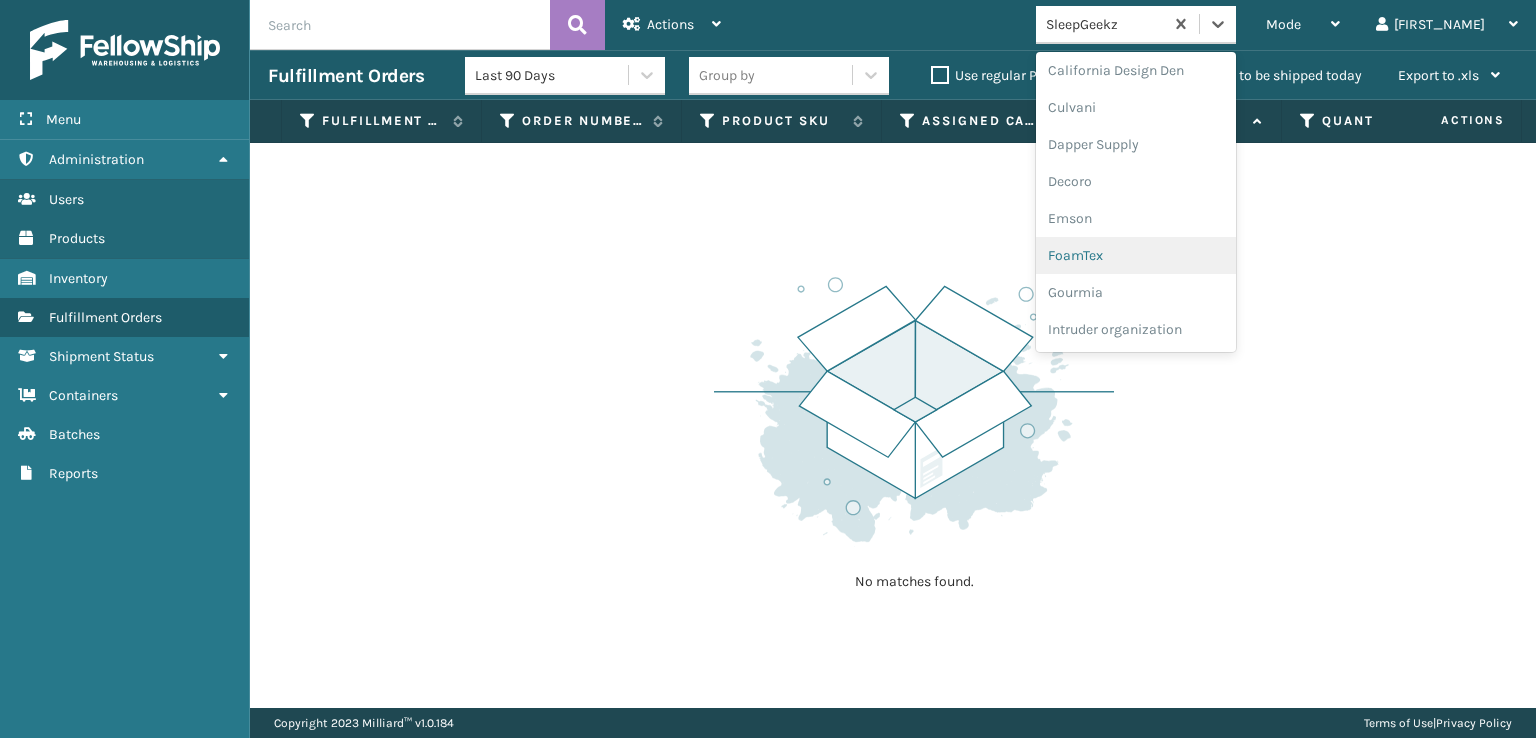 click on "FoamTex" at bounding box center [1136, 255] 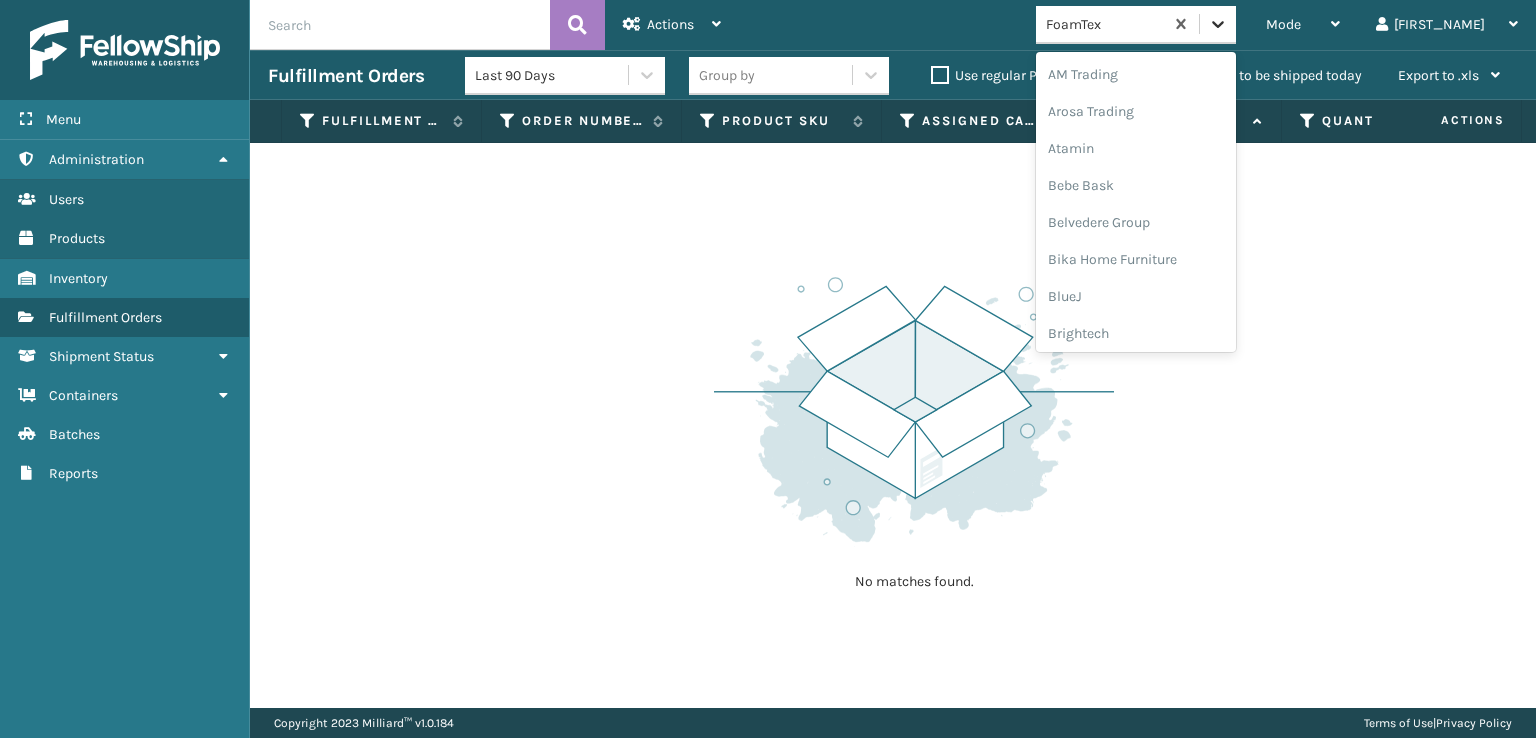 click 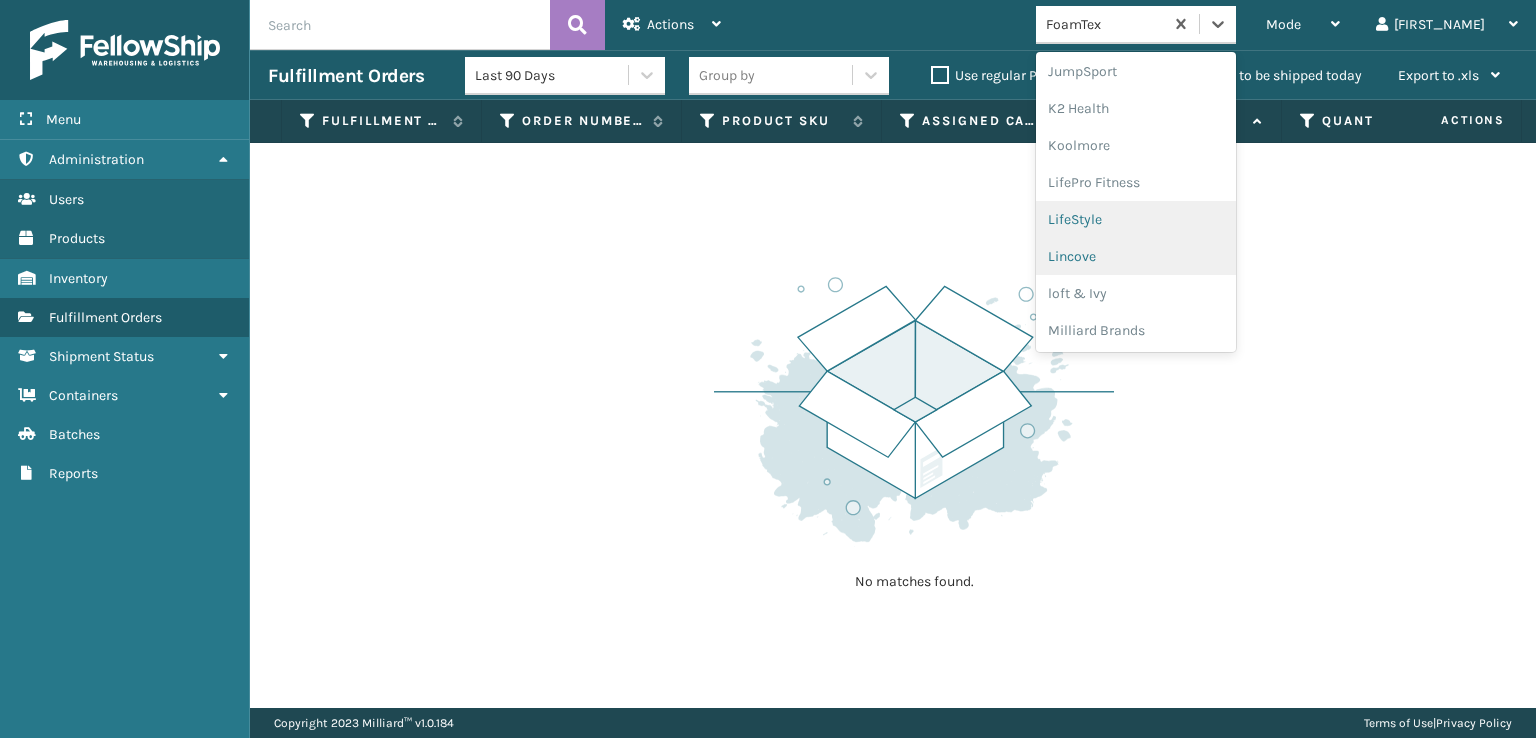 scroll, scrollTop: 632, scrollLeft: 0, axis: vertical 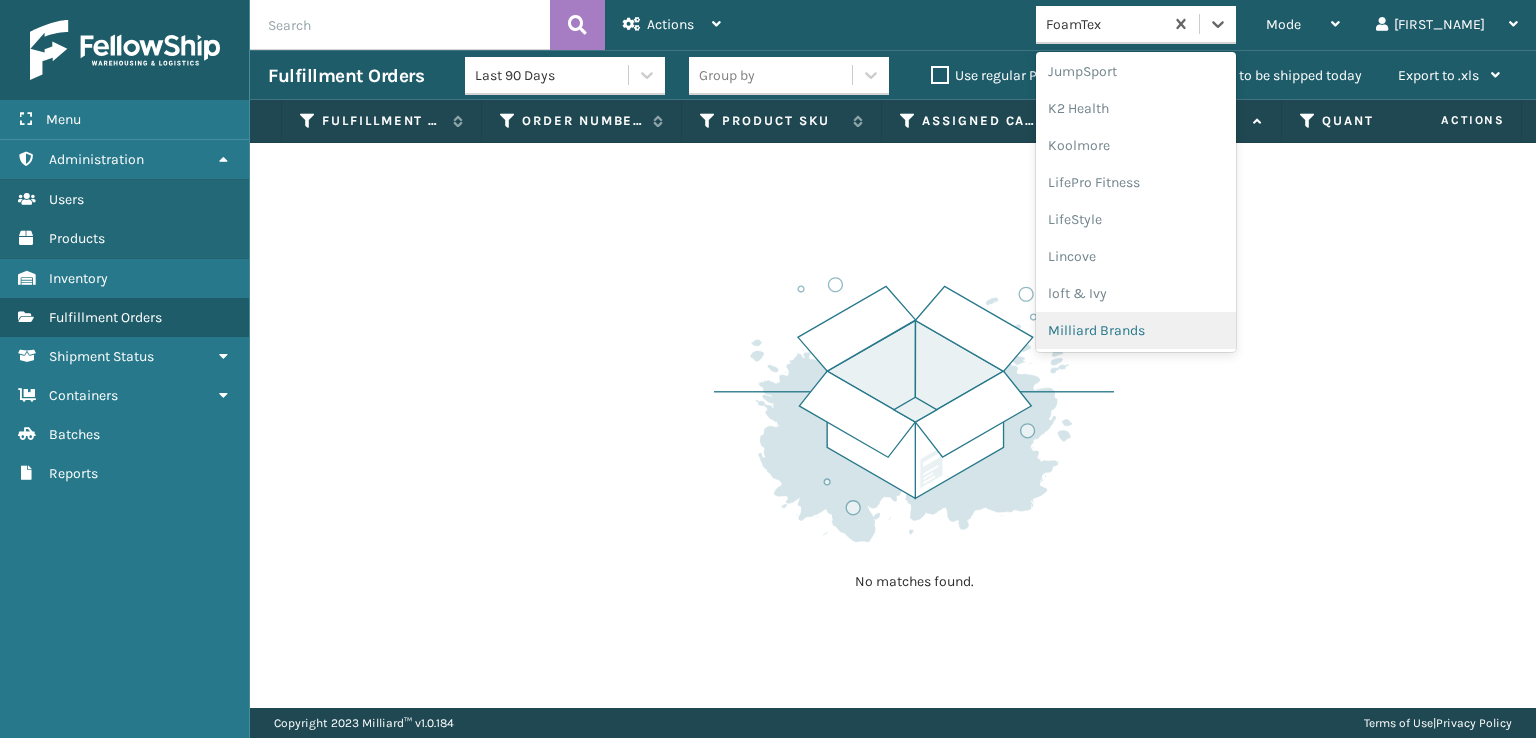 click on "Milliard Brands" at bounding box center [1136, 330] 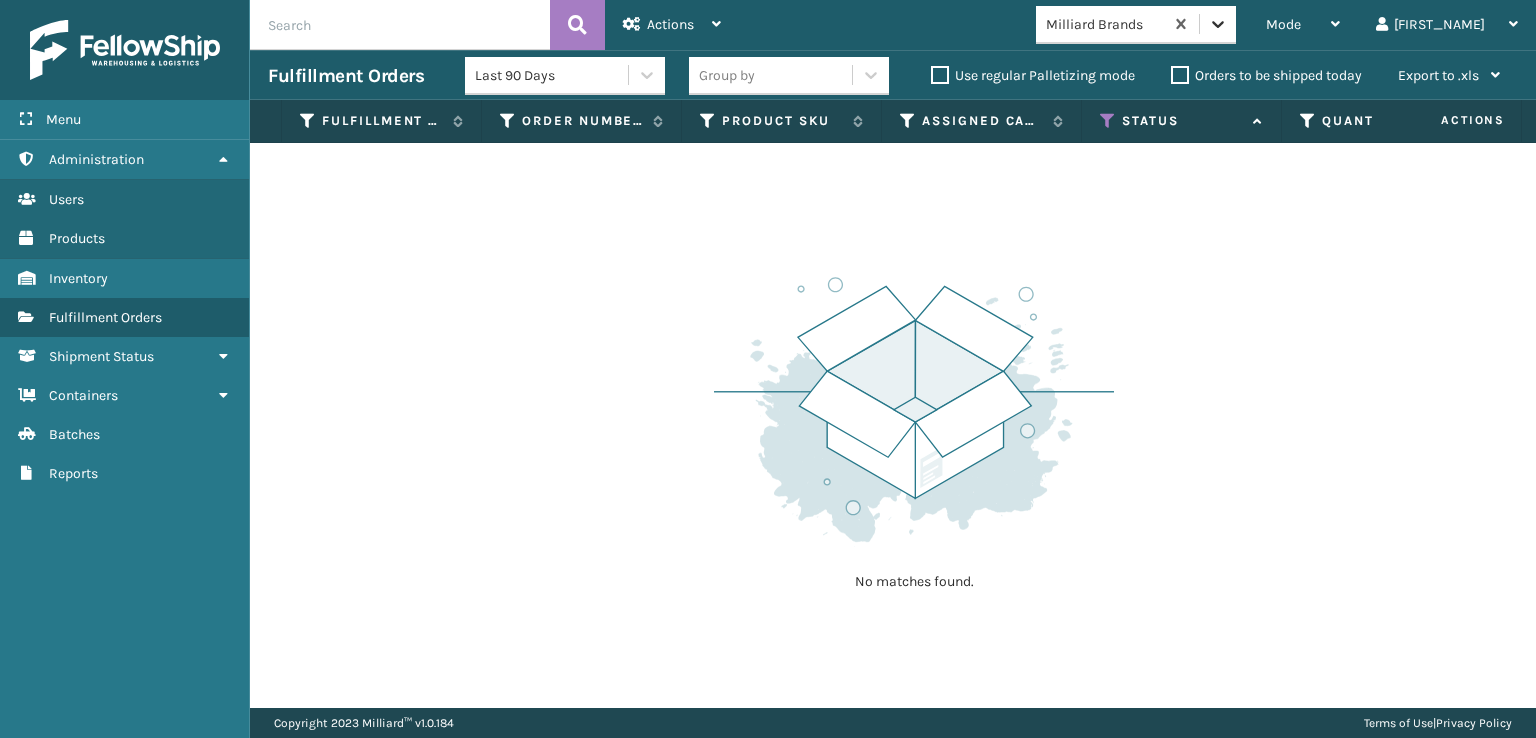click 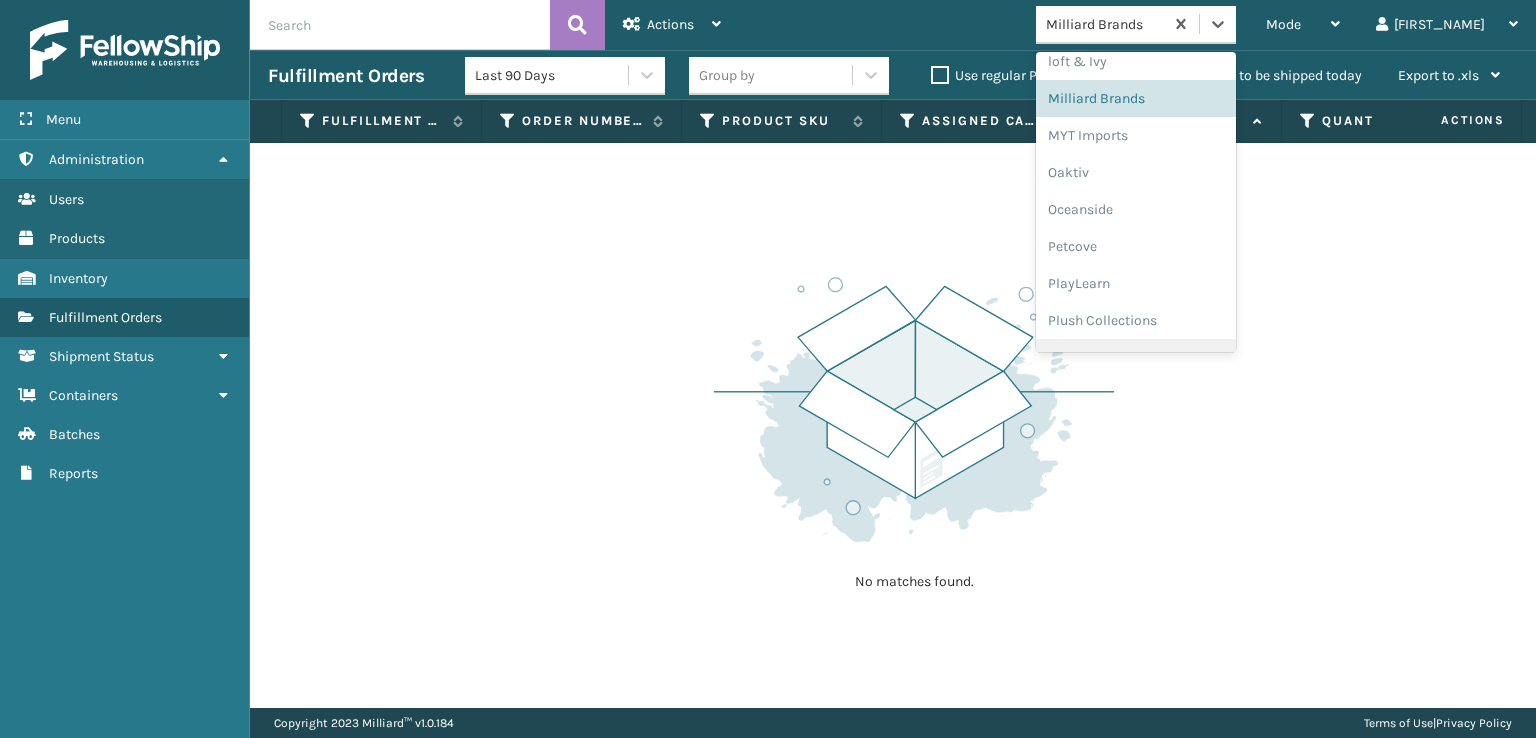 scroll, scrollTop: 966, scrollLeft: 0, axis: vertical 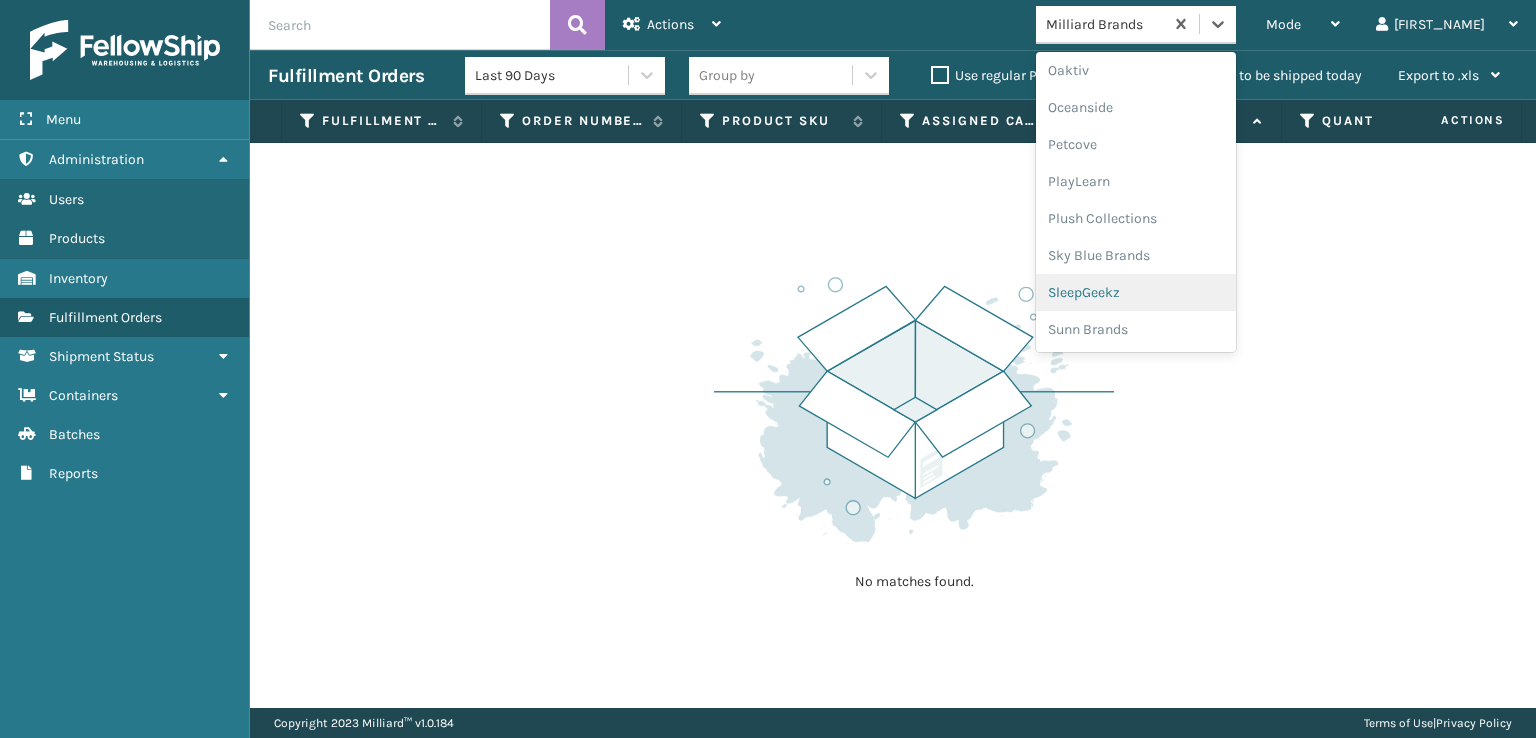 click on "SleepGeekz" at bounding box center (1136, 292) 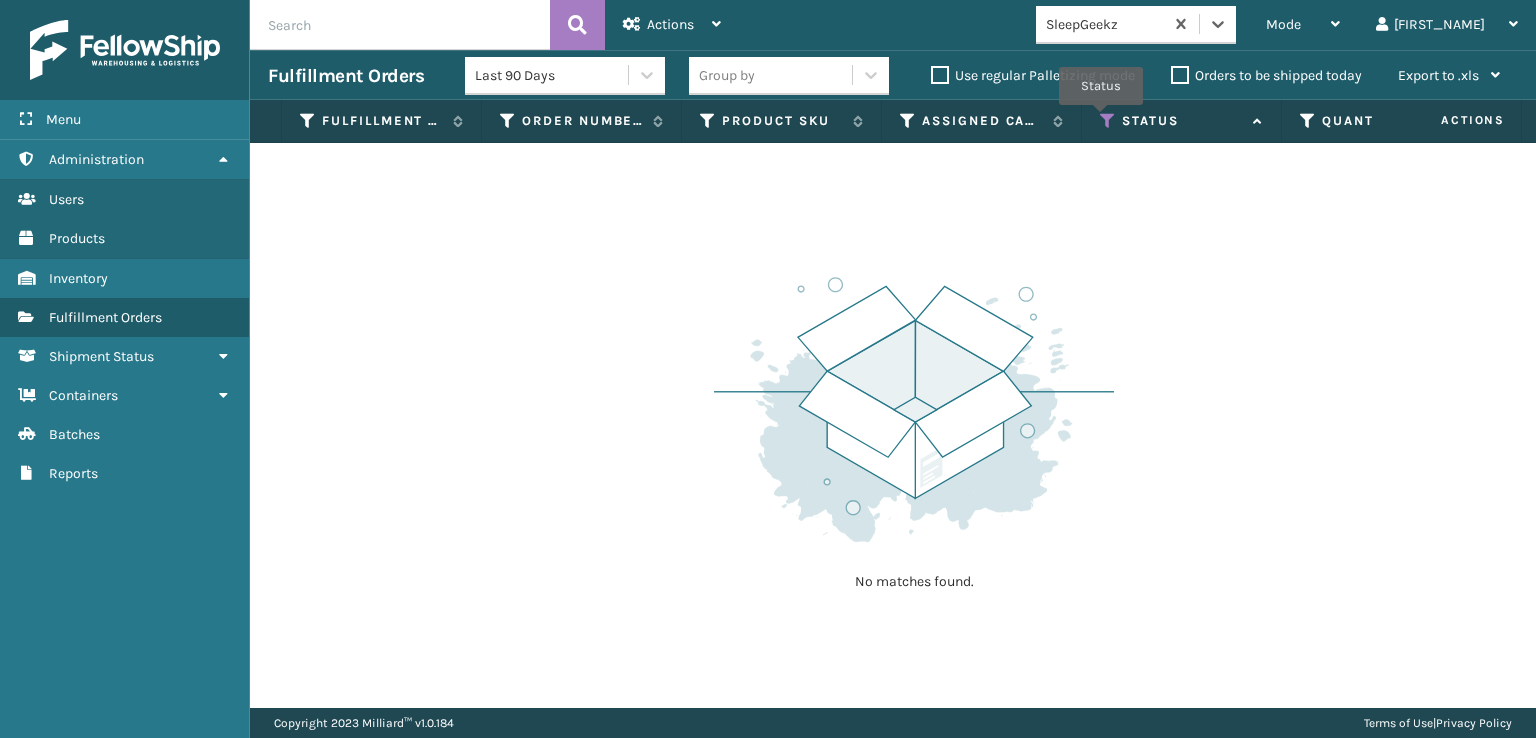 click at bounding box center [1108, 121] 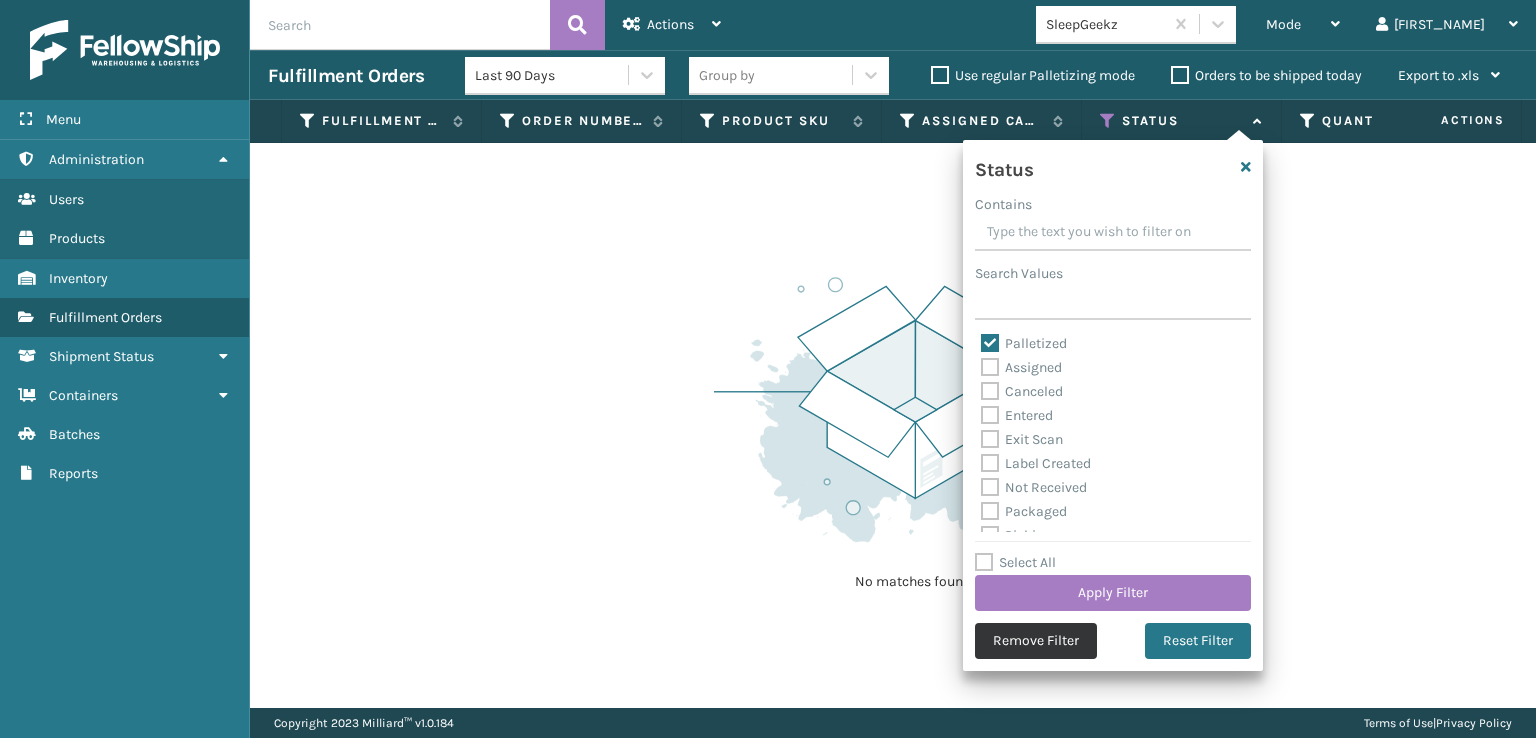 click on "Remove Filter" at bounding box center (1036, 641) 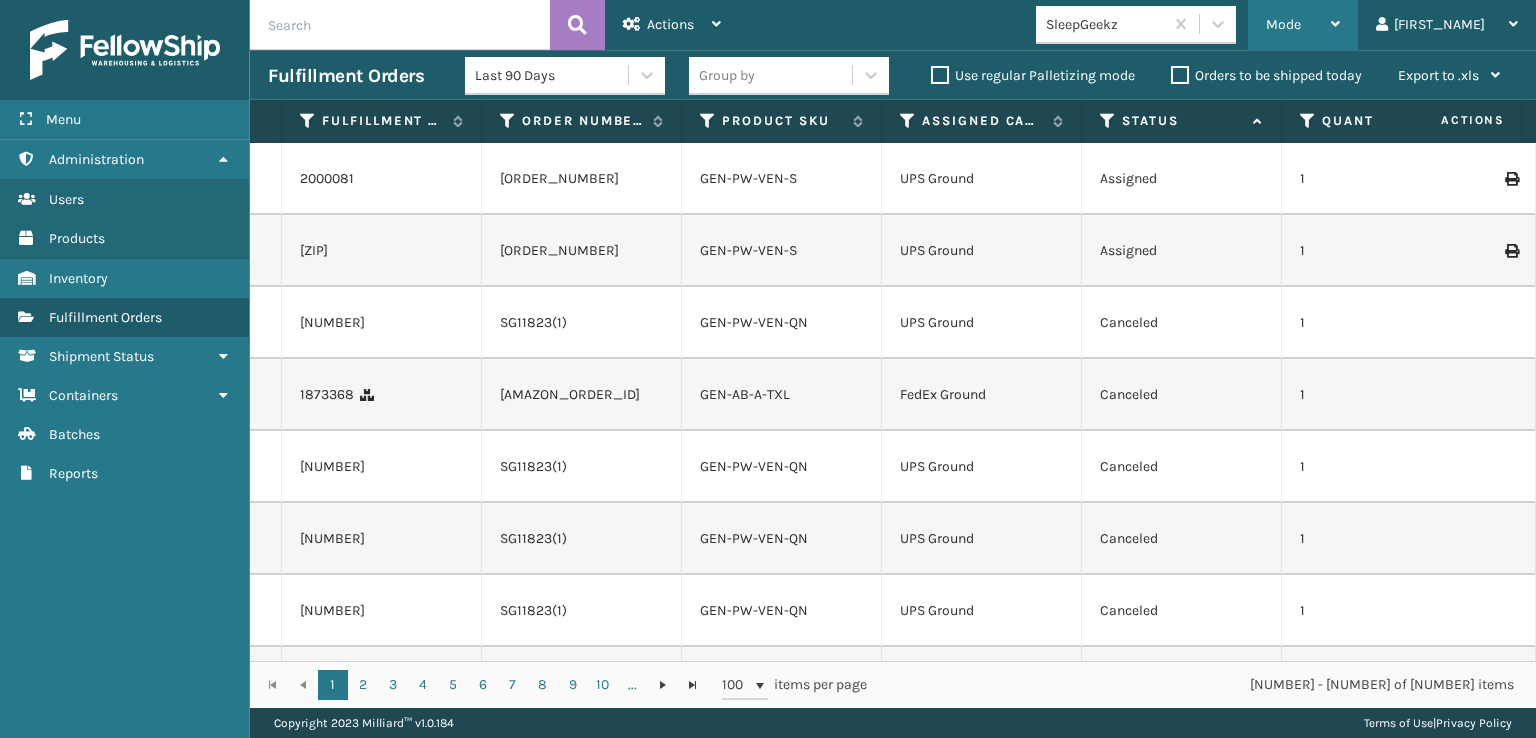 click on "Mode" at bounding box center [1283, 24] 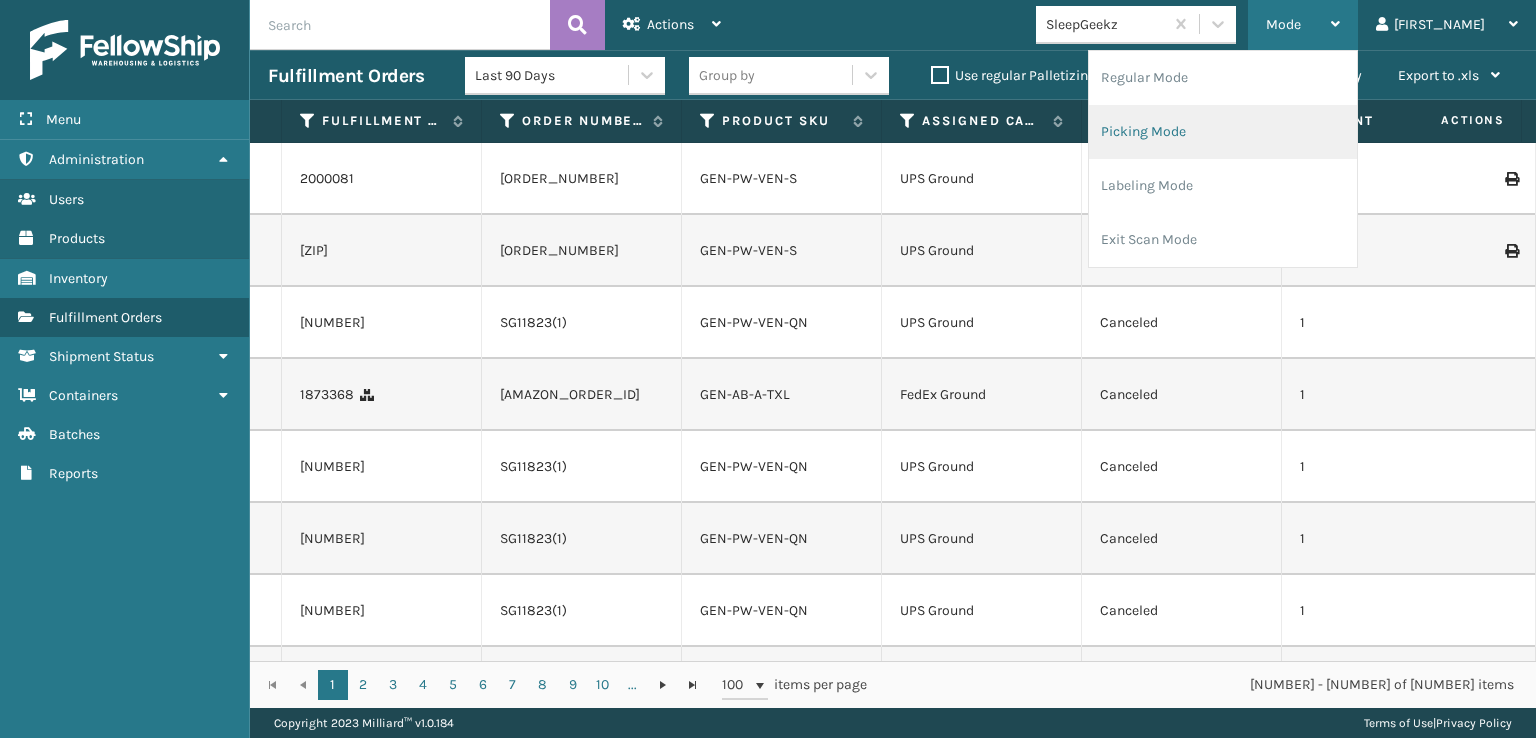 click on "Picking Mode" at bounding box center [1223, 132] 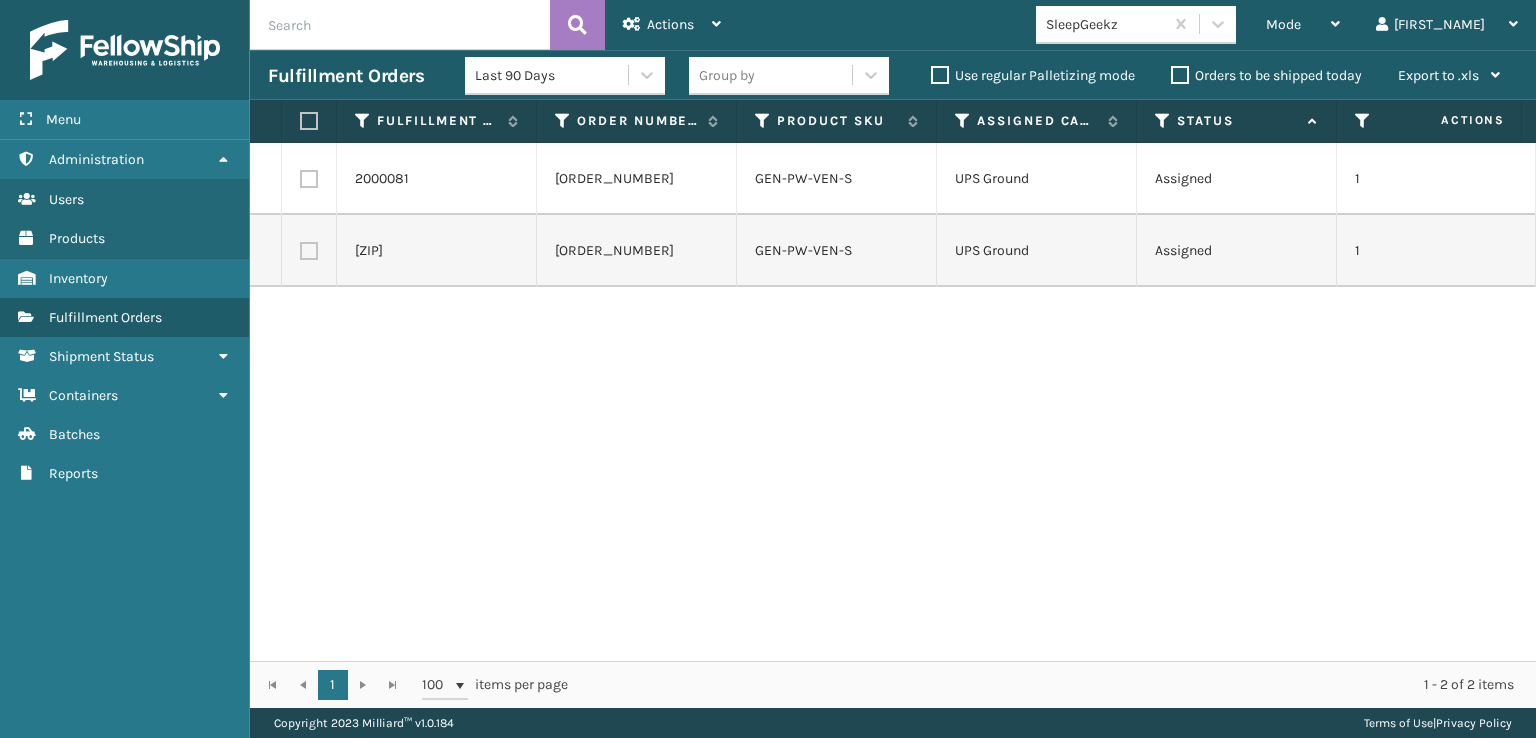 scroll, scrollTop: 0, scrollLeft: 44, axis: horizontal 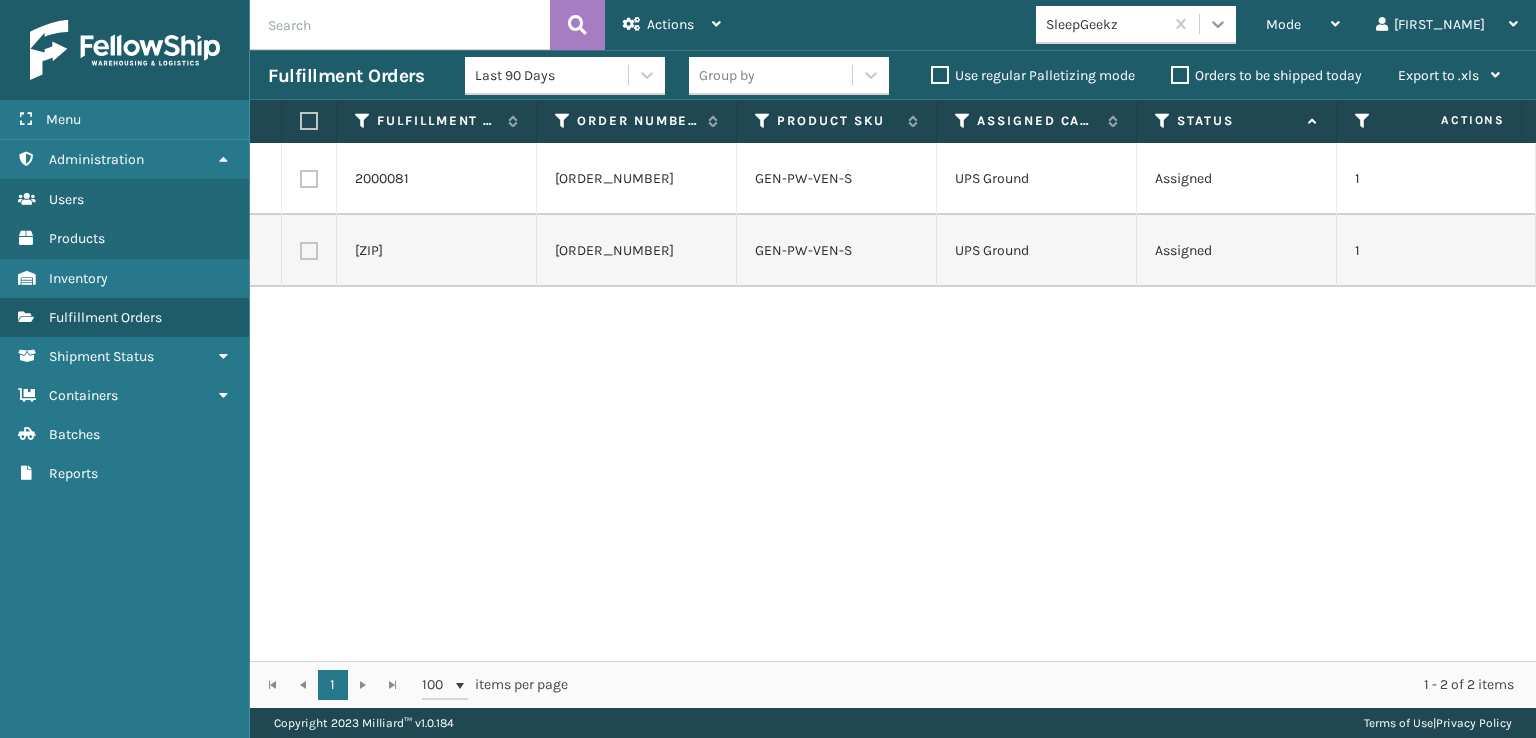 click 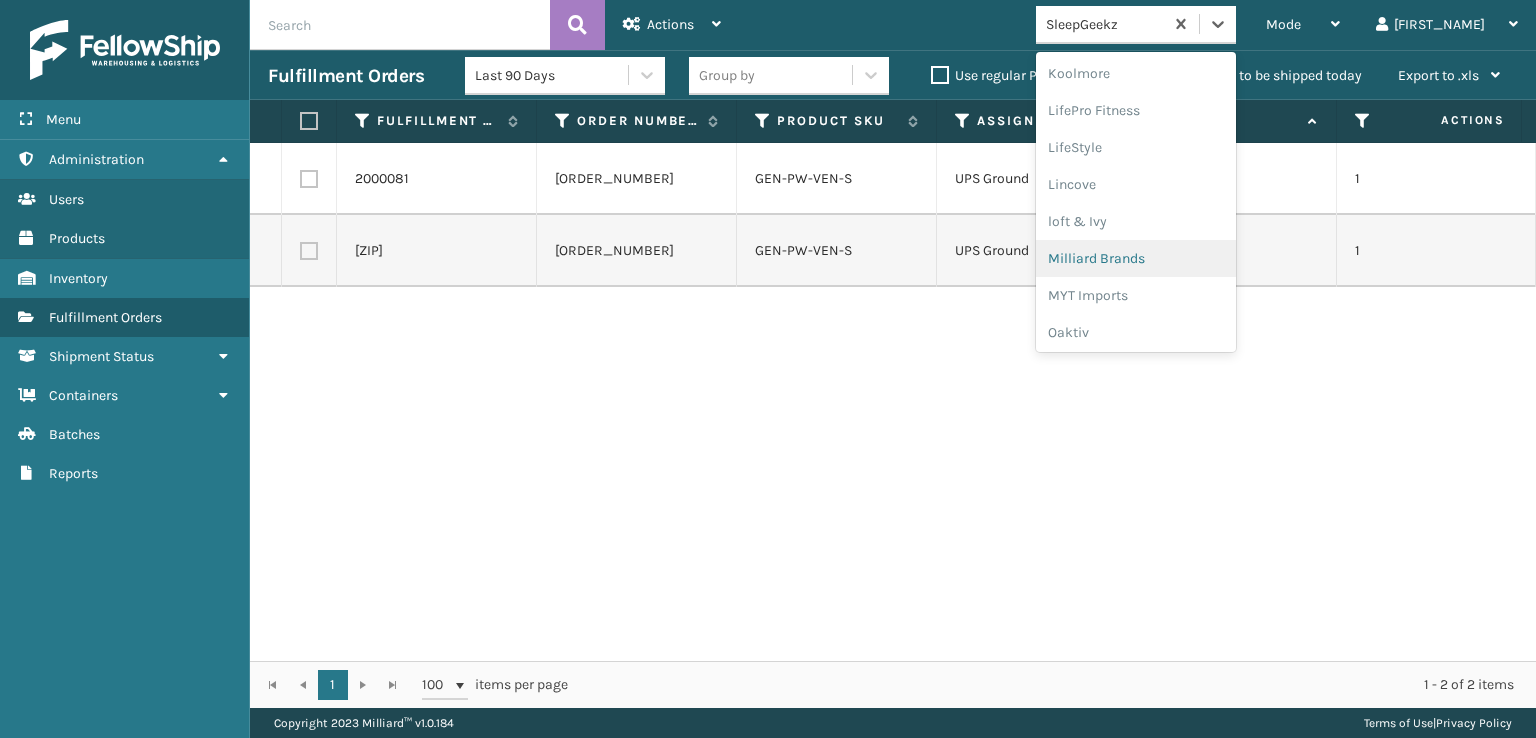 click on "Milliard Brands" at bounding box center (1136, 258) 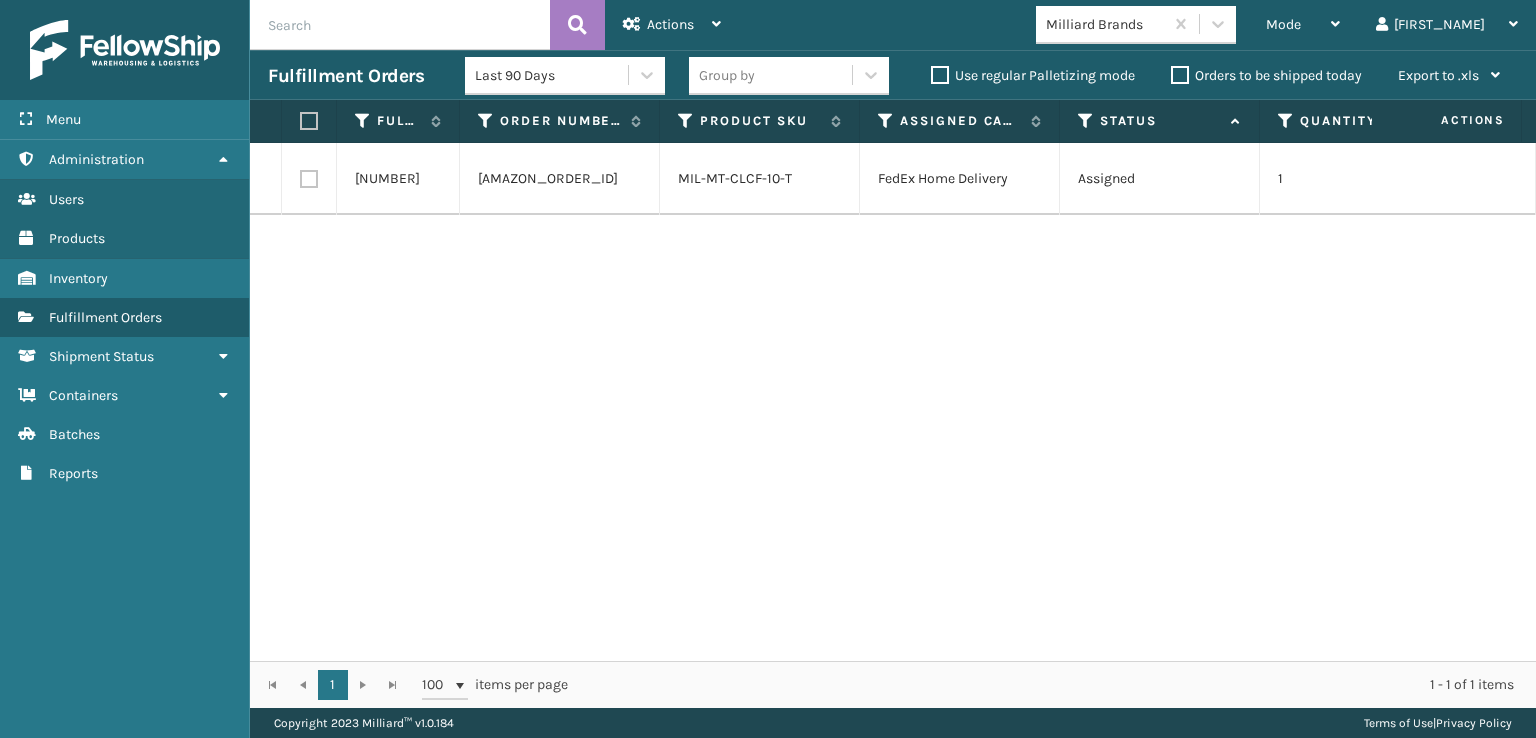 drag, startPoint x: 534, startPoint y: 127, endPoint x: 456, endPoint y: 118, distance: 78.51752 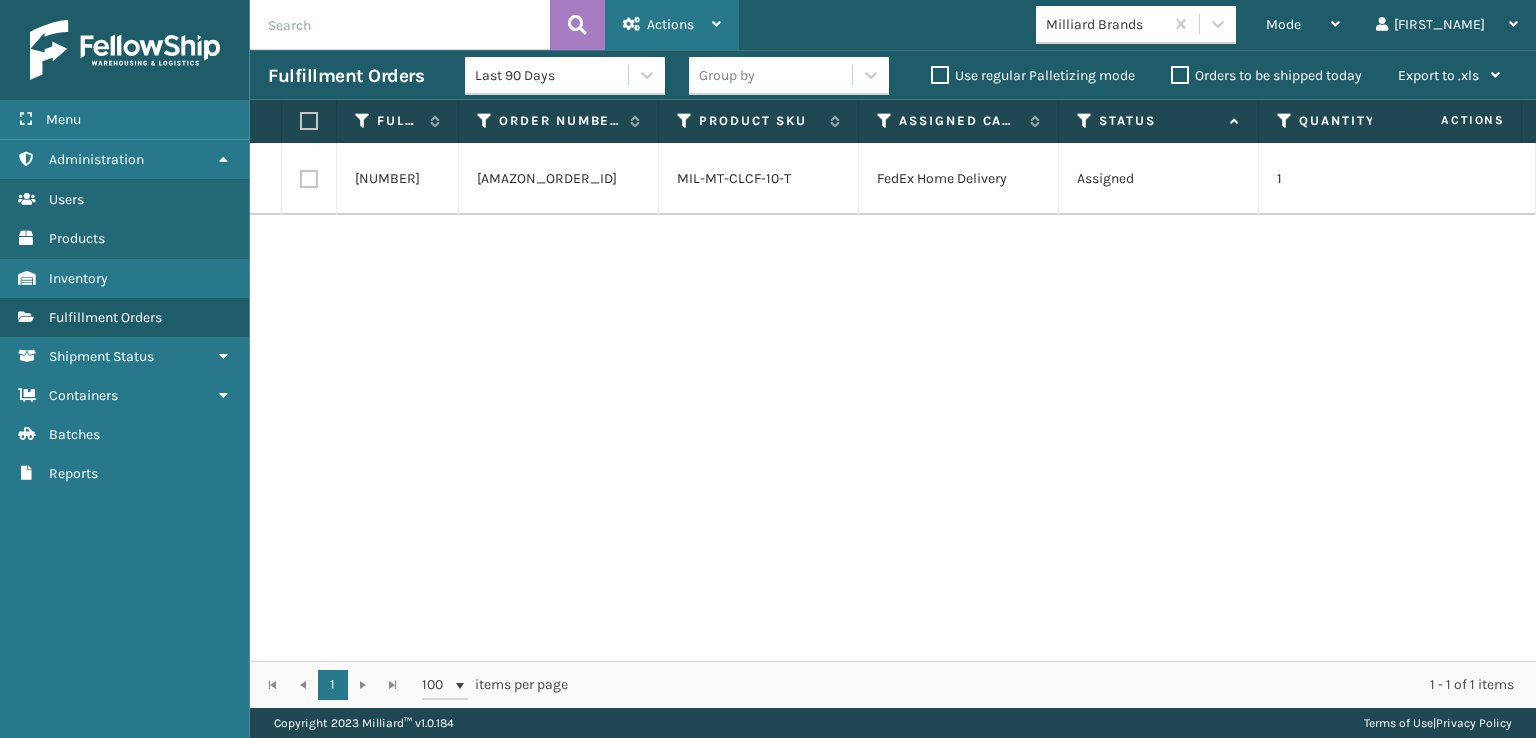 click on "Actions" at bounding box center [670, 24] 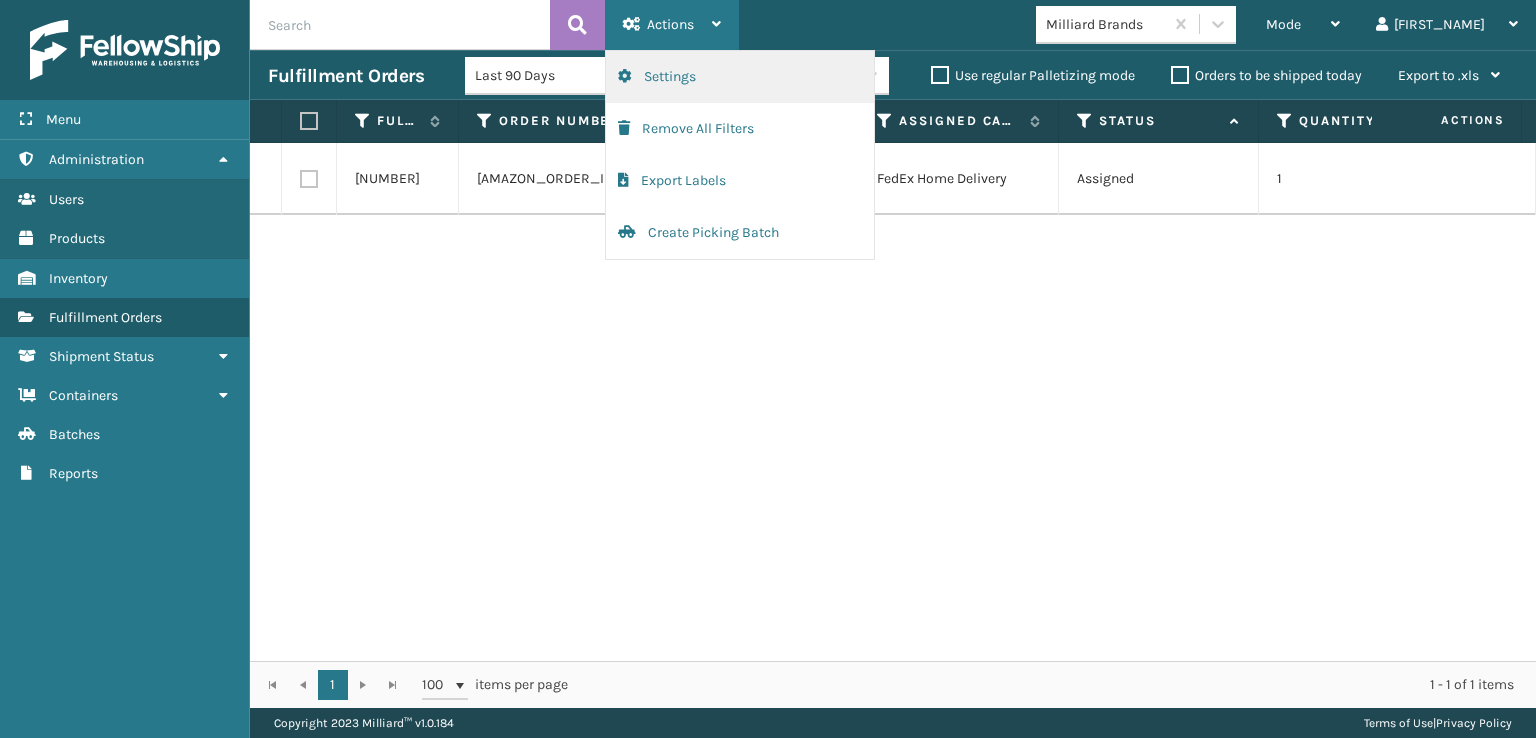 click on "Settings" at bounding box center (740, 77) 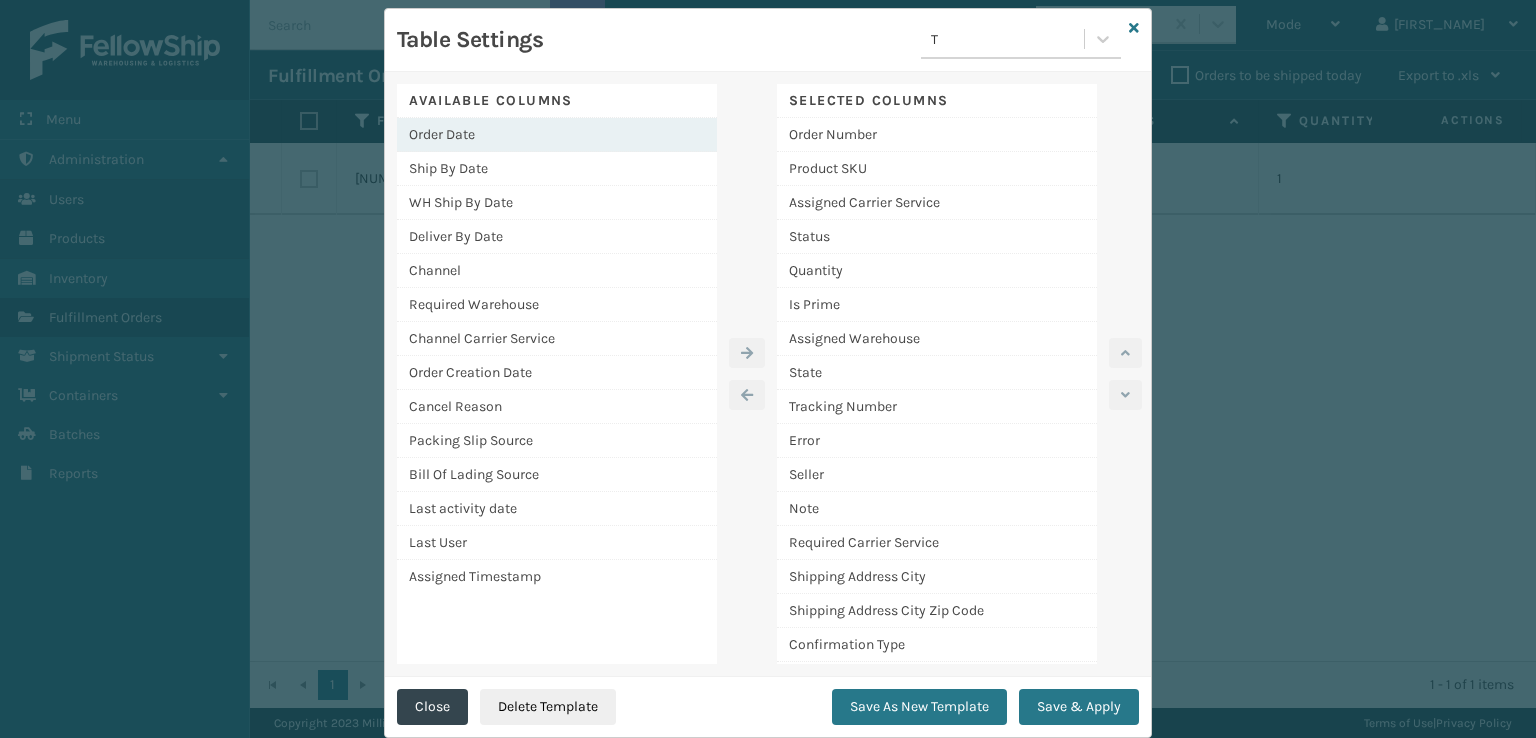click on "Order Date" at bounding box center (557, 135) 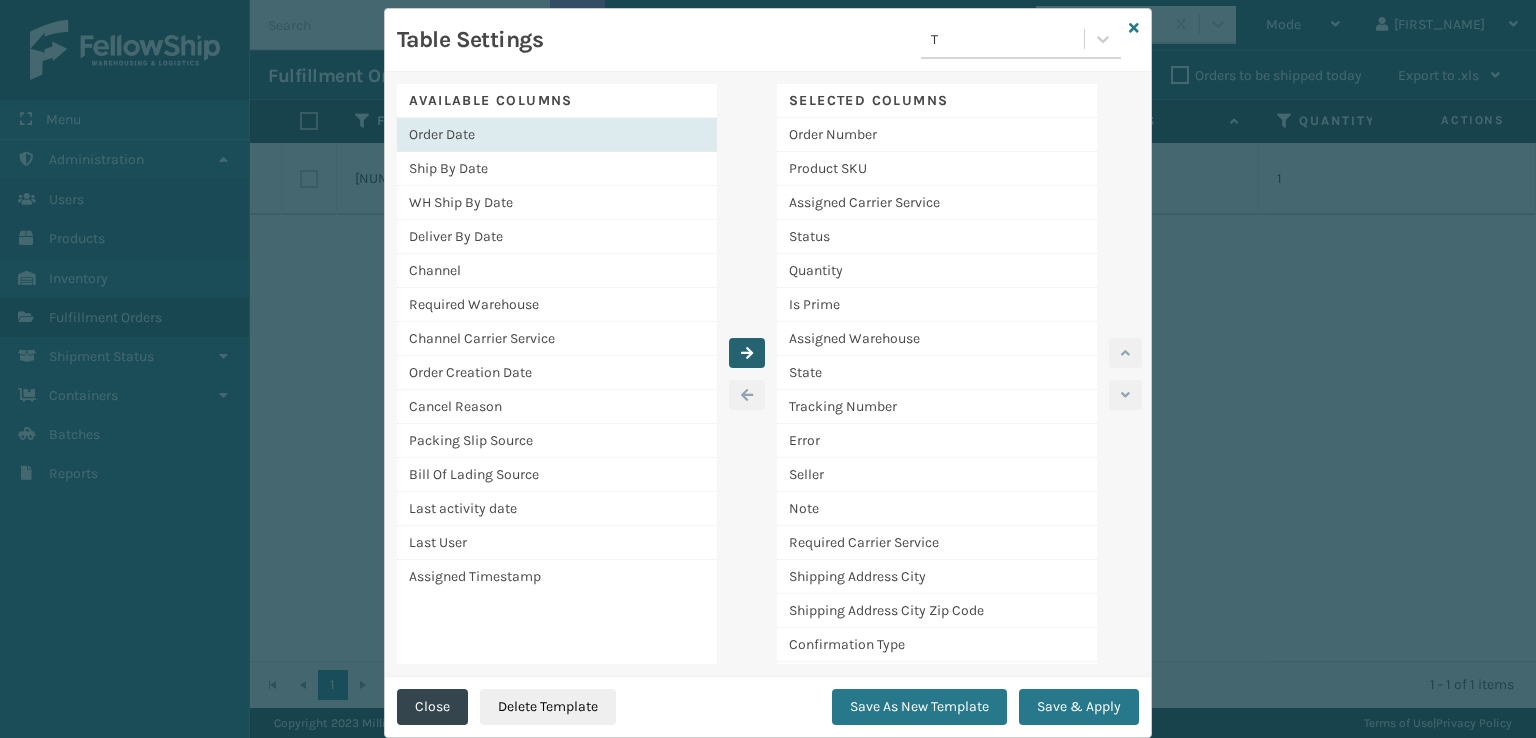 click at bounding box center [747, 353] 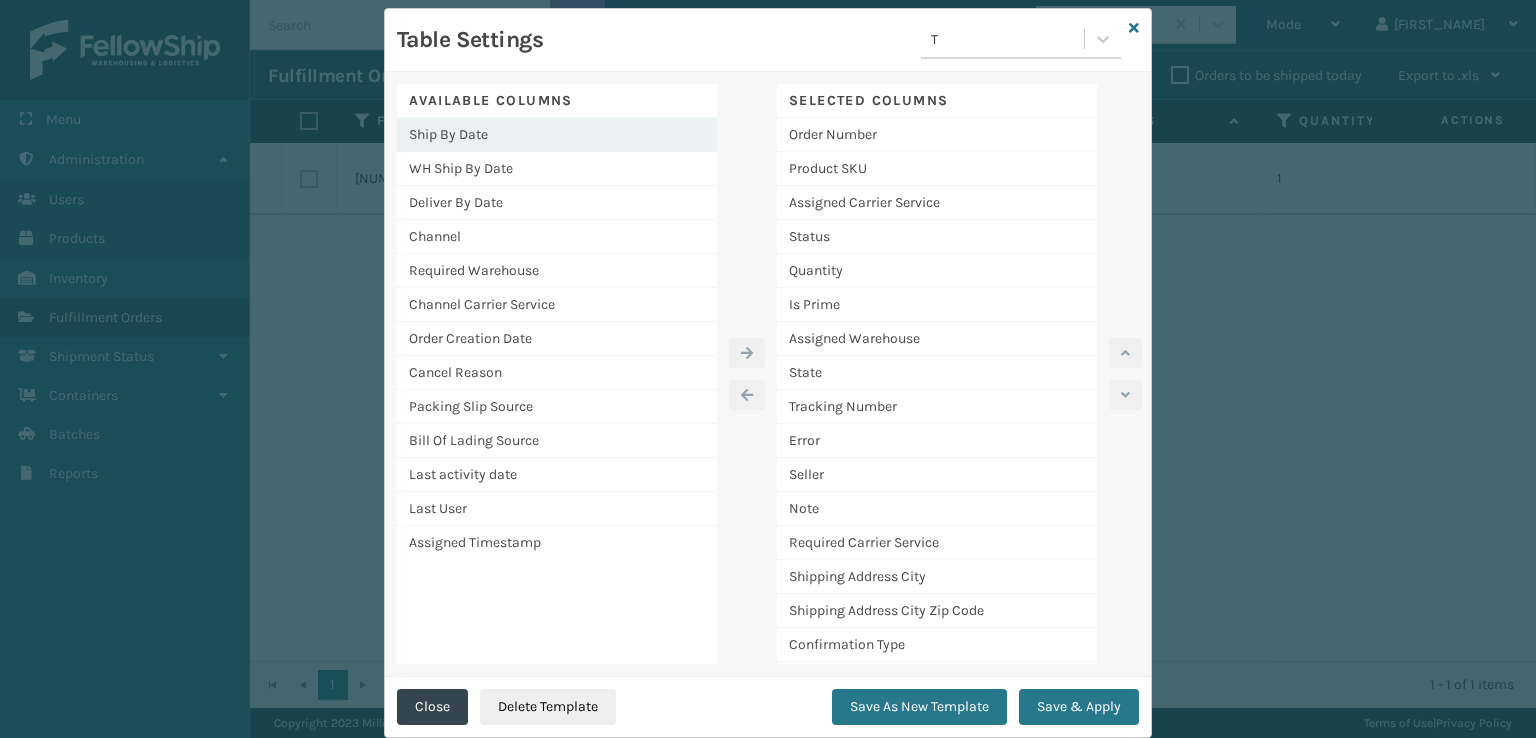 click on "Ship By Date" at bounding box center [557, 135] 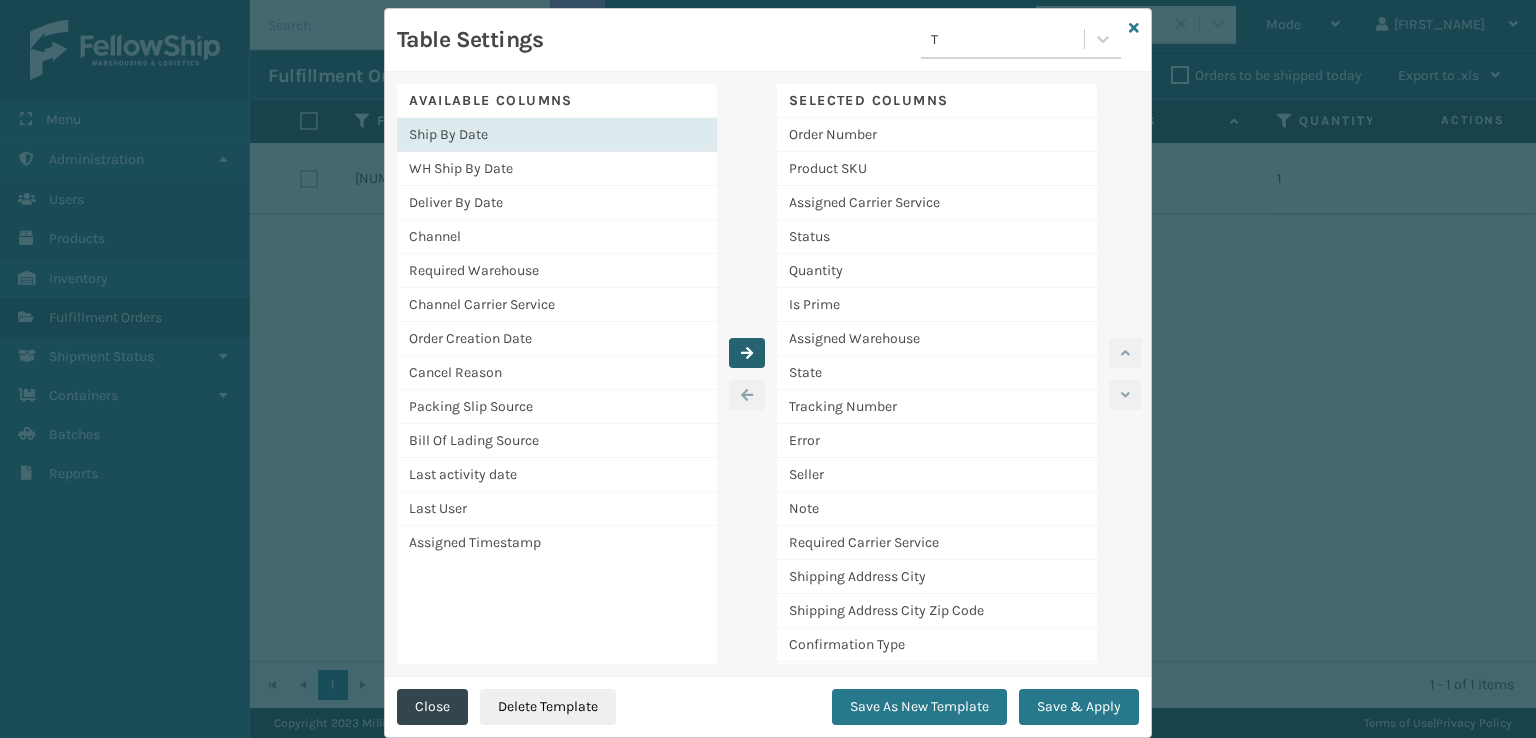 click at bounding box center [747, 353] 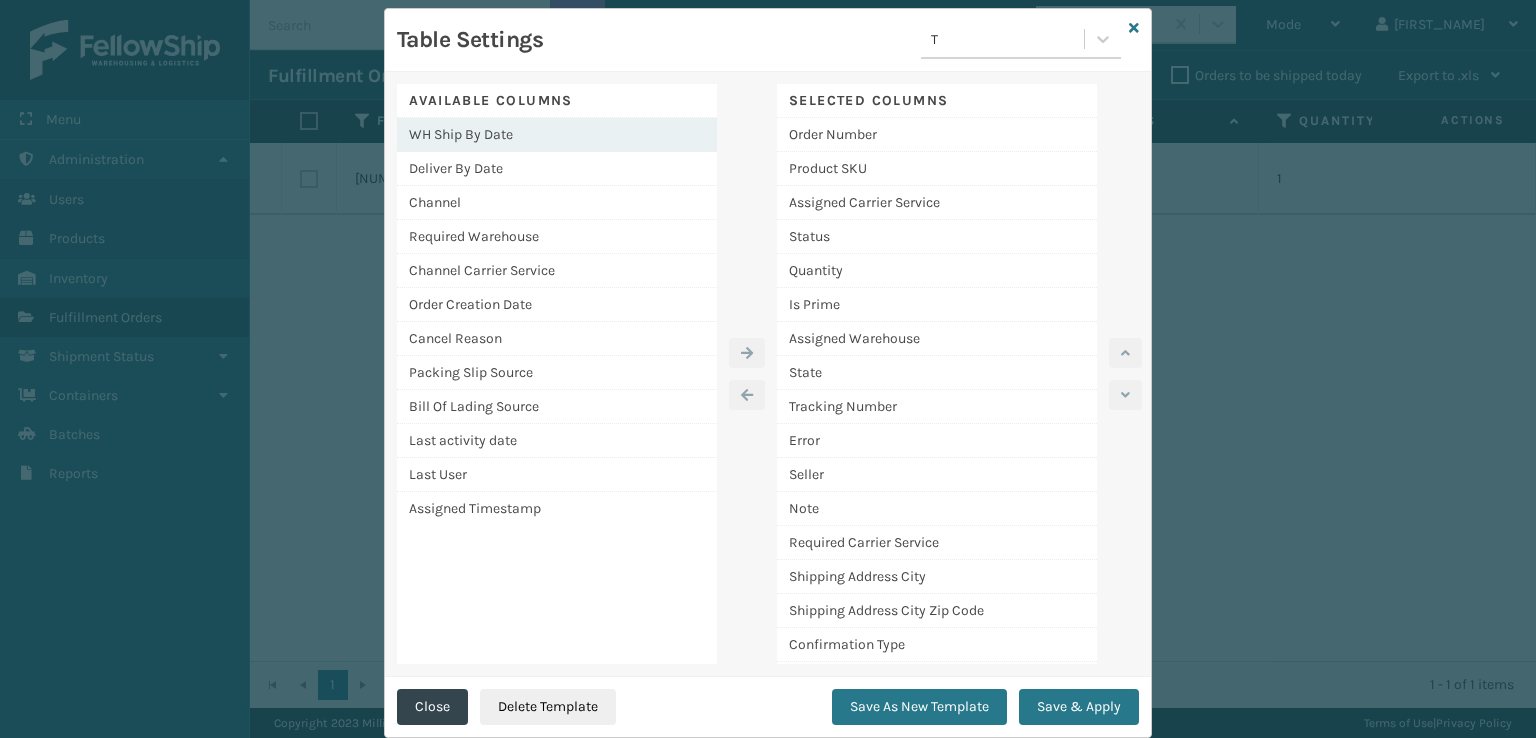 click on "WH Ship By Date" at bounding box center [557, 135] 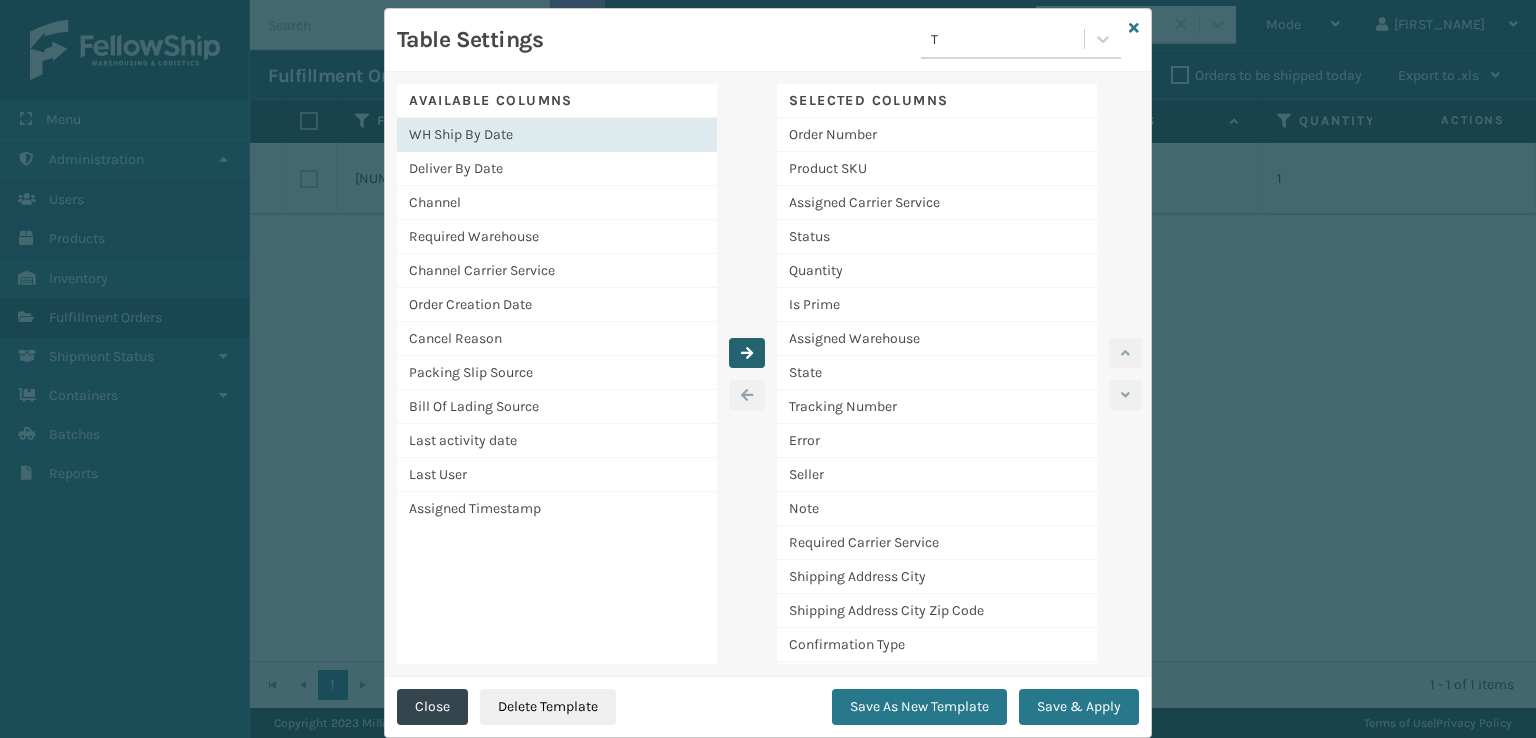 click at bounding box center [747, 353] 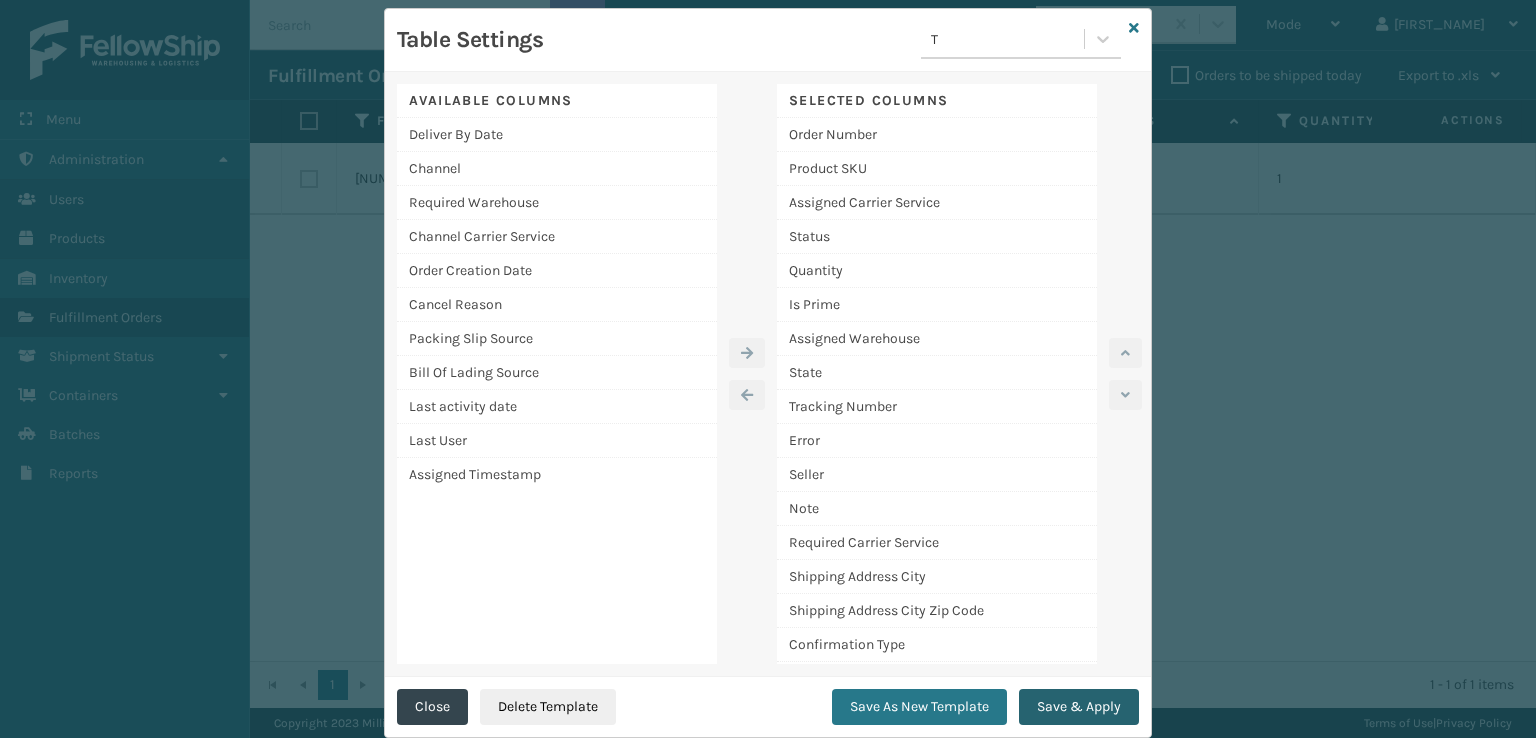 click on "Save & Apply" at bounding box center (1079, 707) 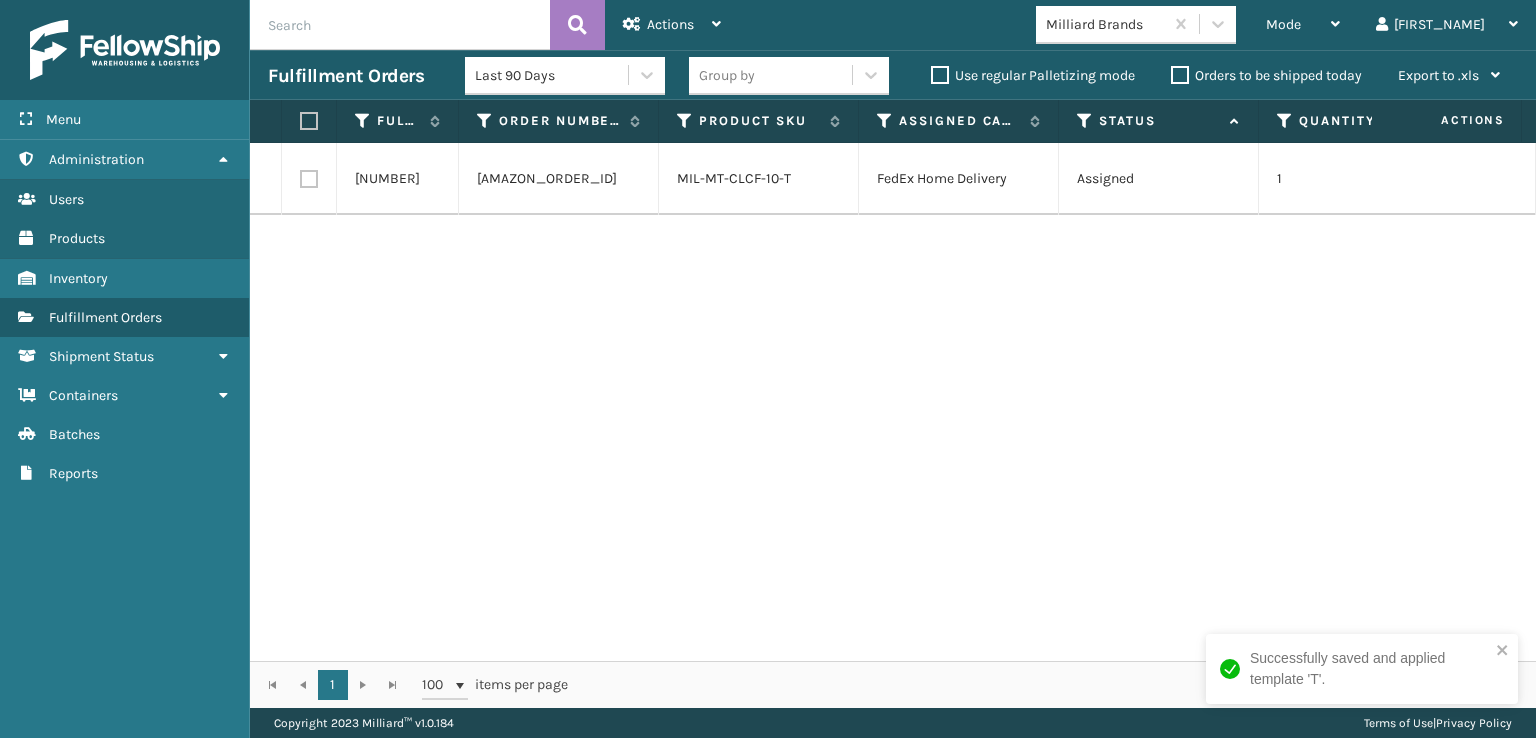 scroll, scrollTop: 0, scrollLeft: 192, axis: horizontal 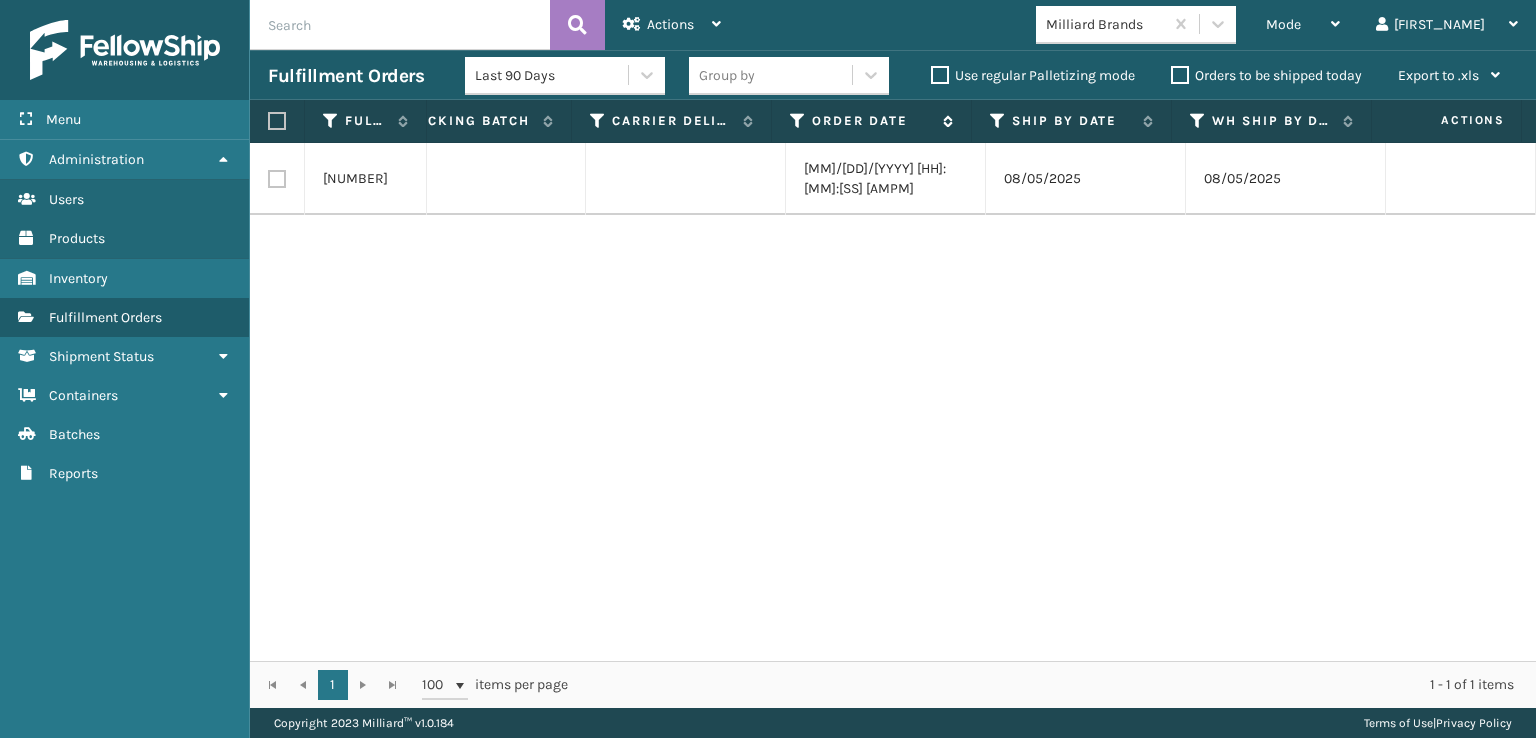 drag, startPoint x: 859, startPoint y: 113, endPoint x: 863, endPoint y: 123, distance: 10.770329 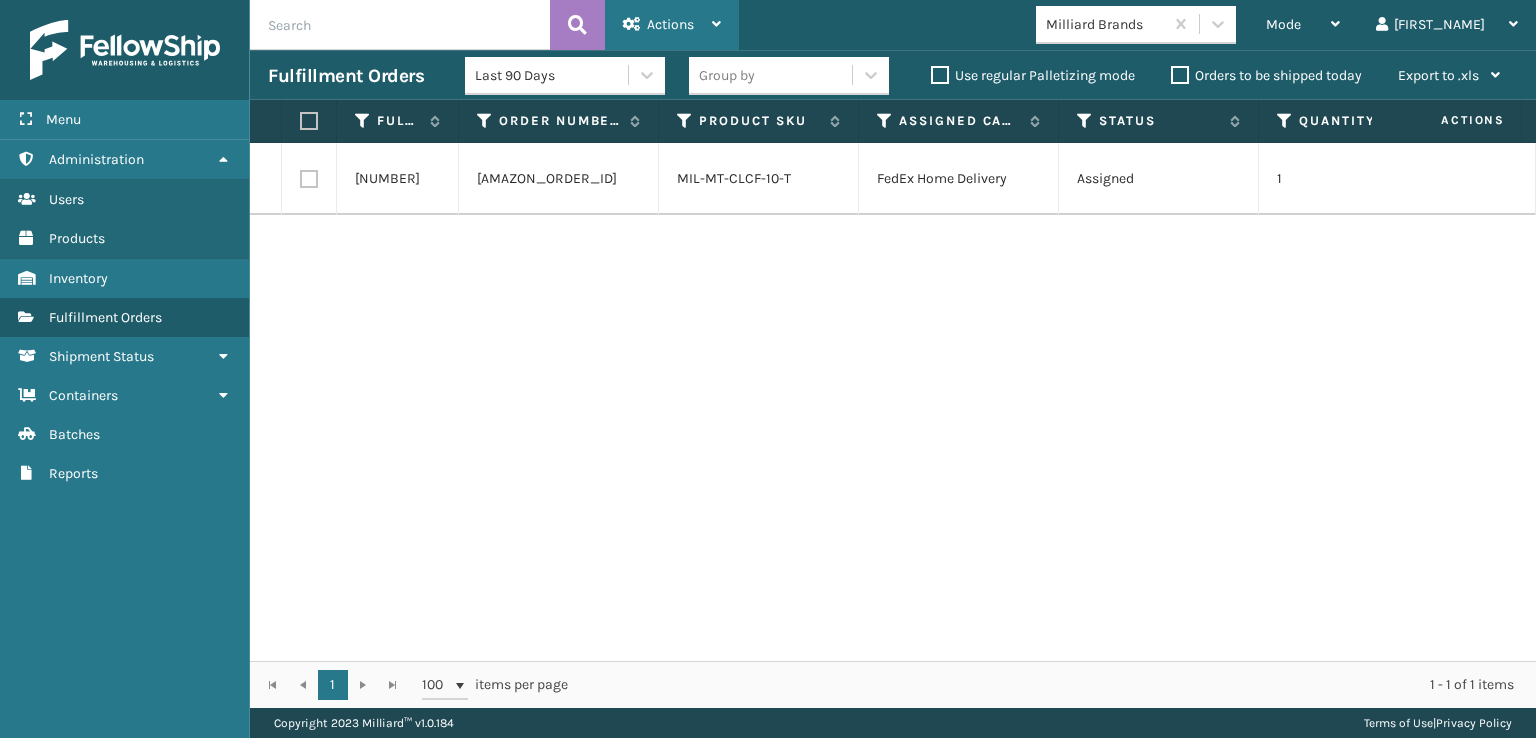 click on "Actions" at bounding box center [670, 24] 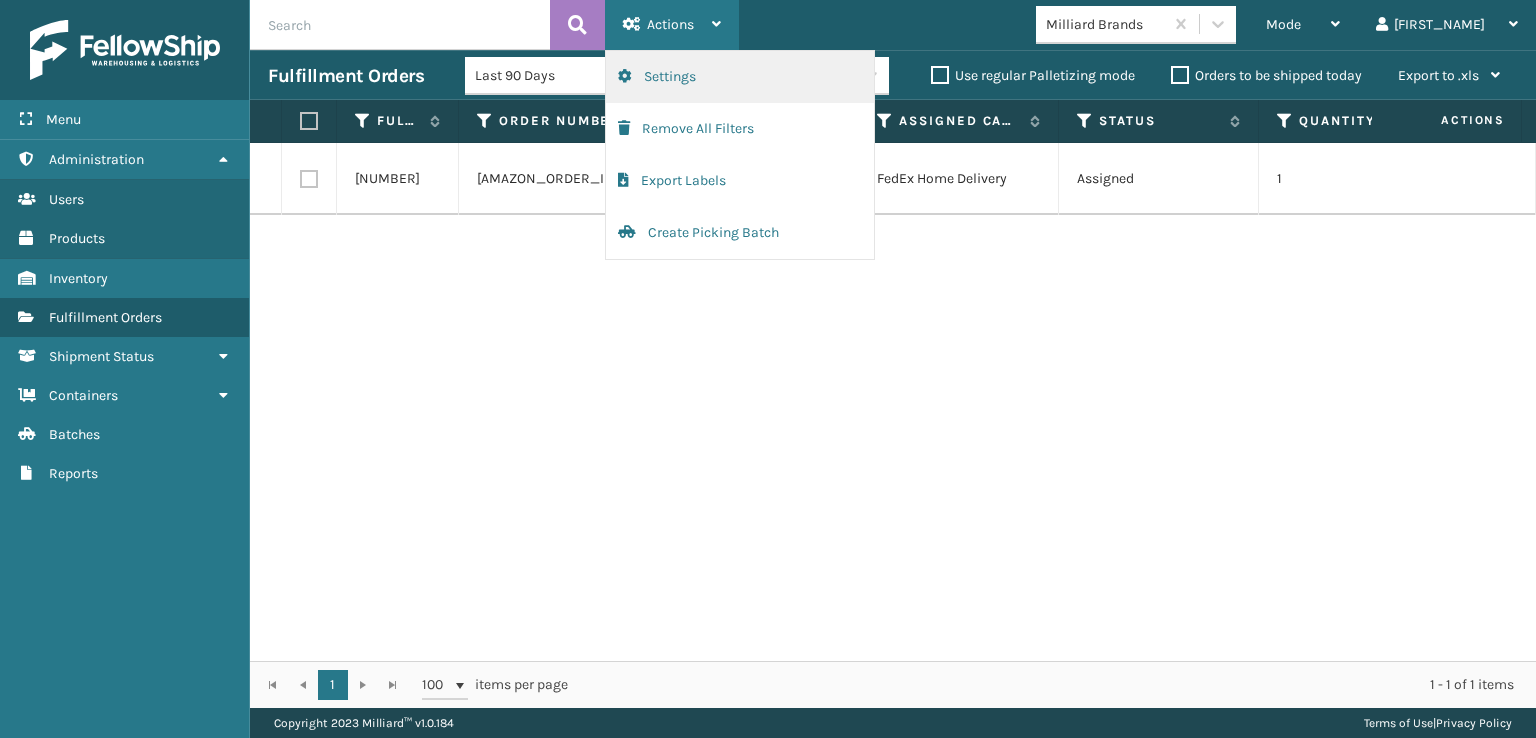 click on "Settings" at bounding box center (740, 77) 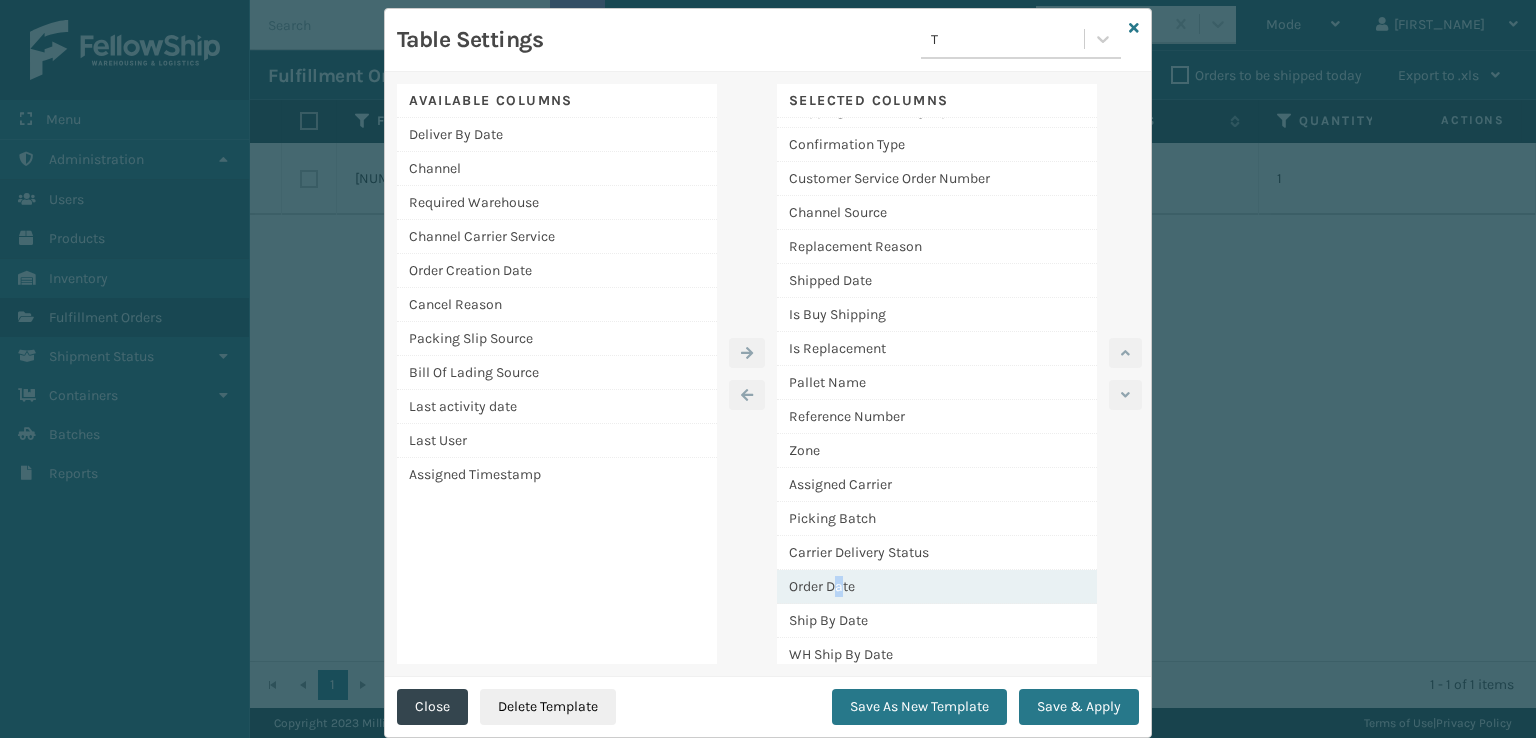 drag, startPoint x: 824, startPoint y: 579, endPoint x: 837, endPoint y: 578, distance: 13.038404 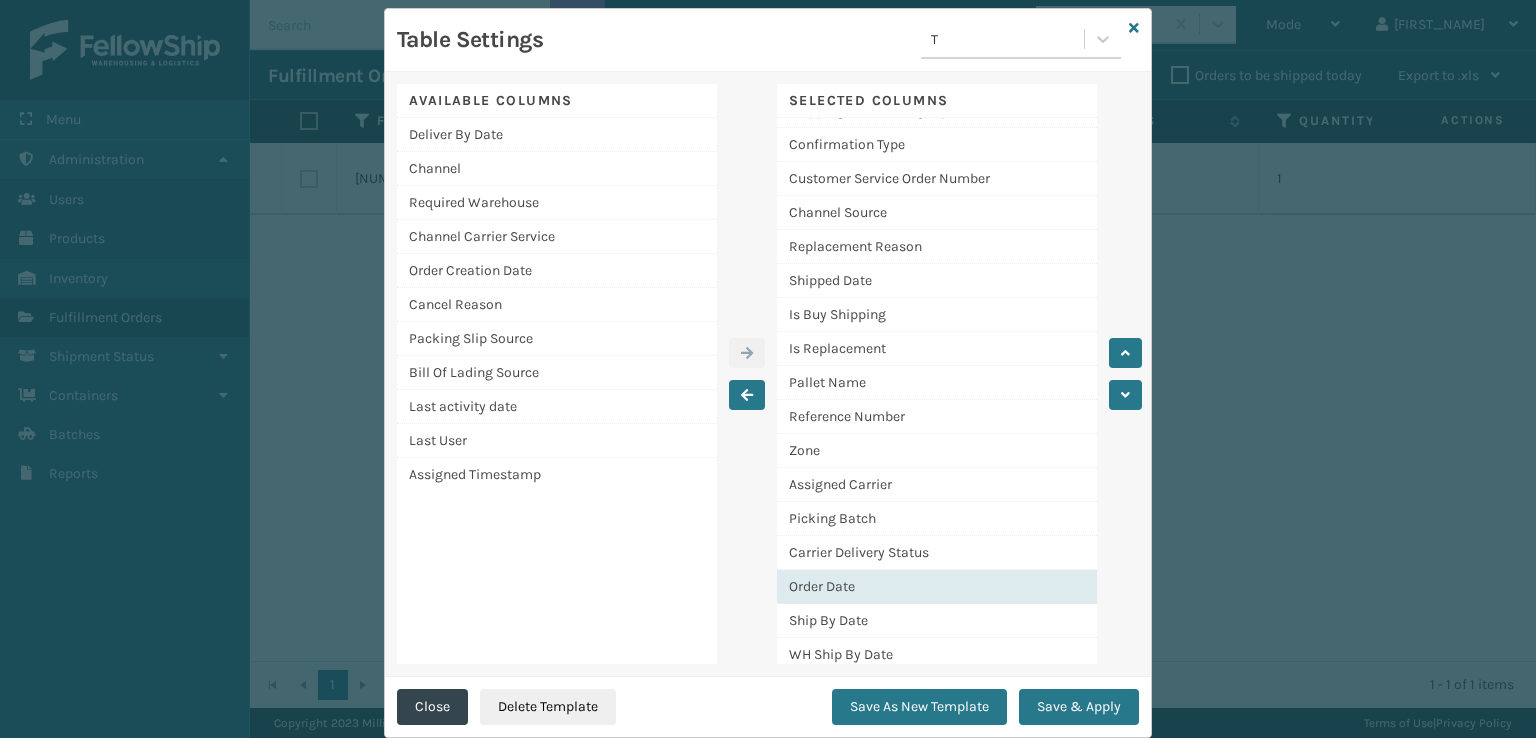 click on "Order Date" at bounding box center (937, 587) 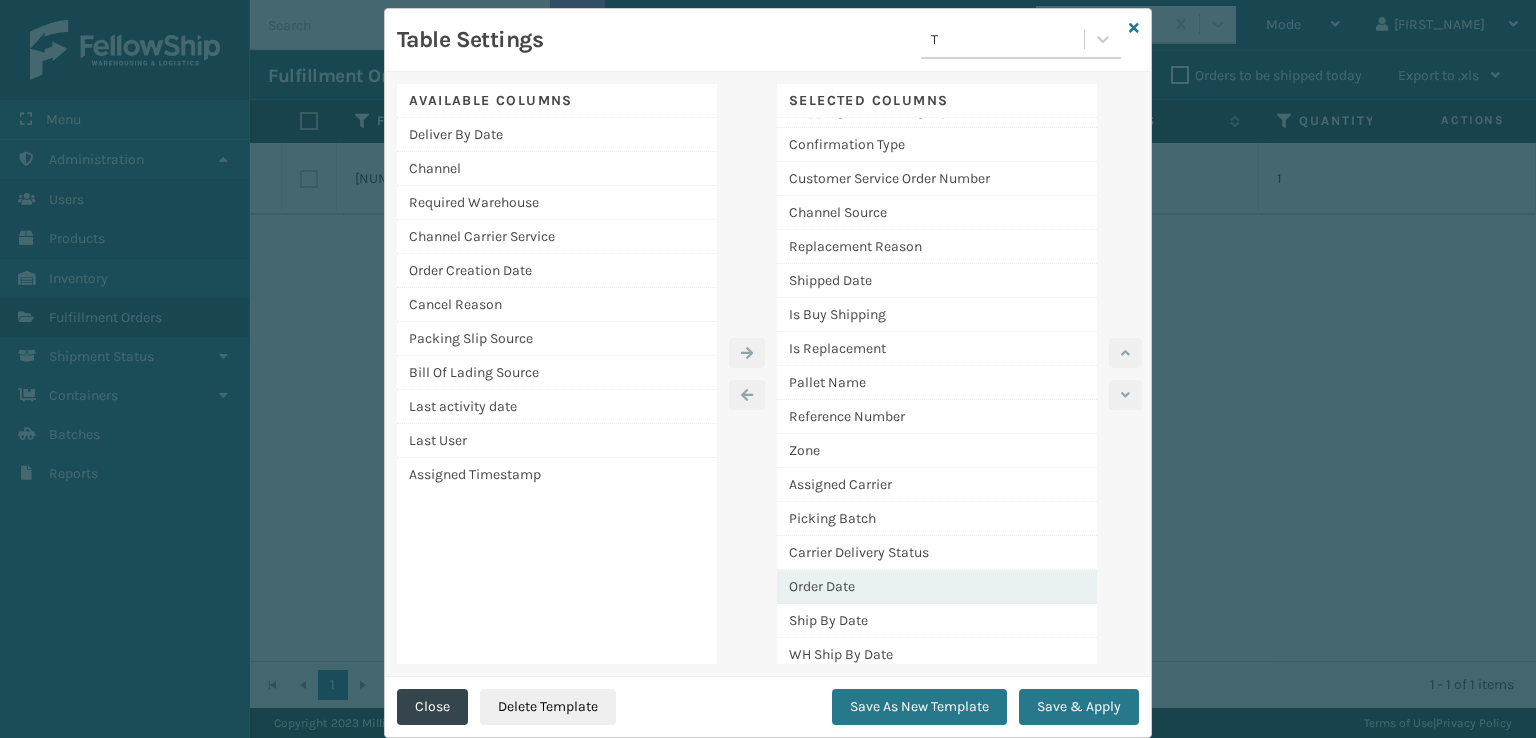 click on "Order Date" at bounding box center [937, 587] 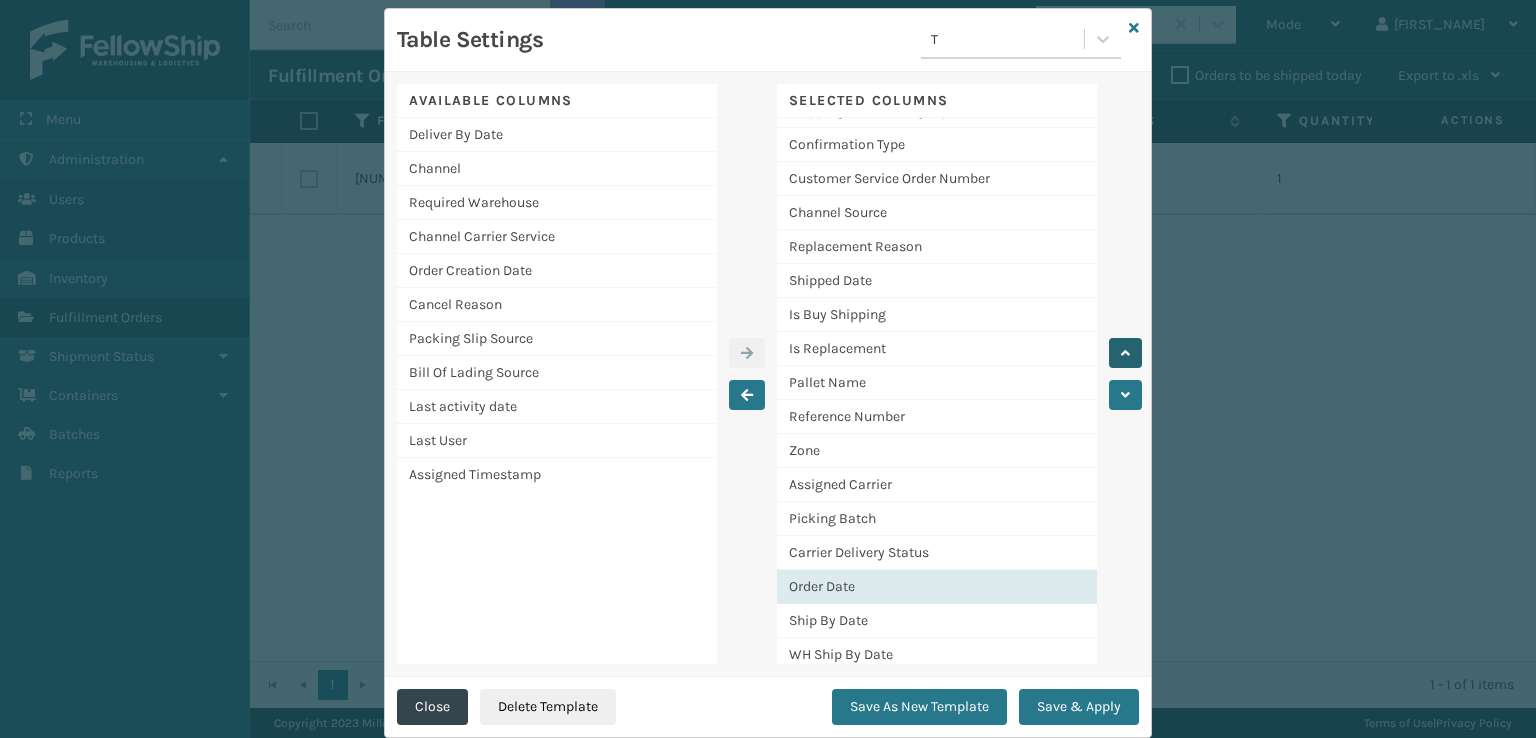 click at bounding box center (1125, 353) 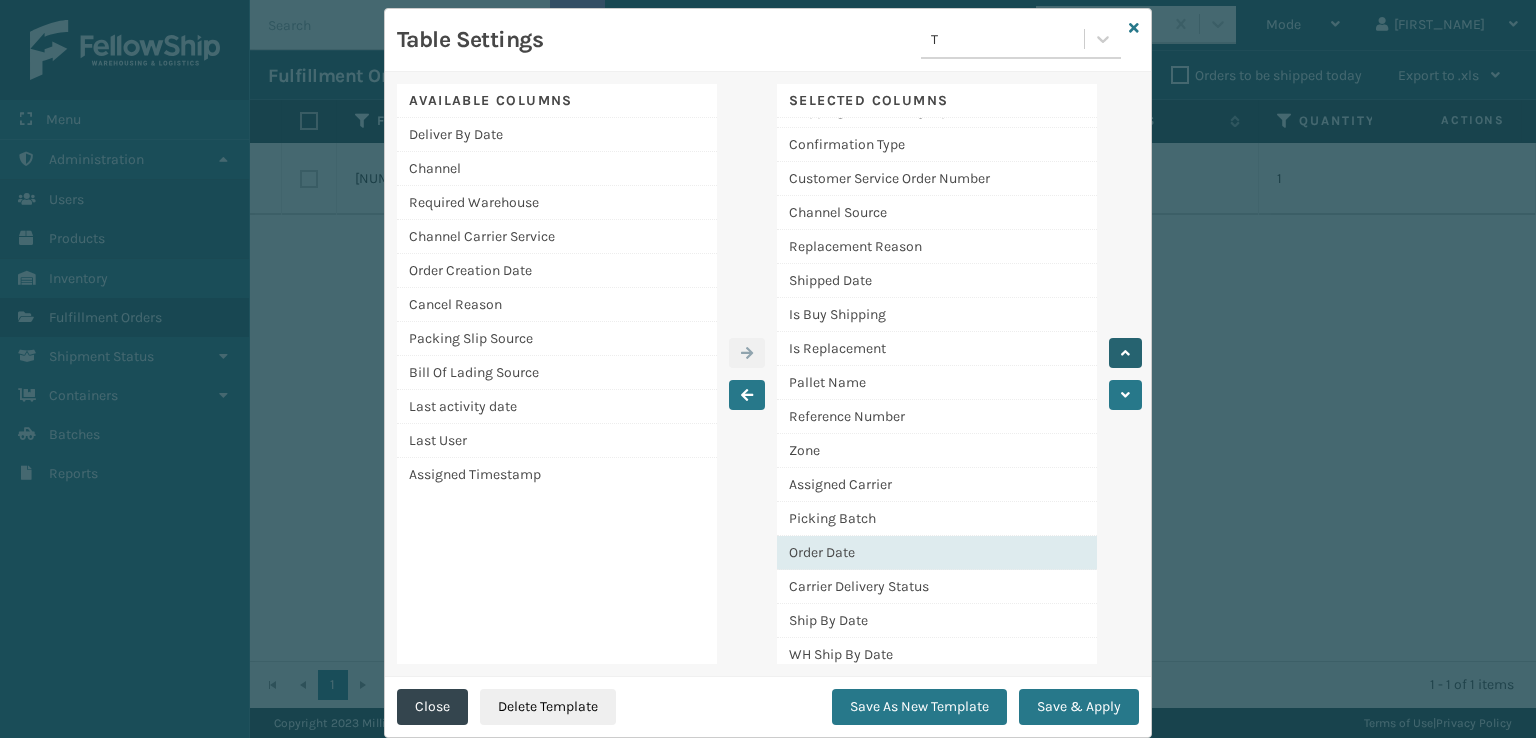 click at bounding box center (1125, 353) 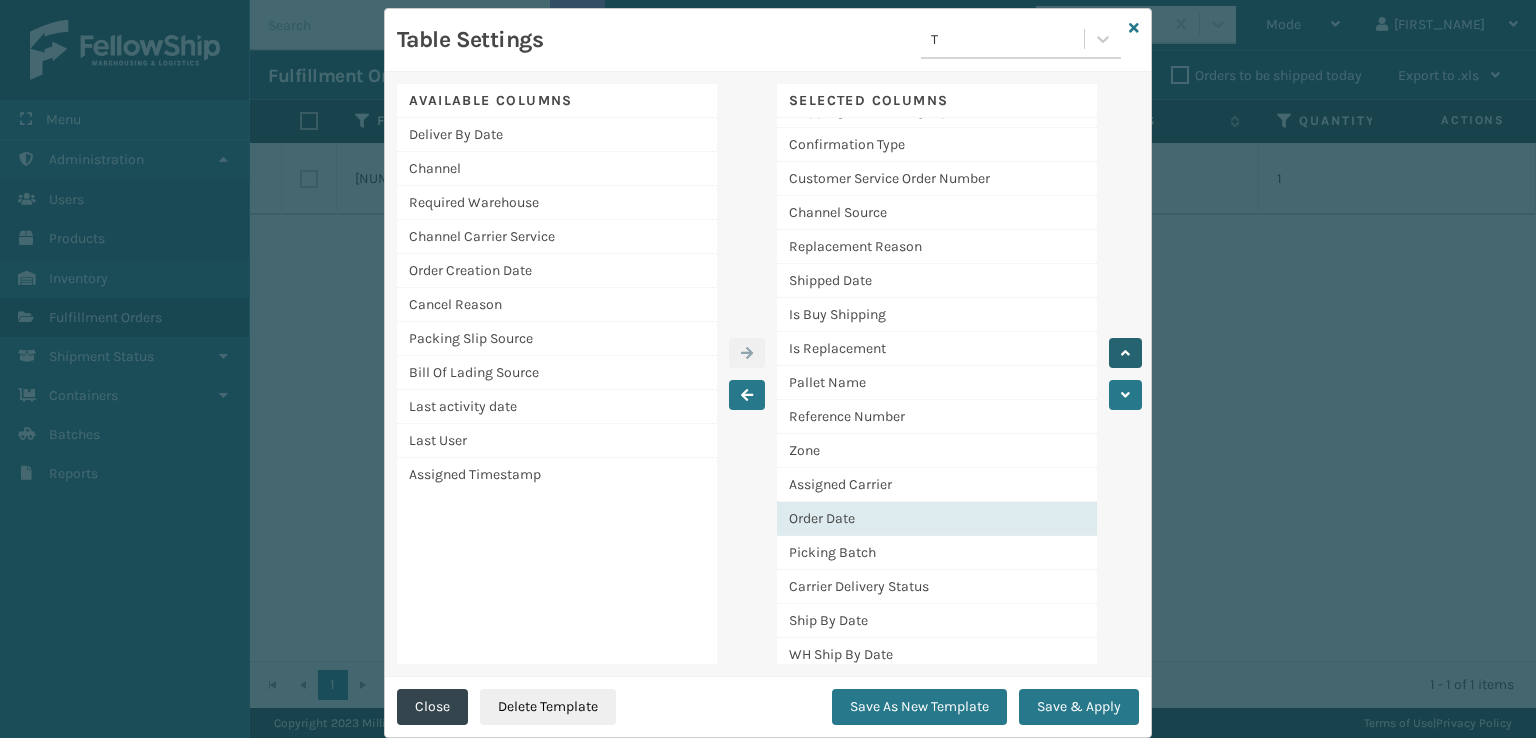 click at bounding box center [1125, 353] 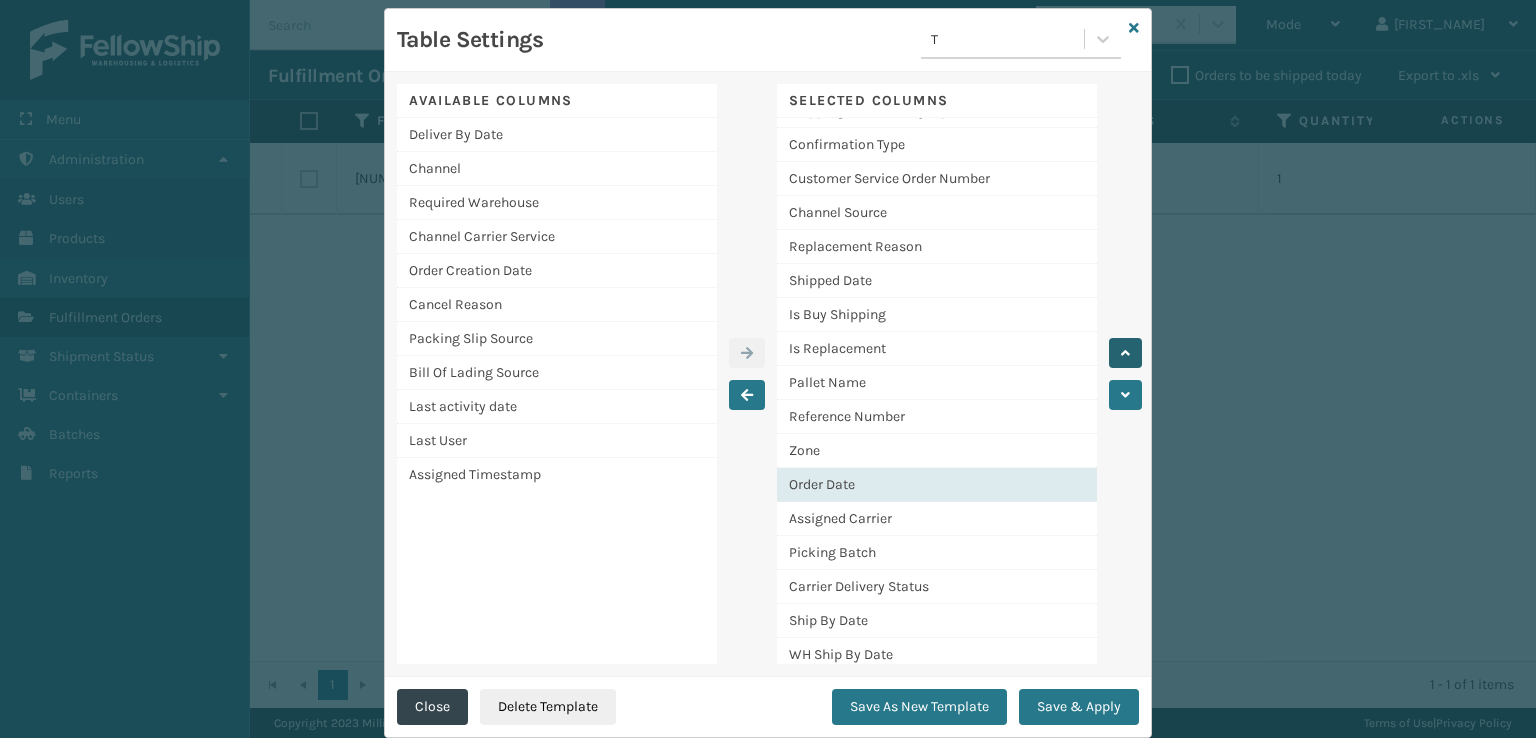 click at bounding box center [1125, 353] 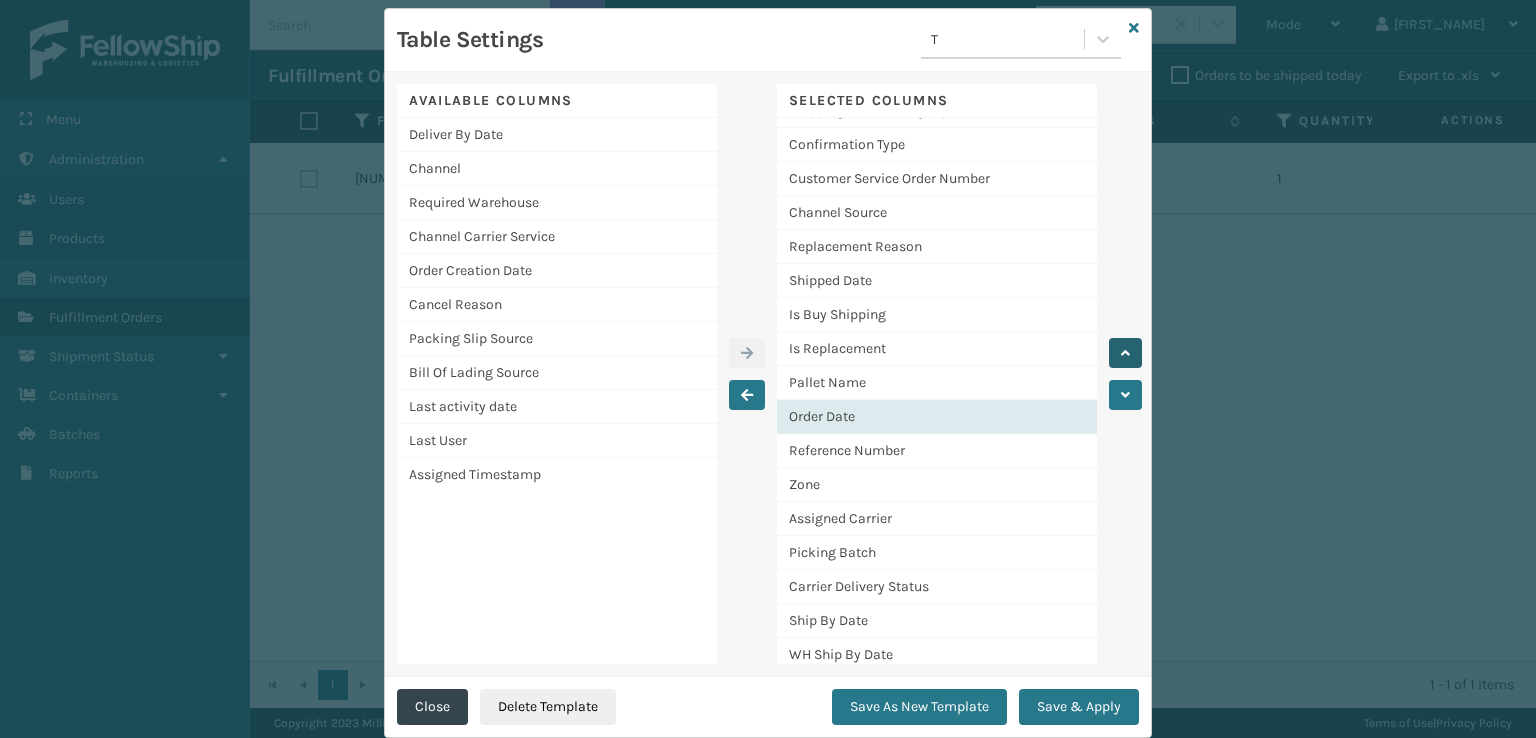 click at bounding box center [1125, 353] 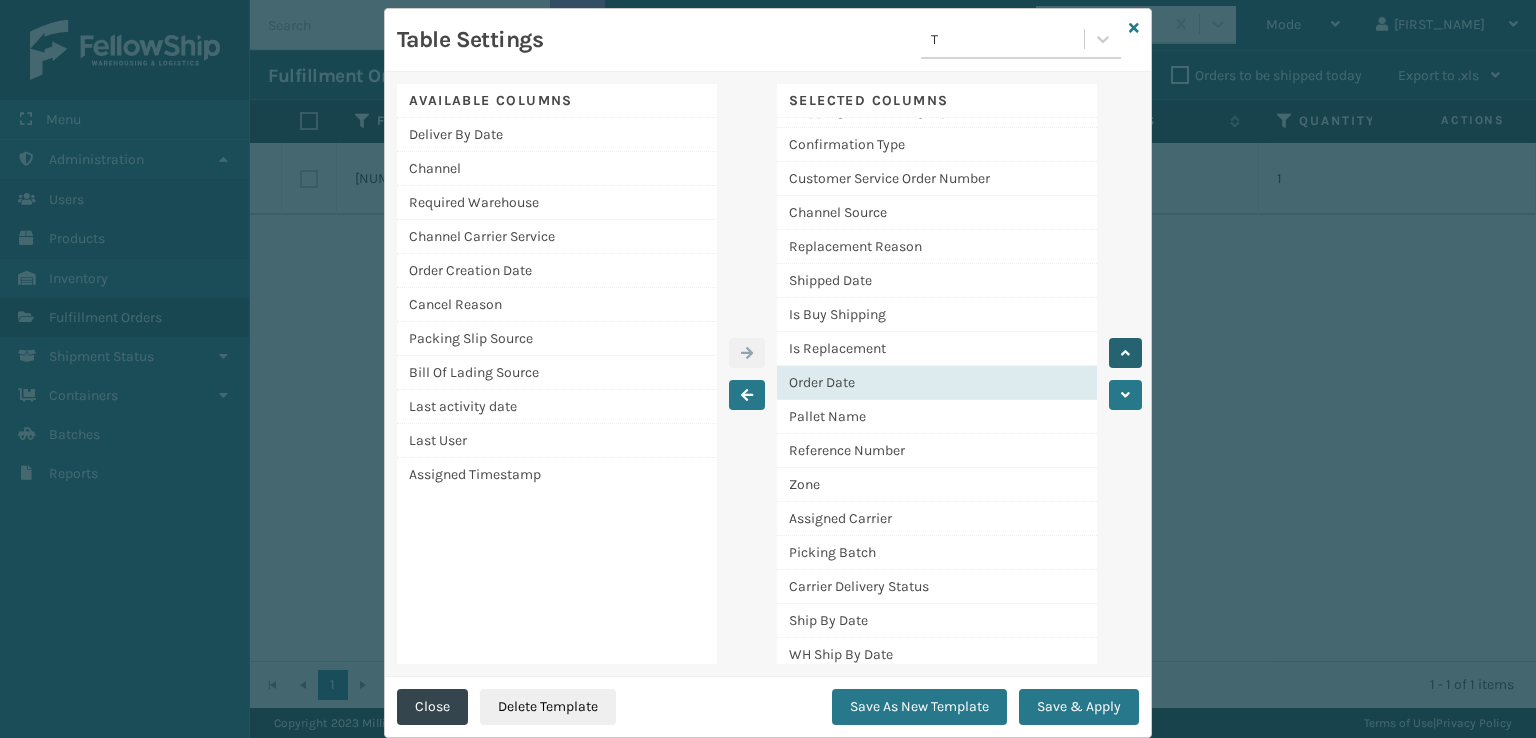 click at bounding box center (1125, 353) 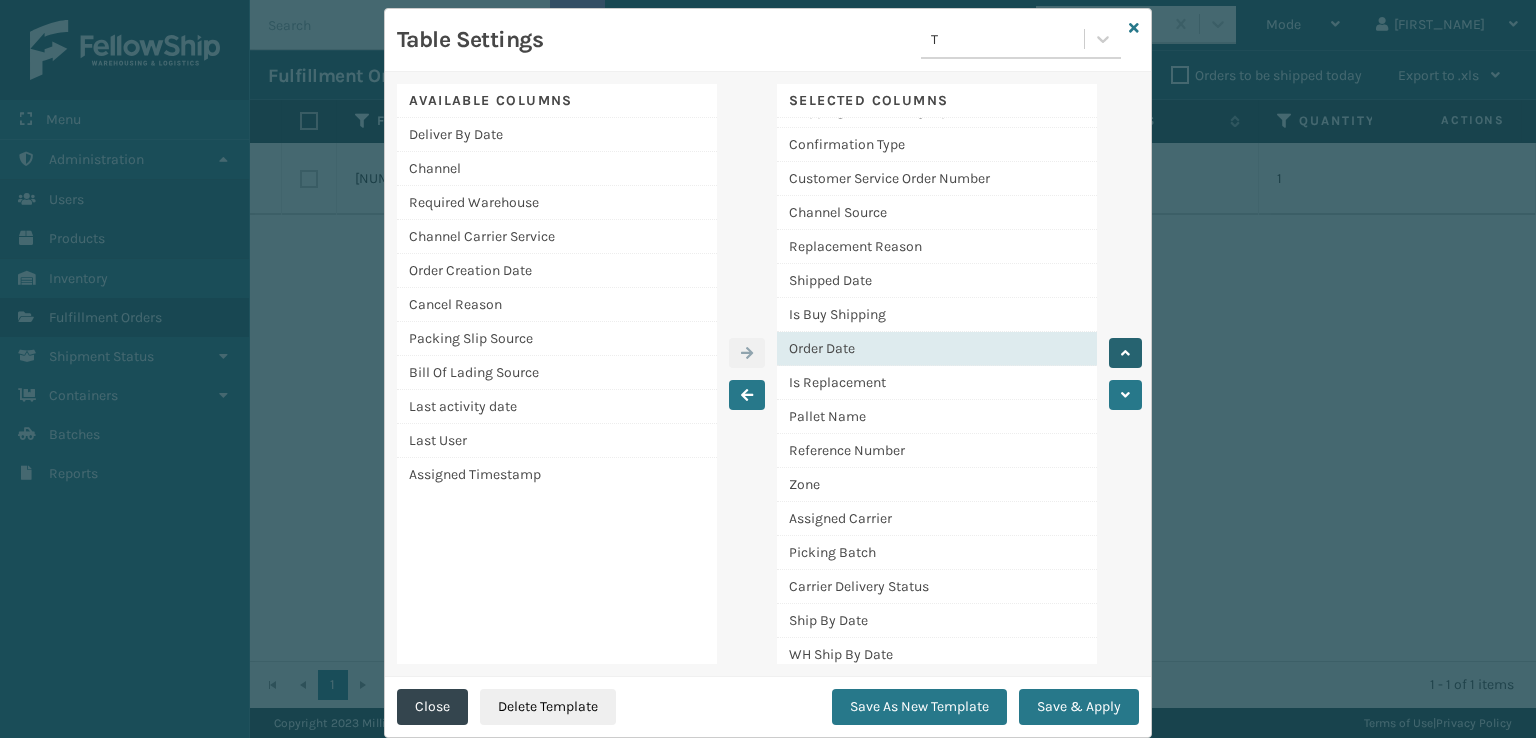 click at bounding box center [1125, 353] 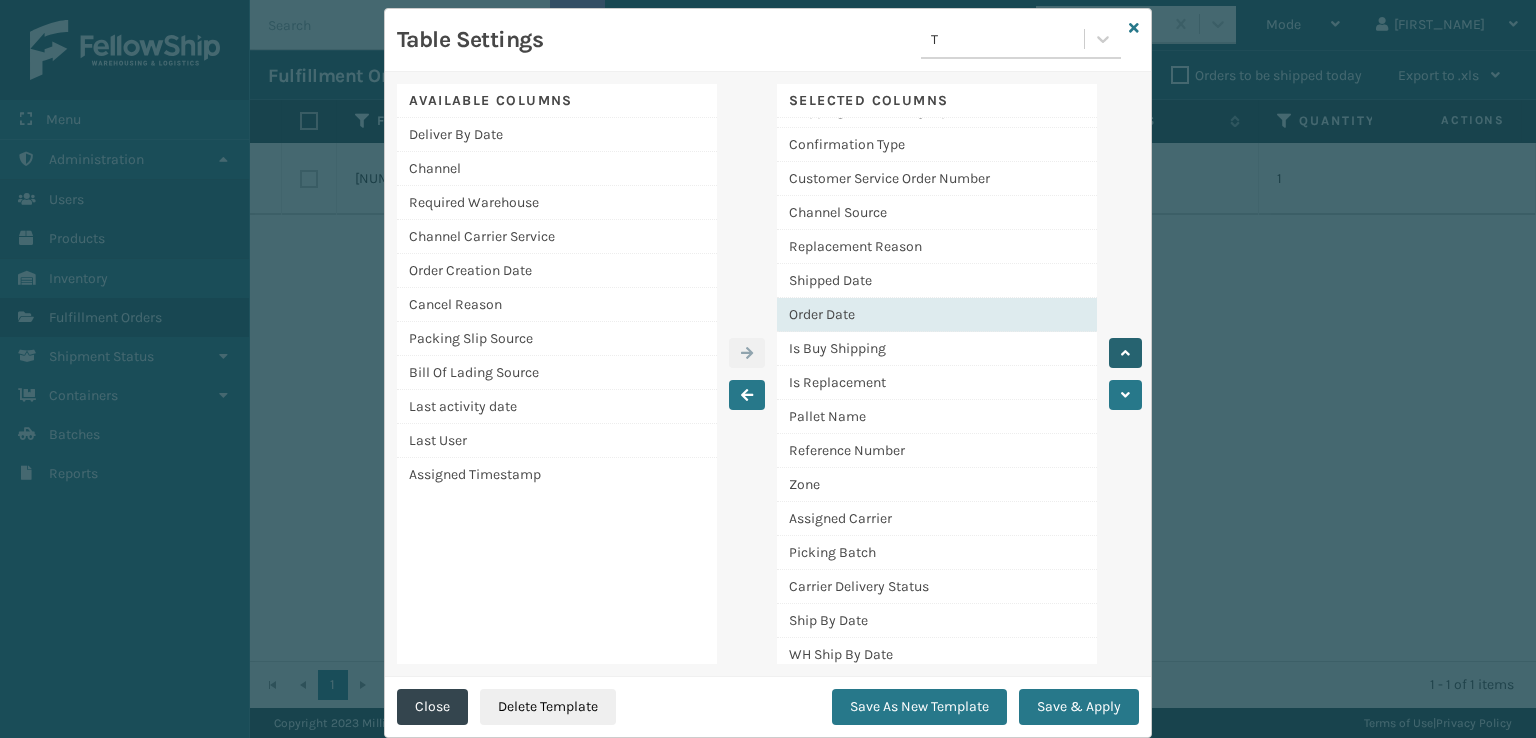 click at bounding box center (1125, 353) 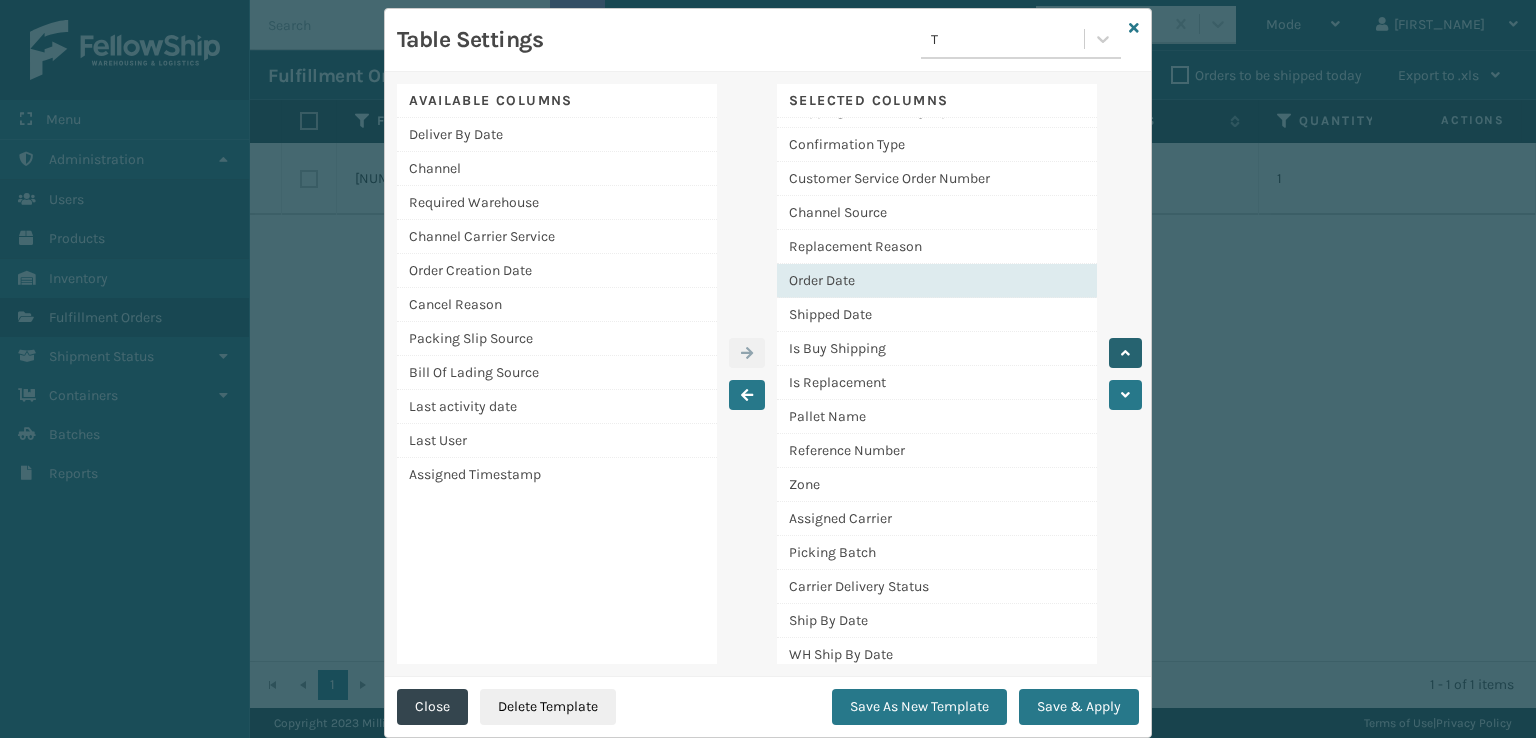 click at bounding box center [1125, 353] 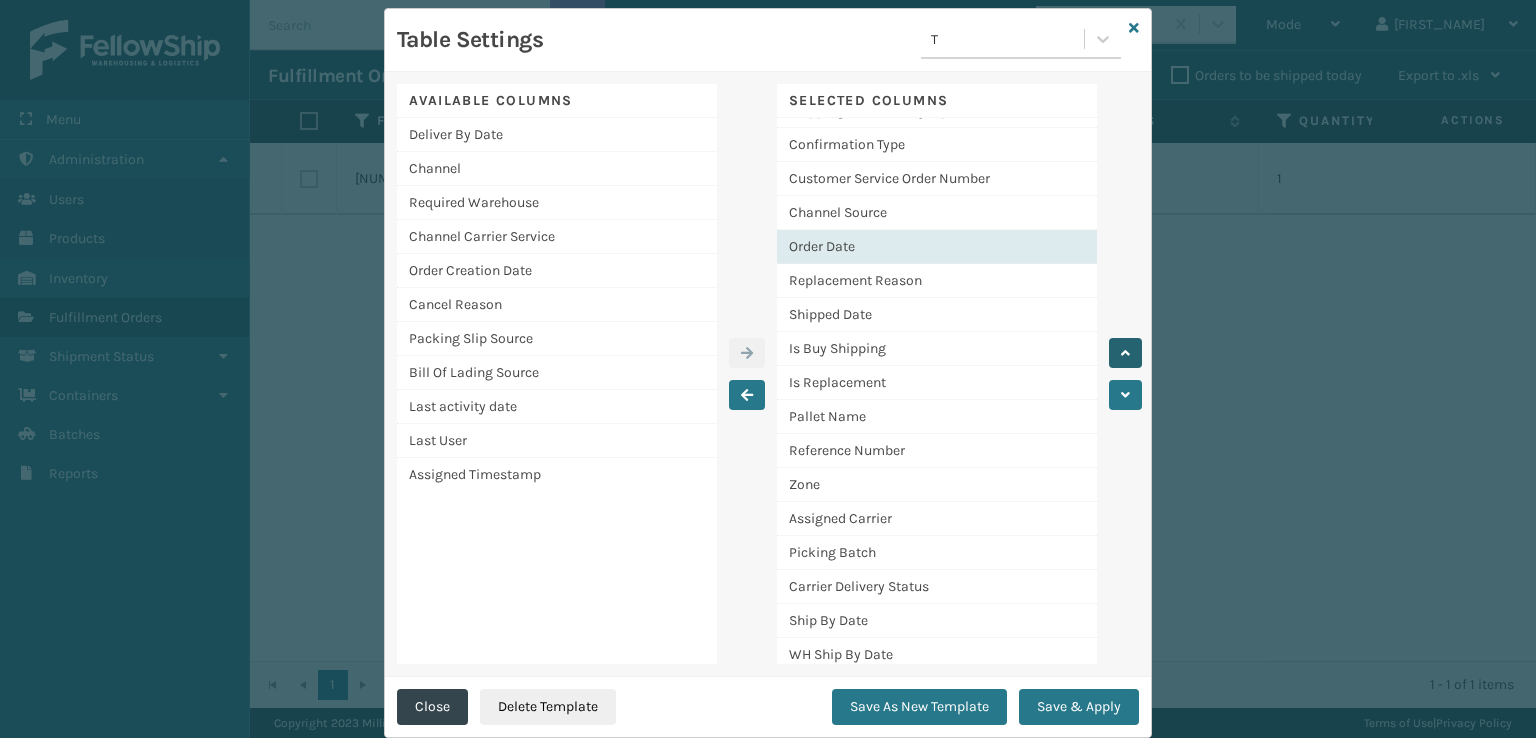 click at bounding box center [1125, 353] 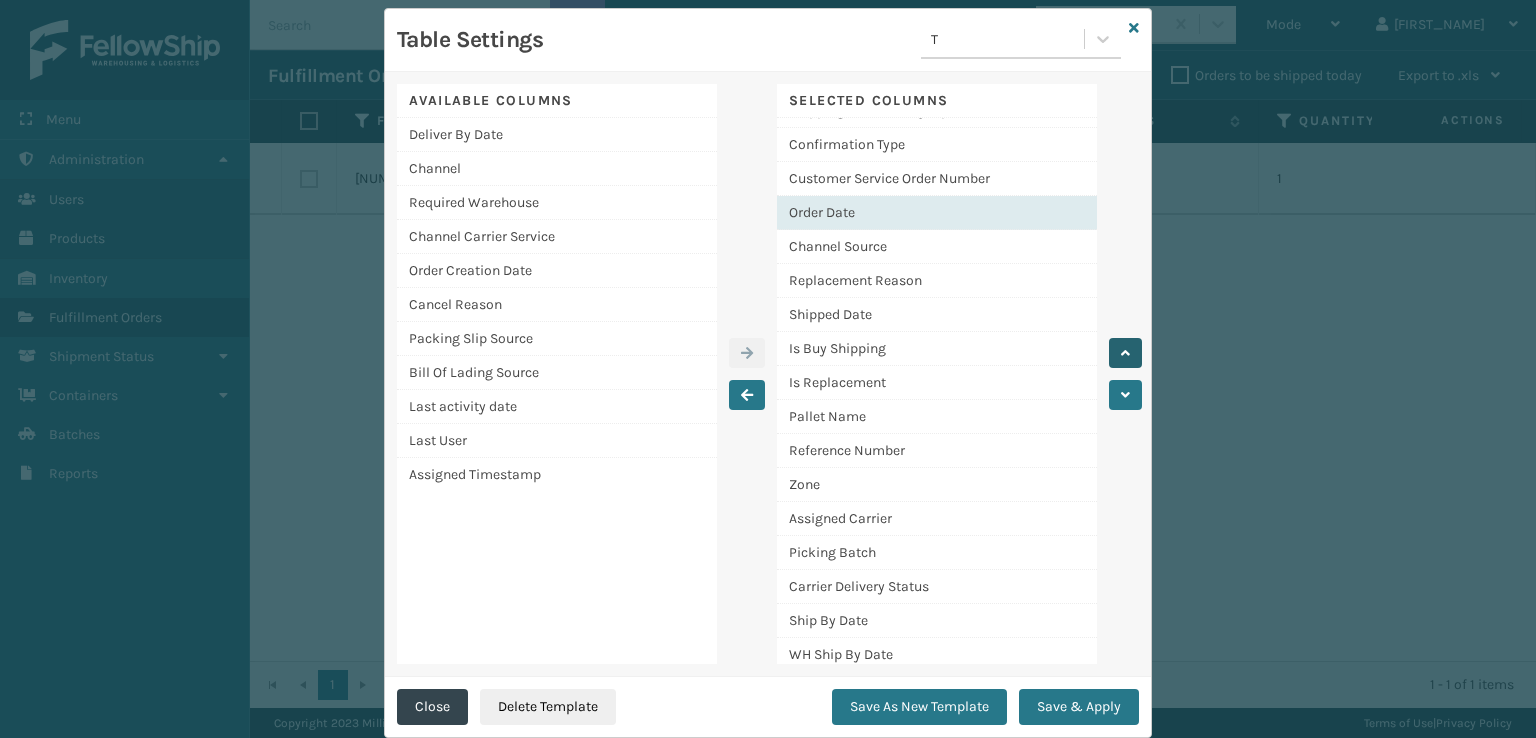 click at bounding box center (1125, 353) 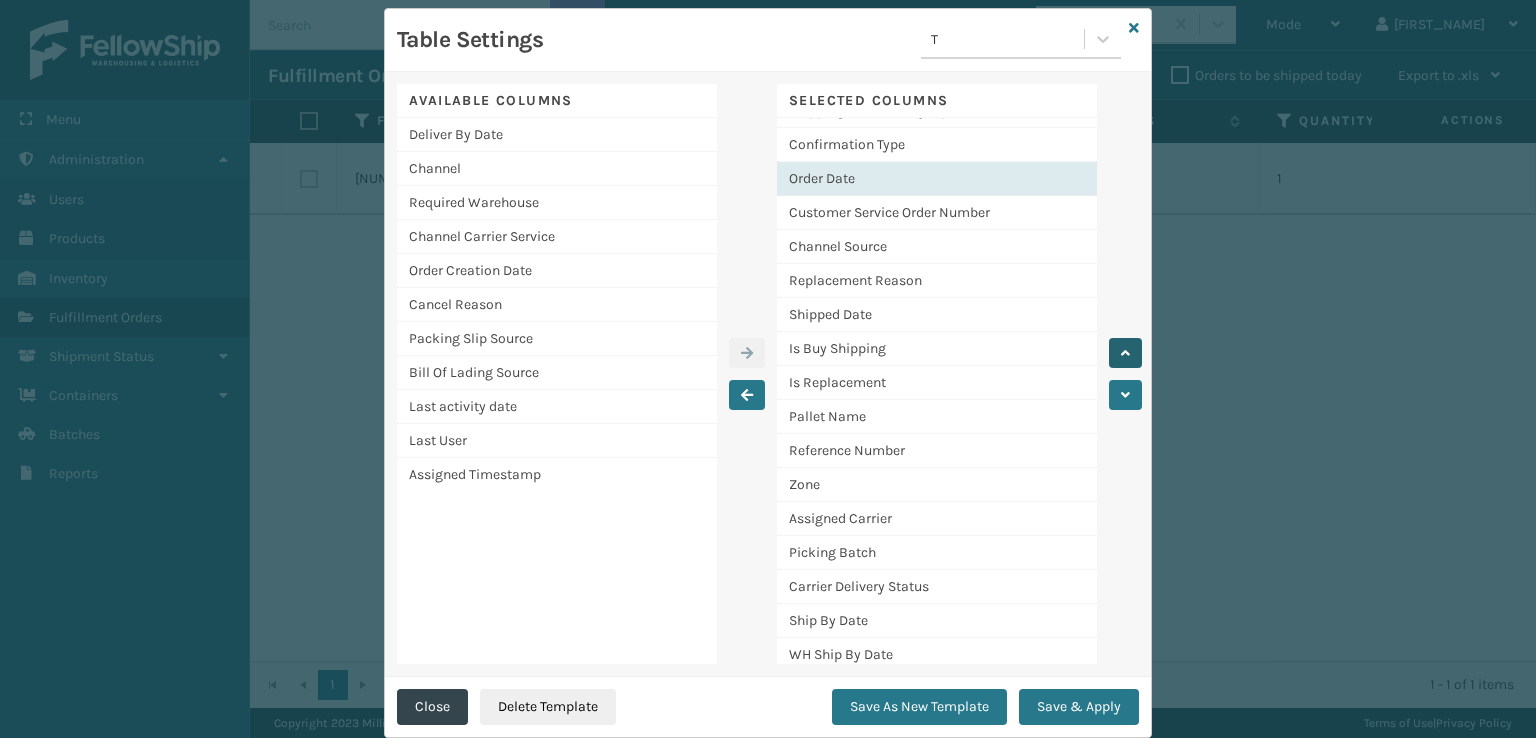 click at bounding box center (1125, 353) 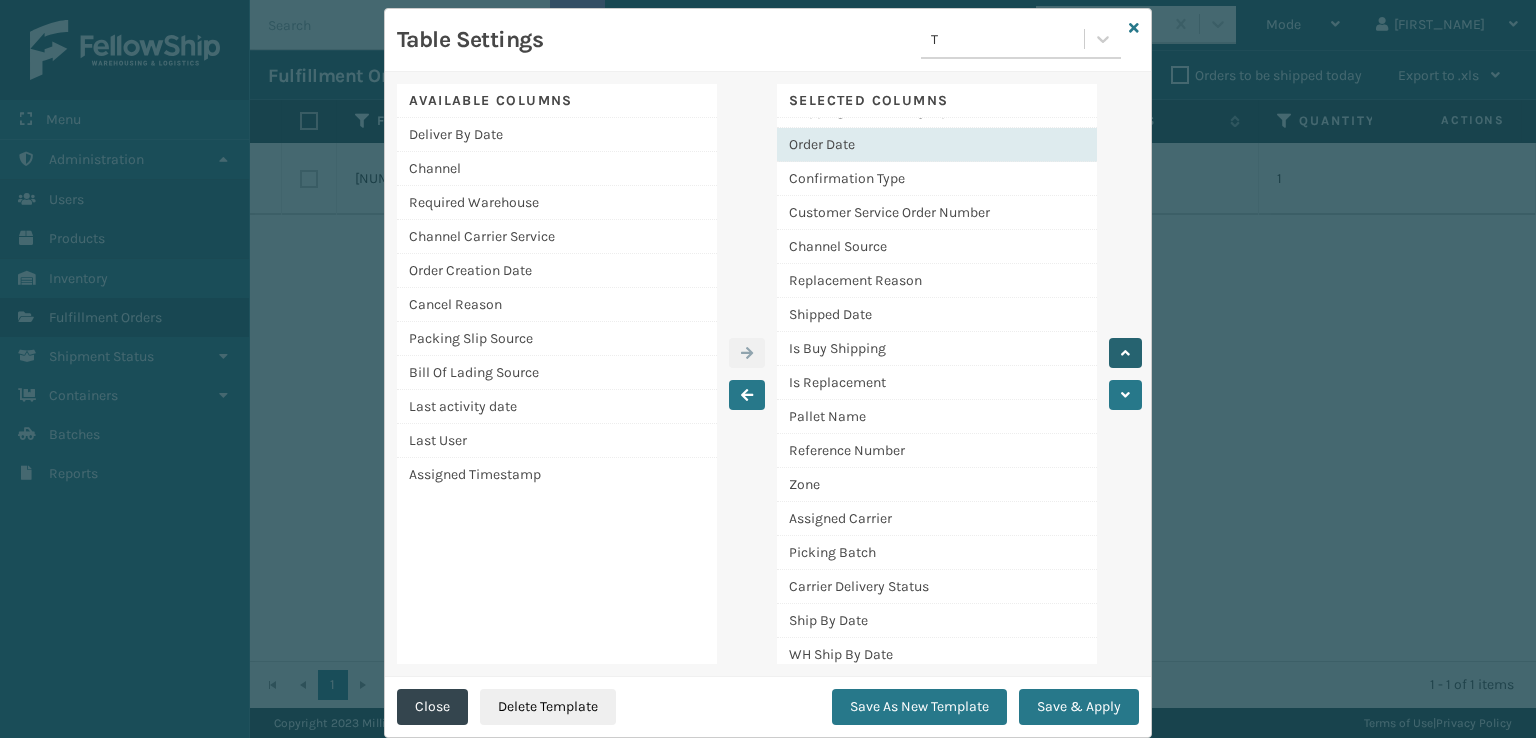 click at bounding box center [1125, 353] 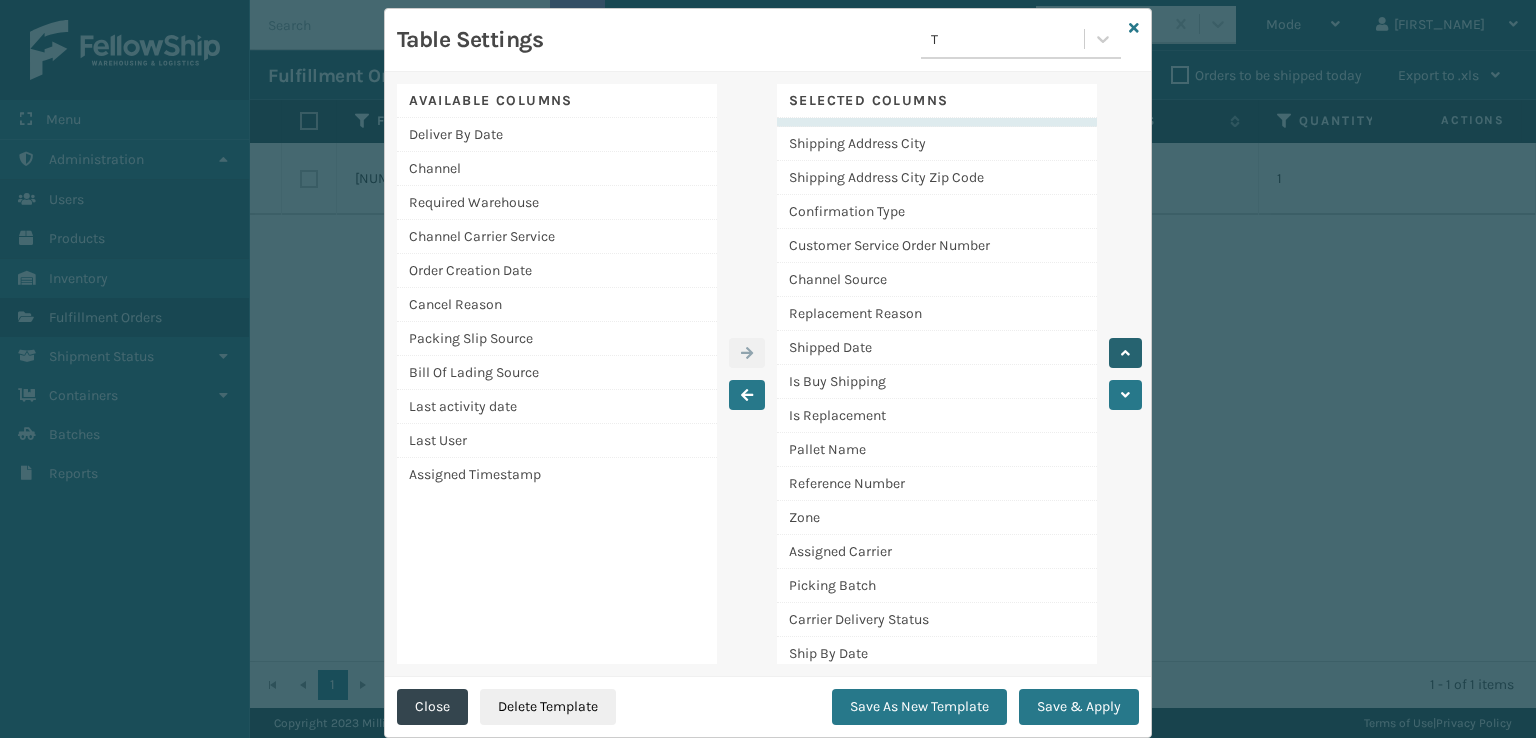 click at bounding box center [1125, 353] 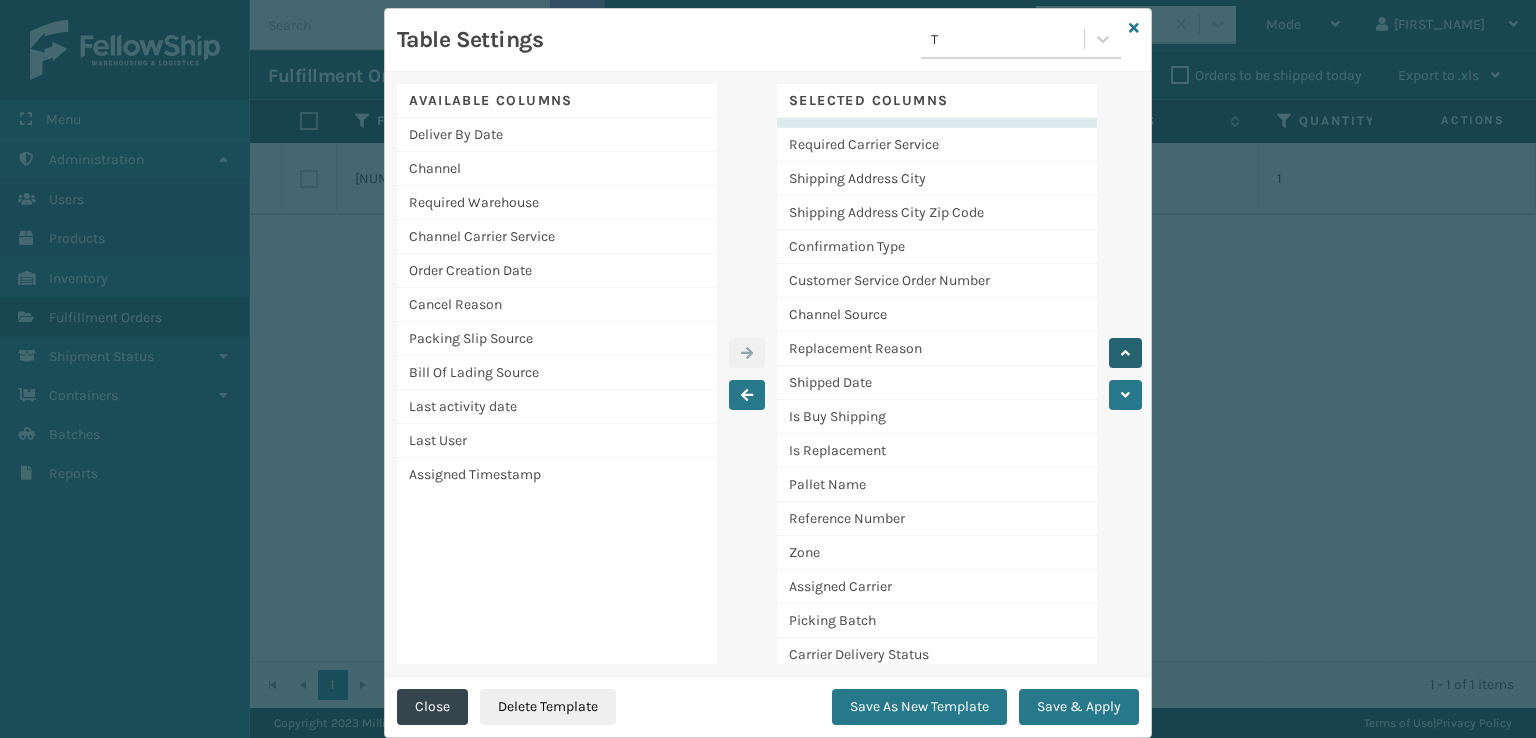 click at bounding box center (1125, 353) 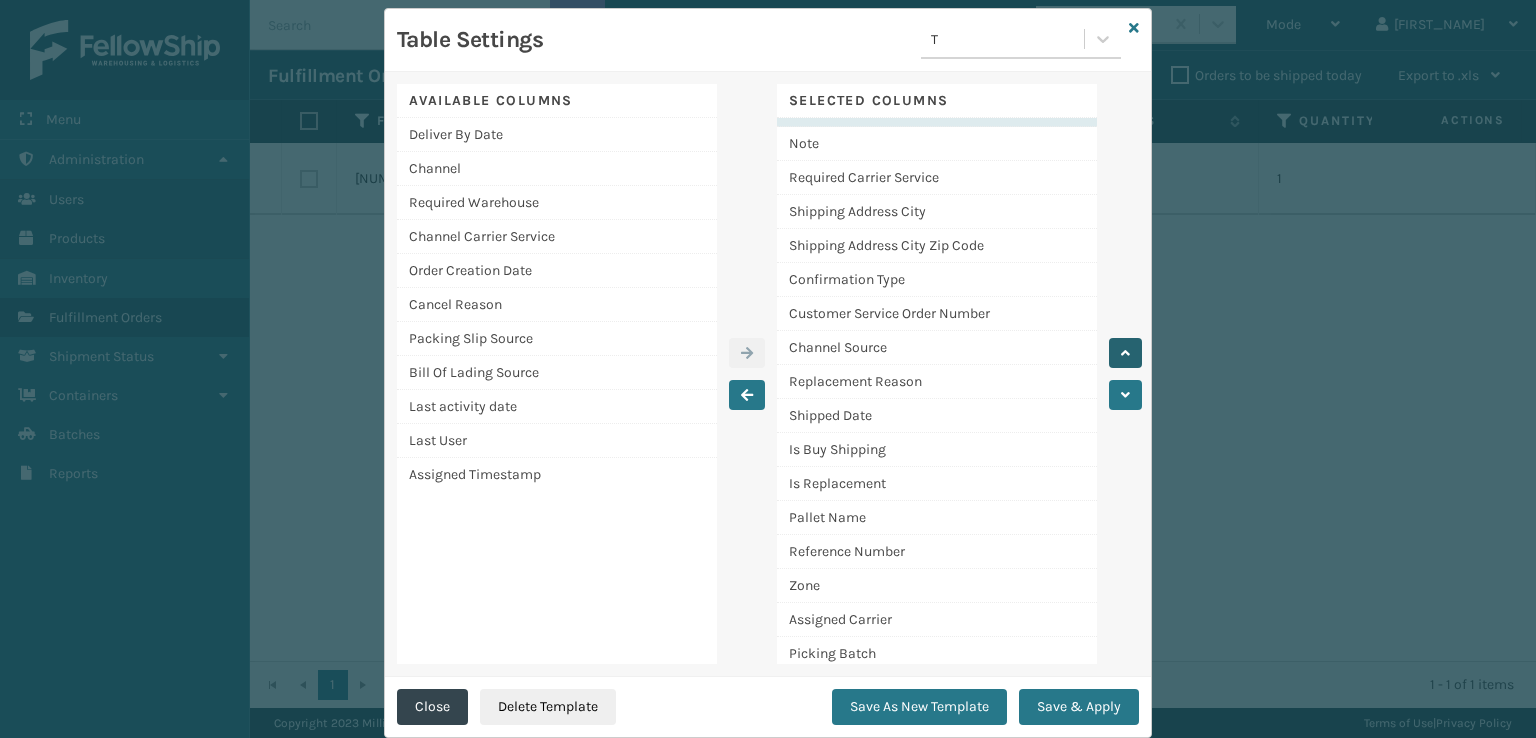 click at bounding box center [1125, 353] 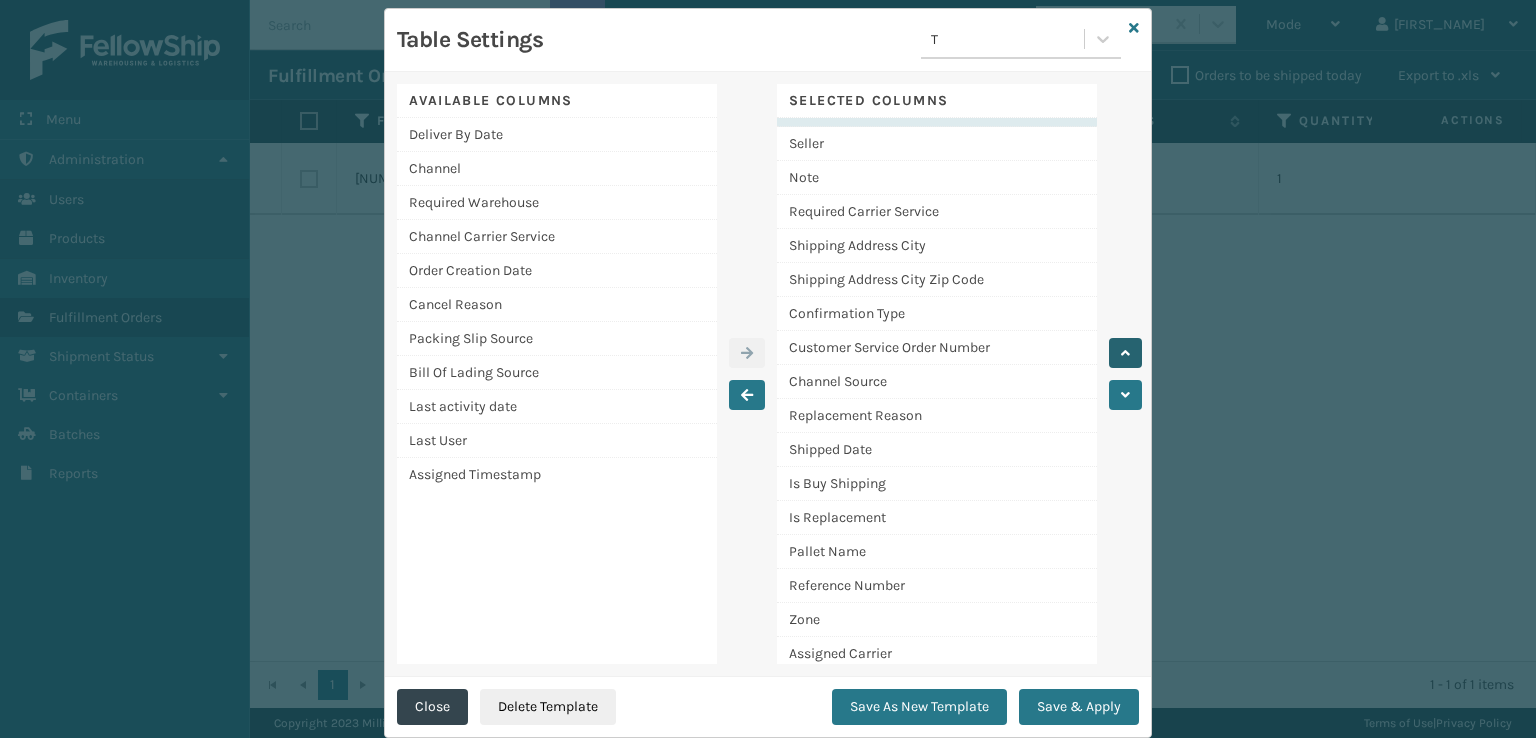 click at bounding box center [1125, 353] 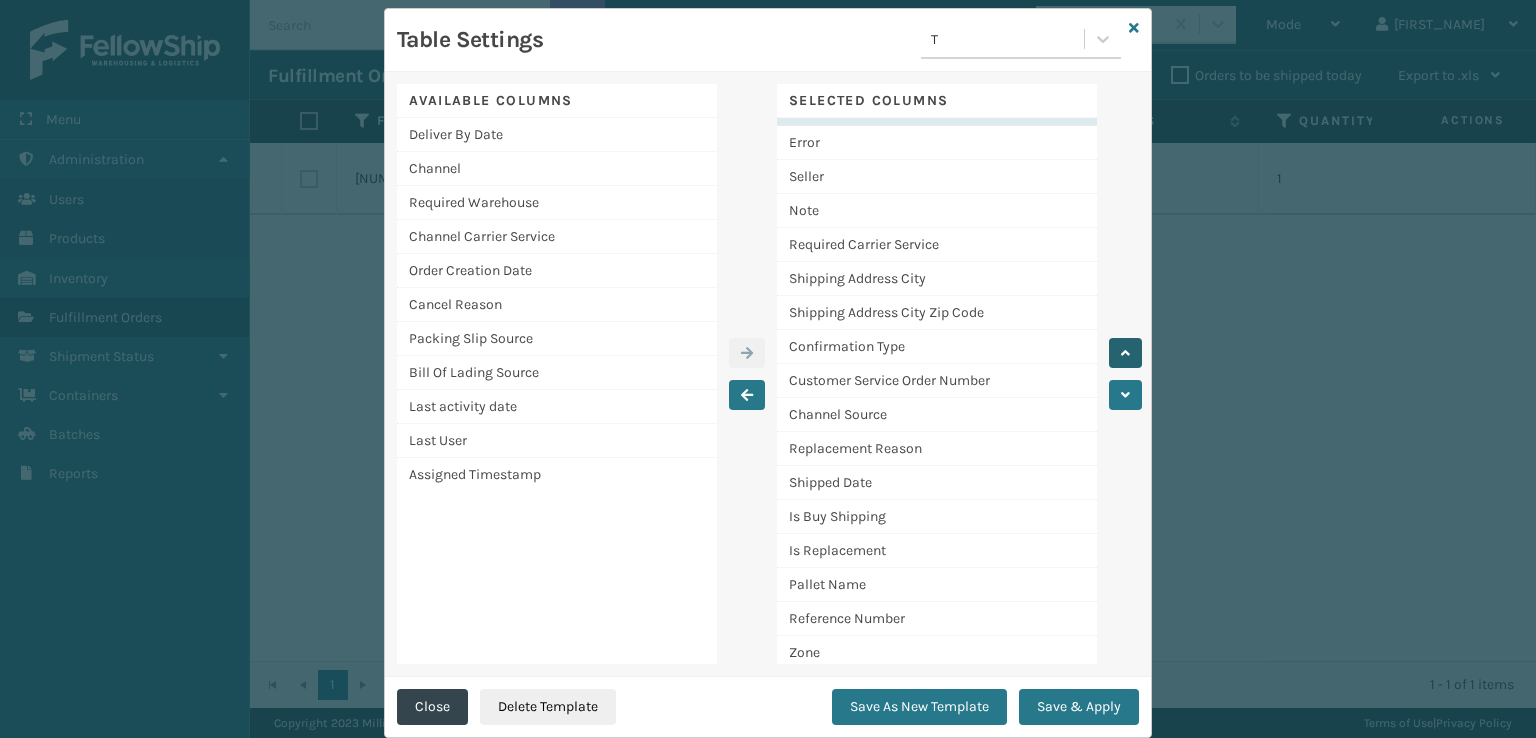 click at bounding box center (1125, 353) 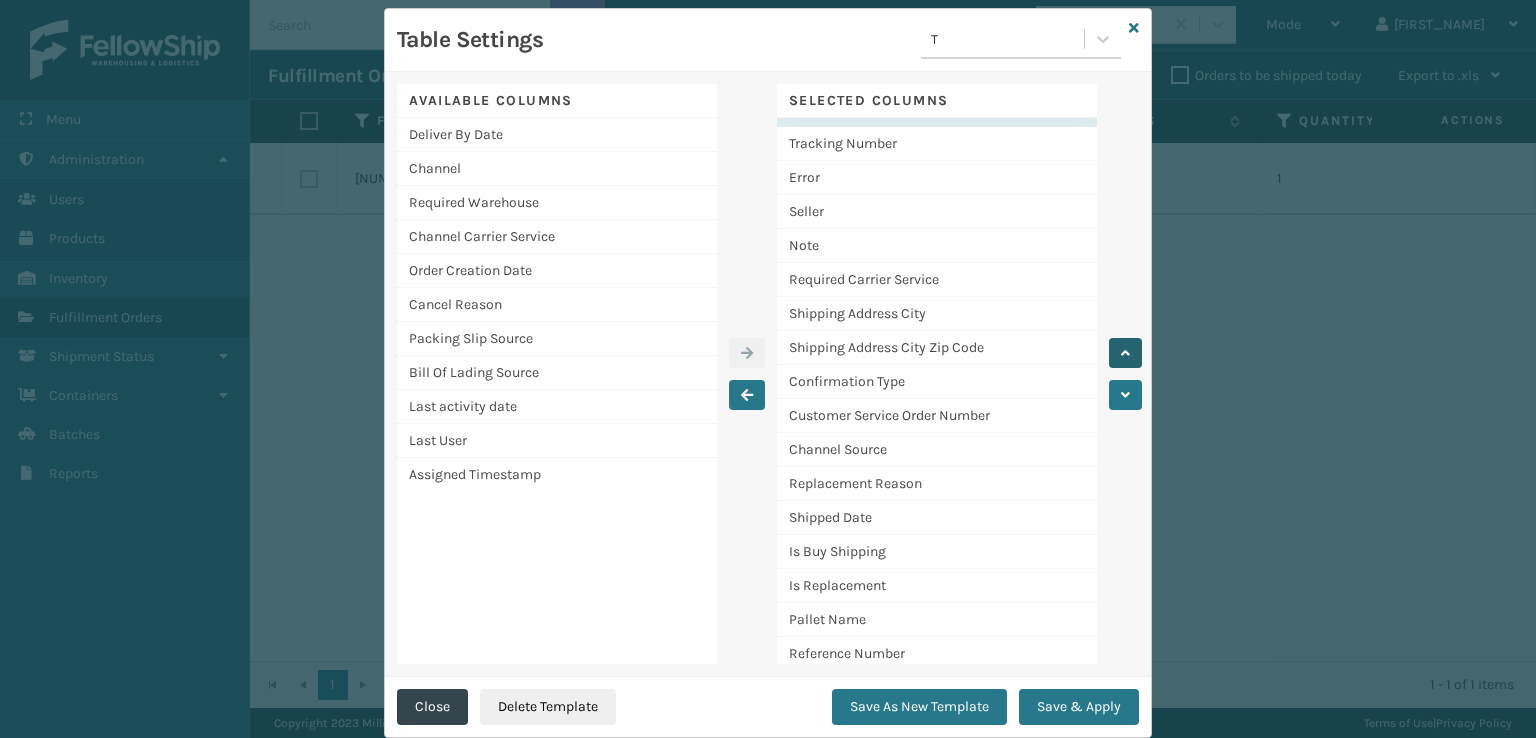 click at bounding box center (1125, 353) 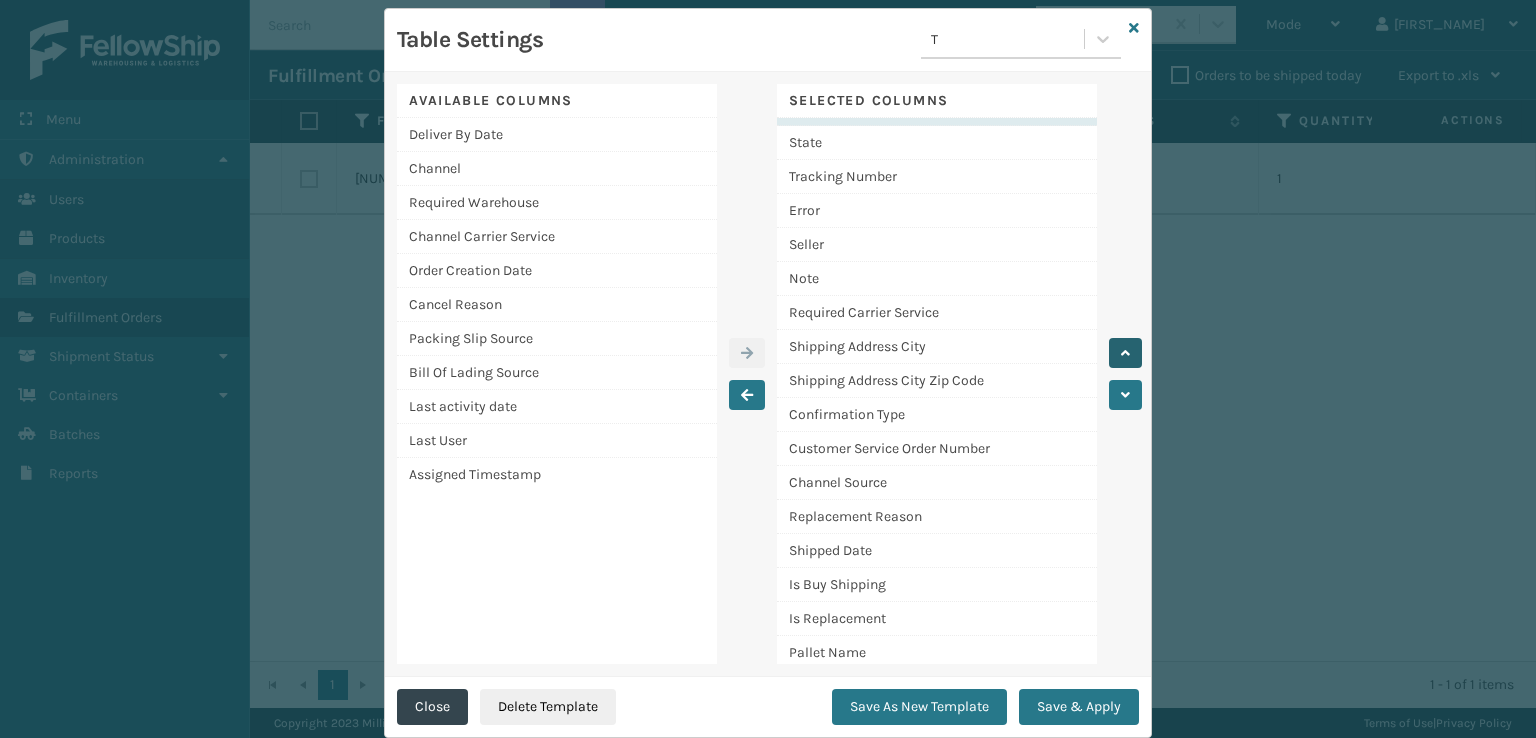 click at bounding box center (1125, 353) 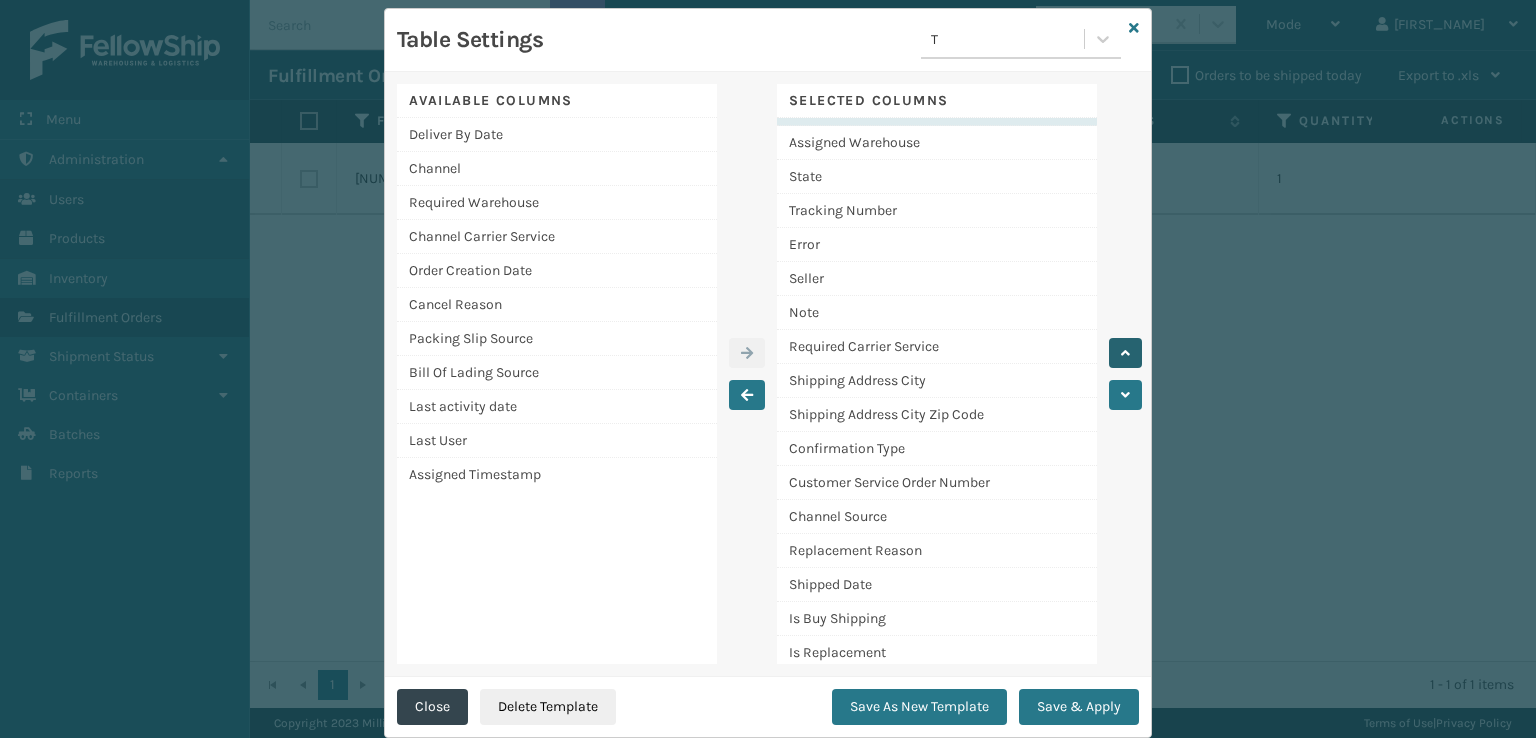 click at bounding box center (1125, 353) 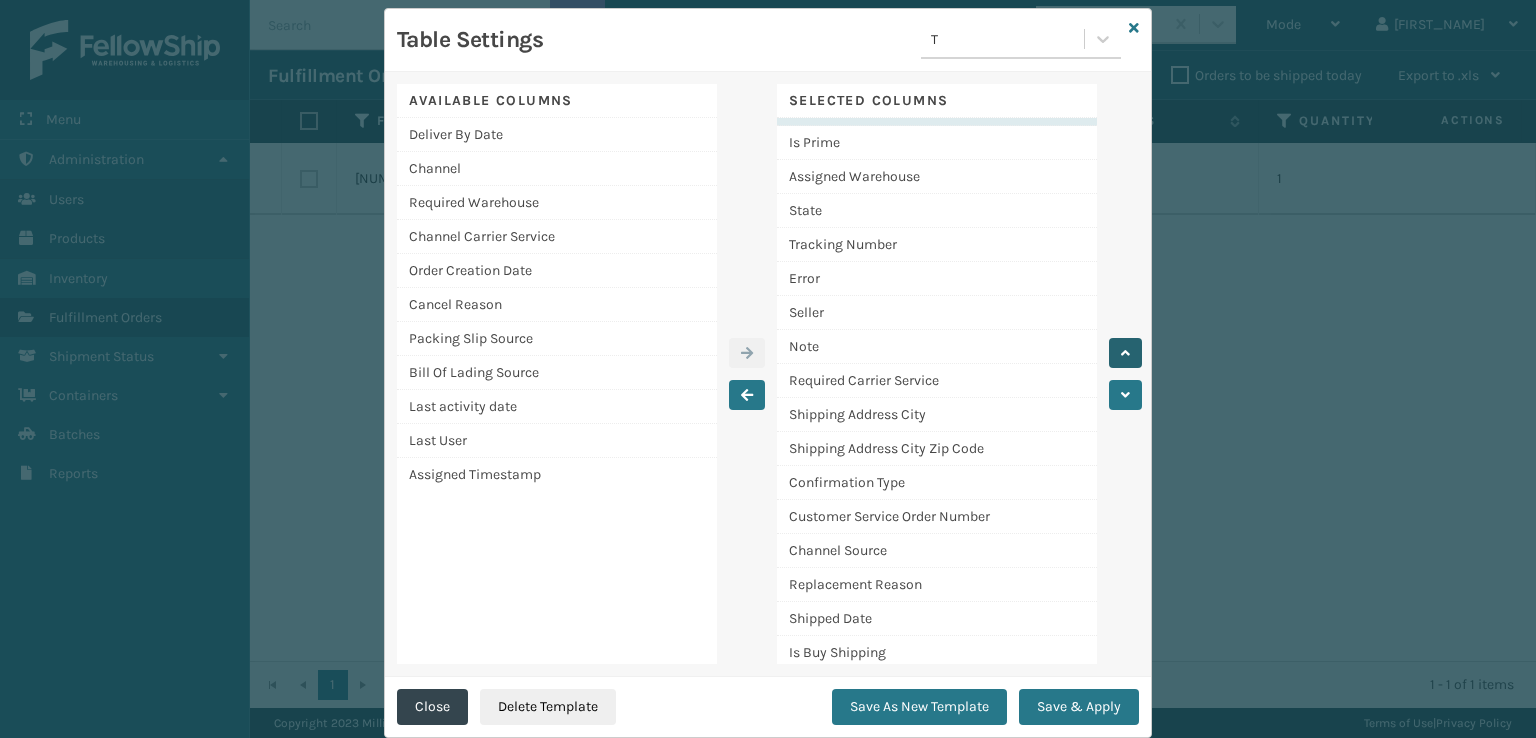 click at bounding box center [1125, 353] 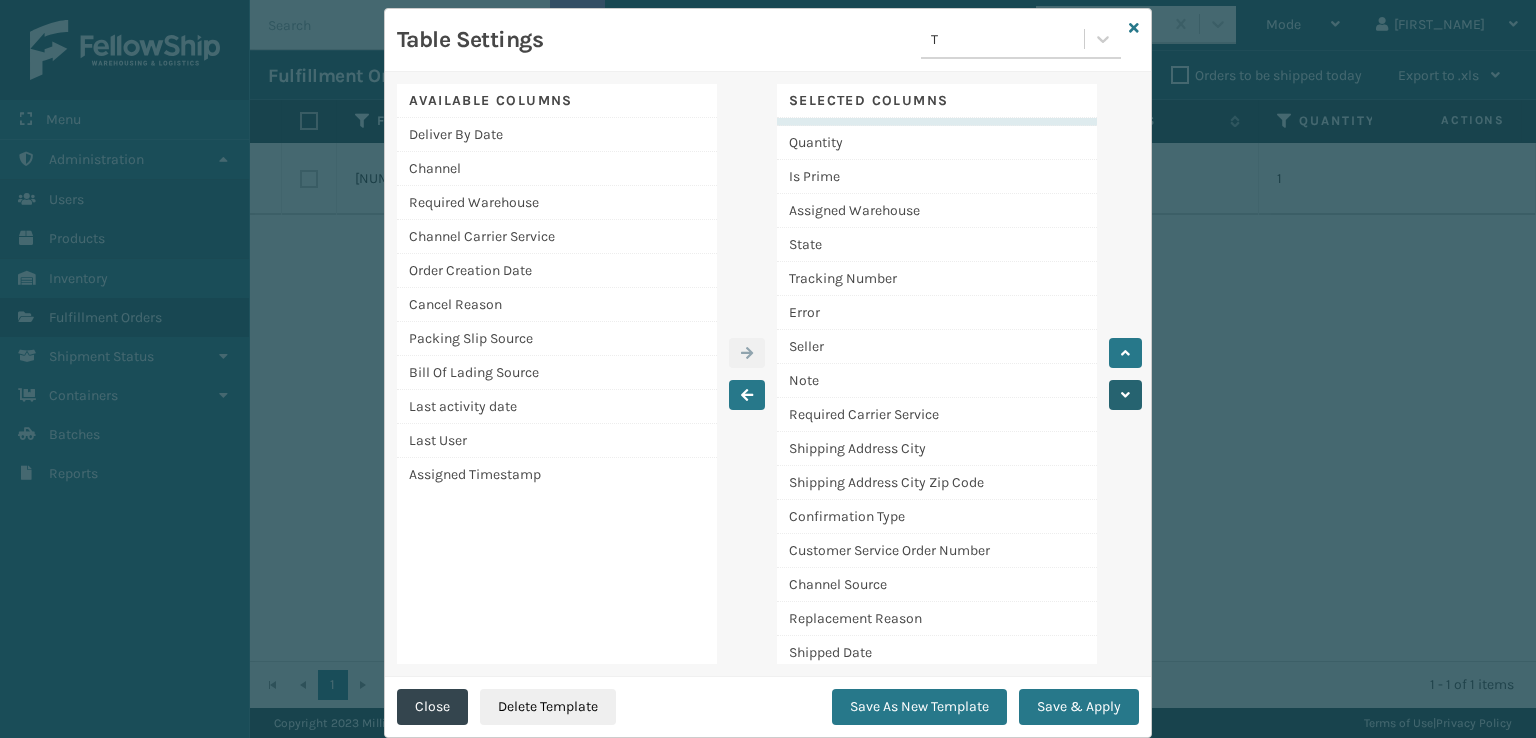 click at bounding box center [1125, 395] 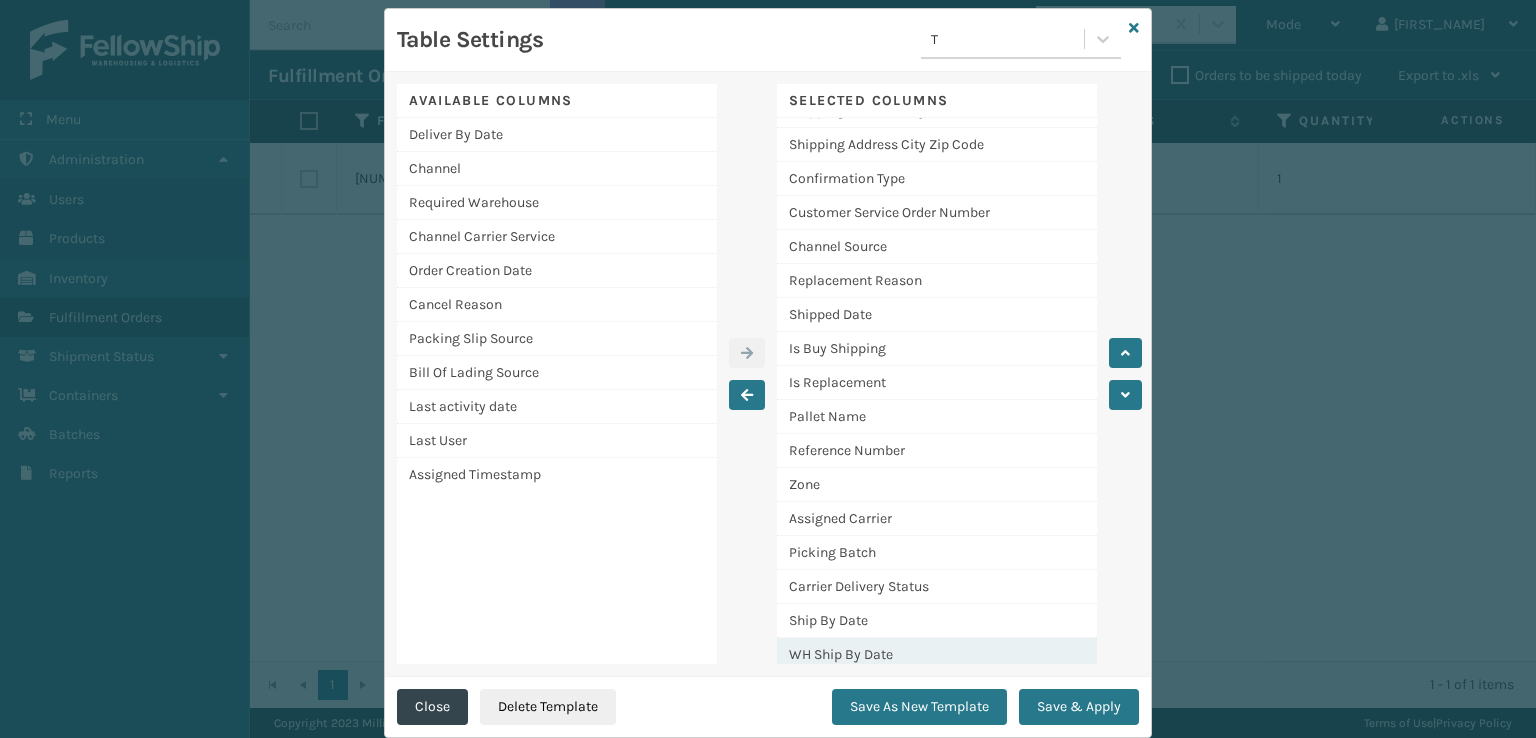 click on "WH Ship By Date" at bounding box center (937, 654) 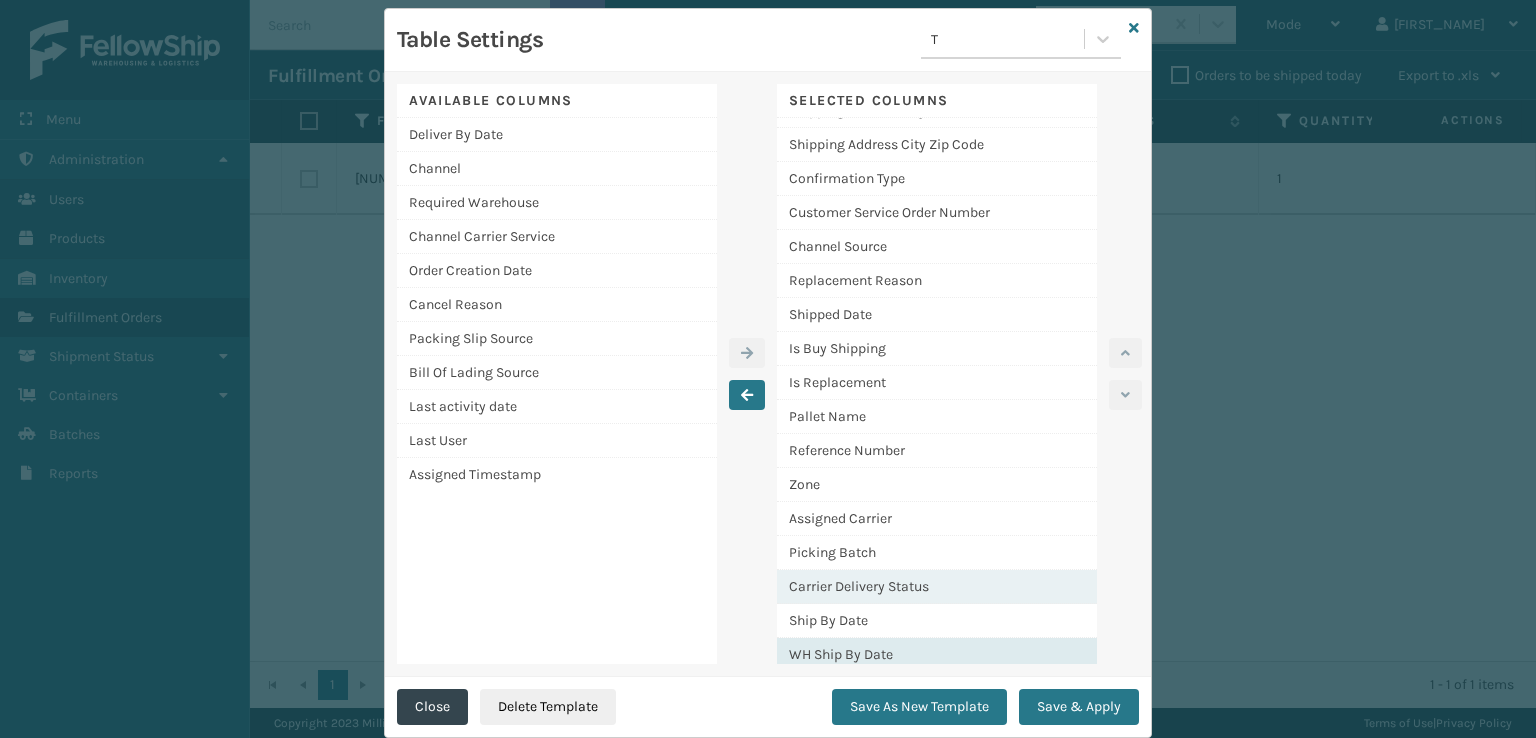 click on "Carrier Delivery Status" at bounding box center [937, 587] 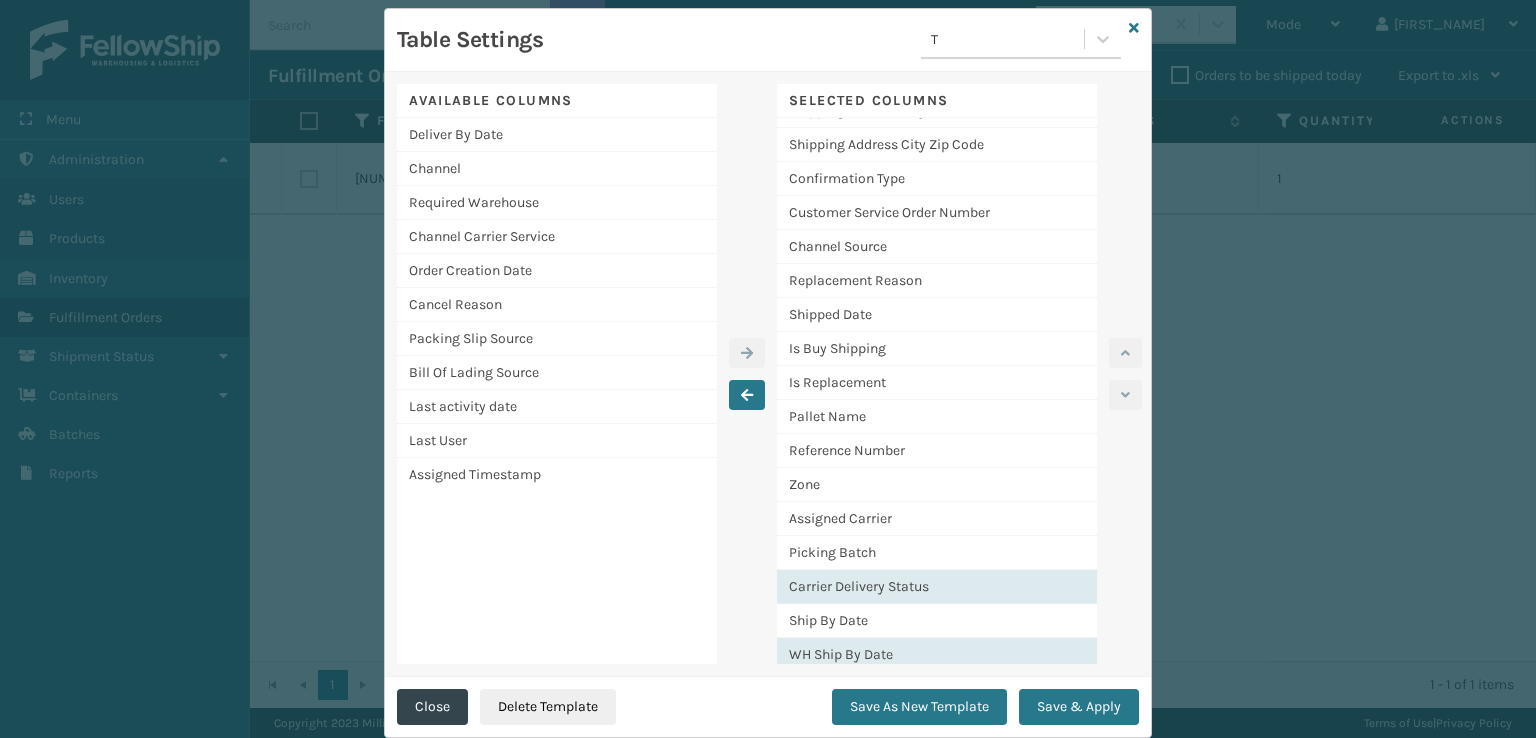 click on "WH Ship By Date" at bounding box center [937, 654] 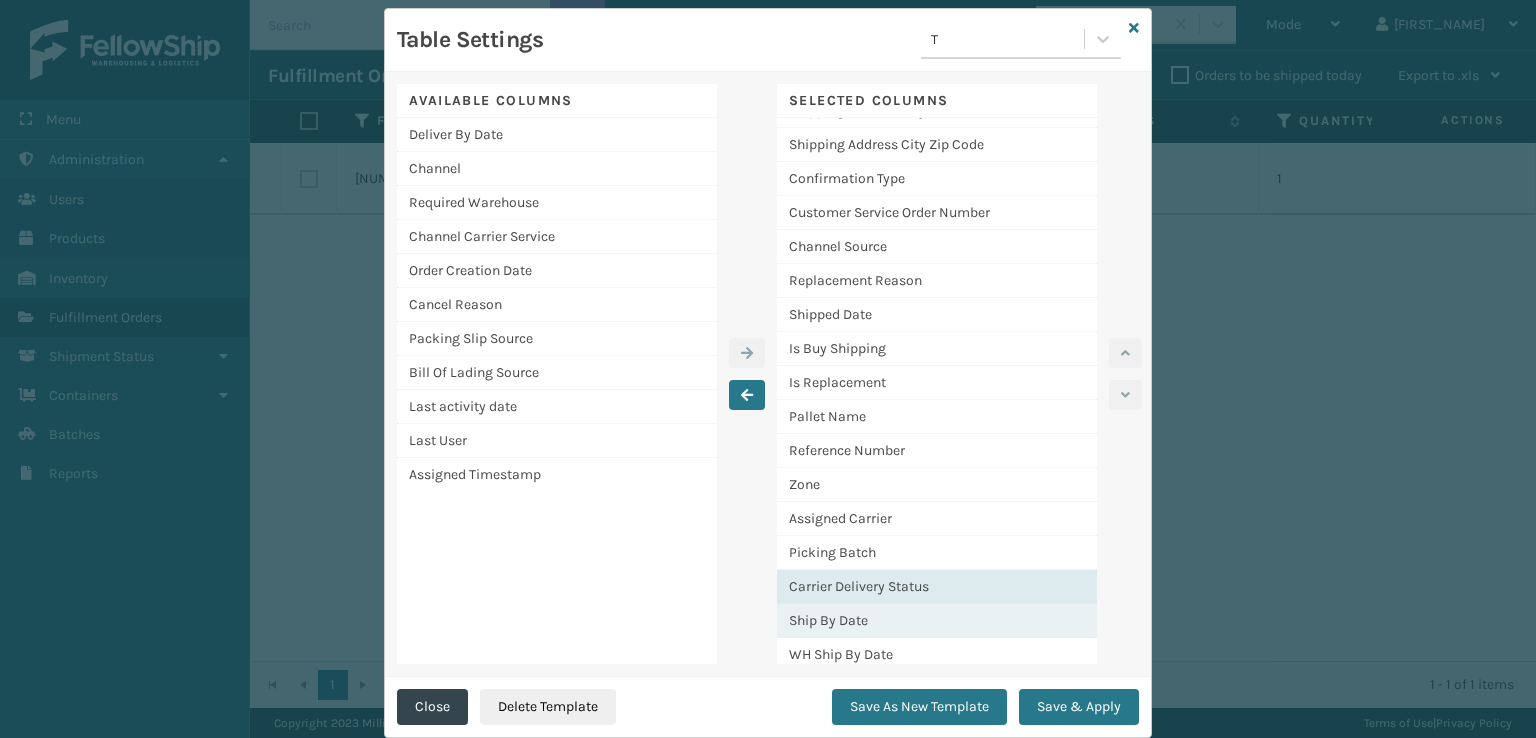 click on "Ship By Date" at bounding box center [937, 621] 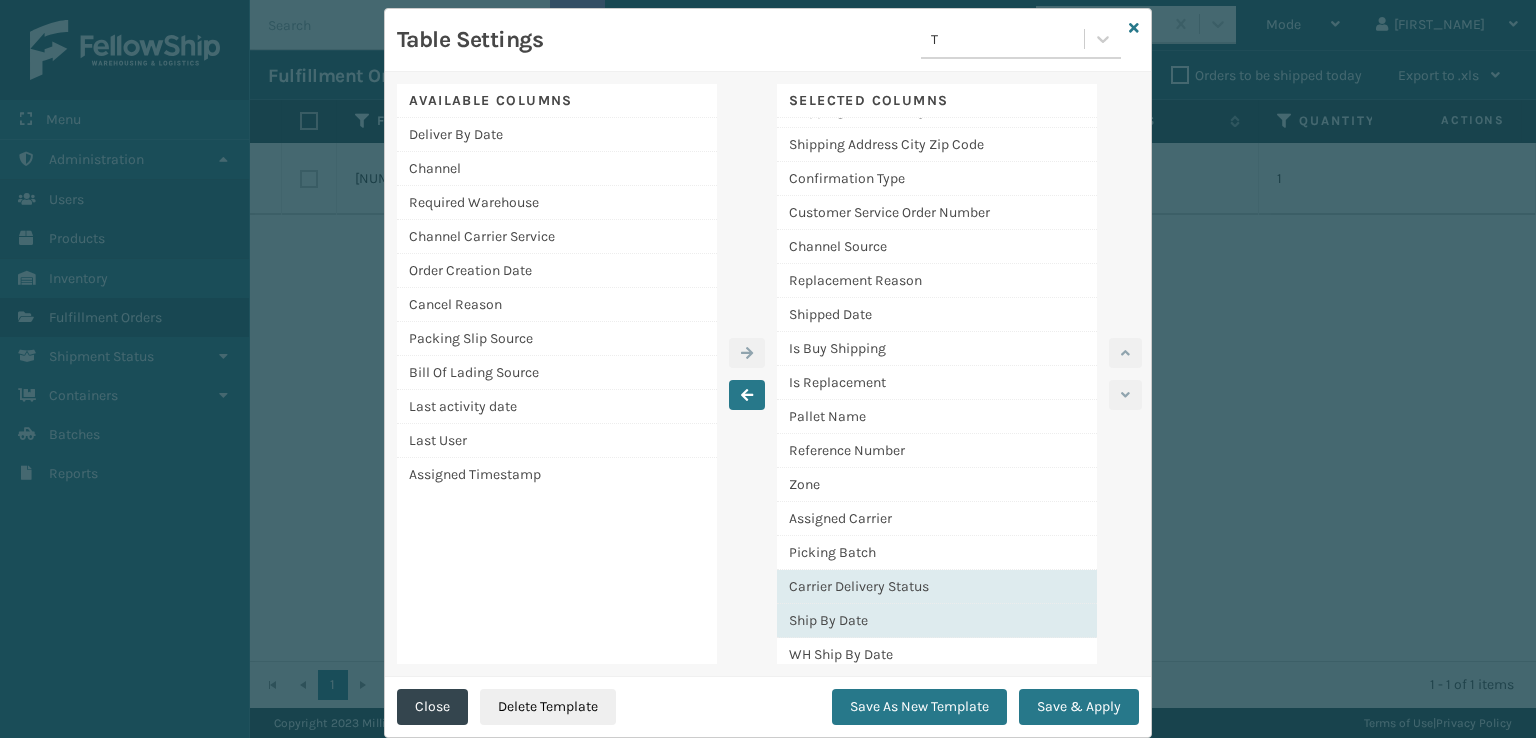 click on "Ship By Date" at bounding box center (937, 621) 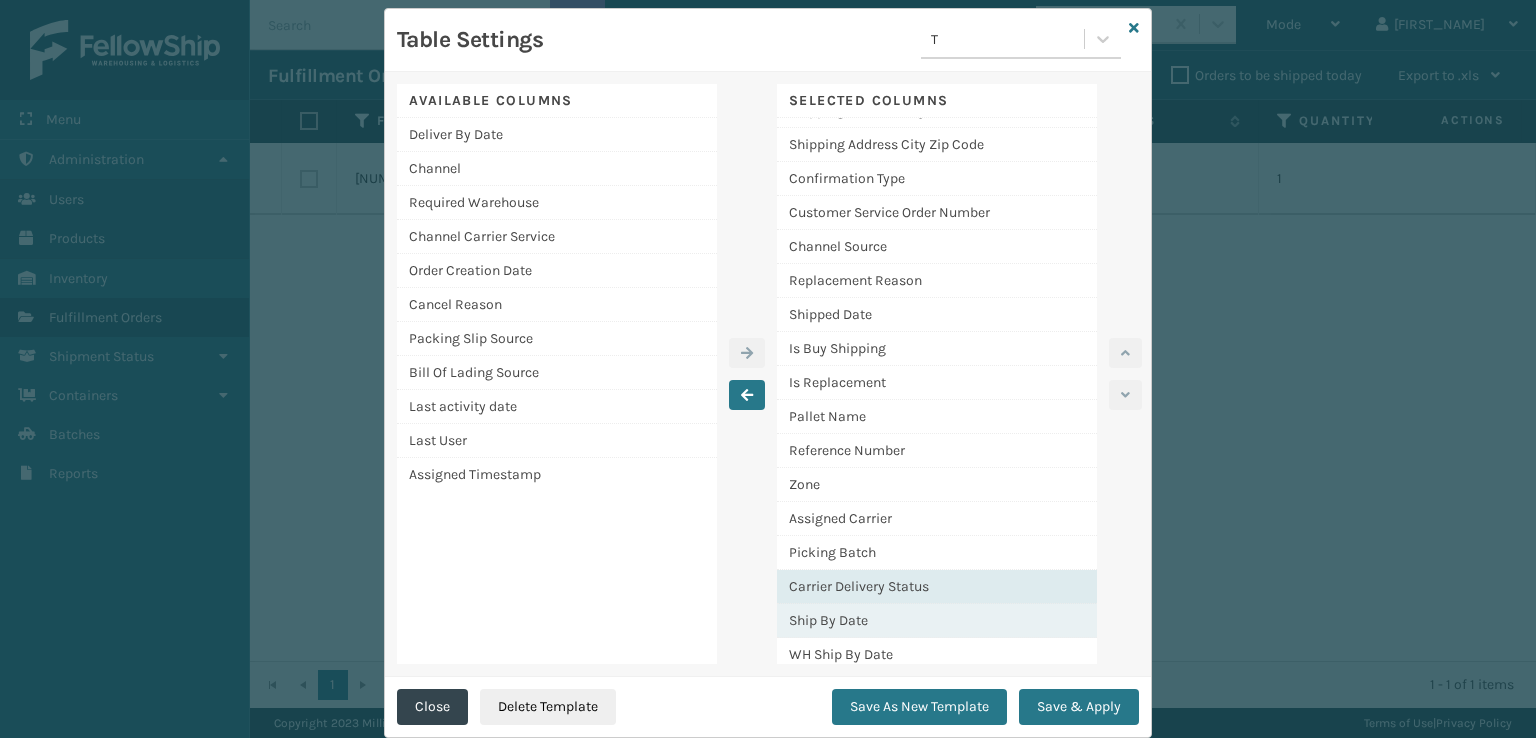 click on "Ship By Date" at bounding box center (937, 621) 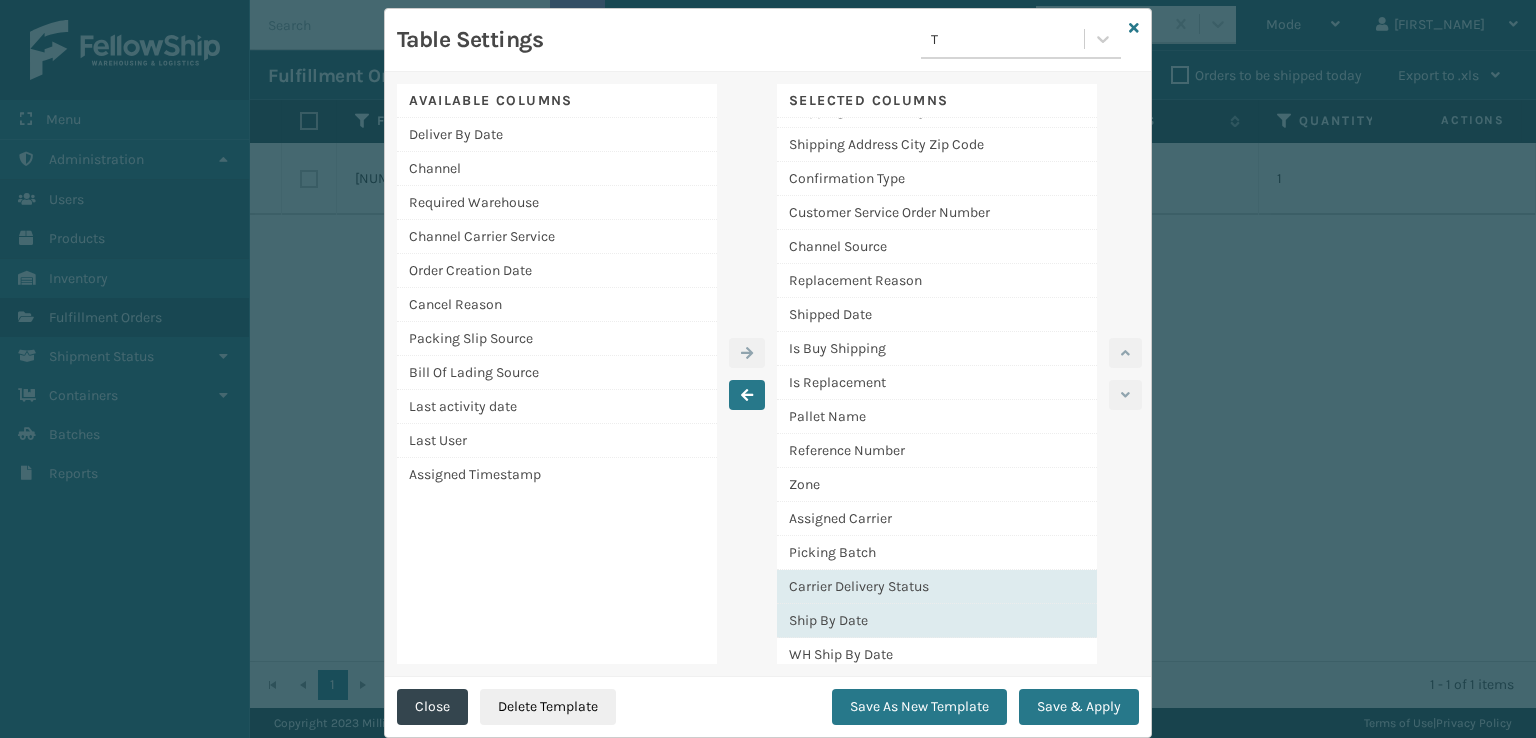 click on "Ship By Date" at bounding box center [937, 621] 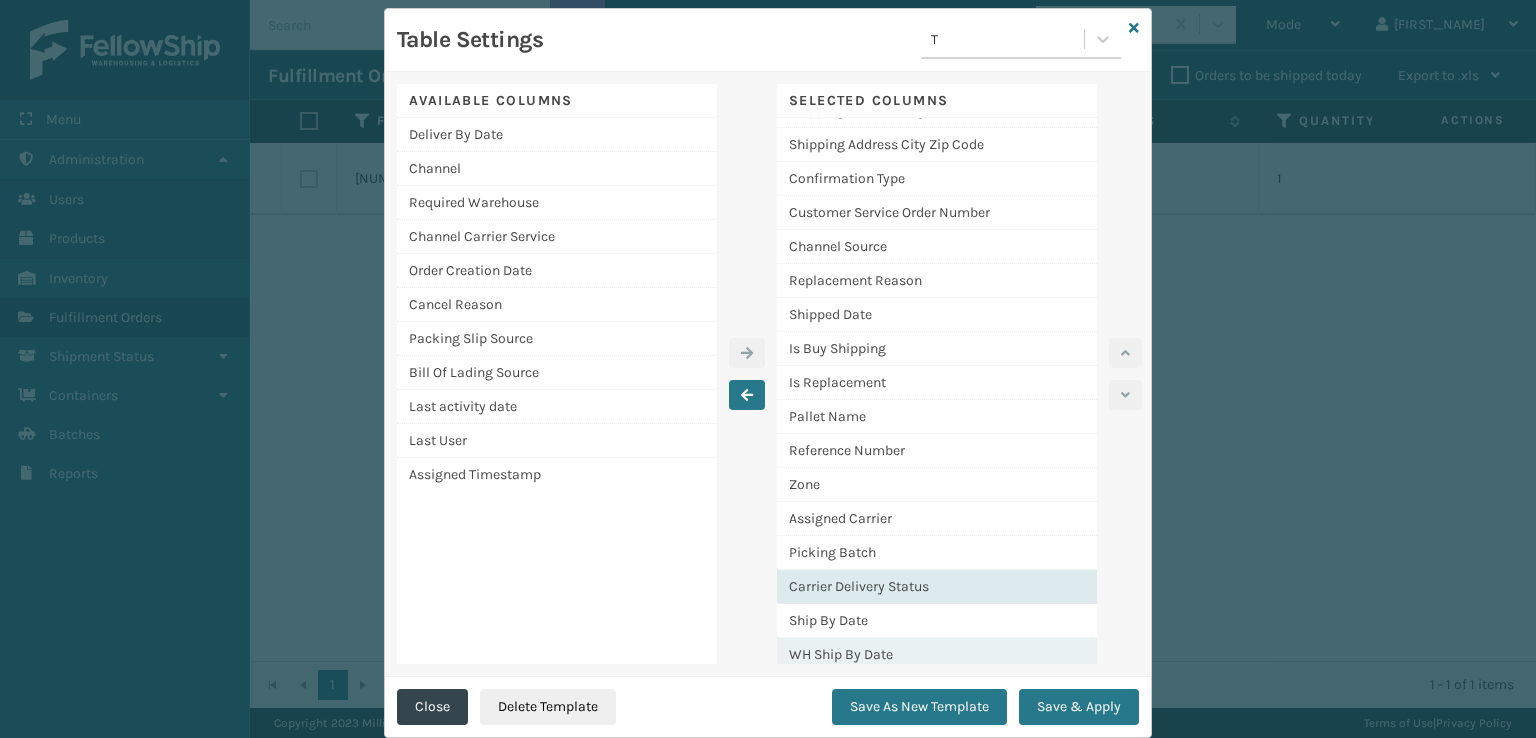 click on "WH Ship By Date" at bounding box center (937, 654) 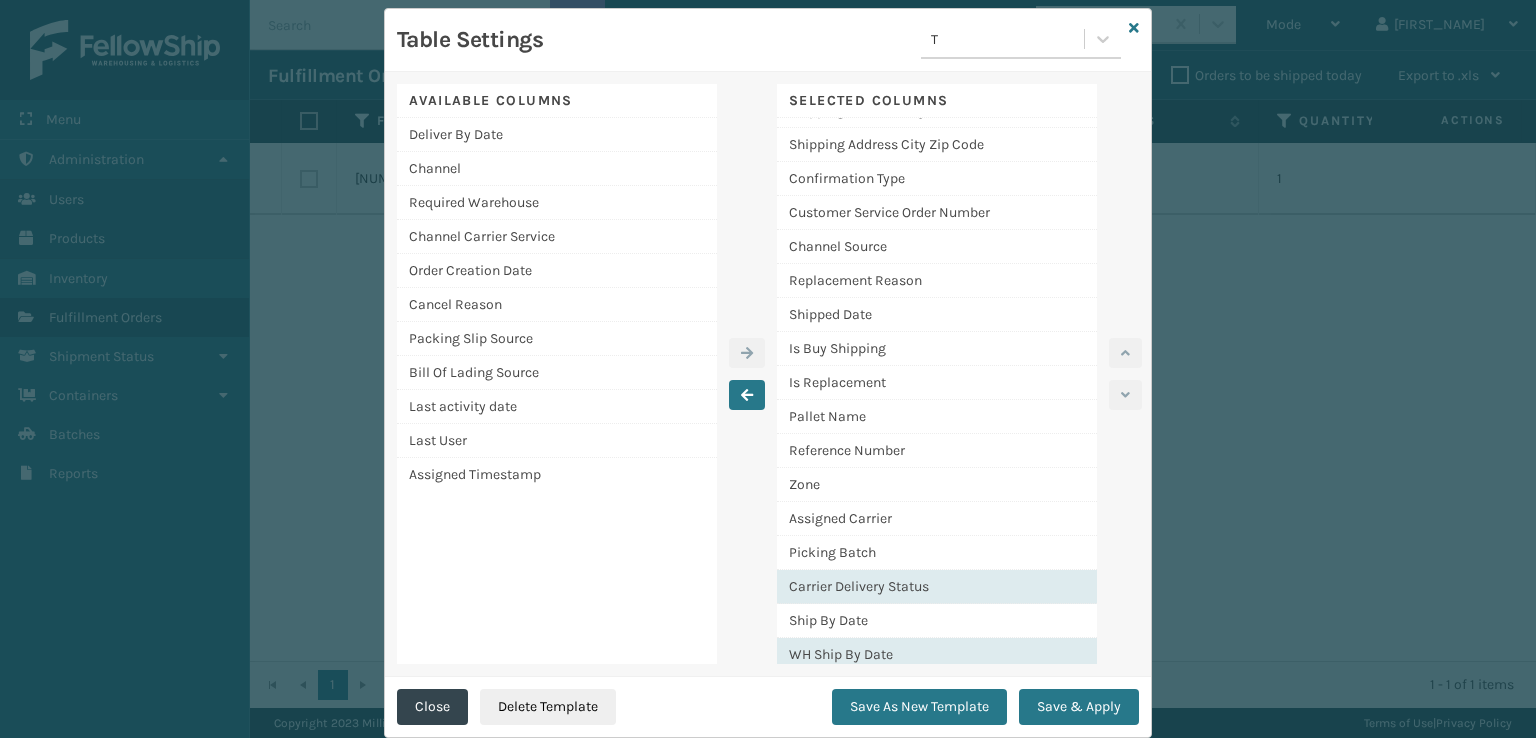 click on "Carrier Delivery Status" at bounding box center [937, 587] 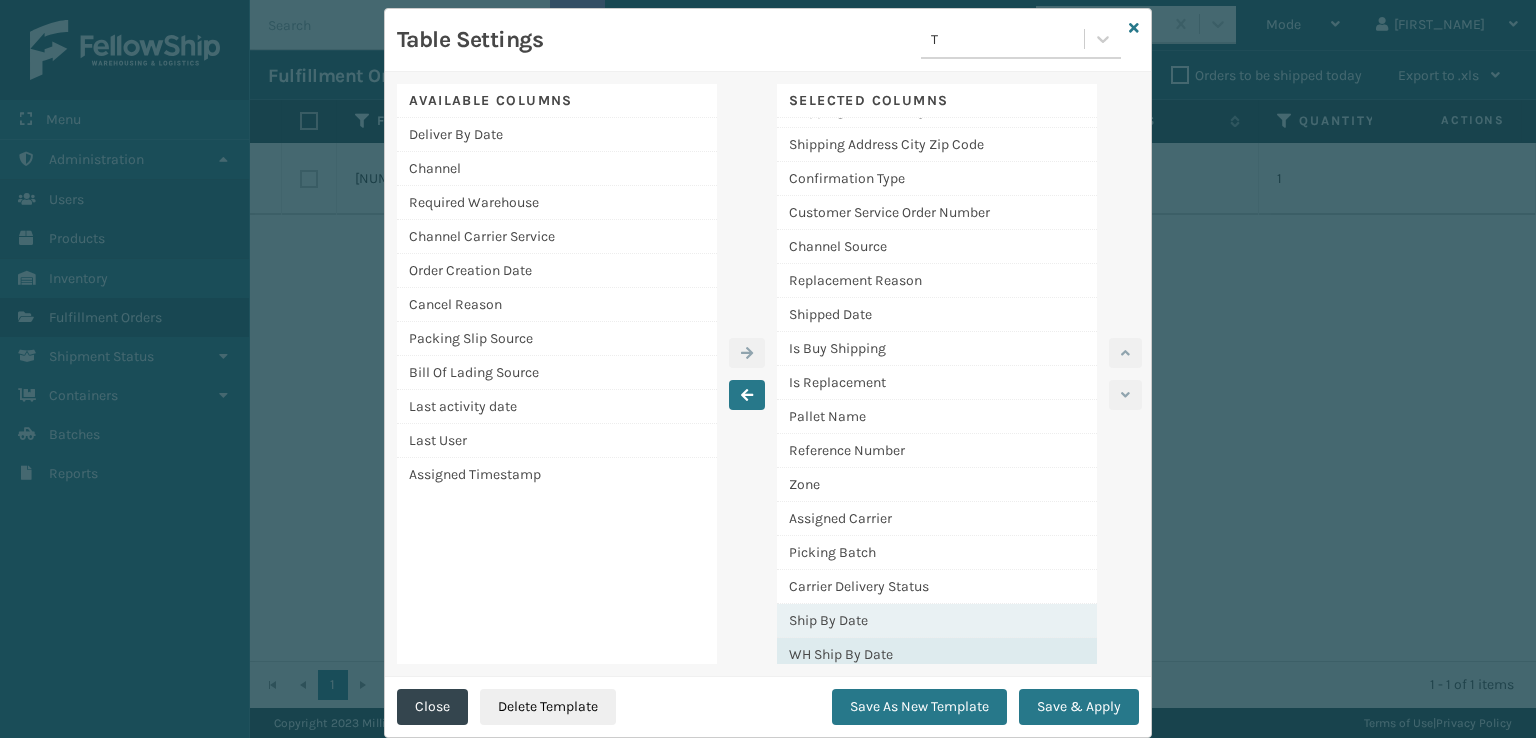 click on "Ship By Date" at bounding box center (937, 621) 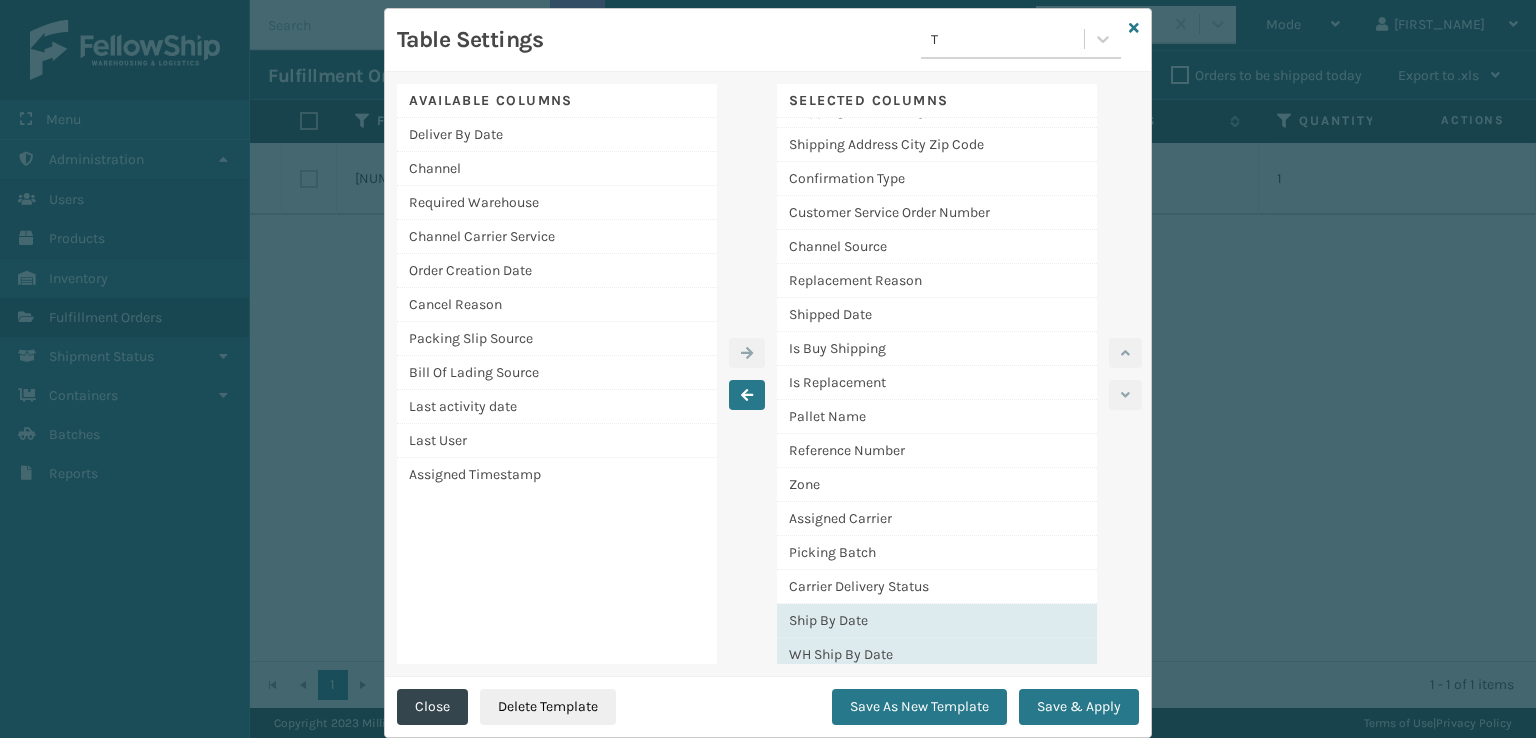 click on "Ship By Date" at bounding box center [937, 621] 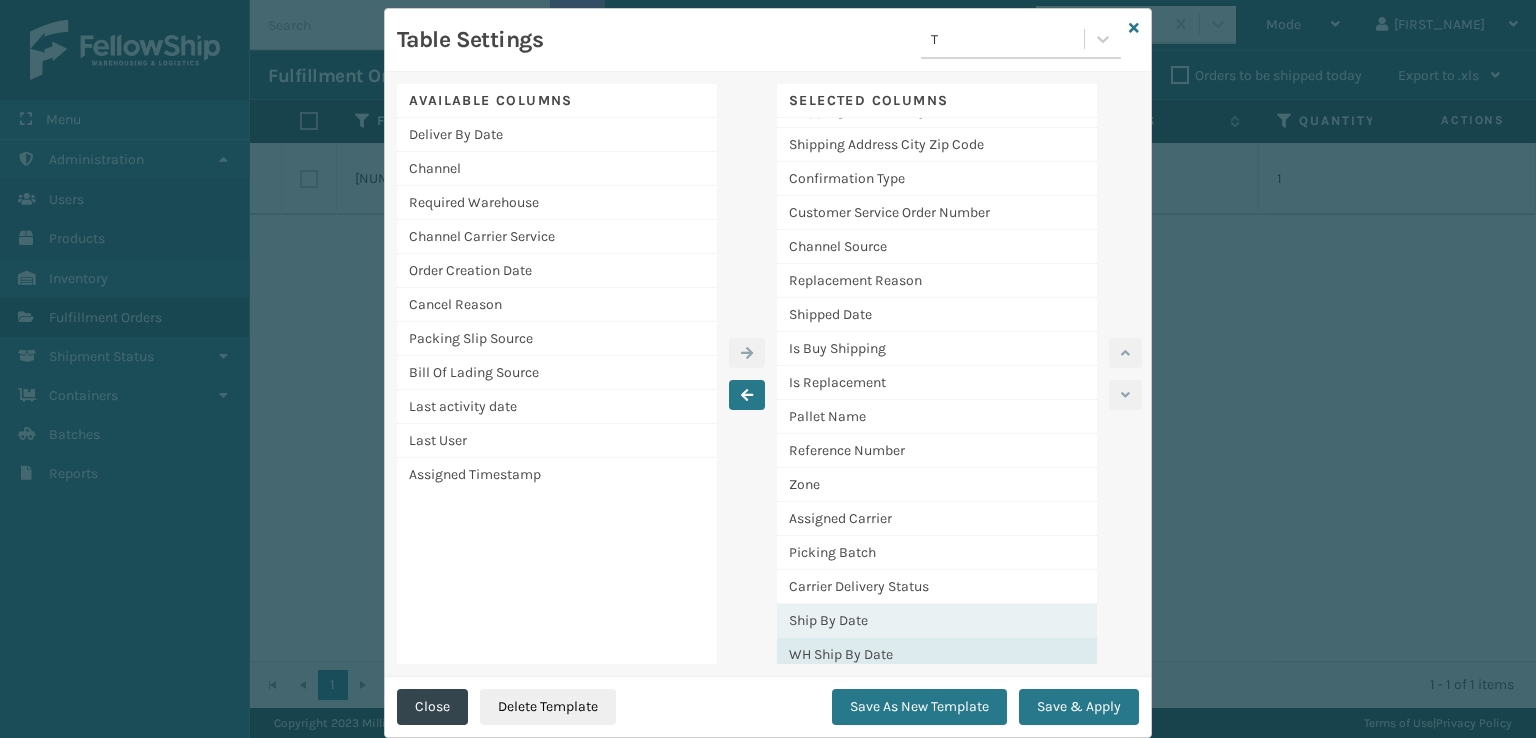click on "Ship By Date" at bounding box center [937, 621] 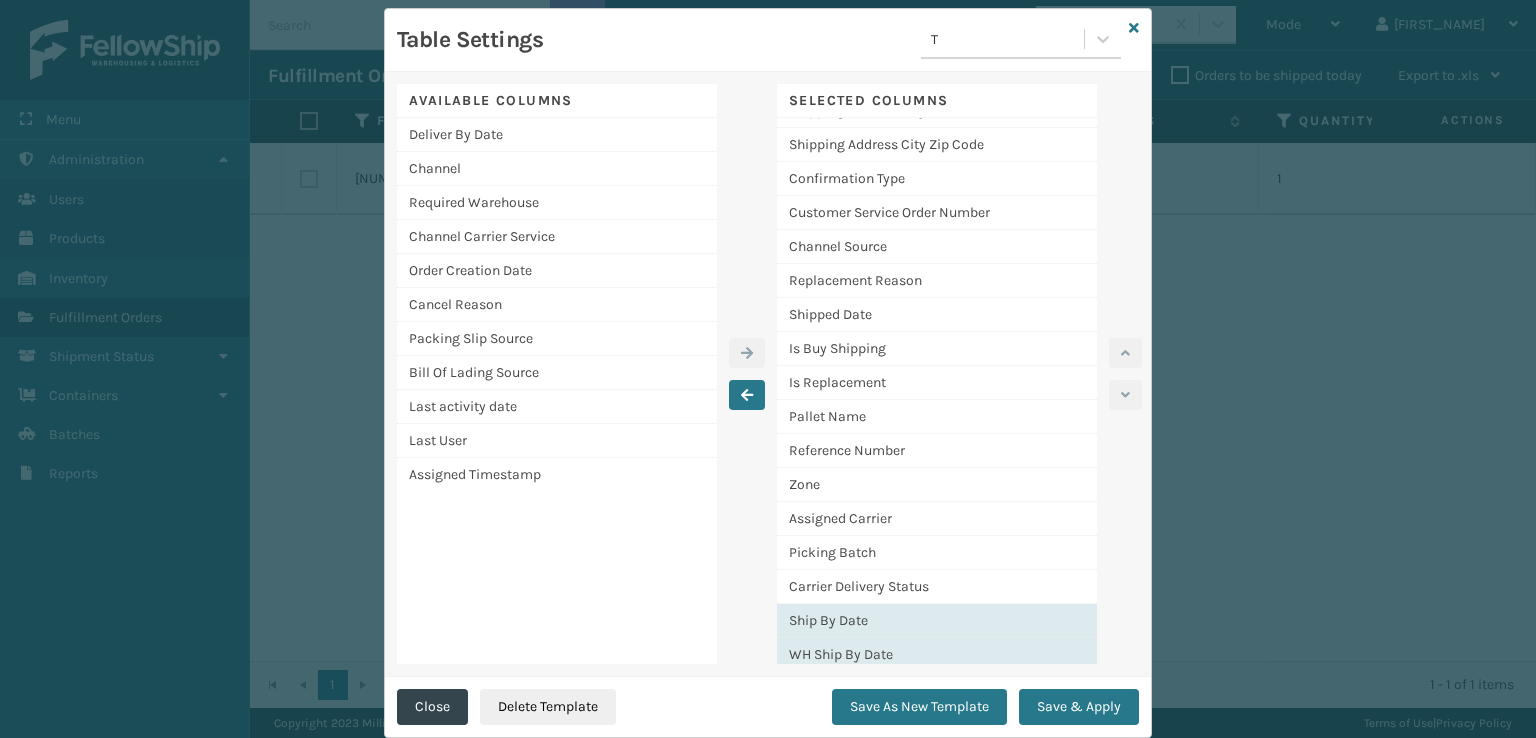 click on "Ship By Date" at bounding box center (937, 621) 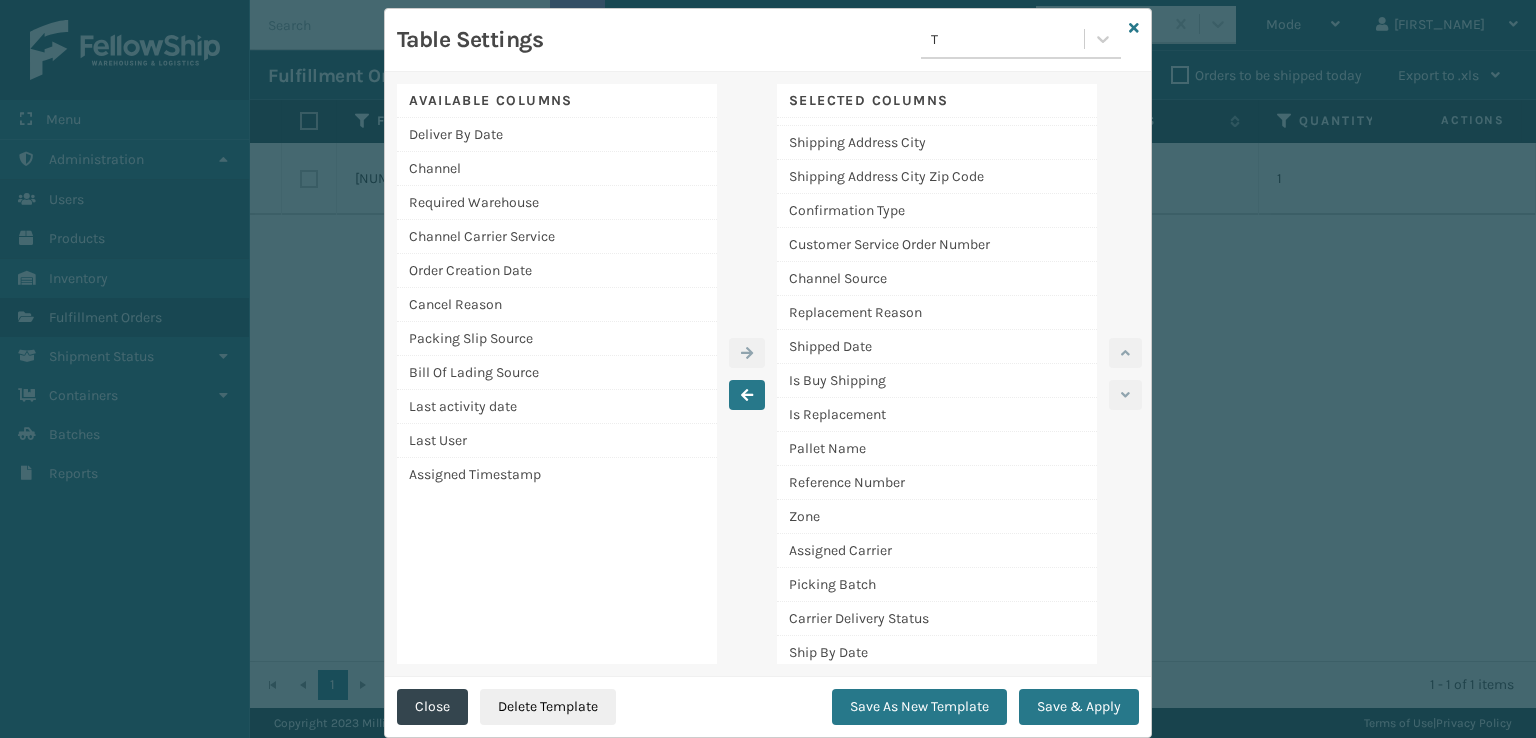 scroll, scrollTop: 500, scrollLeft: 0, axis: vertical 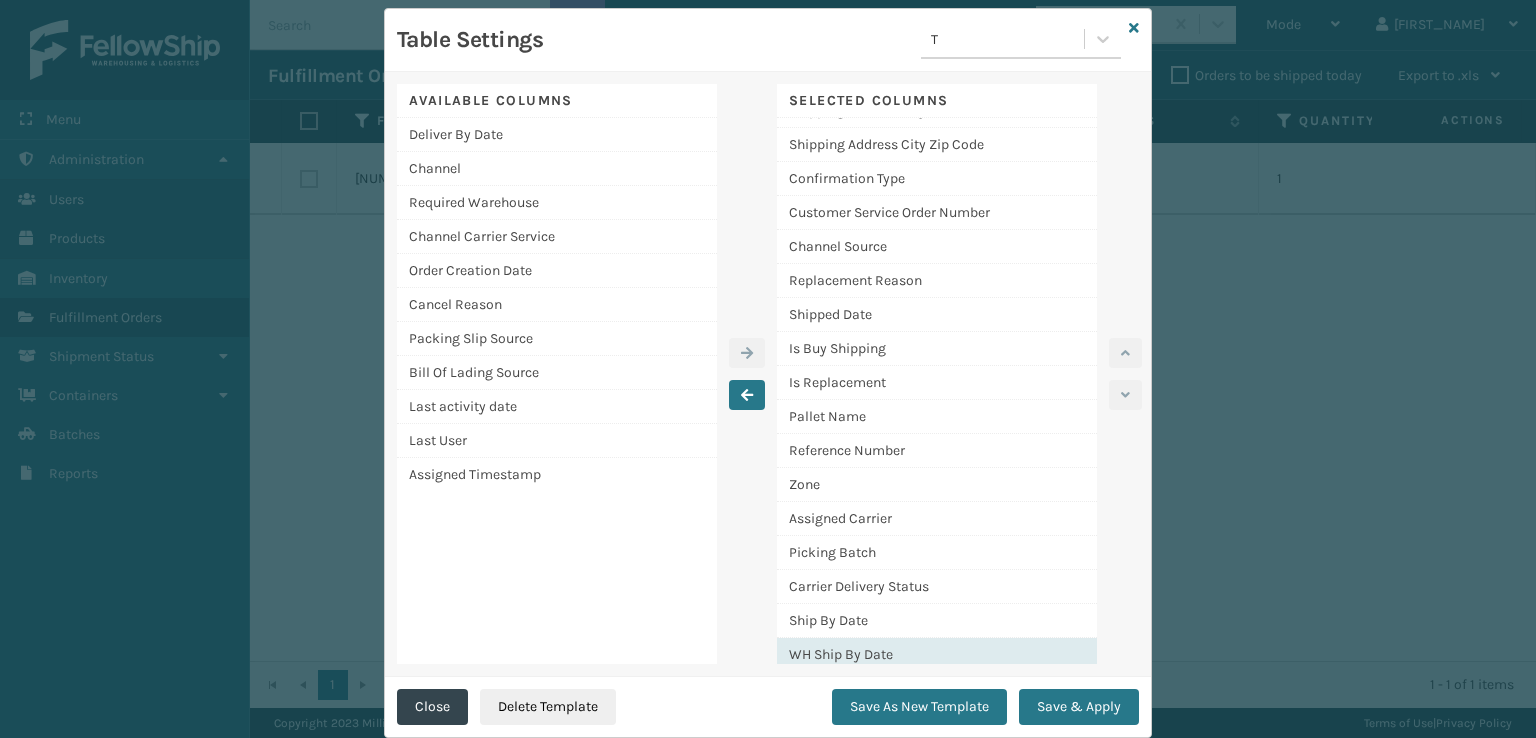 click on "WH Ship By Date" at bounding box center [937, 654] 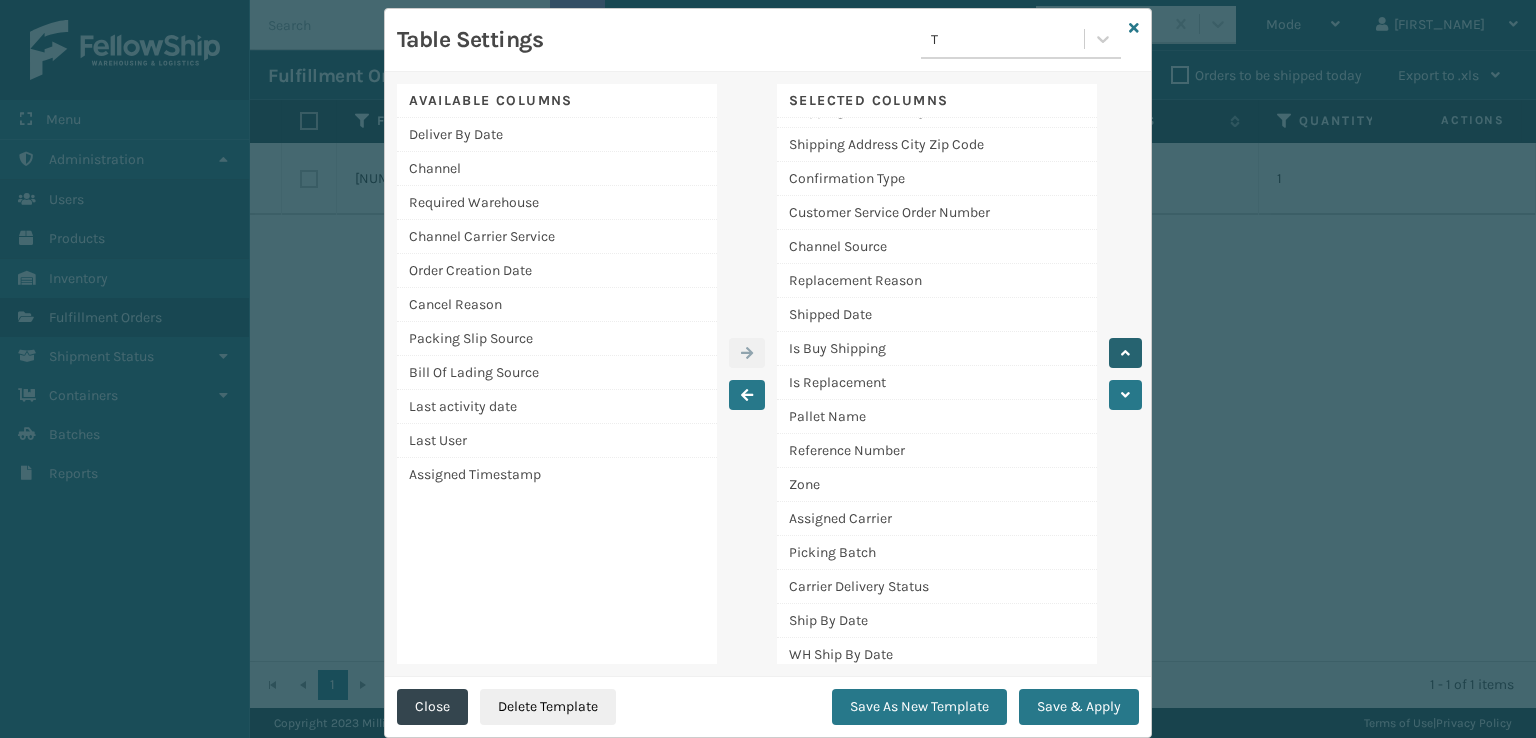 click at bounding box center (1125, 353) 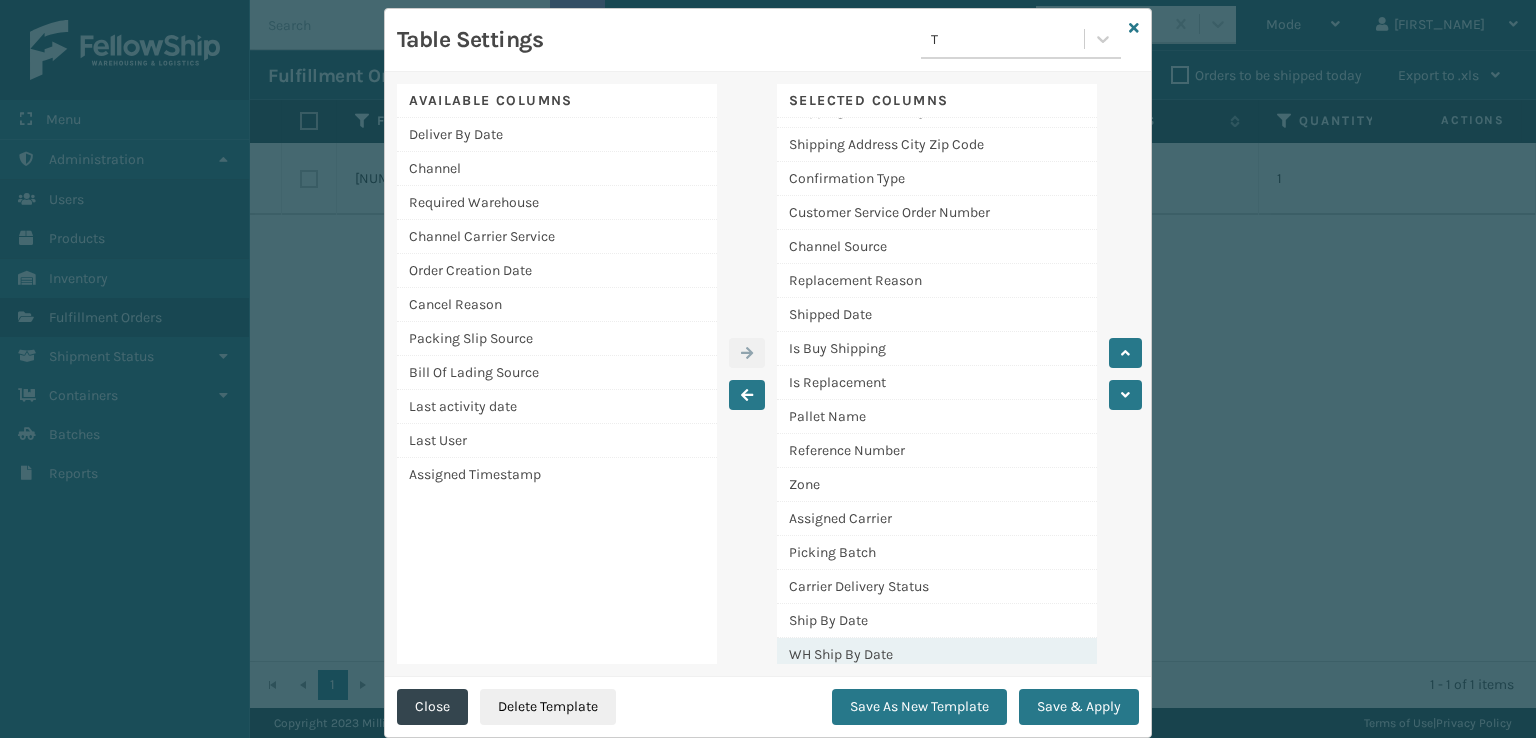 click on "WH Ship By Date" at bounding box center (937, 654) 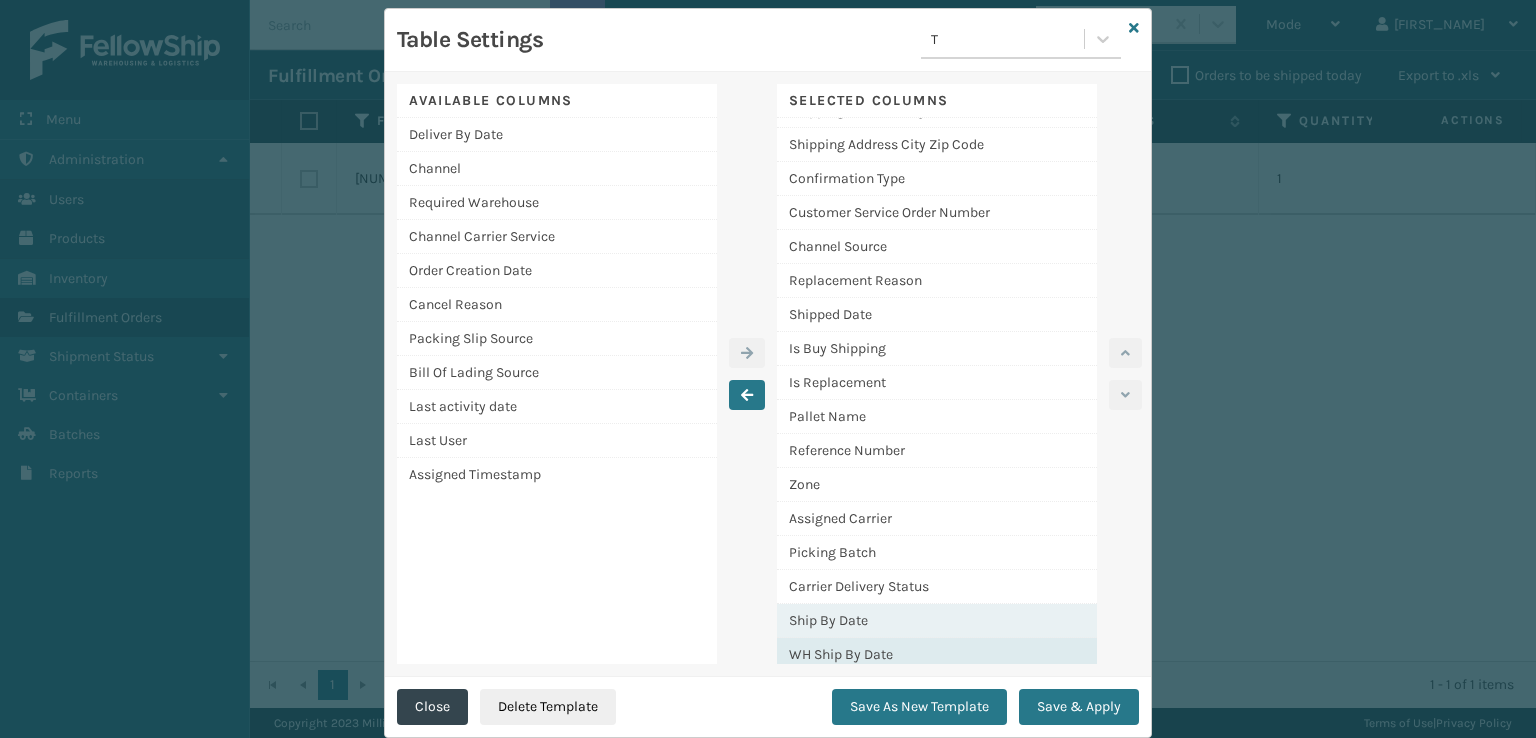 click on "Ship By Date" at bounding box center [937, 621] 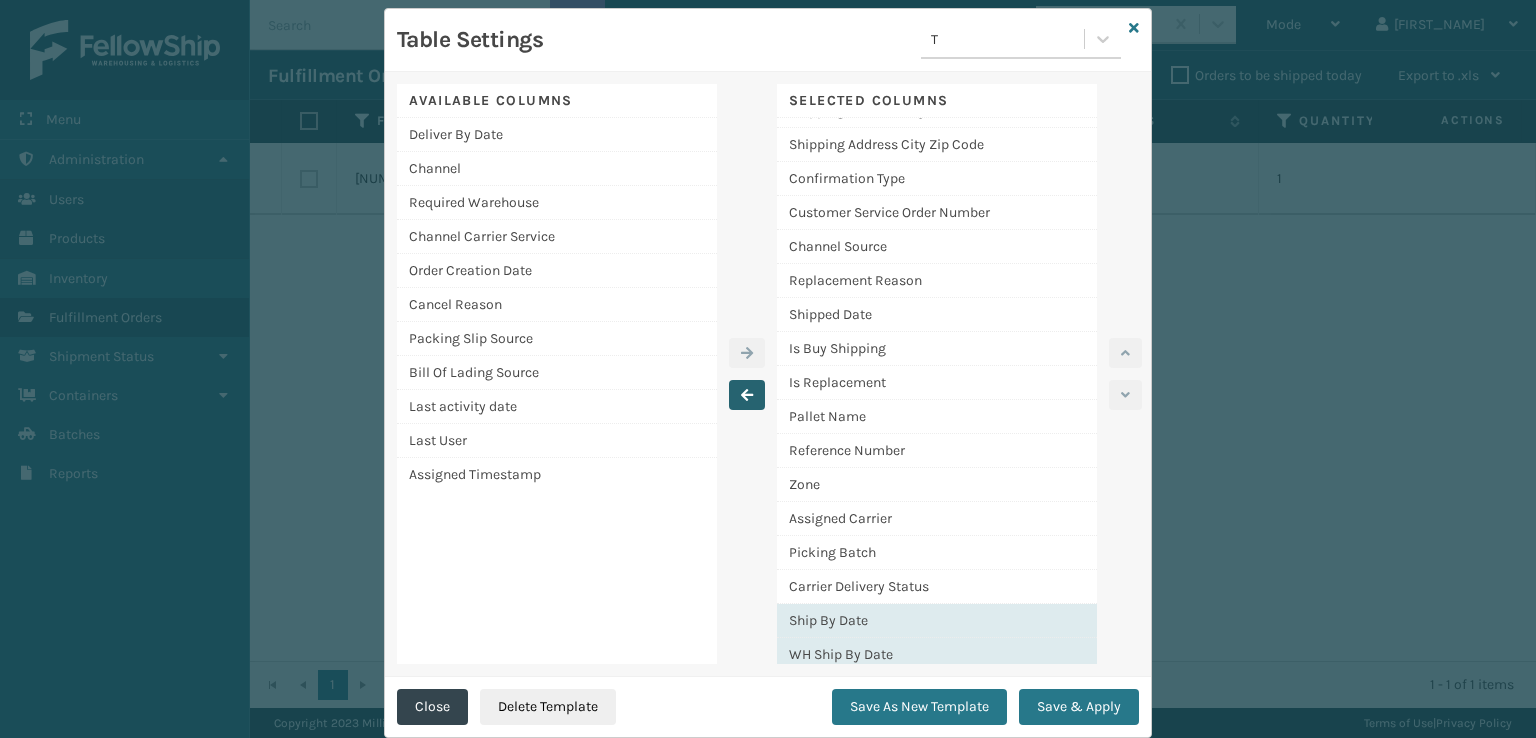 click at bounding box center (747, 395) 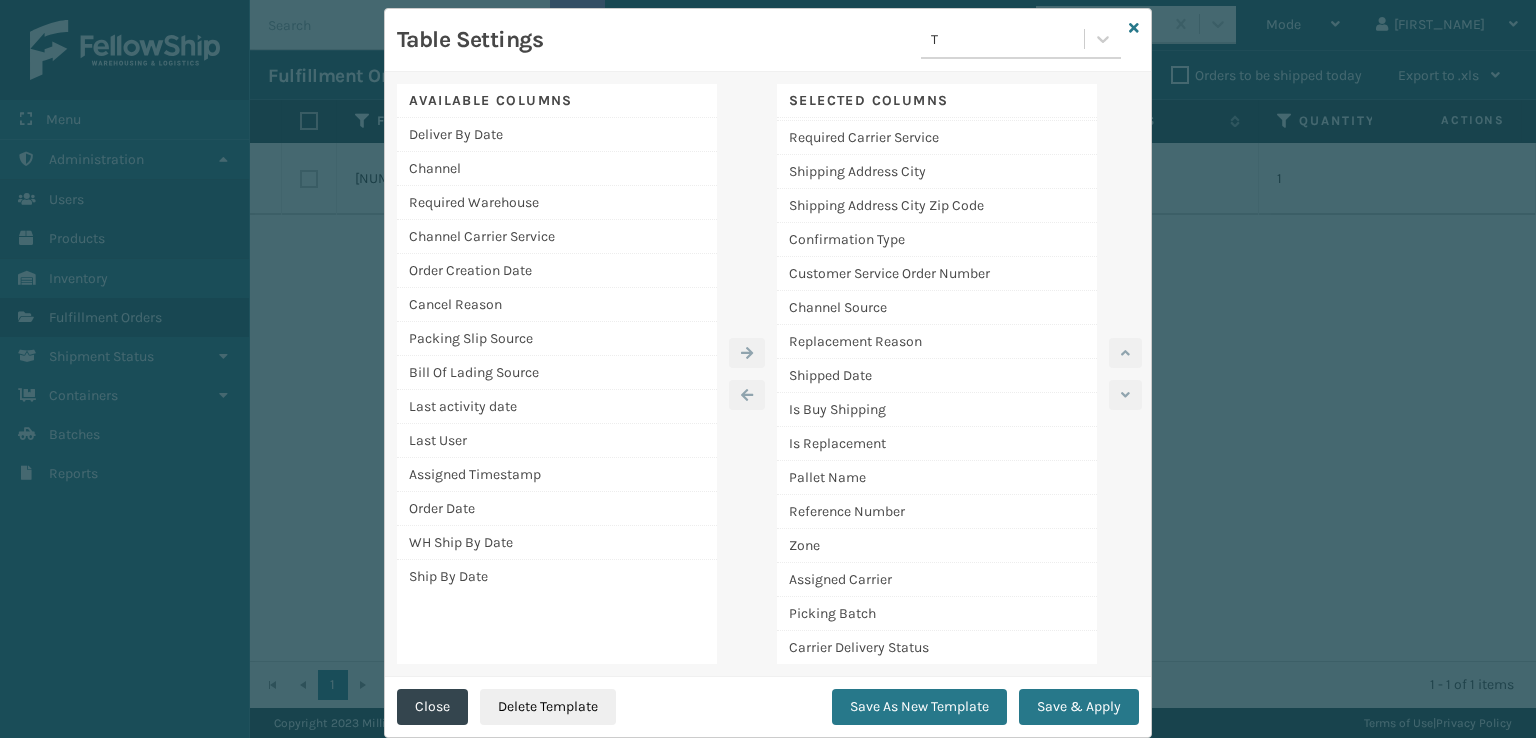 scroll, scrollTop: 399, scrollLeft: 0, axis: vertical 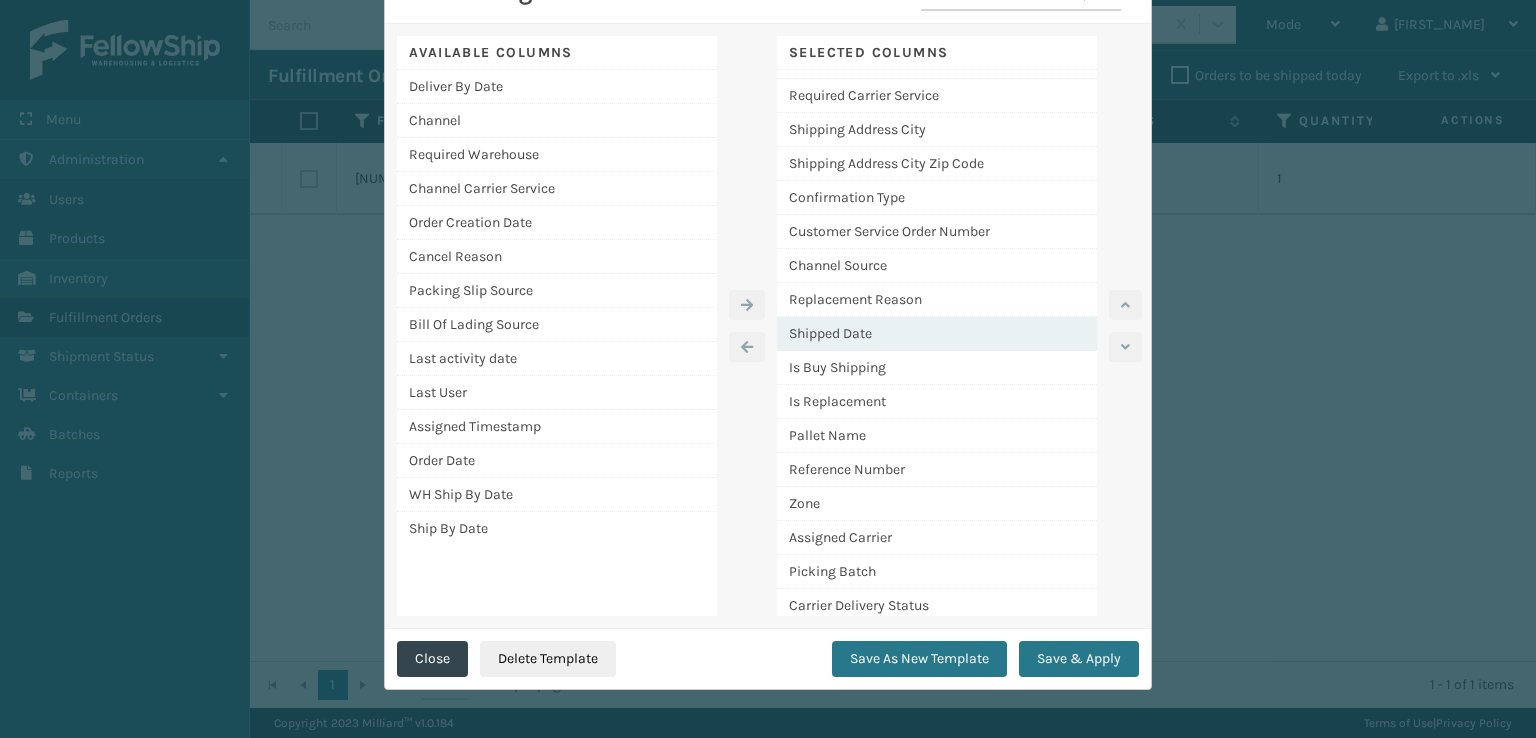 click on "Shipped Date" at bounding box center [937, 334] 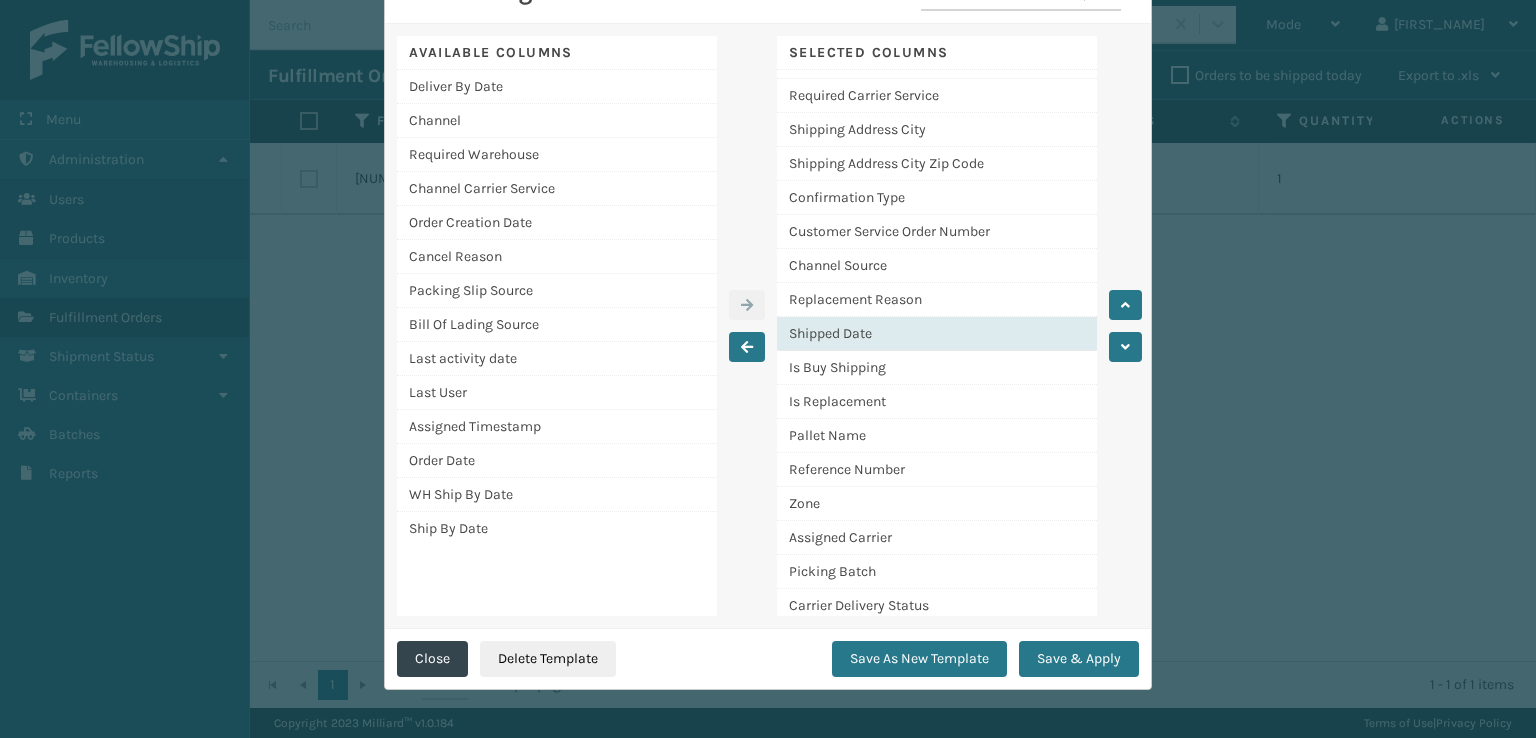 click on "Shipped Date" at bounding box center [937, 334] 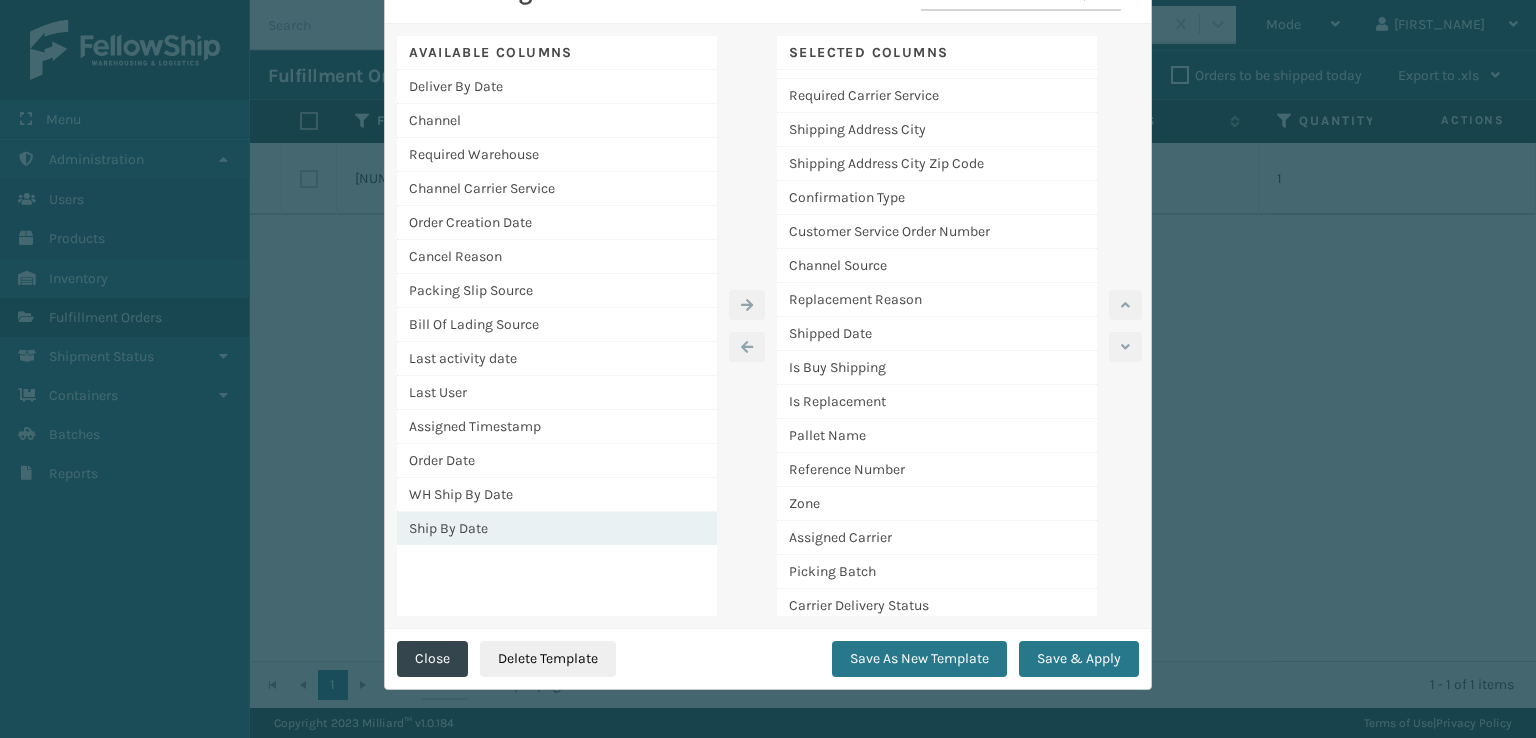 click on "Ship By Date" at bounding box center [557, 528] 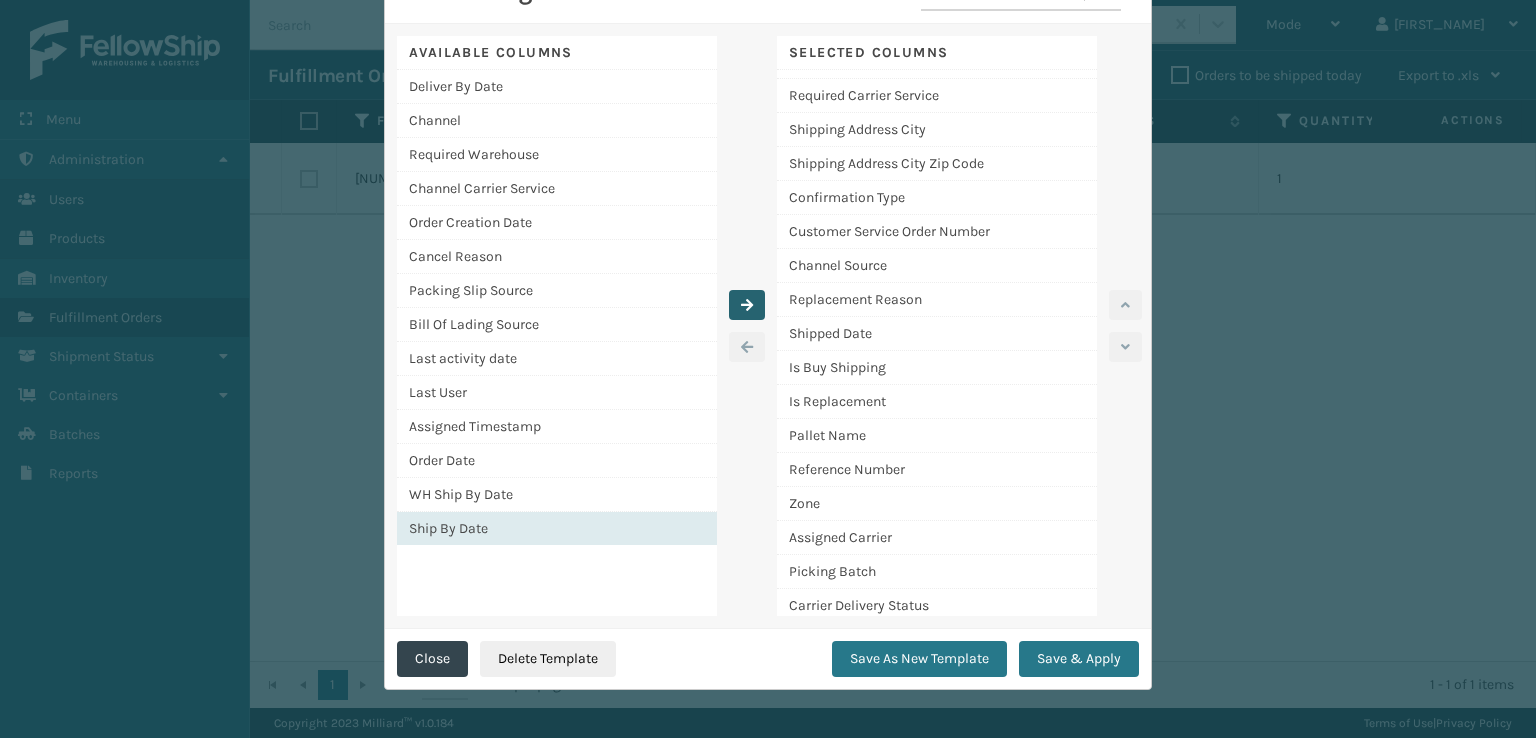 click at bounding box center [747, 305] 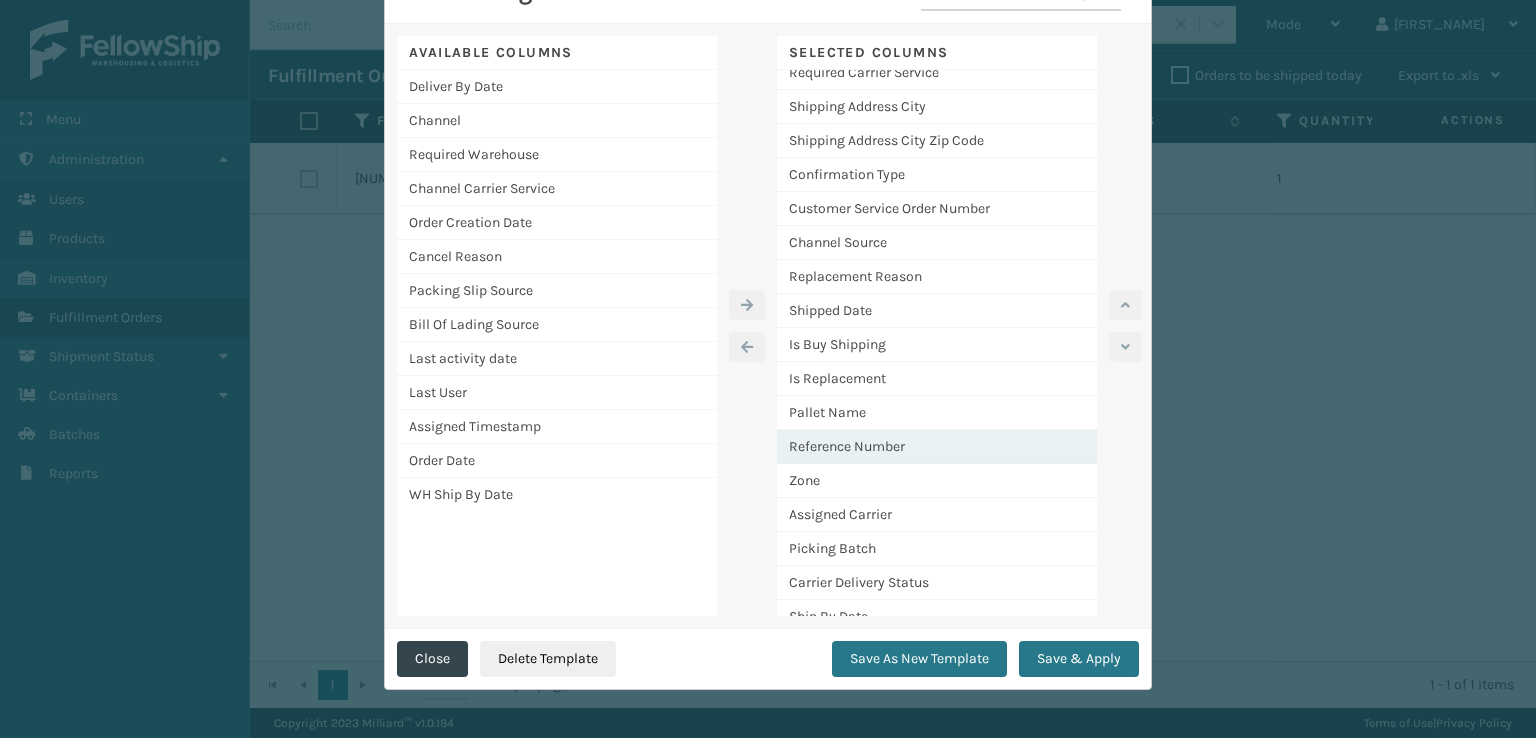 scroll, scrollTop: 432, scrollLeft: 0, axis: vertical 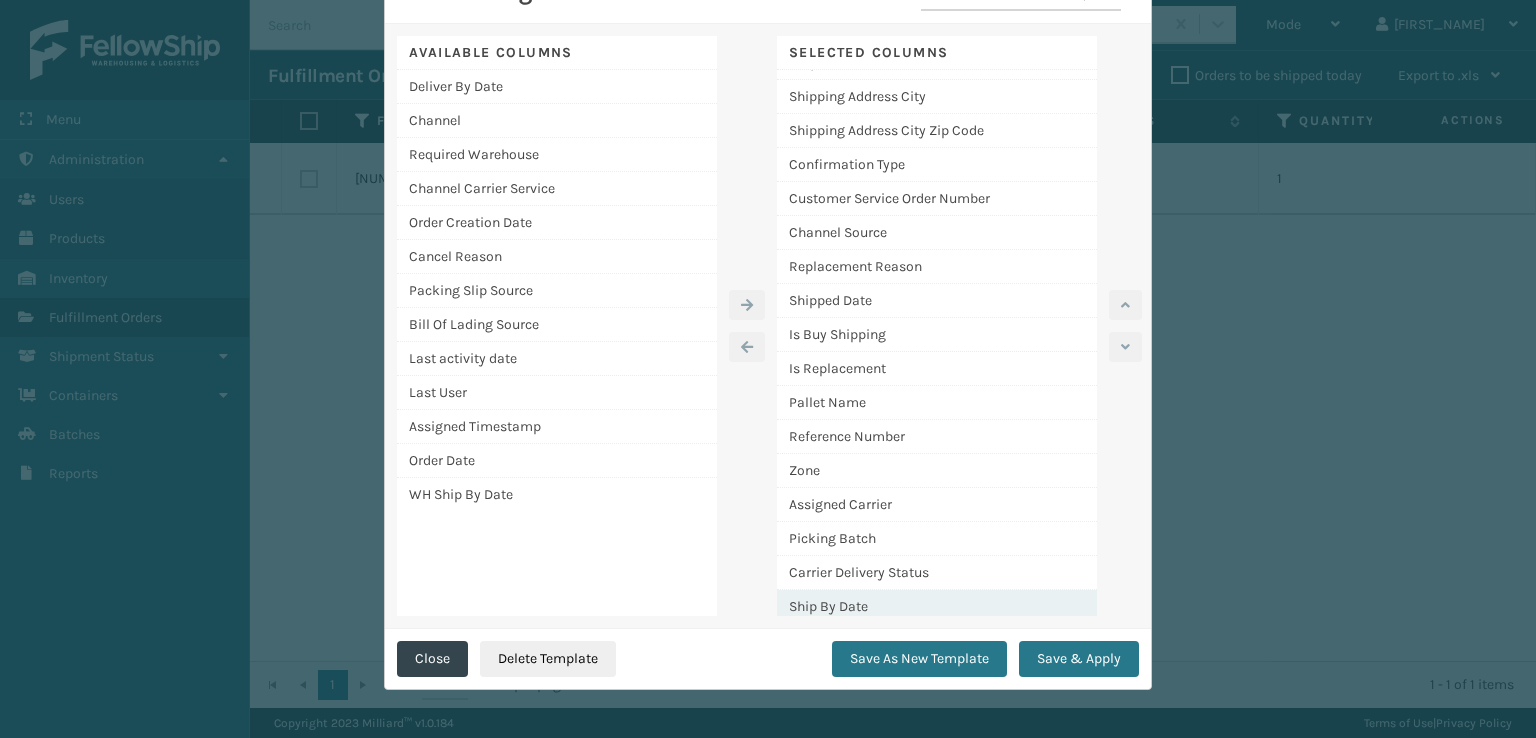 click on "Ship By Date" at bounding box center (937, 606) 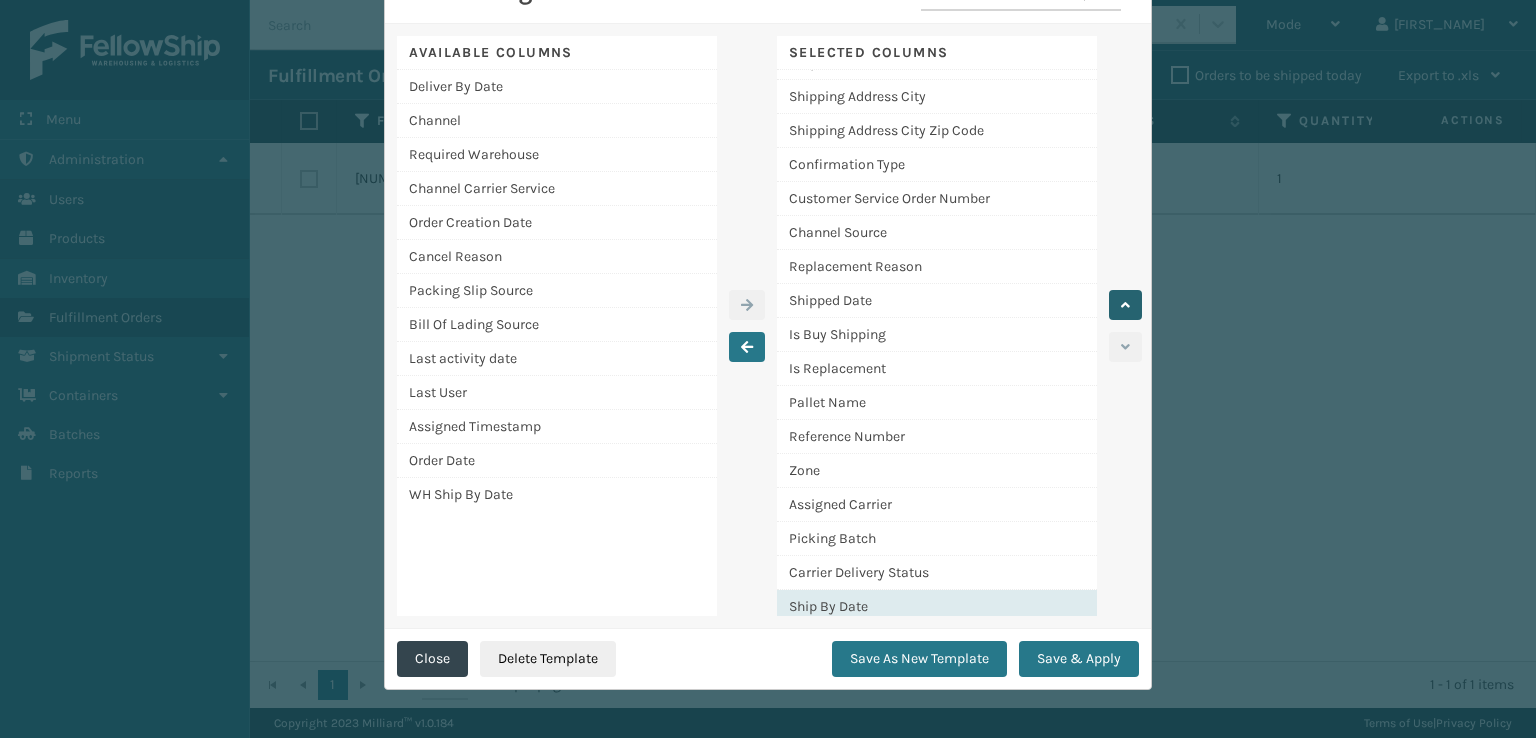 click at bounding box center (1125, 305) 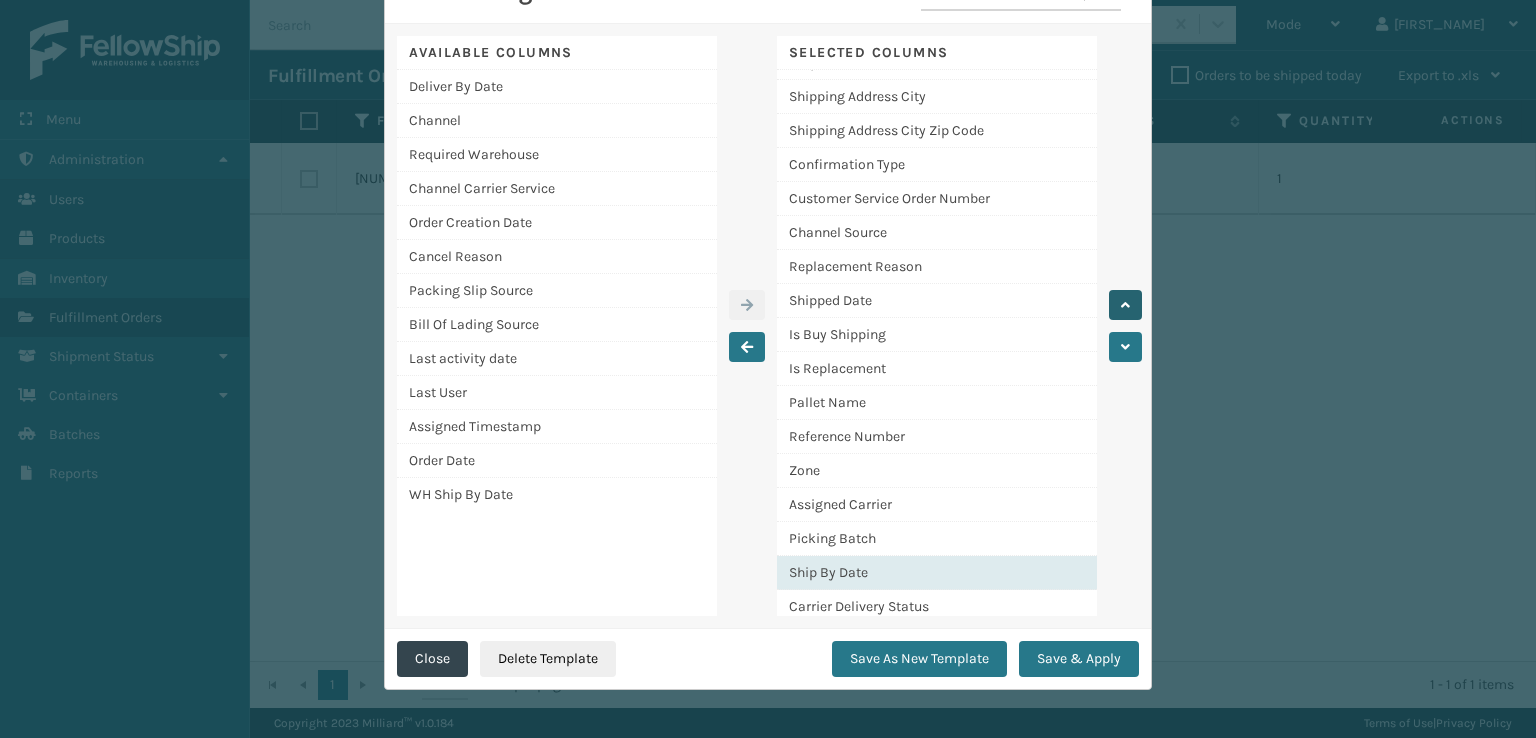 click at bounding box center (1125, 305) 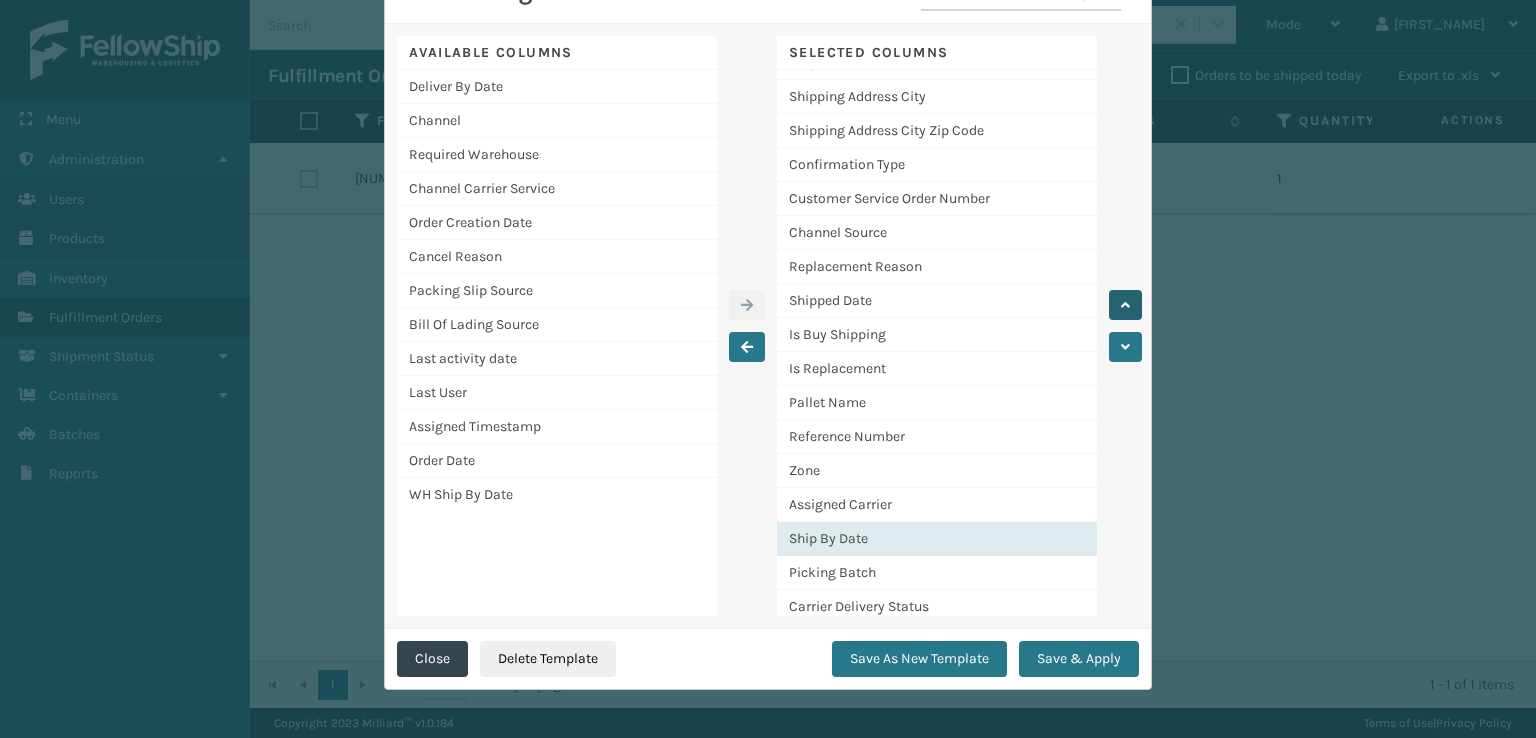 click at bounding box center (1125, 305) 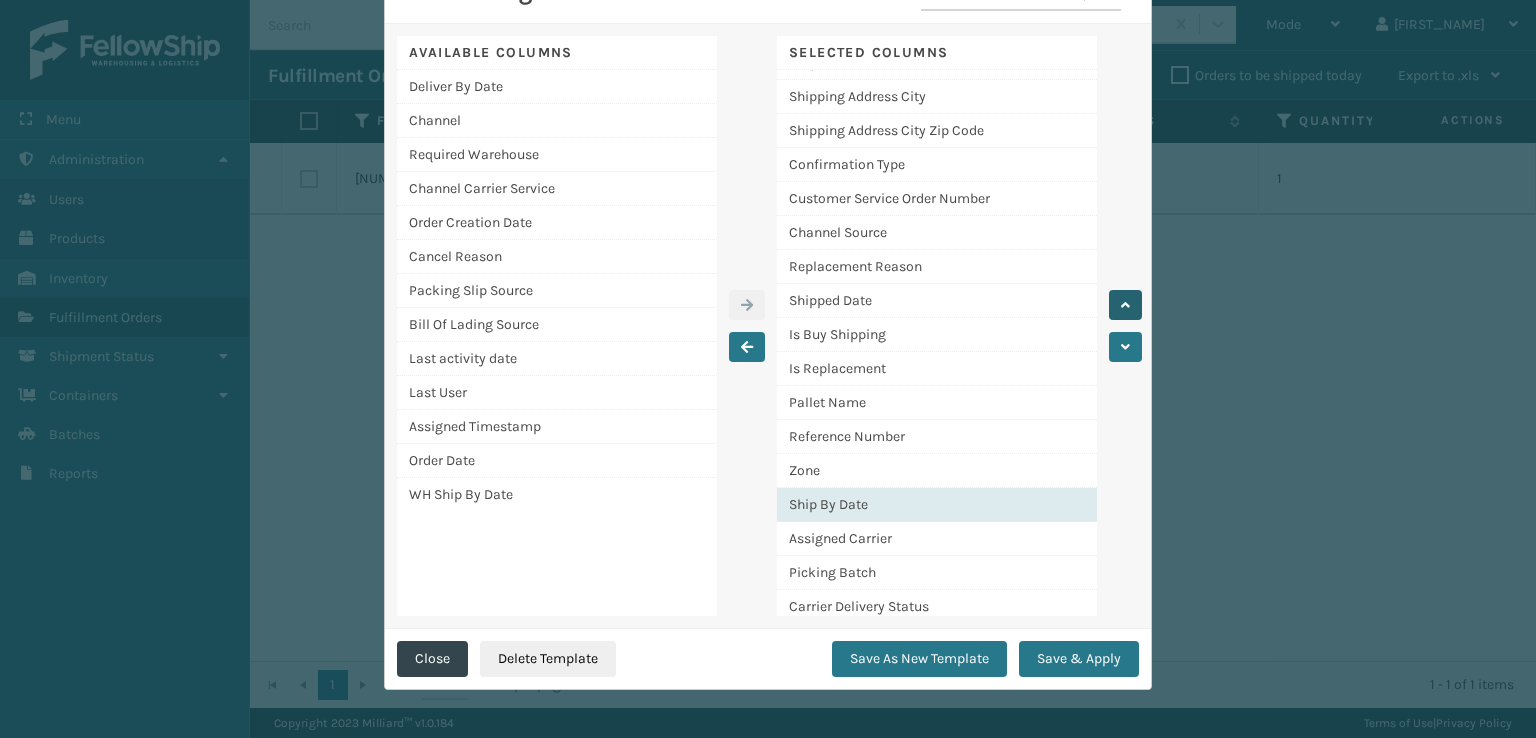 click at bounding box center [1125, 305] 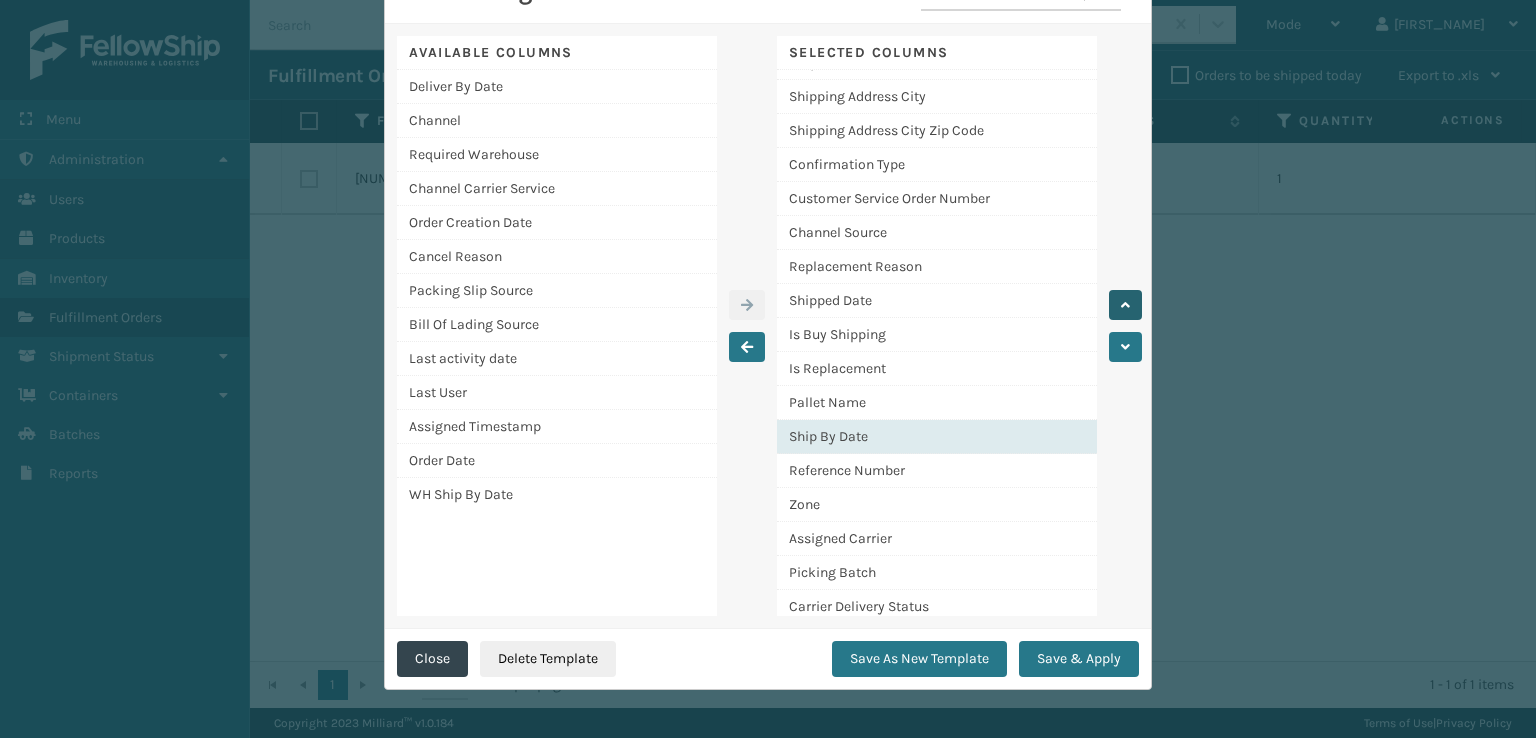 click at bounding box center [1125, 305] 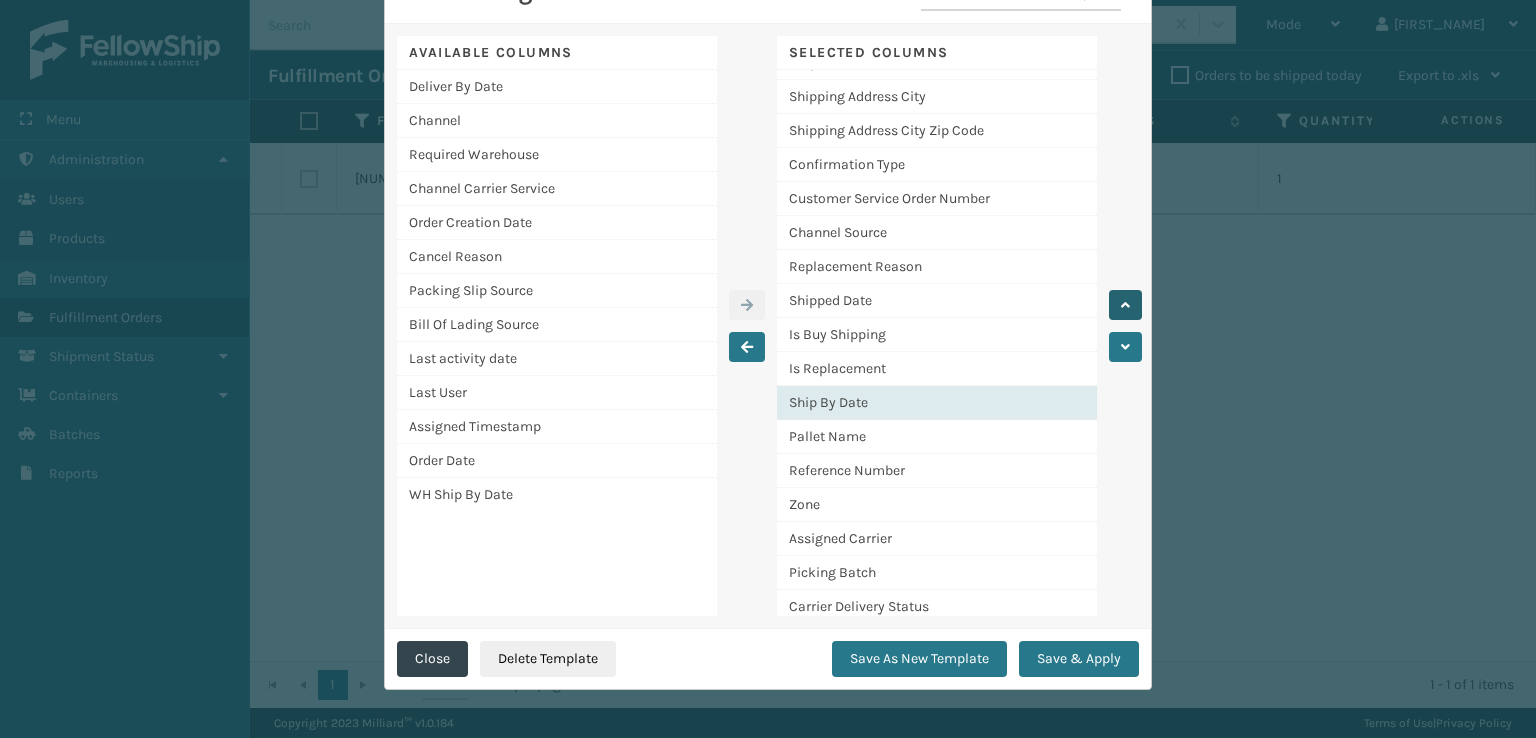 click at bounding box center [1125, 305] 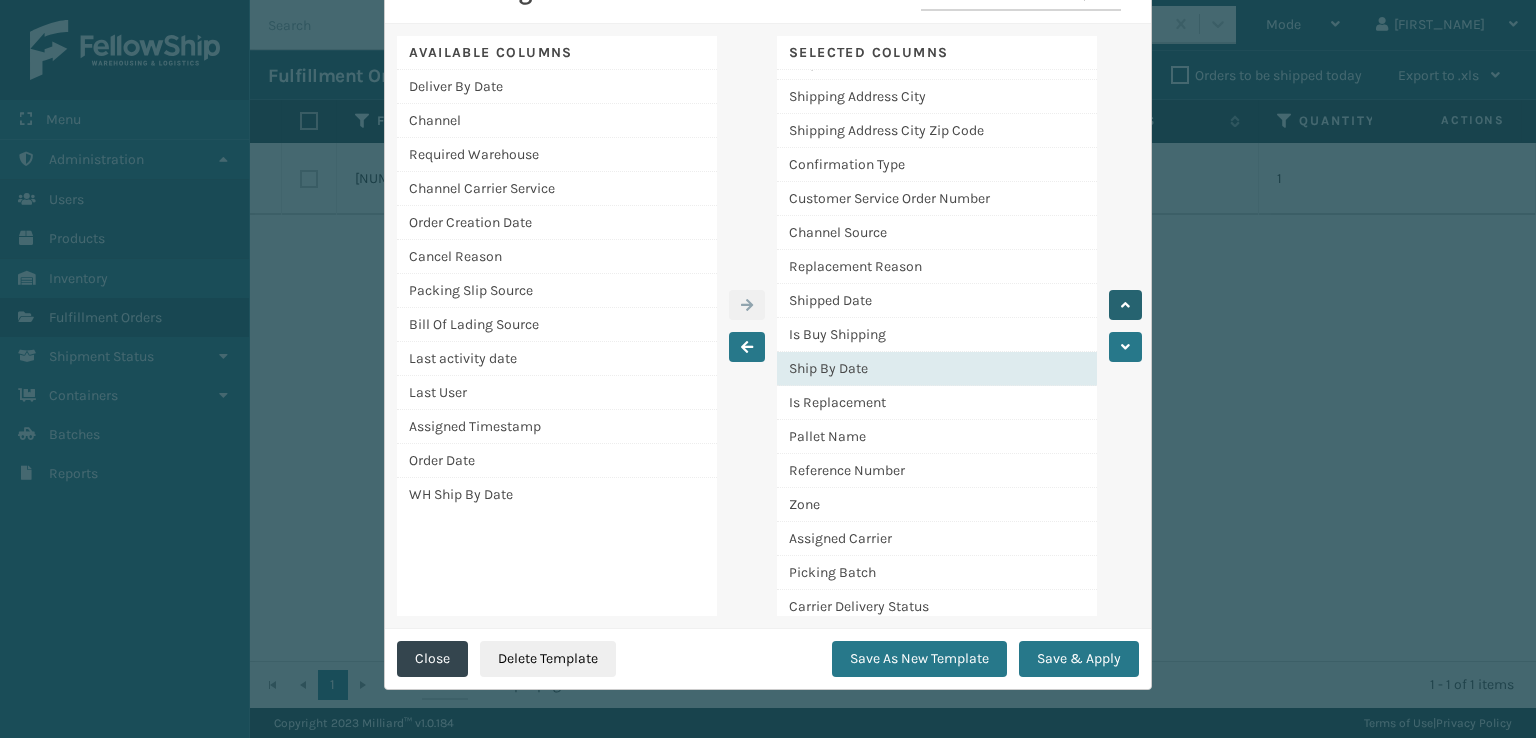 click at bounding box center (1125, 305) 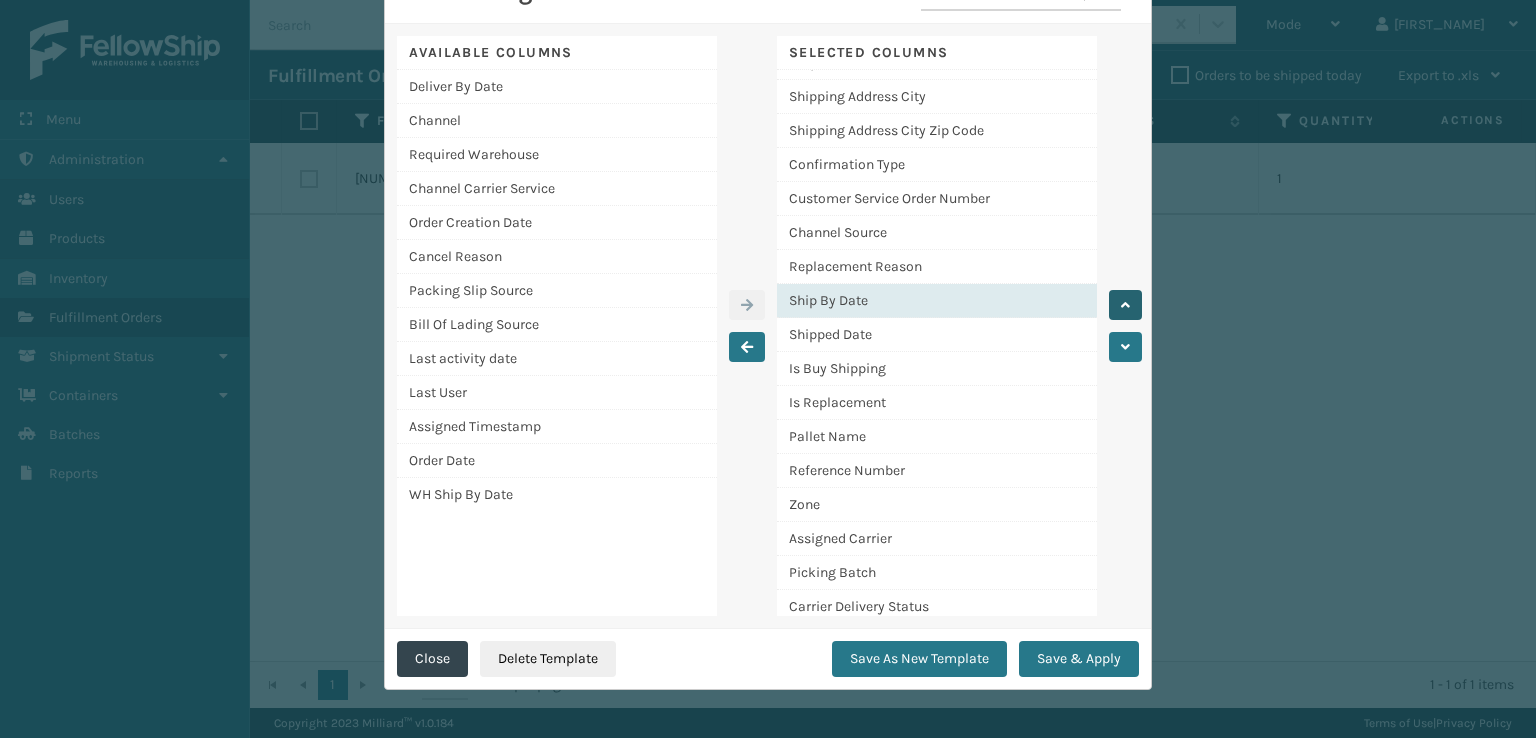 click at bounding box center [1125, 305] 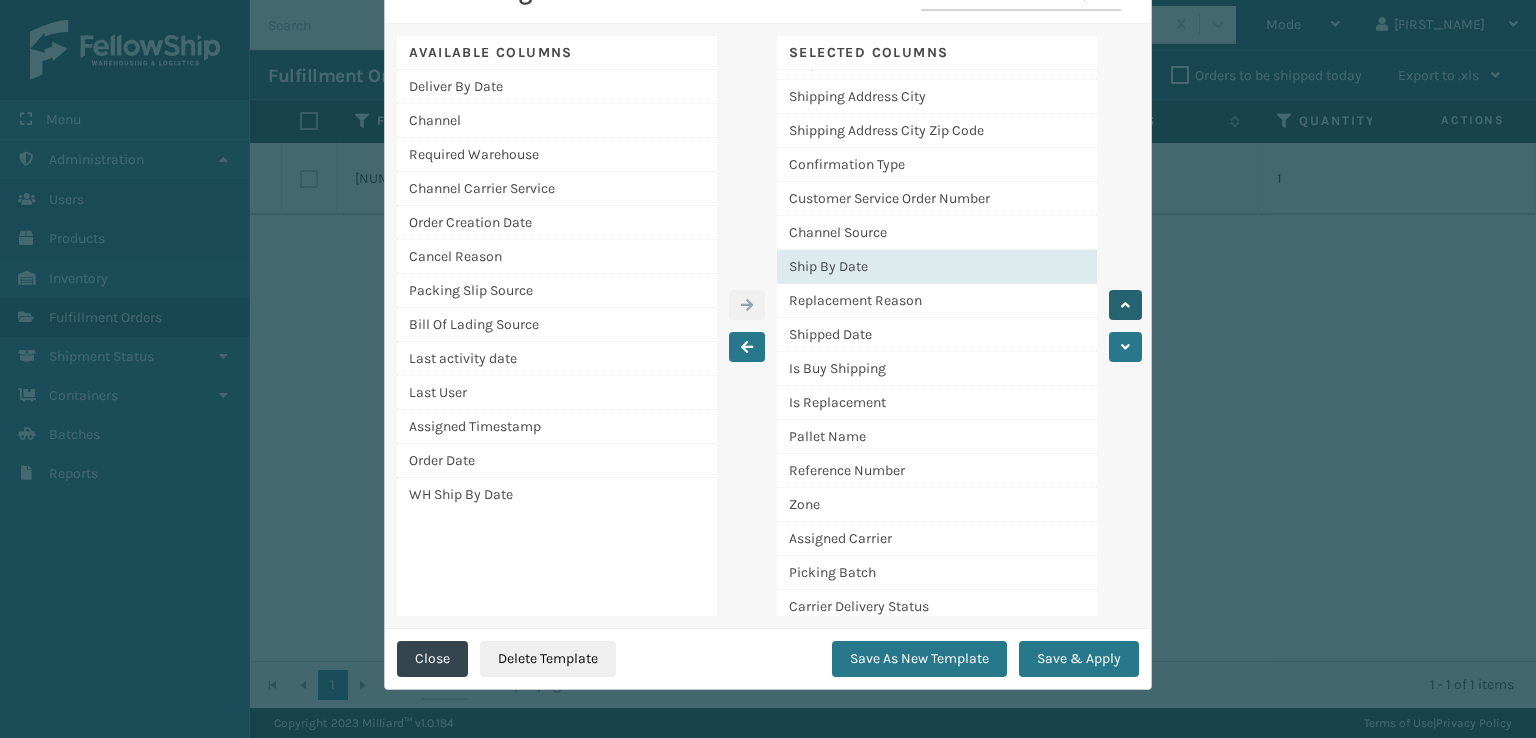 click at bounding box center (1125, 305) 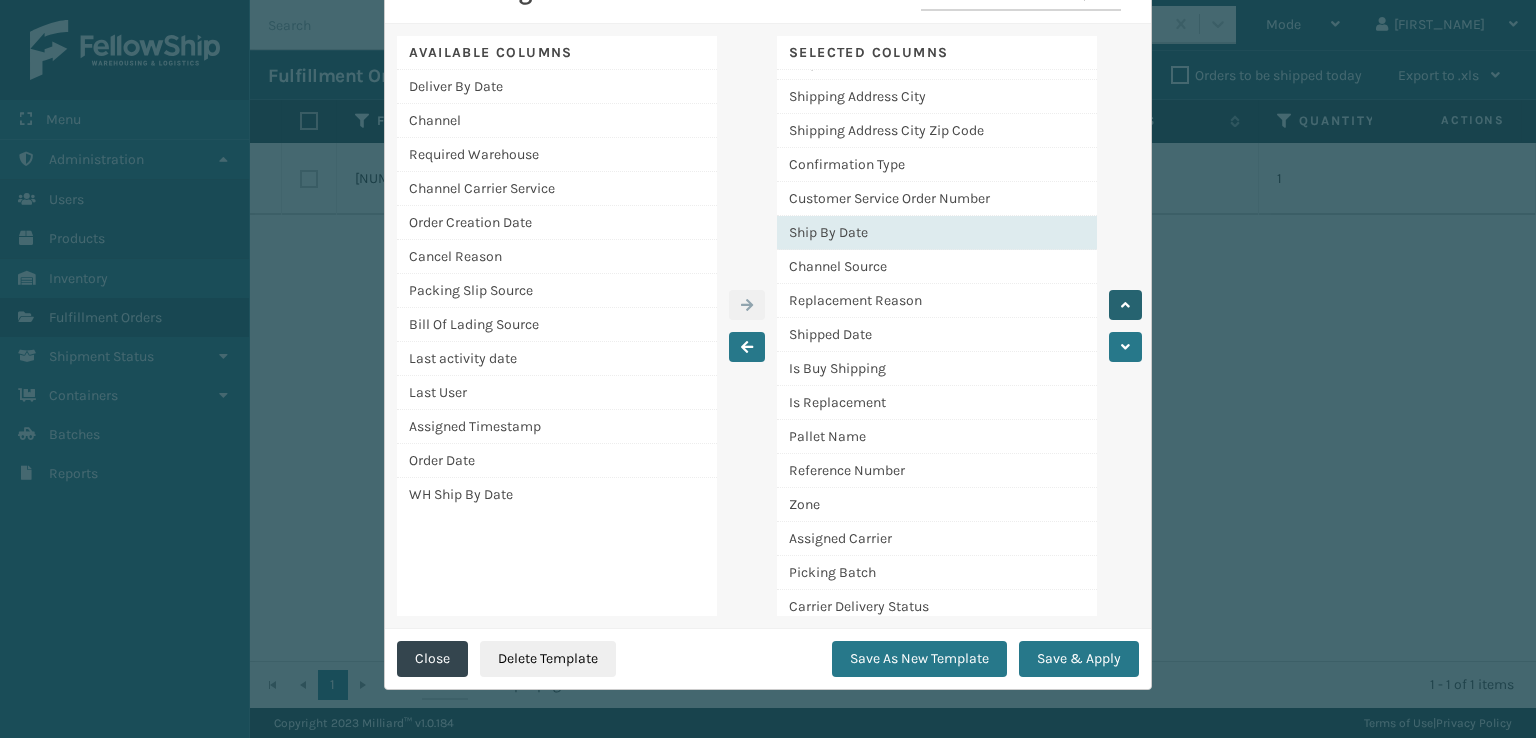 click at bounding box center (1125, 305) 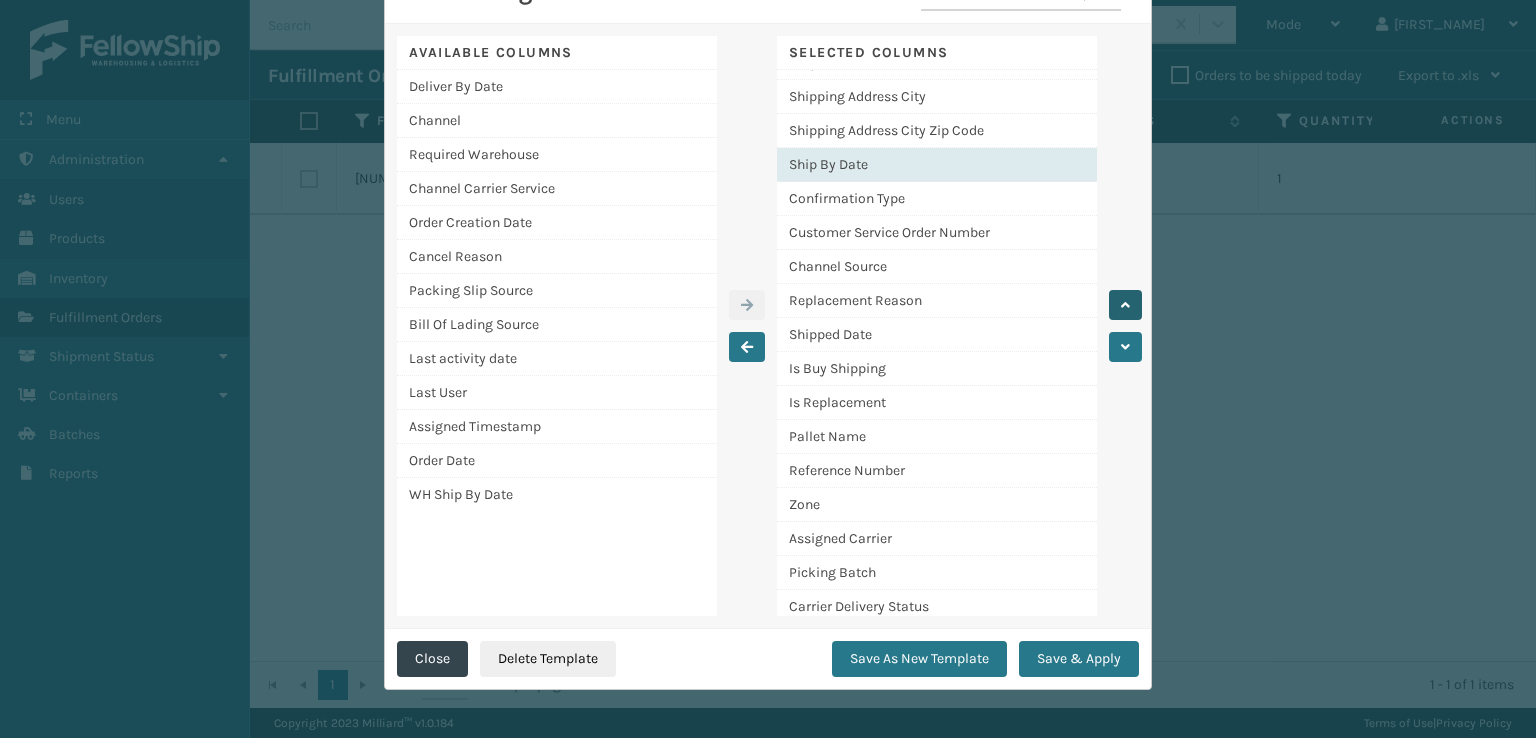 click at bounding box center (1125, 305) 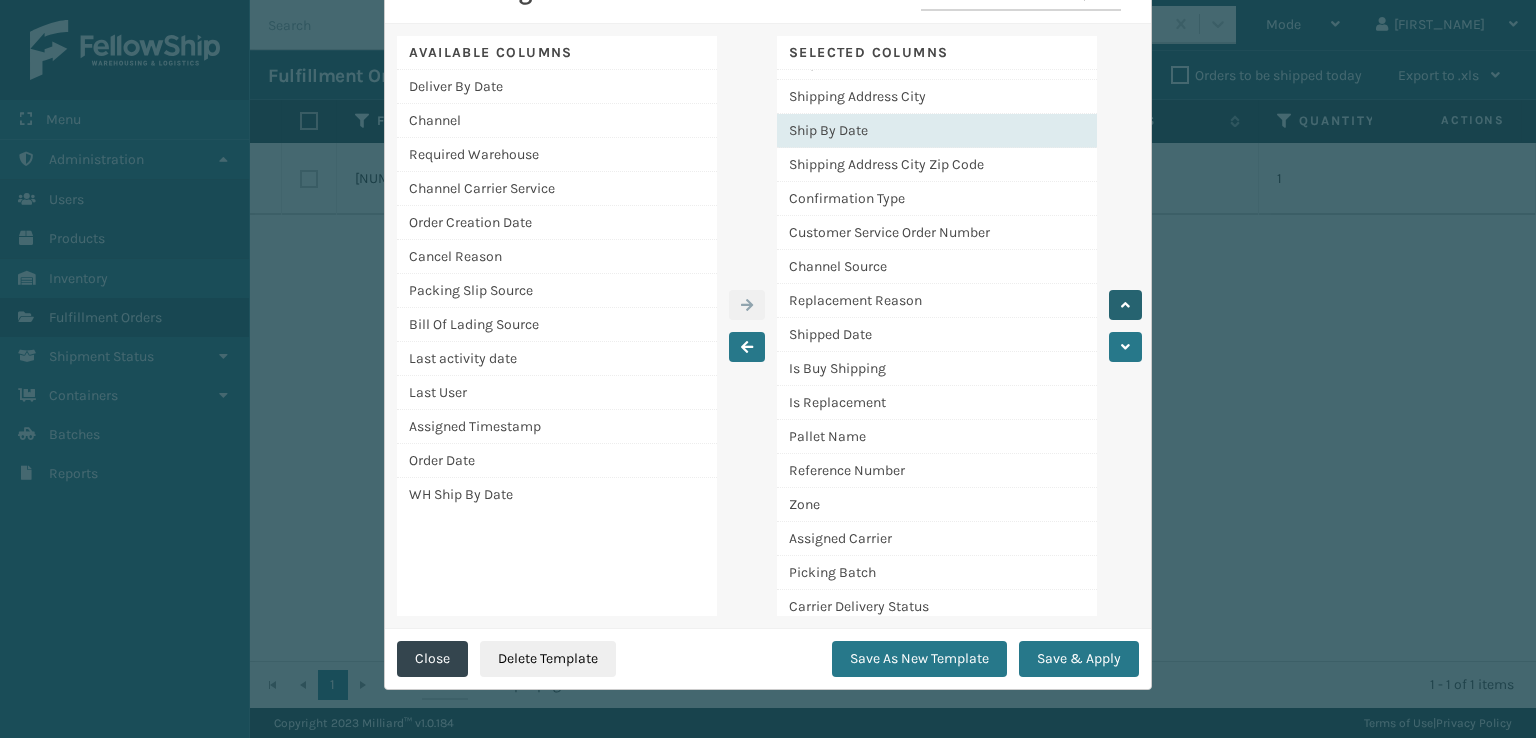 click at bounding box center (1125, 305) 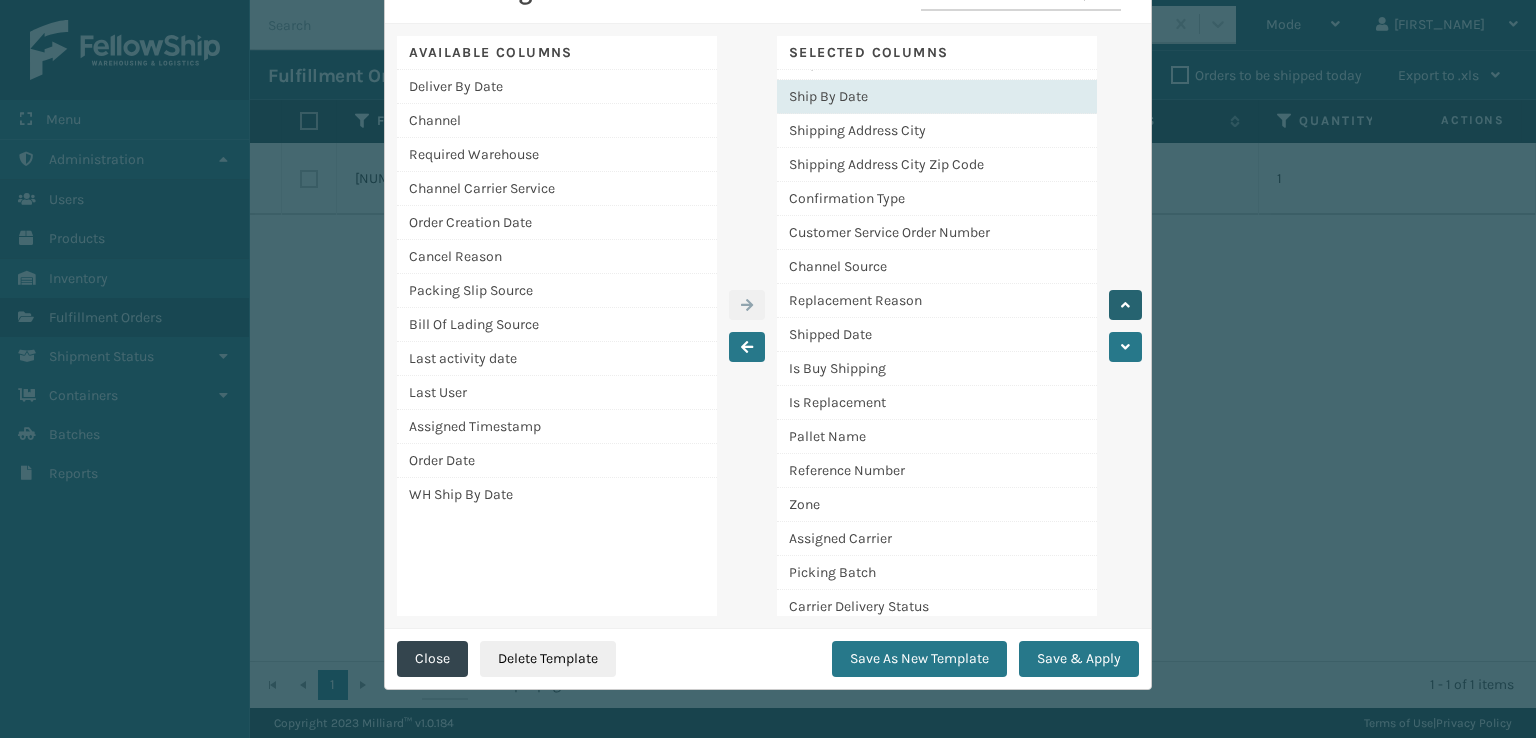 click at bounding box center [1125, 305] 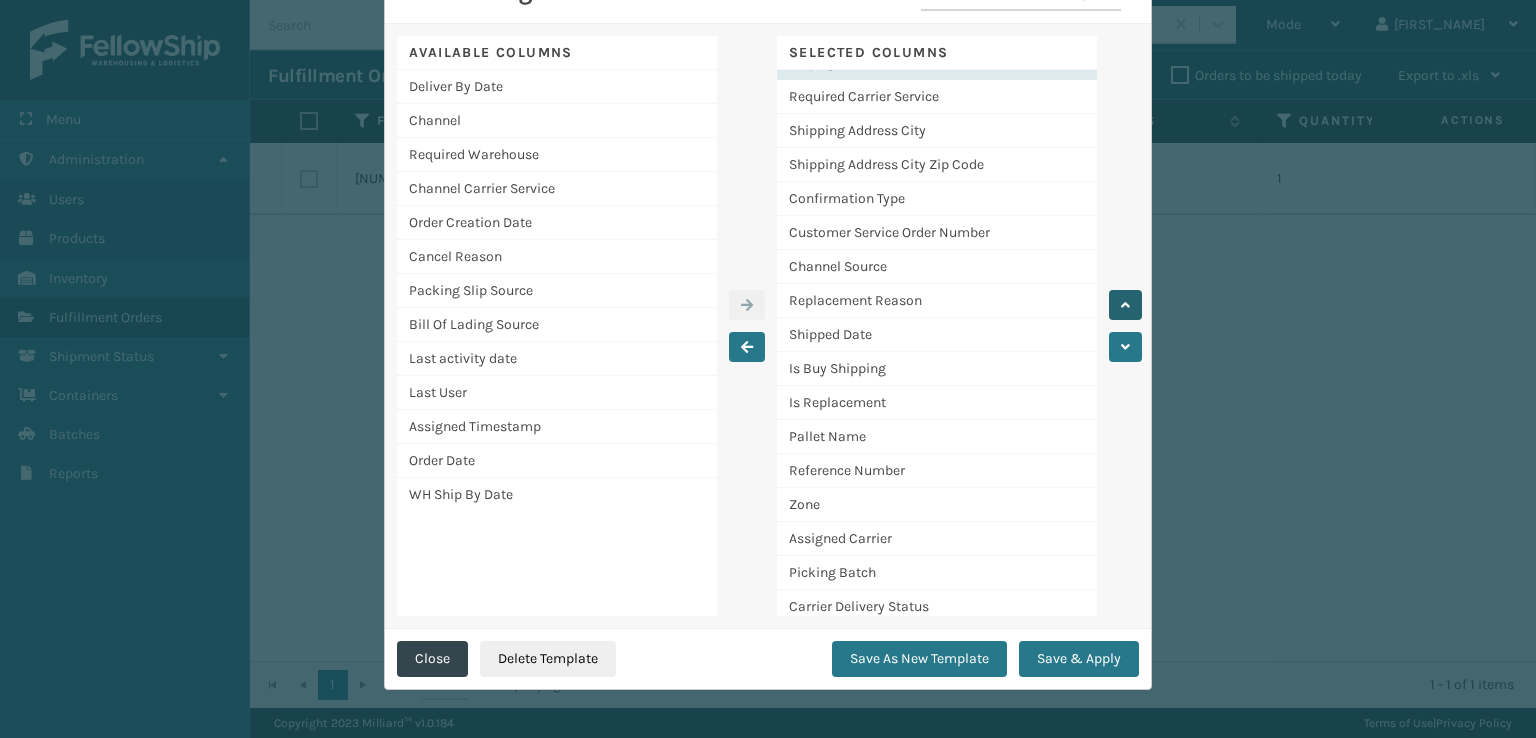 click at bounding box center (1125, 305) 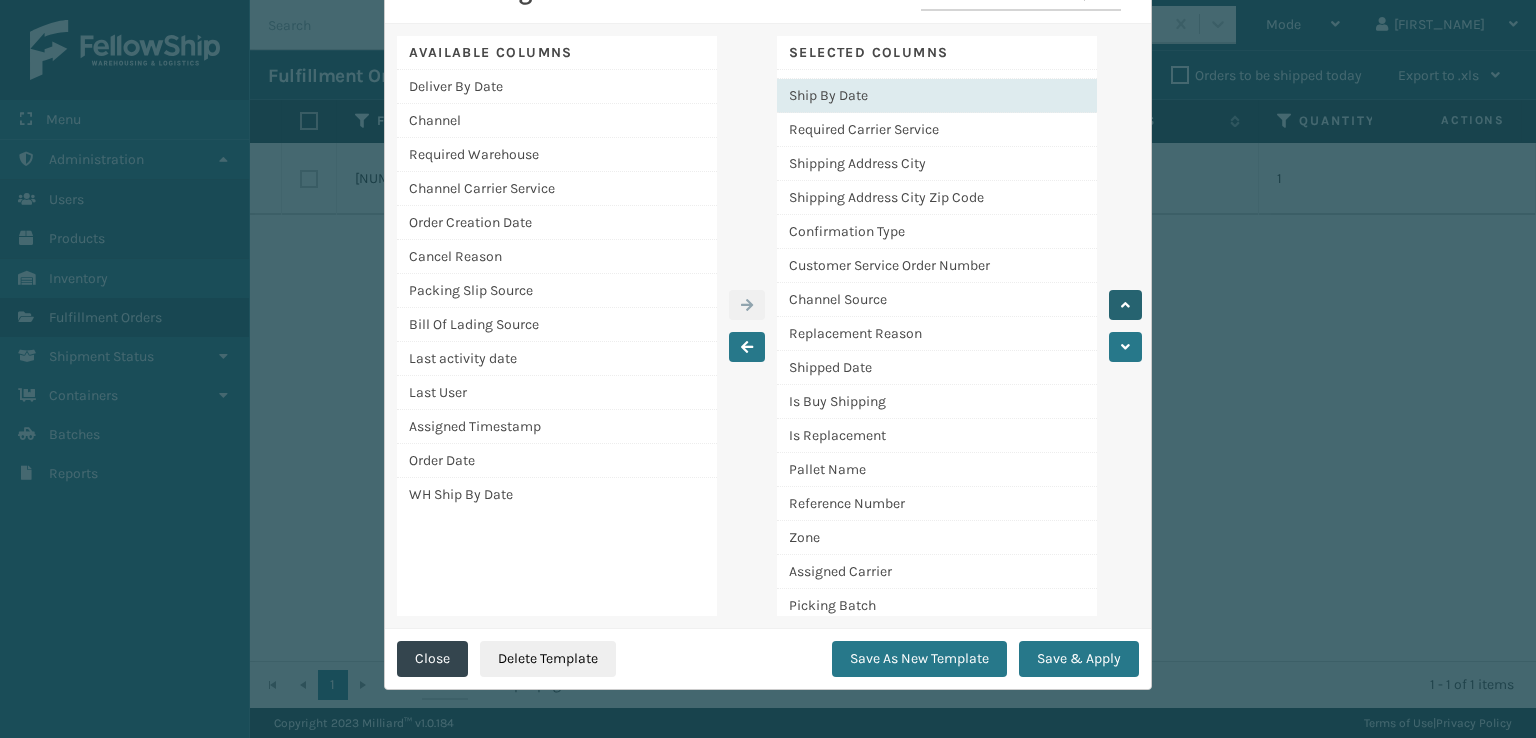 click at bounding box center (1125, 305) 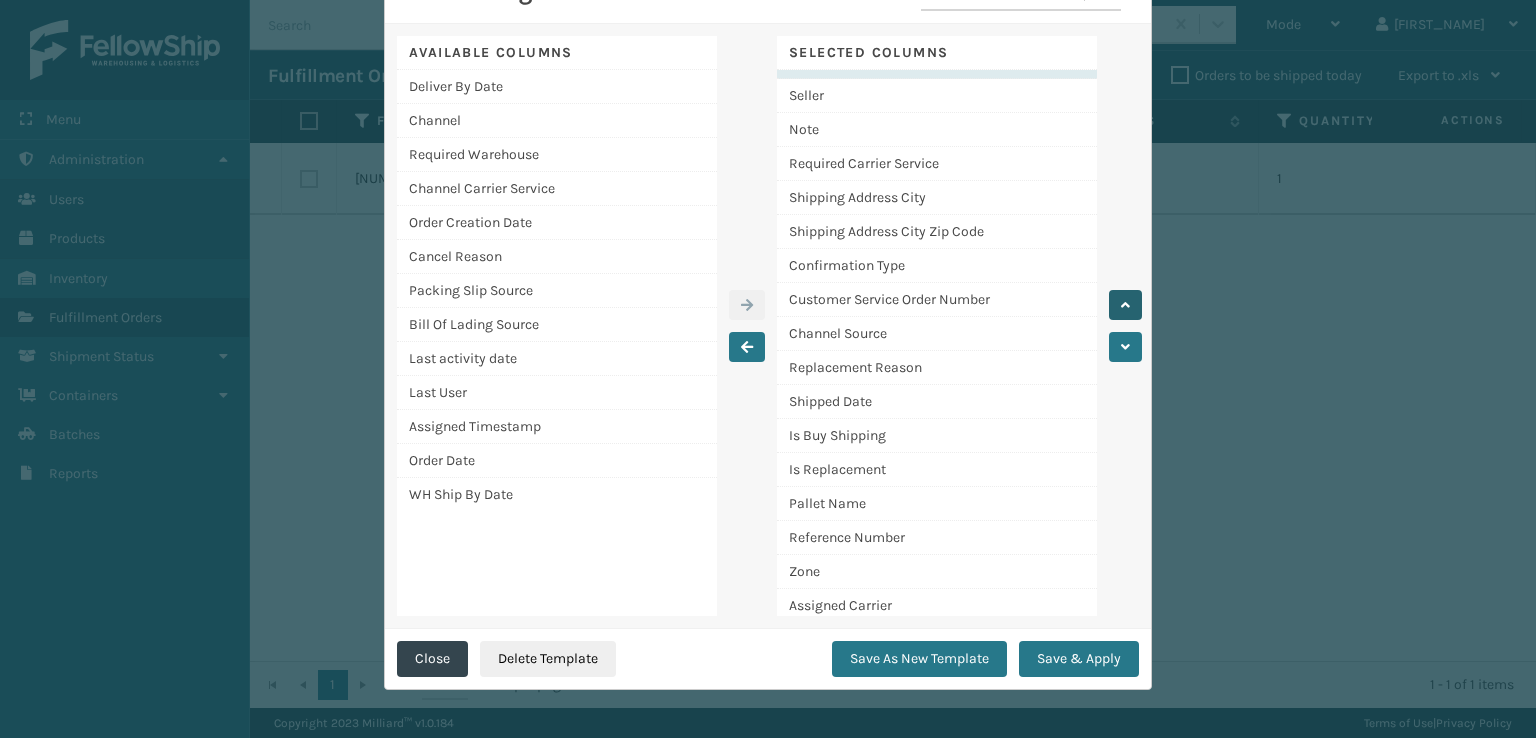 click at bounding box center (1125, 305) 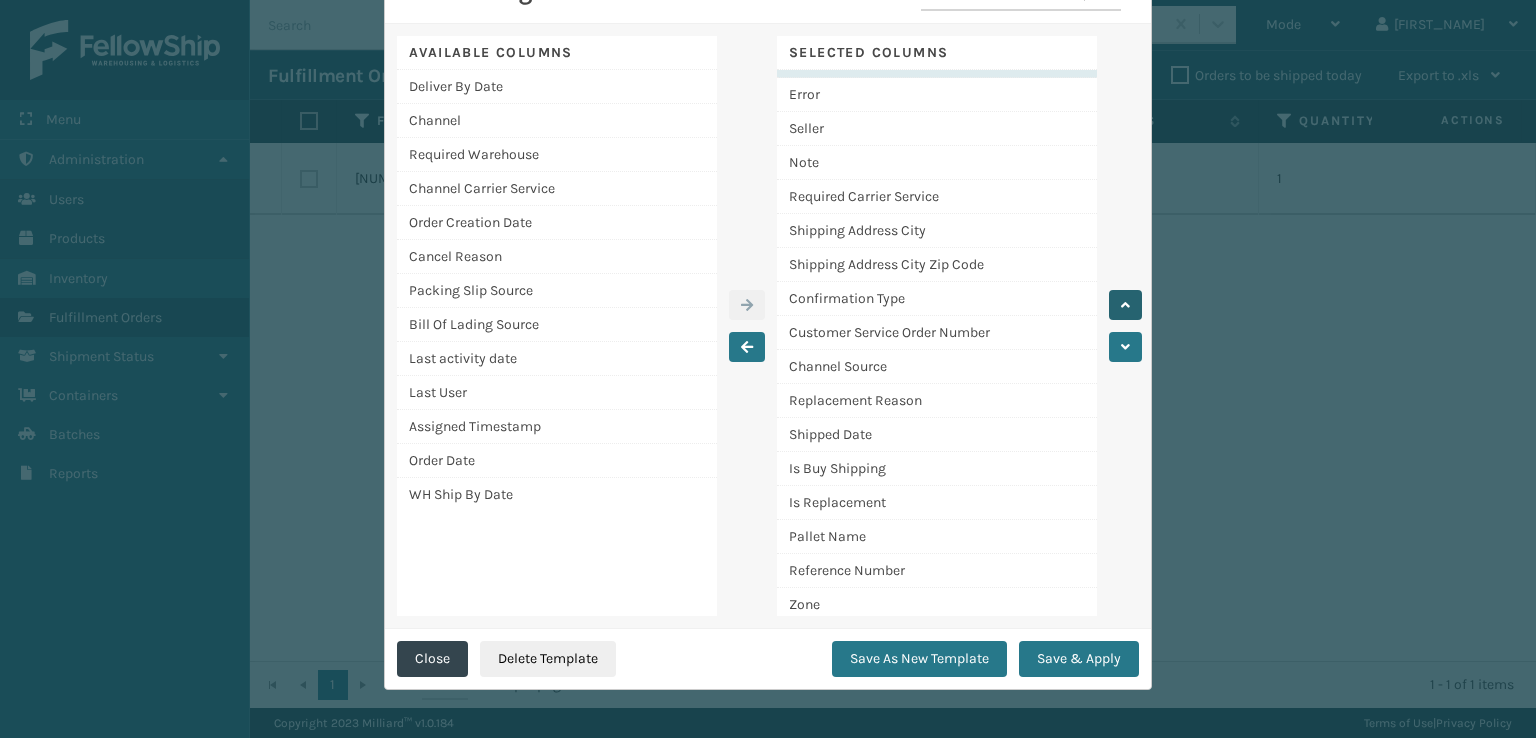 click at bounding box center (1125, 305) 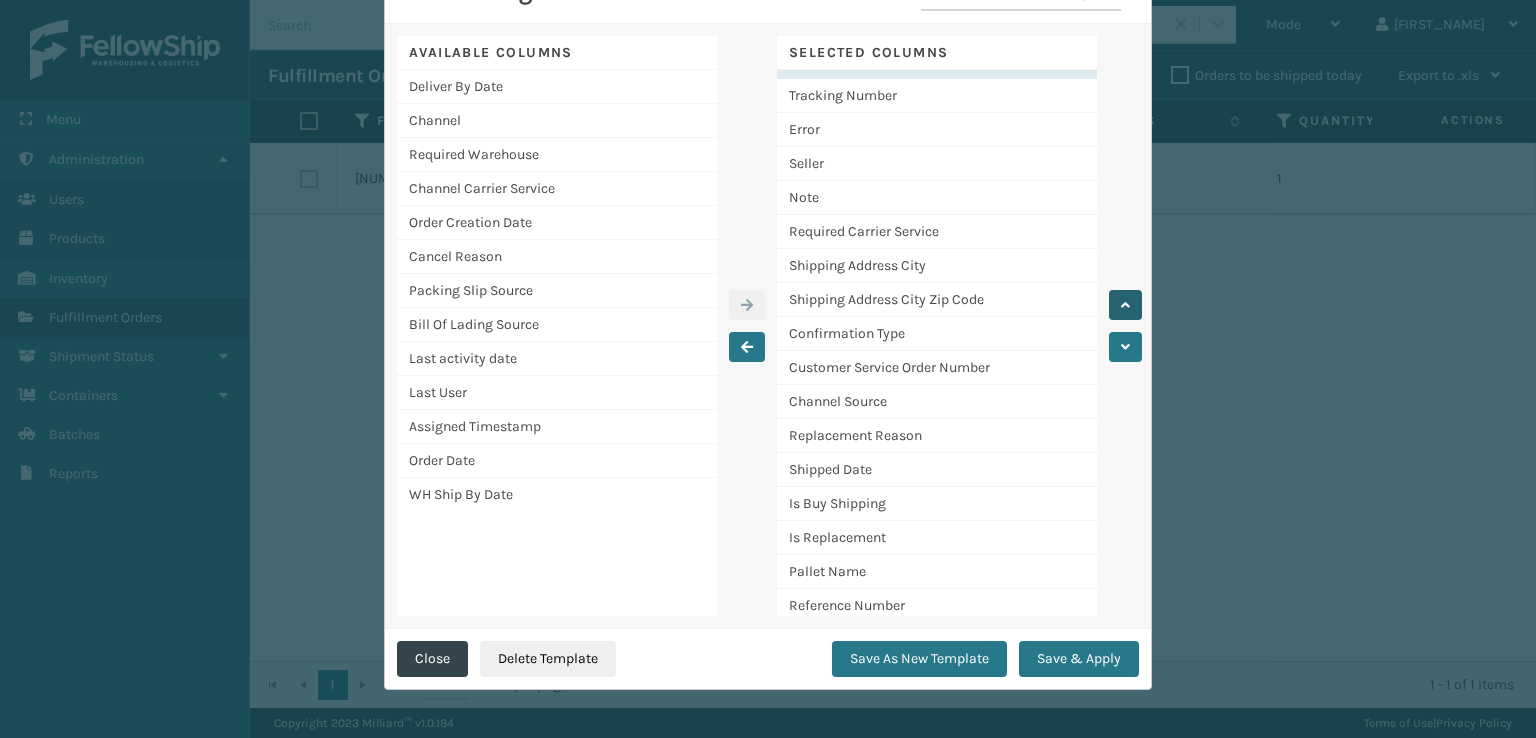 click at bounding box center (1125, 305) 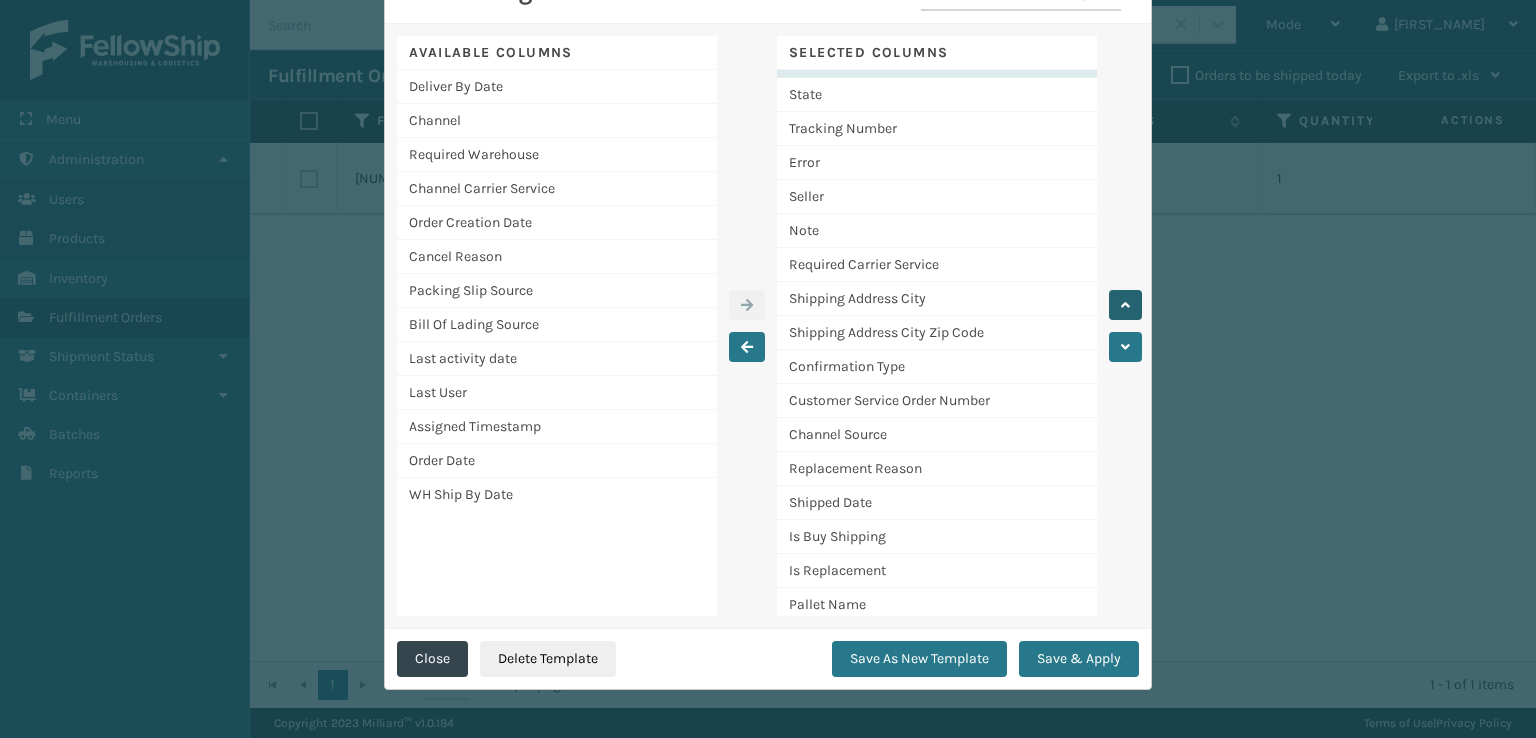click at bounding box center [1125, 305] 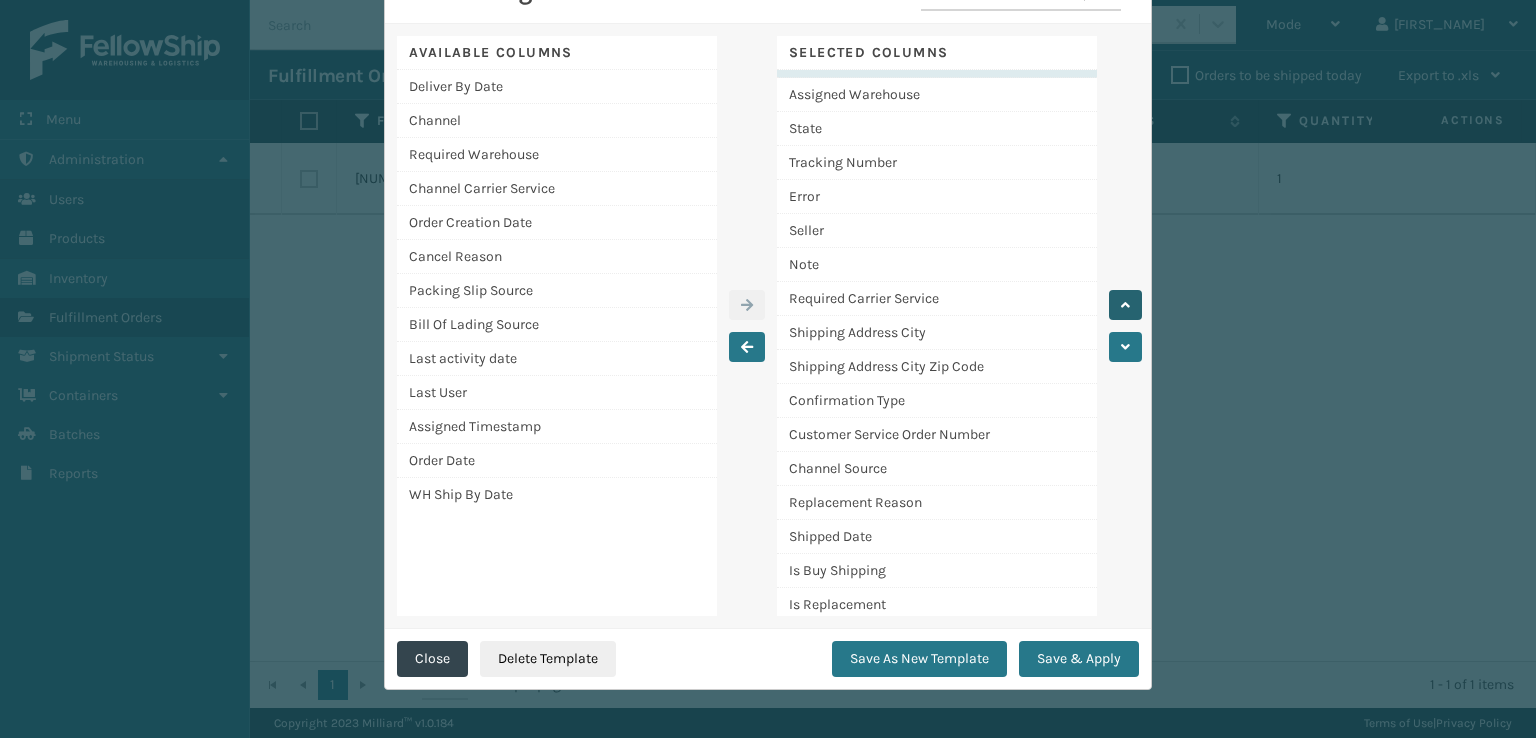 click at bounding box center (1125, 305) 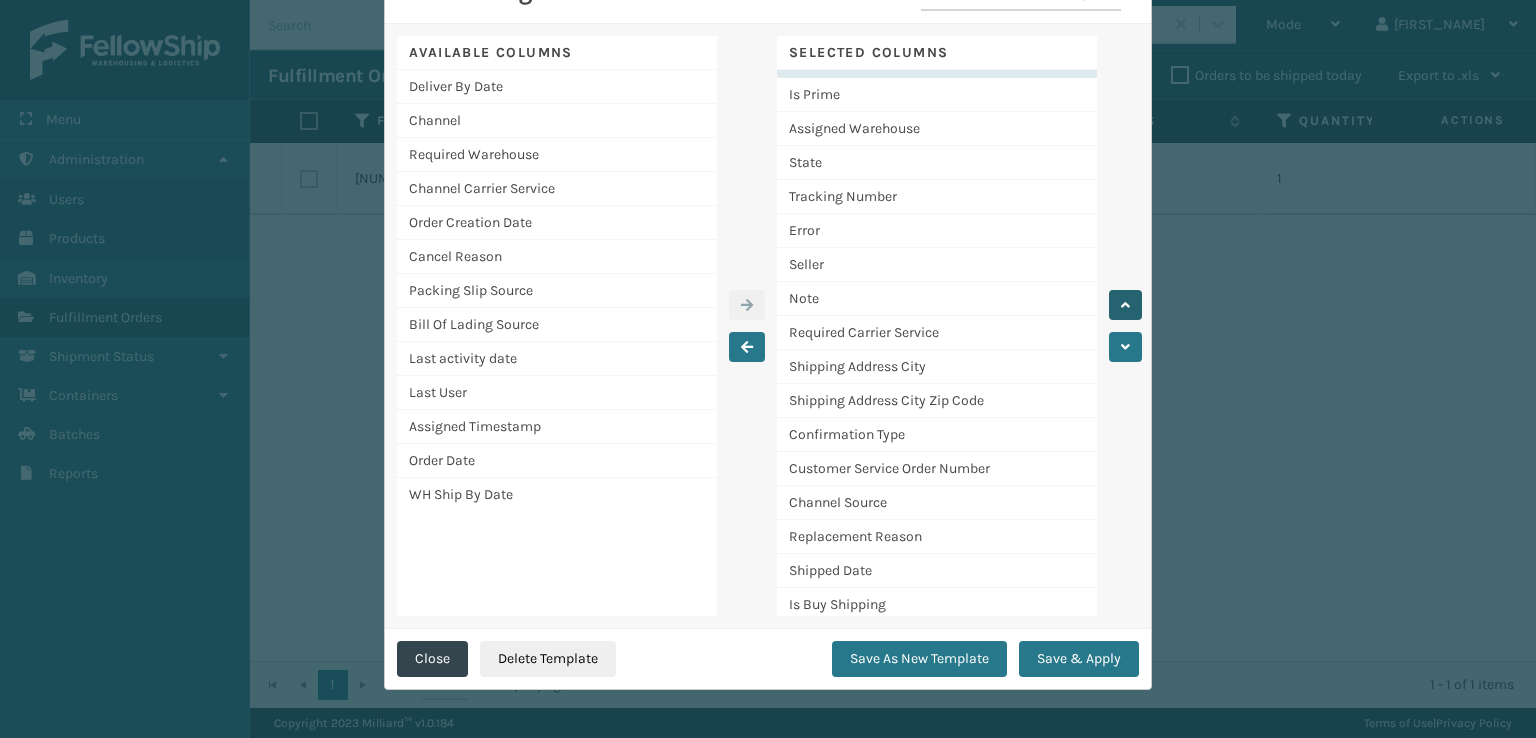 click at bounding box center [1125, 305] 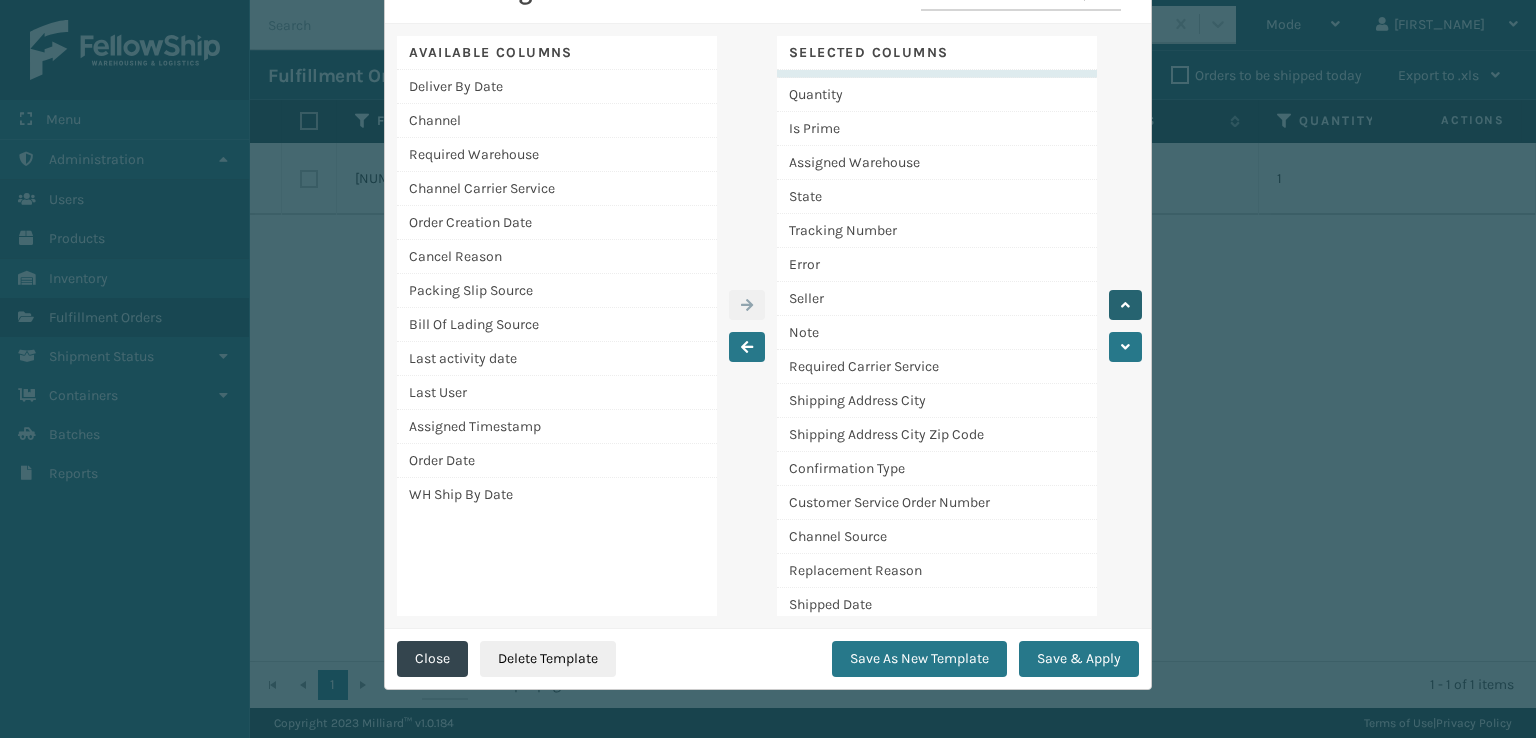 click at bounding box center (1125, 305) 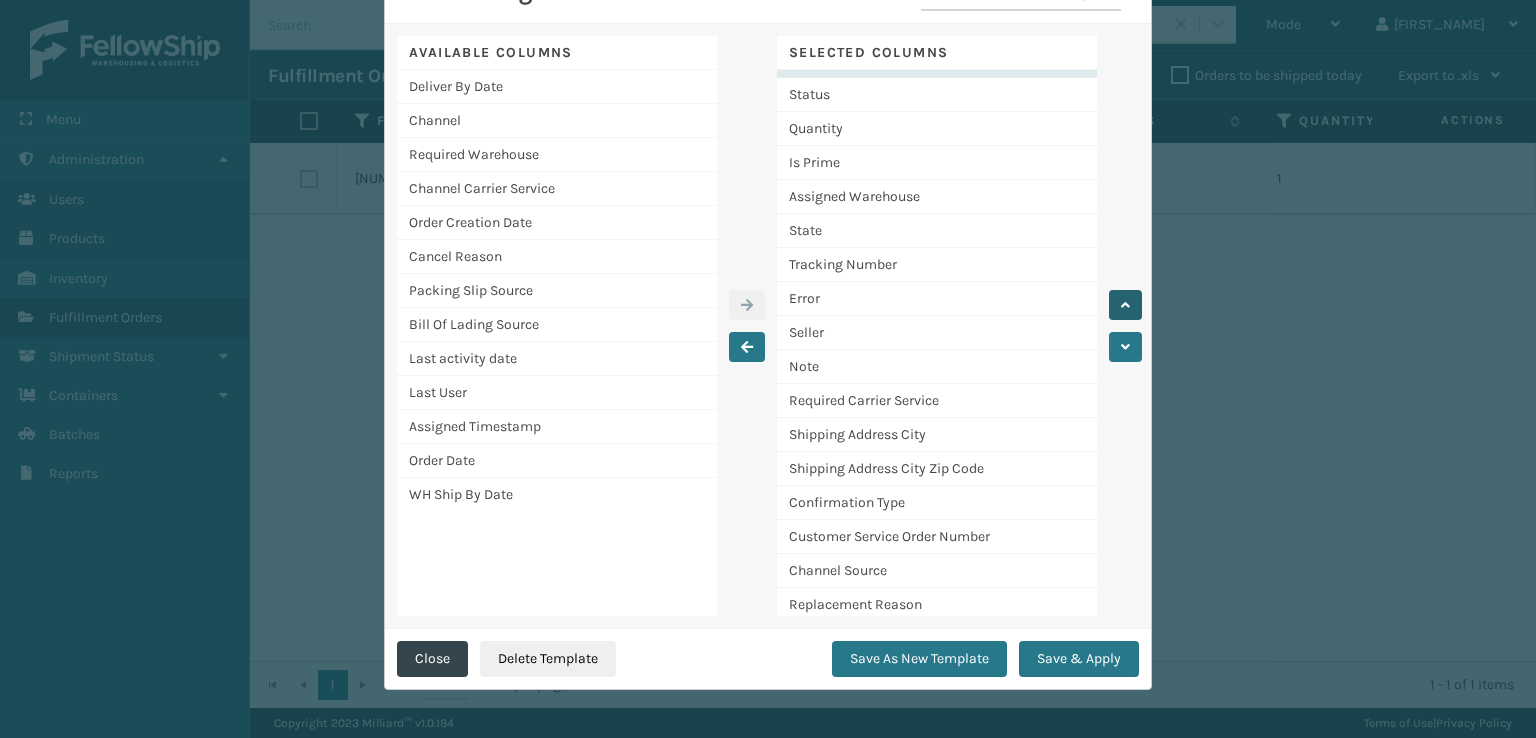 click at bounding box center [1125, 305] 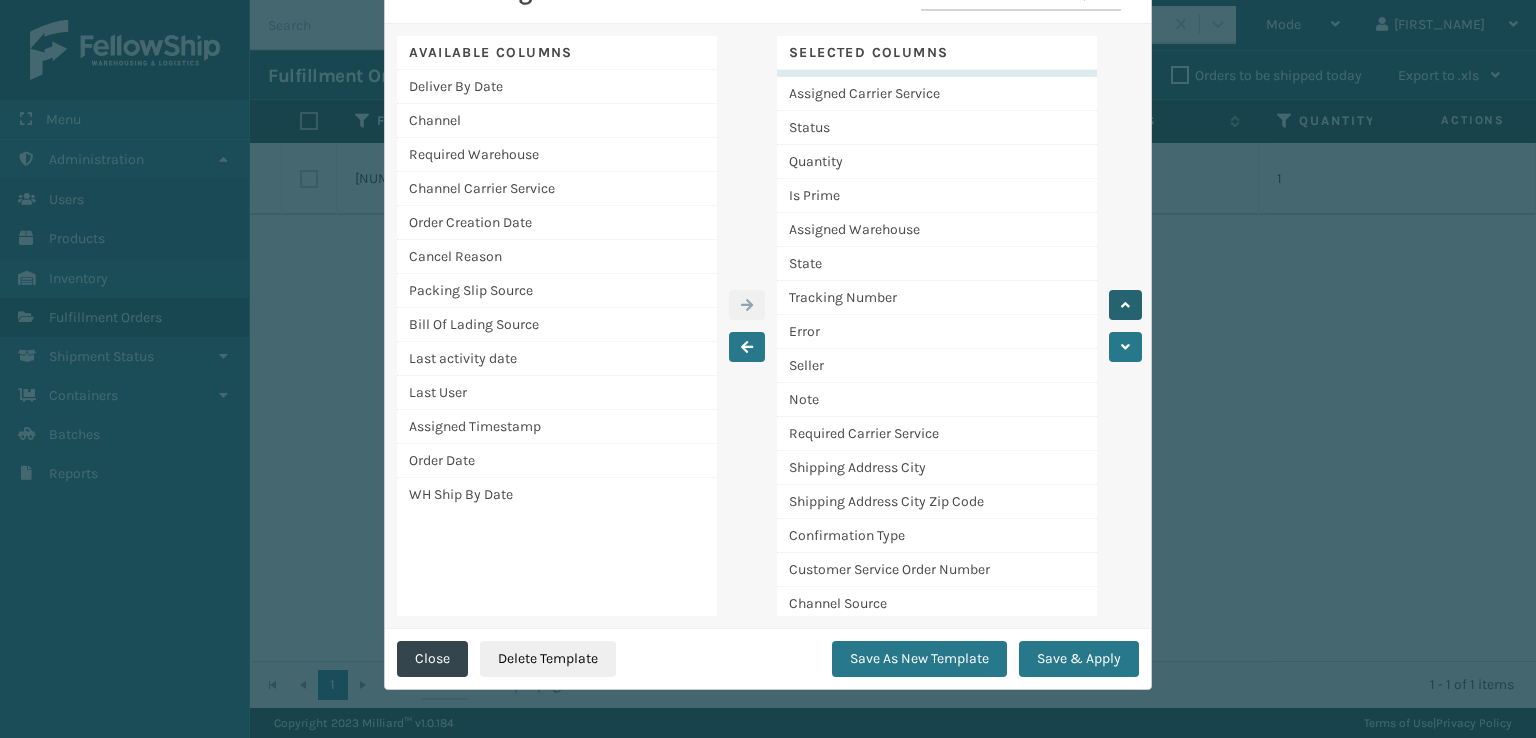 click at bounding box center [1125, 305] 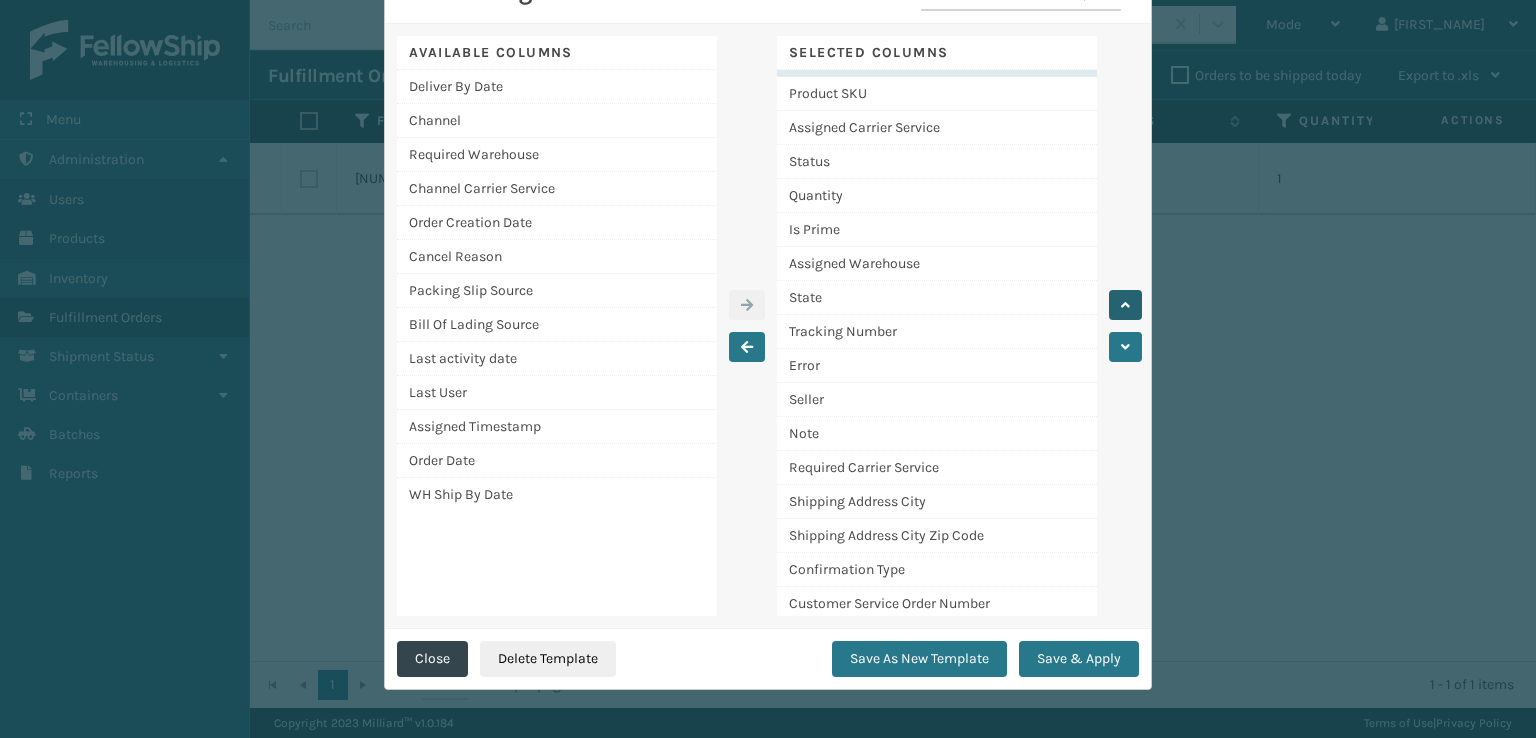 click at bounding box center (1125, 305) 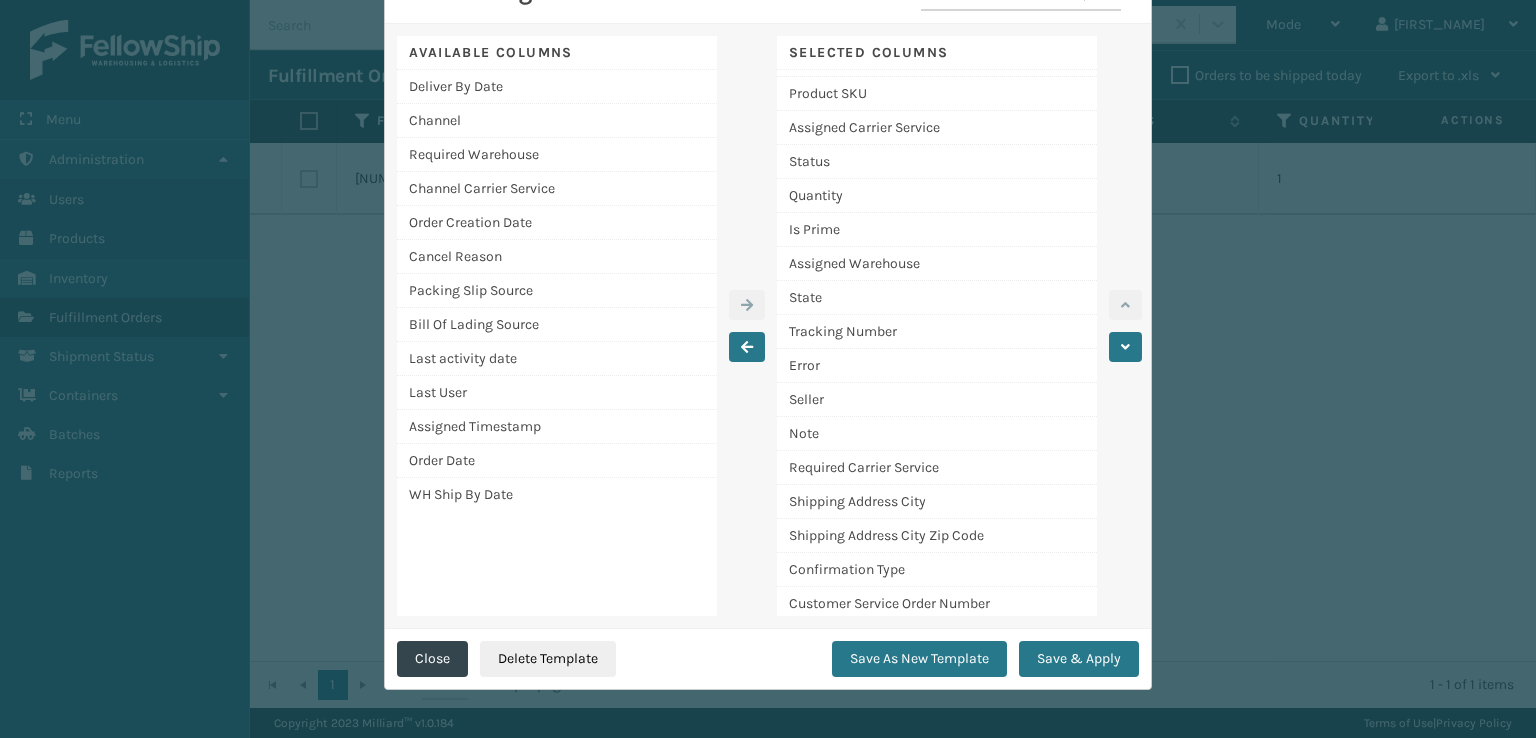 scroll, scrollTop: 27, scrollLeft: 0, axis: vertical 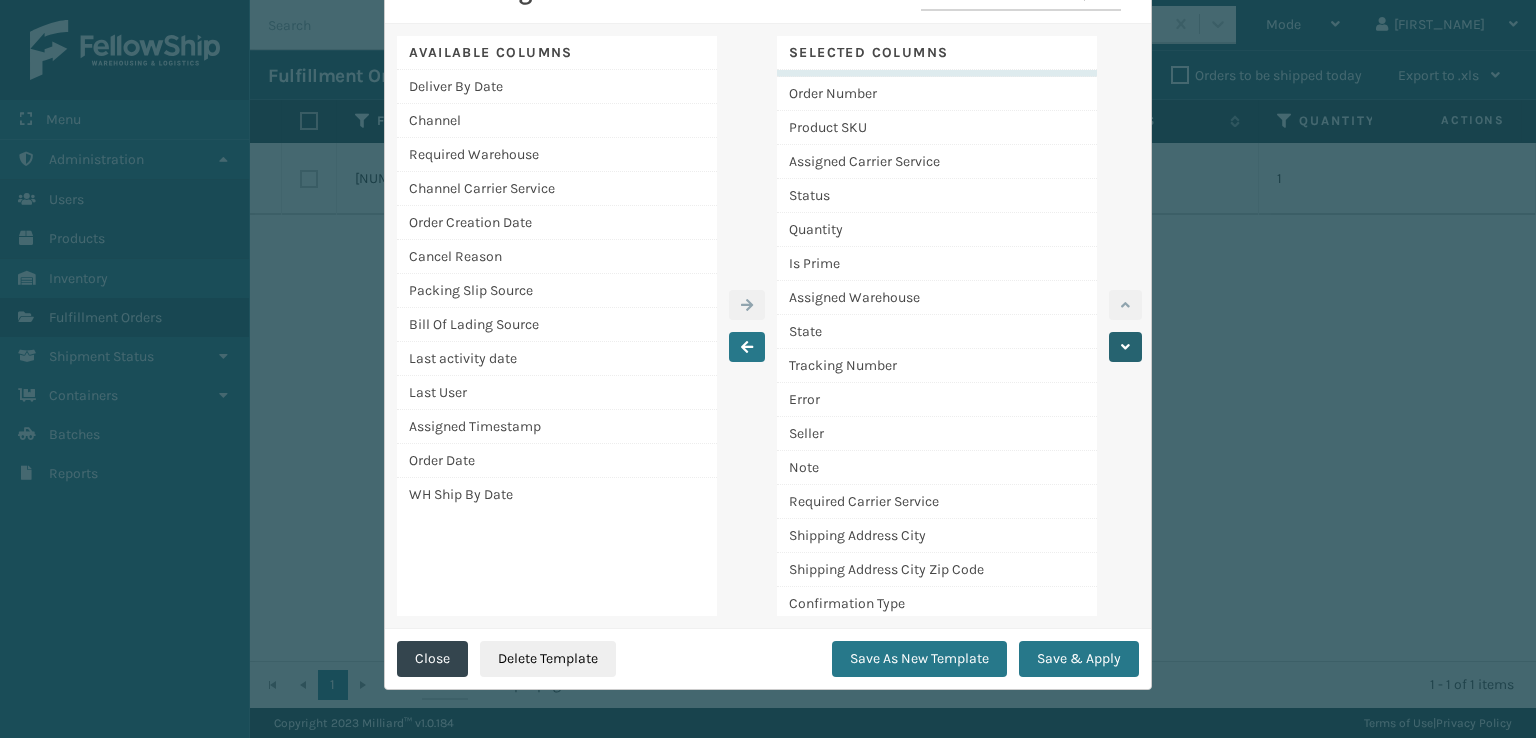 click at bounding box center (1125, 347) 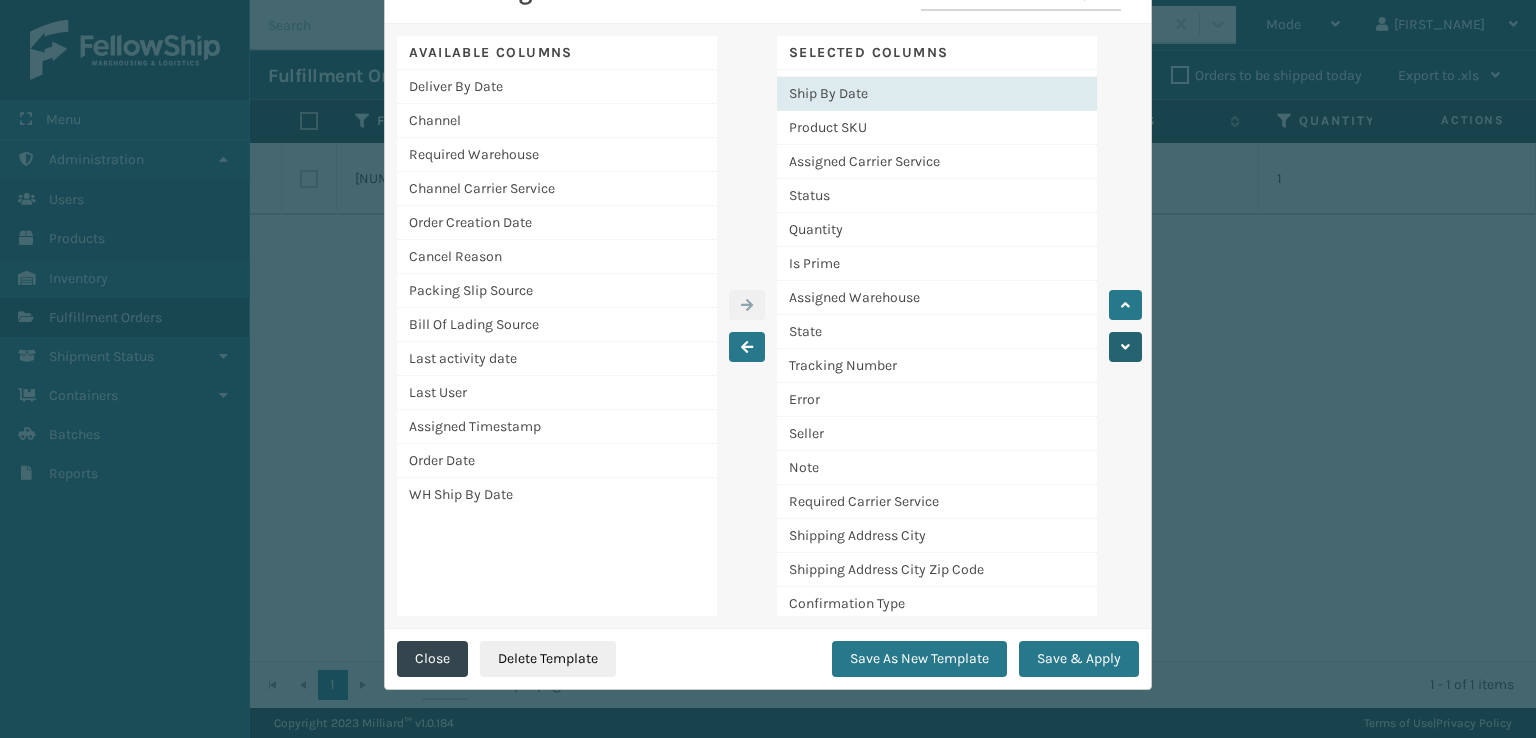 scroll, scrollTop: 0, scrollLeft: 0, axis: both 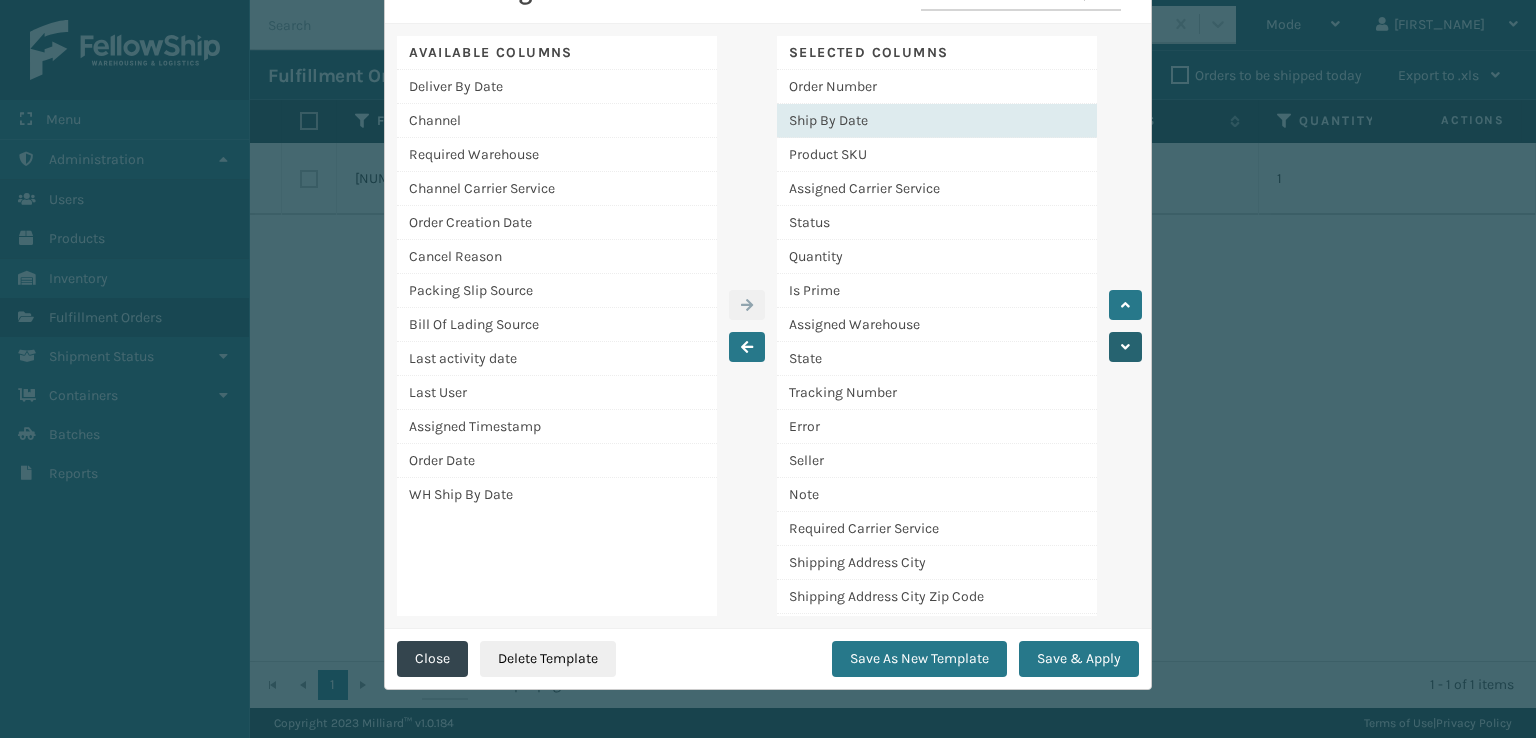 click at bounding box center [1125, 347] 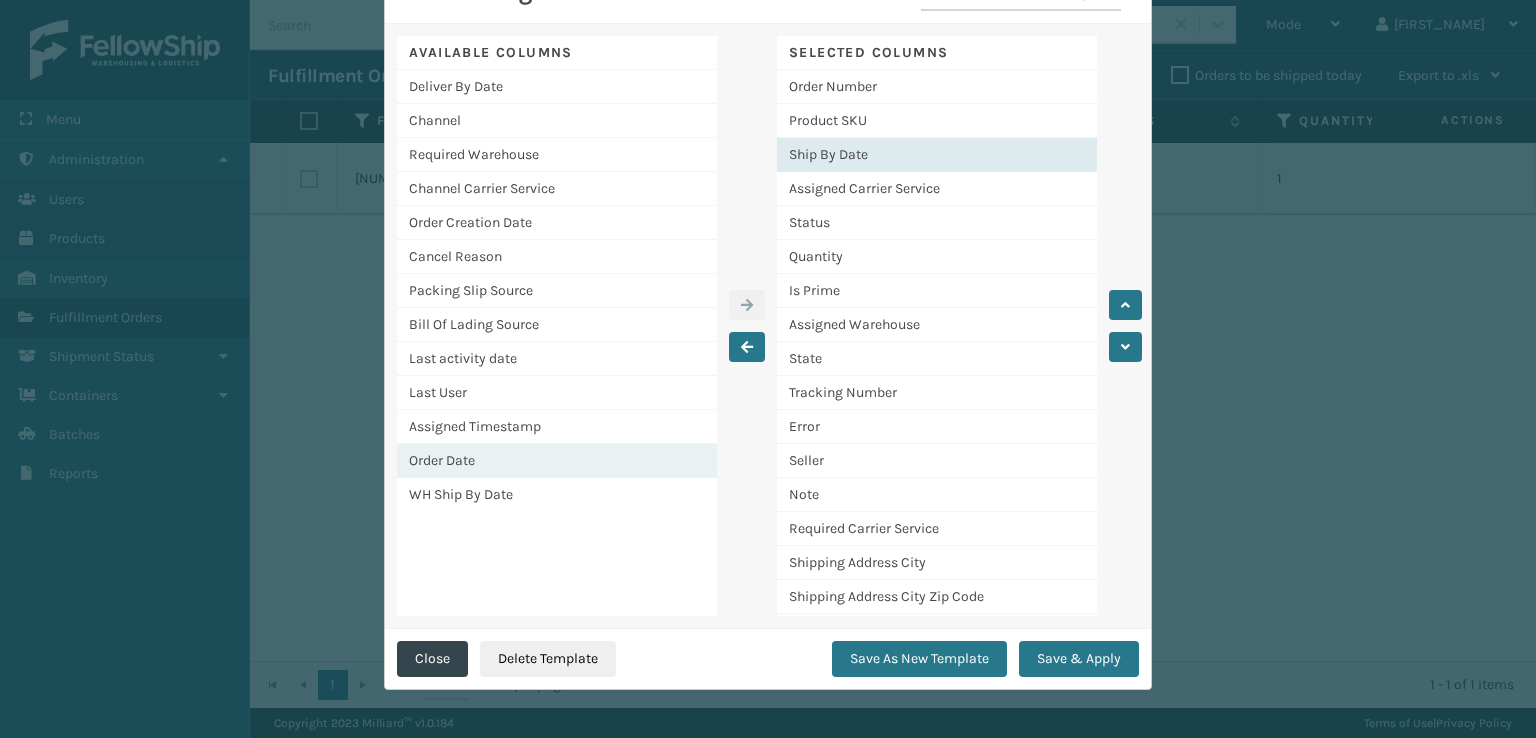 click on "Order Date" at bounding box center [557, 461] 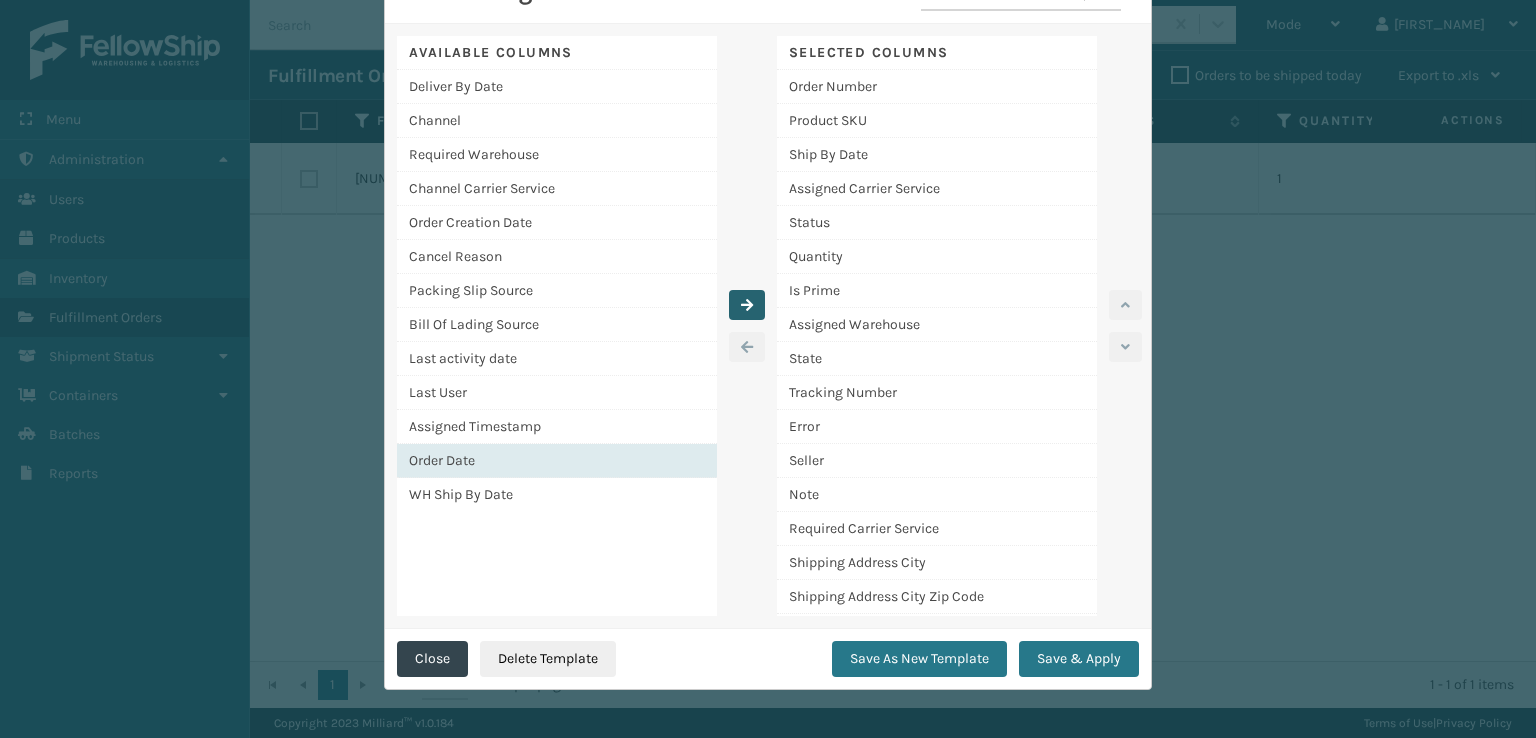 click at bounding box center (747, 305) 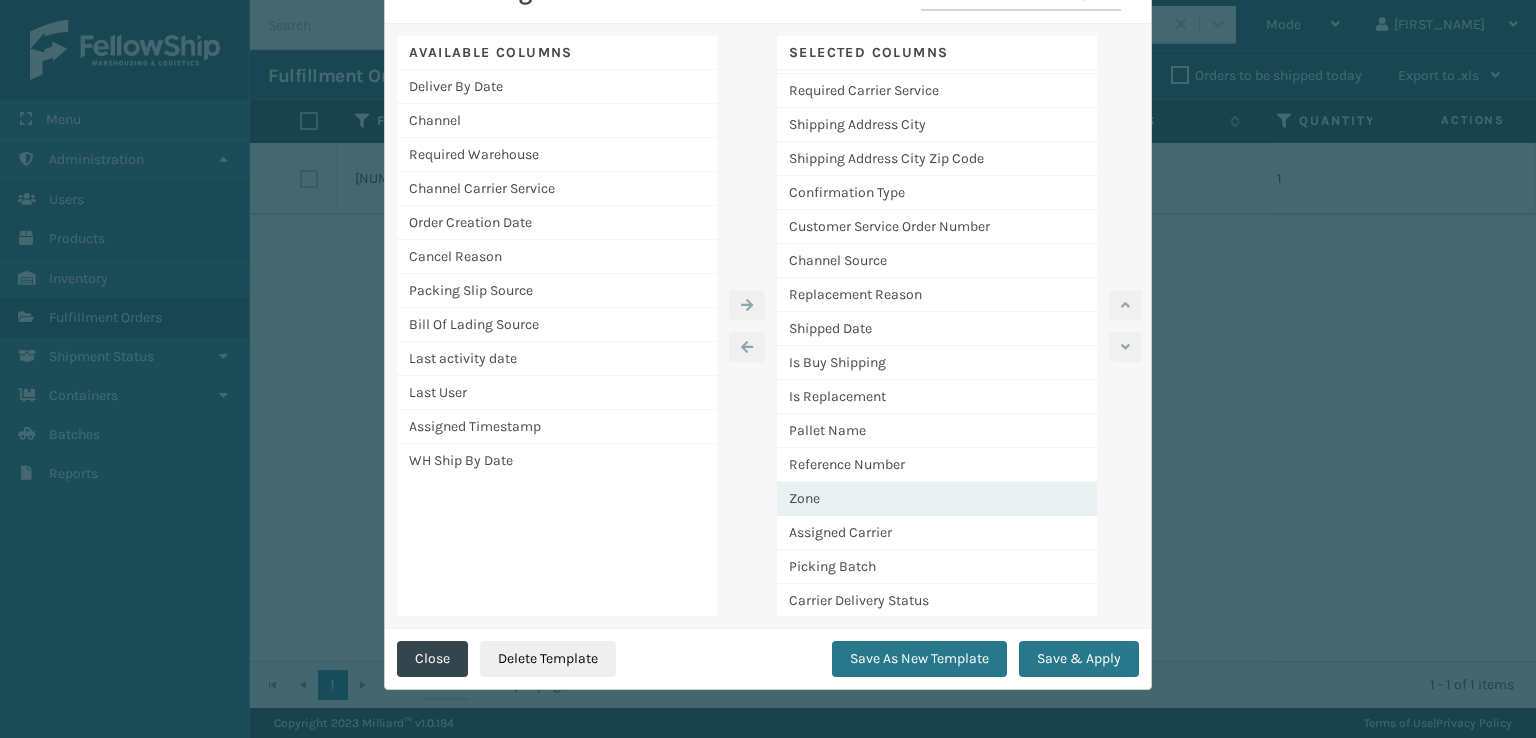 scroll, scrollTop: 466, scrollLeft: 0, axis: vertical 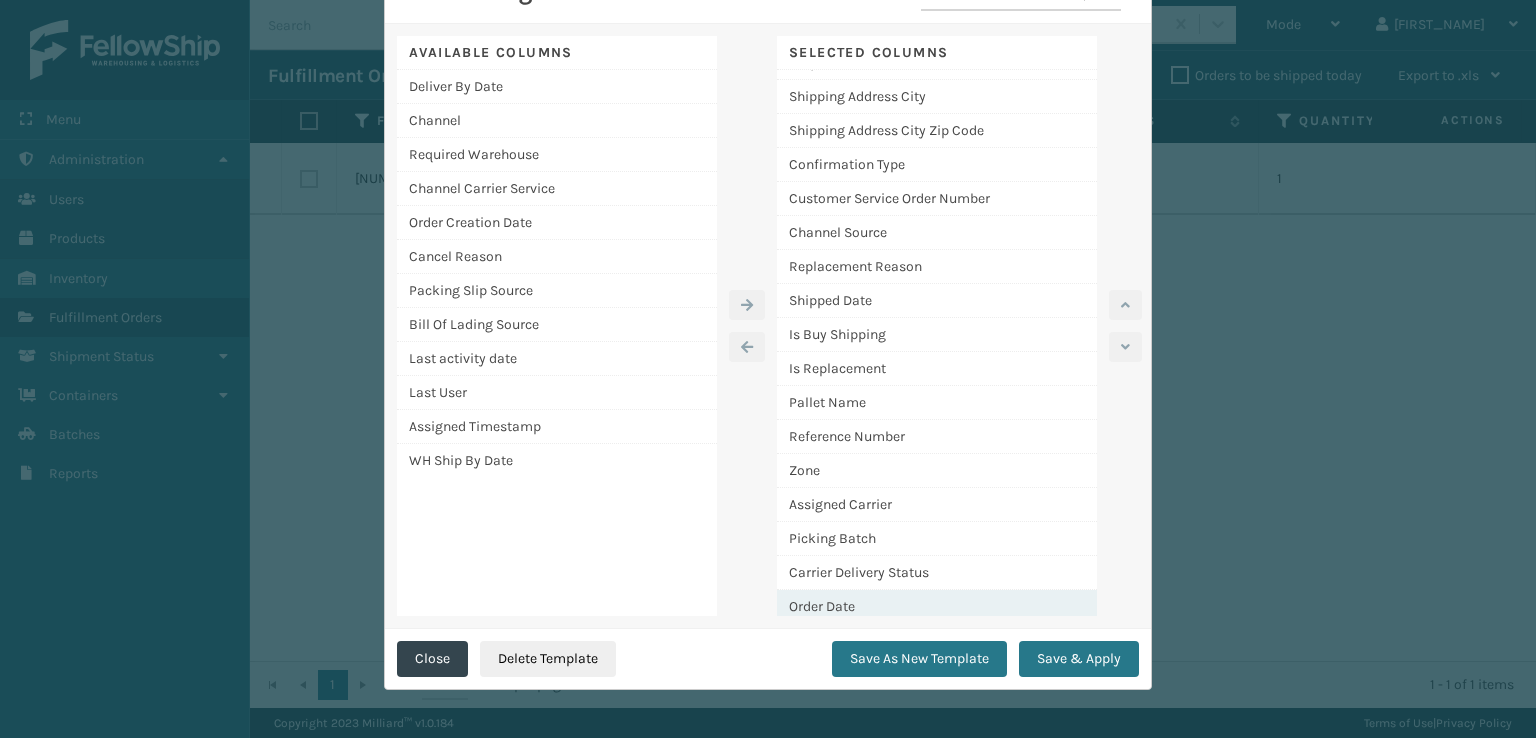 click on "Order Date" at bounding box center [937, 606] 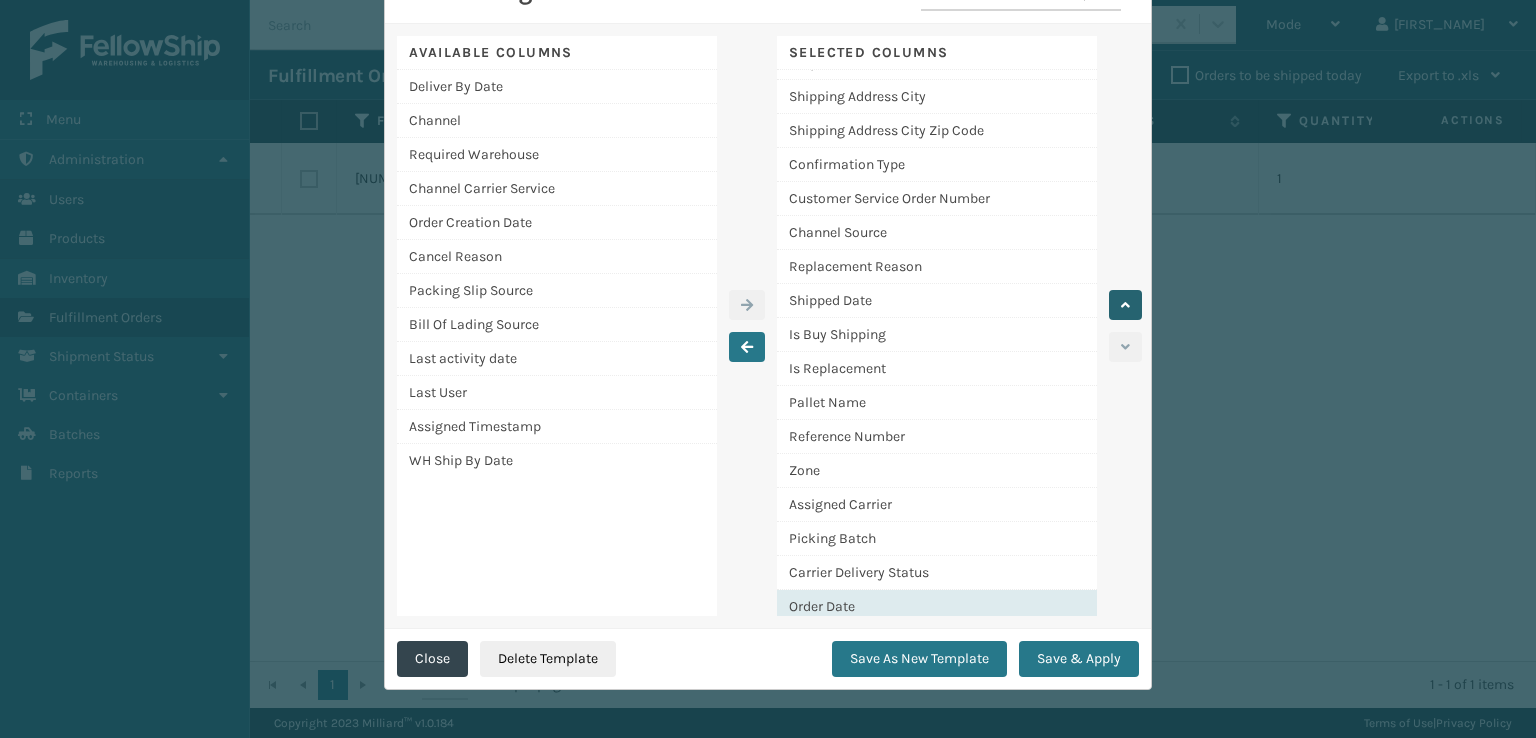 click at bounding box center [1125, 305] 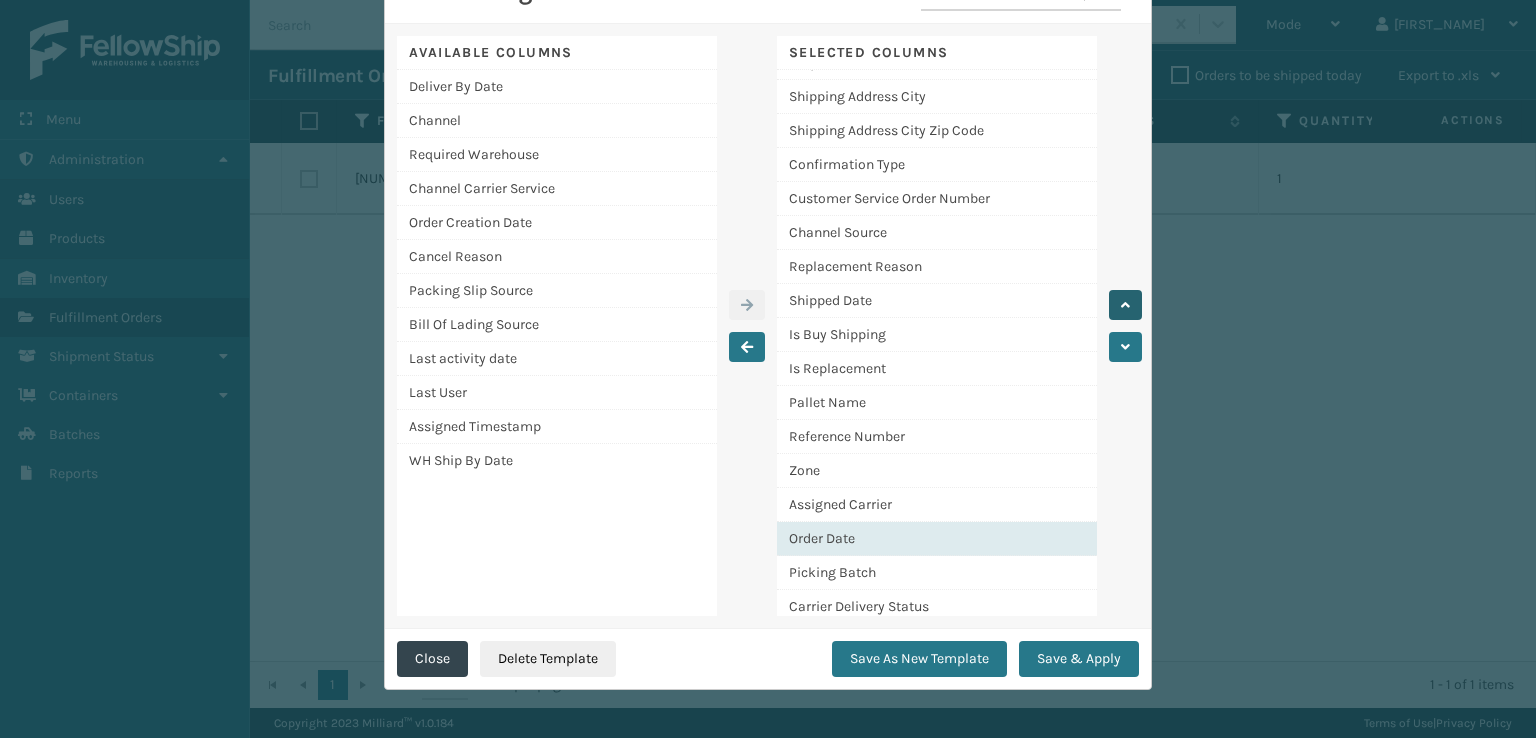 click at bounding box center (1125, 305) 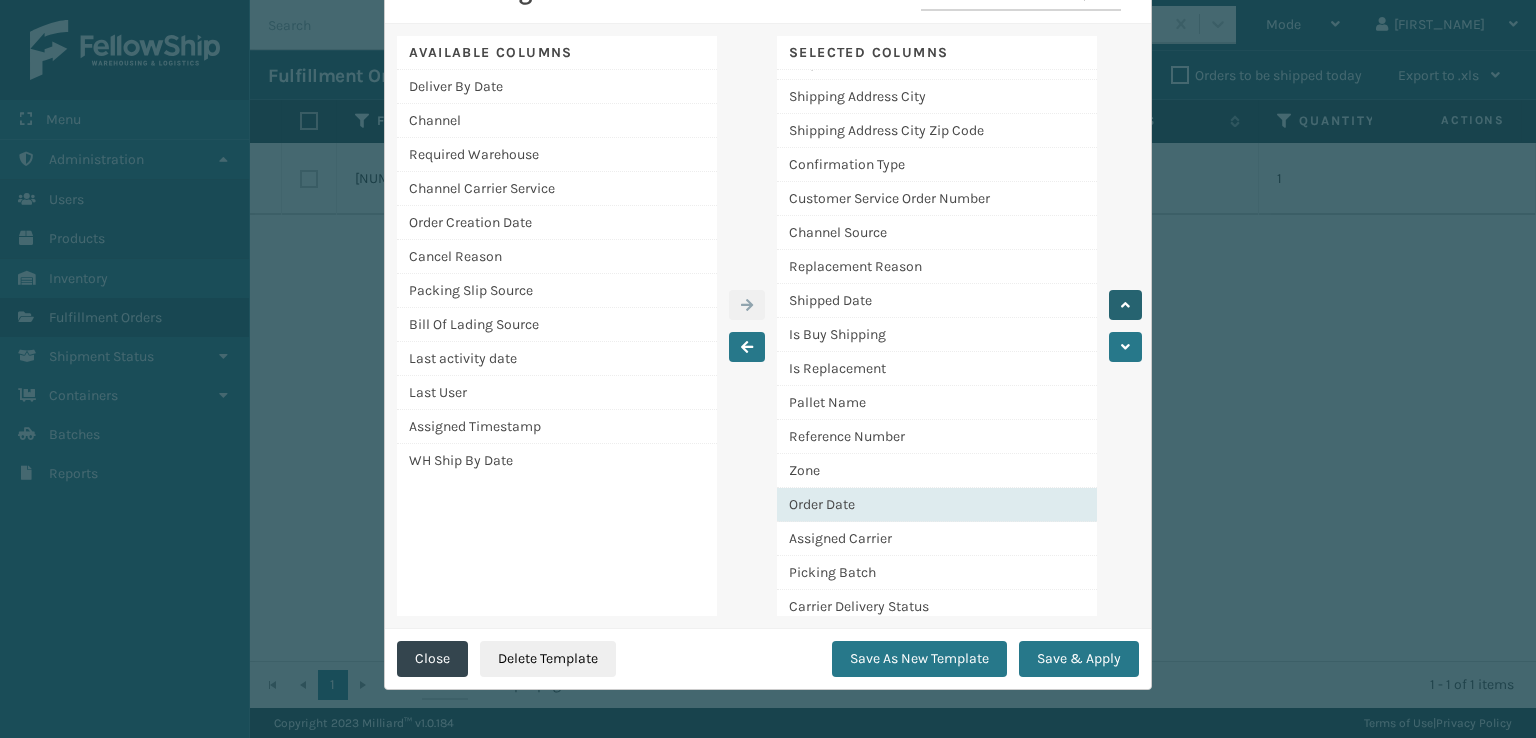 click at bounding box center (1125, 305) 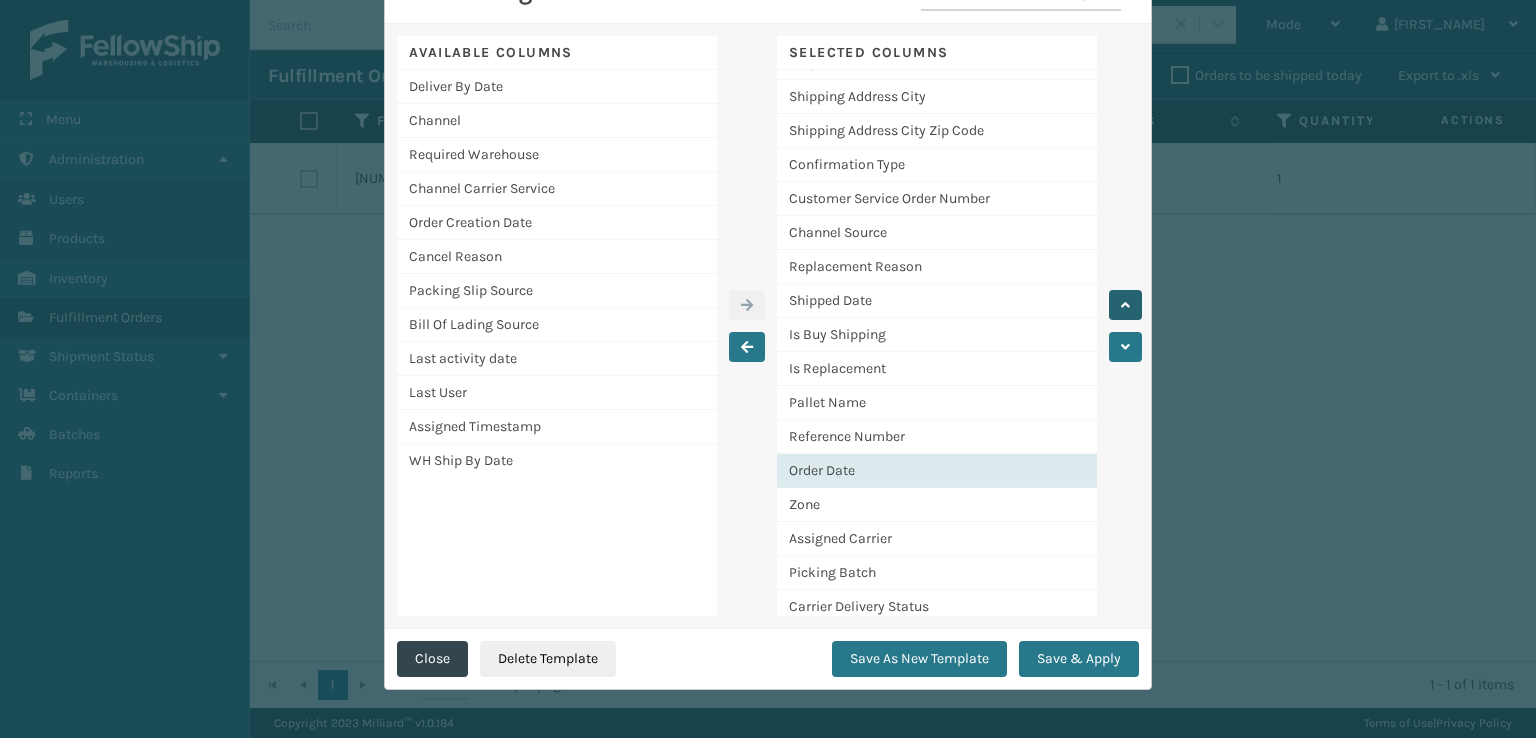 click at bounding box center [1125, 305] 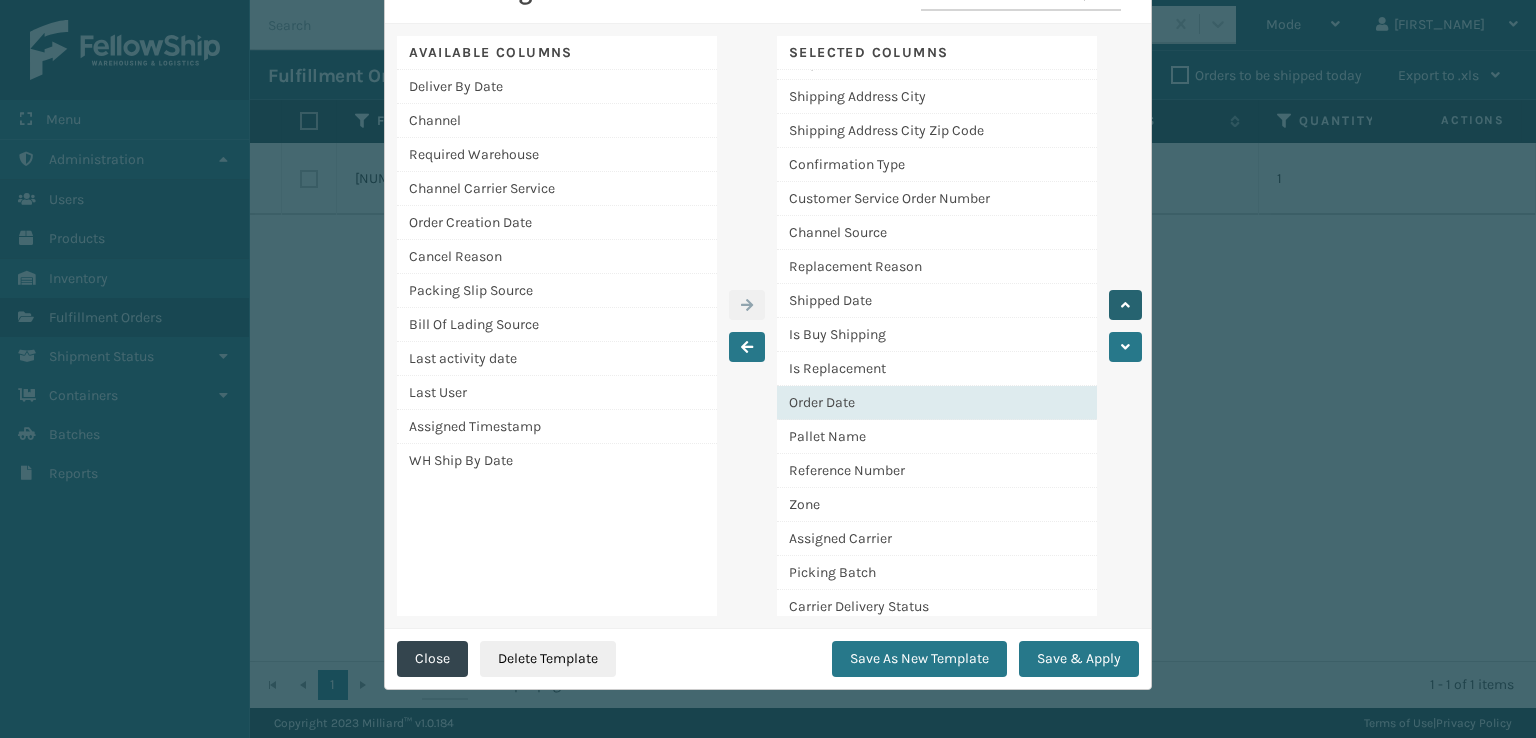 click at bounding box center [1125, 305] 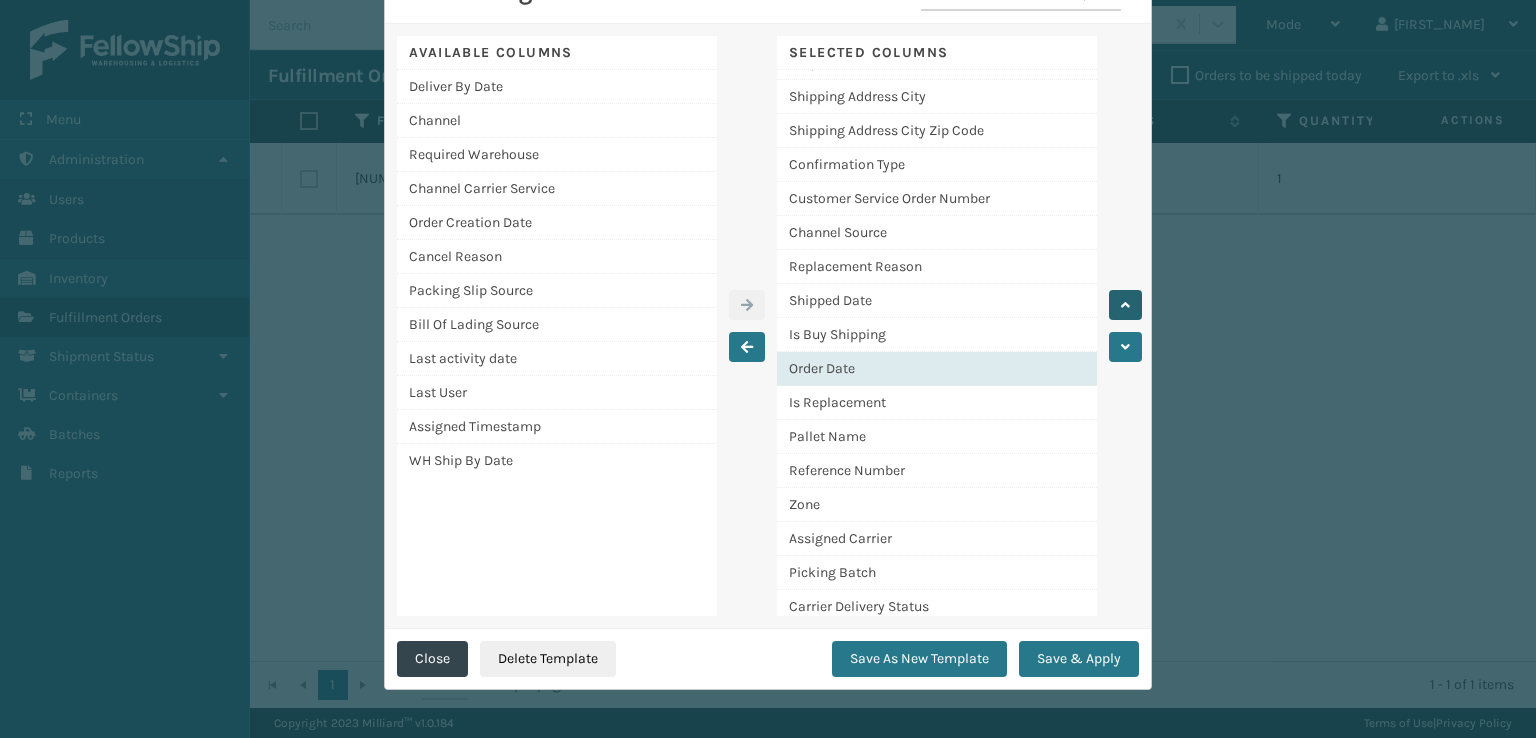 click at bounding box center (1125, 305) 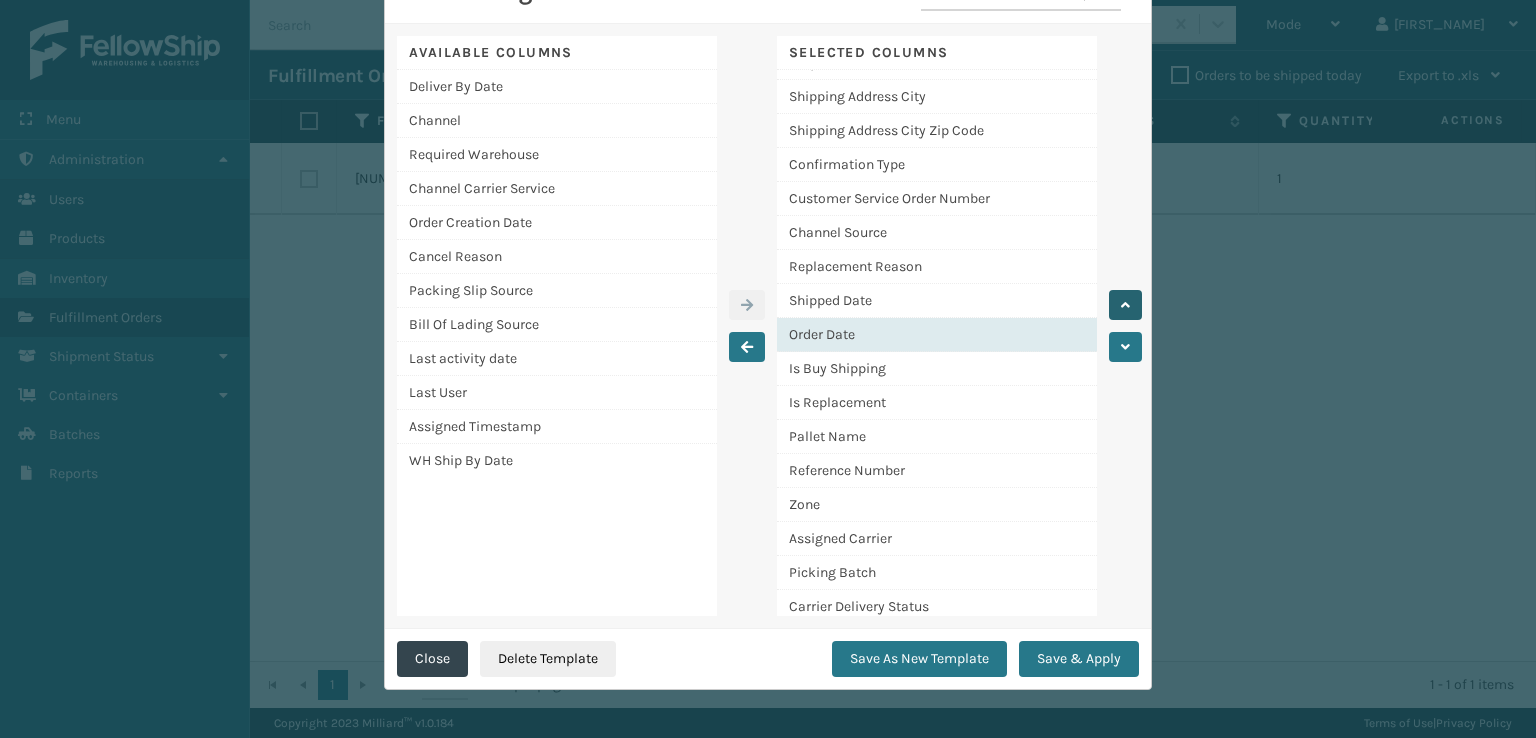 click at bounding box center [1125, 305] 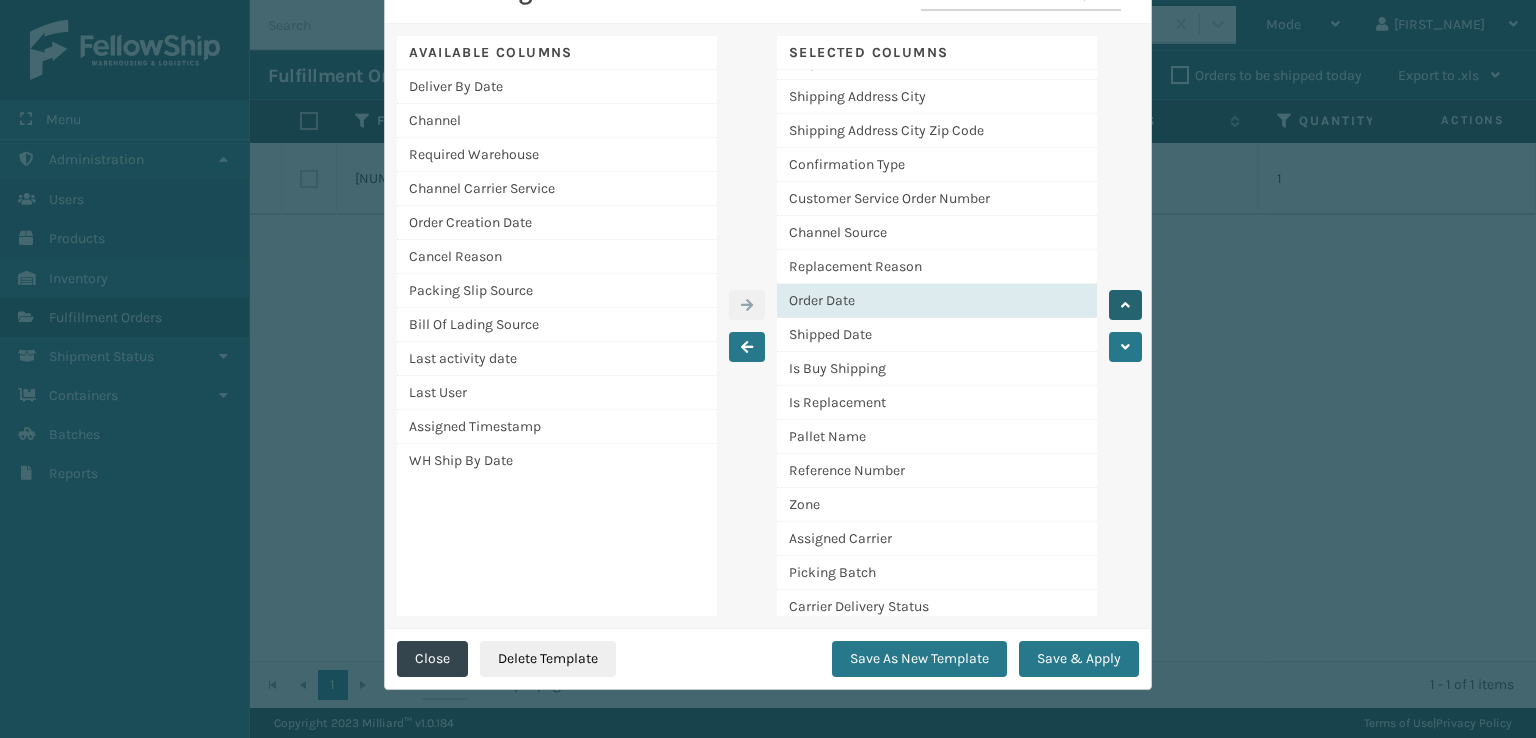 click at bounding box center [1125, 305] 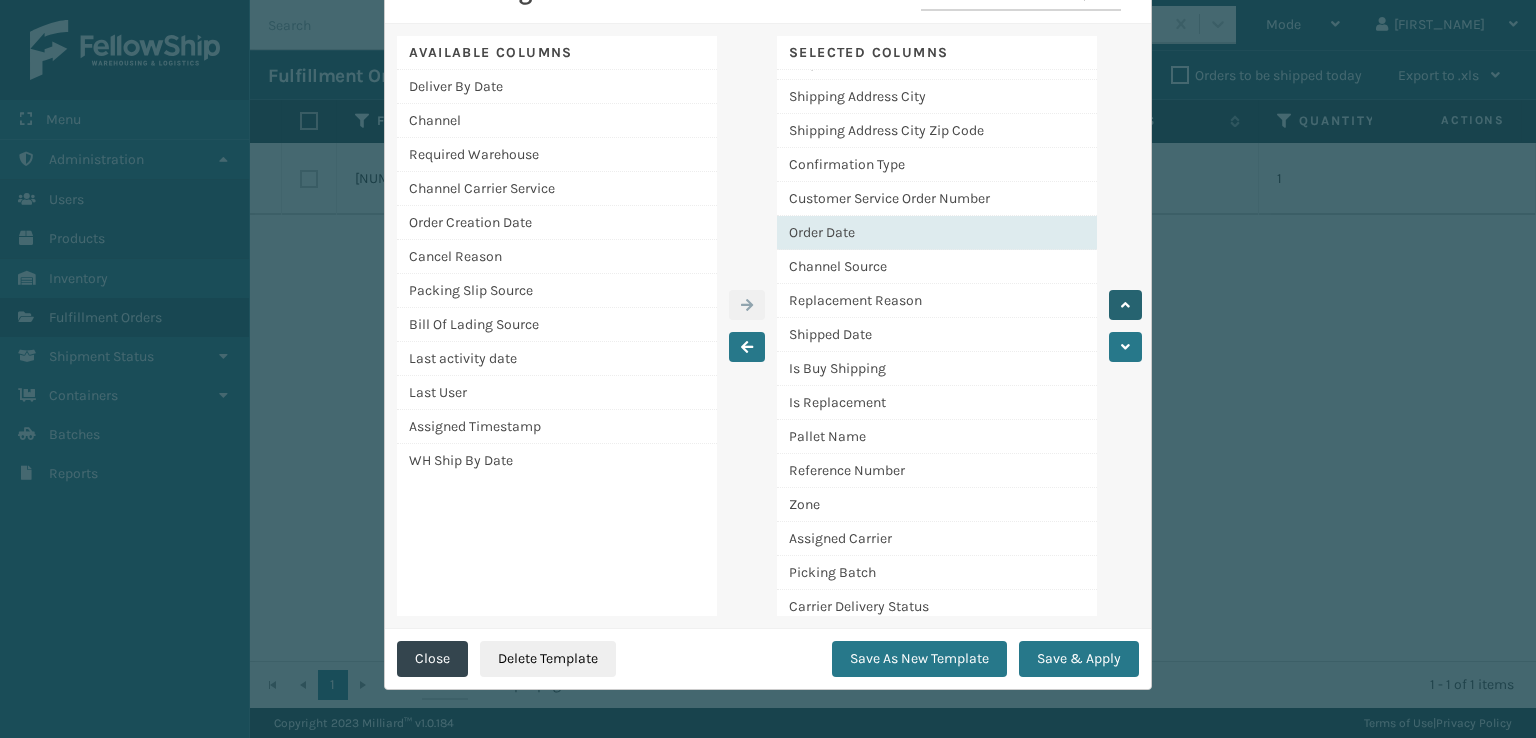 click at bounding box center (1125, 305) 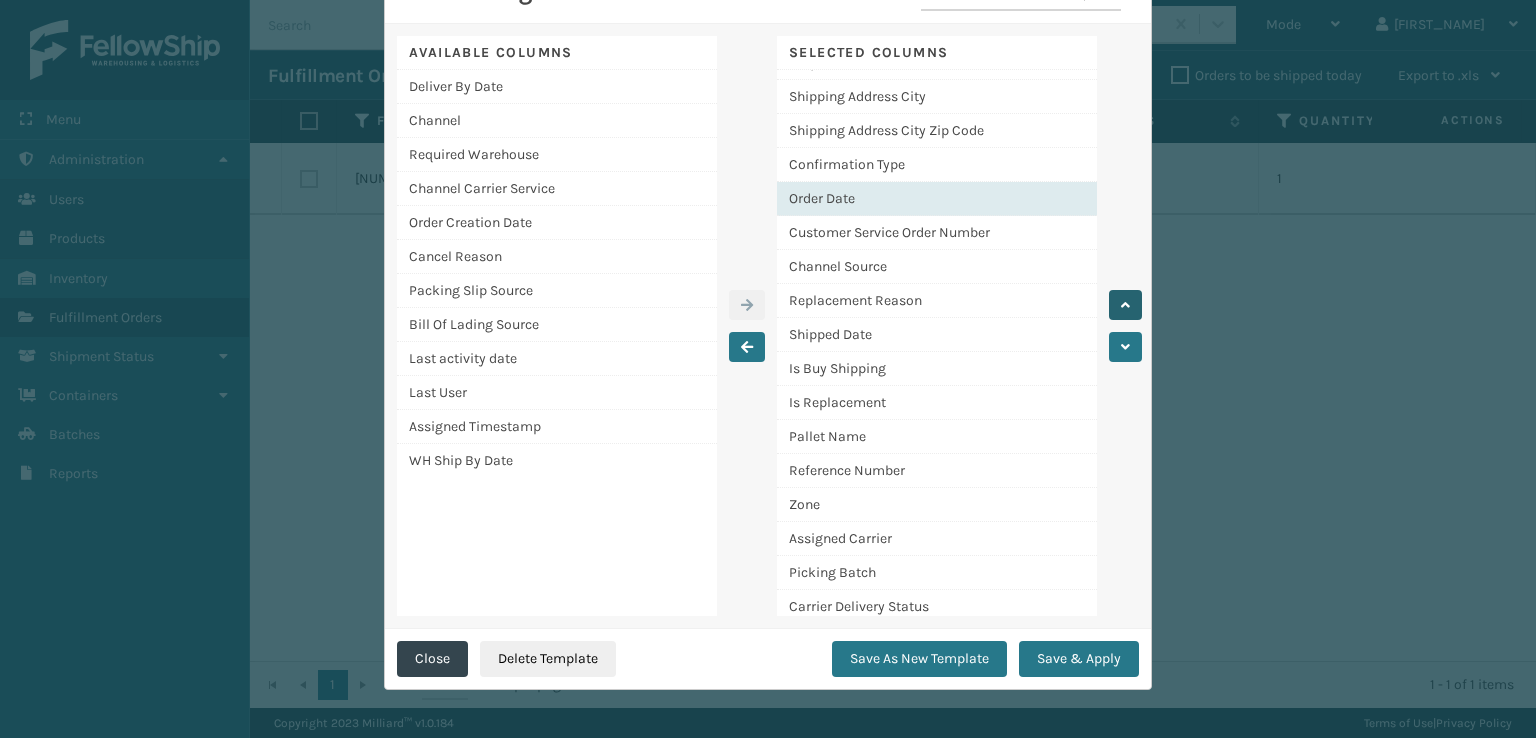 click at bounding box center [1125, 305] 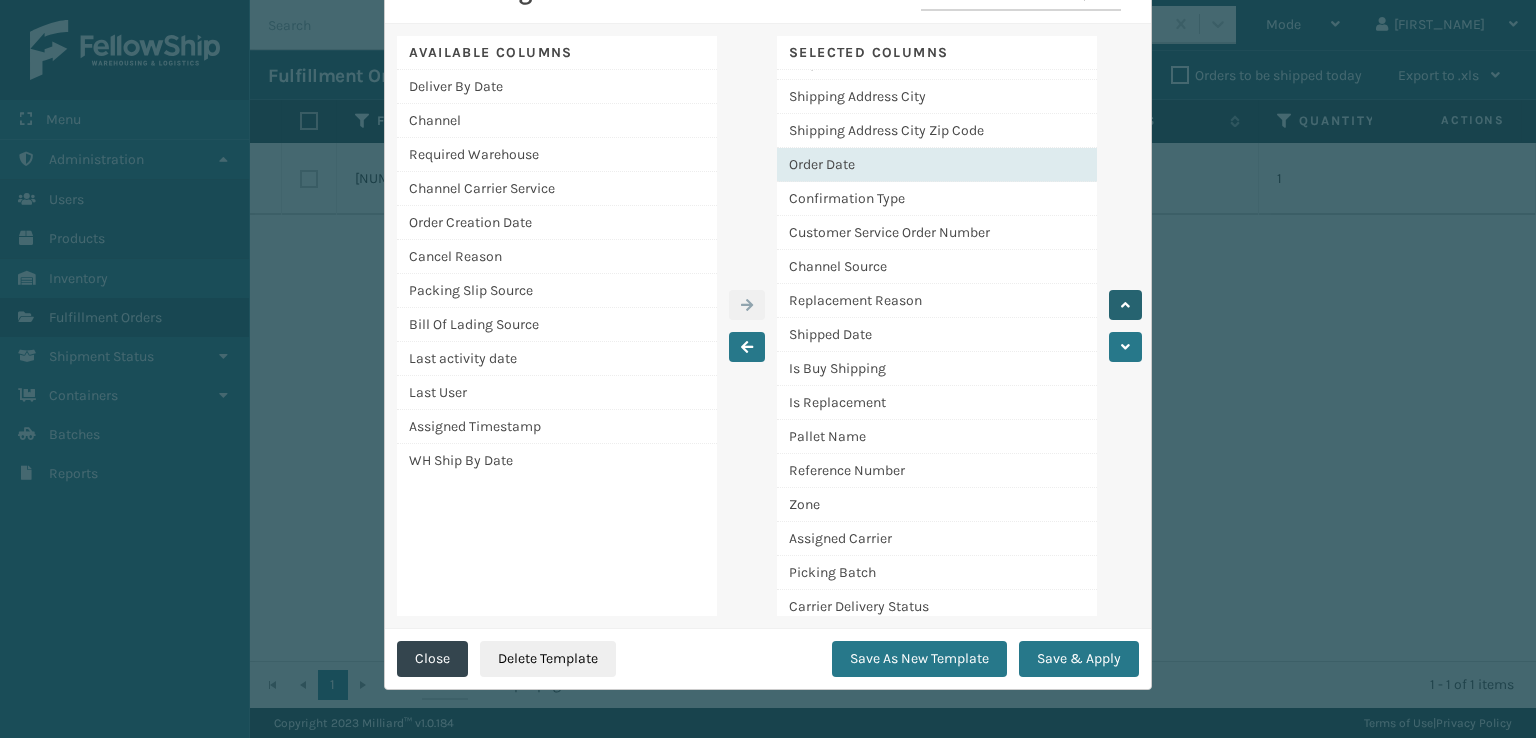 click at bounding box center (1125, 305) 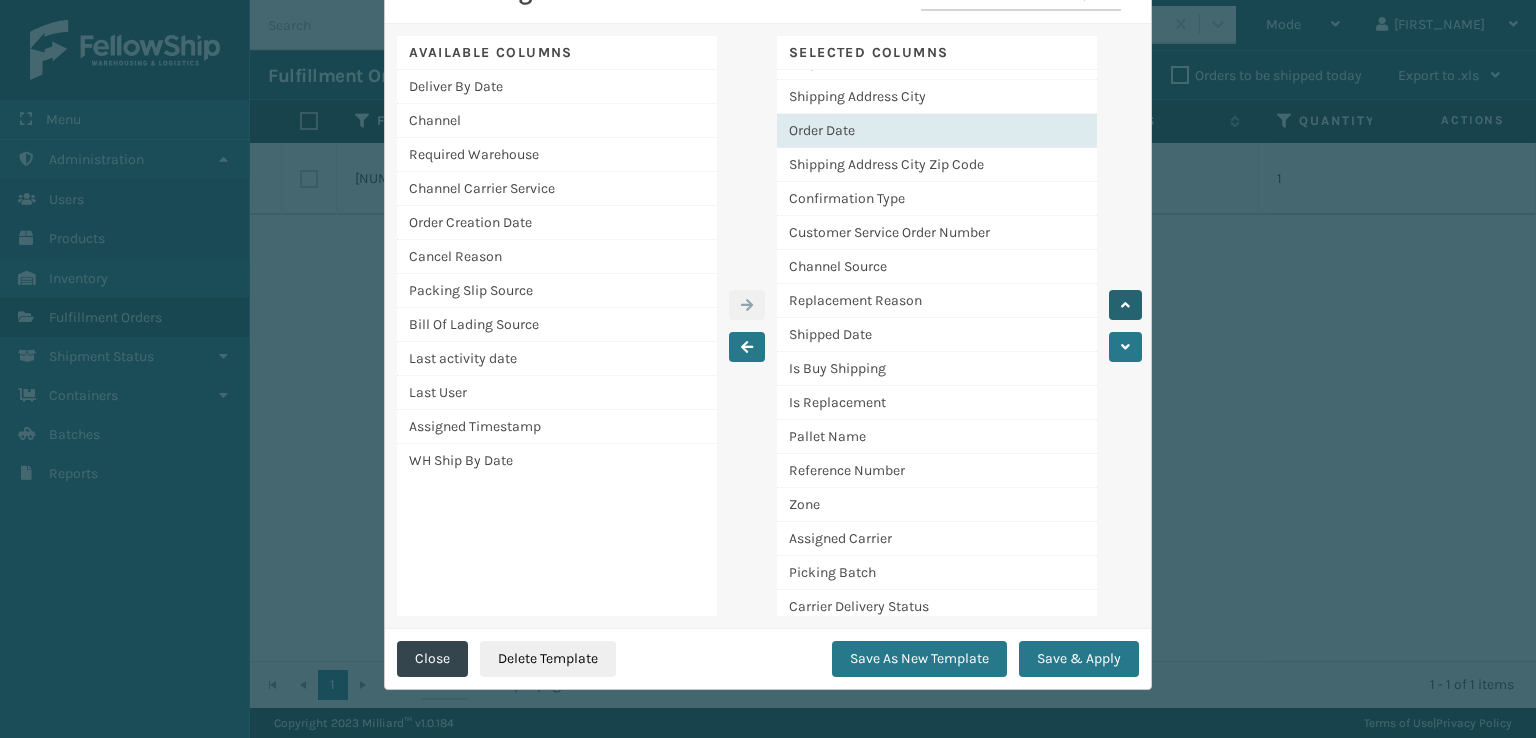 click at bounding box center (1125, 305) 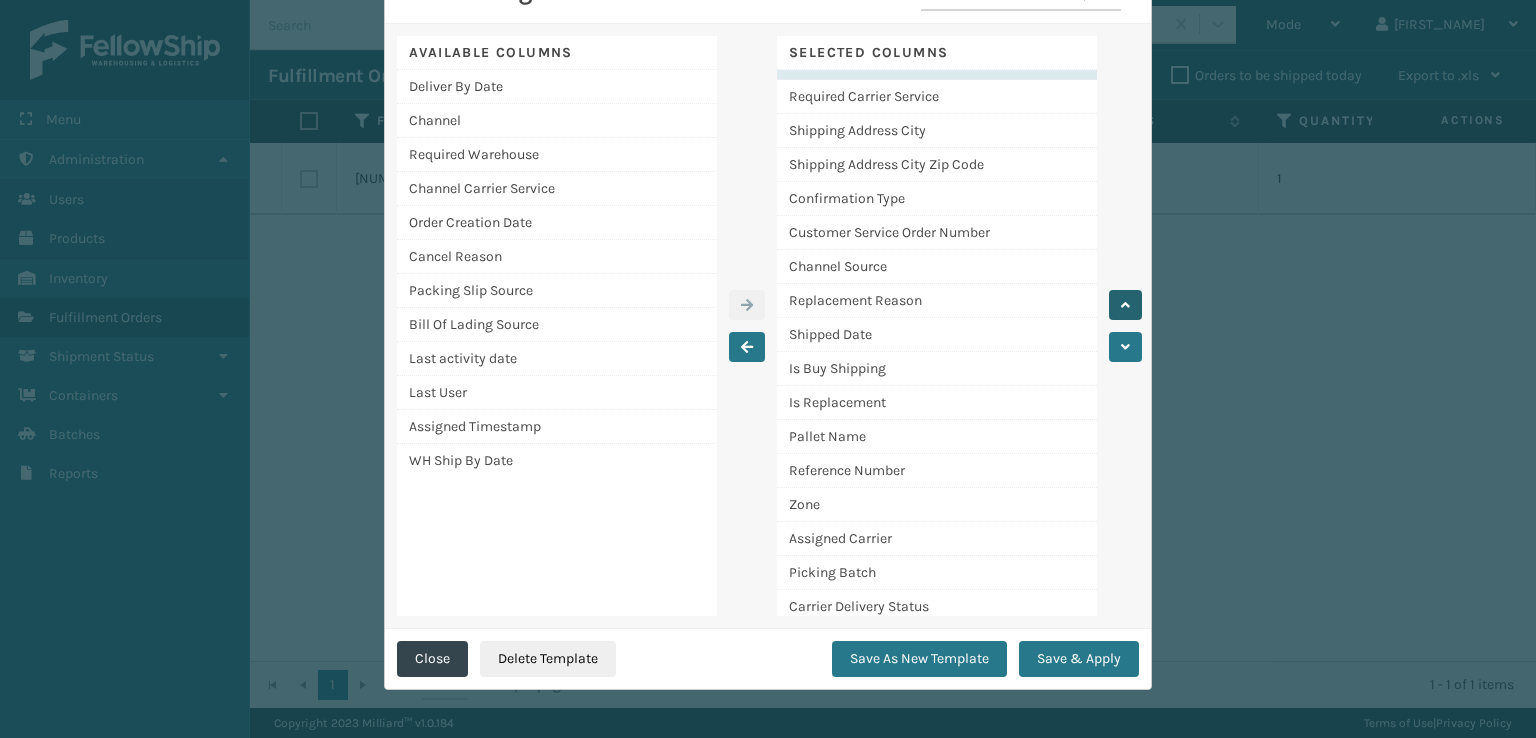 click at bounding box center (1125, 305) 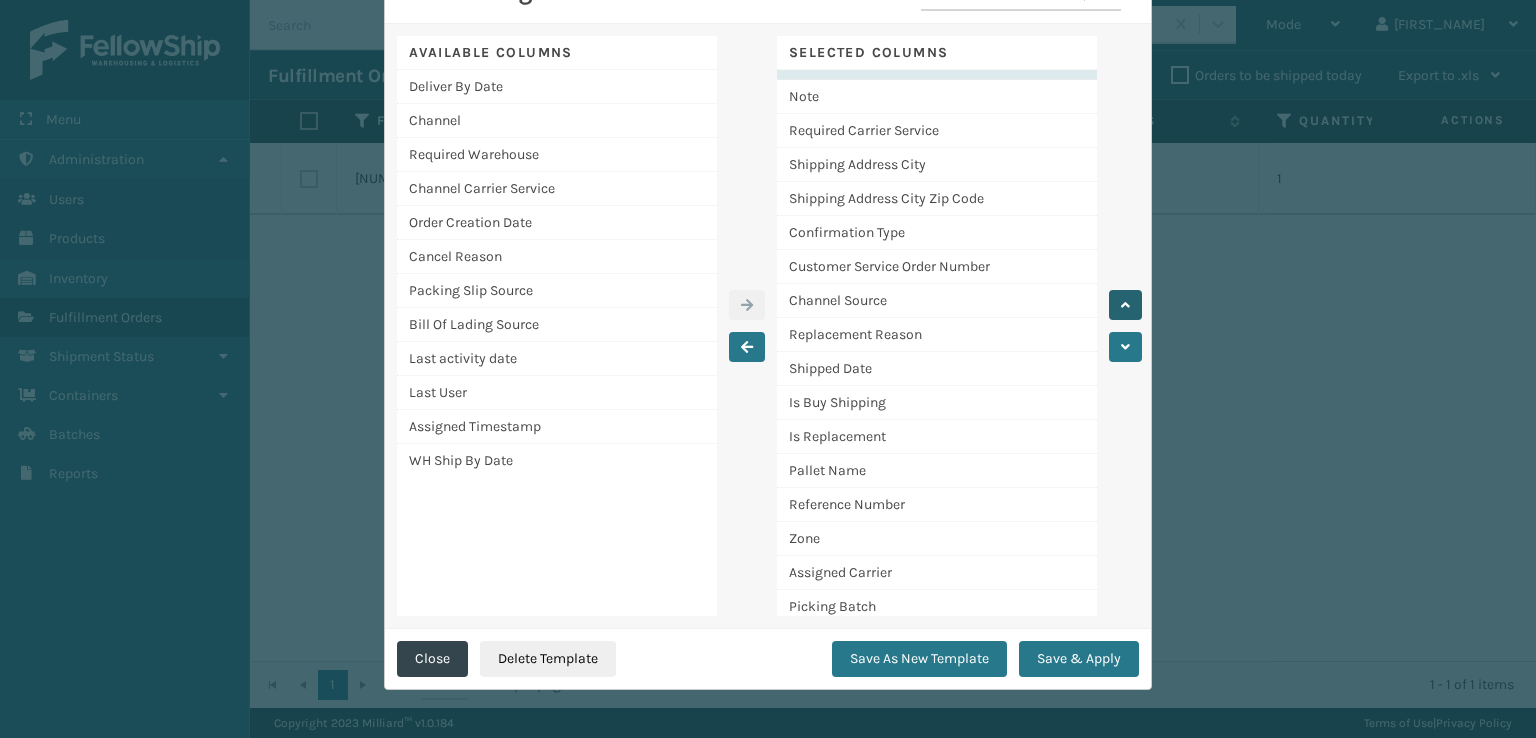 click at bounding box center (1125, 305) 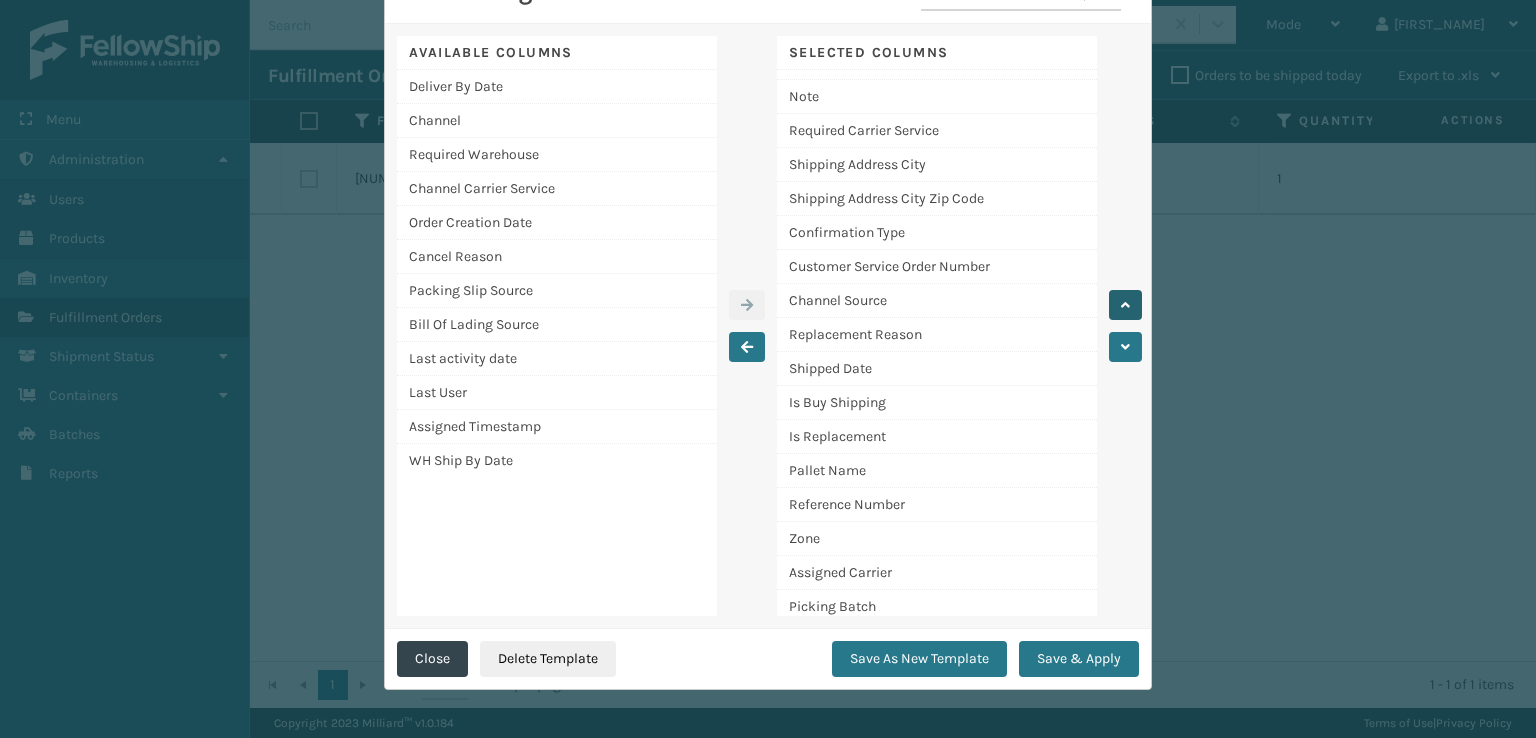 scroll, scrollTop: 398, scrollLeft: 0, axis: vertical 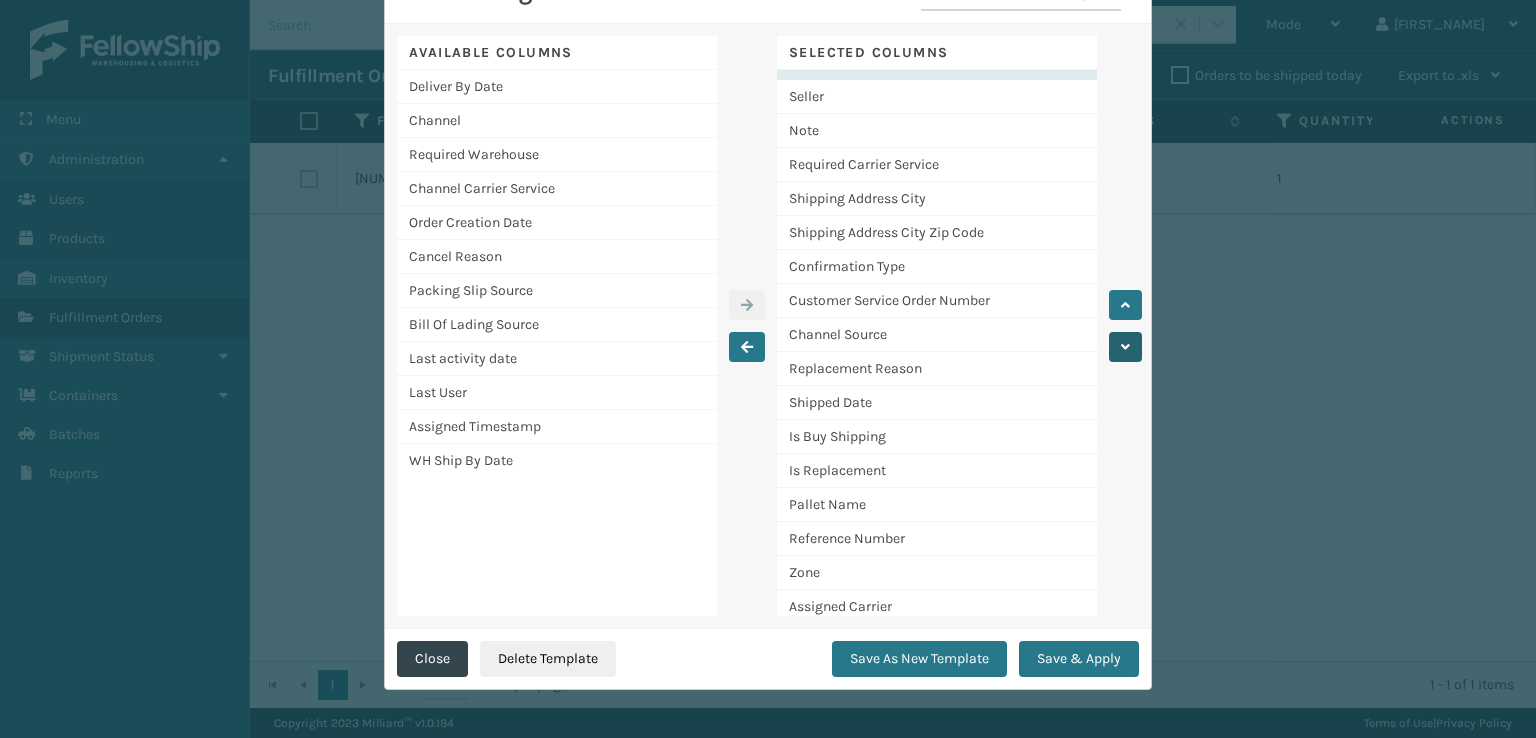 click at bounding box center [1125, 347] 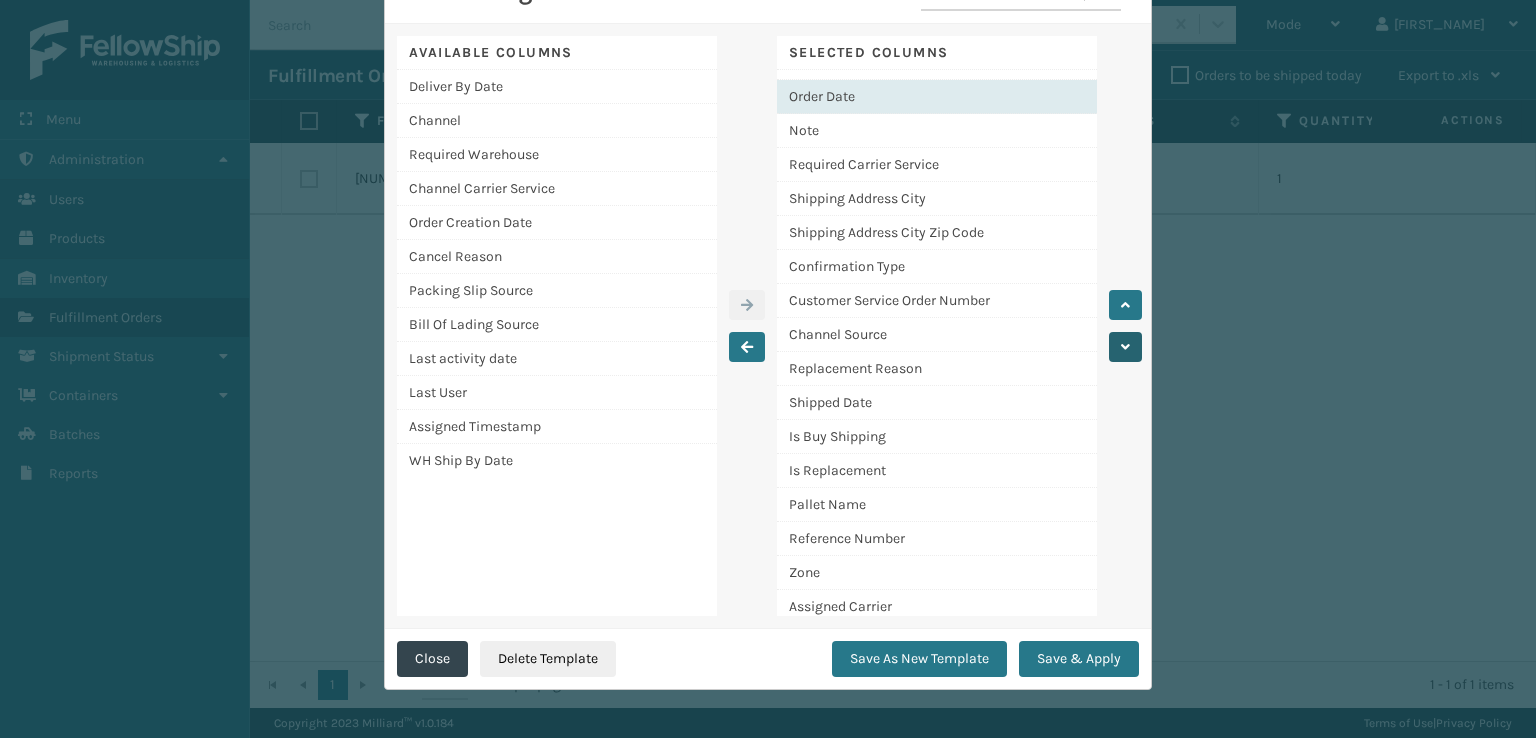 click at bounding box center (1125, 347) 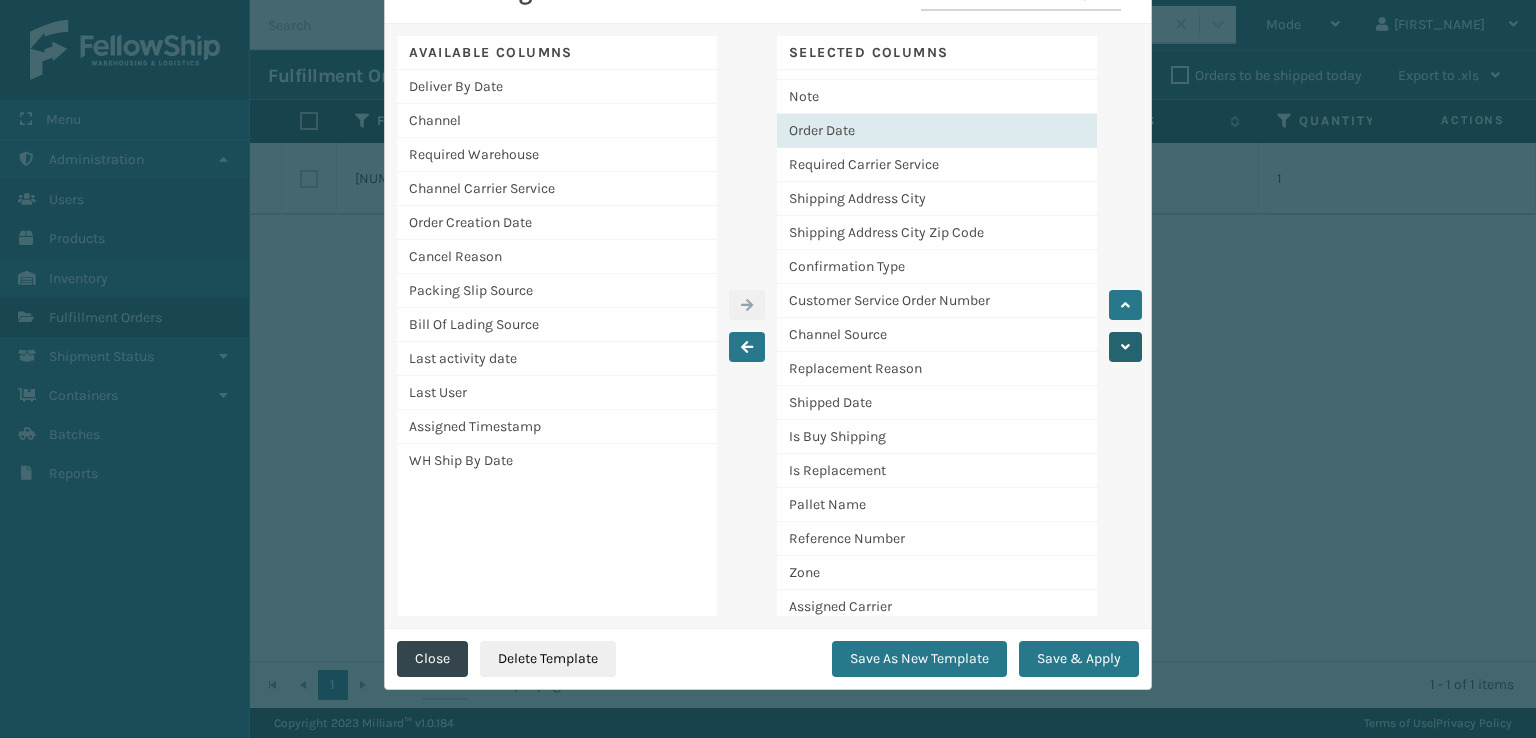 click at bounding box center (1125, 347) 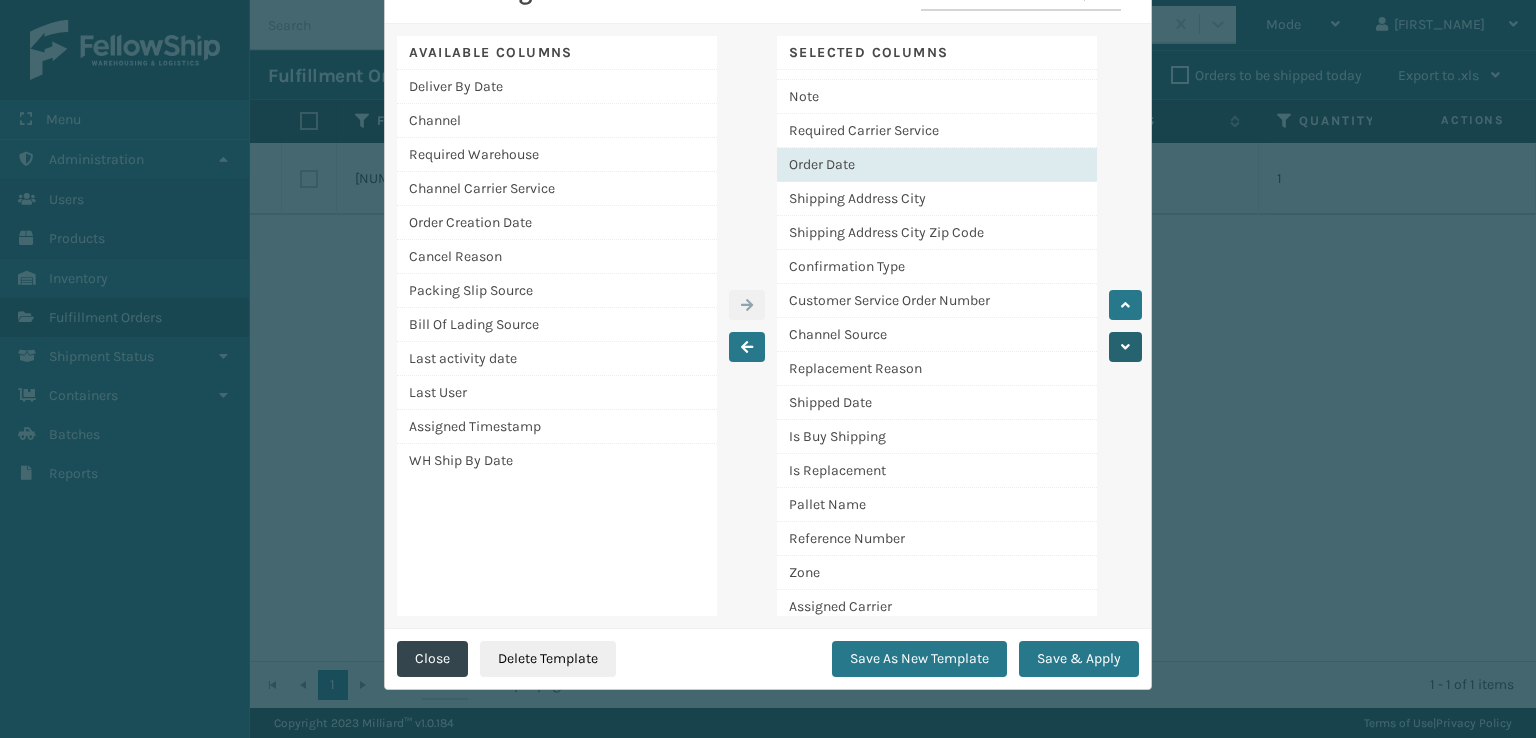 click at bounding box center [1125, 347] 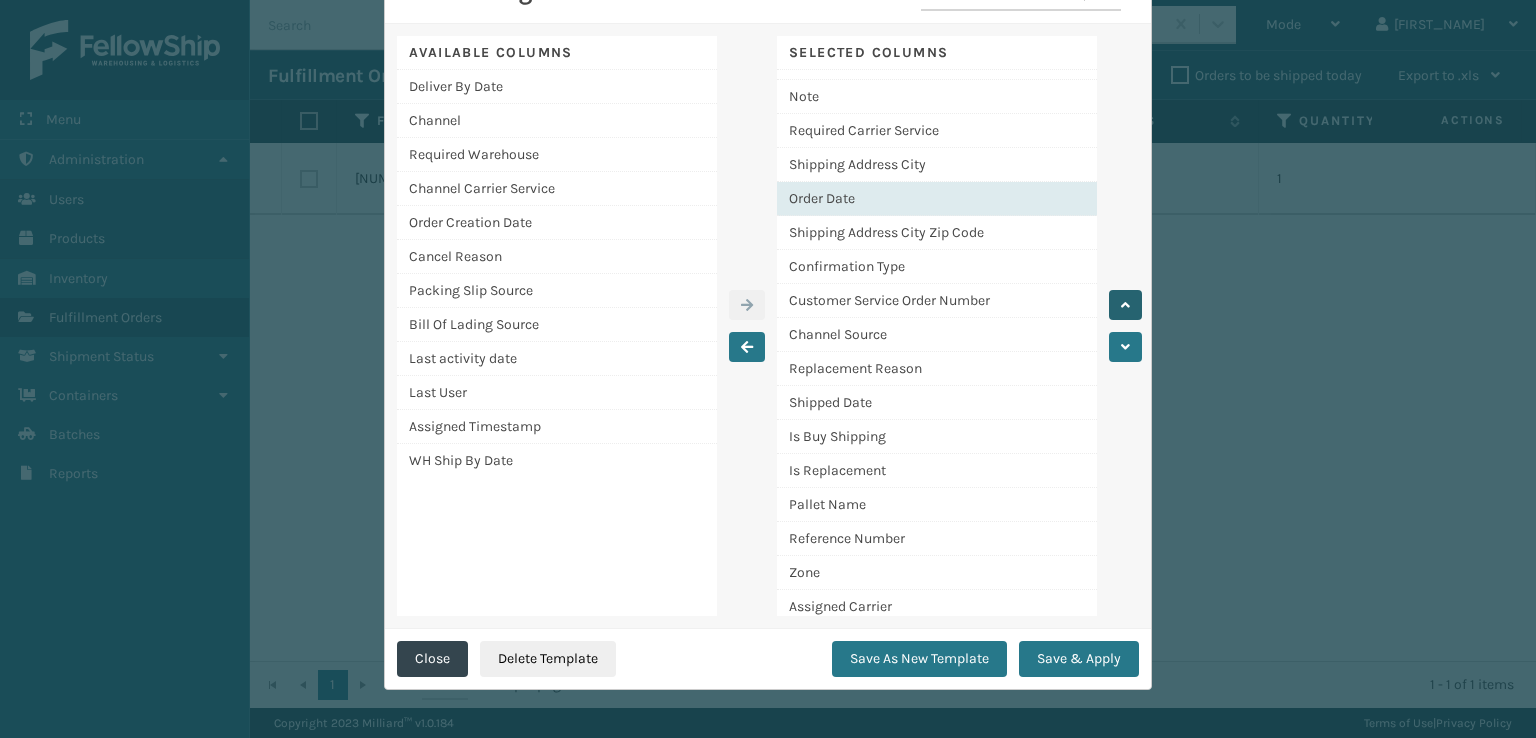 click at bounding box center (1125, 305) 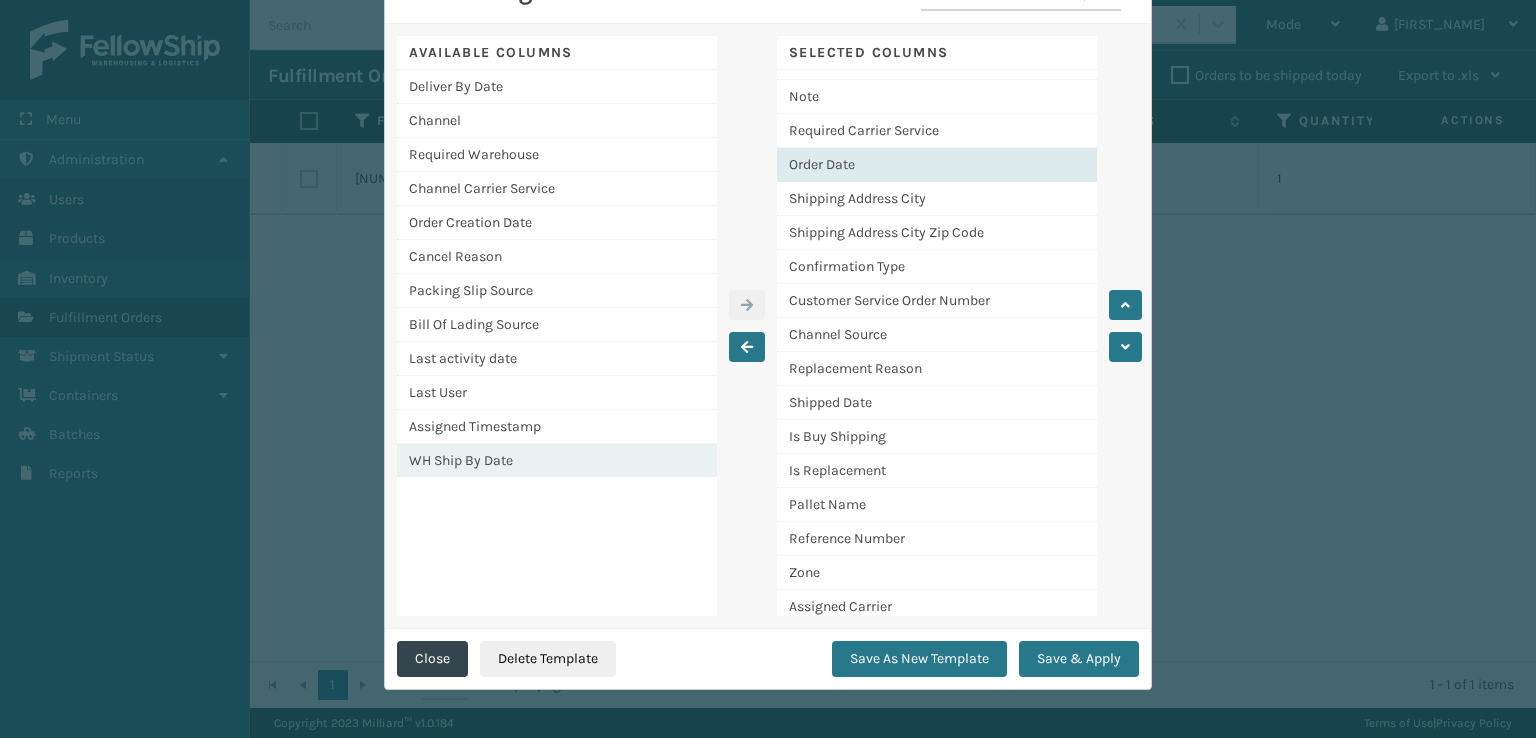 click on "WH Ship By Date" at bounding box center [557, 460] 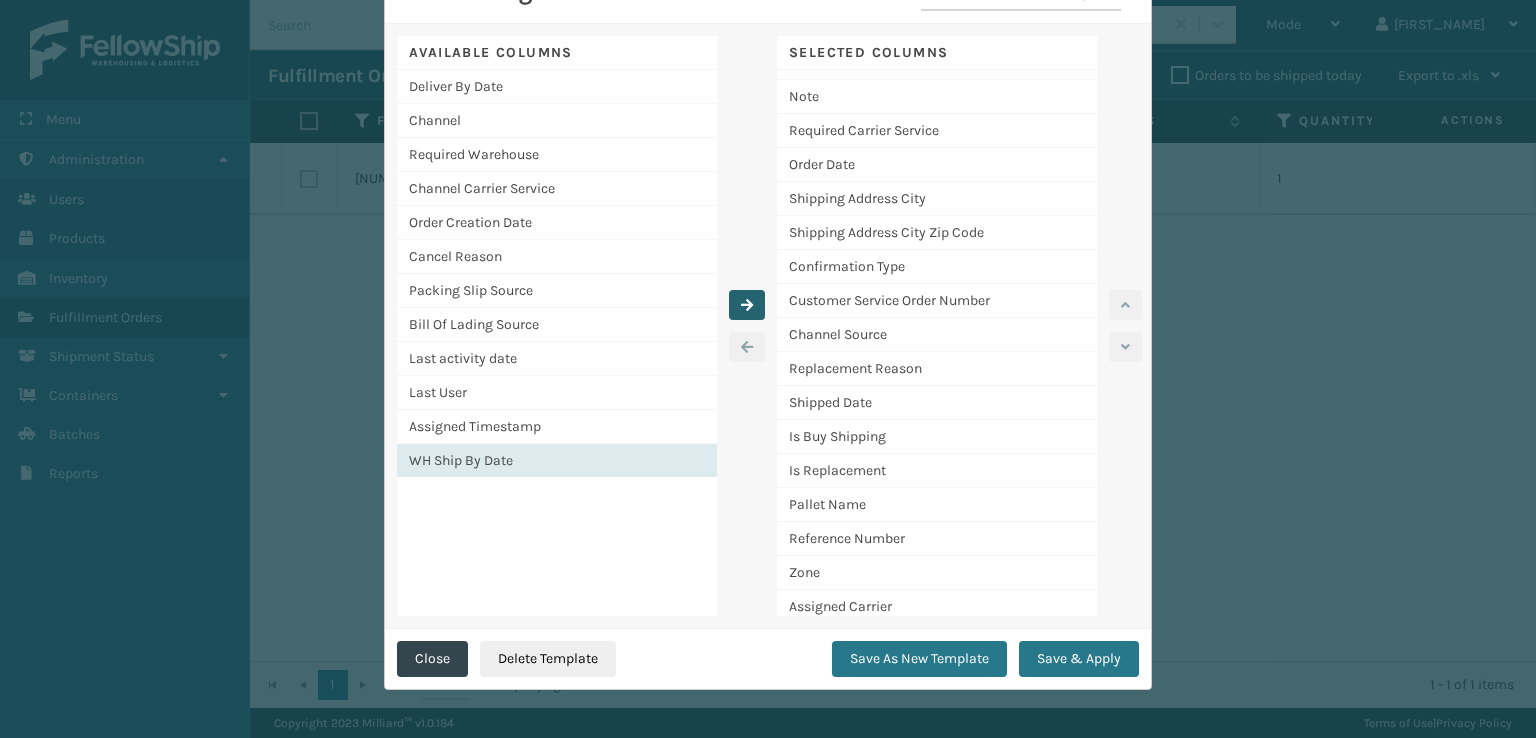 click at bounding box center (747, 305) 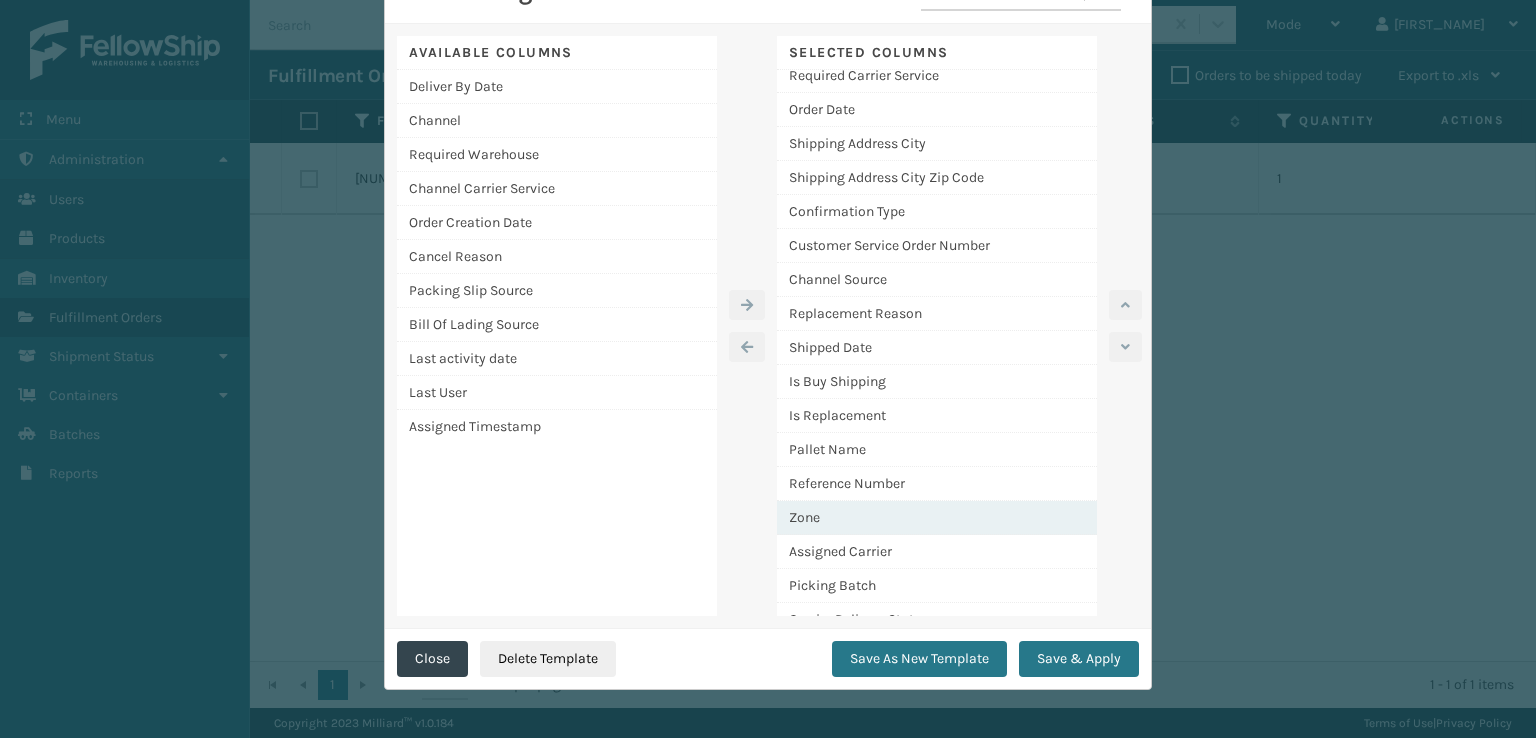 scroll, scrollTop: 500, scrollLeft: 0, axis: vertical 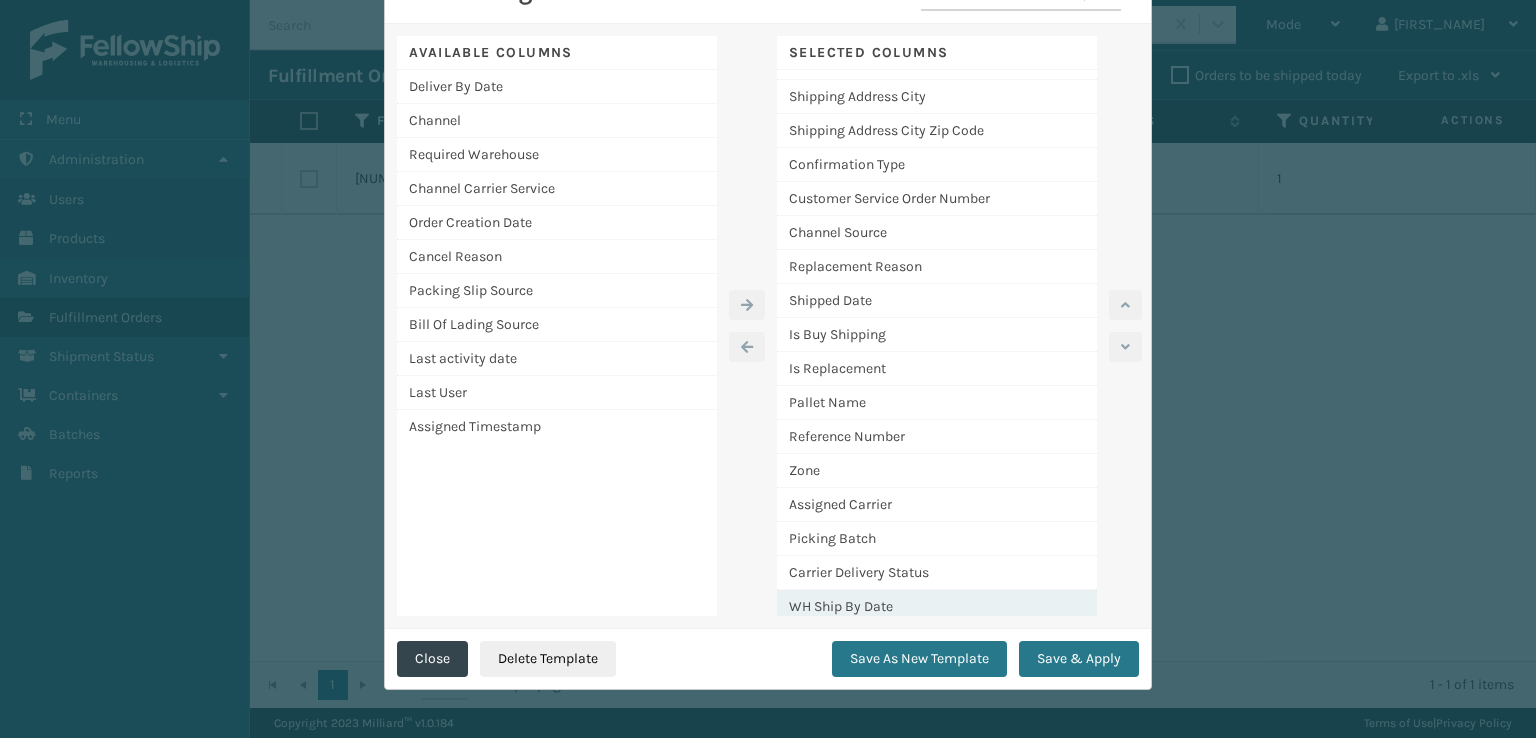 click on "WH Ship By Date" at bounding box center [937, 606] 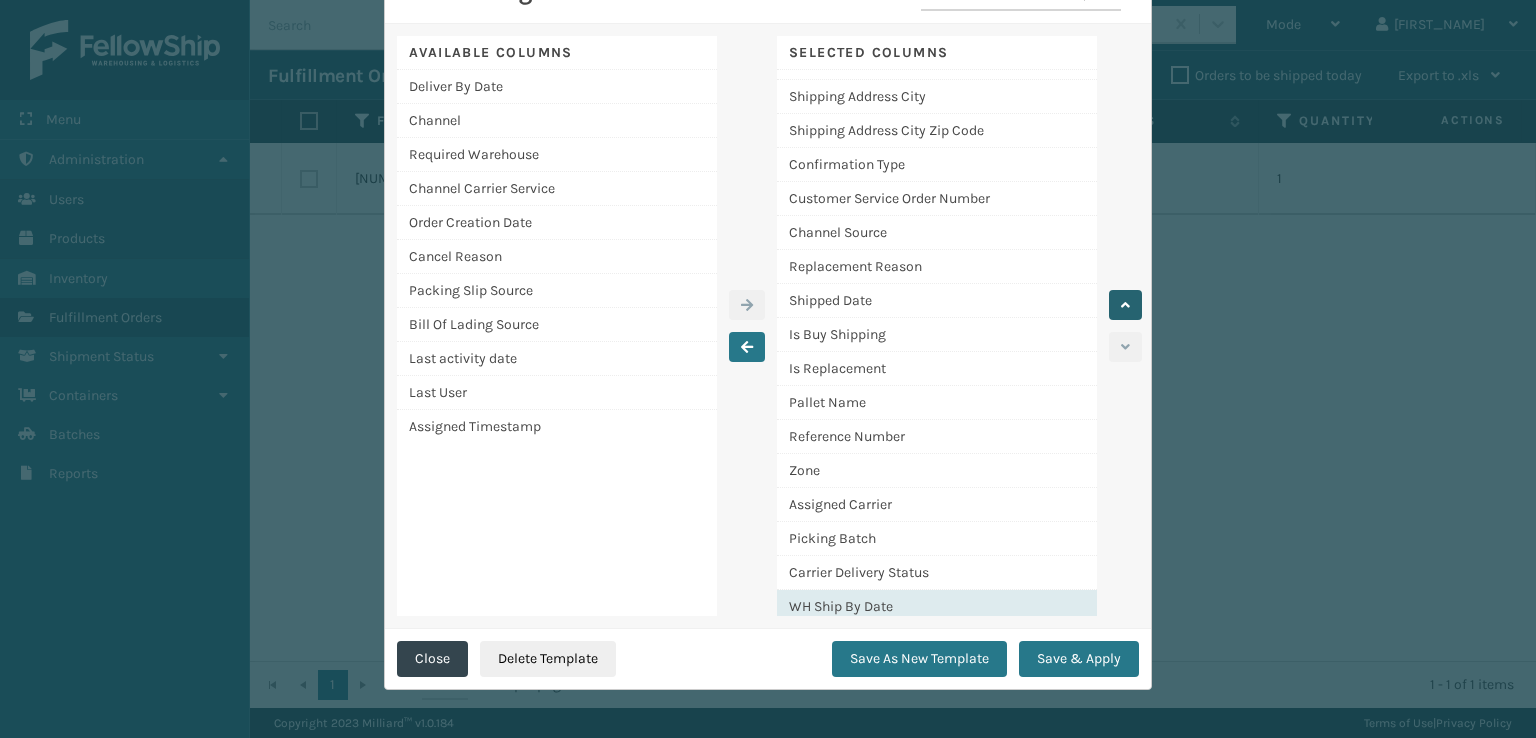 click at bounding box center (1125, 305) 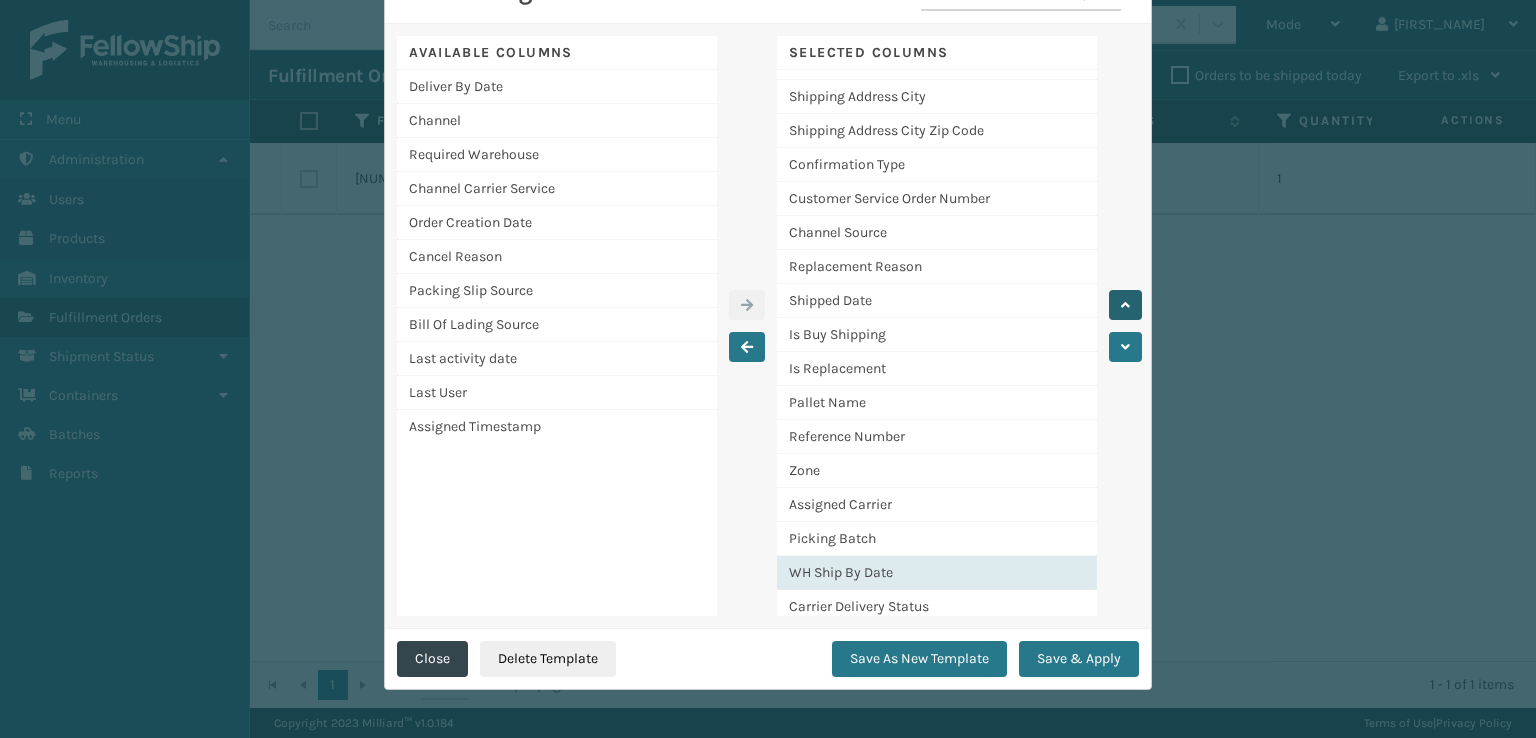 click at bounding box center [1125, 305] 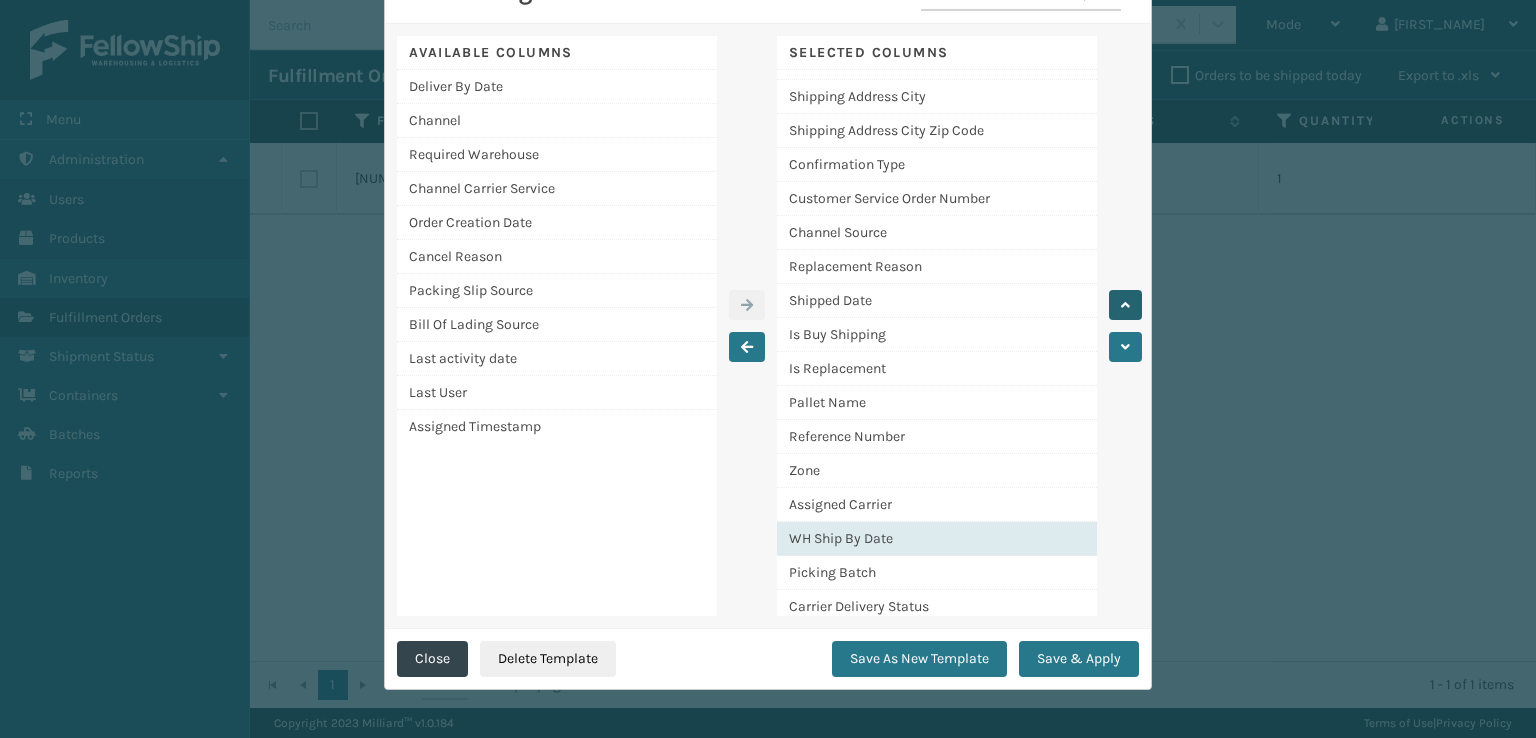 click at bounding box center (1125, 305) 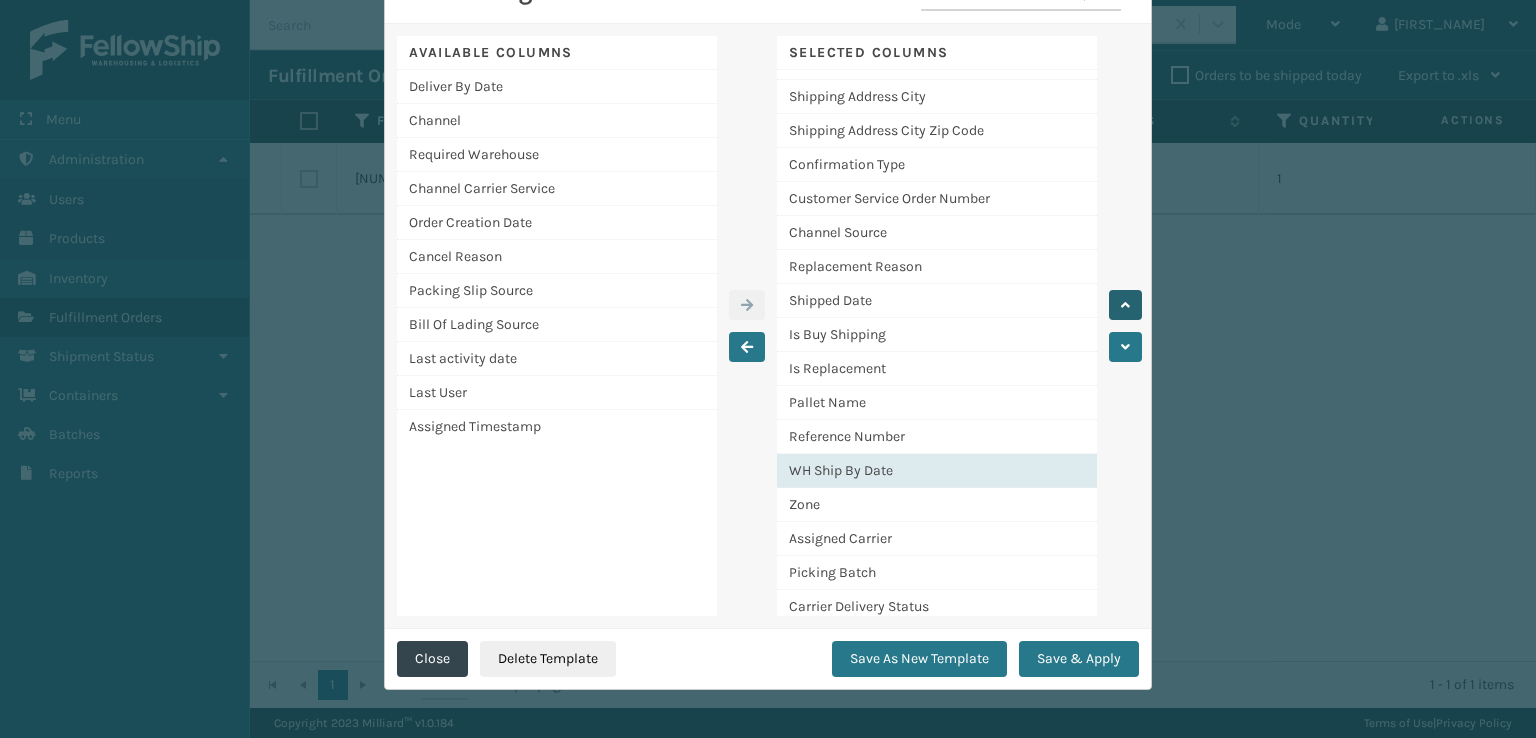 click at bounding box center (1125, 305) 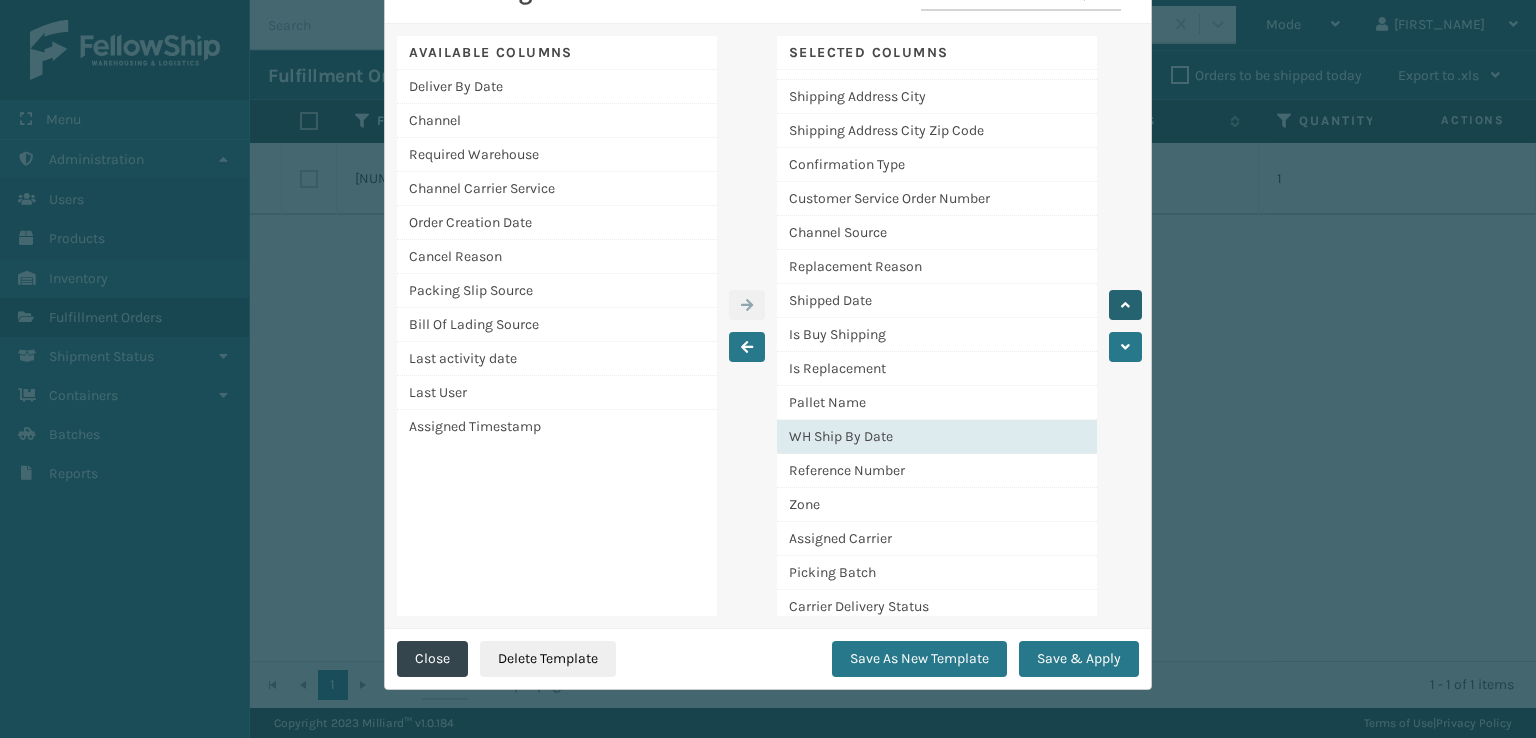 click at bounding box center (1125, 305) 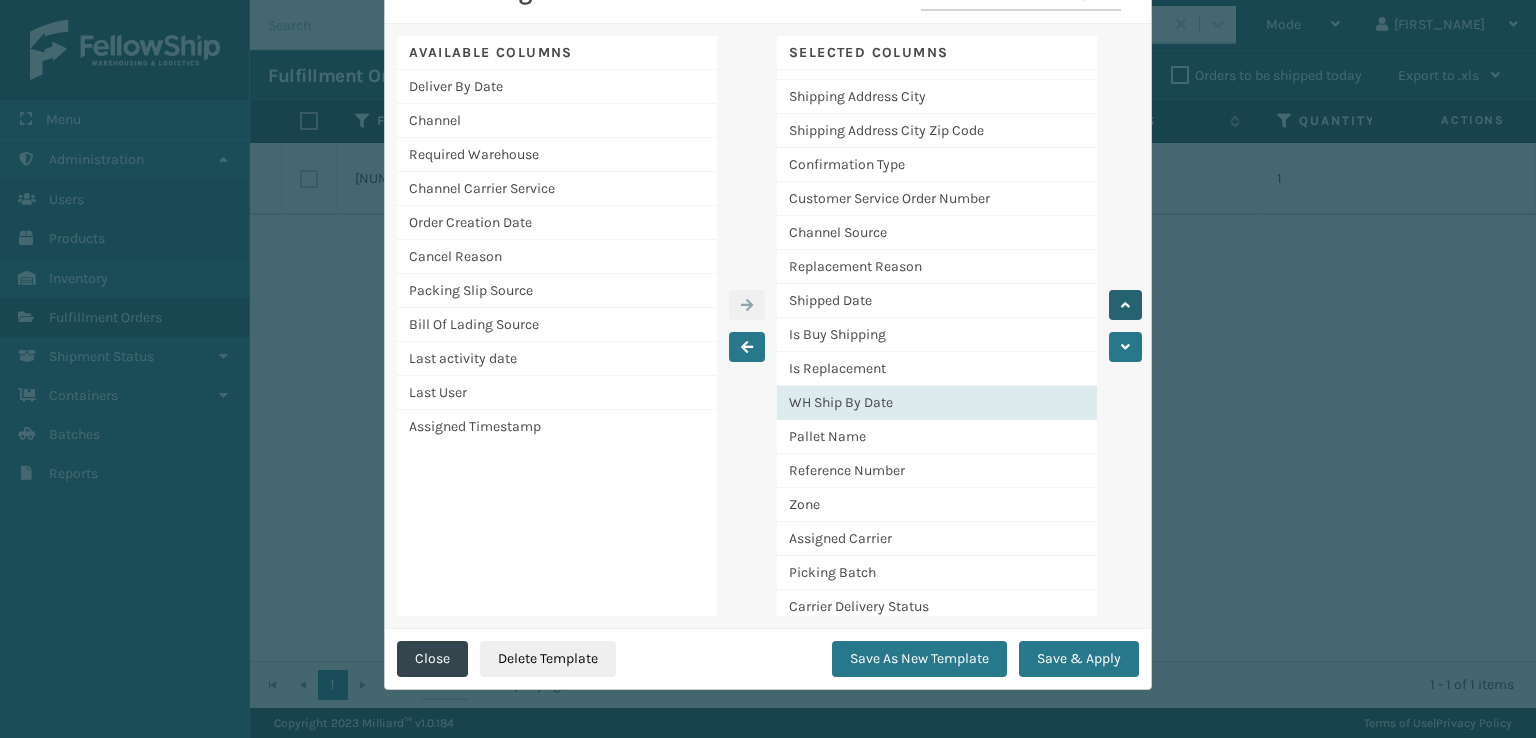 click at bounding box center (1125, 305) 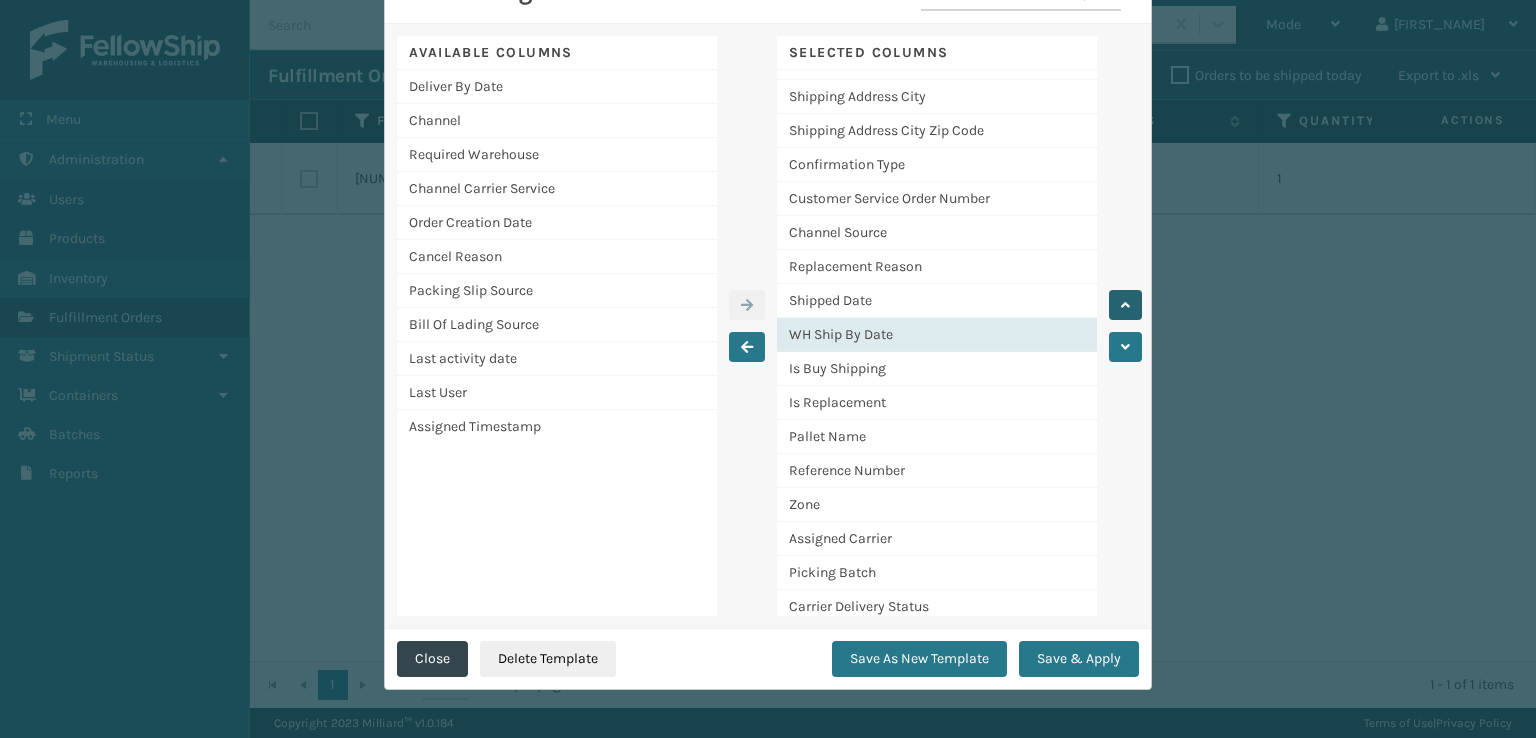 click at bounding box center (1125, 305) 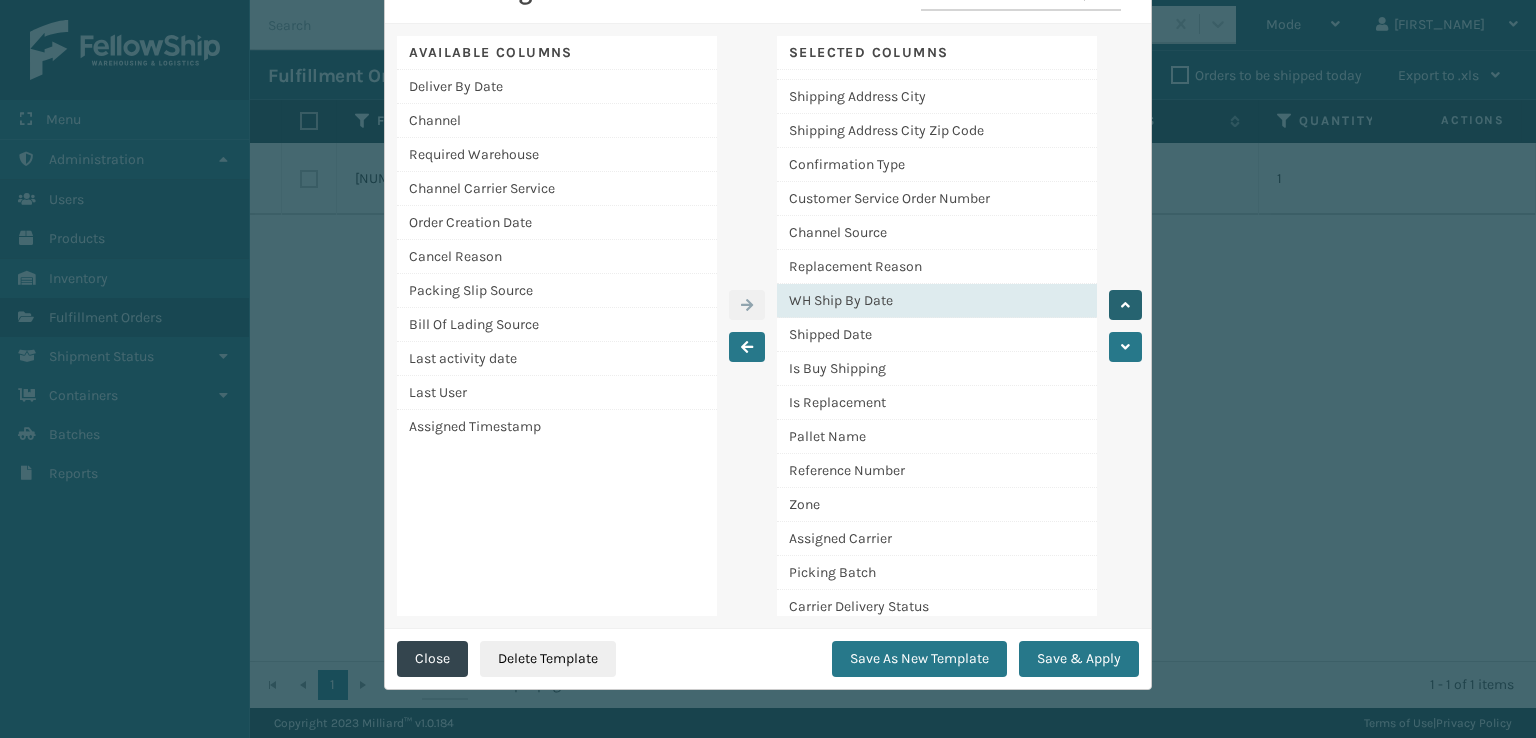 click at bounding box center (1125, 305) 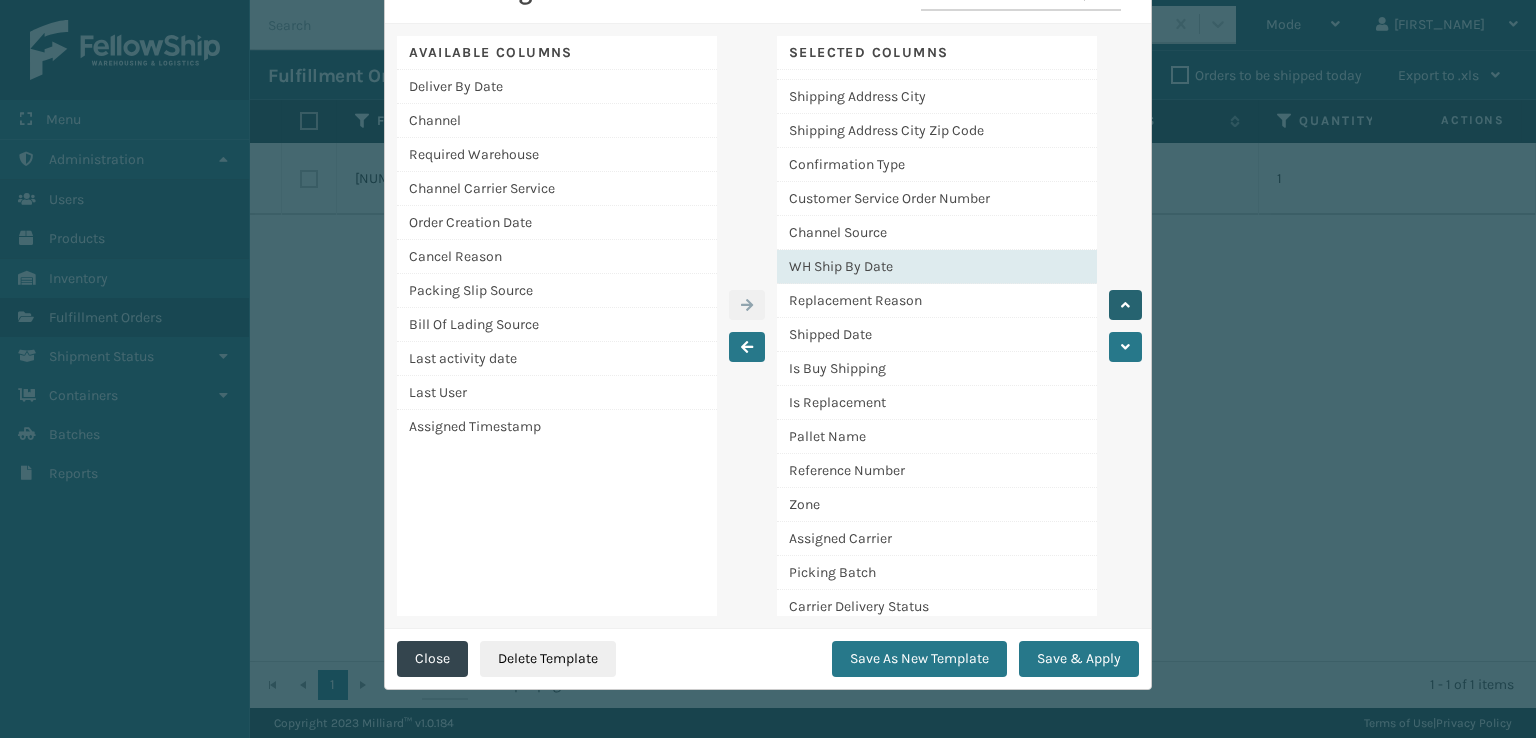 click at bounding box center [1125, 305] 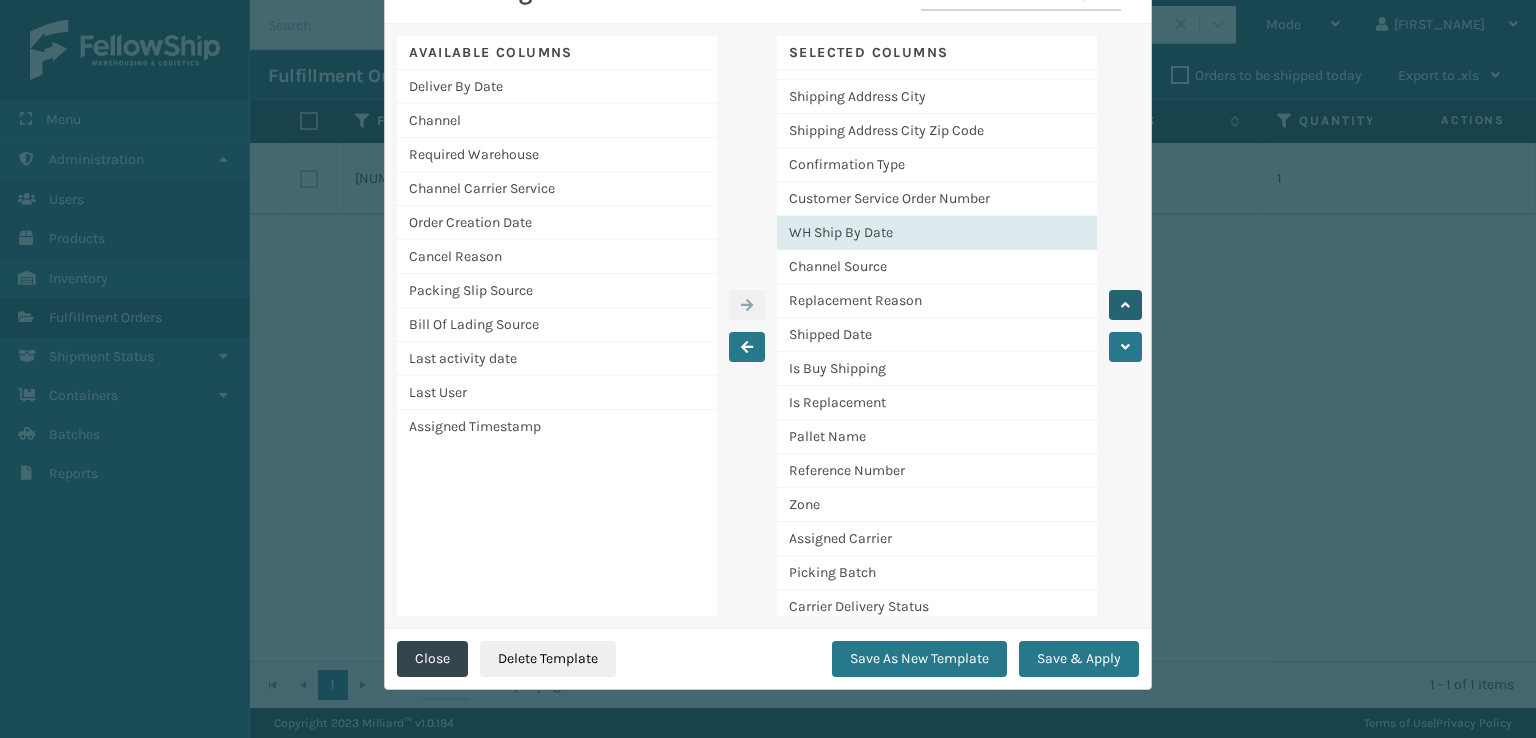 click at bounding box center (1125, 305) 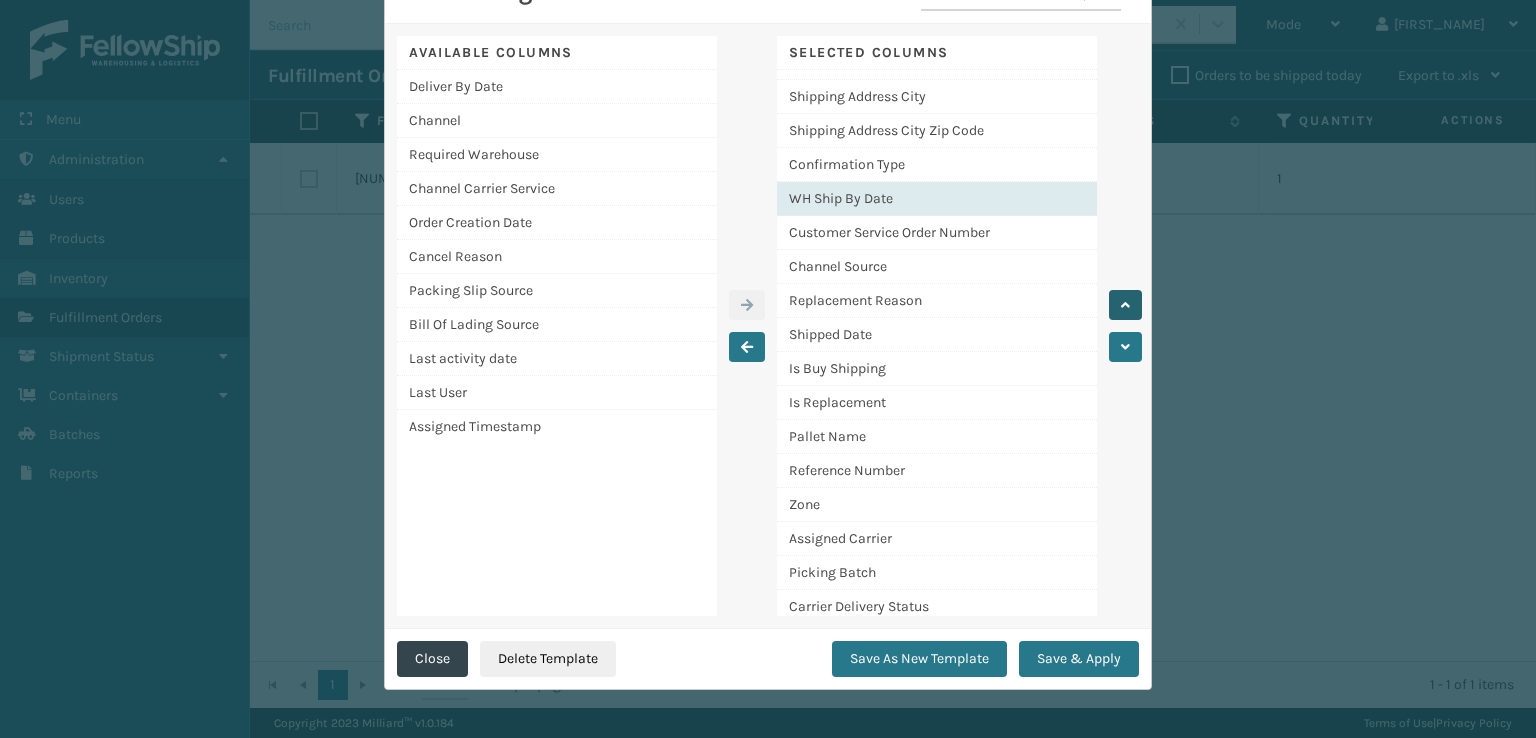 click at bounding box center (1125, 305) 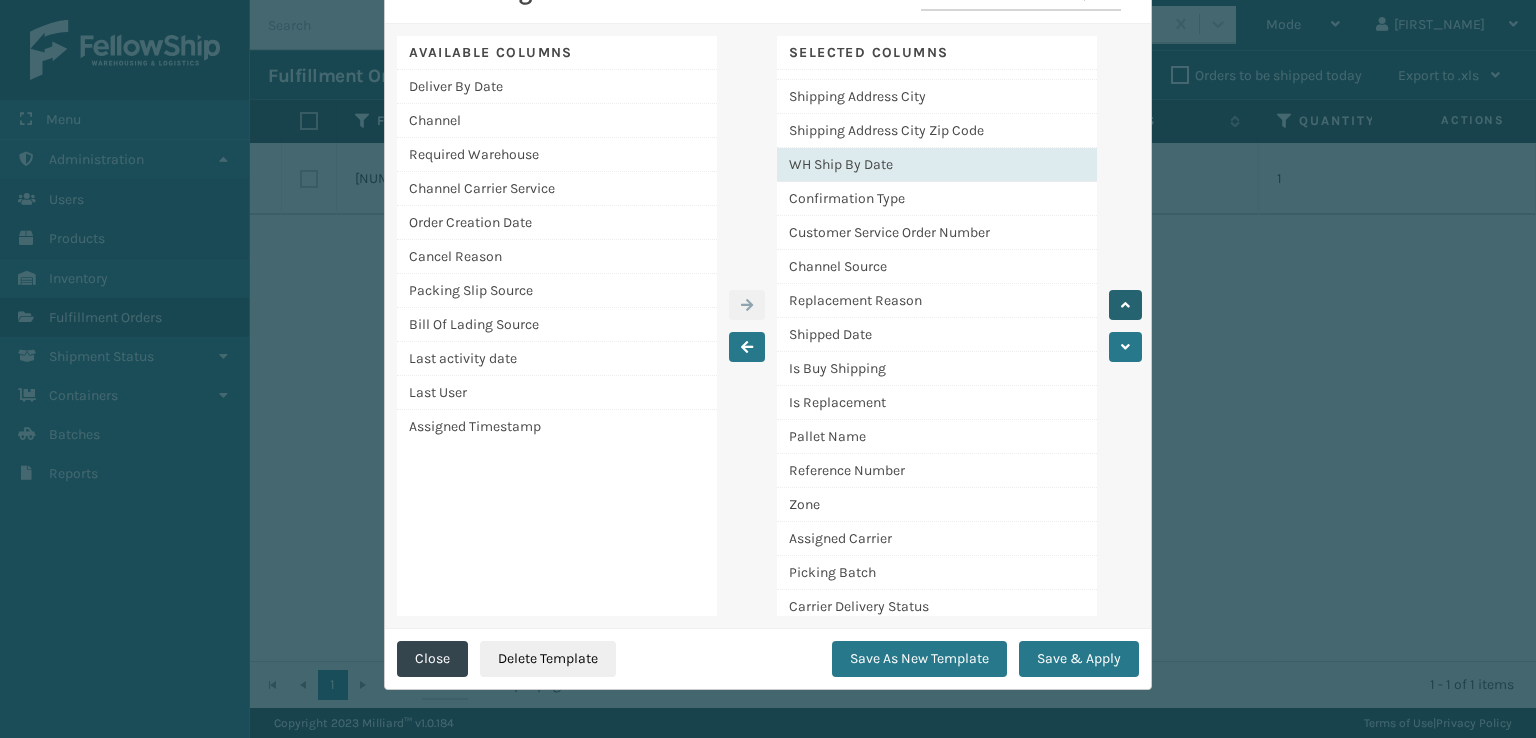 click at bounding box center (1125, 305) 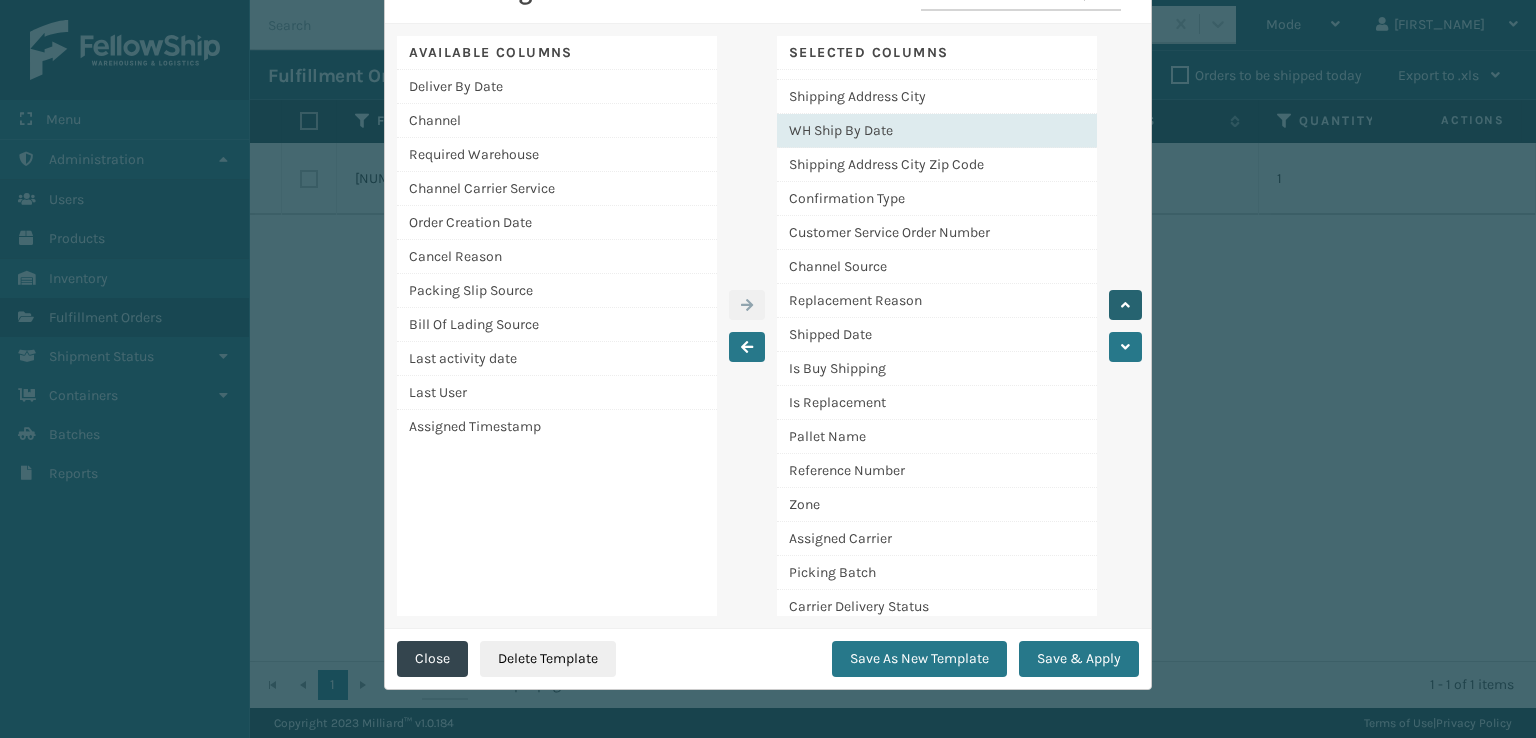 click at bounding box center [1125, 305] 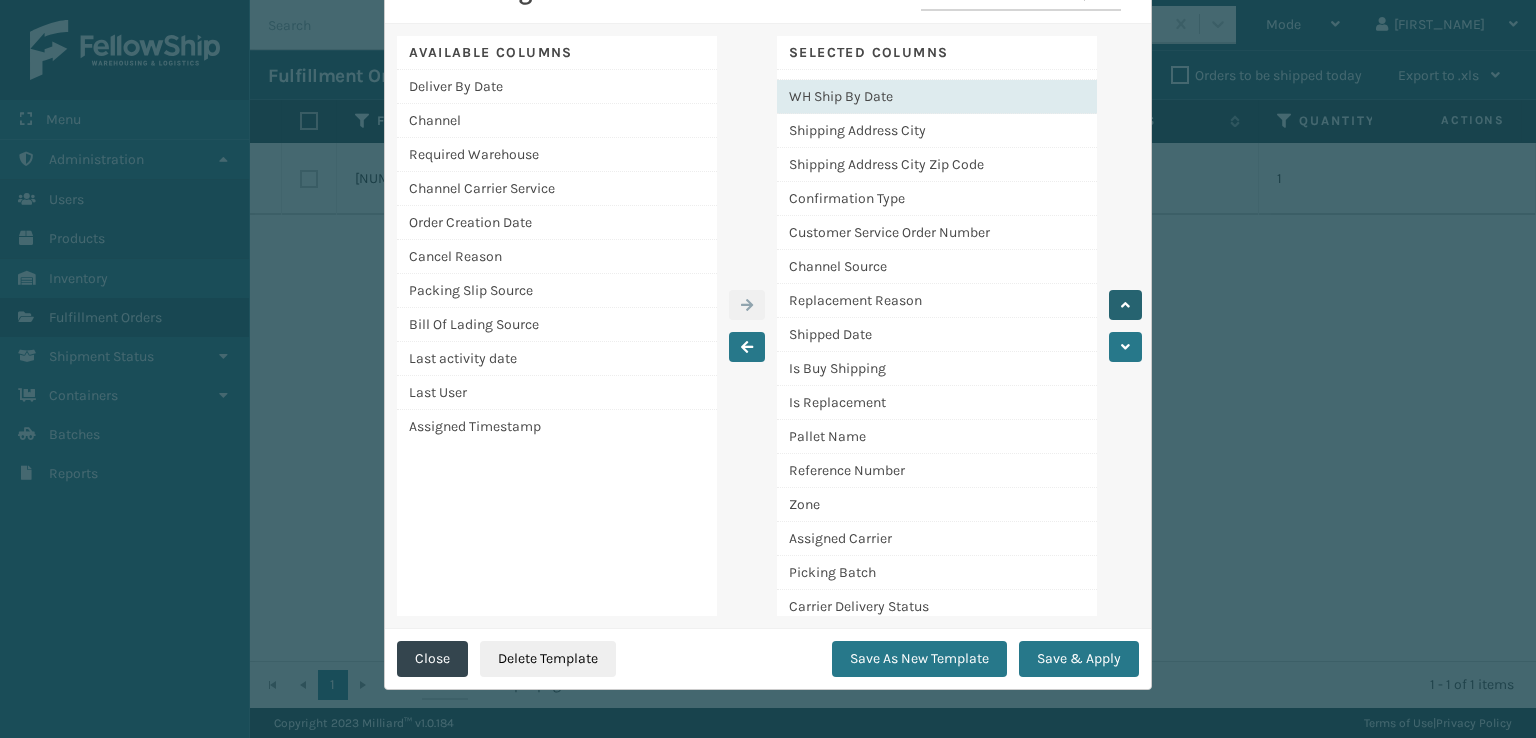 click at bounding box center [1125, 305] 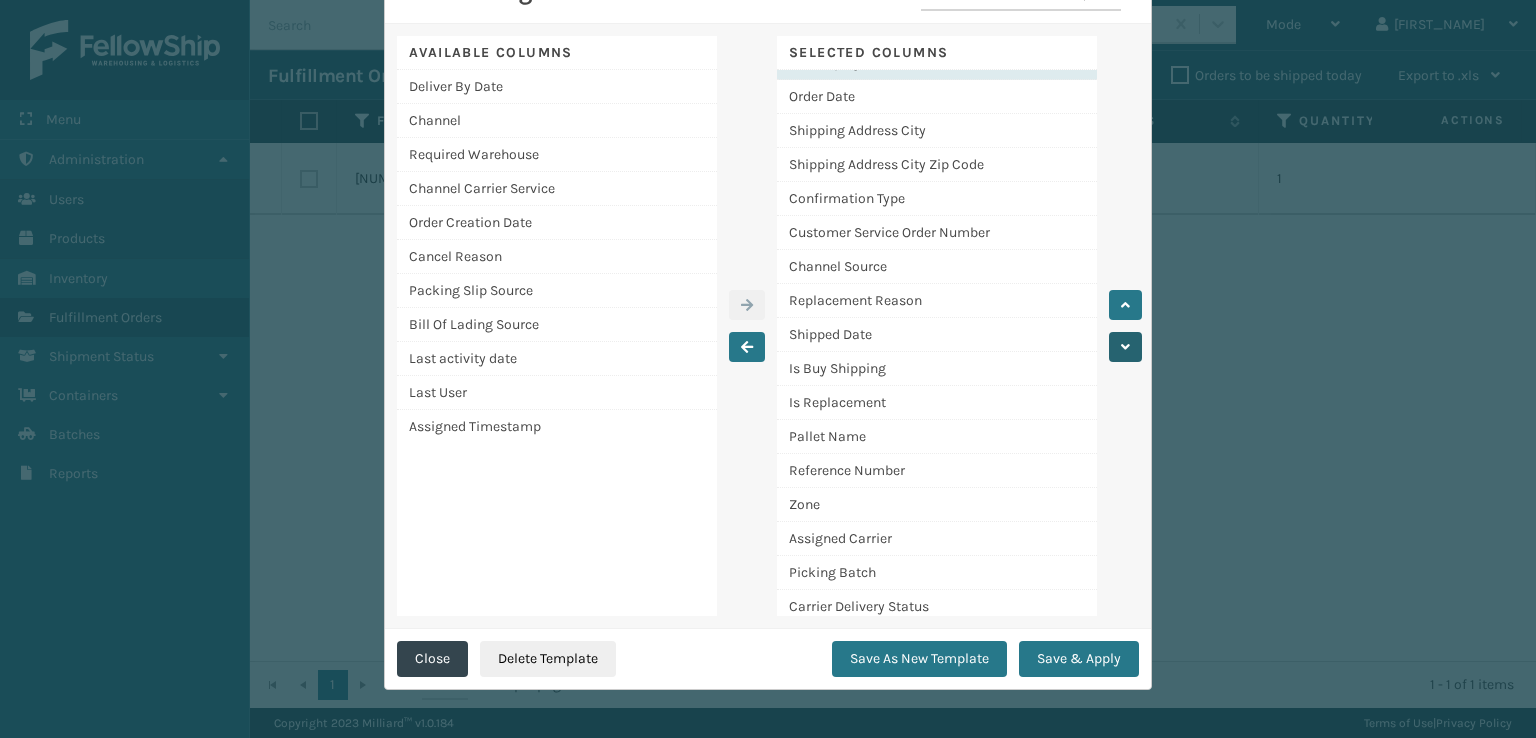 click at bounding box center (1125, 347) 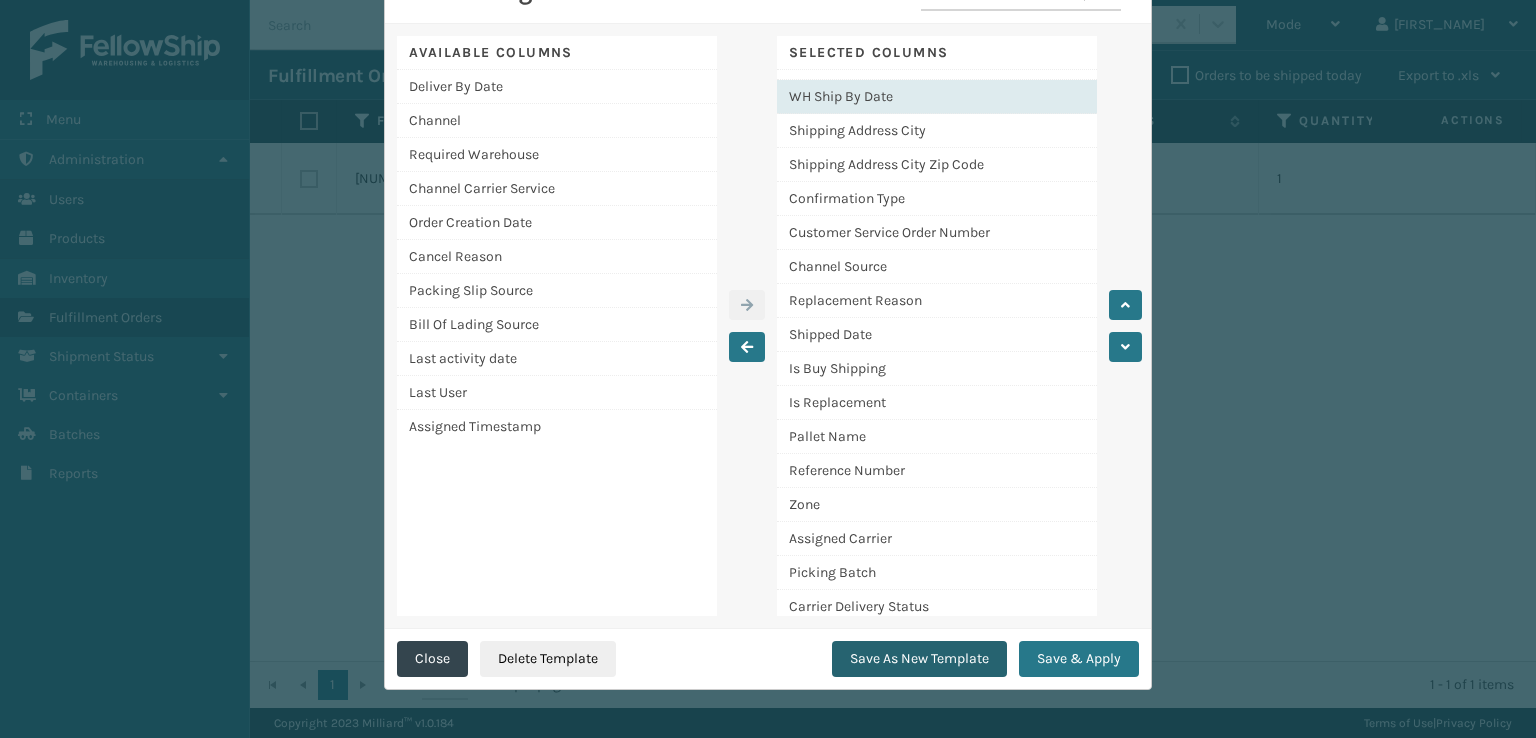 click on "Save As New Template" at bounding box center [919, 659] 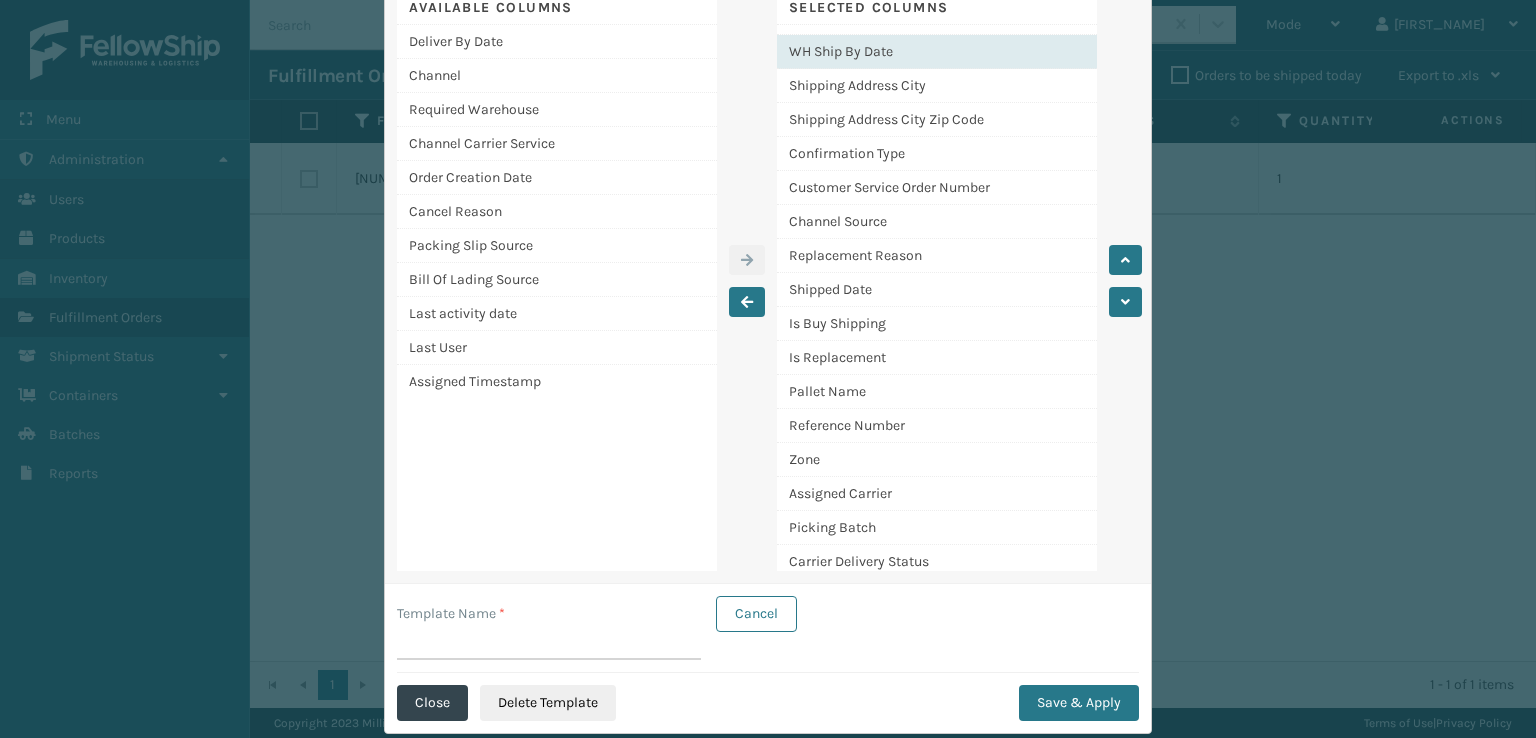 scroll, scrollTop: 176, scrollLeft: 0, axis: vertical 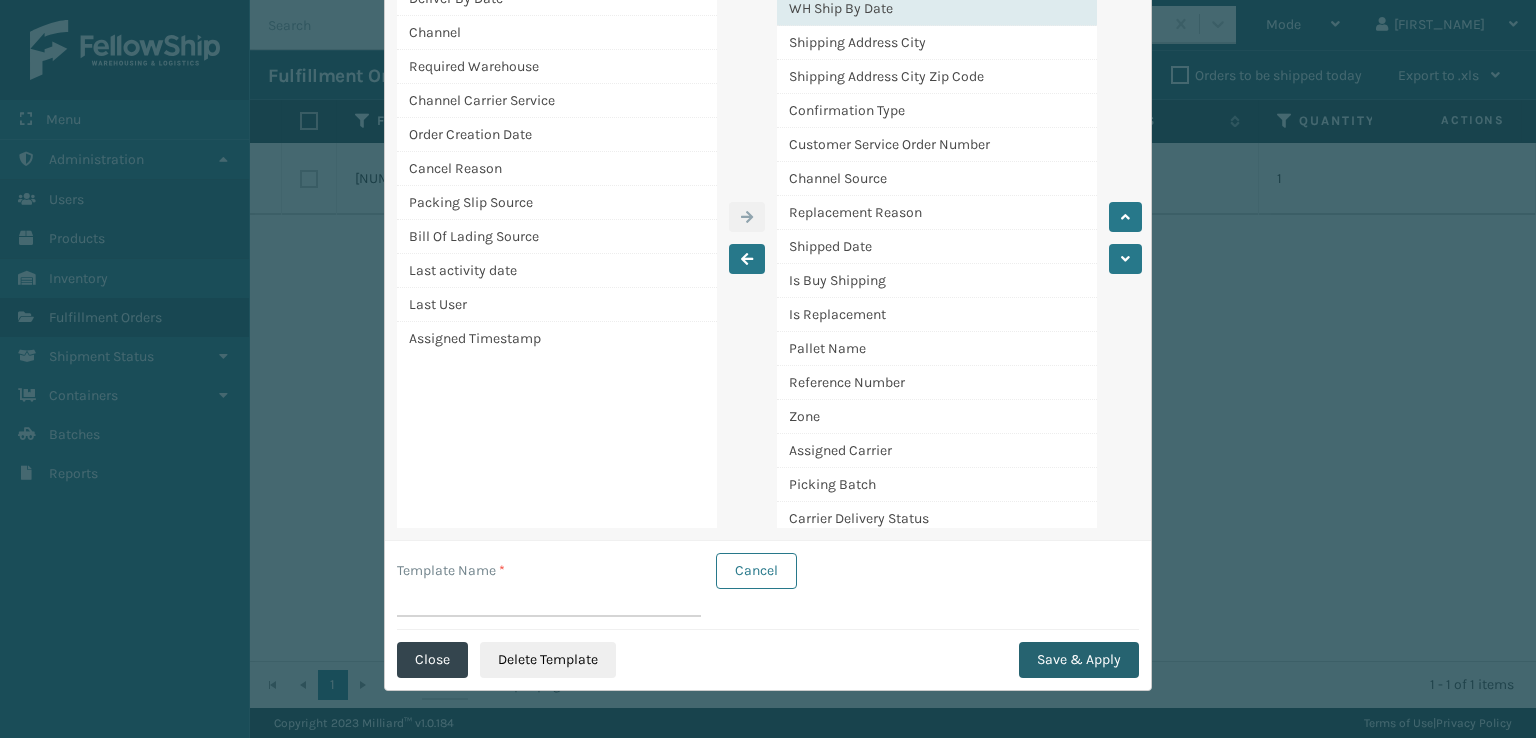 click on "Save & Apply" at bounding box center [1079, 660] 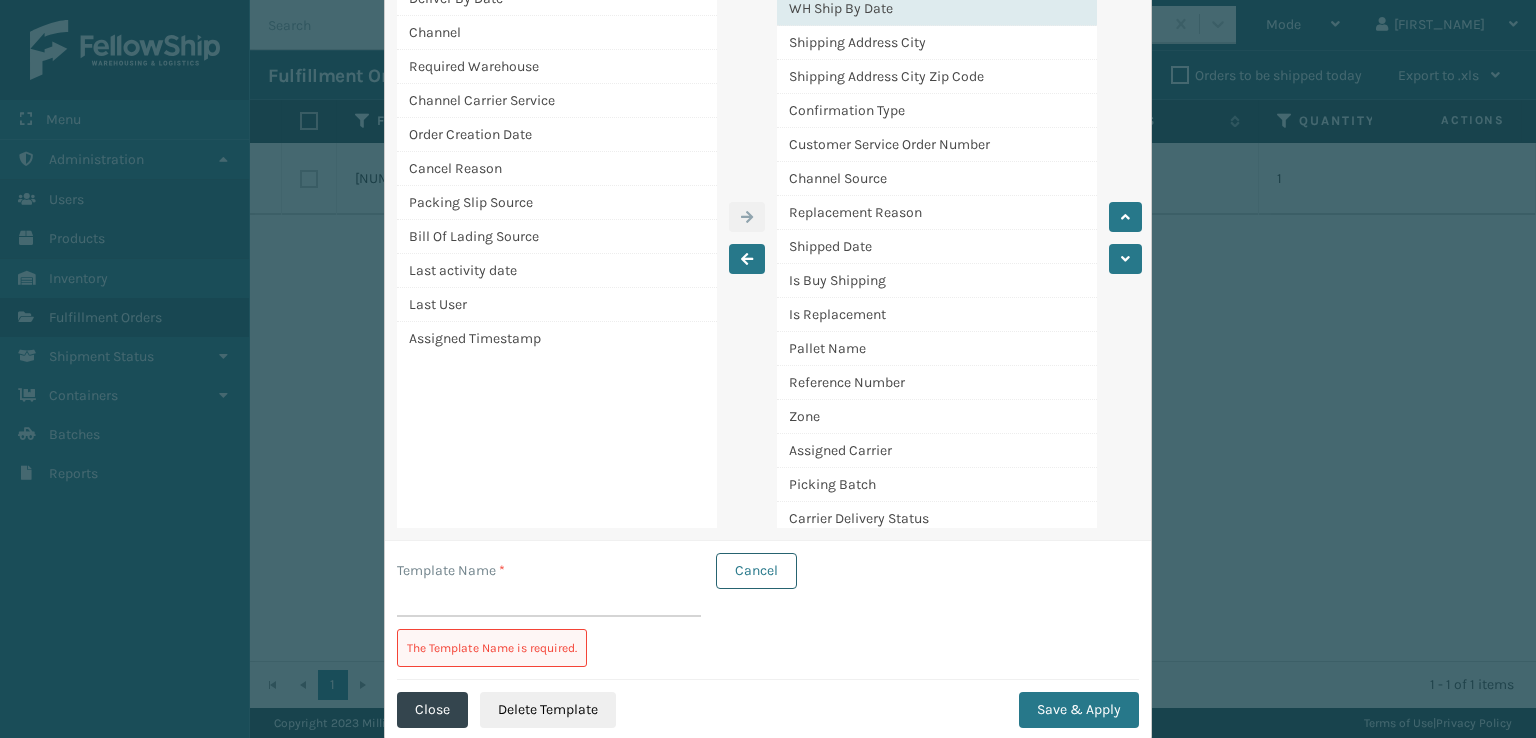 click on "Cancel" at bounding box center (756, 571) 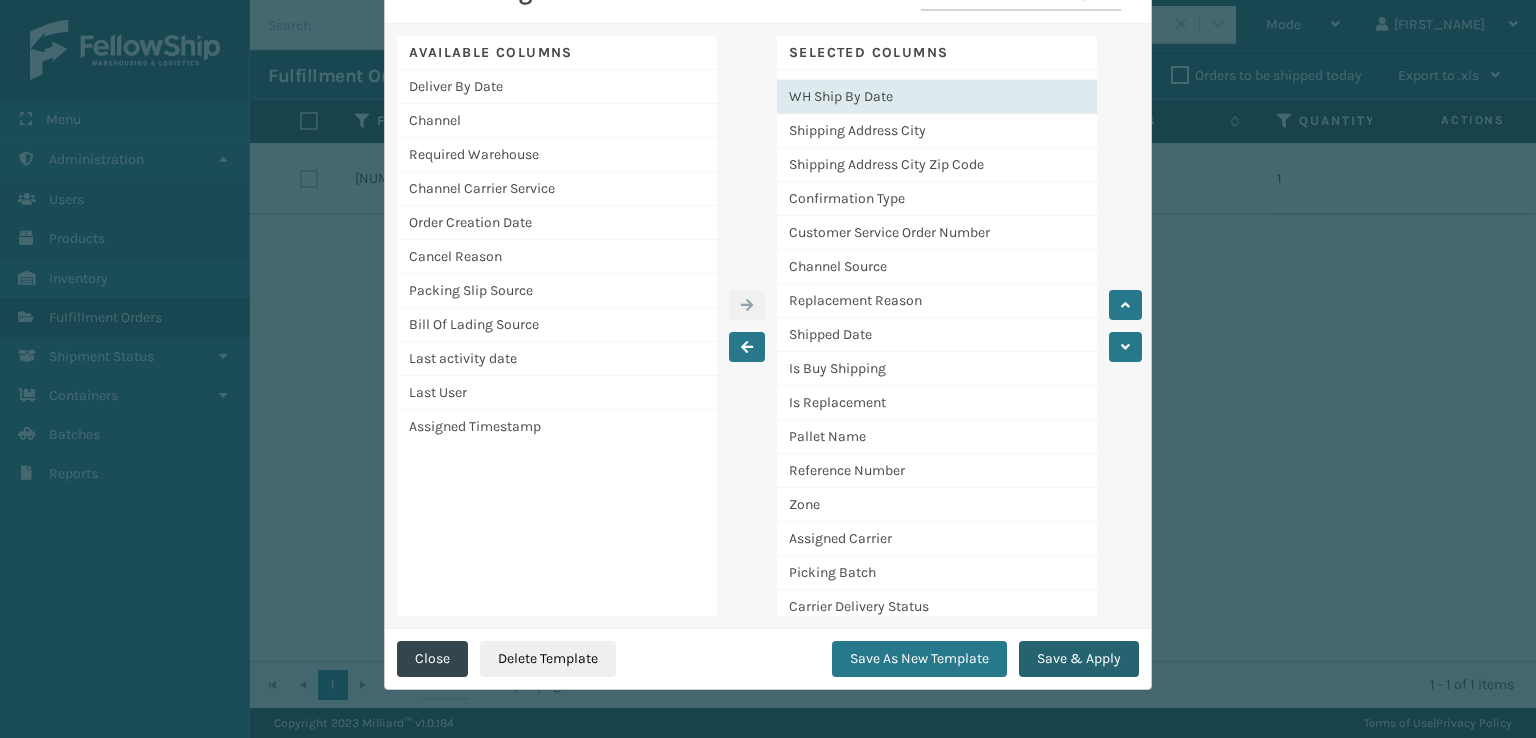 click on "Save & Apply" at bounding box center [1079, 659] 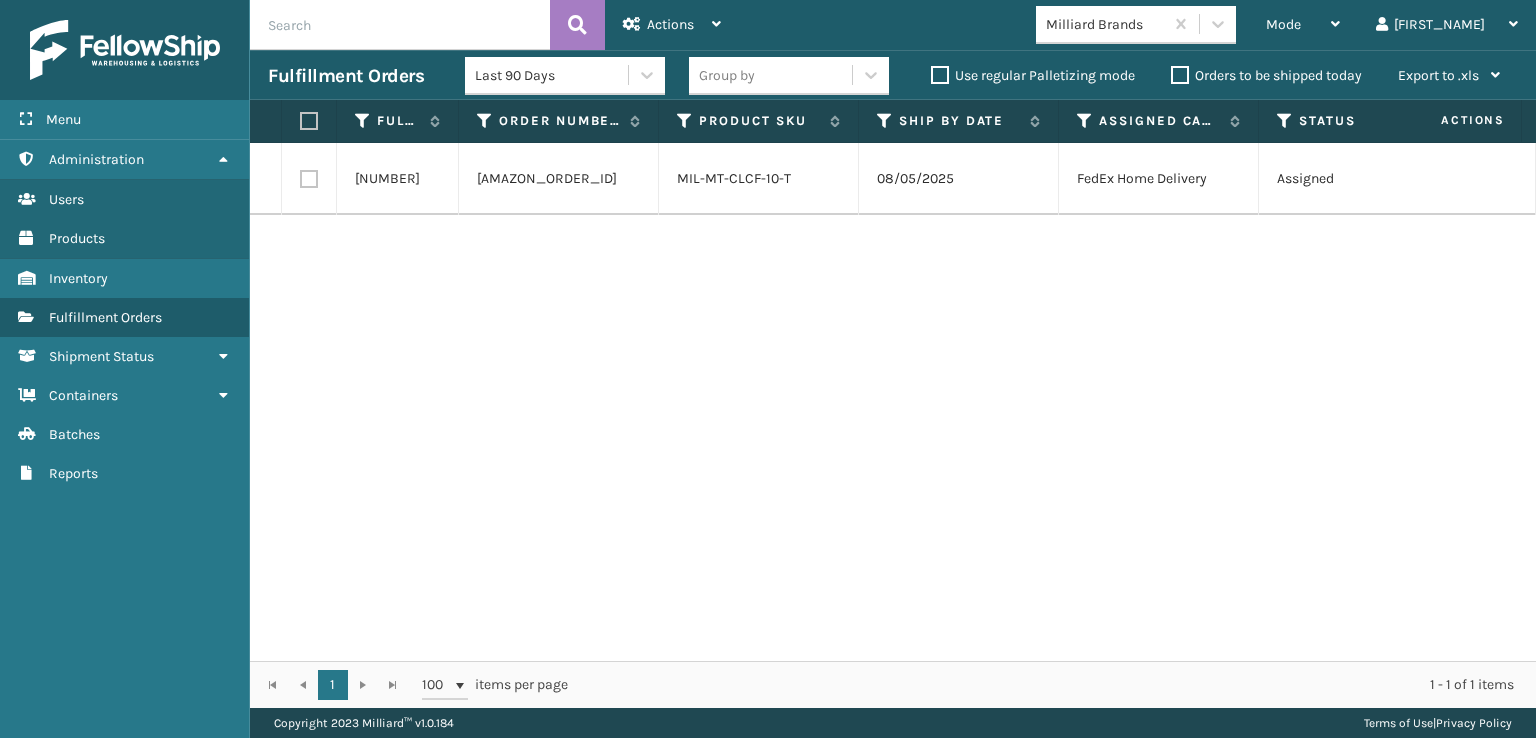 scroll, scrollTop: 0, scrollLeft: 44, axis: horizontal 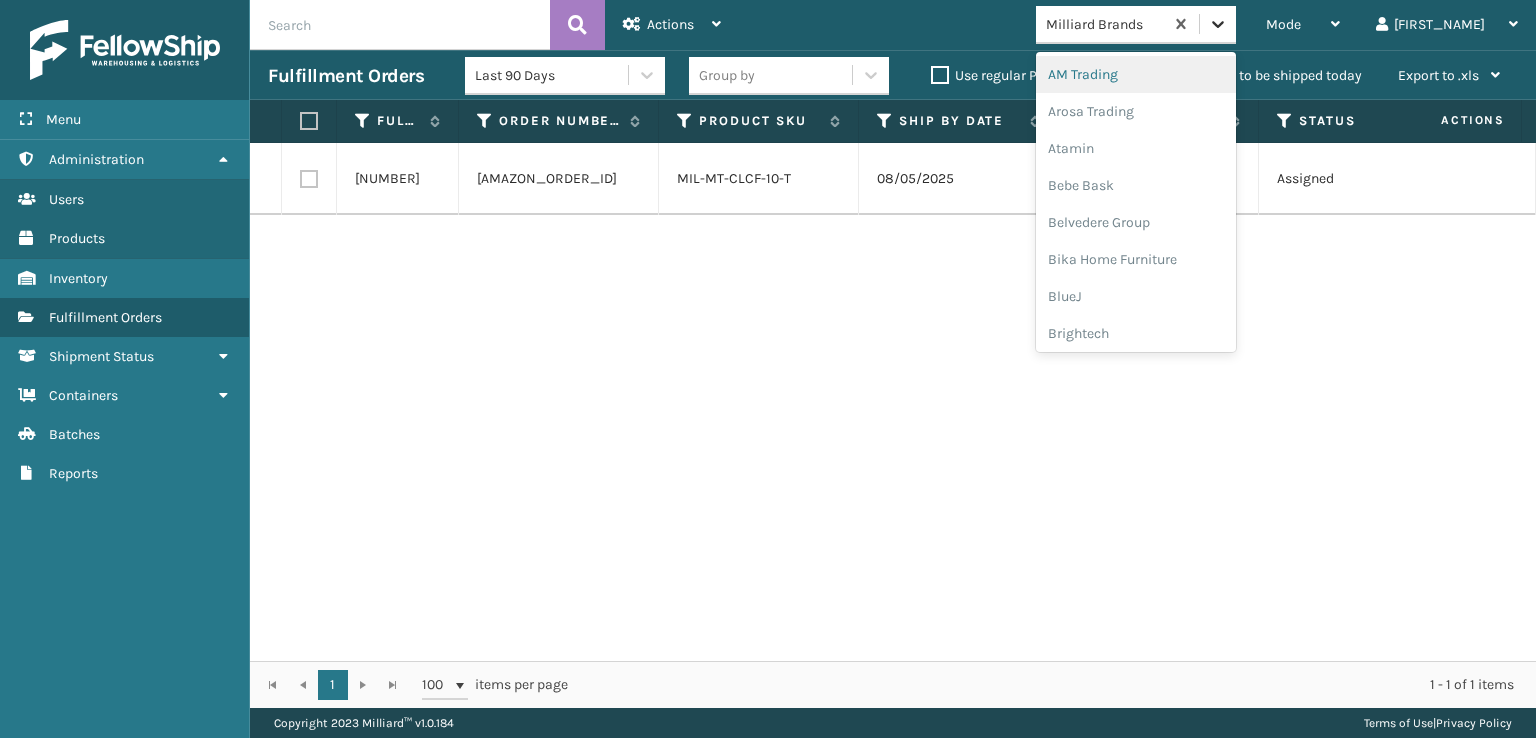 click 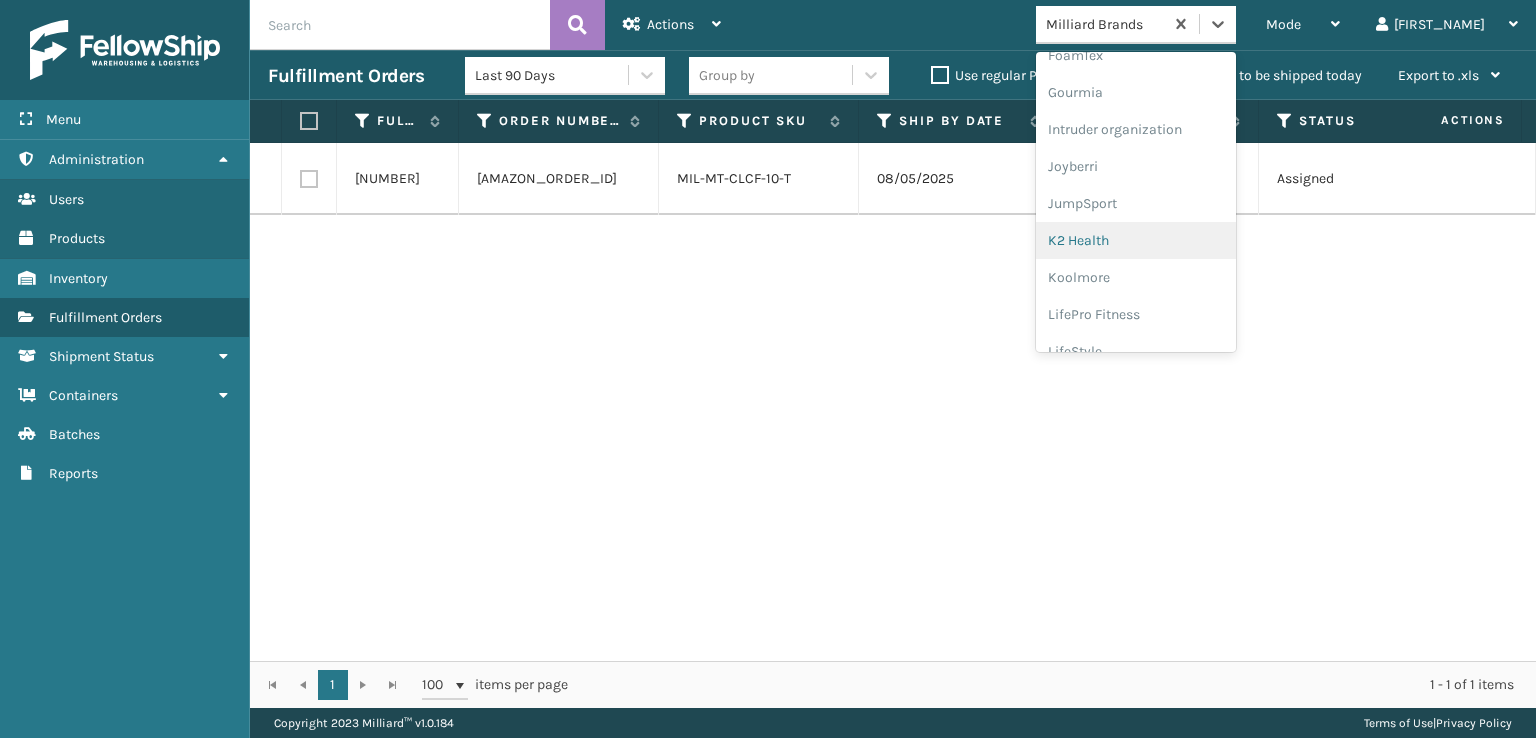 scroll, scrollTop: 632, scrollLeft: 0, axis: vertical 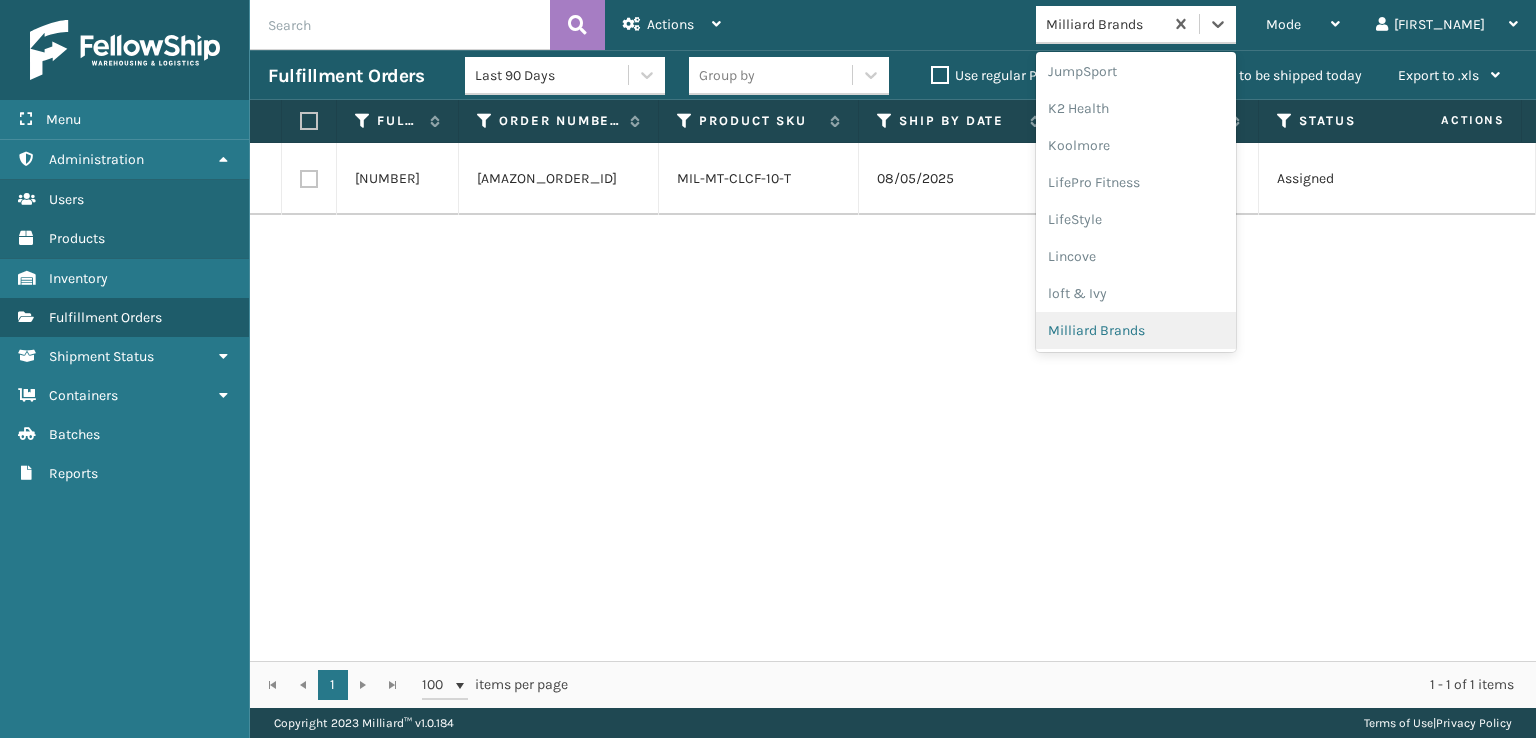 click on "Milliard Brands" at bounding box center [1136, 330] 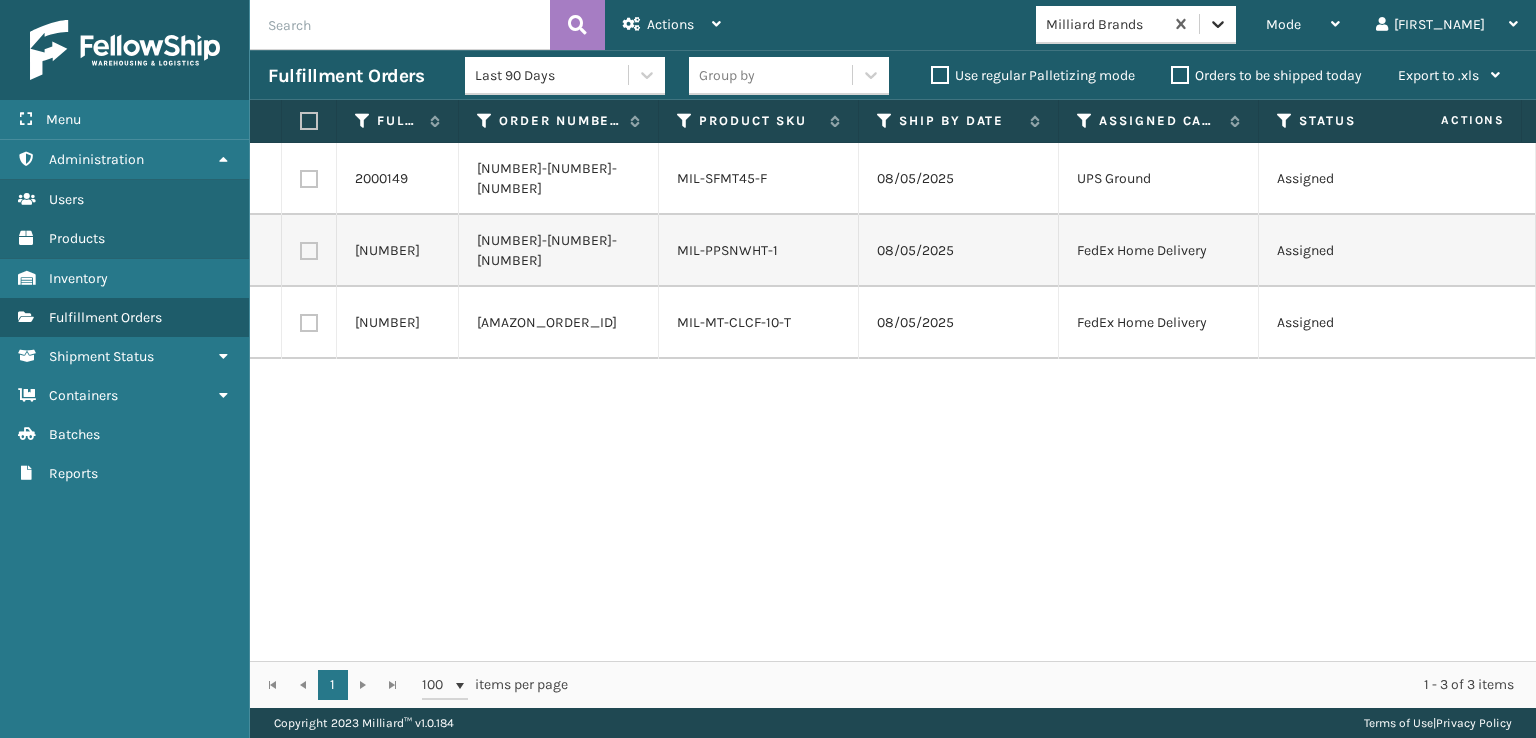 click 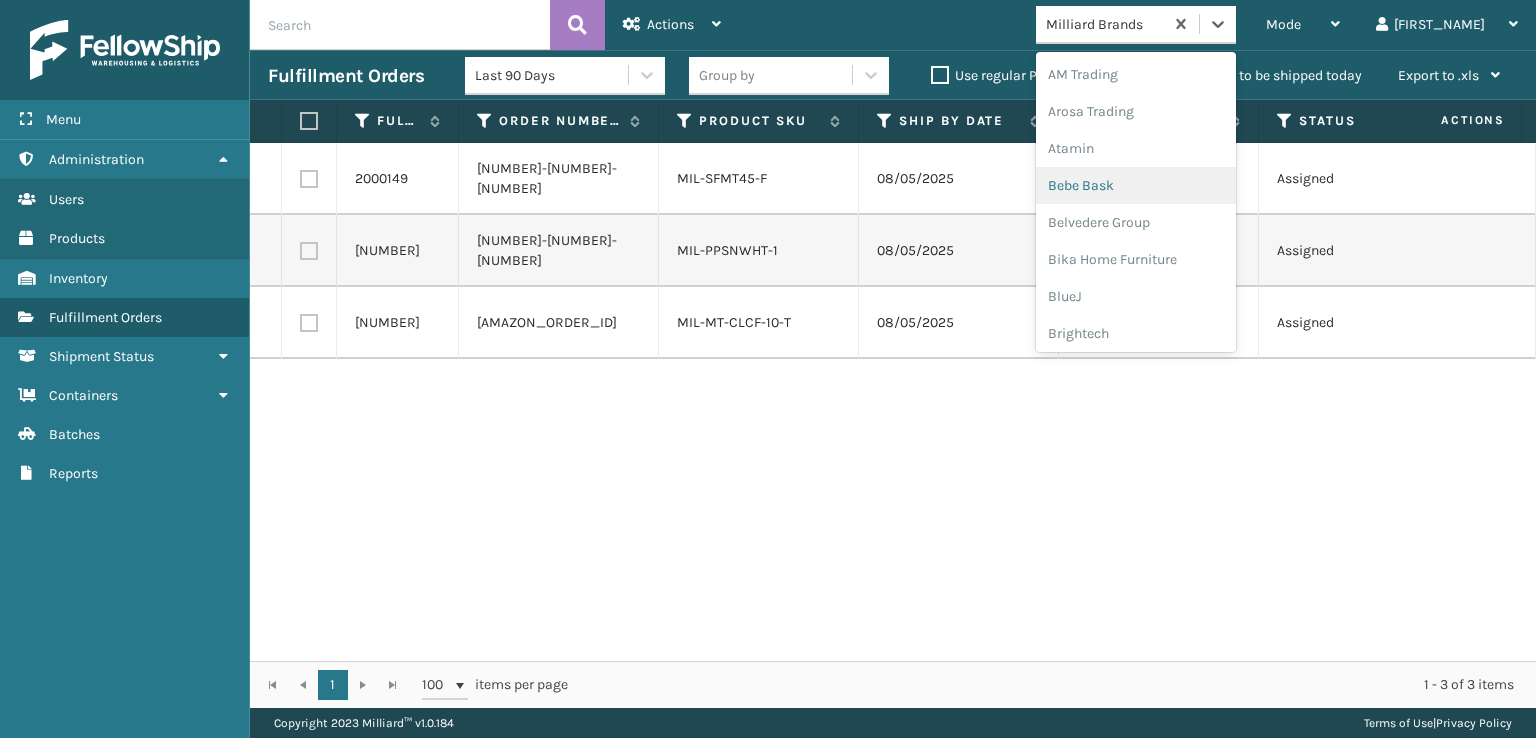scroll, scrollTop: 500, scrollLeft: 0, axis: vertical 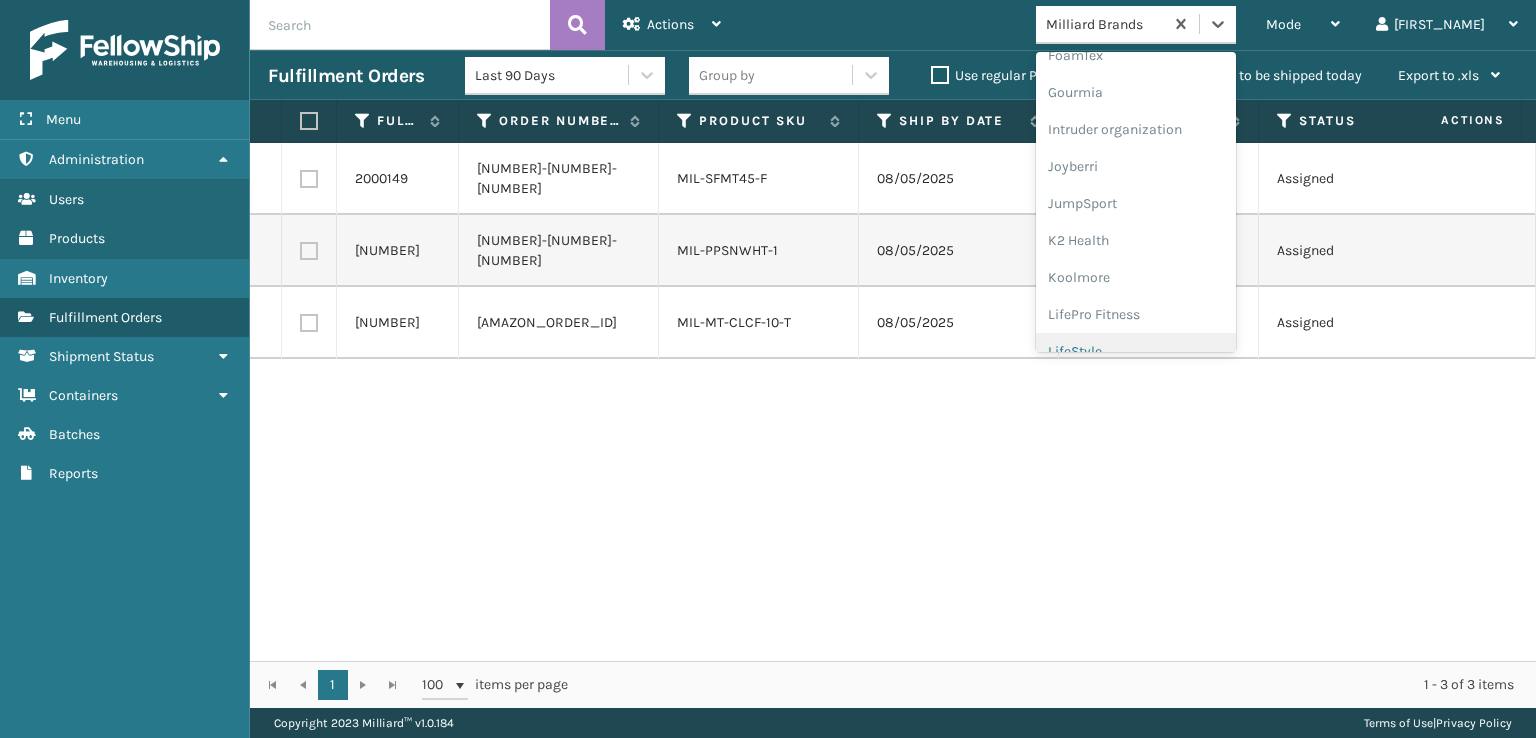 click on "[NUMBER] [PHONE] [PRODUCT_CODE] [MM]/[DD]/[YYYY] [SERVICE] [NUMBER] [CITY] [POSTAL_CODE] [SERVICE] [PHONE] - [BRAND] [NUMBER] [PHONE] [PRODUCT_CODE] [MM]/[DD]/[YYYY] [SERVICE] [NUMBER] [CITY] [POSTAL_CODE] [SERVICE] [PHONE] - [BRAND] [NUMBER] [PHONE] [PRODUCT_CODE] [MM]/[DD]/[YYYY] [SERVICE] [NUMBER] [CITY] [POSTAL_CODE] [SERVICE] [PHONE] - [BRAND]" at bounding box center [893, 402] 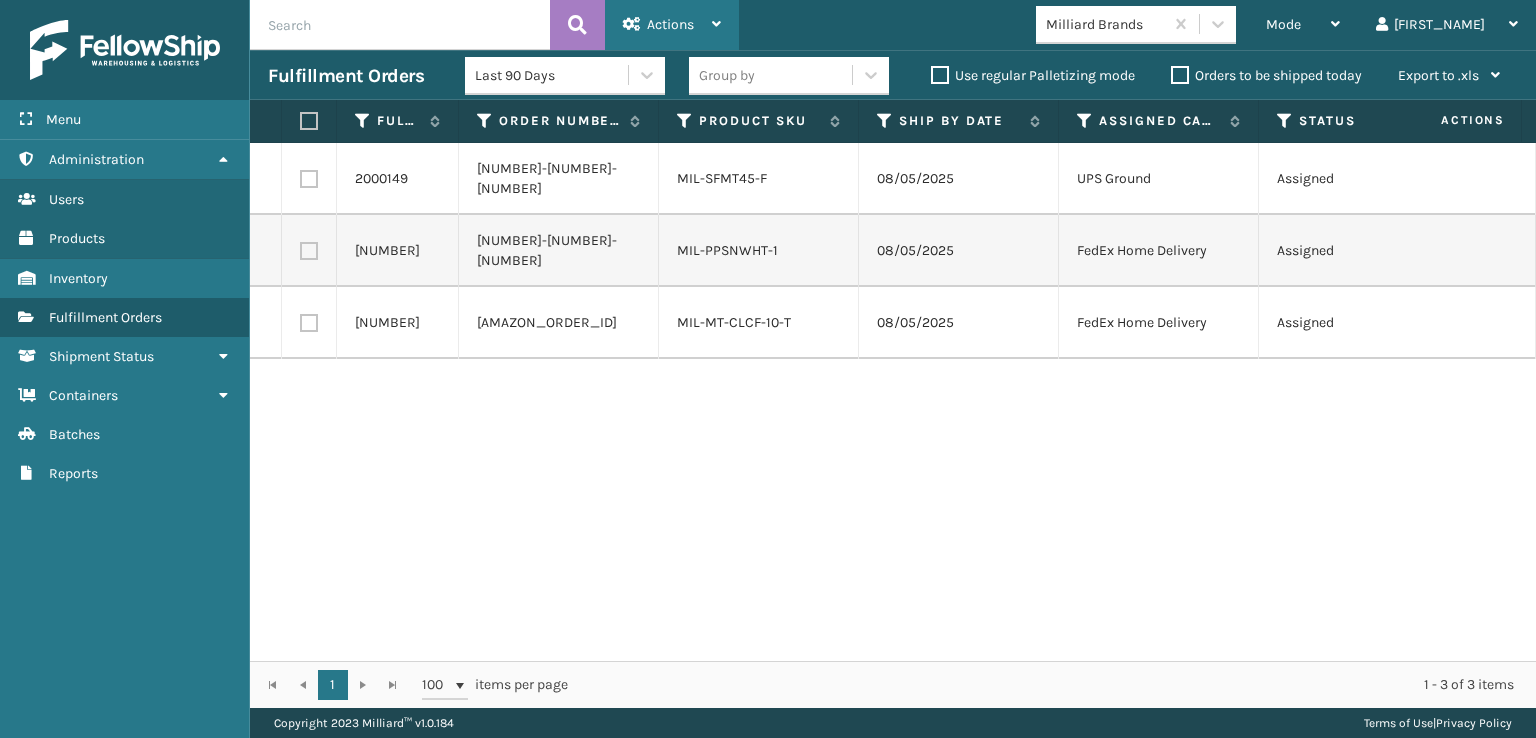 click on "Actions" at bounding box center [670, 24] 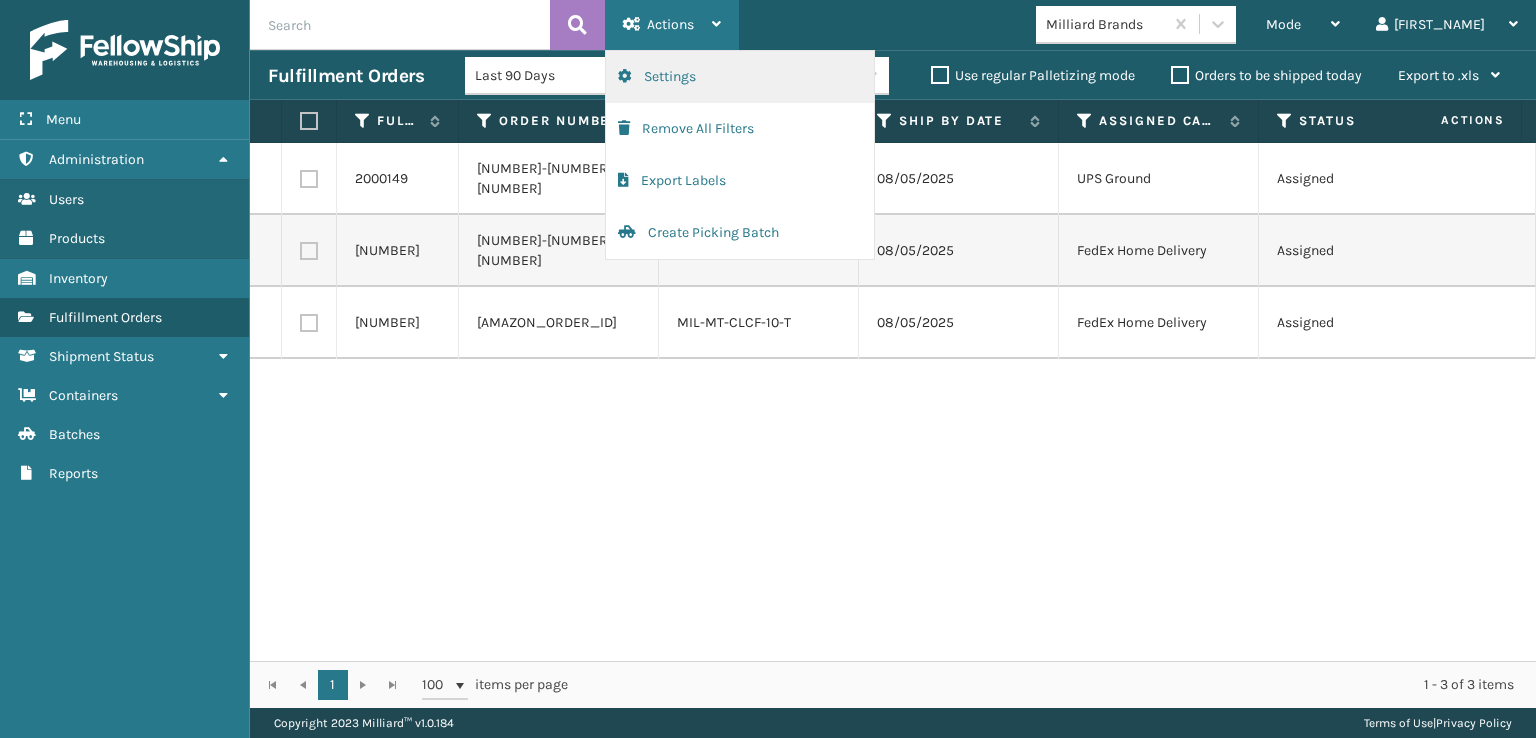 click on "Settings" at bounding box center [740, 77] 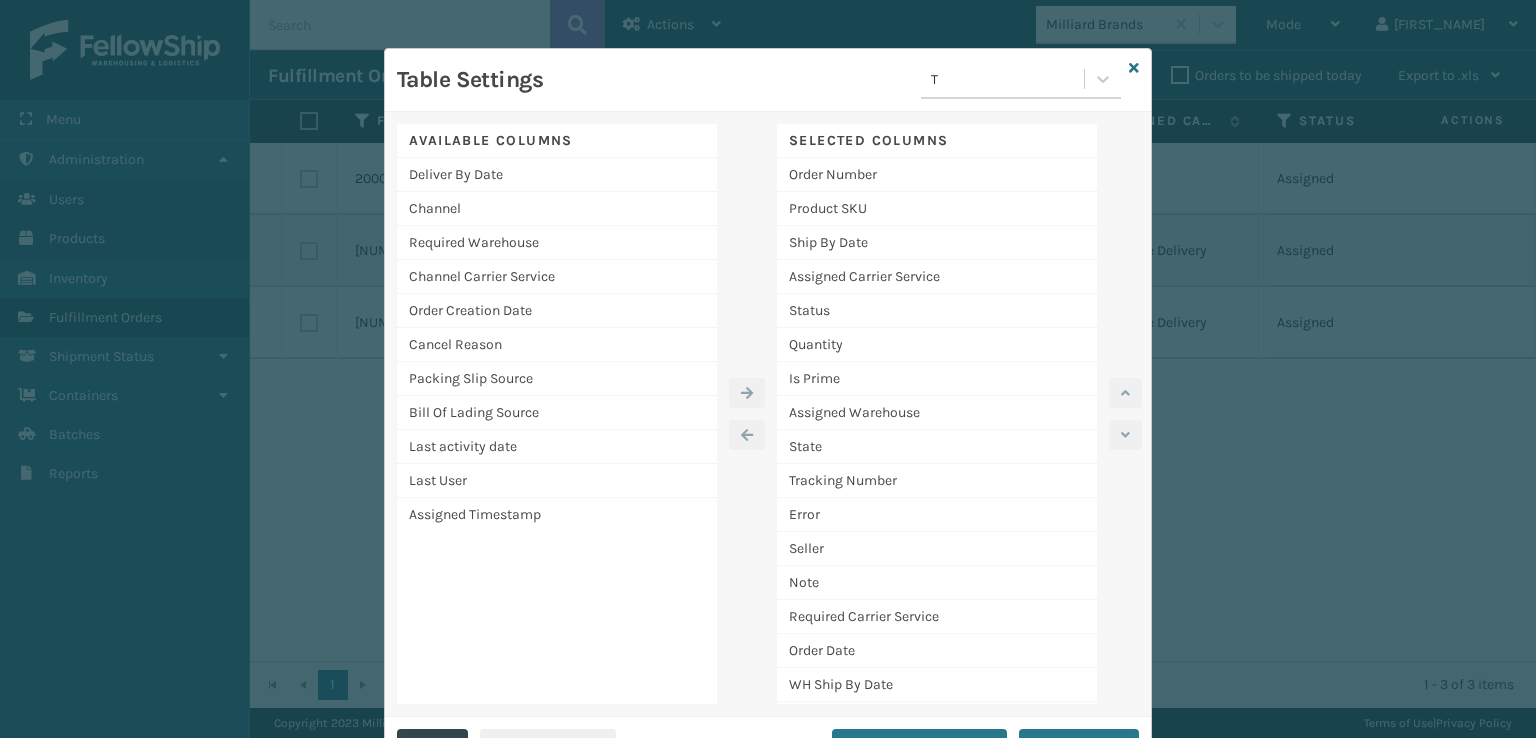 scroll, scrollTop: 40, scrollLeft: 0, axis: vertical 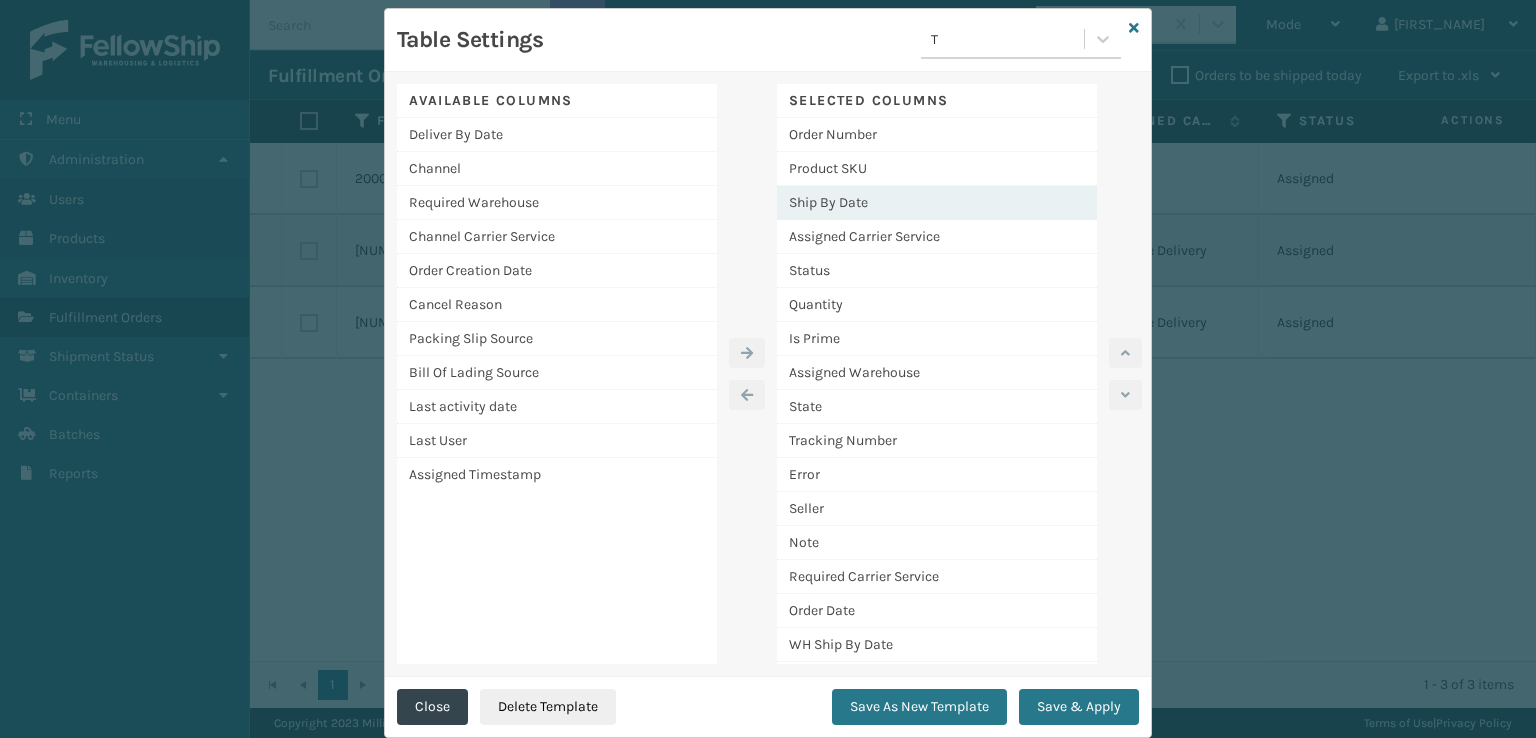 click on "Ship By Date" at bounding box center (937, 203) 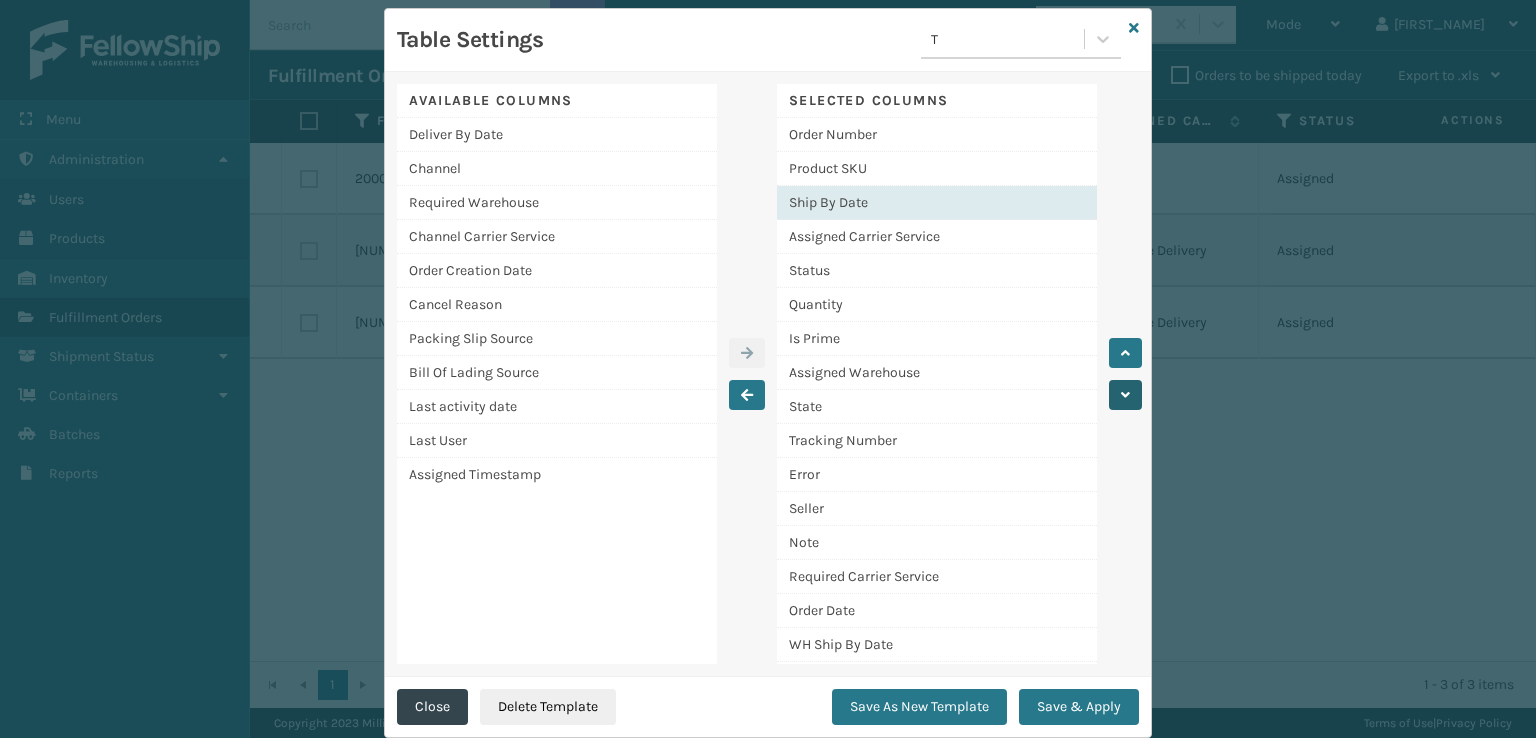 click at bounding box center [1125, 395] 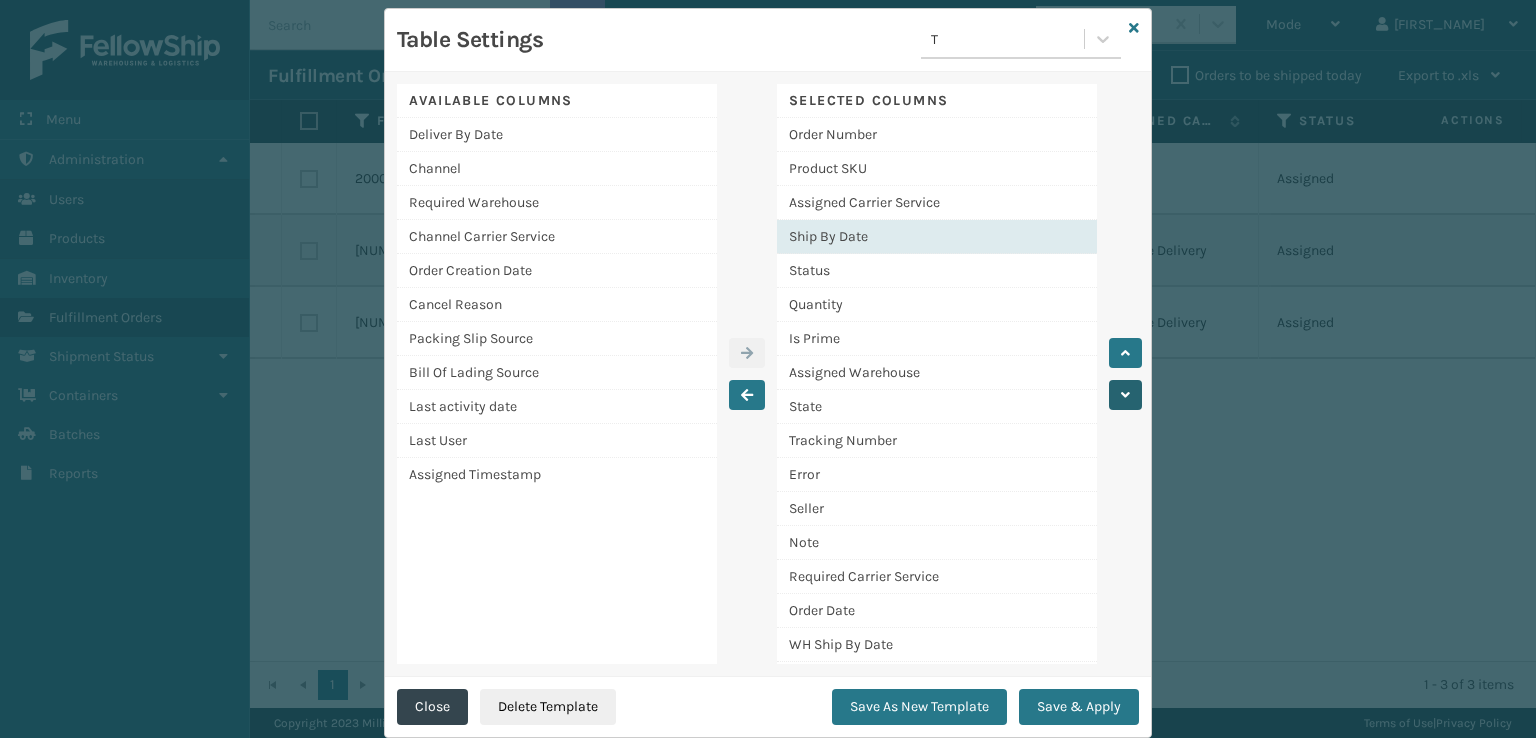 click at bounding box center (1125, 395) 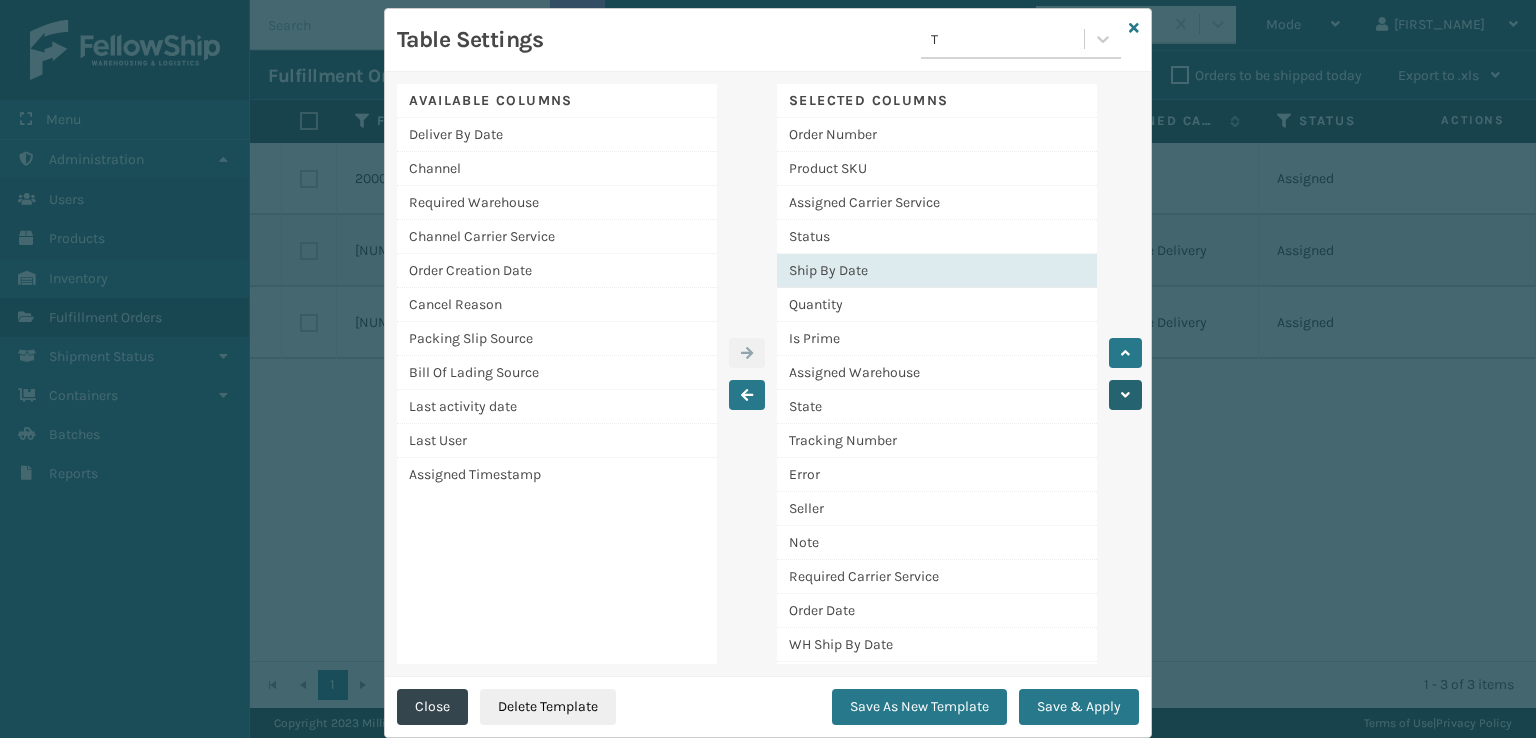 click at bounding box center [1125, 395] 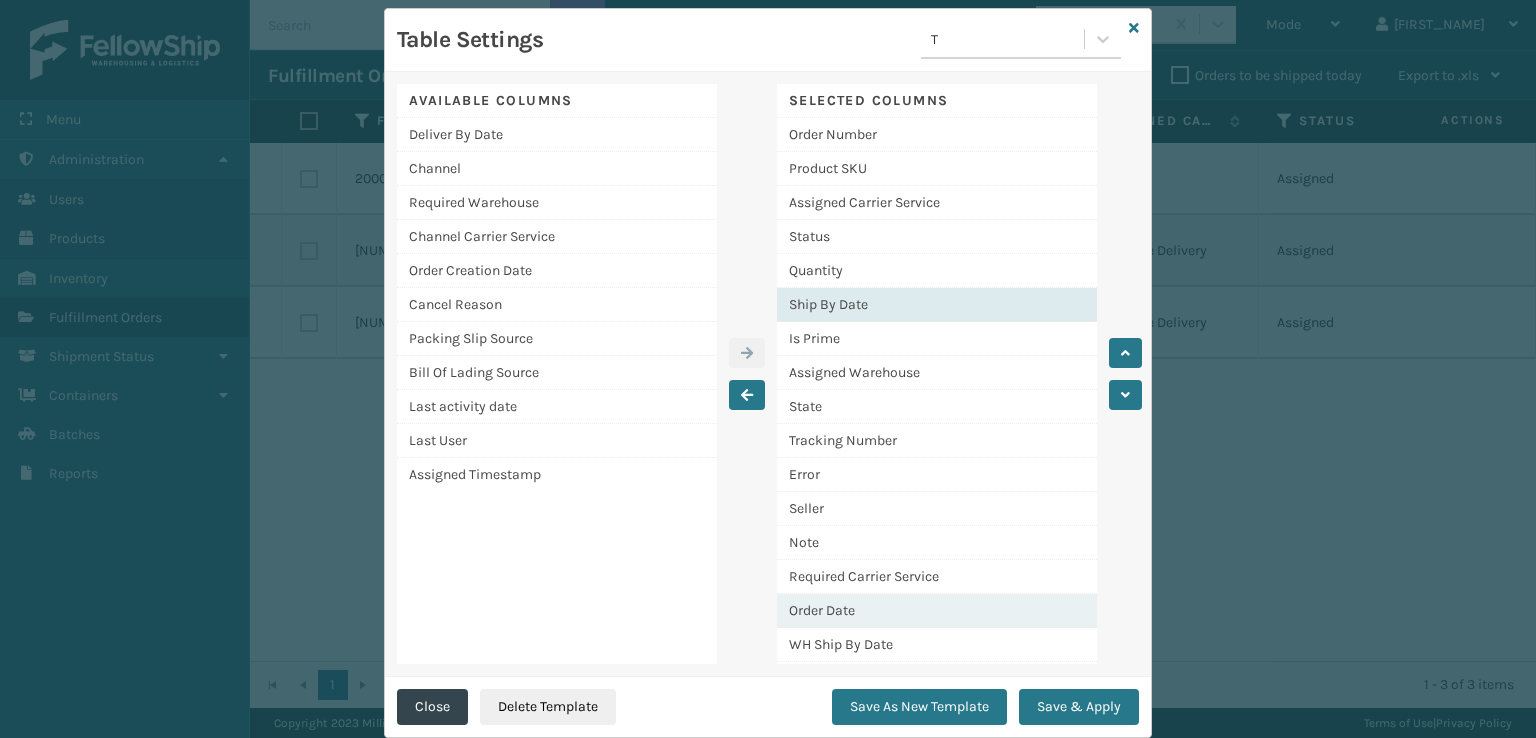 click on "Order Date" at bounding box center [937, 611] 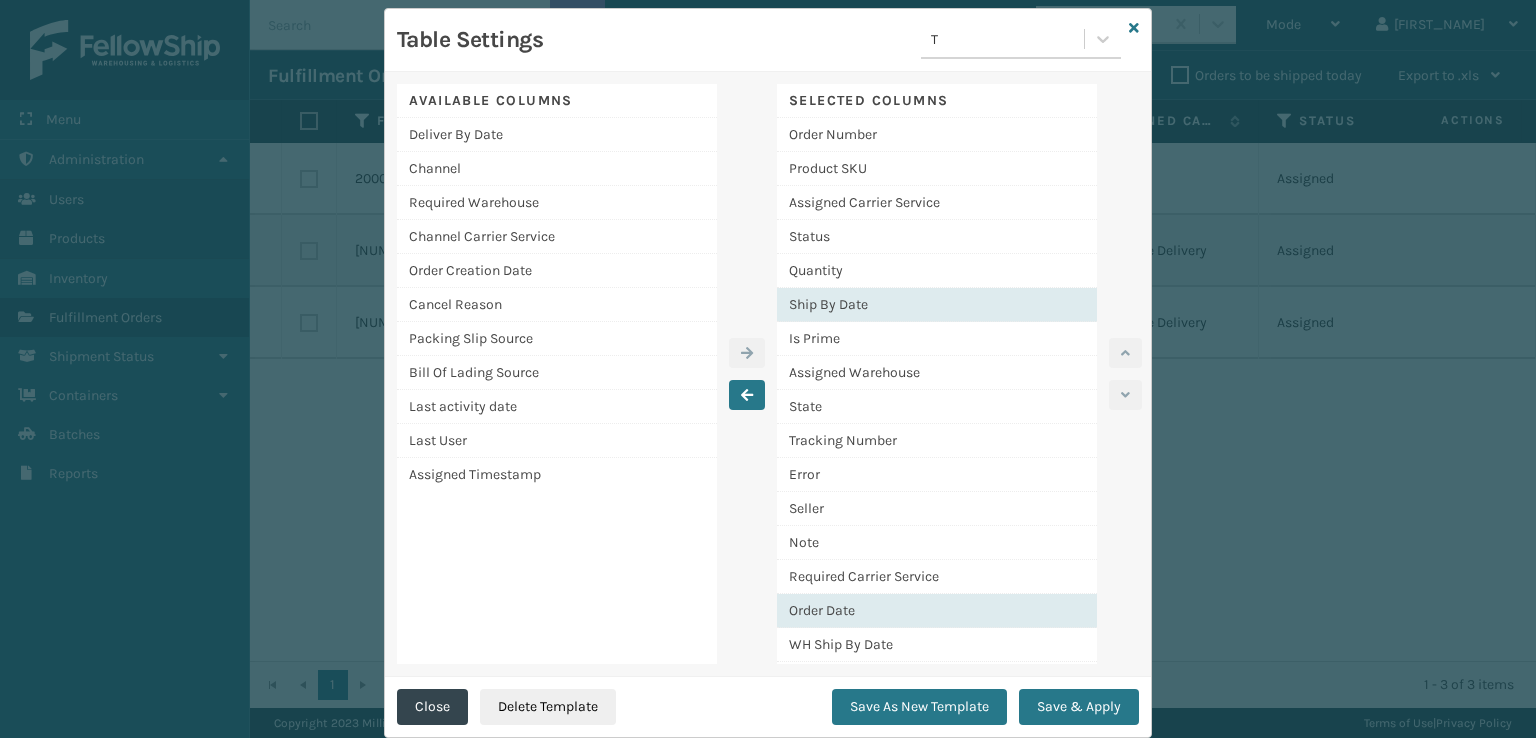 click on "Order Date" at bounding box center (937, 611) 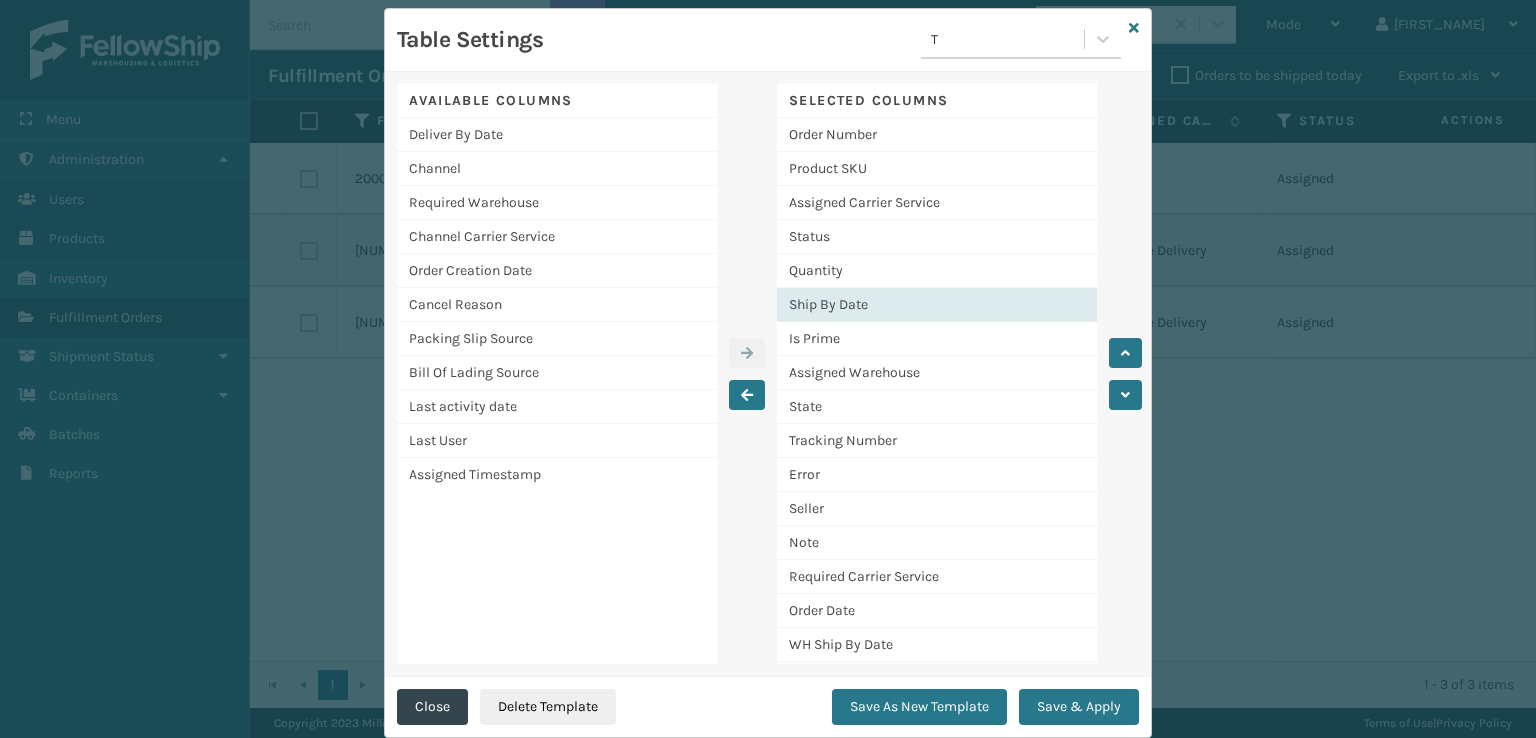 click on "Ship By Date" at bounding box center (937, 305) 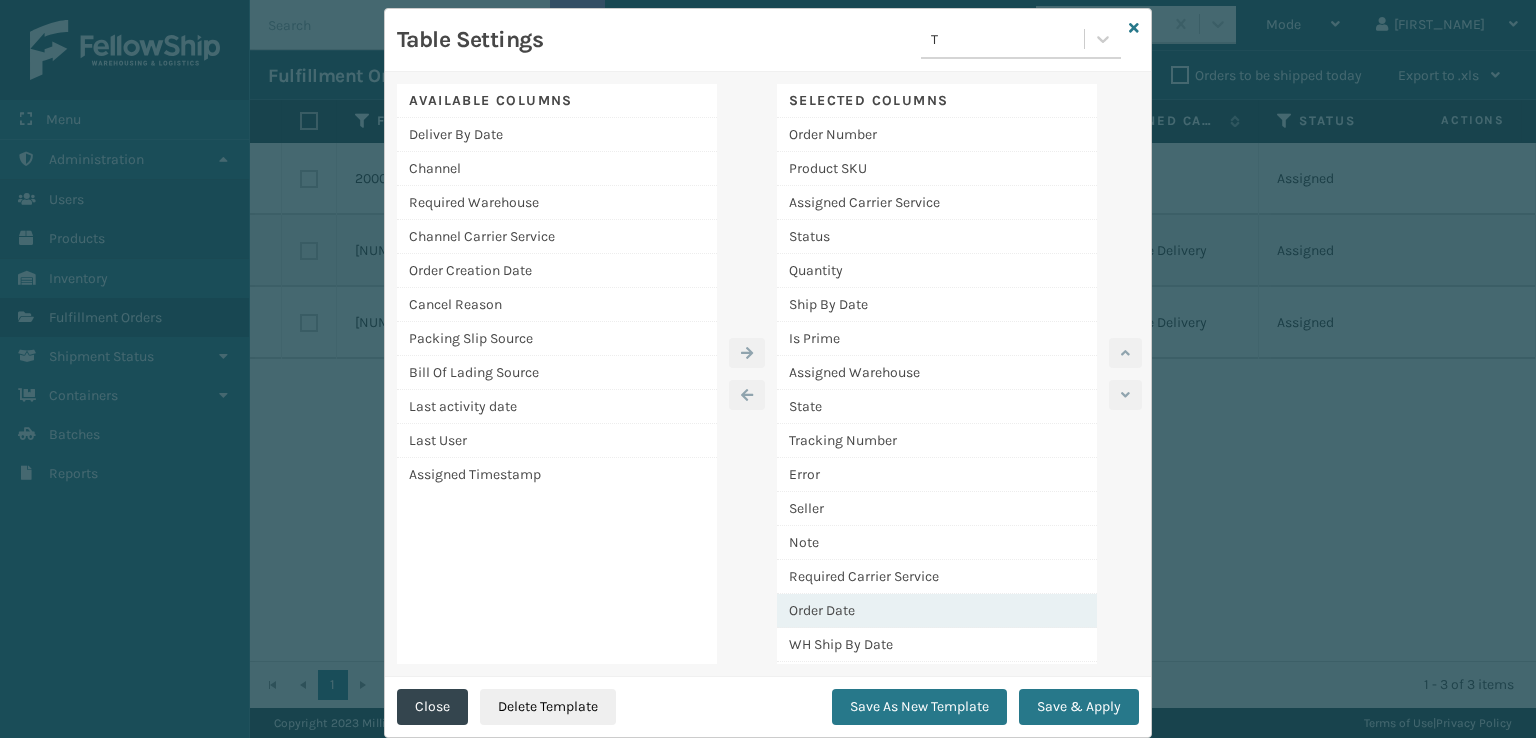 click on "Order Date" at bounding box center [937, 611] 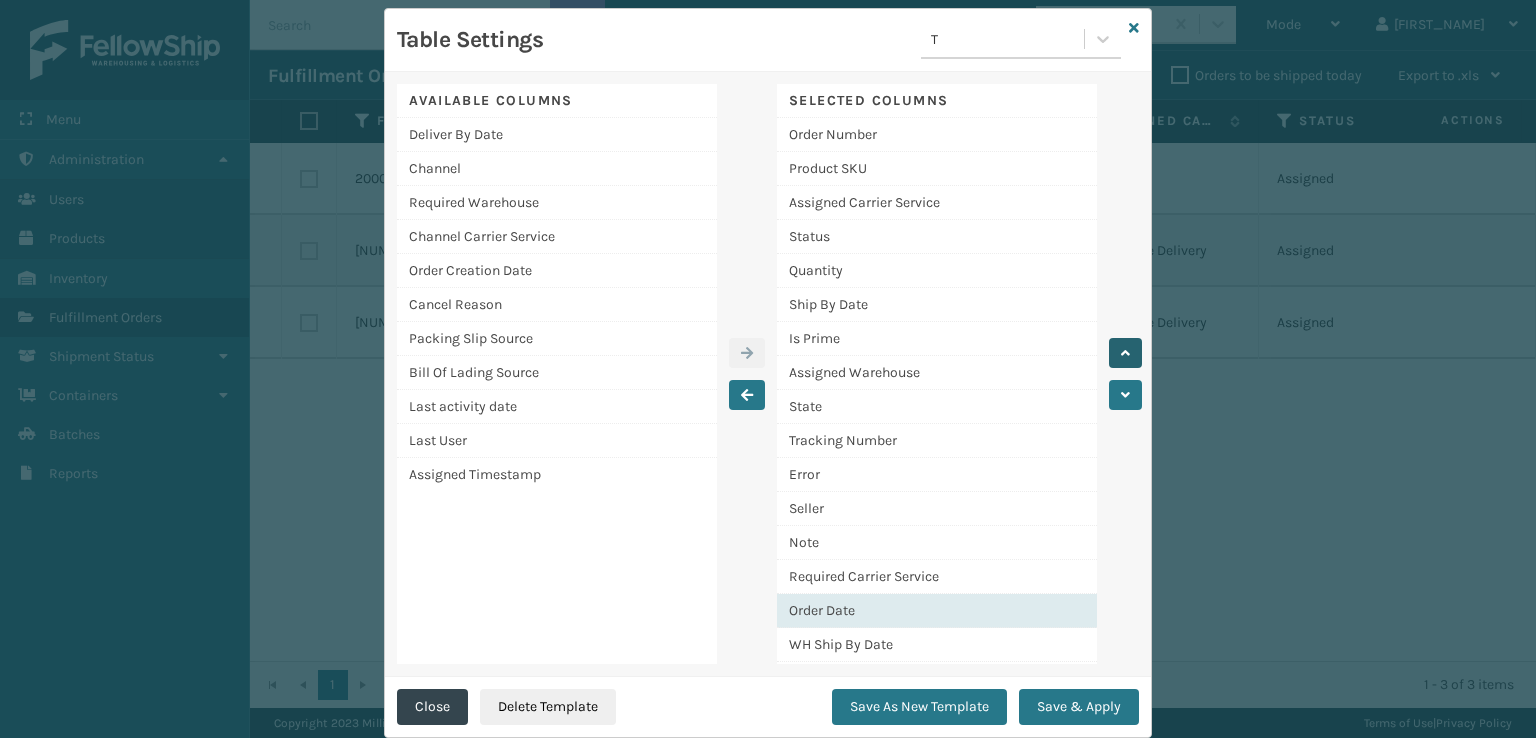 click at bounding box center [1125, 353] 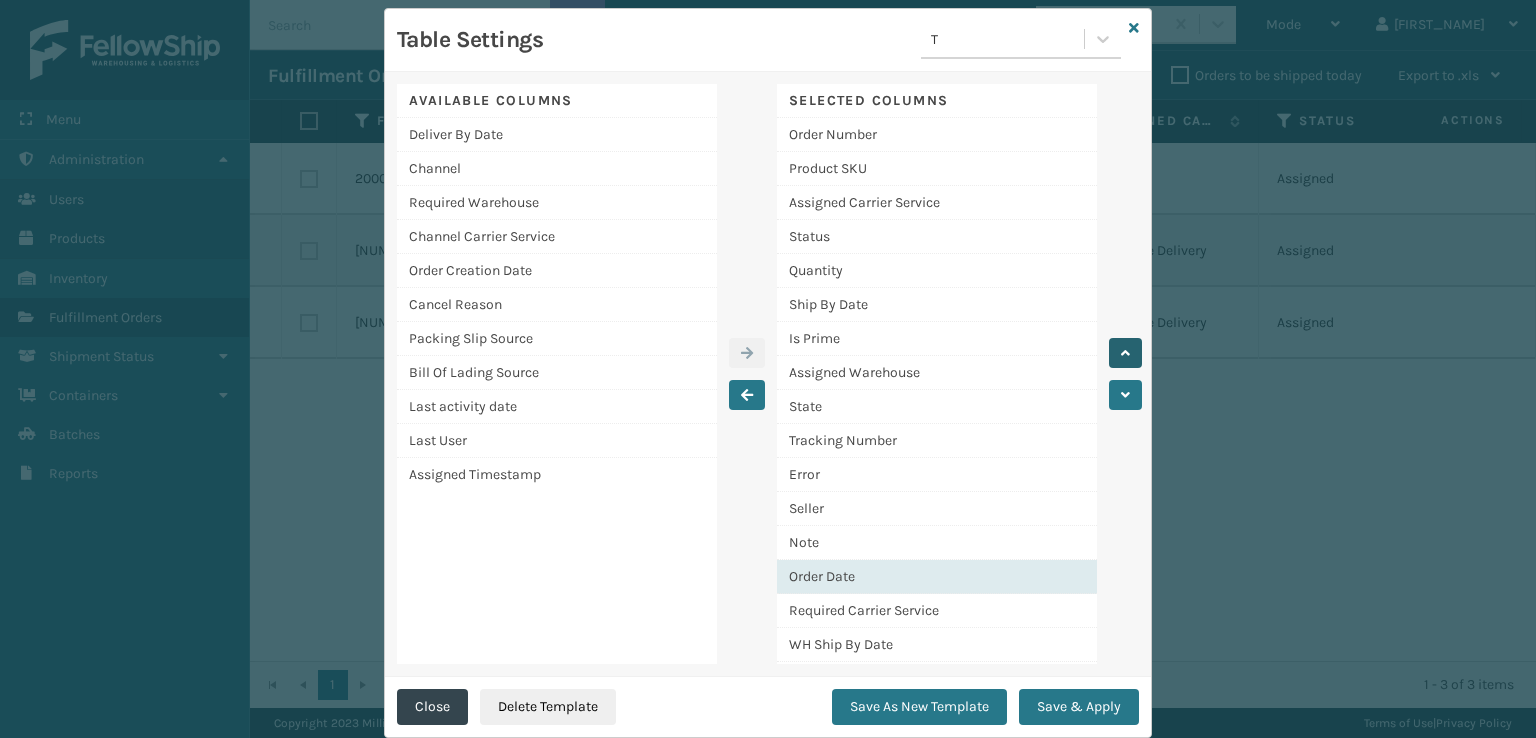 click at bounding box center [1125, 353] 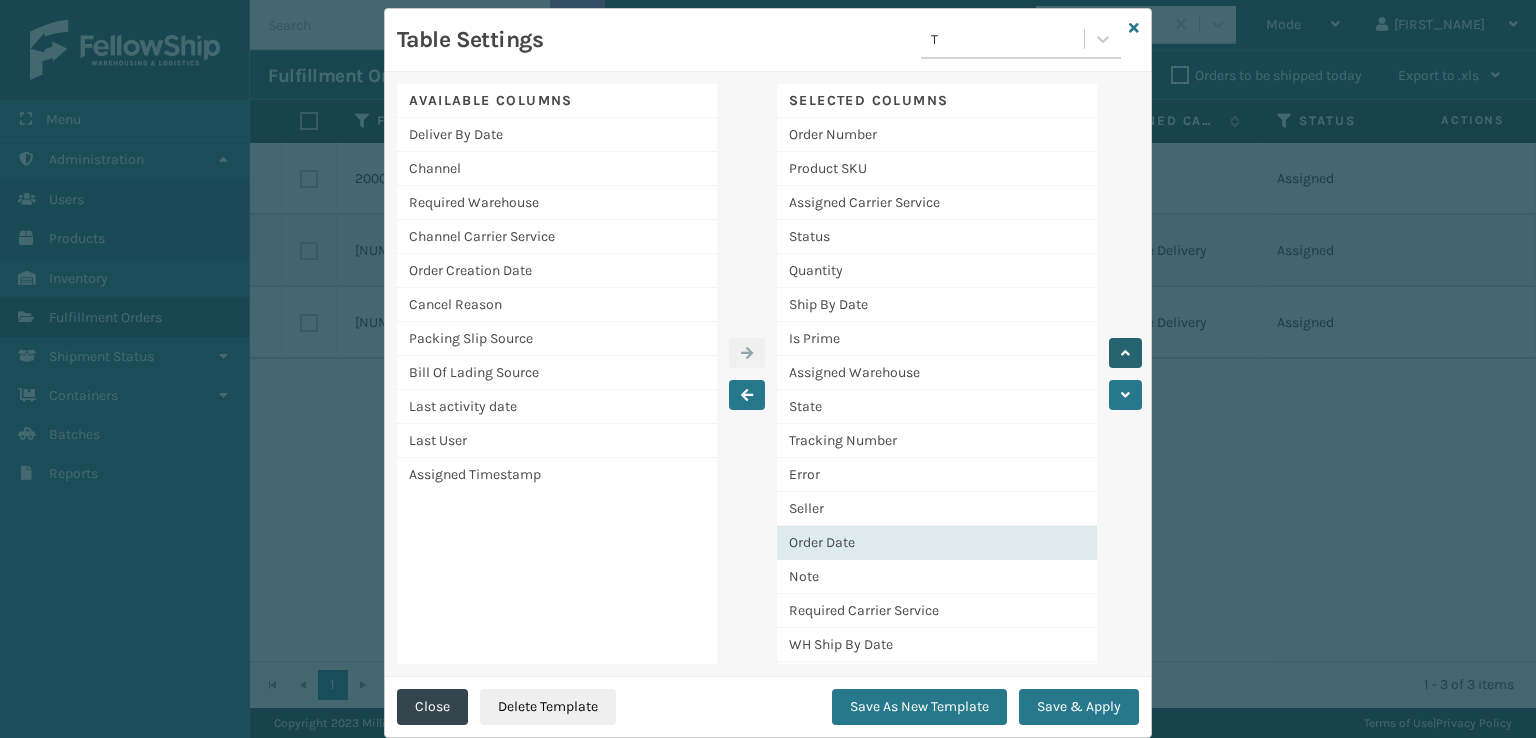 click at bounding box center [1125, 353] 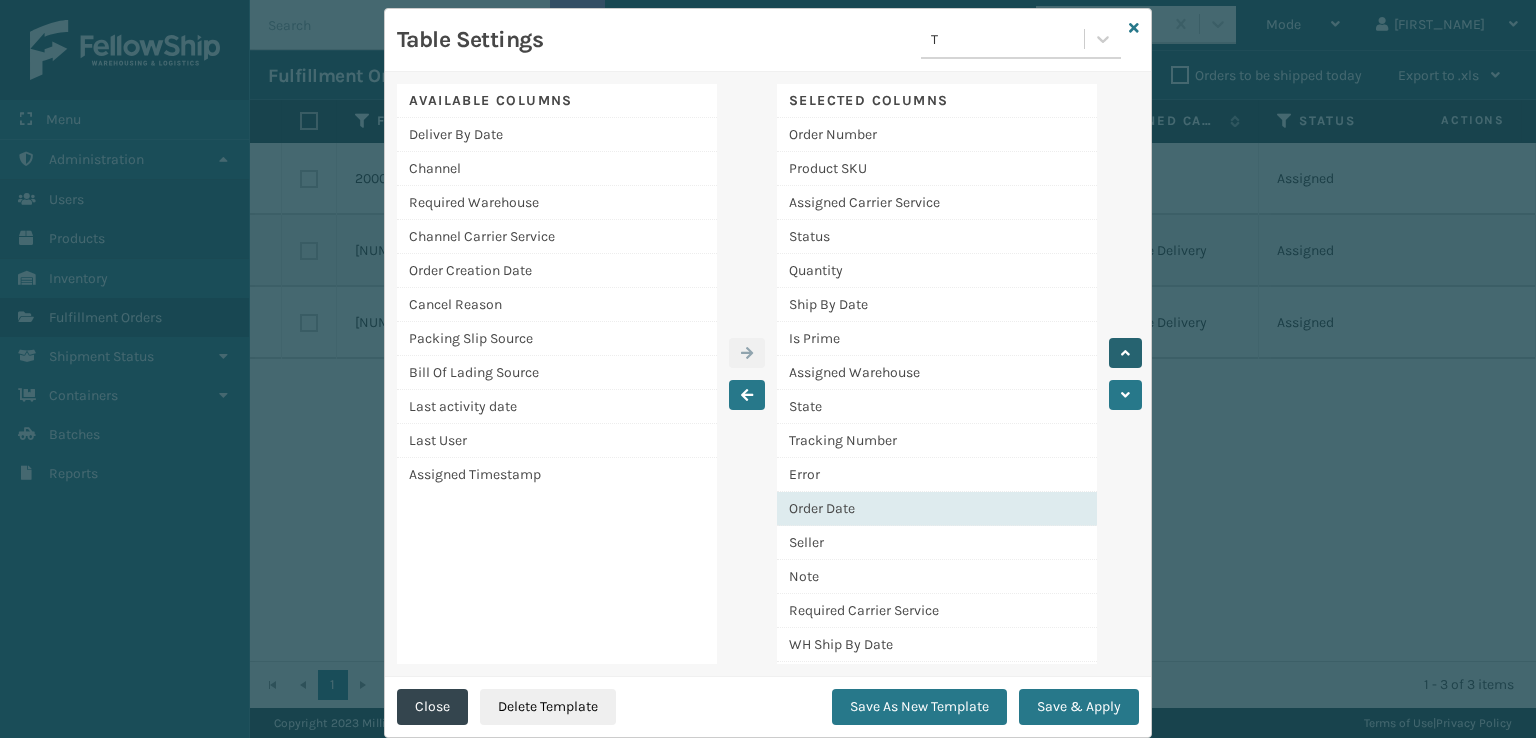 click at bounding box center (1125, 353) 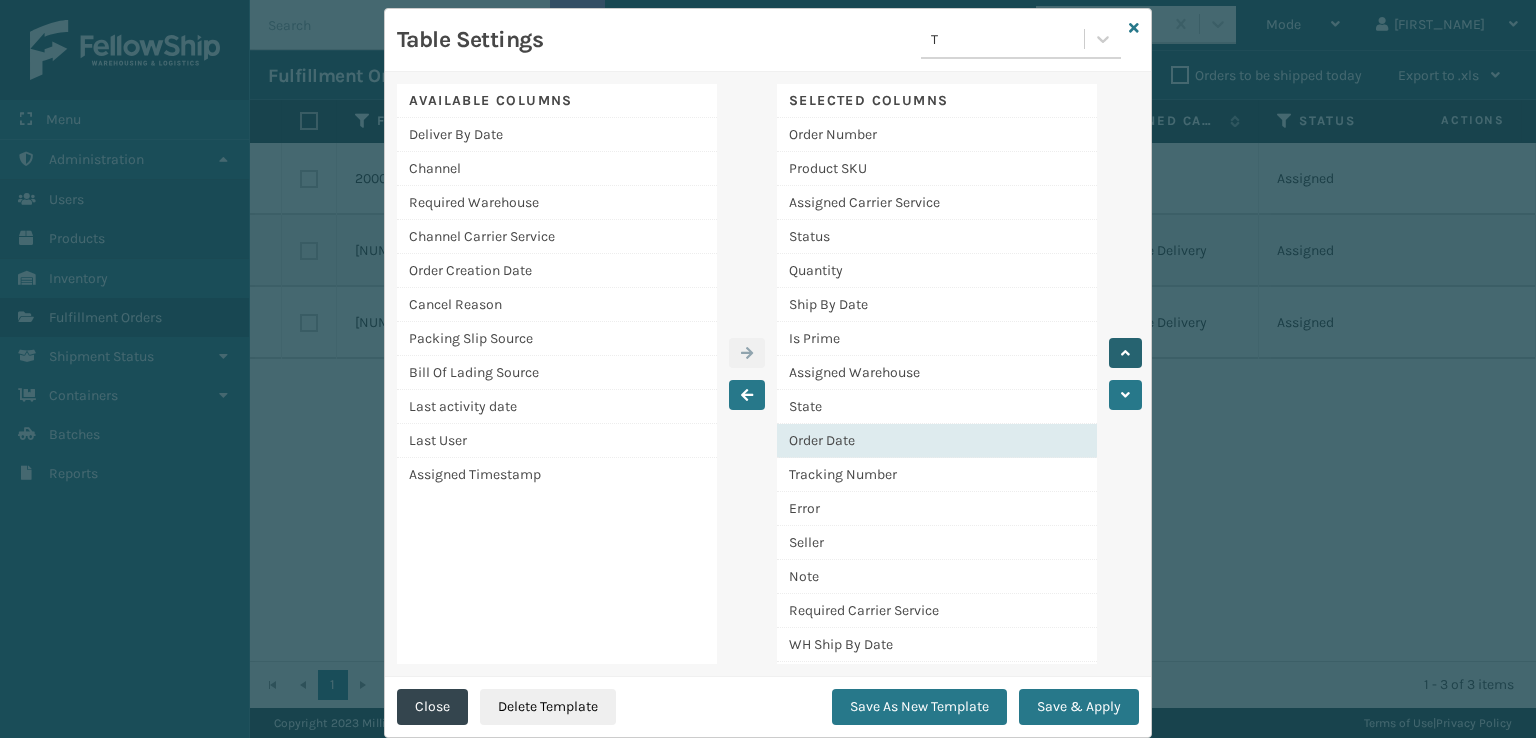 click at bounding box center [1125, 353] 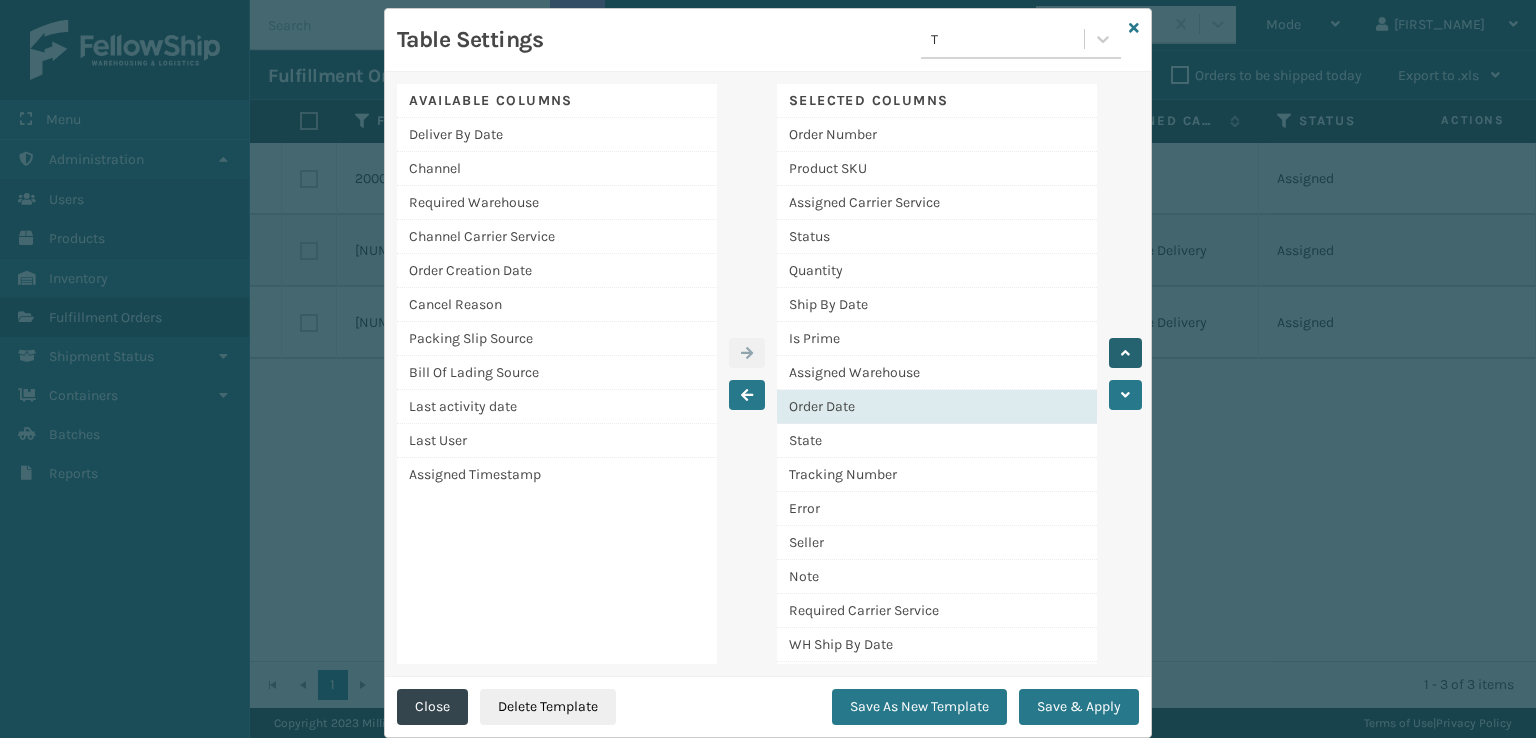 click at bounding box center (1125, 353) 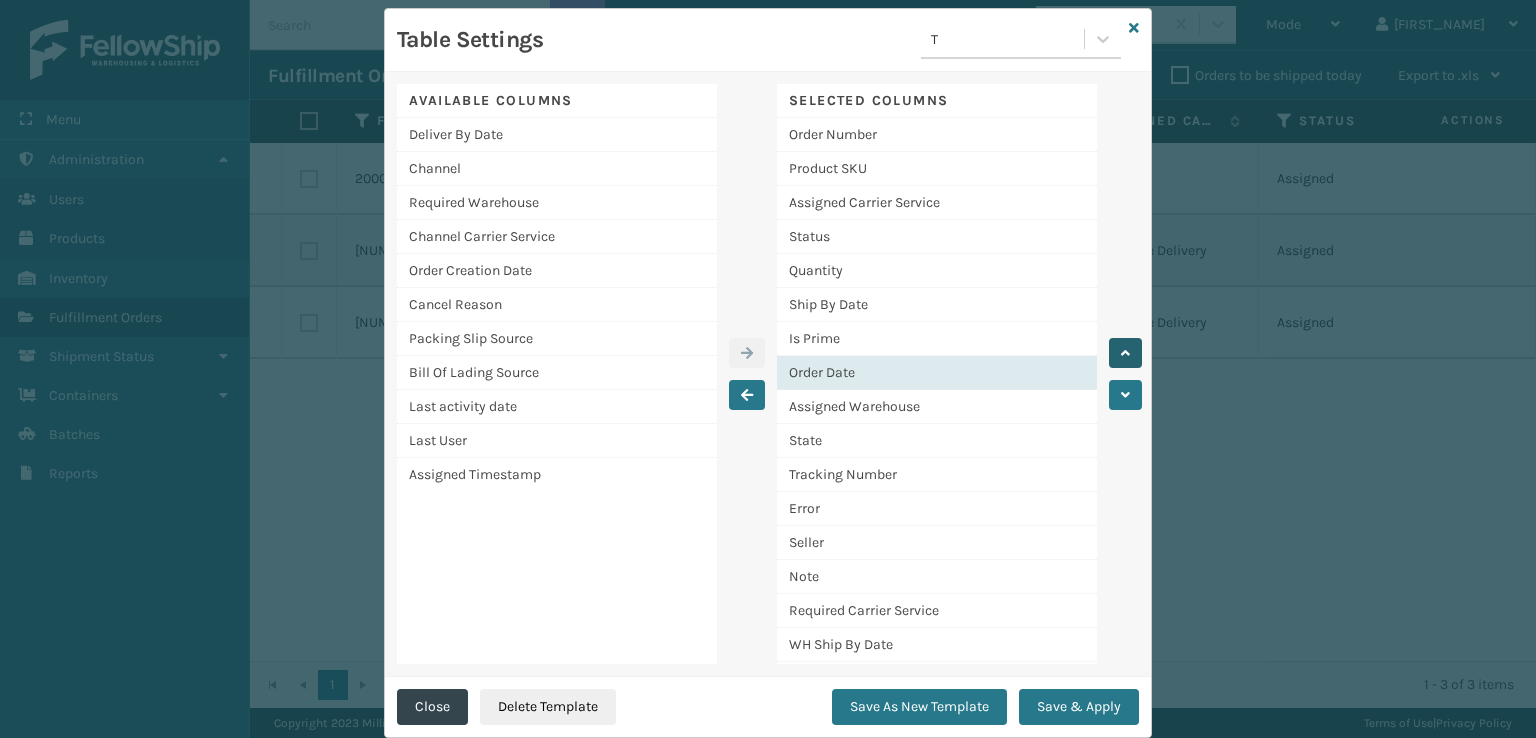 click at bounding box center (1125, 353) 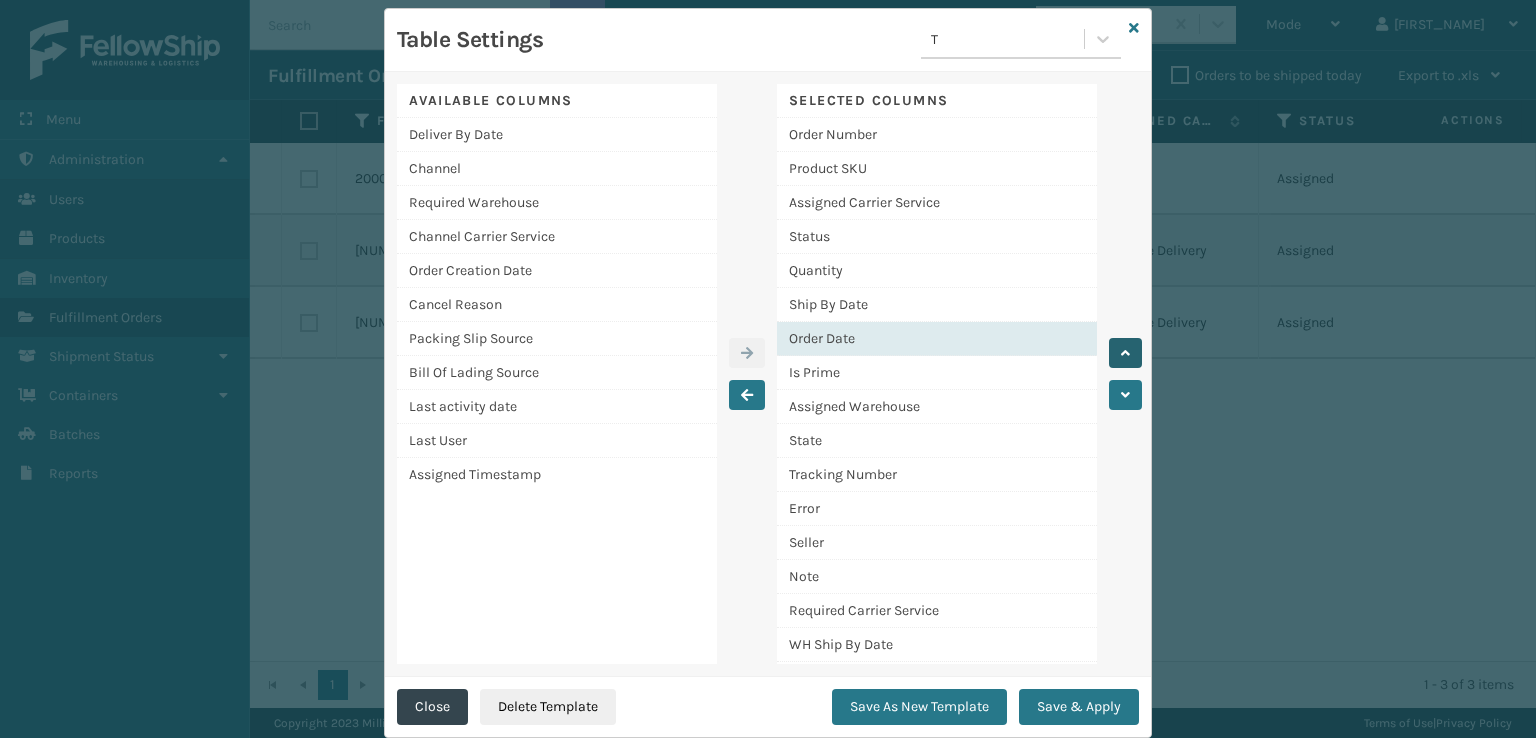 click at bounding box center (1125, 353) 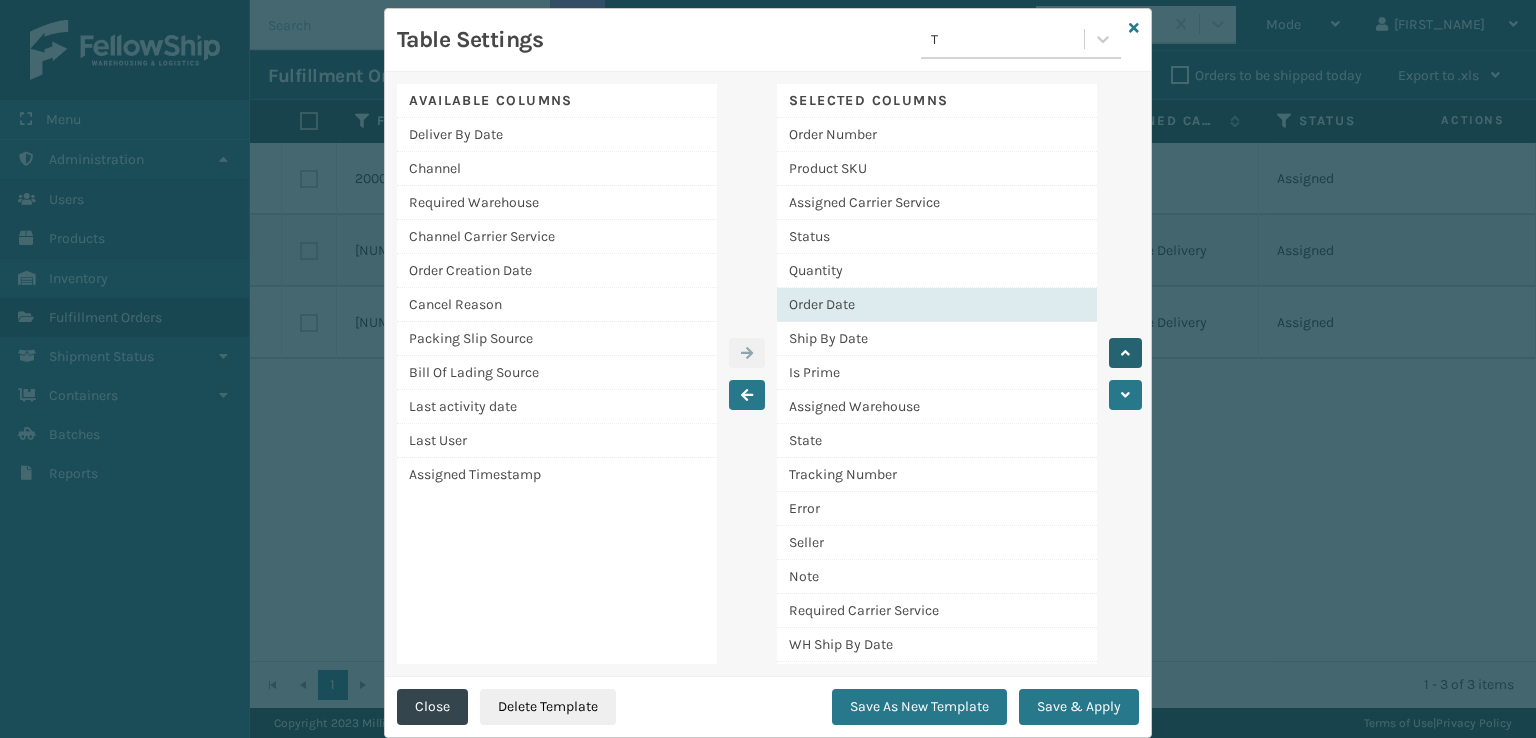 click at bounding box center (1125, 353) 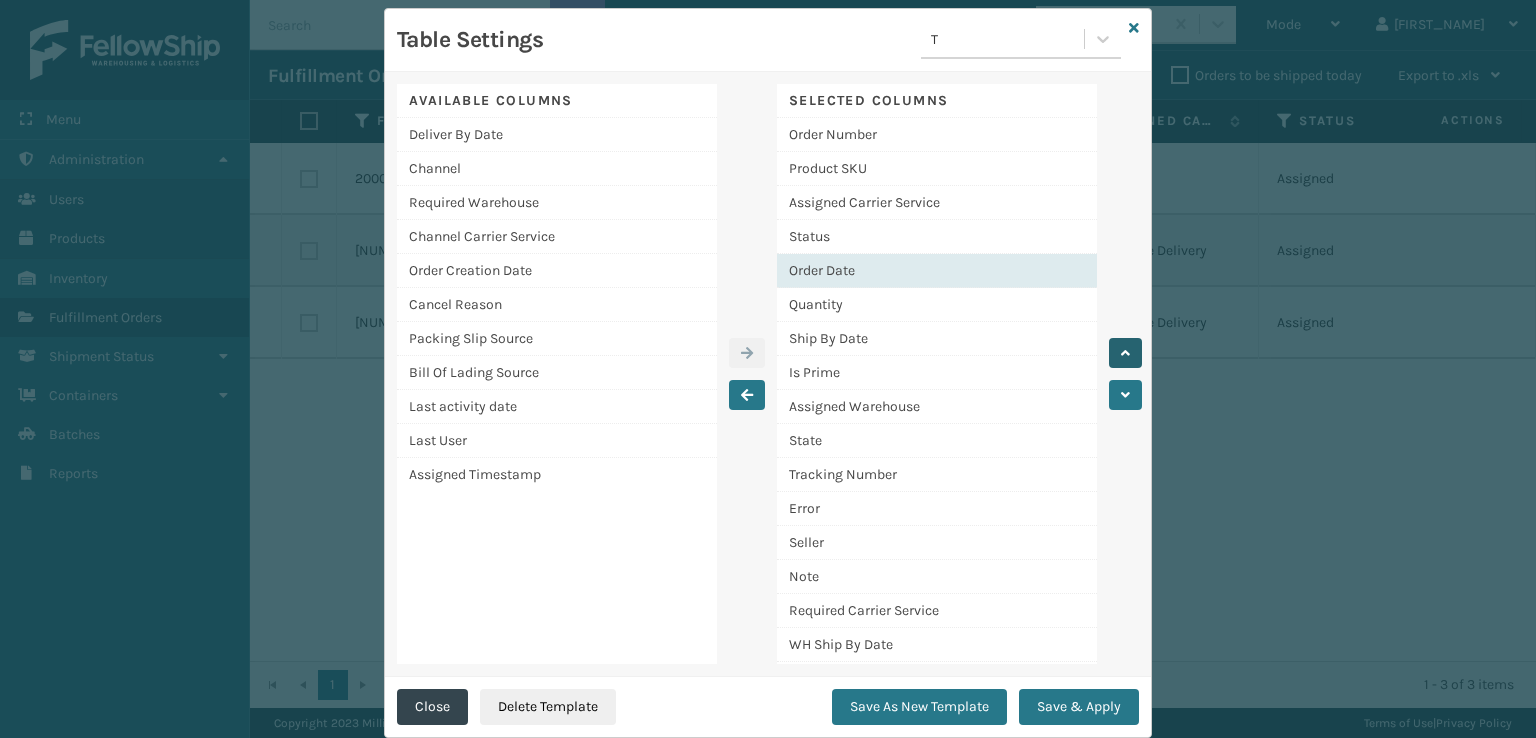click at bounding box center (1125, 353) 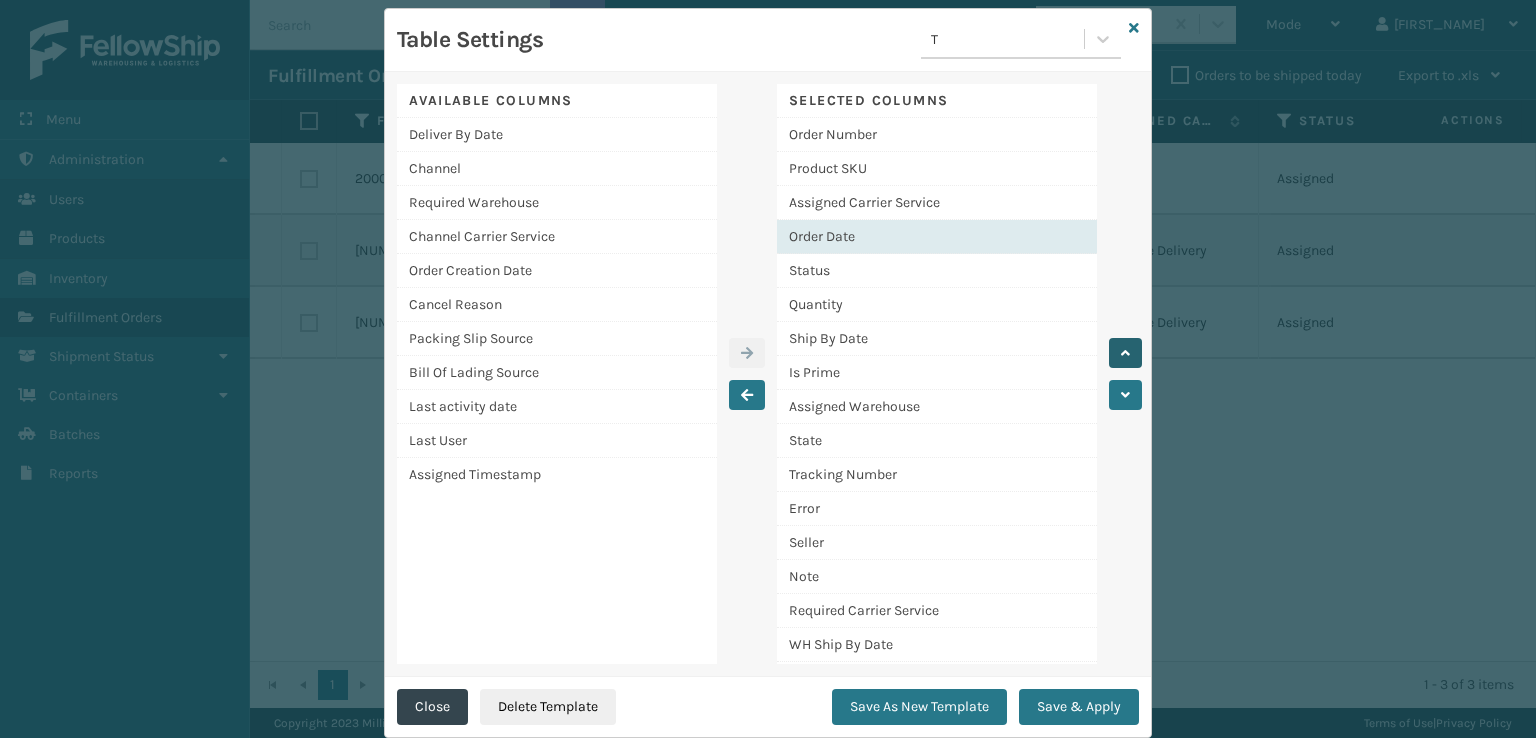 click at bounding box center (1125, 353) 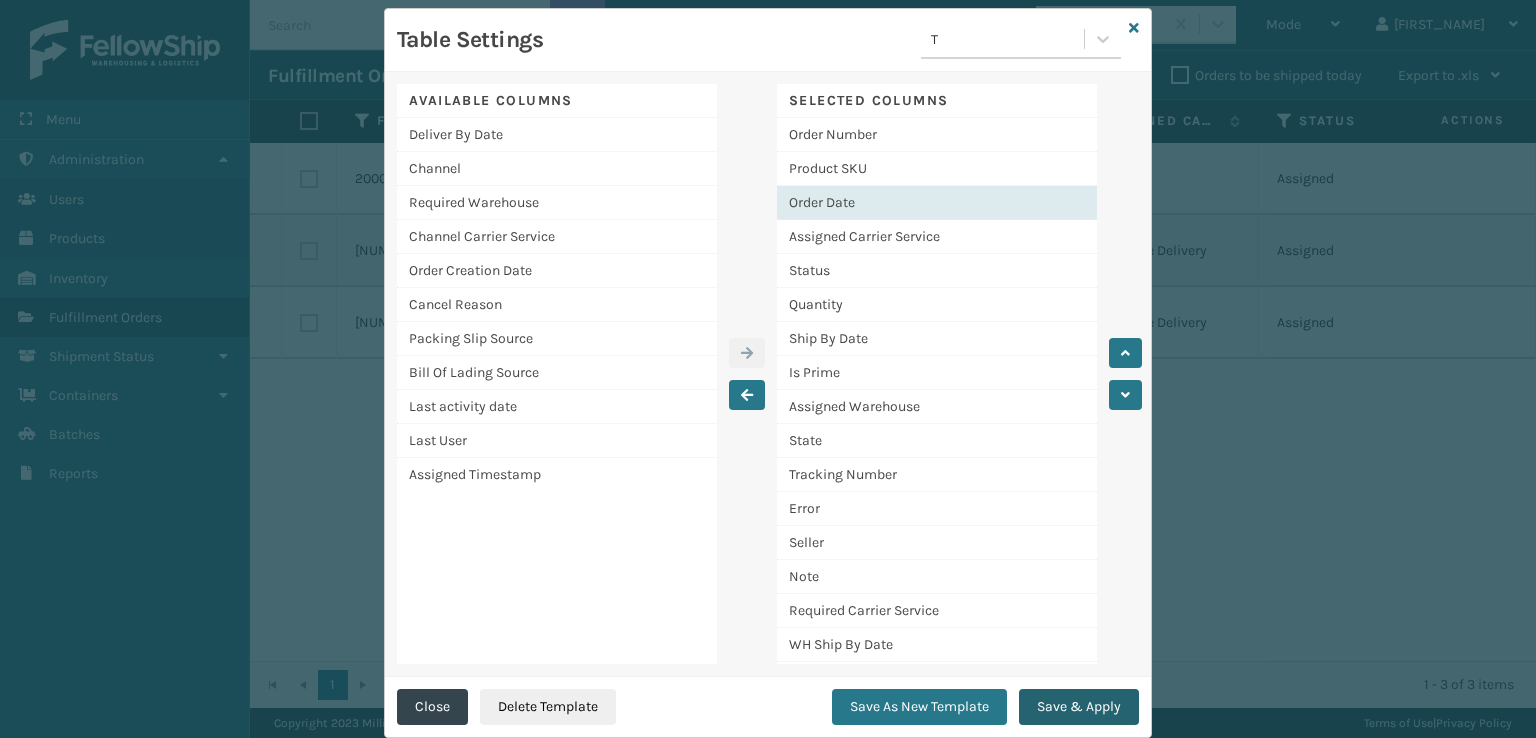 click on "Save & Apply" at bounding box center (1079, 707) 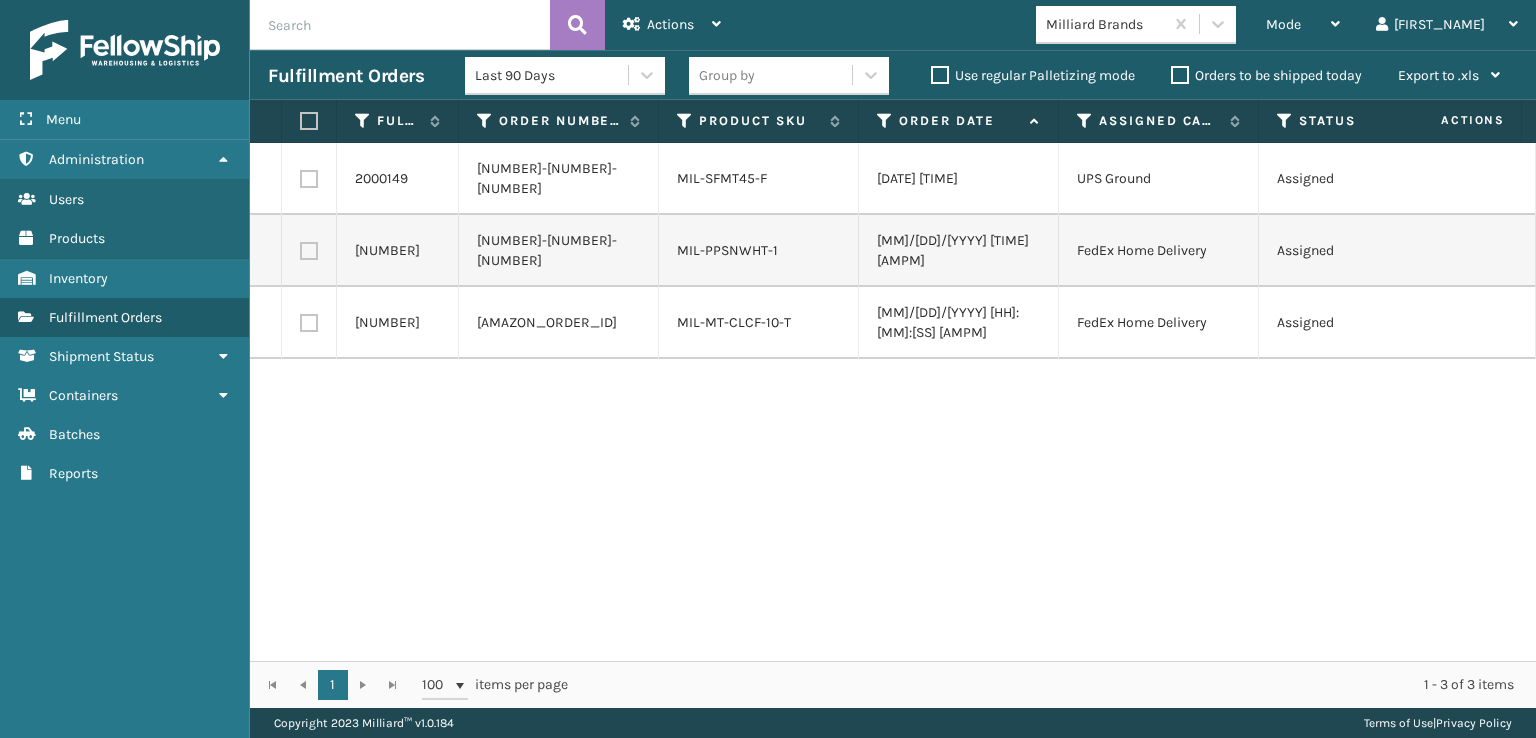 scroll, scrollTop: 0, scrollLeft: 73, axis: horizontal 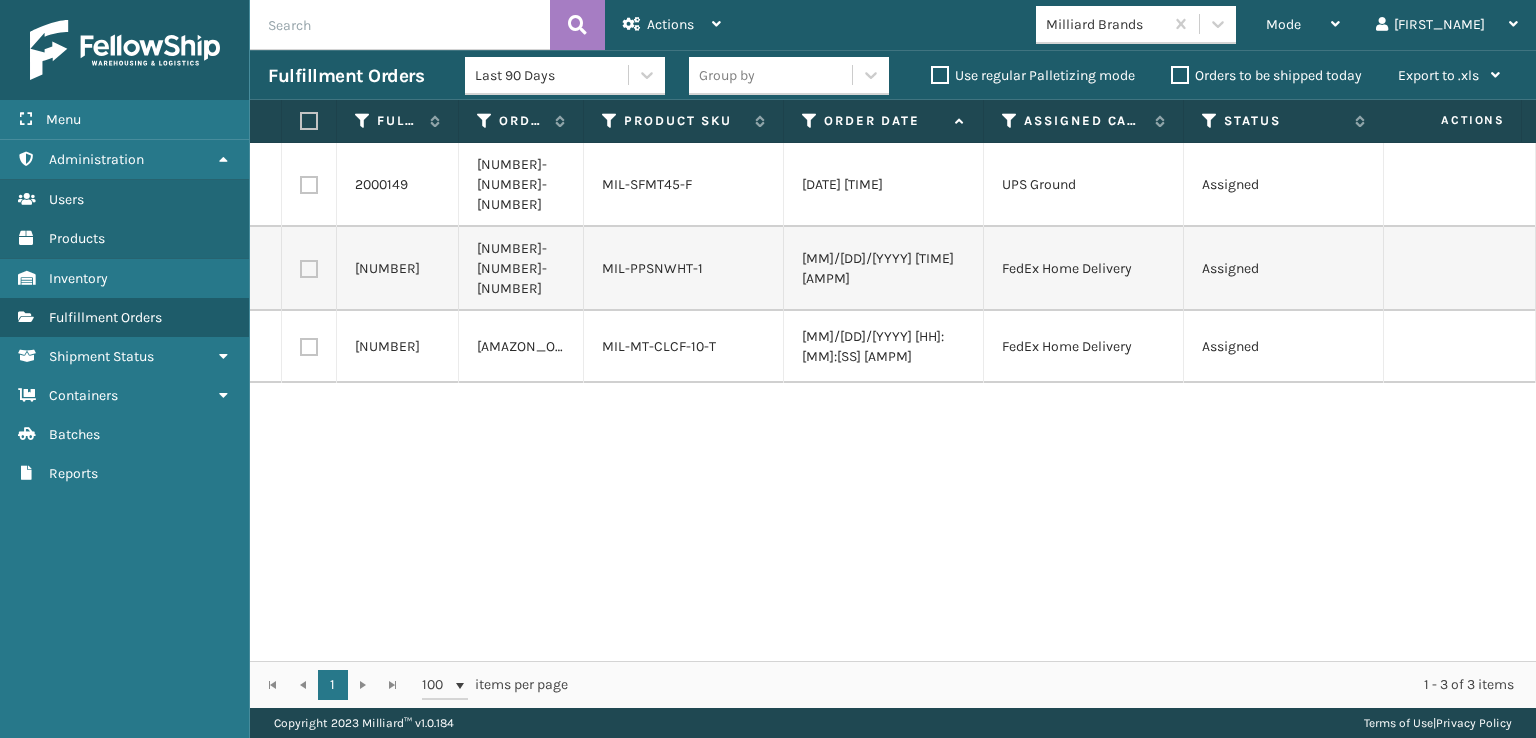 drag, startPoint x: 656, startPoint y: 125, endPoint x: 580, endPoint y: 153, distance: 80.99383 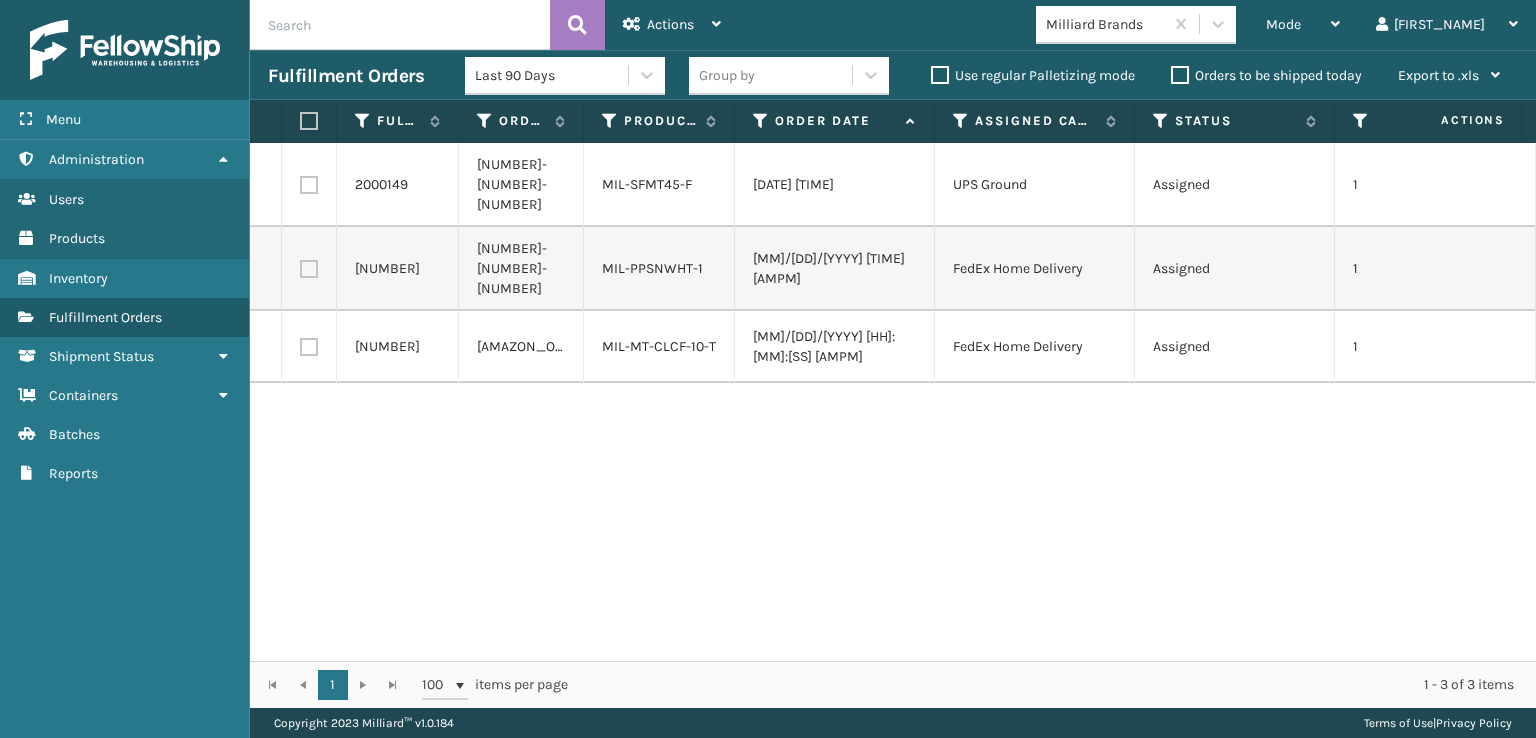 drag, startPoint x: 781, startPoint y: 130, endPoint x: 732, endPoint y: 139, distance: 49.819675 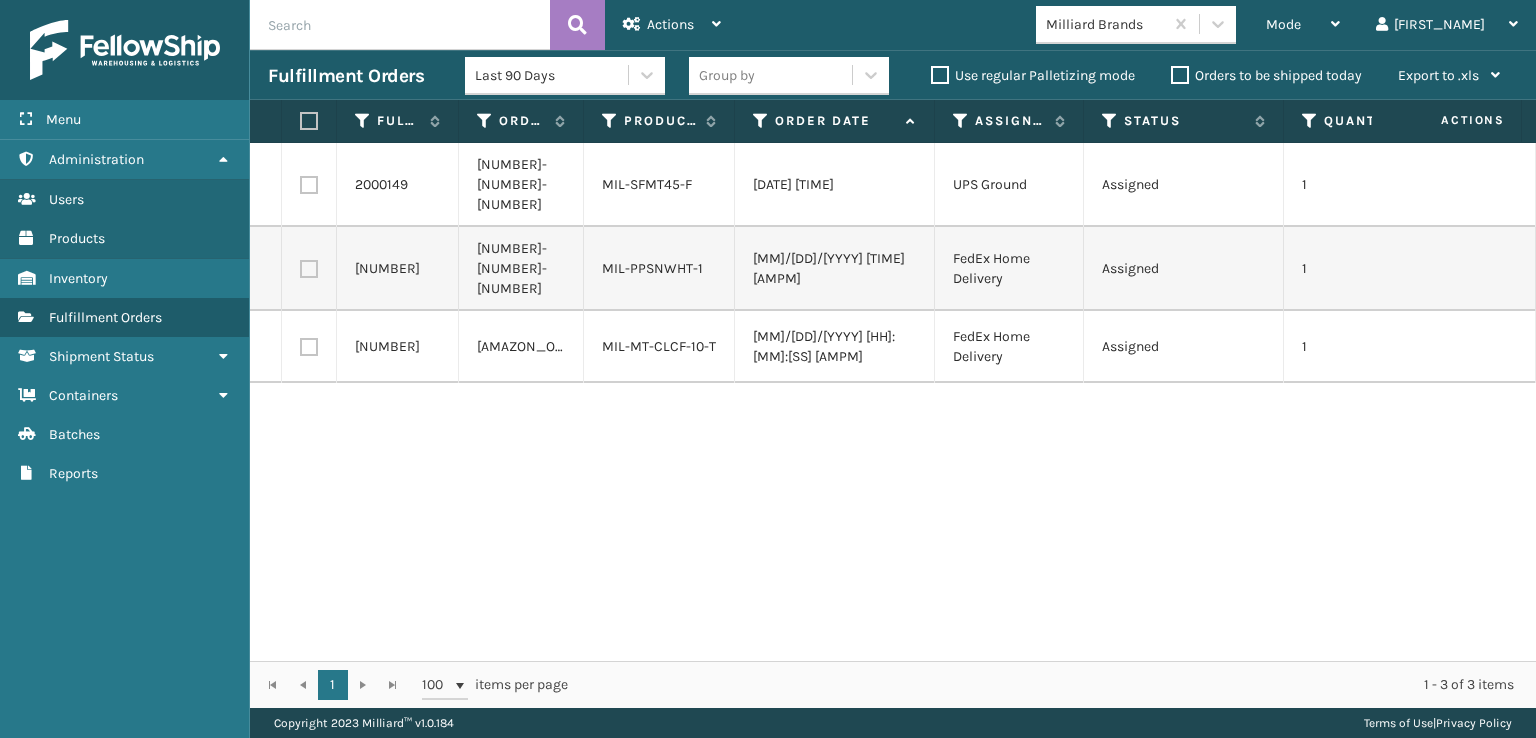 drag, startPoint x: 1132, startPoint y: 127, endPoint x: 1080, endPoint y: 146, distance: 55.362442 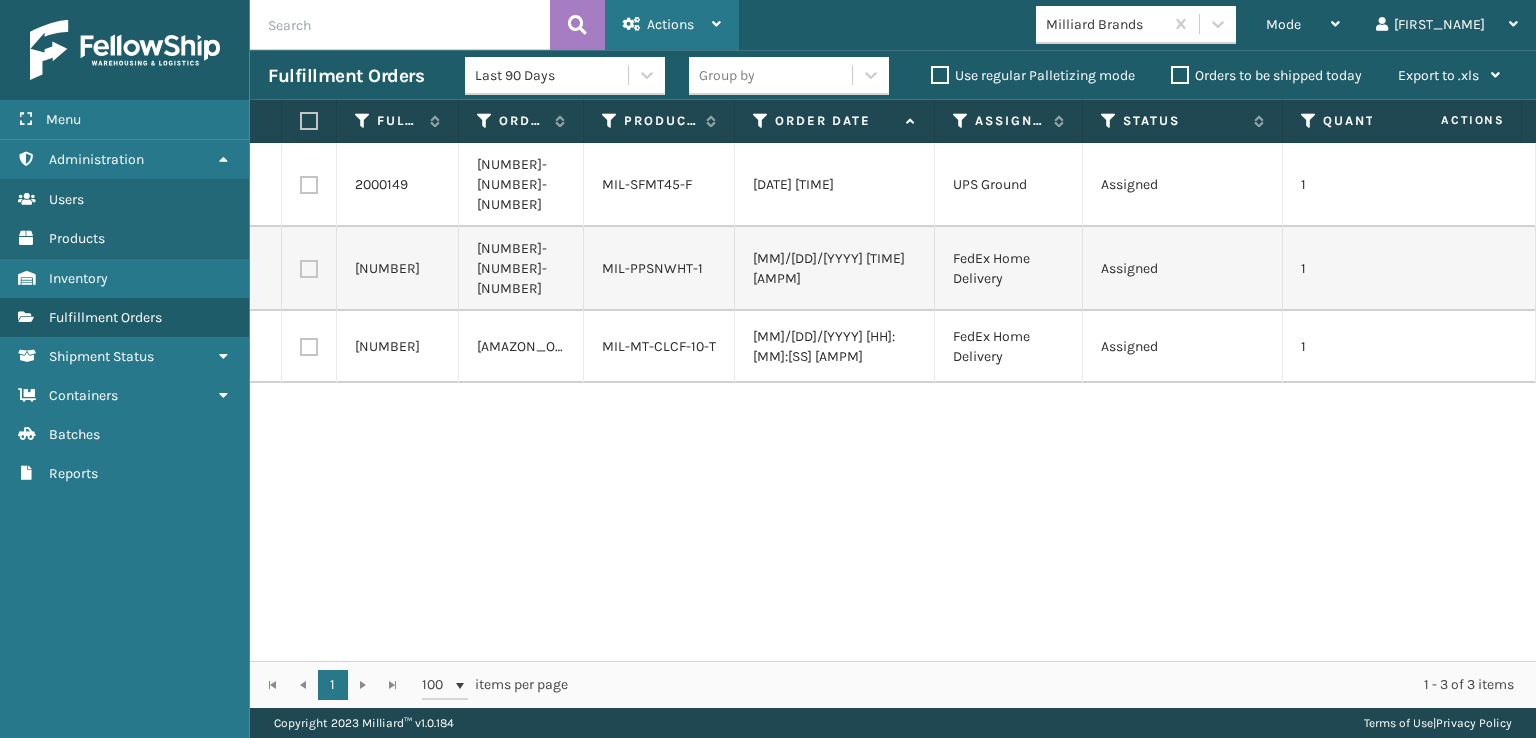 click on "Actions" at bounding box center [672, 25] 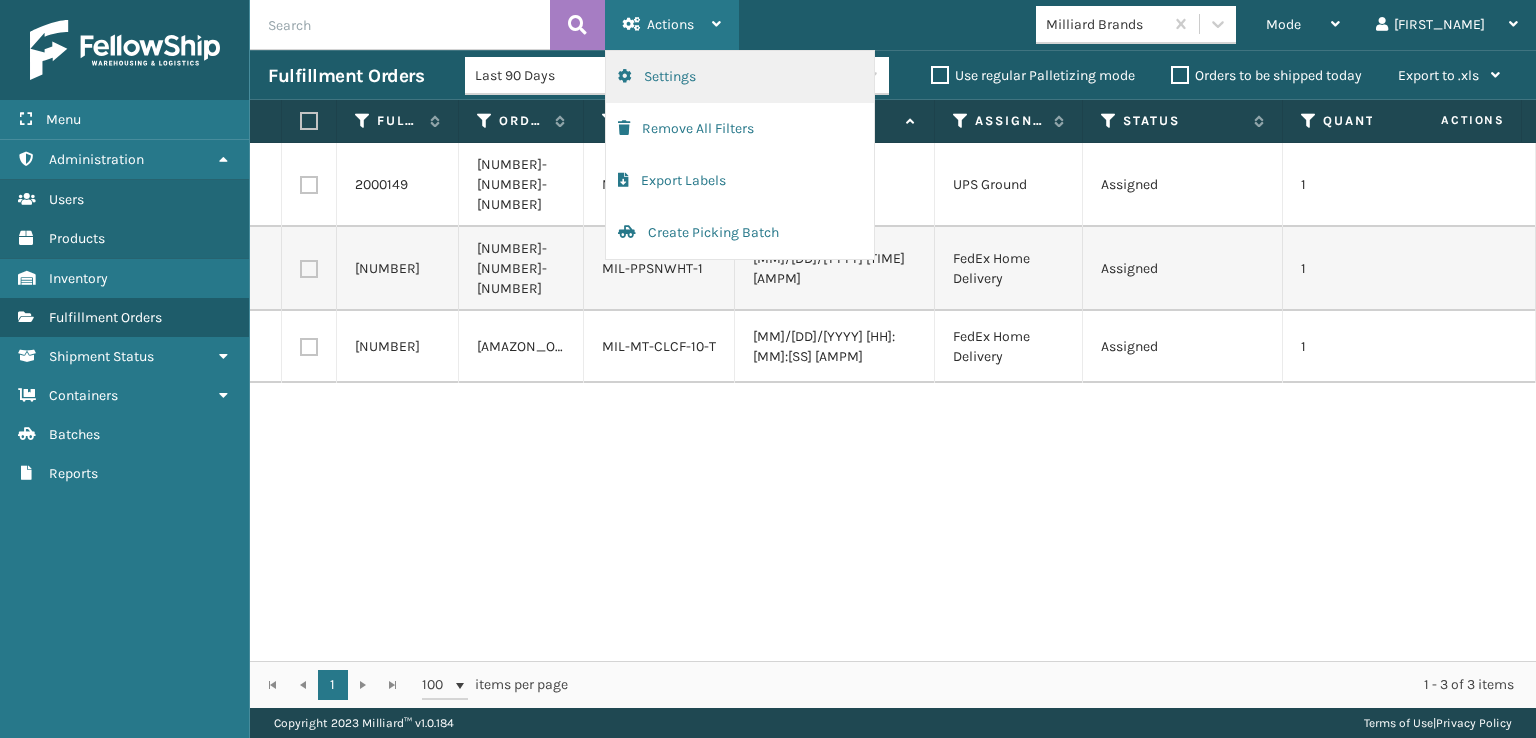 click on "Settings" at bounding box center (740, 77) 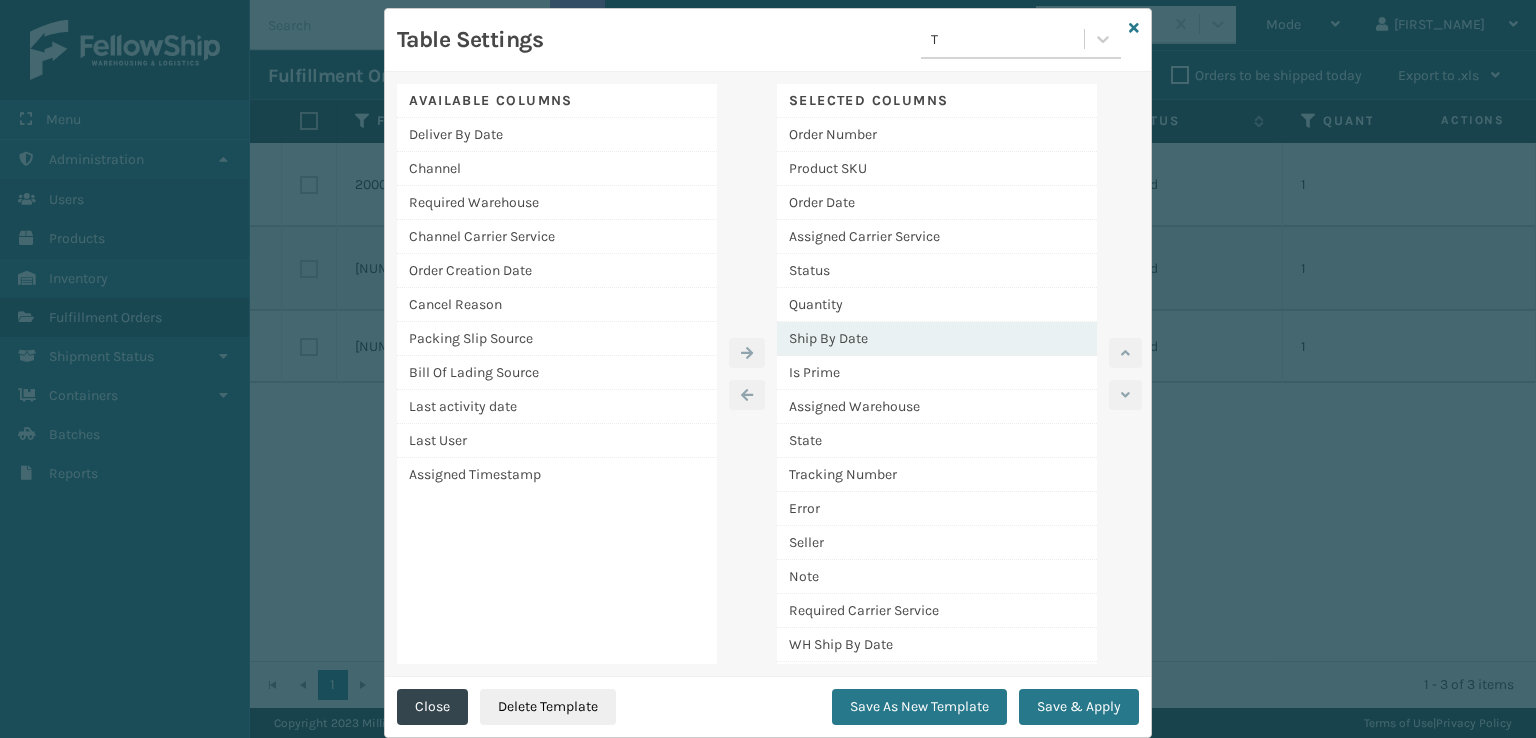 click on "Ship By Date" at bounding box center (937, 339) 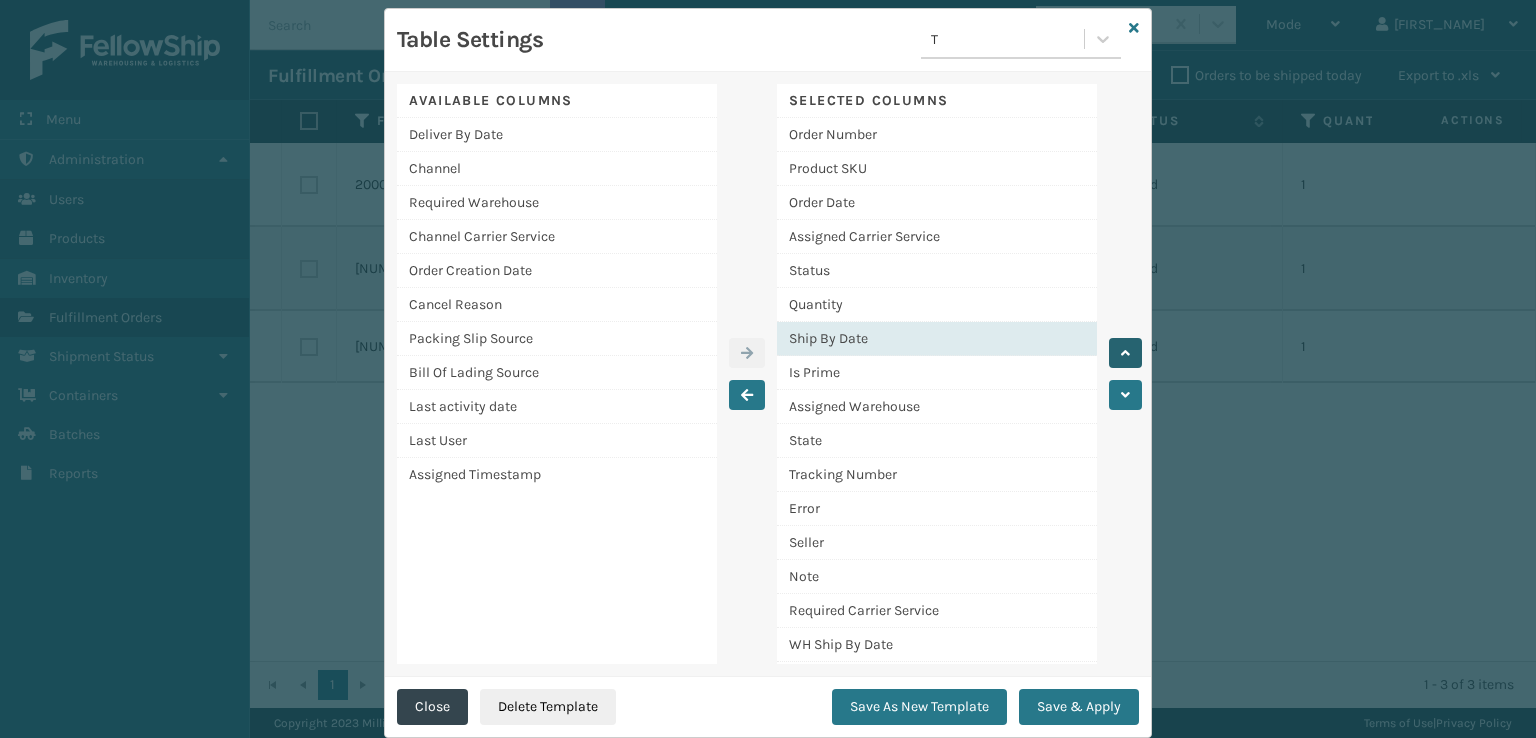 click at bounding box center [1125, 353] 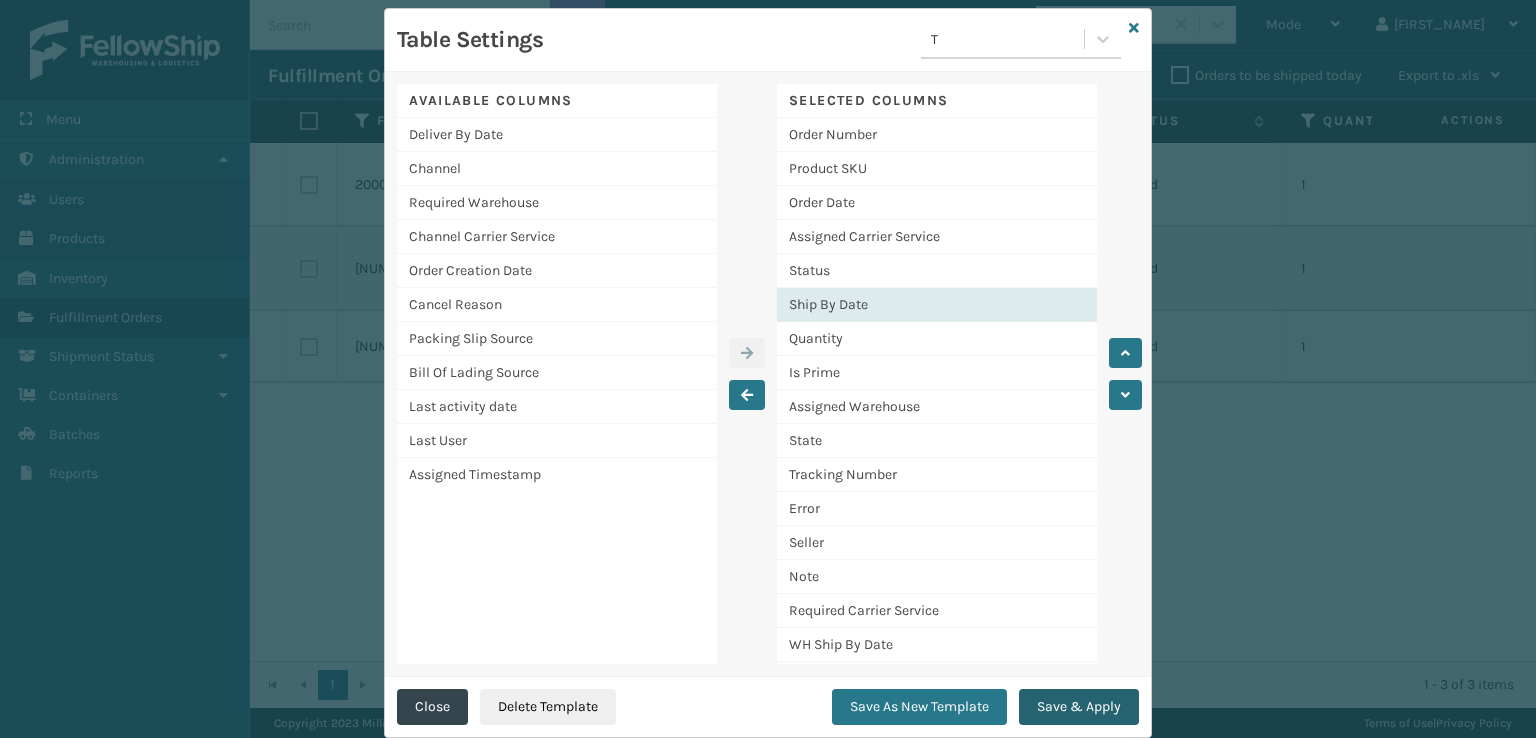 click on "Save & Apply" at bounding box center (1079, 707) 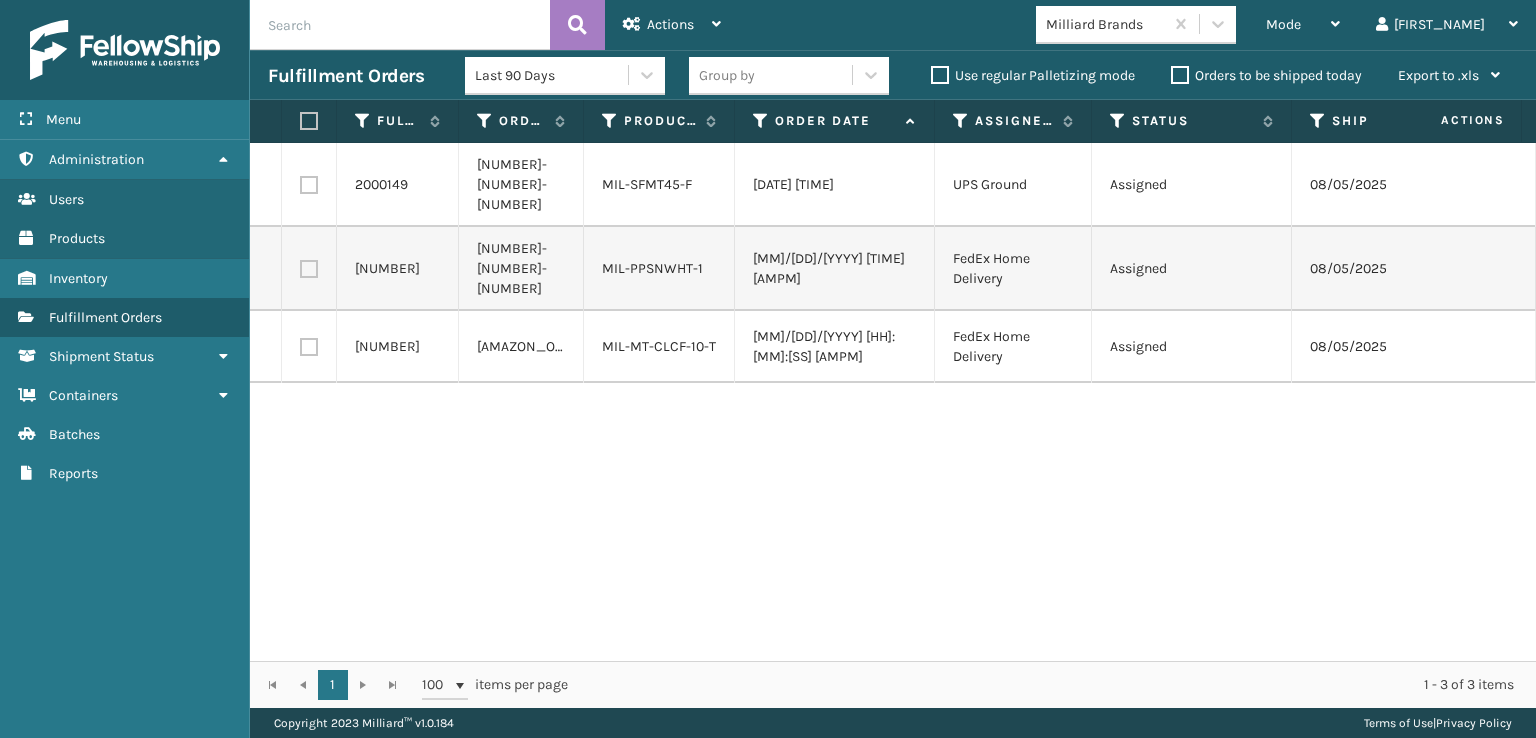 drag, startPoint x: 1076, startPoint y: 132, endPoint x: 1088, endPoint y: 133, distance: 12.0415945 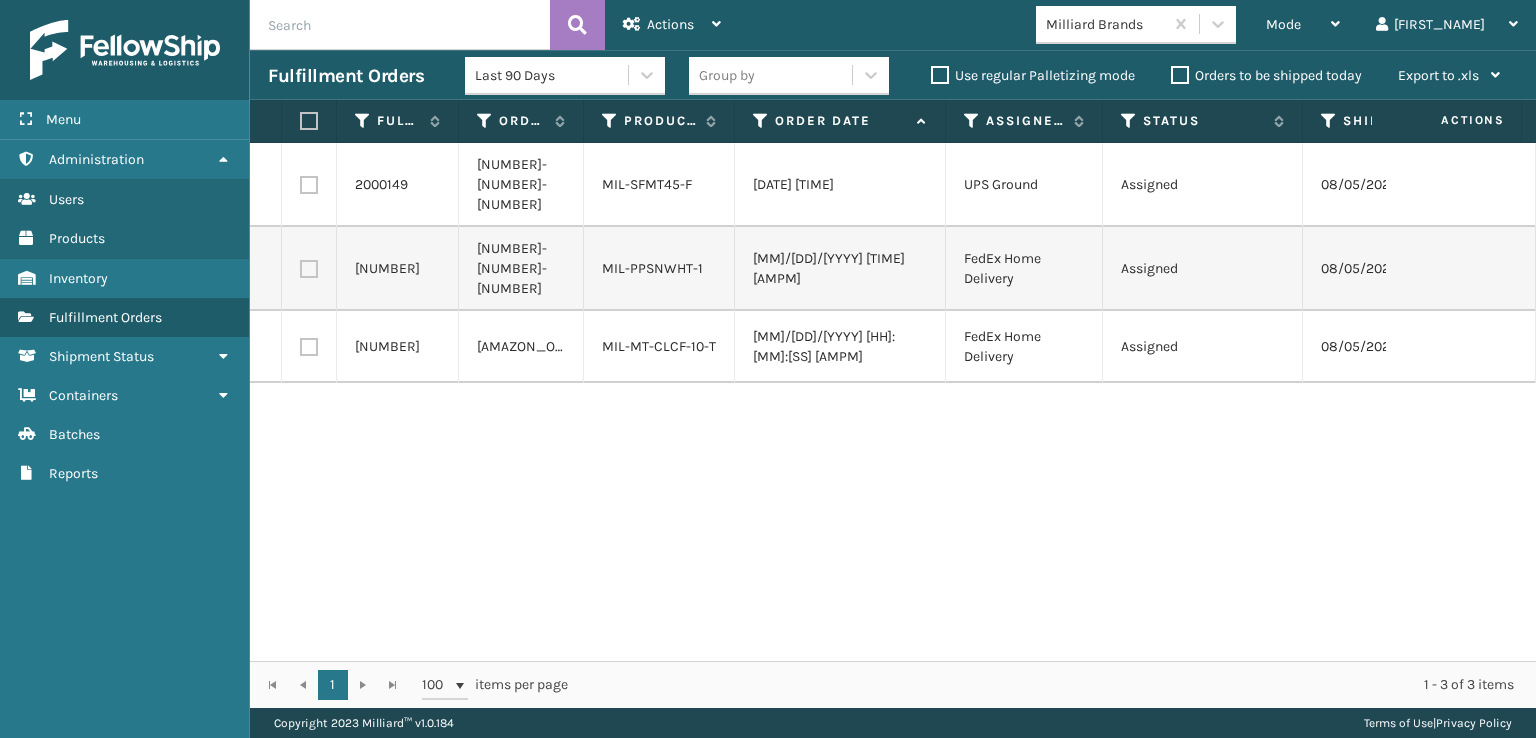drag, startPoint x: 930, startPoint y: 131, endPoint x: 942, endPoint y: 131, distance: 12 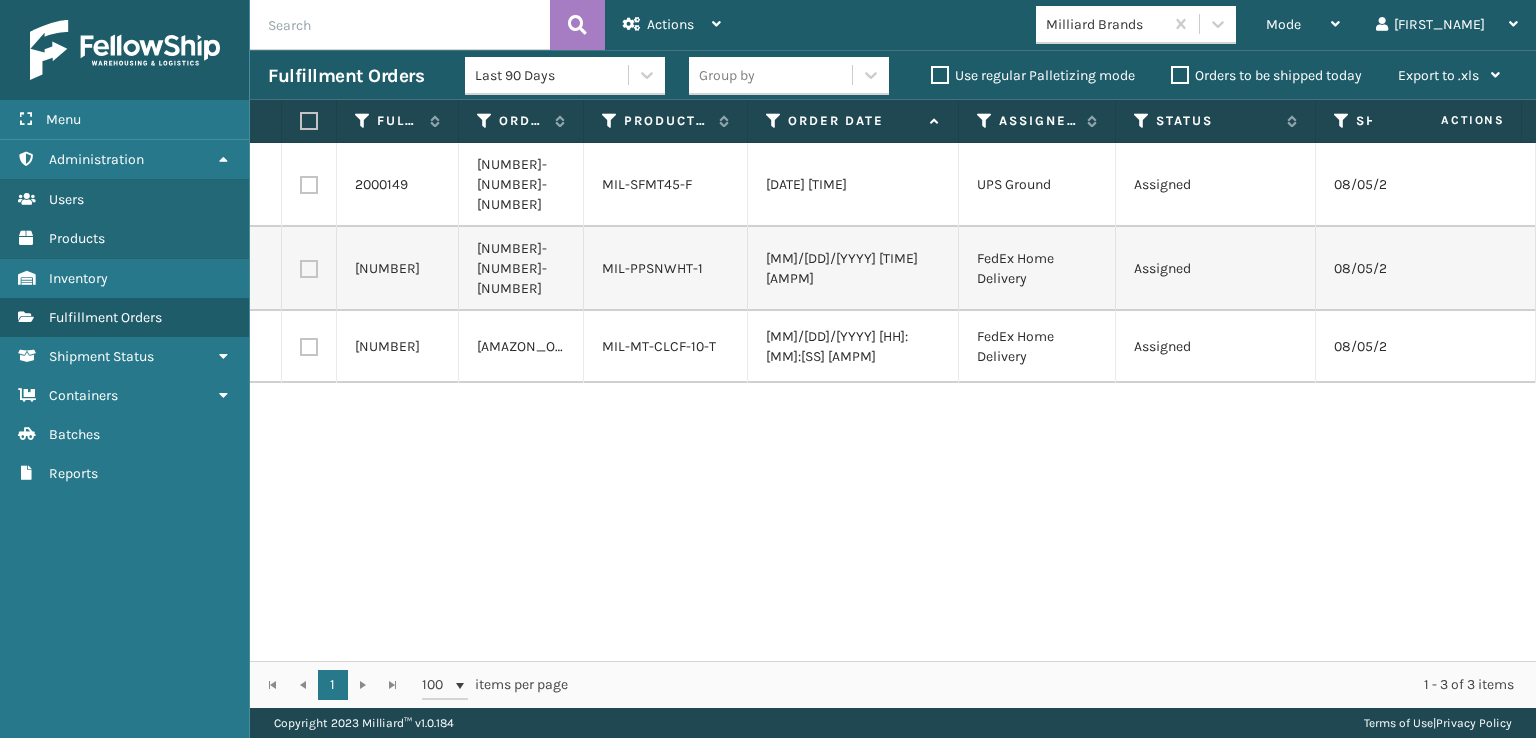 drag, startPoint x: 731, startPoint y: 124, endPoint x: 744, endPoint y: 125, distance: 13.038404 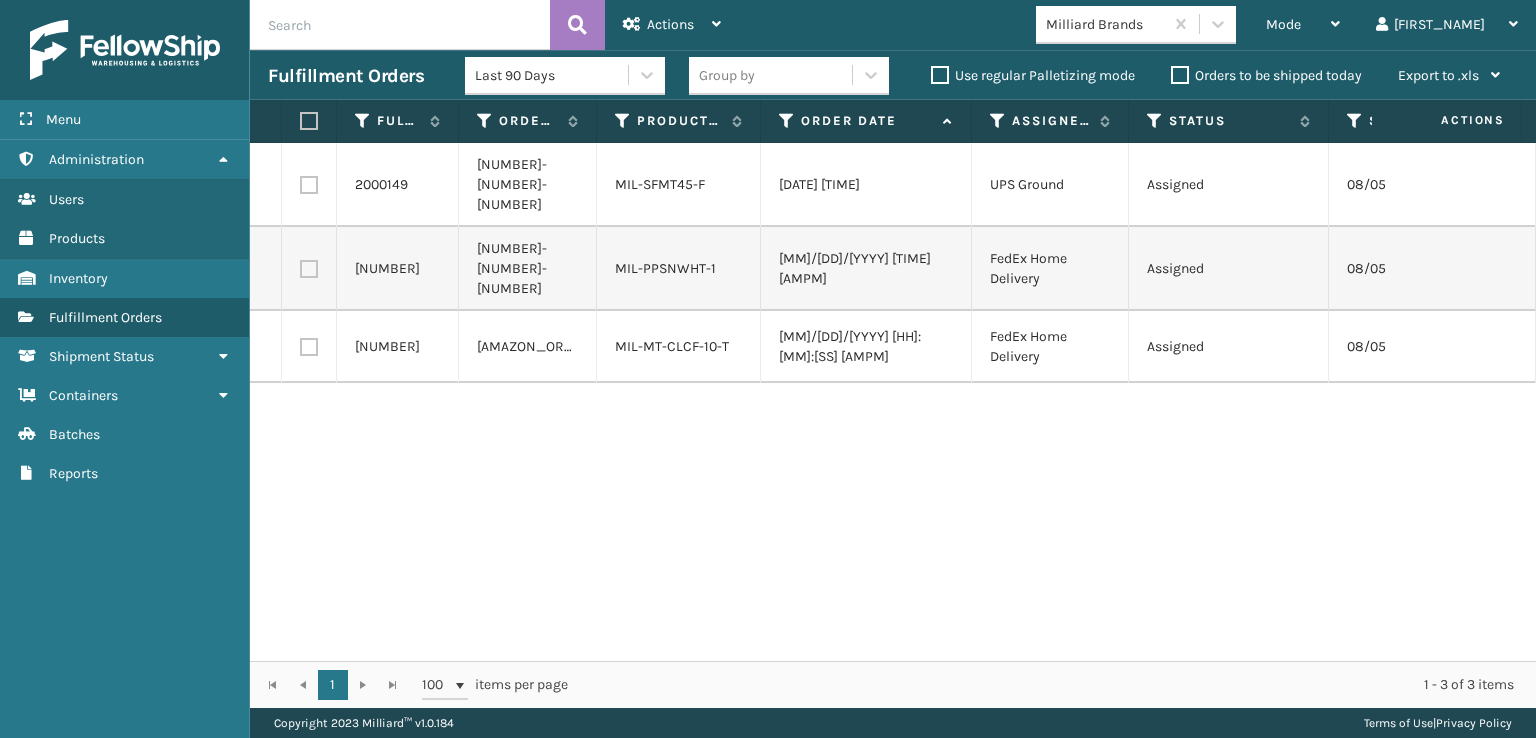 drag, startPoint x: 581, startPoint y: 117, endPoint x: 593, endPoint y: 121, distance: 12.649111 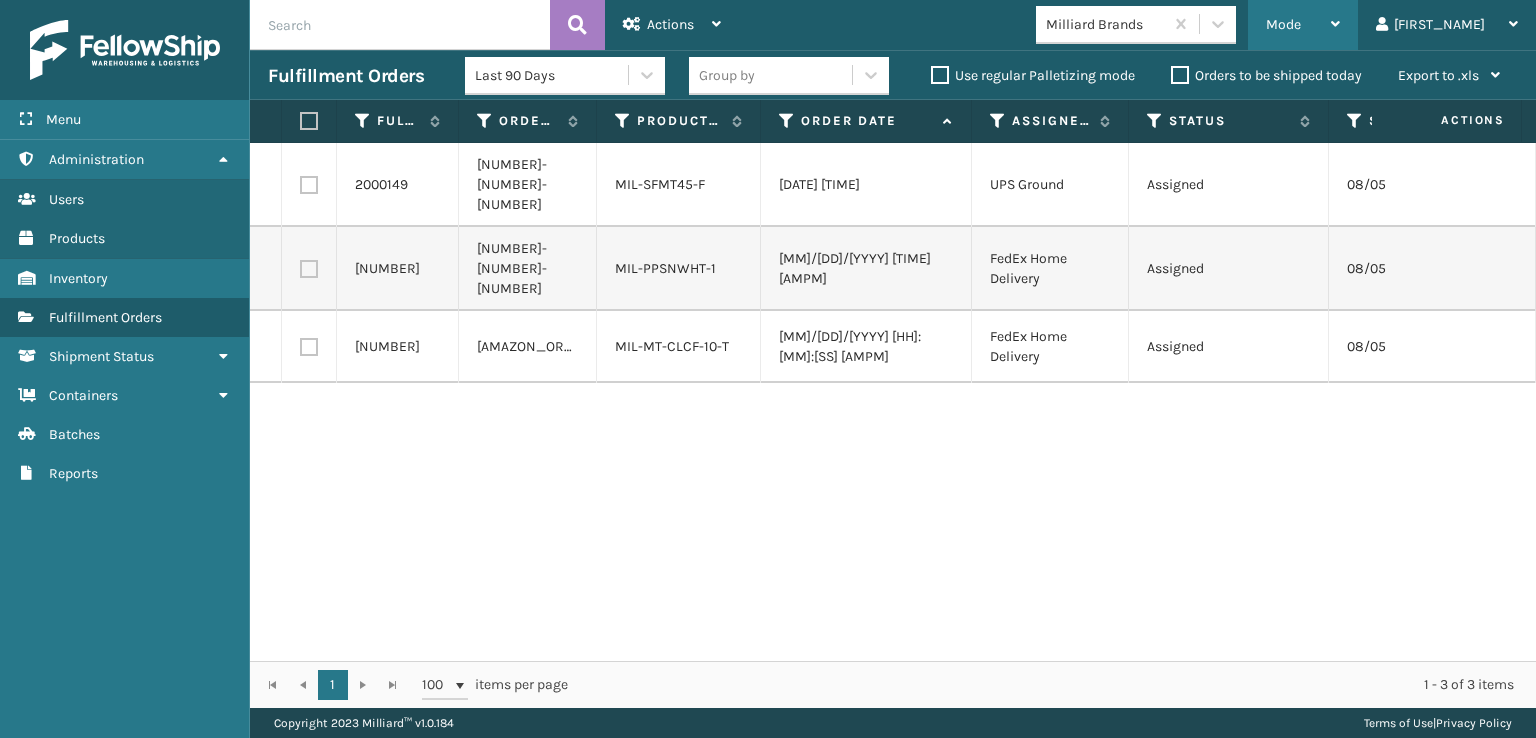 click on "Mode" at bounding box center (1303, 25) 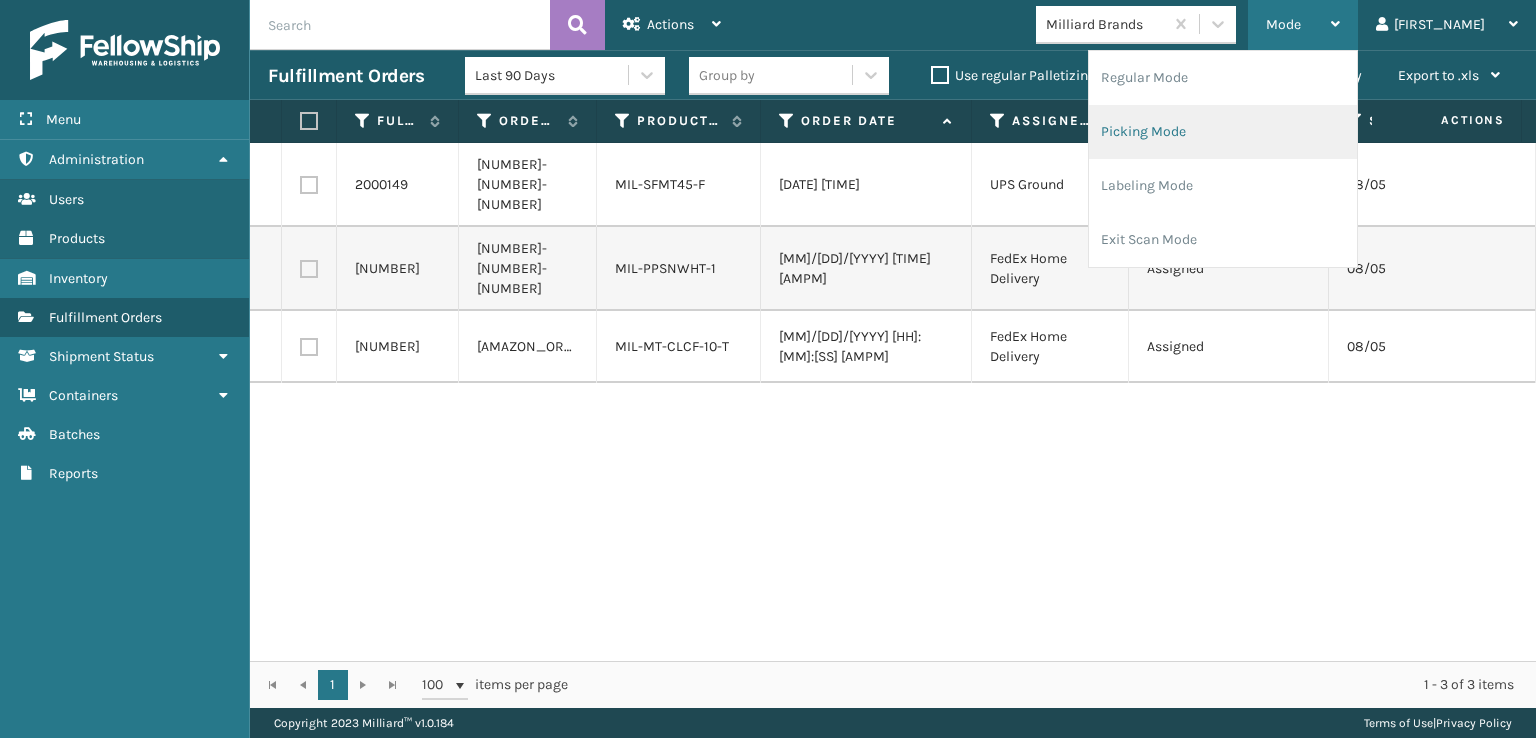 click on "Picking Mode" at bounding box center (1223, 132) 